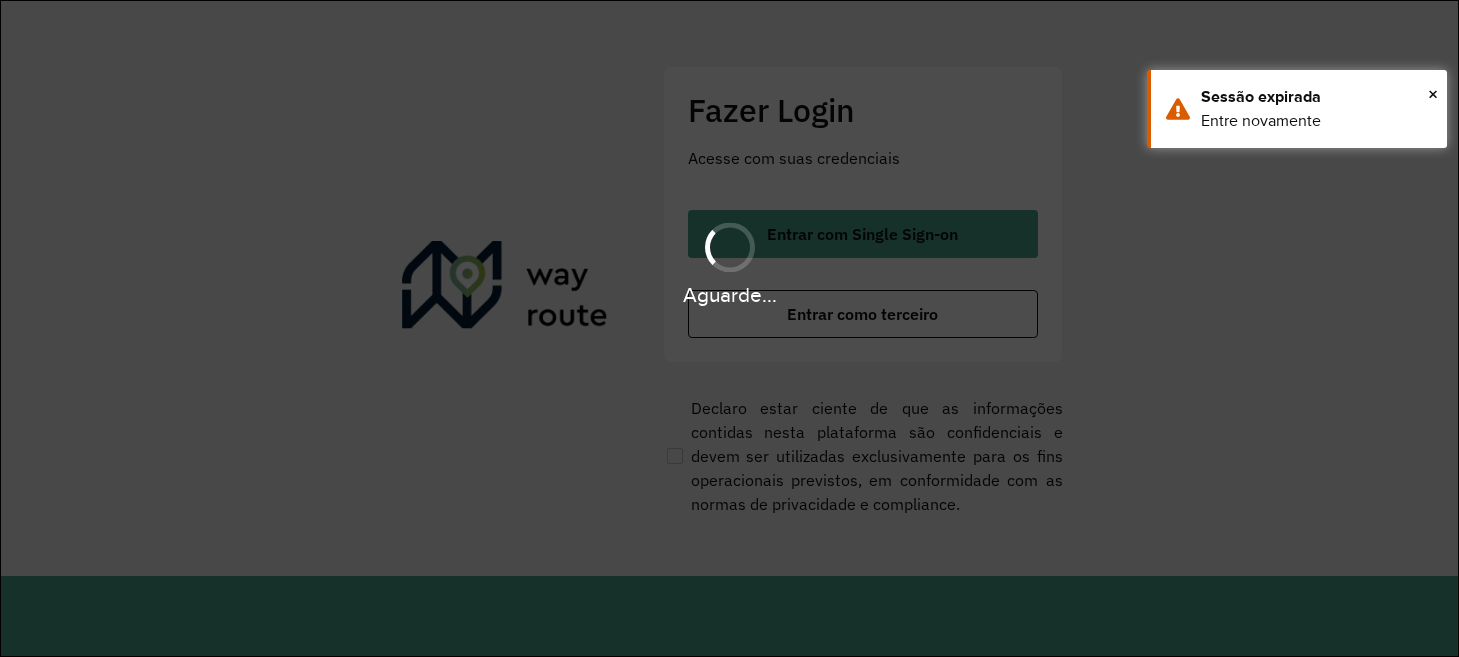 scroll, scrollTop: 0, scrollLeft: 0, axis: both 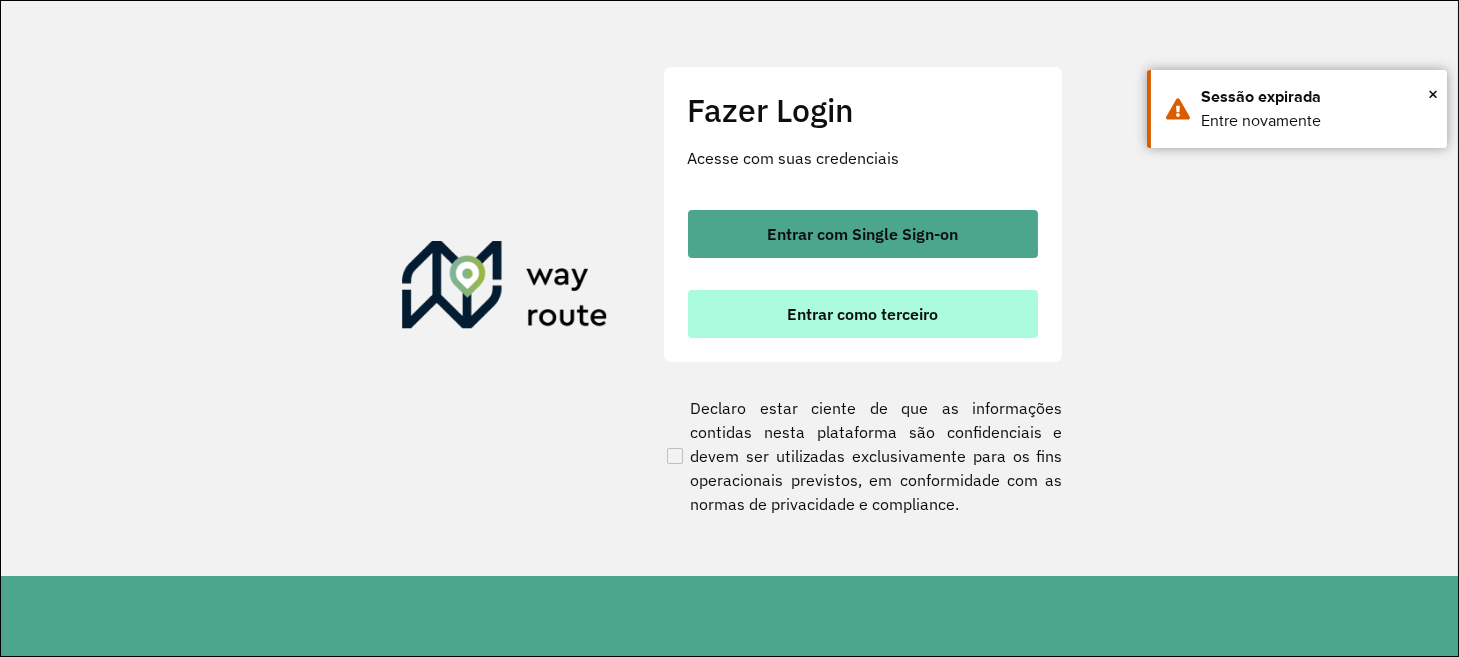 click on "Entrar como terceiro" at bounding box center [863, 314] 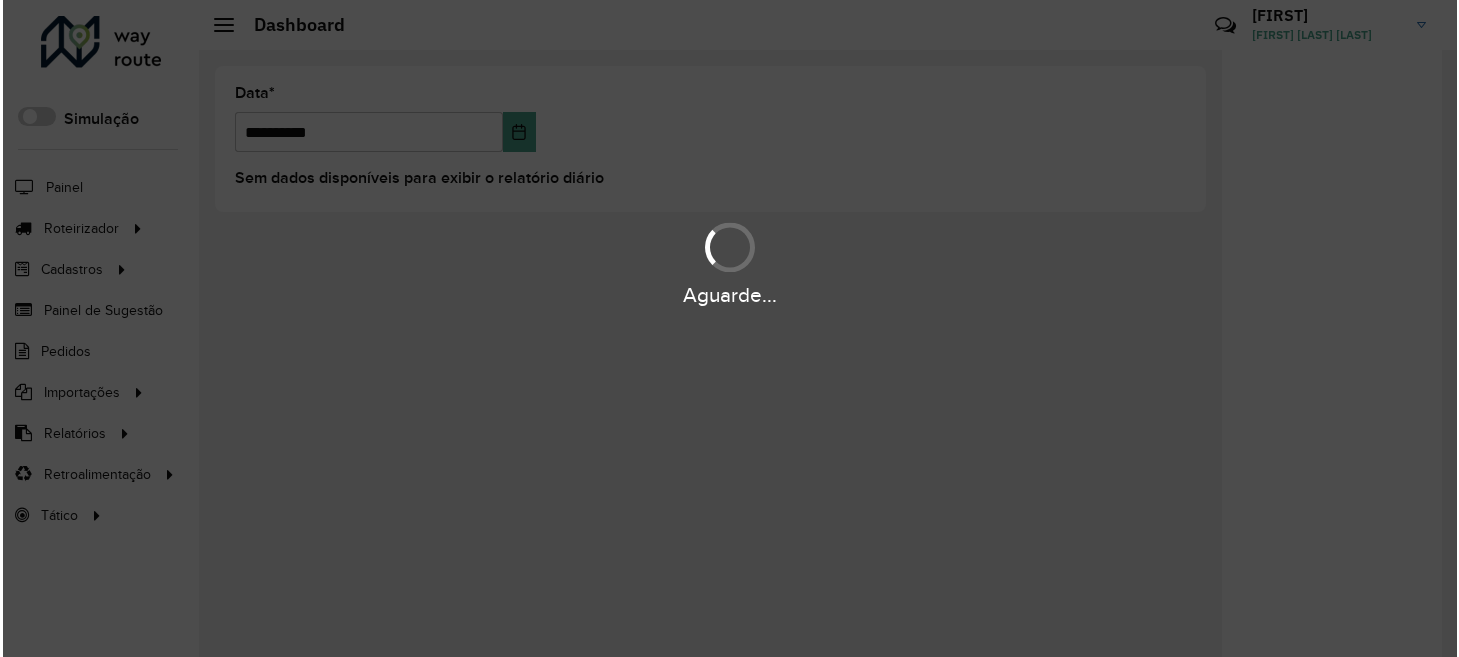 scroll, scrollTop: 0, scrollLeft: 0, axis: both 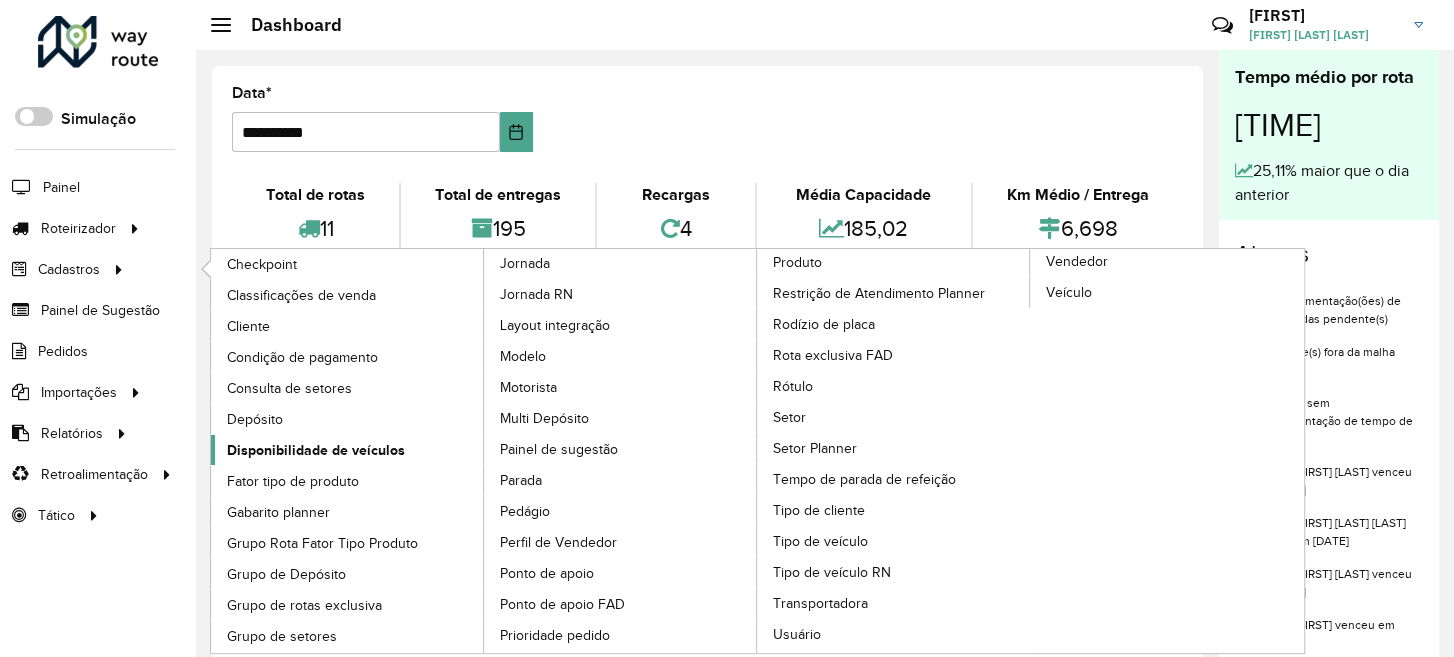 click on "Disponibilidade de veículos" 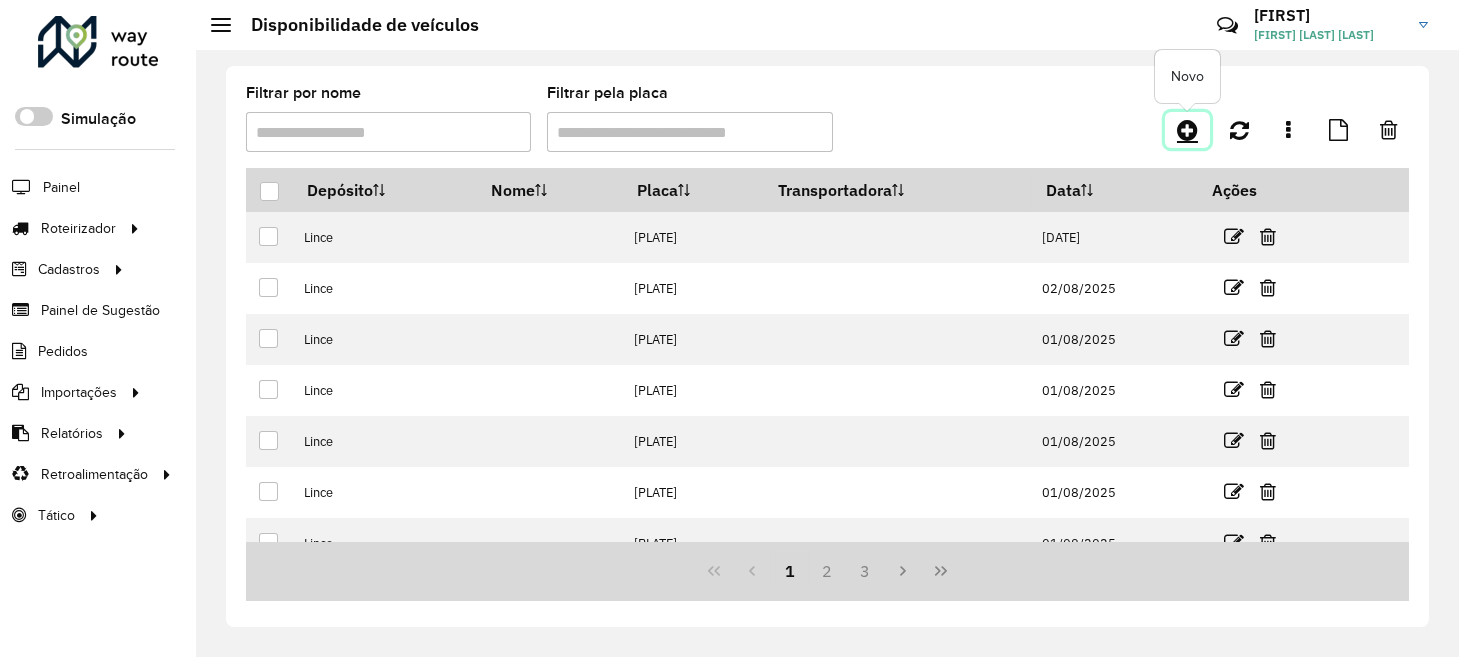 click 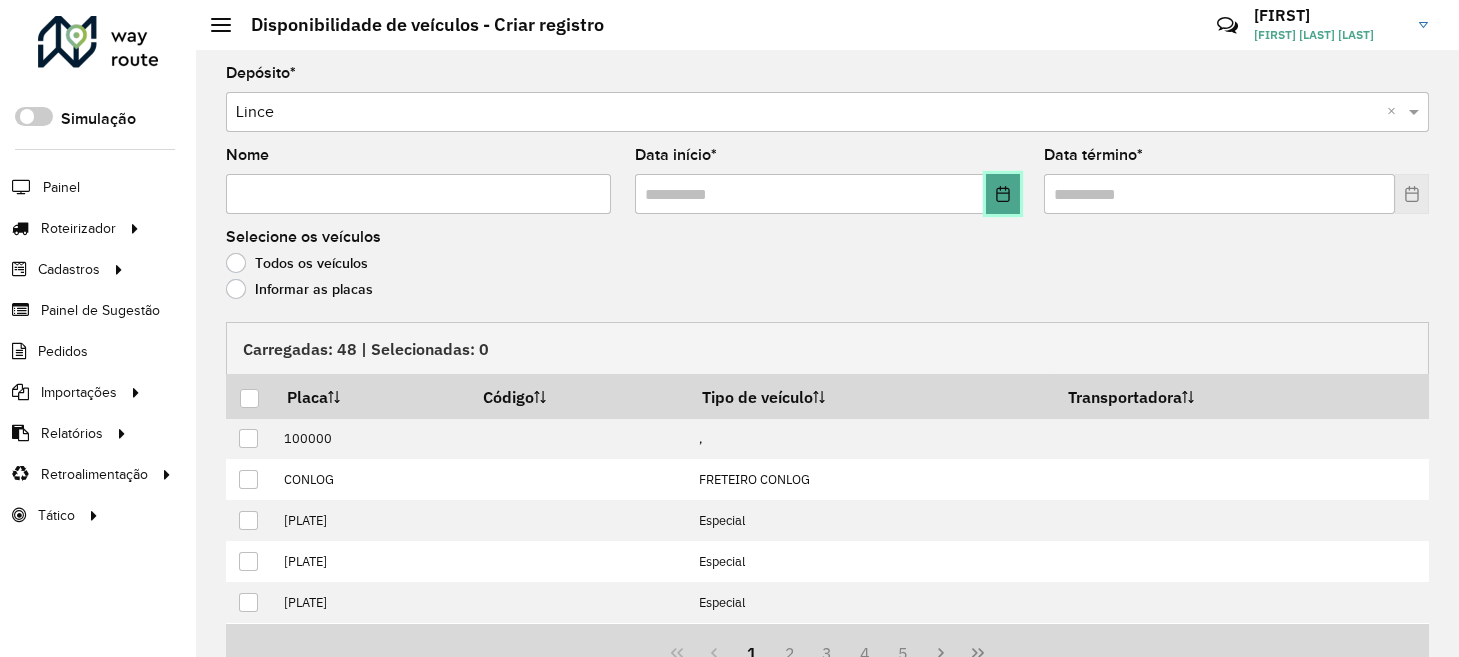 click at bounding box center [1003, 194] 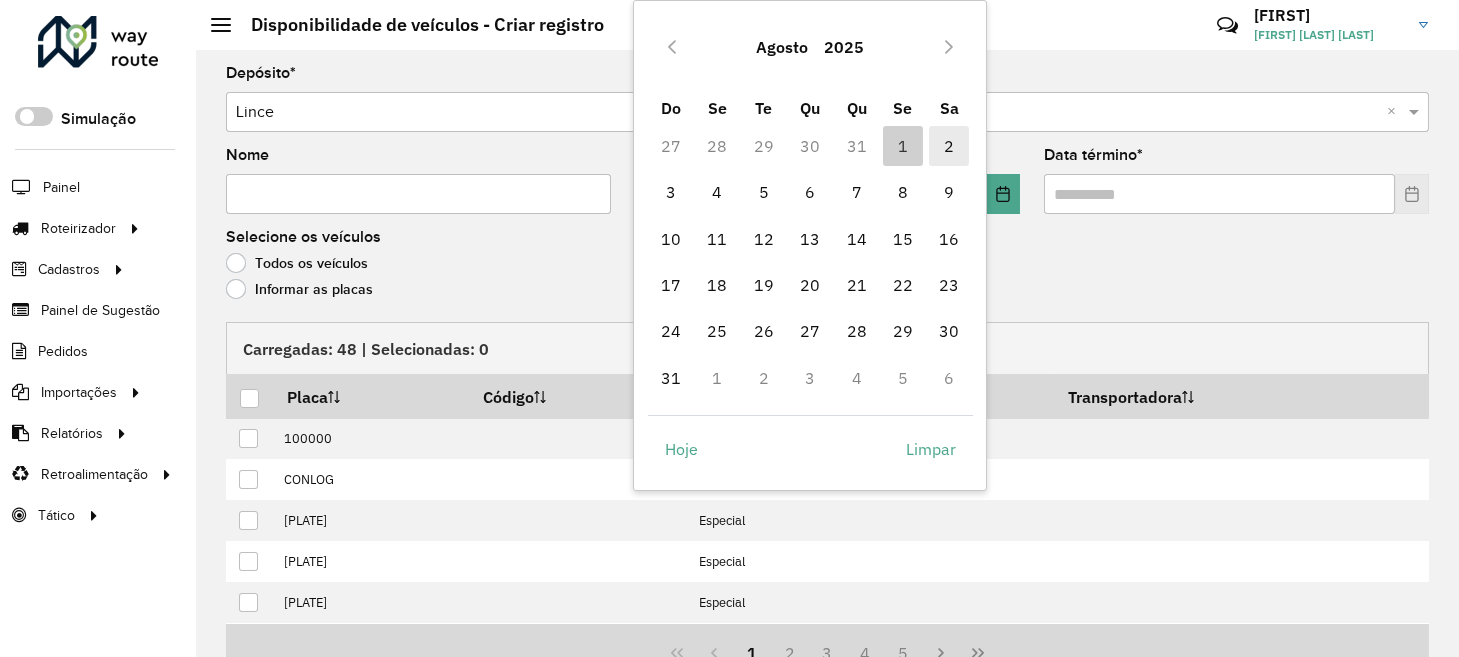 click on "2" at bounding box center (949, 146) 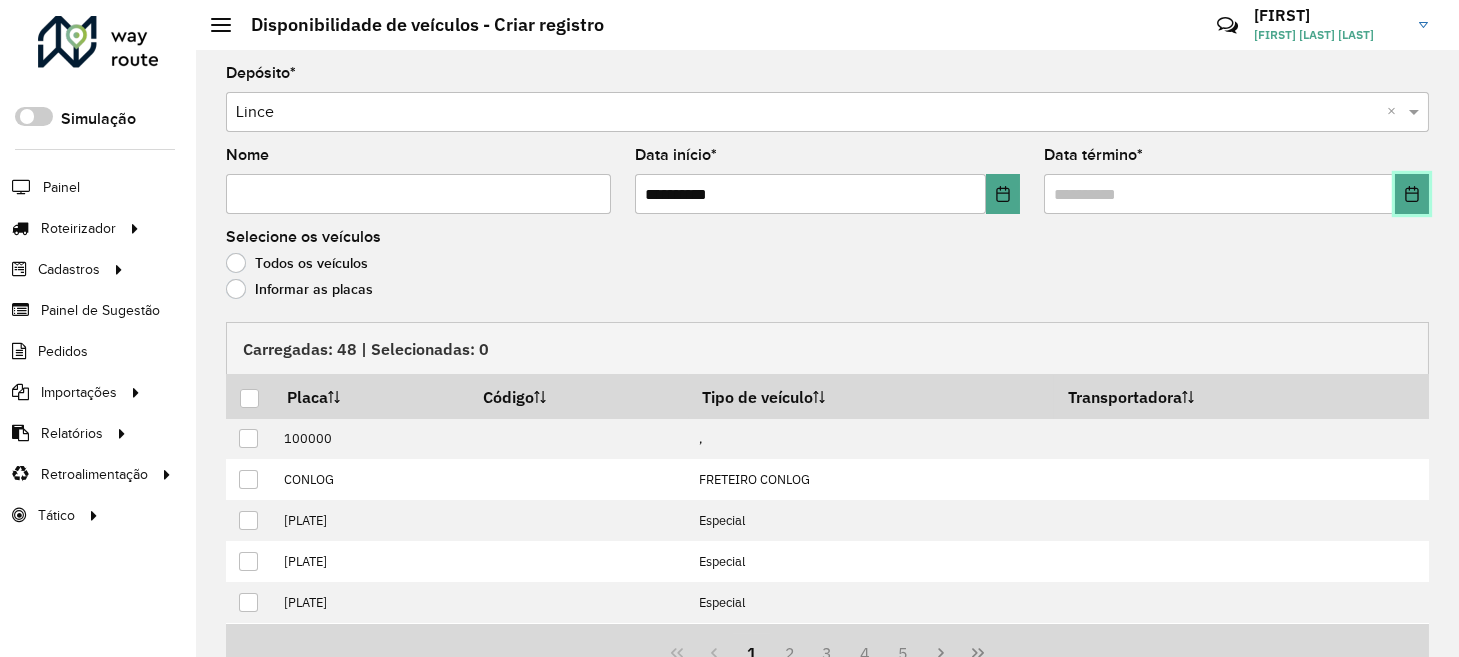 click 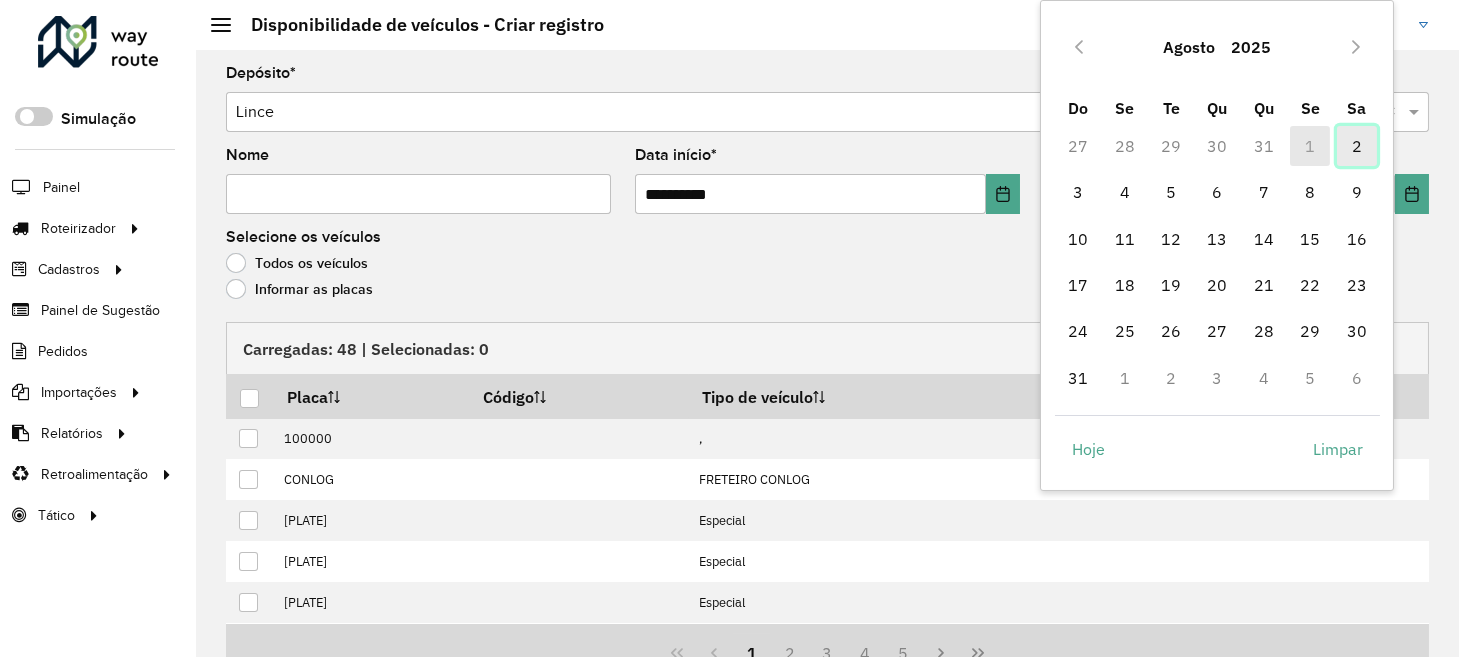 click on "2" at bounding box center (1357, 146) 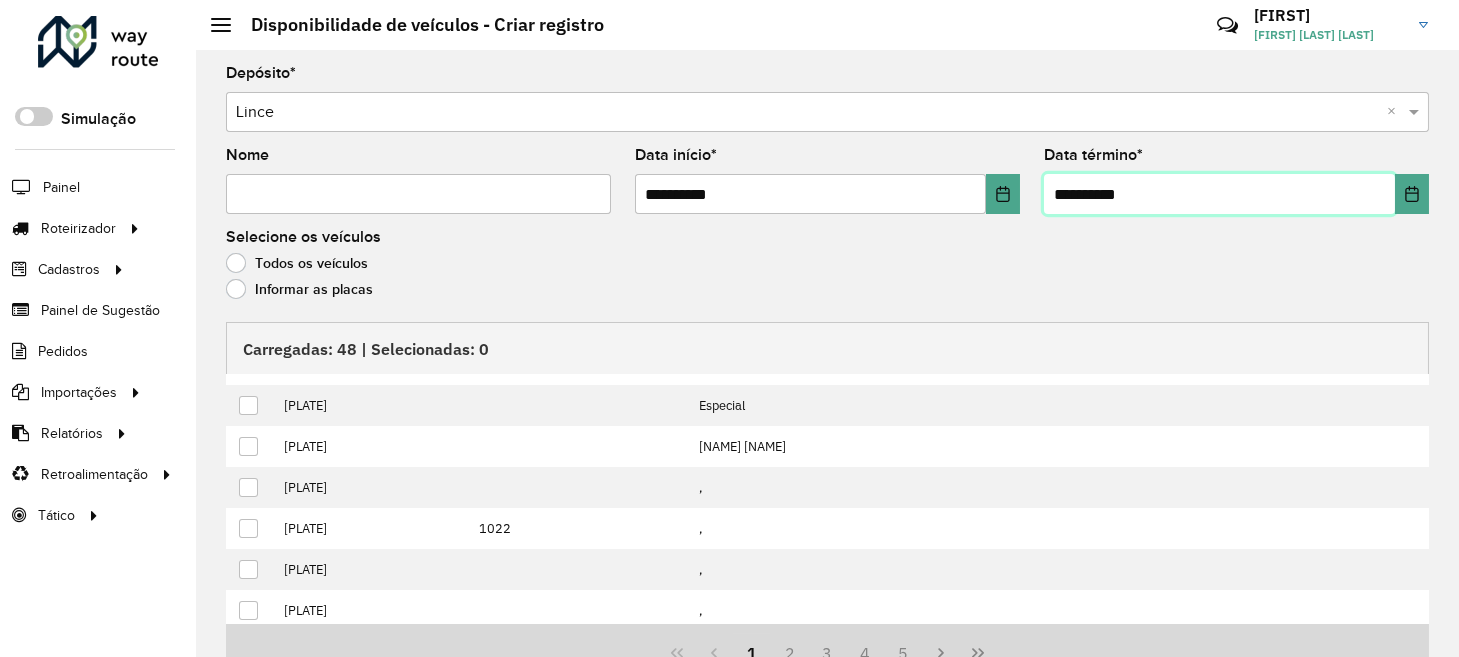 scroll, scrollTop: 201, scrollLeft: 0, axis: vertical 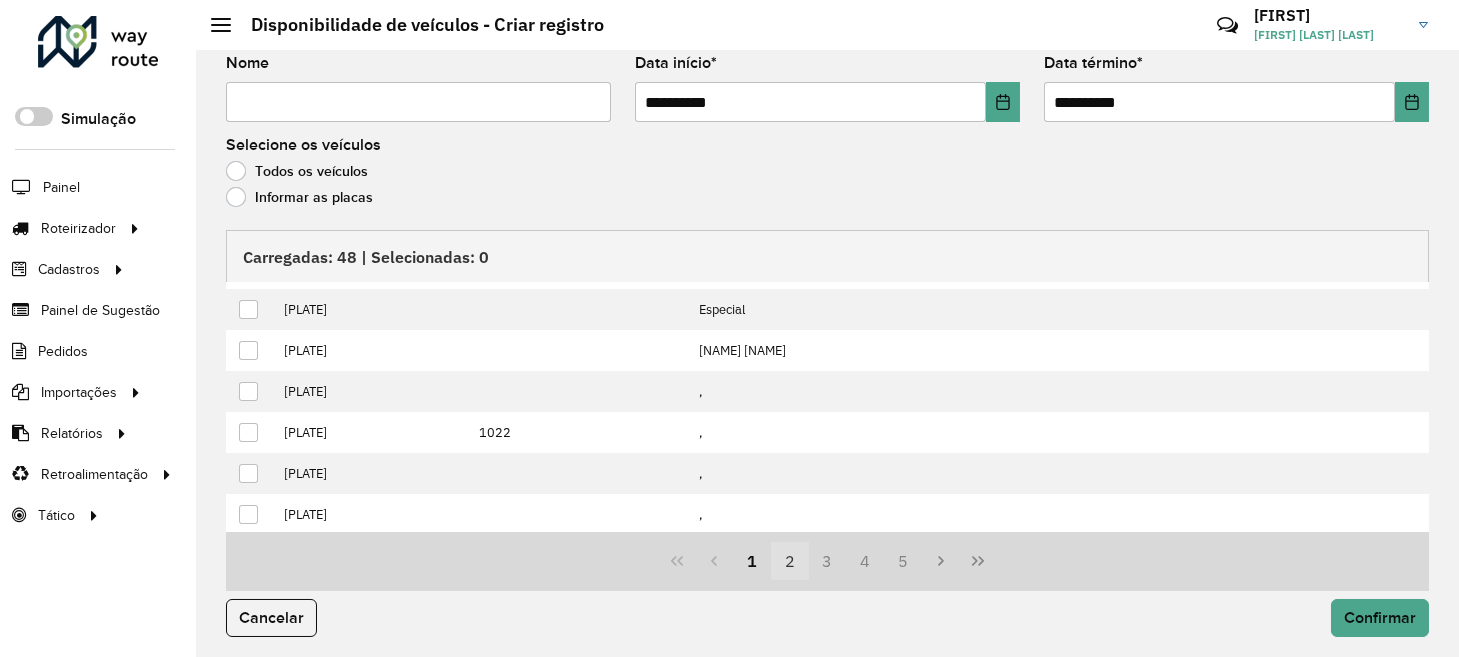 click on "2" at bounding box center (790, 561) 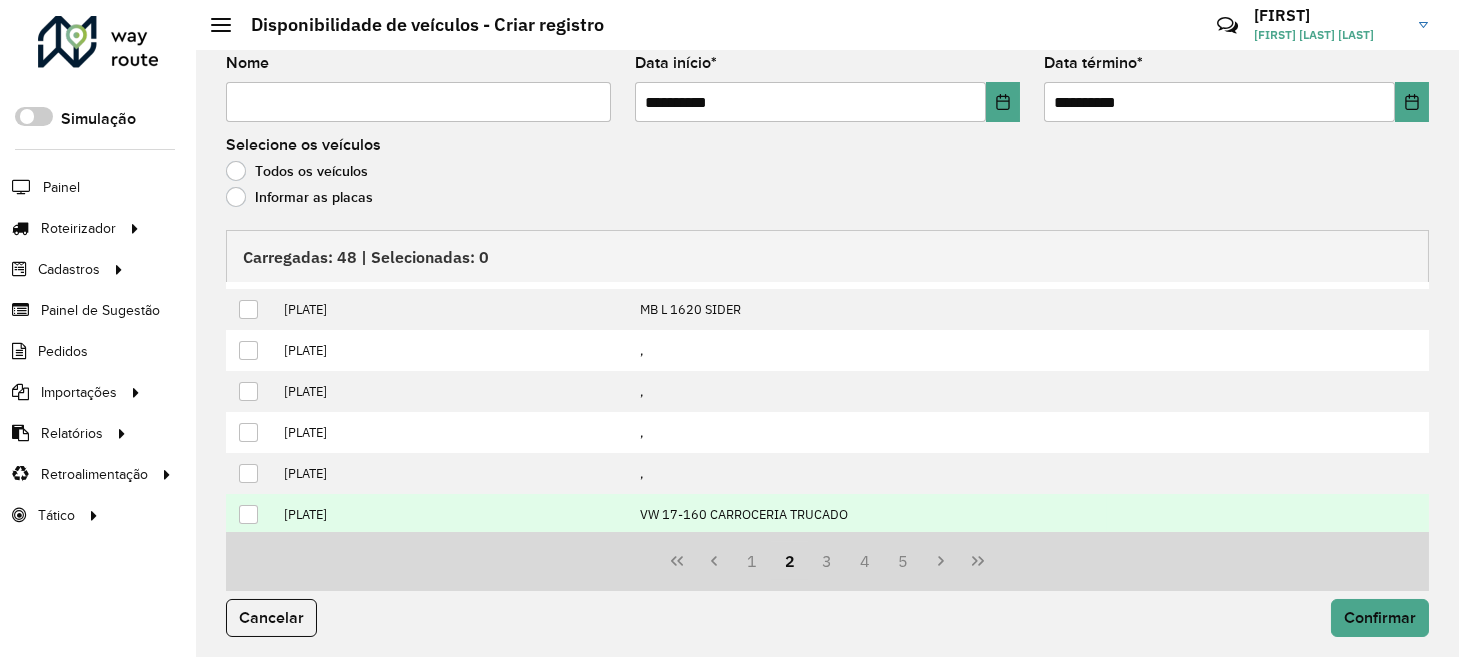 click at bounding box center [249, 515] 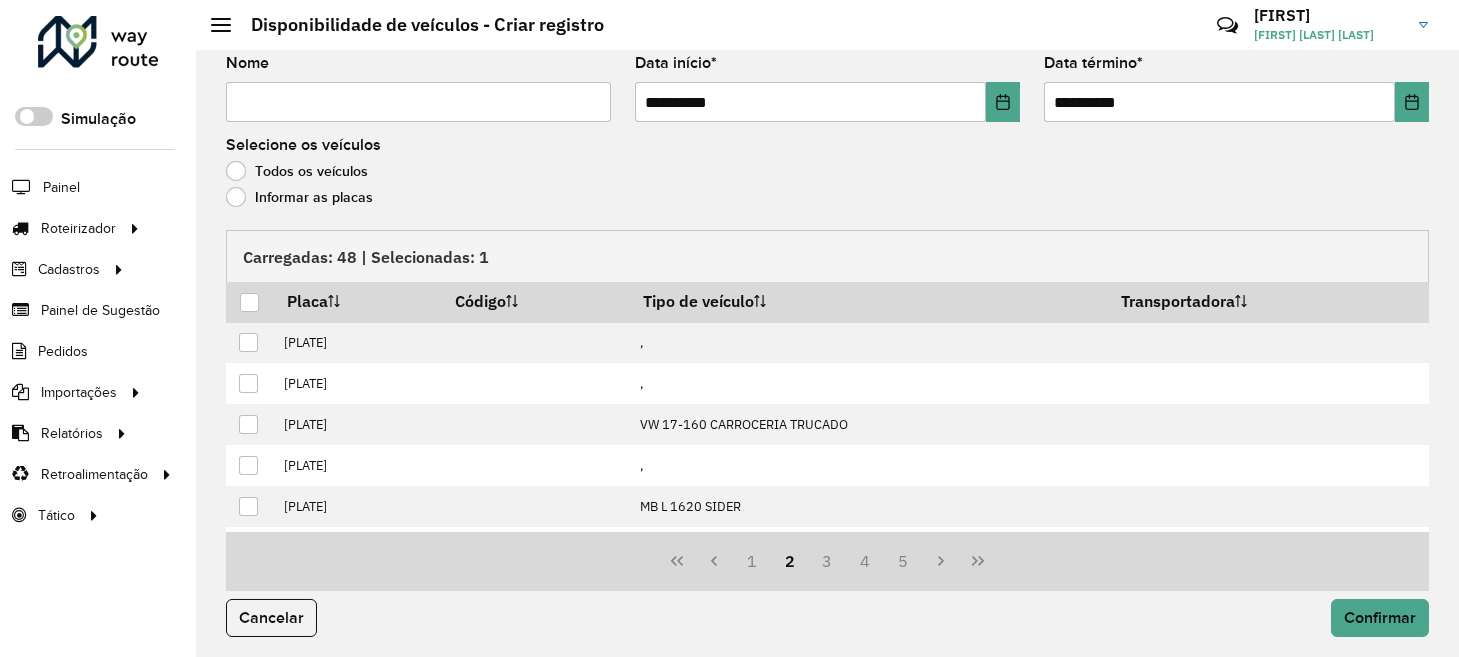 scroll, scrollTop: 0, scrollLeft: 0, axis: both 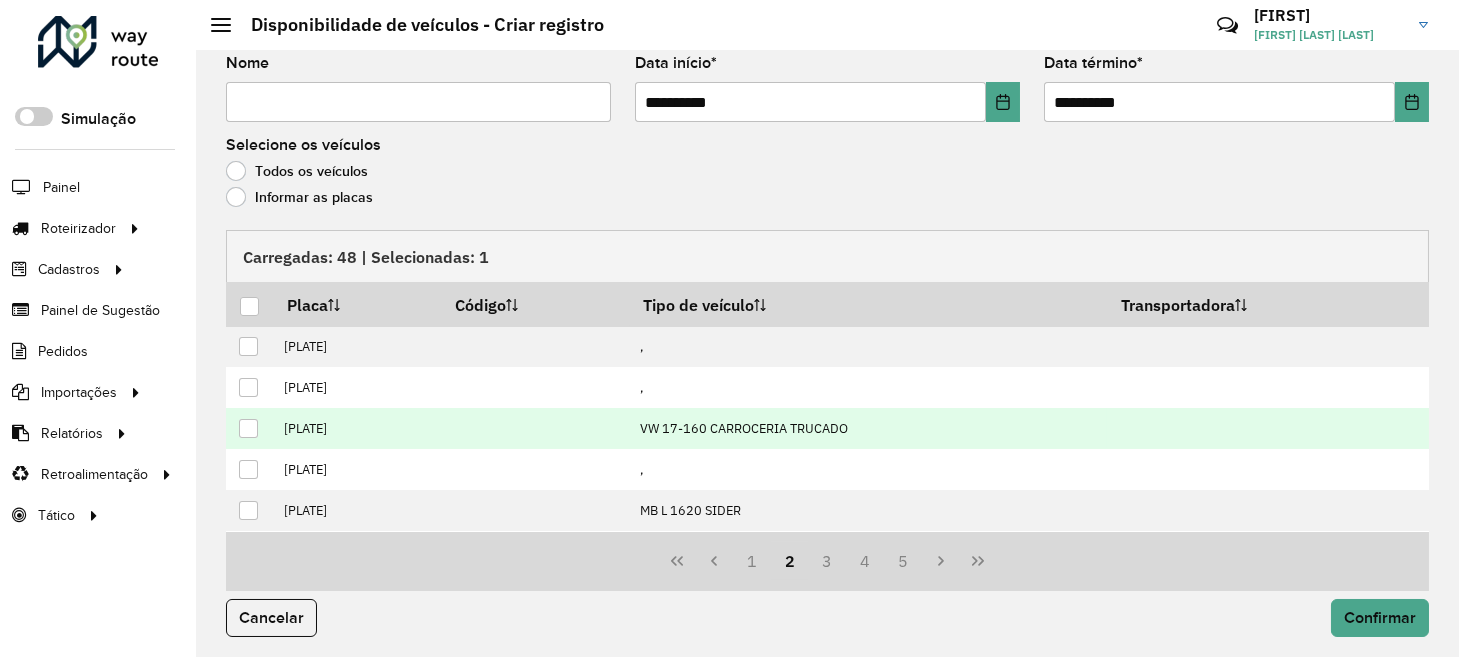 click at bounding box center (248, 428) 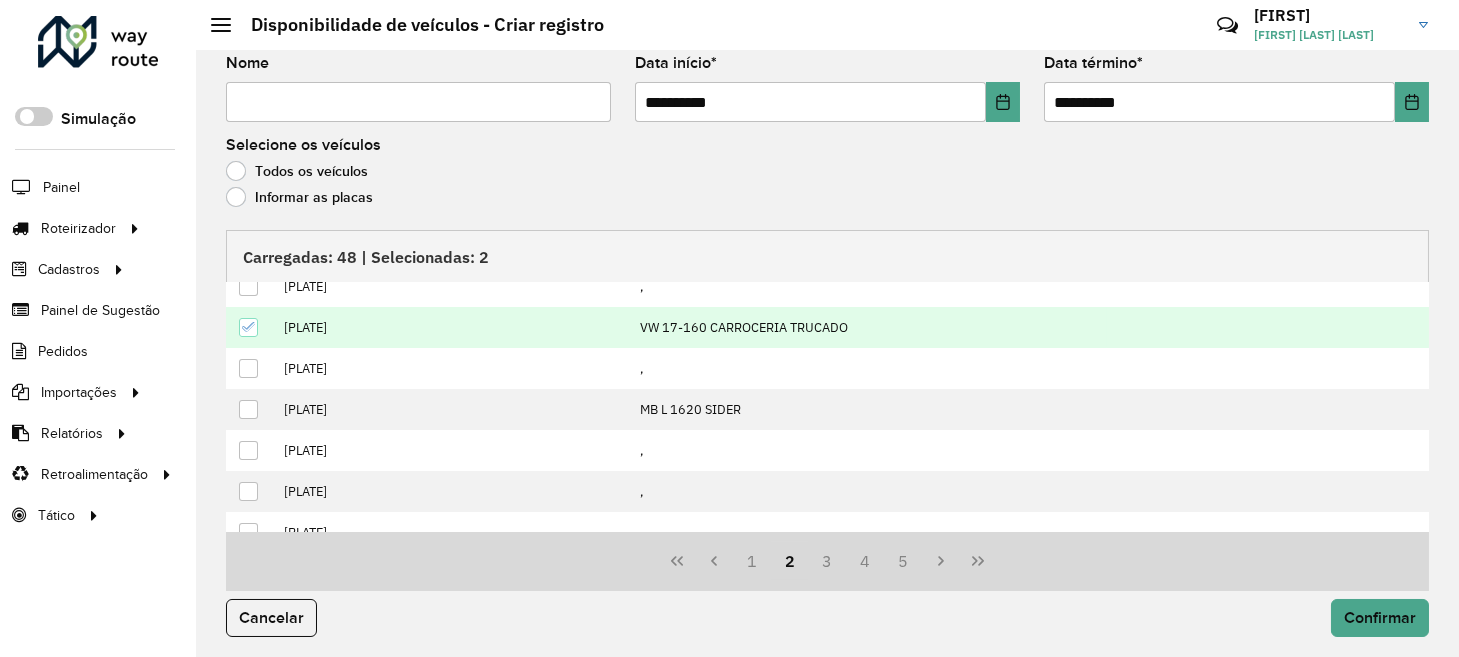 scroll, scrollTop: 201, scrollLeft: 0, axis: vertical 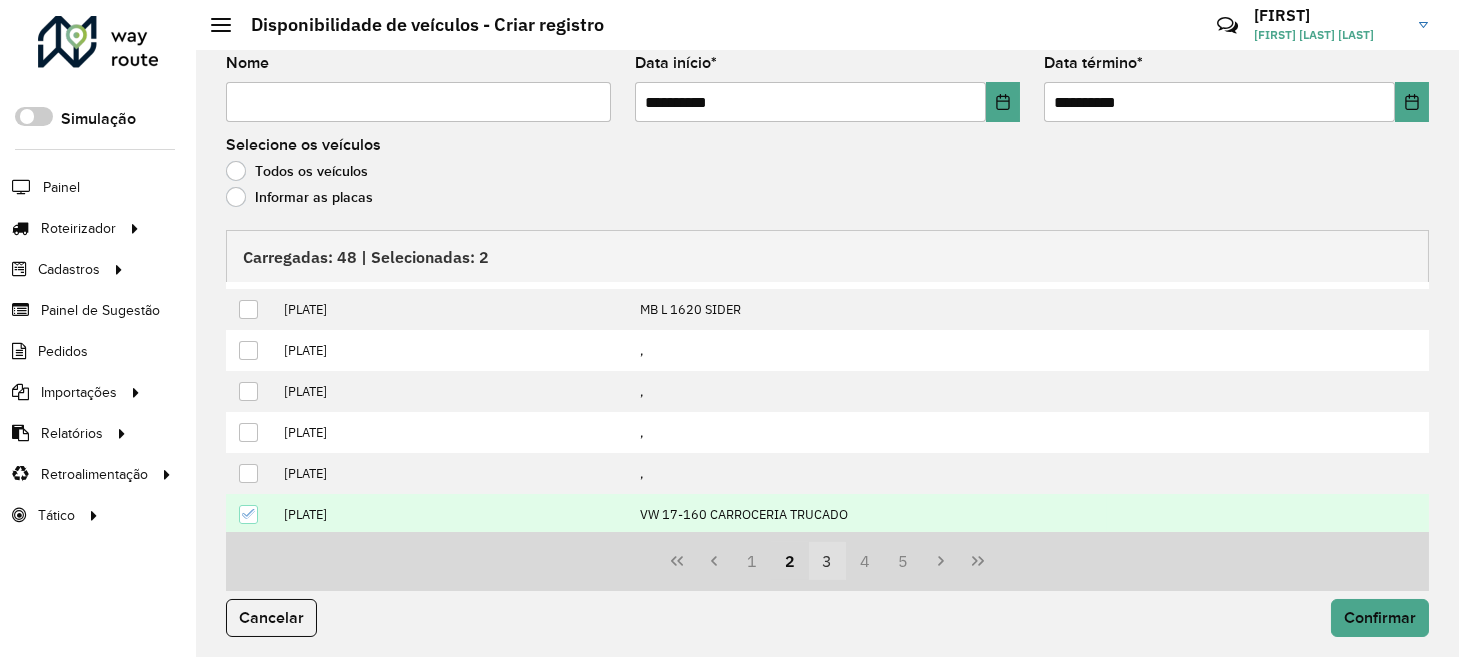 click on "3" at bounding box center (828, 561) 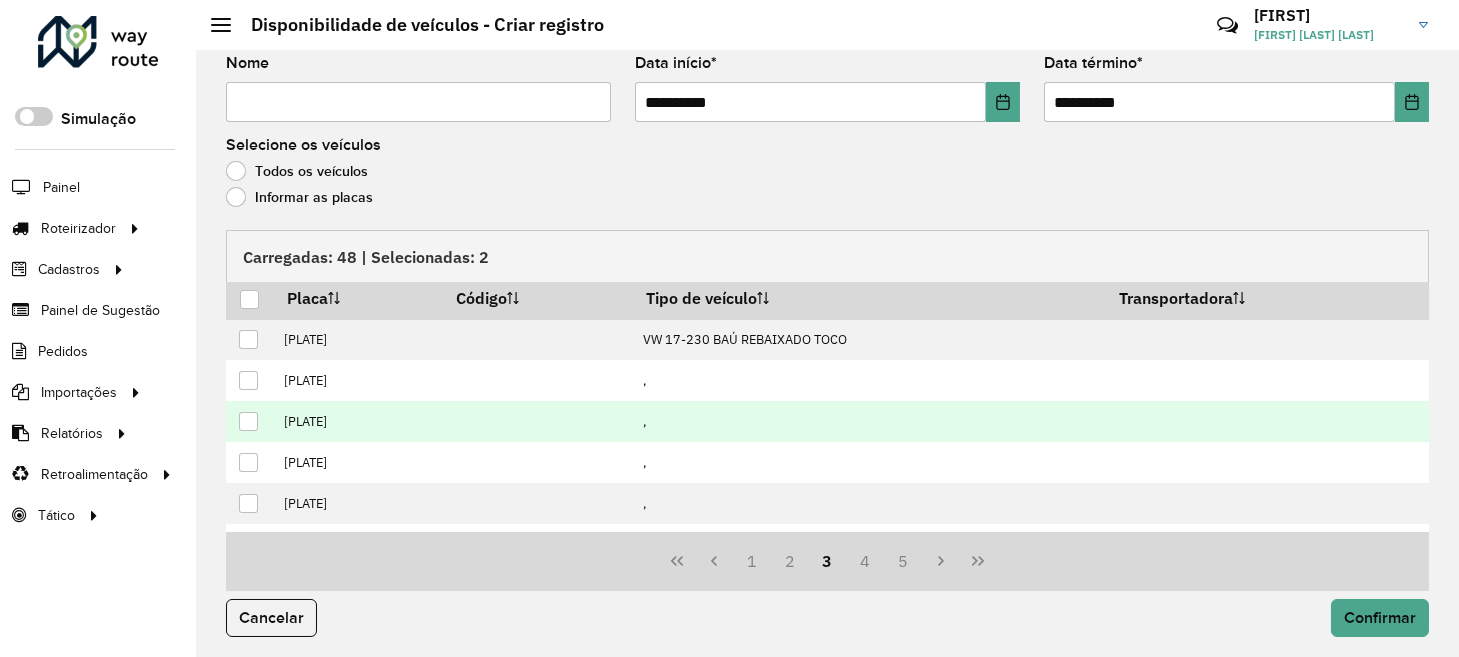 scroll, scrollTop: 0, scrollLeft: 0, axis: both 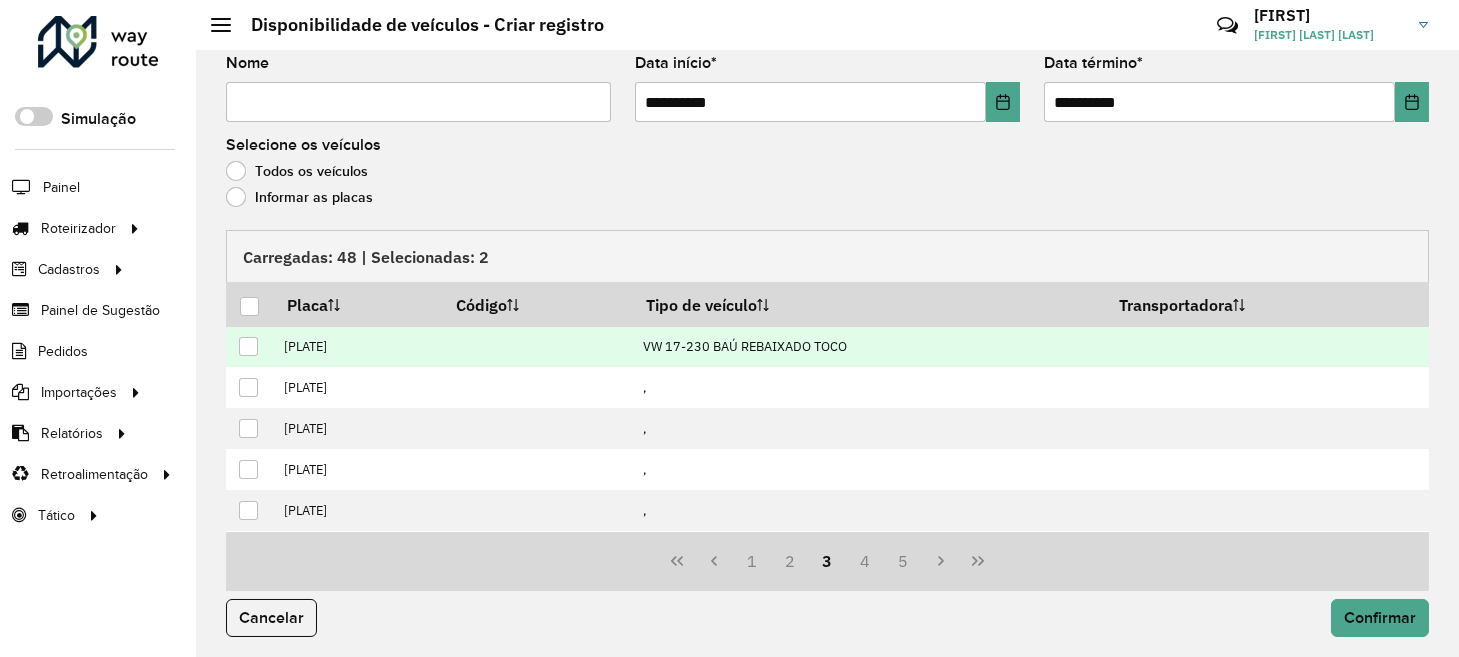 click at bounding box center [248, 346] 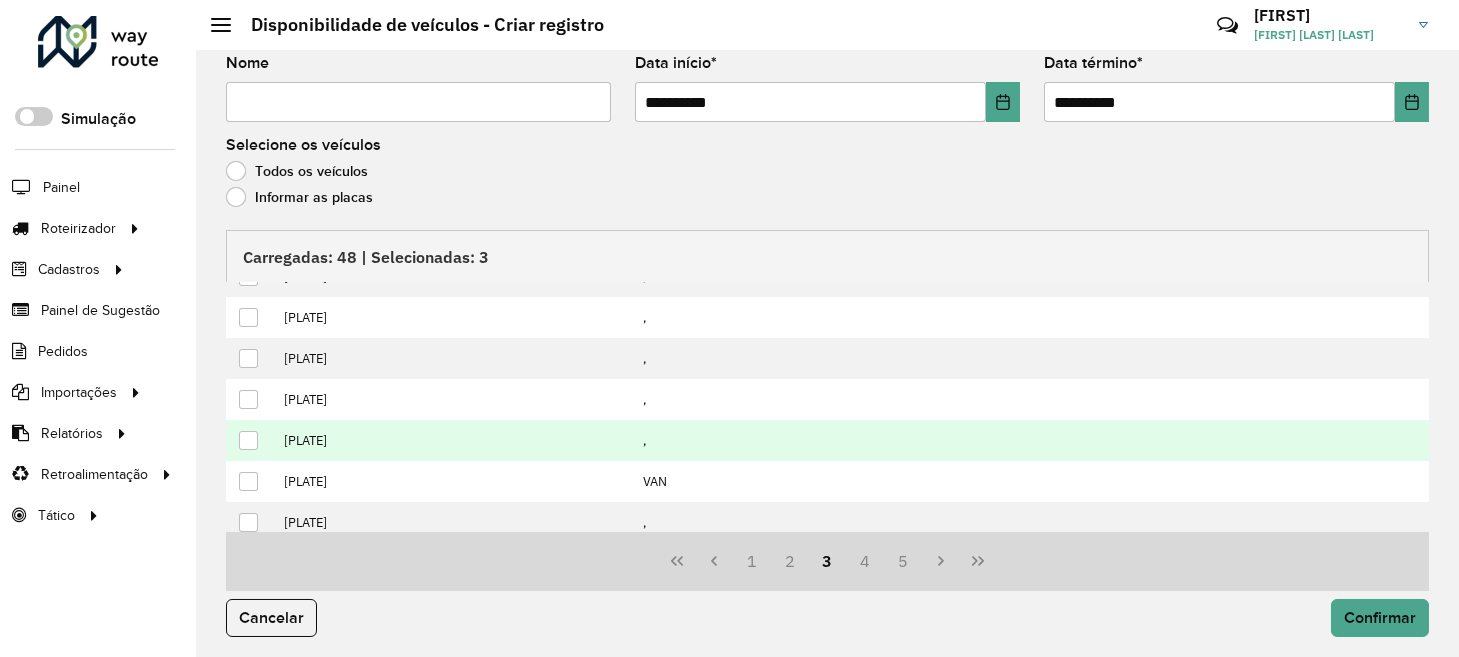 scroll, scrollTop: 201, scrollLeft: 0, axis: vertical 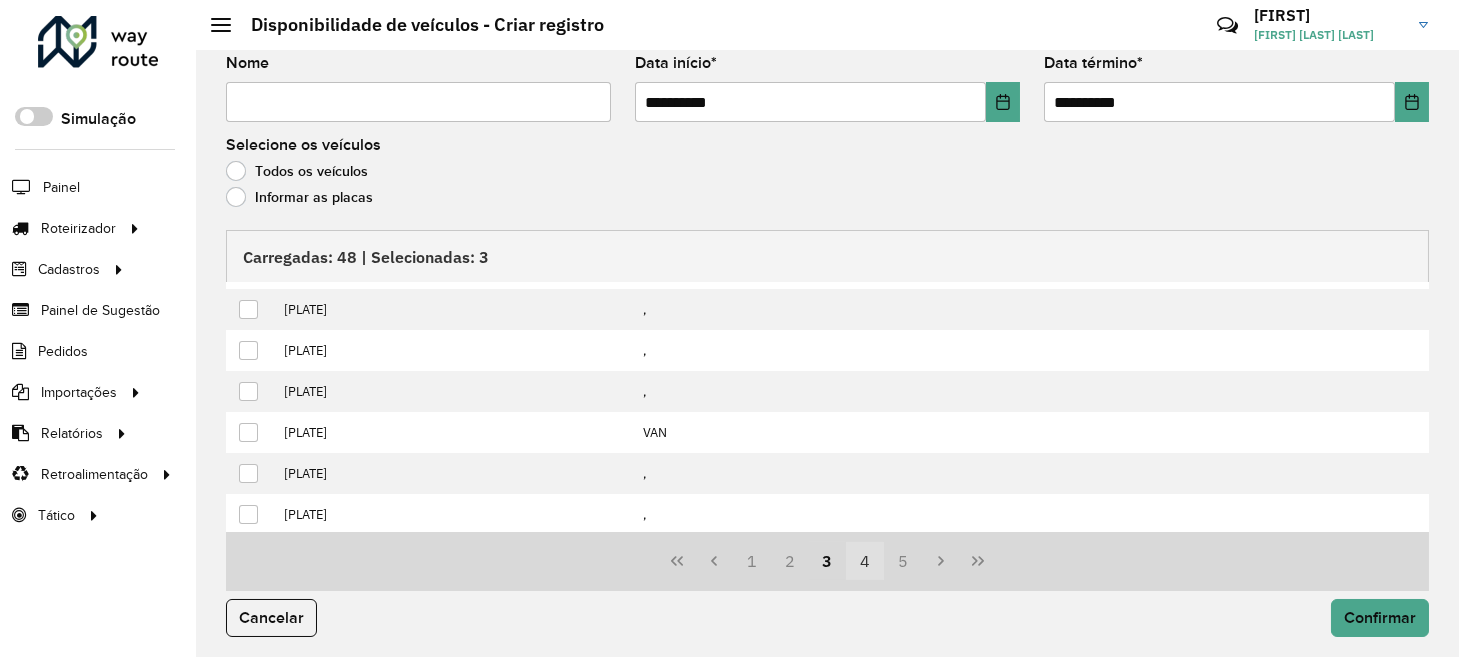 click on "4" at bounding box center (865, 561) 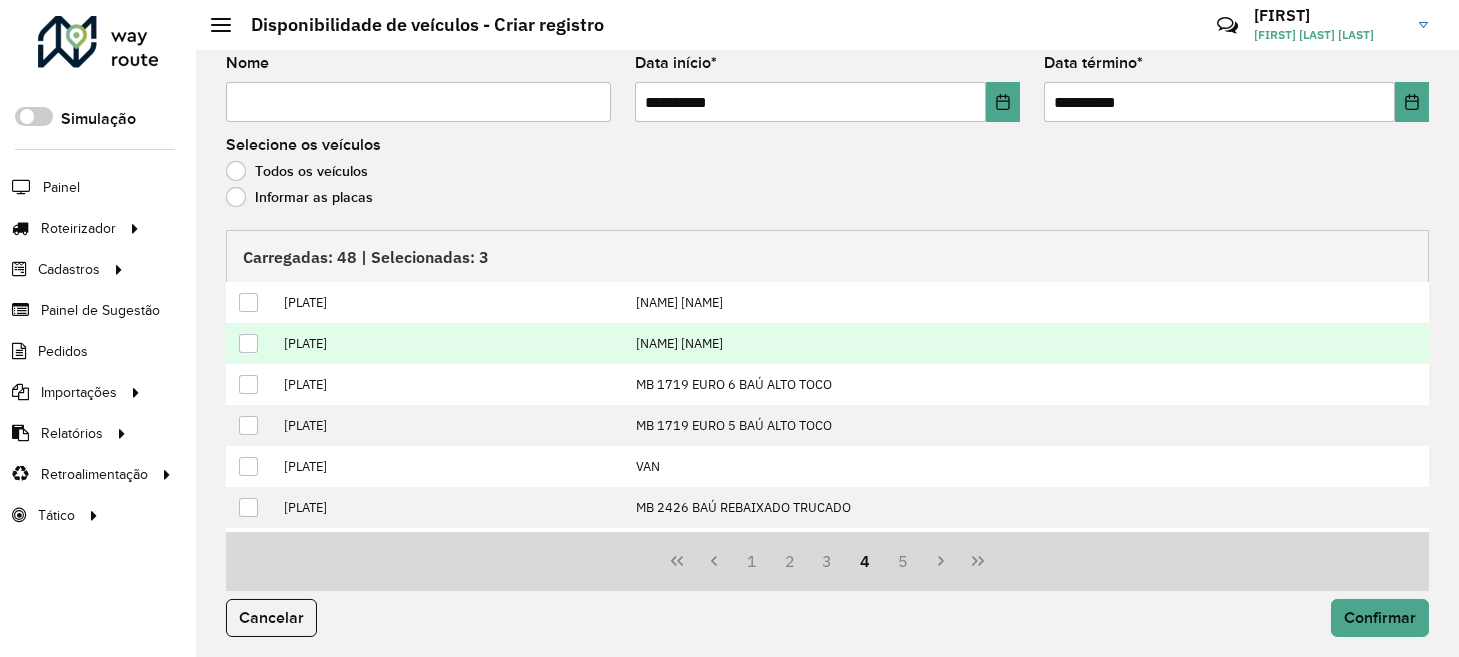 scroll, scrollTop: 0, scrollLeft: 0, axis: both 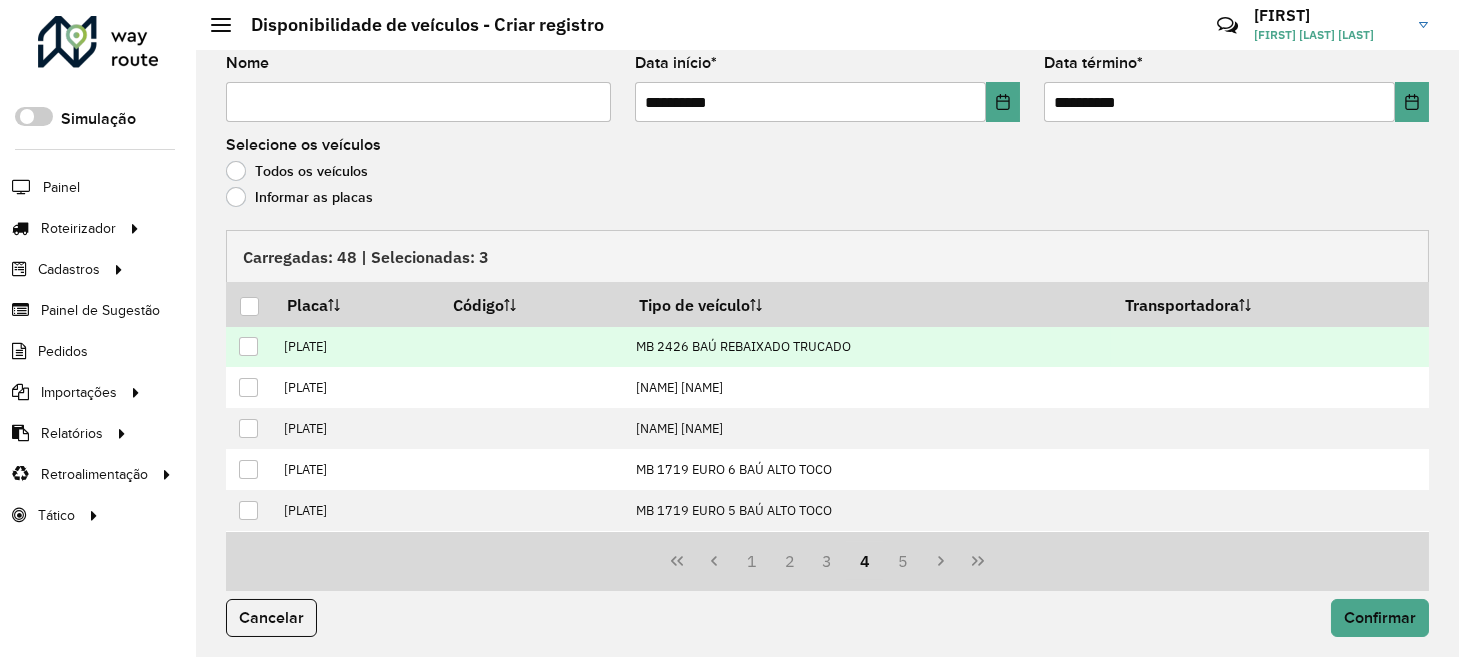 click at bounding box center (248, 346) 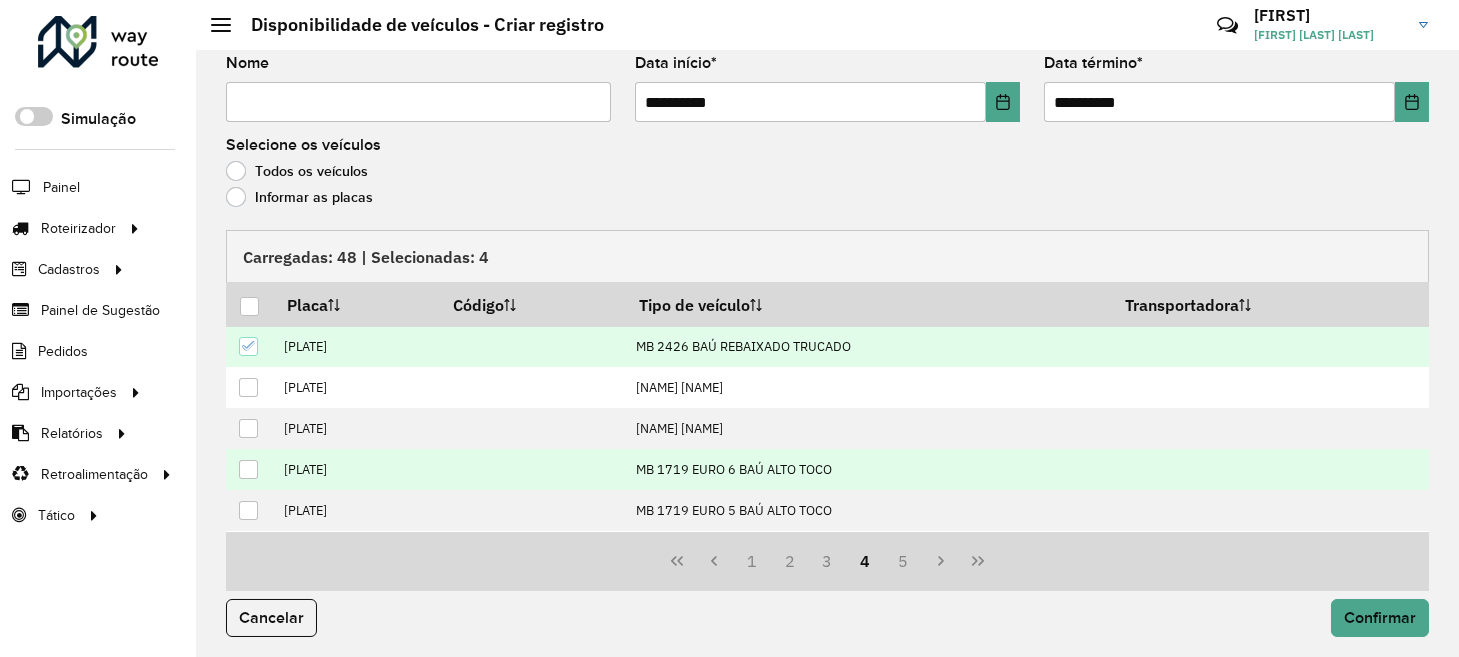 click at bounding box center (248, 469) 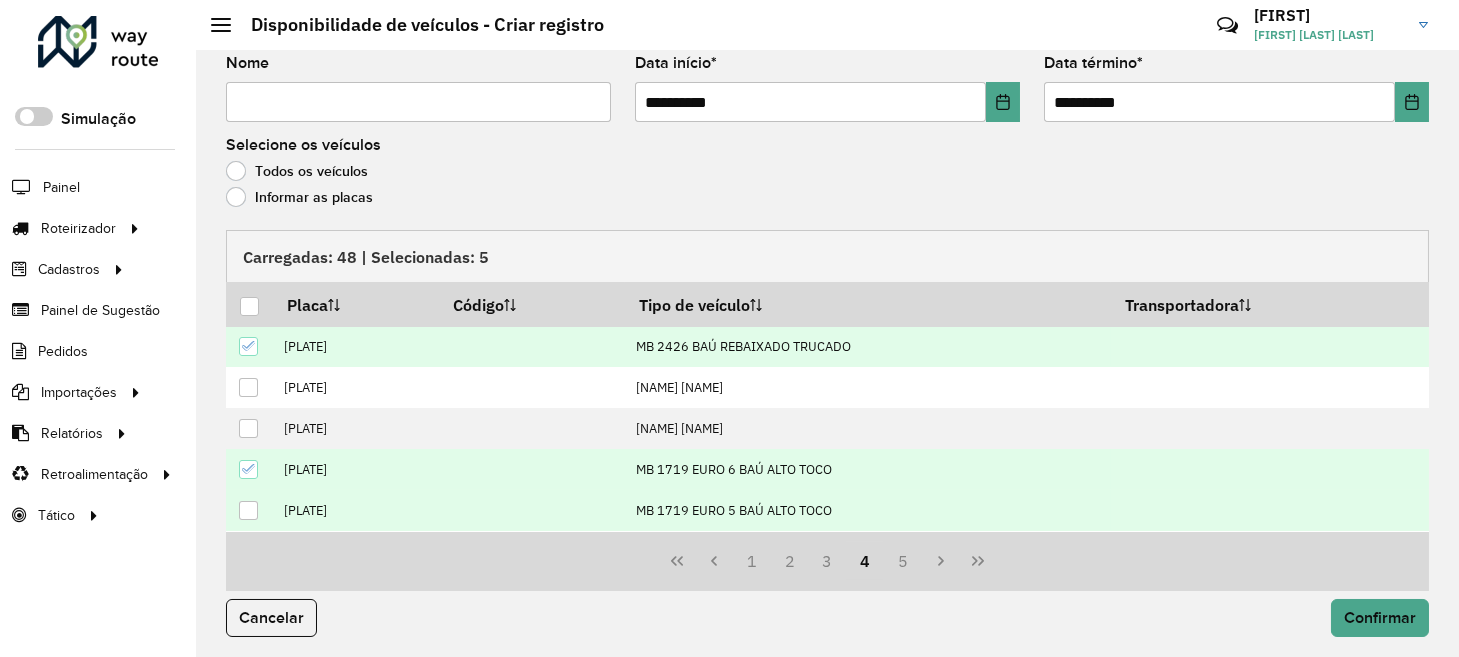 click at bounding box center (248, 510) 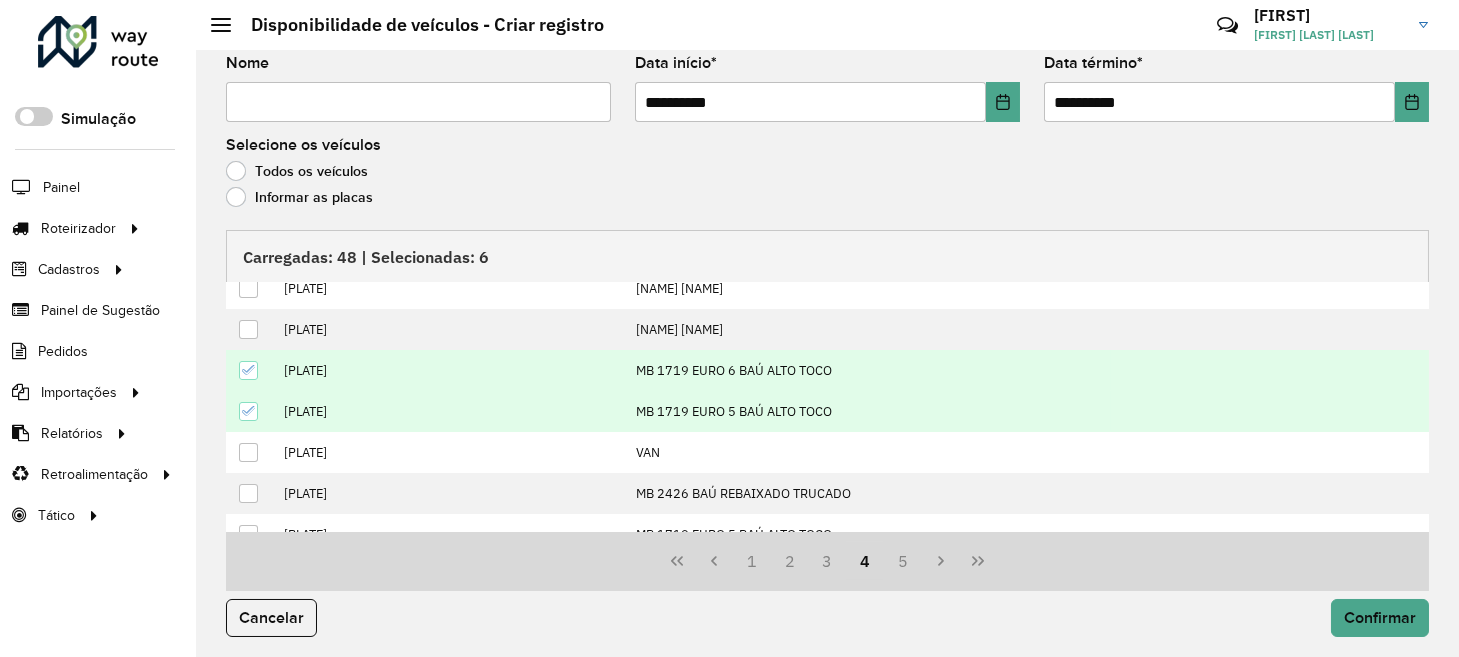 scroll, scrollTop: 200, scrollLeft: 0, axis: vertical 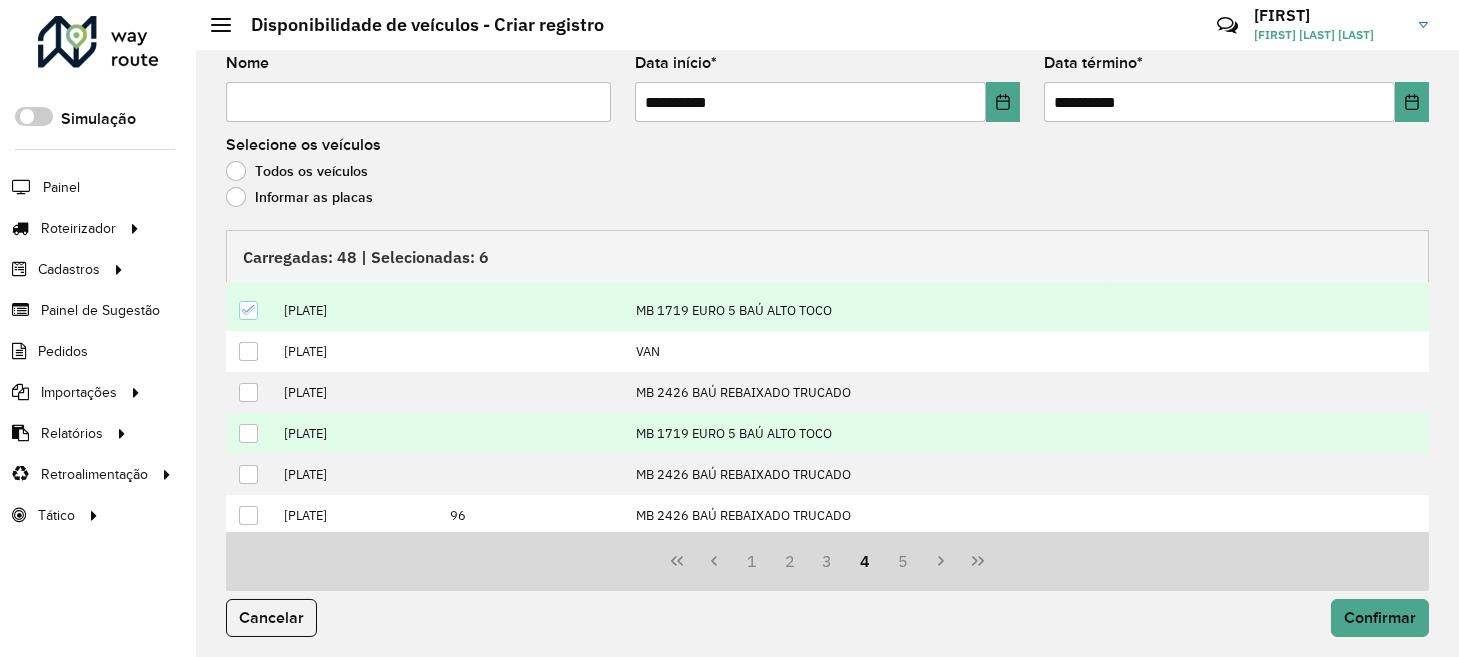 click at bounding box center [248, 433] 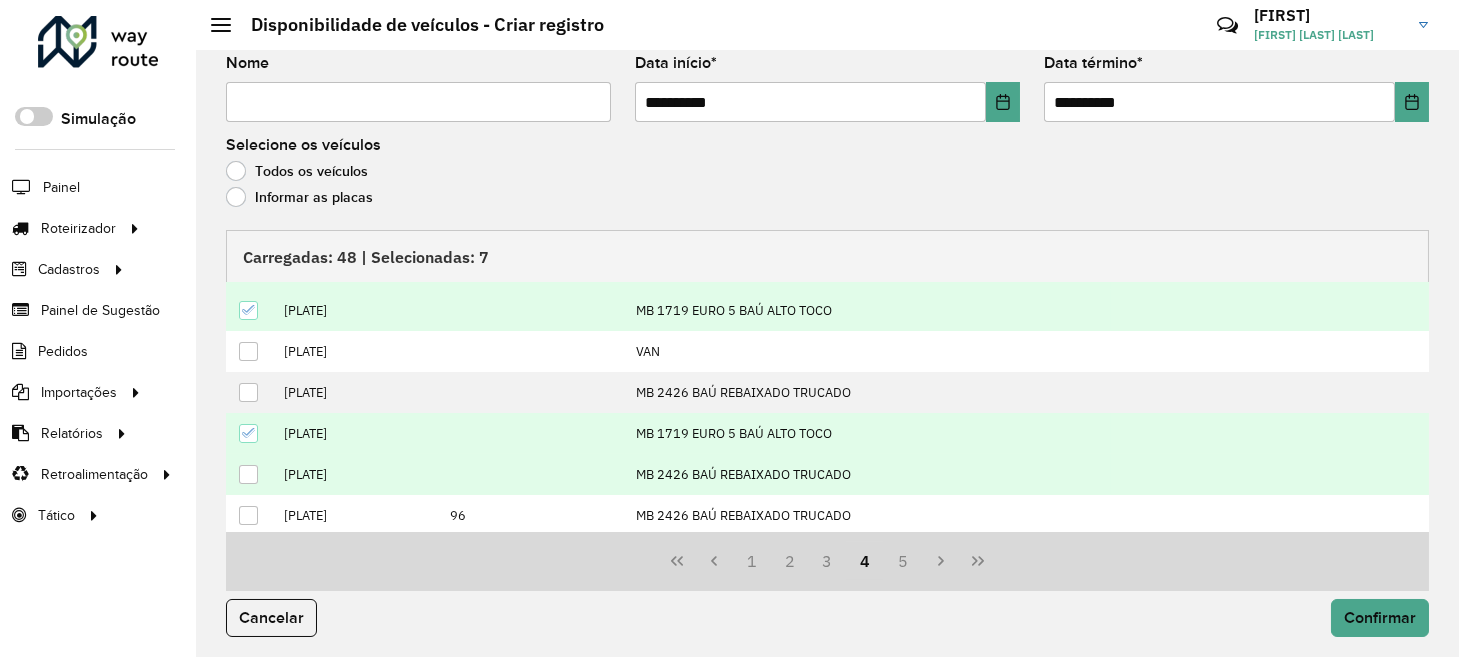 click at bounding box center [248, 474] 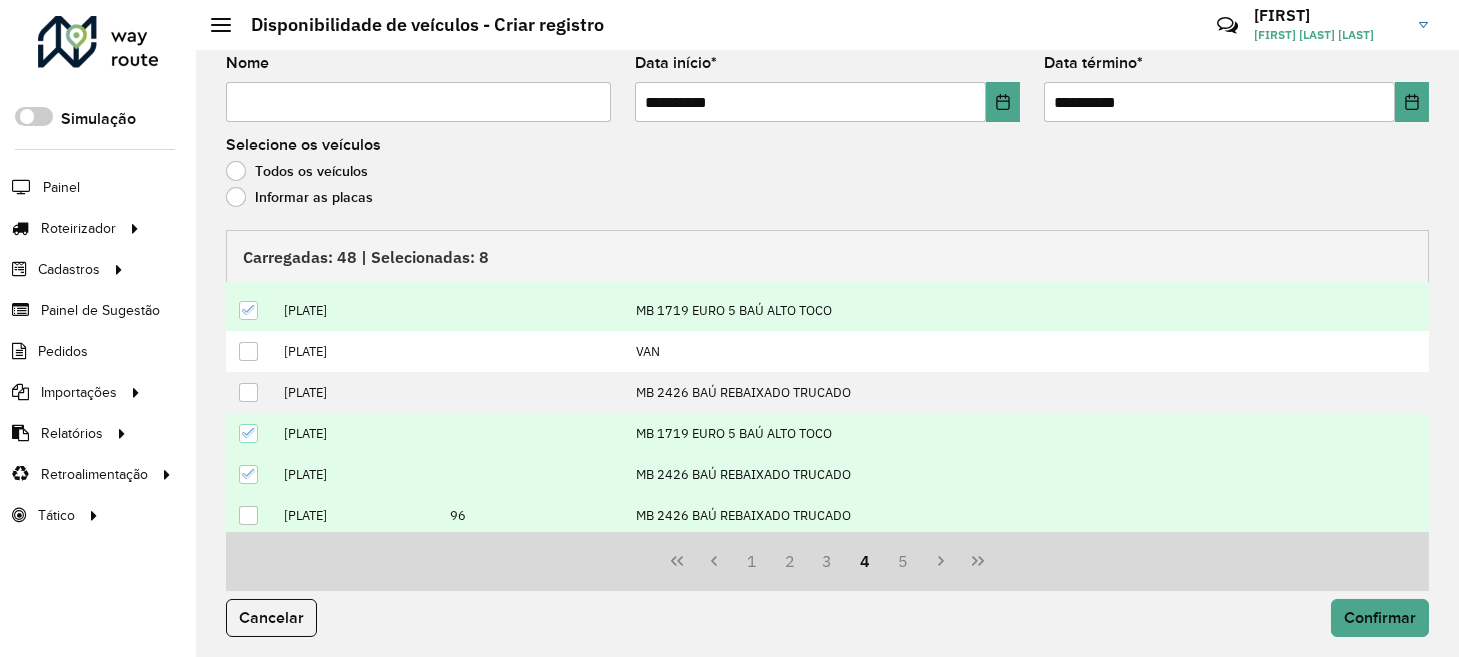 click at bounding box center (248, 515) 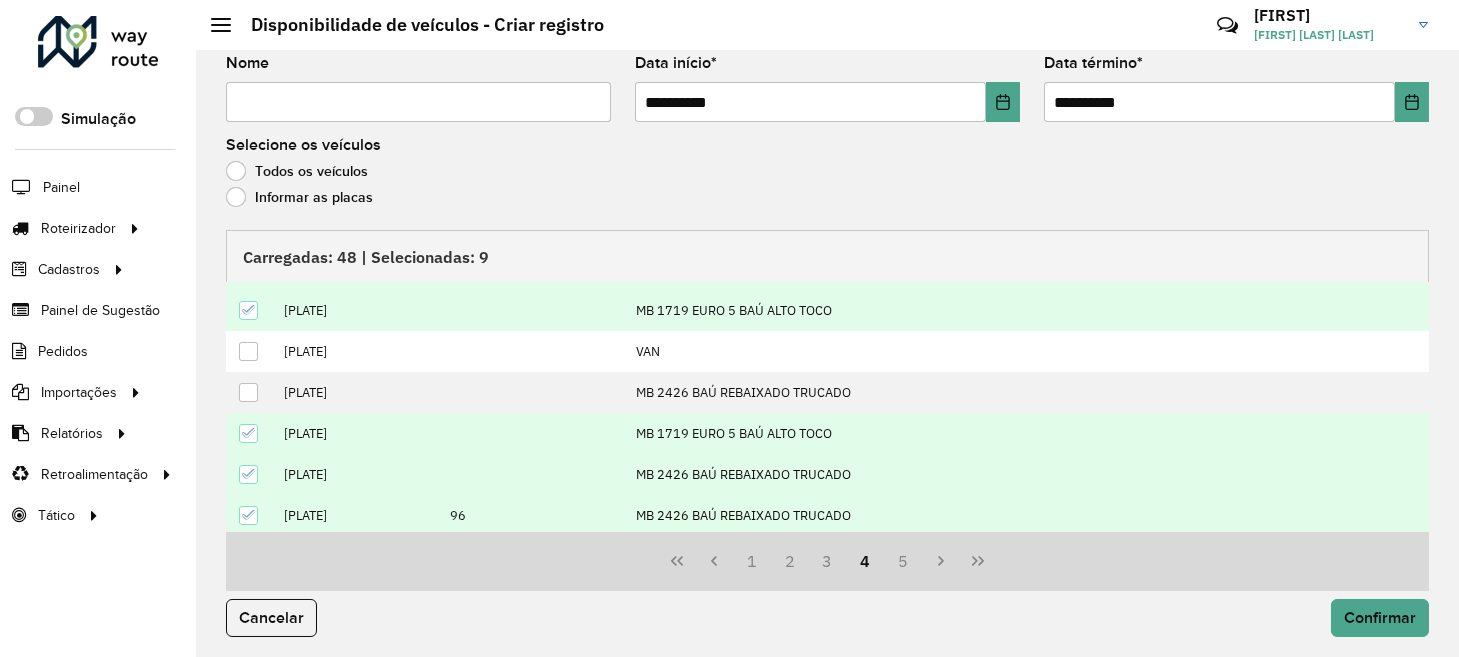 scroll, scrollTop: 201, scrollLeft: 0, axis: vertical 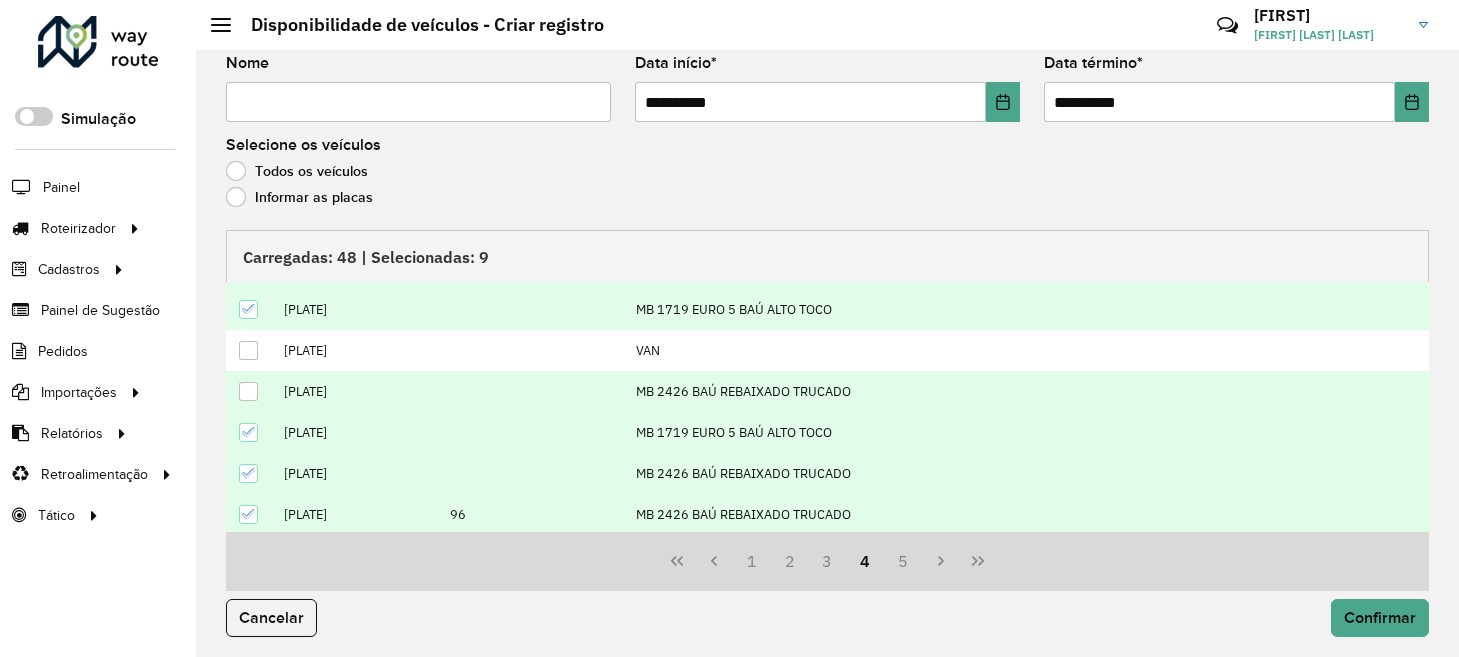 click at bounding box center [248, 391] 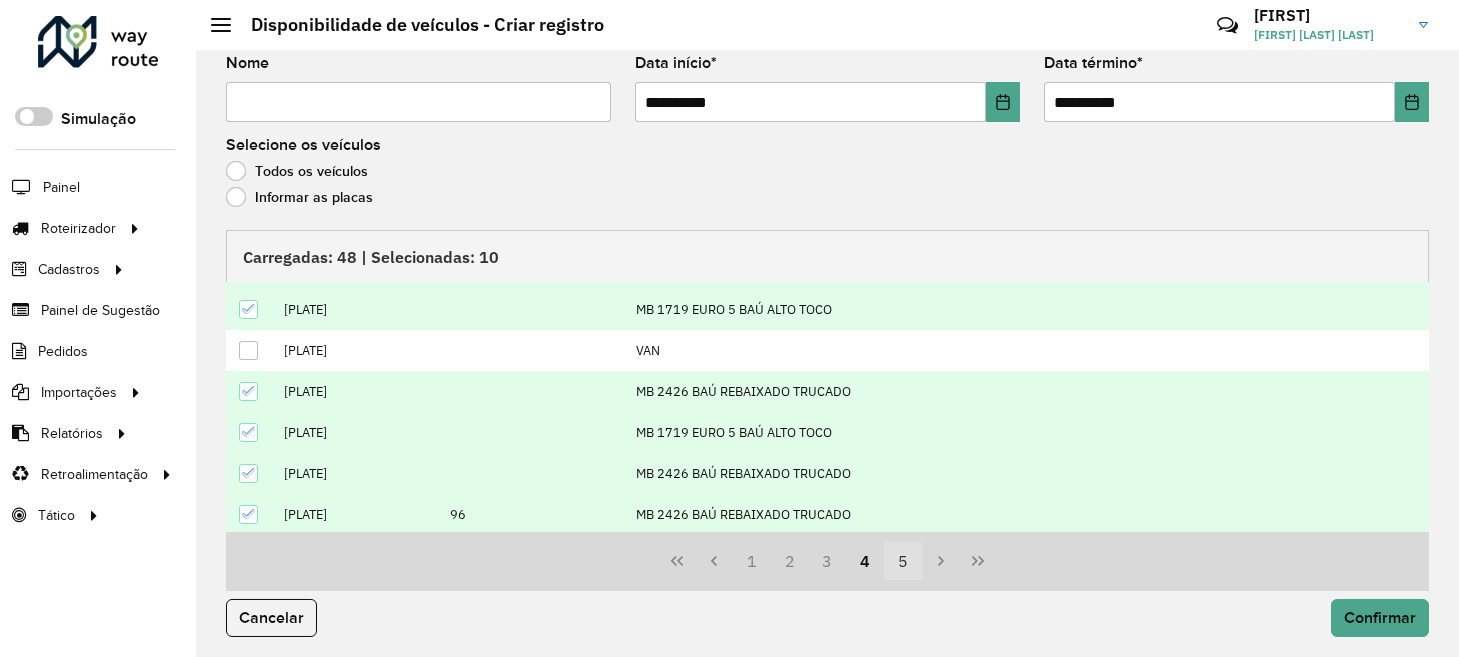 click on "5" at bounding box center (903, 561) 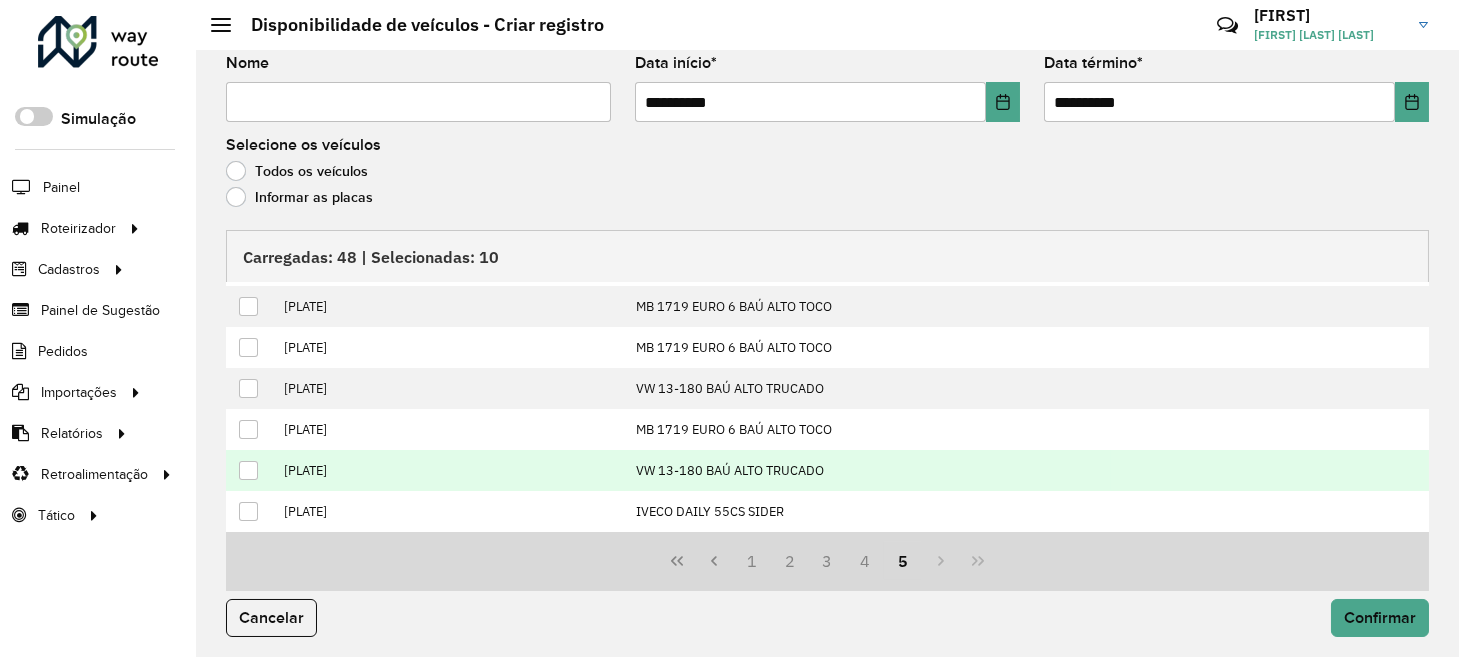 scroll, scrollTop: 119, scrollLeft: 0, axis: vertical 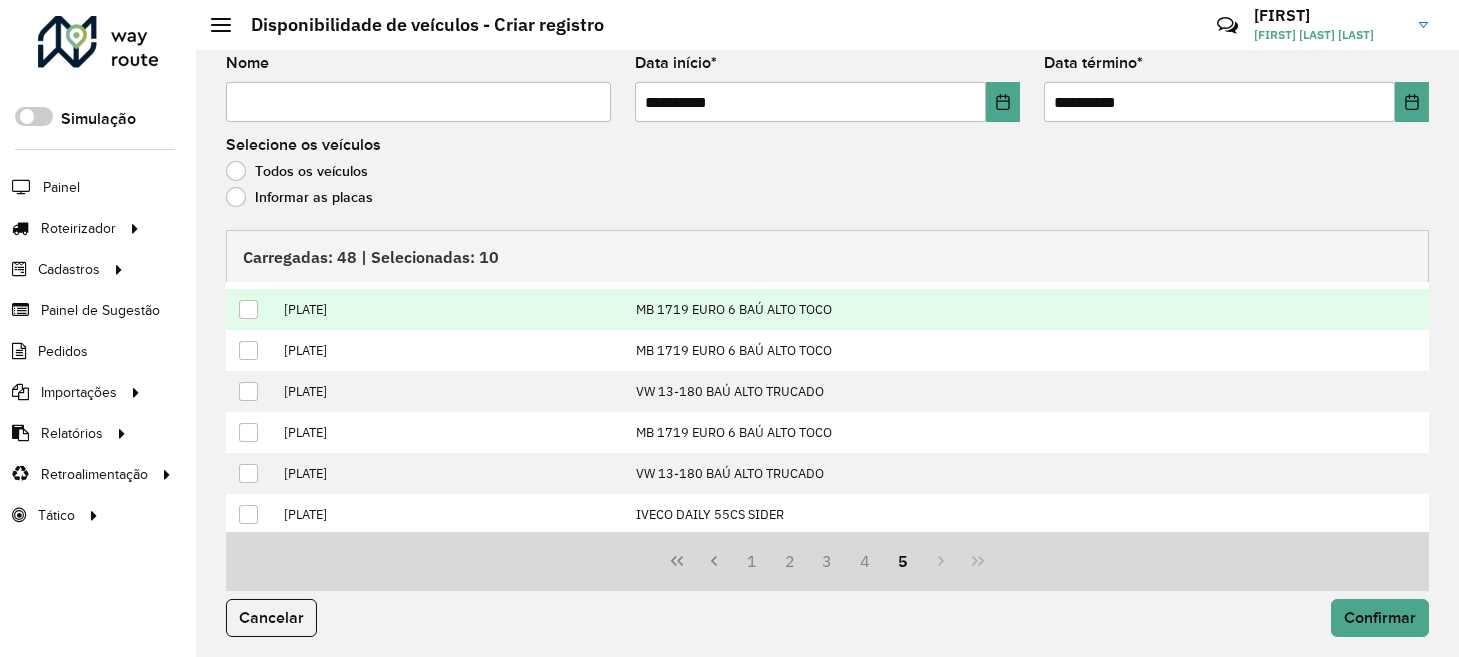 click at bounding box center (248, 309) 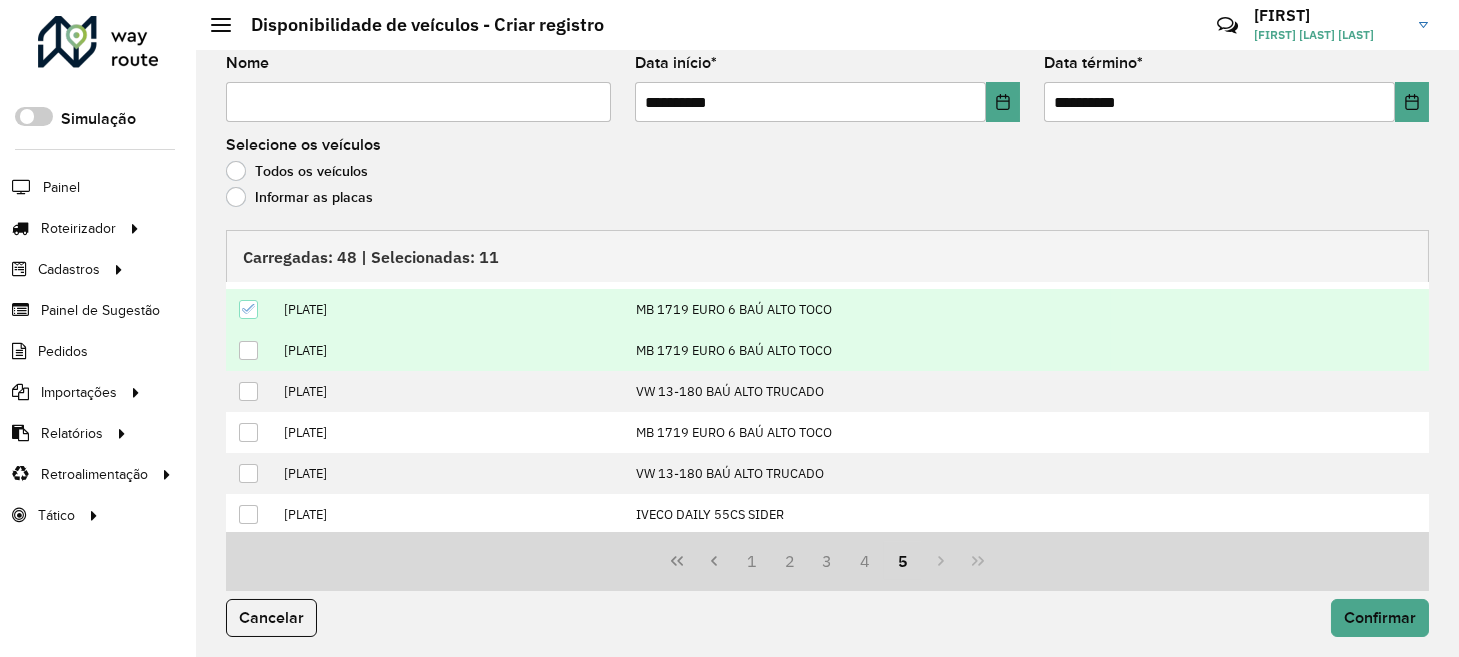 click at bounding box center [248, 350] 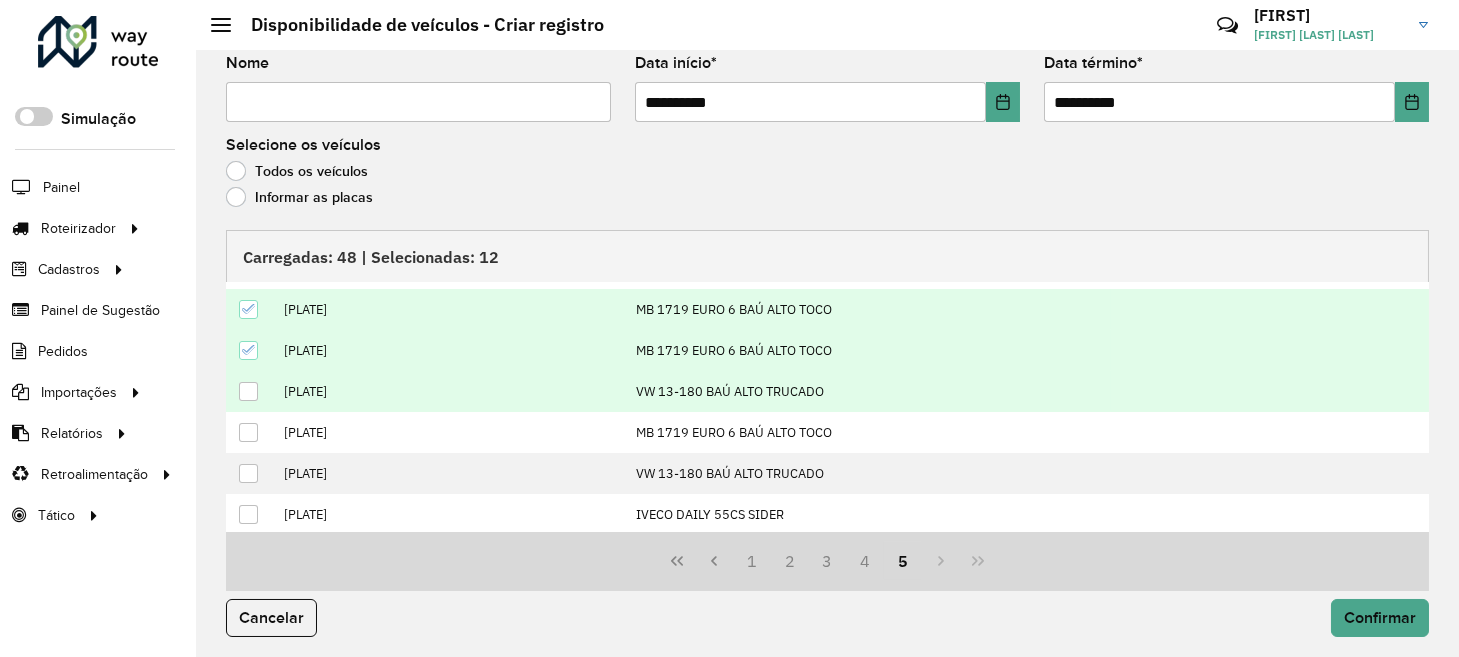 click at bounding box center [248, 391] 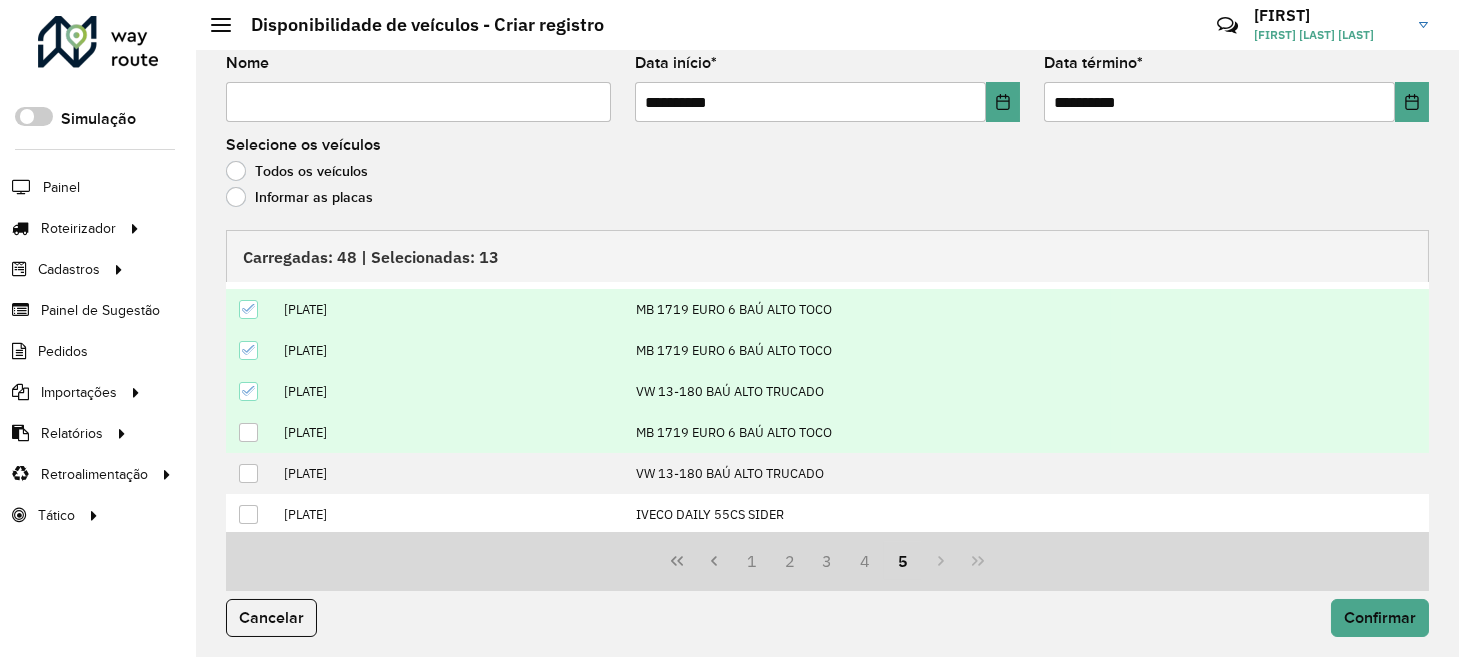 click at bounding box center [248, 432] 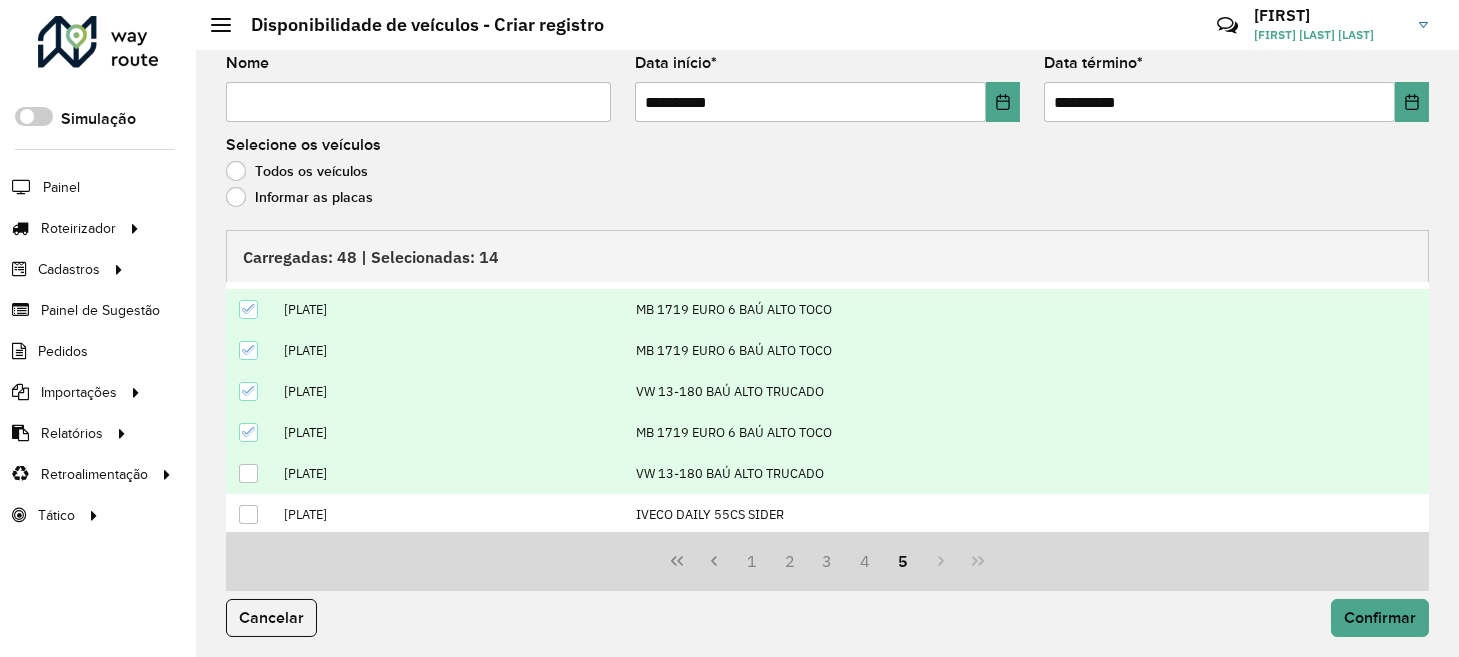 click at bounding box center [248, 473] 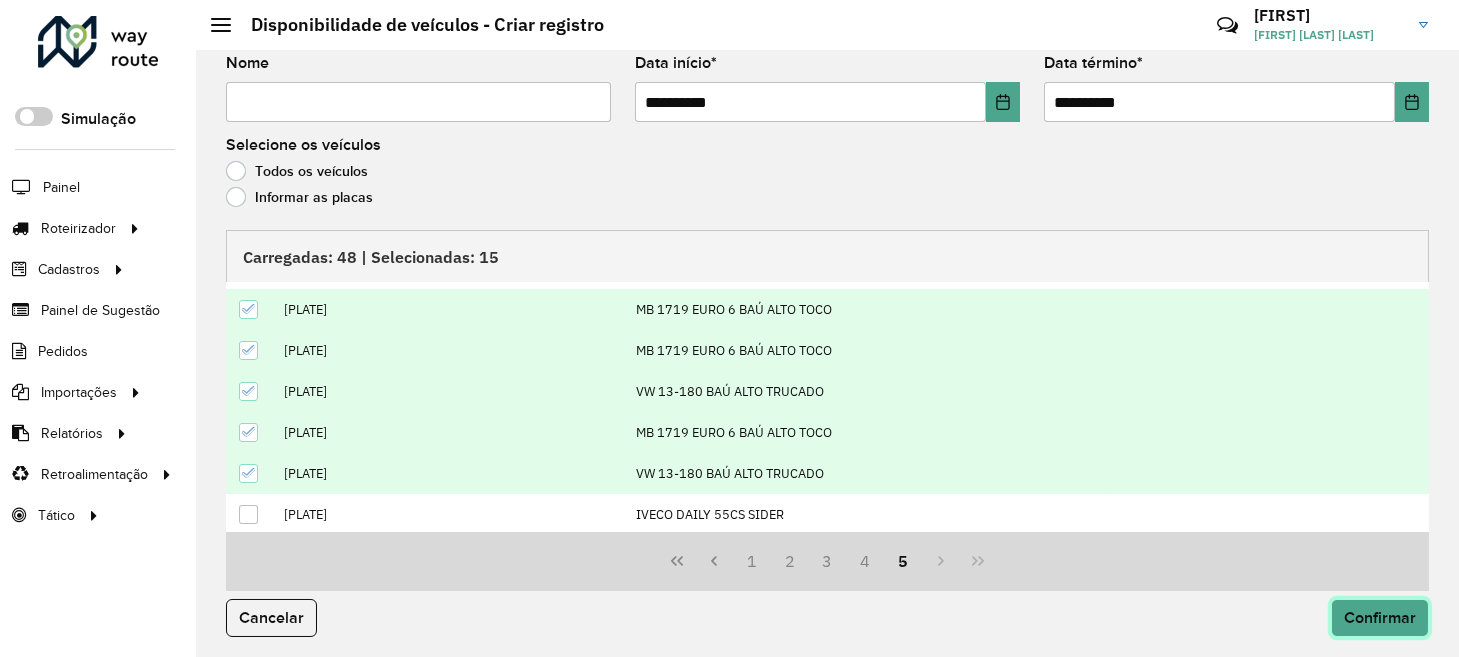 click on "Confirmar" 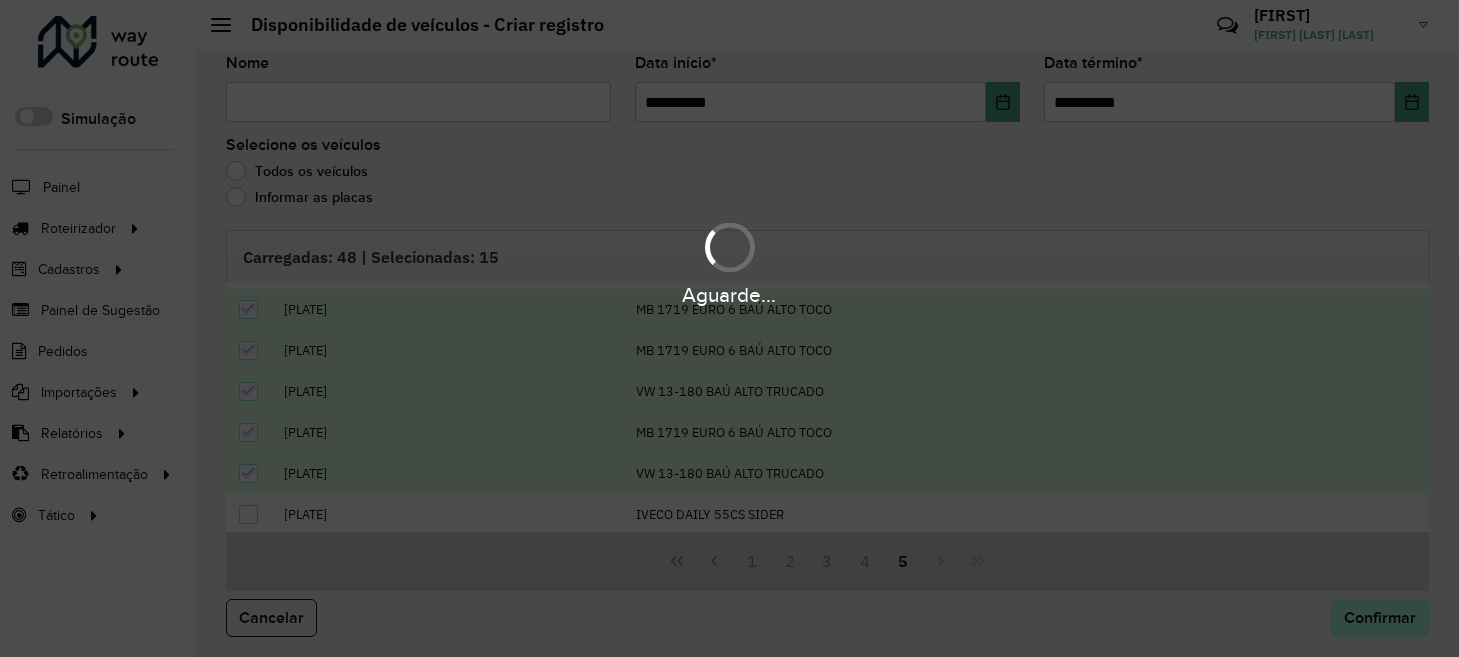 scroll, scrollTop: 0, scrollLeft: 0, axis: both 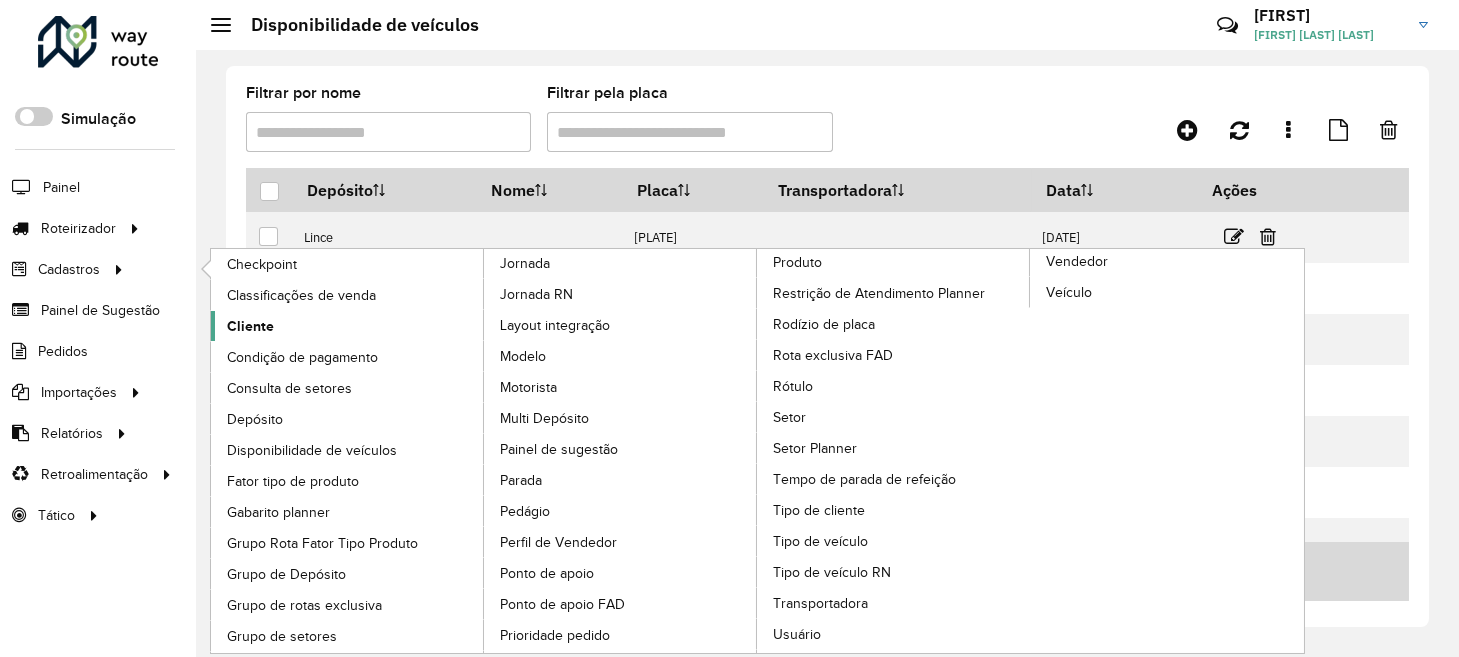 click on "Cliente" 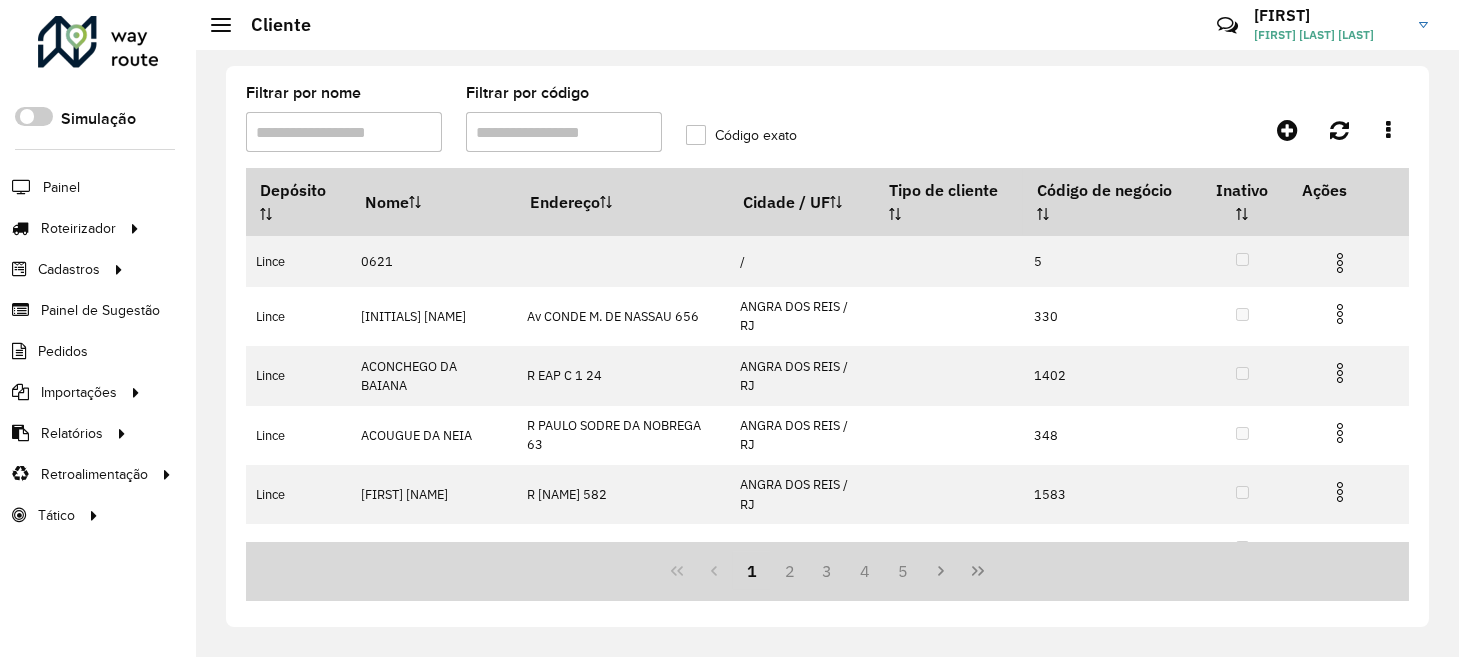 click on "Filtrar por código" at bounding box center (564, 132) 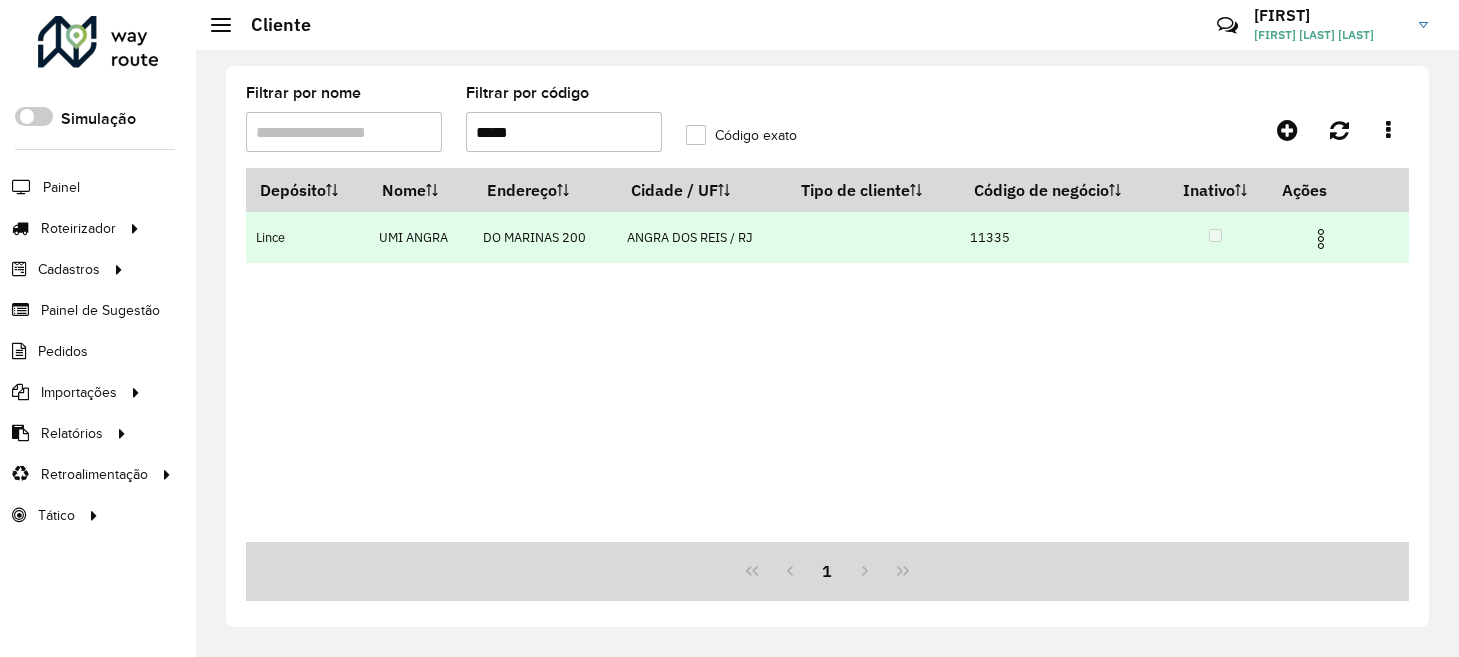type on "*****" 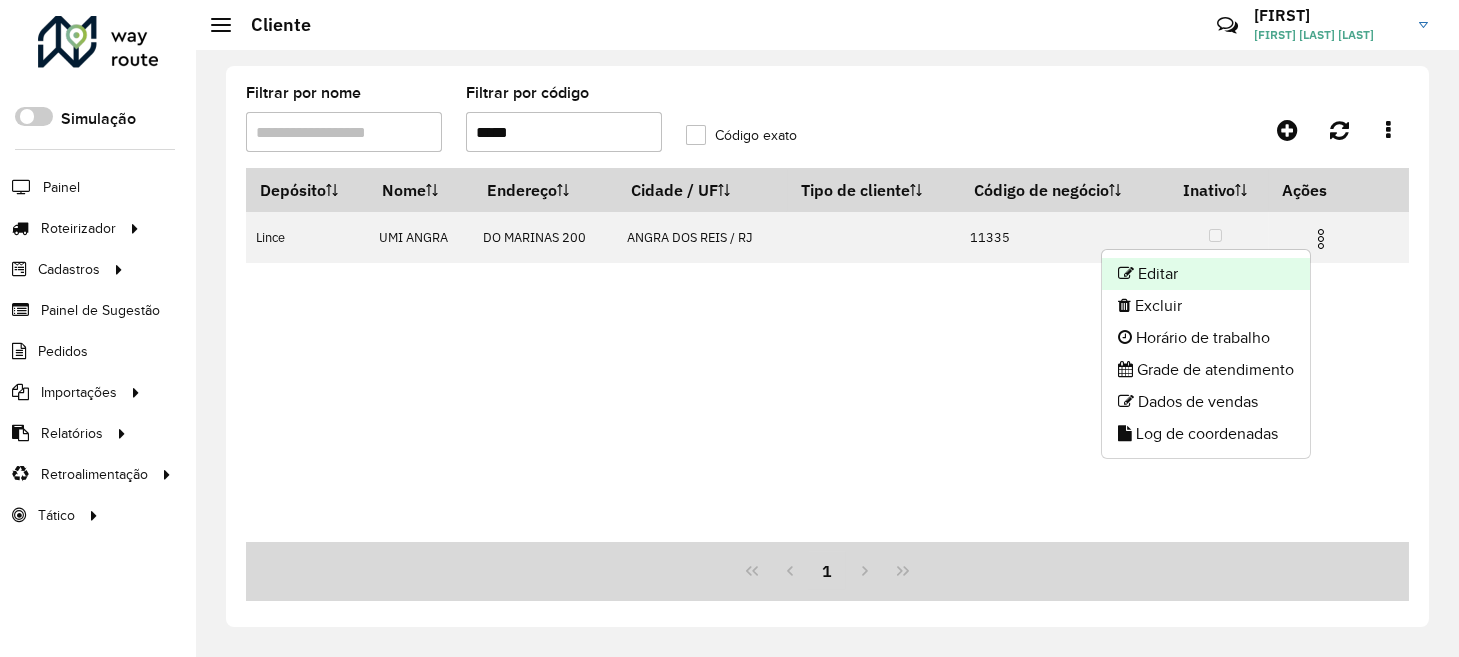 click on "Editar" 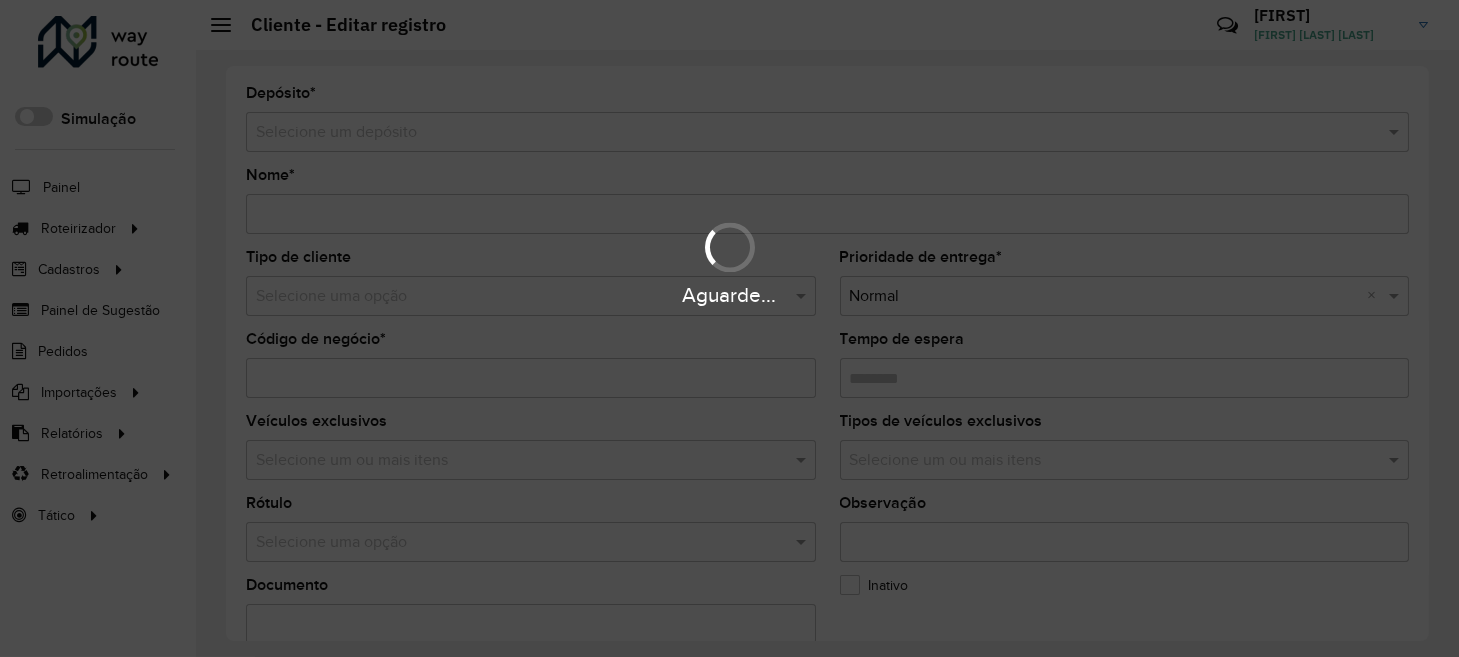 type on "*********" 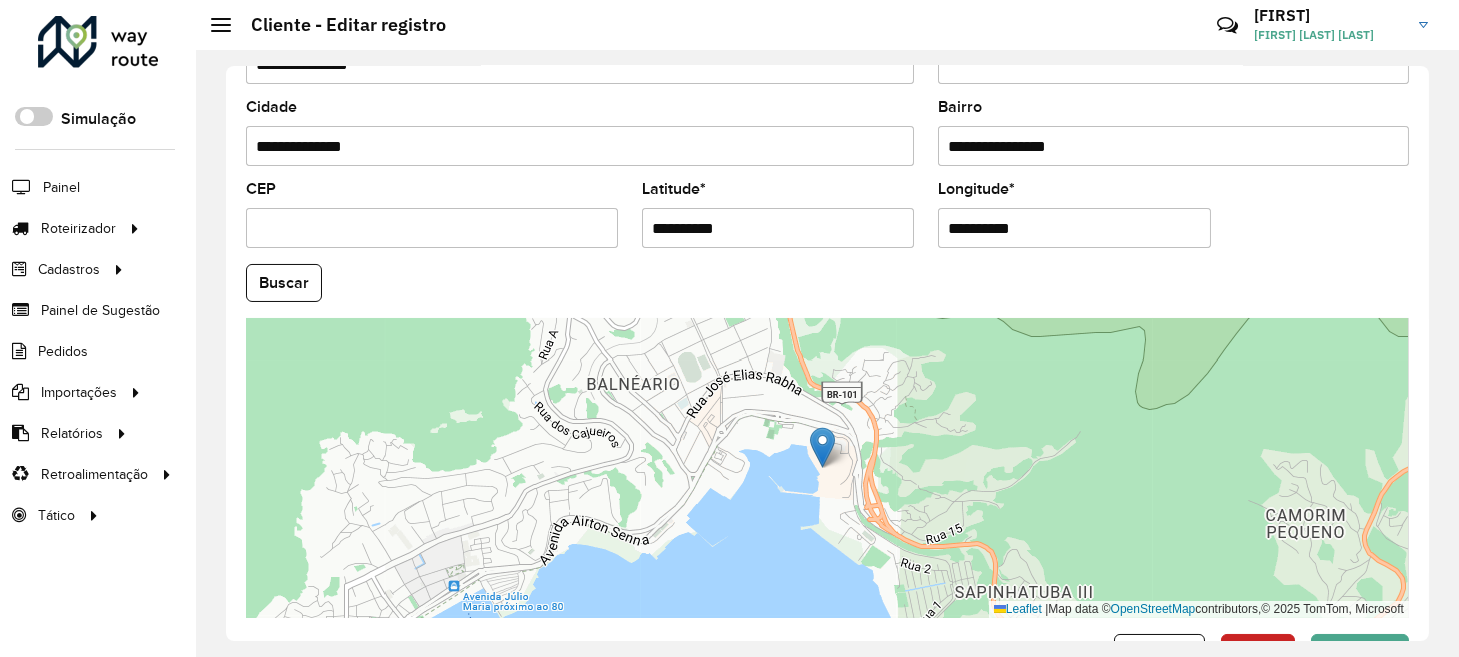 scroll, scrollTop: 800, scrollLeft: 0, axis: vertical 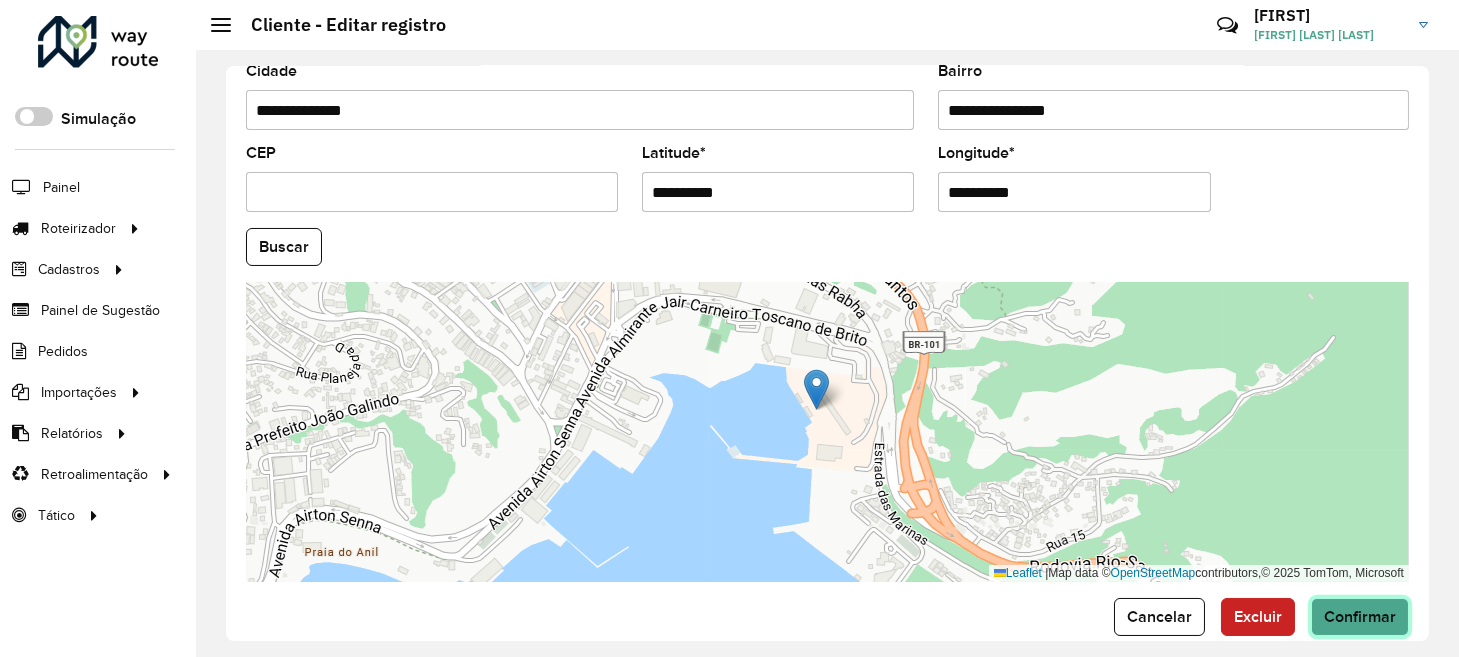 click on "Confirmar" 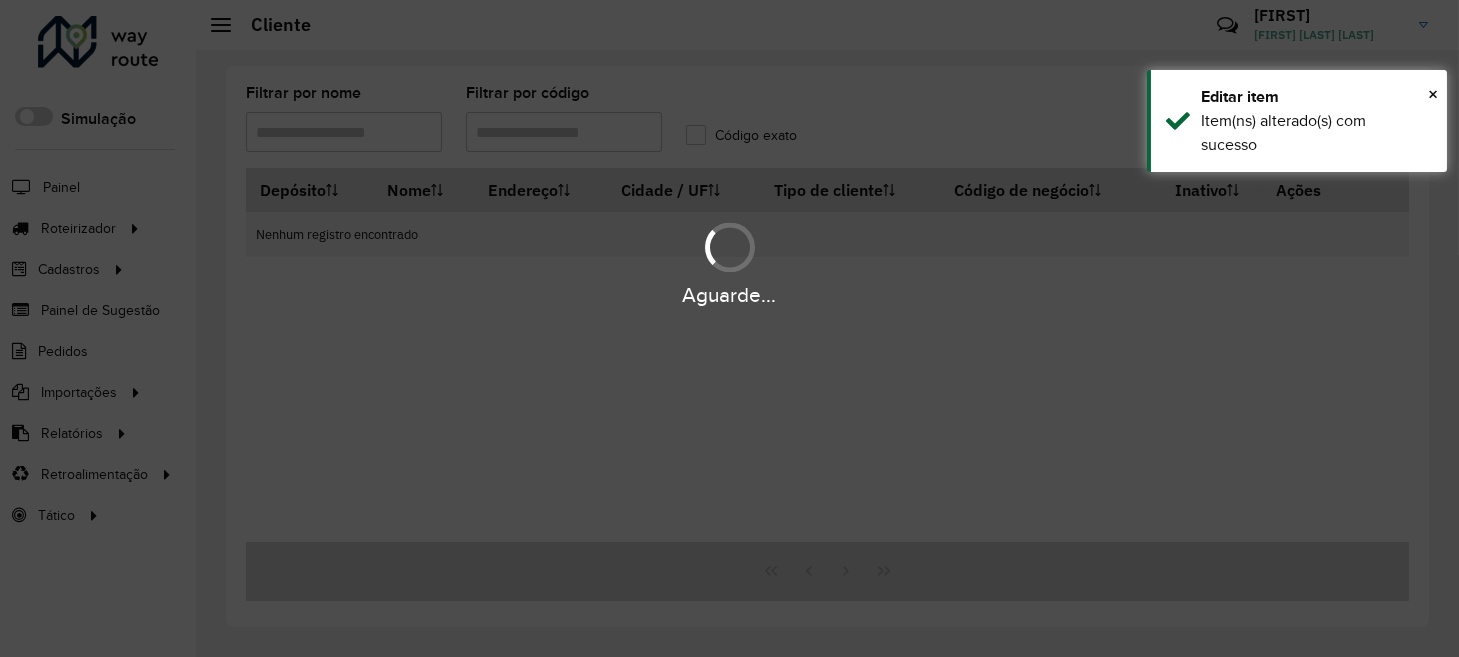 type on "*****" 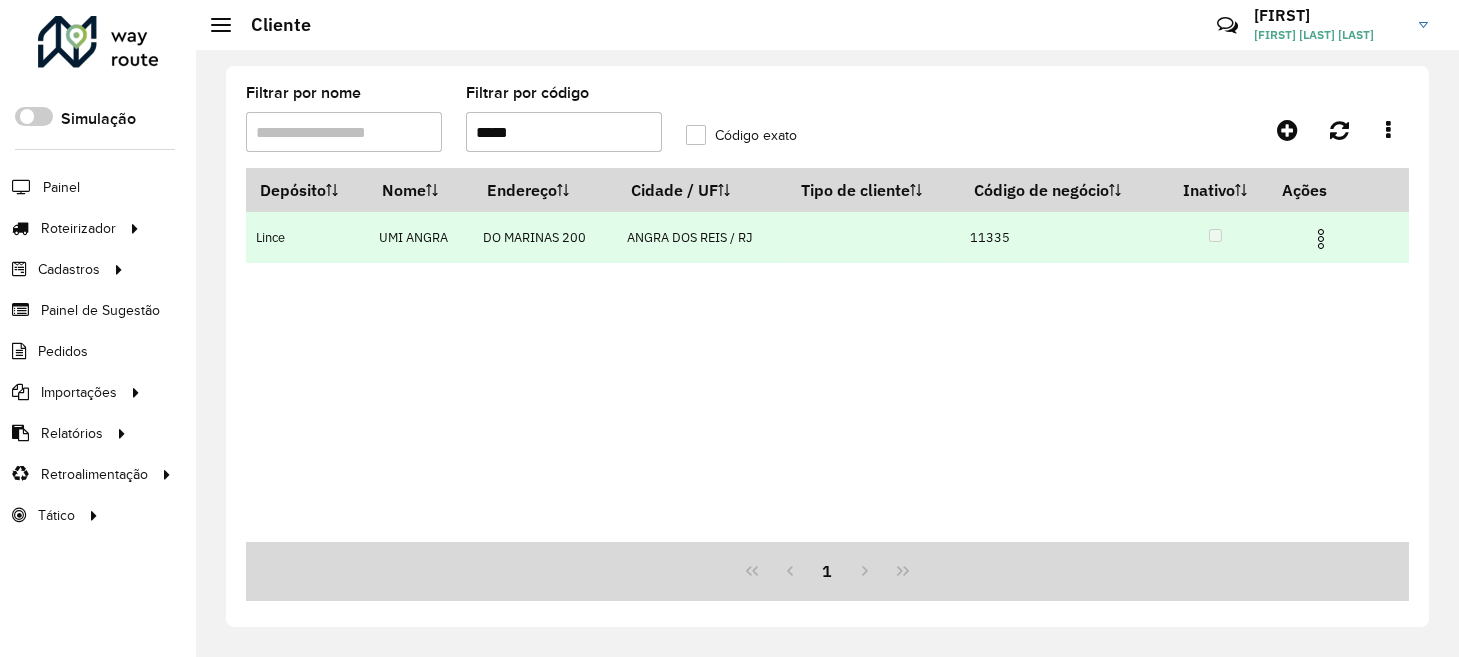 click at bounding box center (1321, 239) 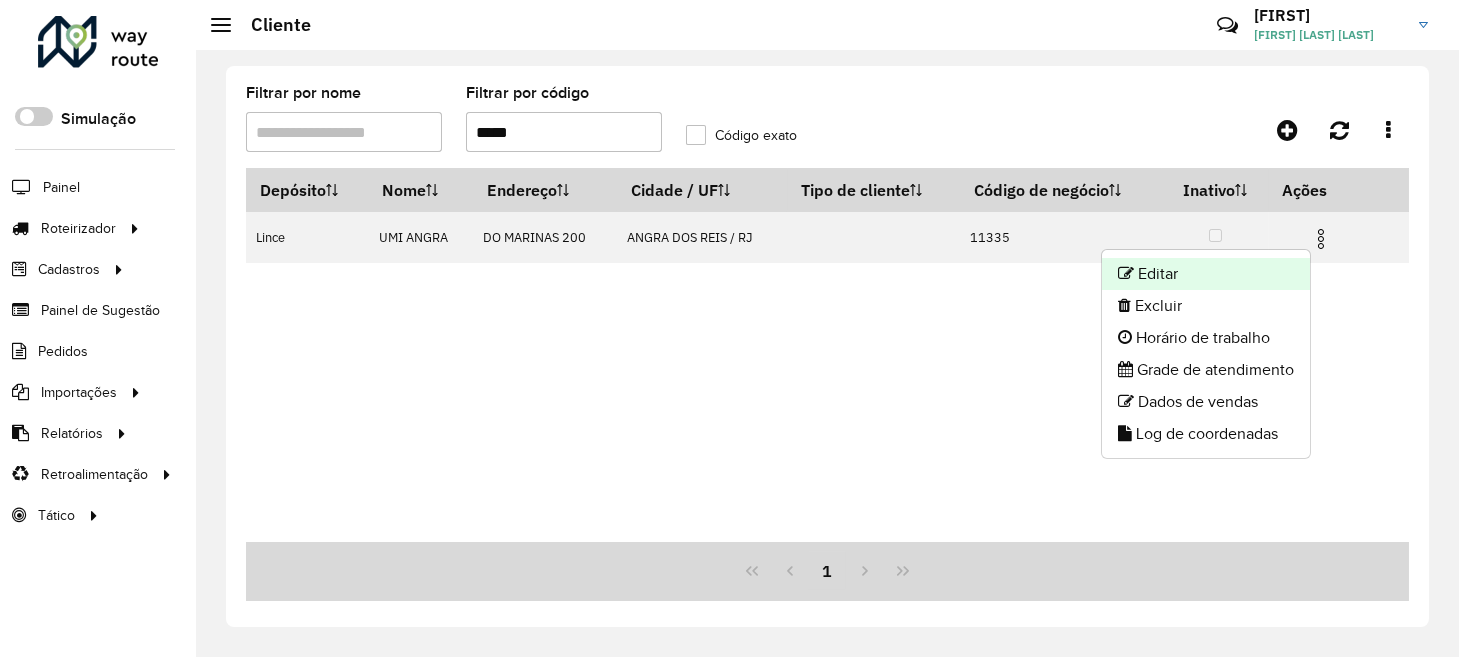 click on "Editar" 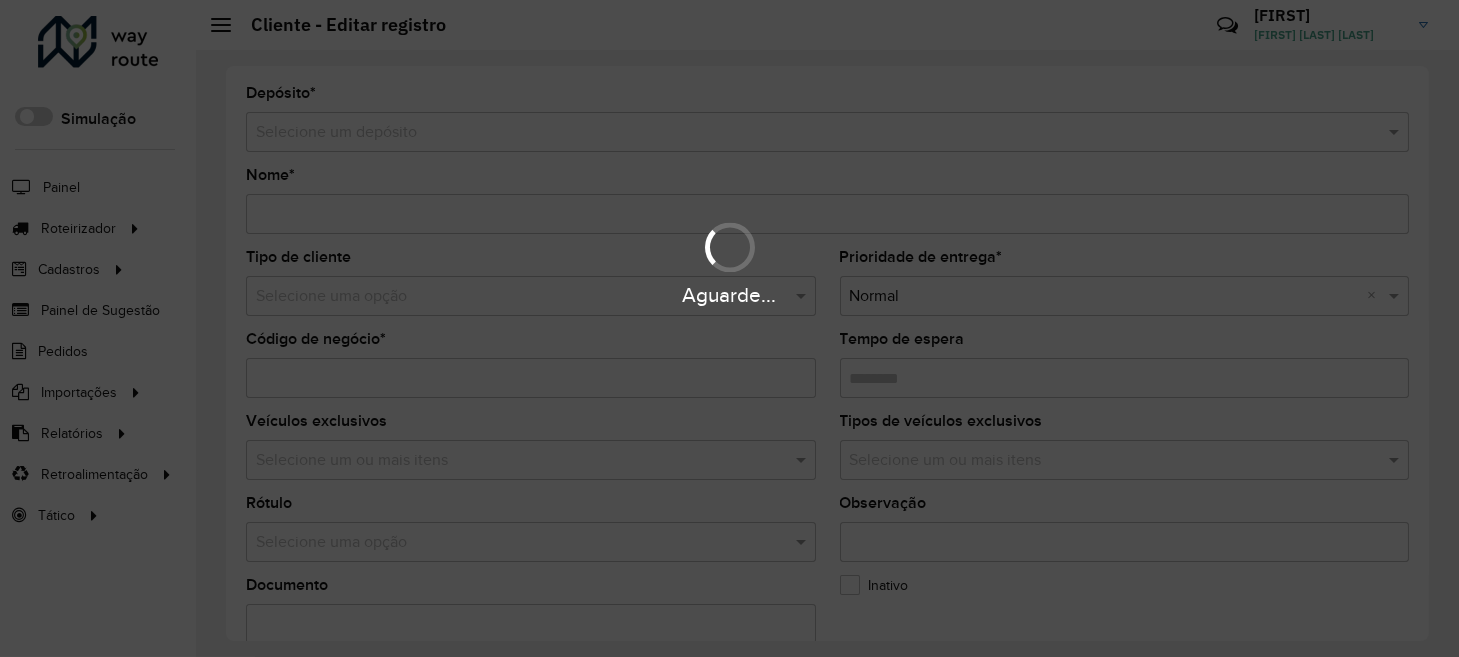 type on "*********" 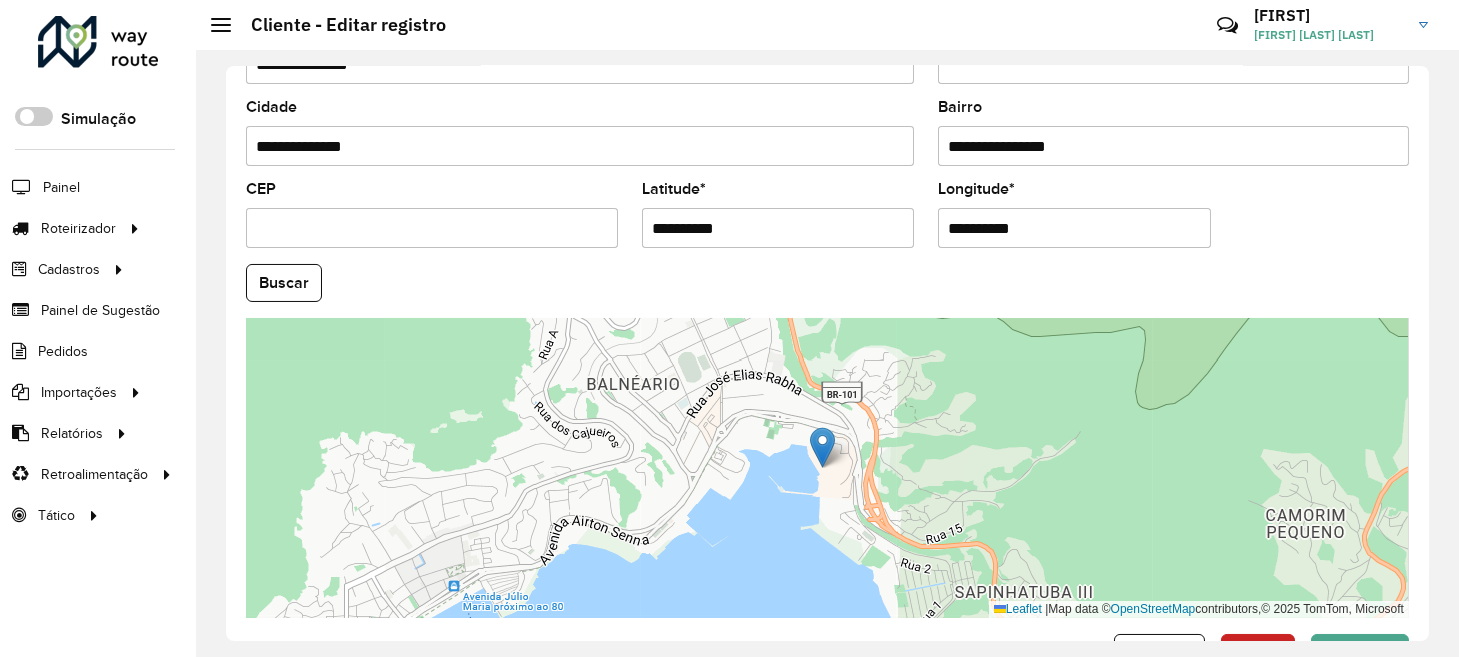 scroll, scrollTop: 823, scrollLeft: 0, axis: vertical 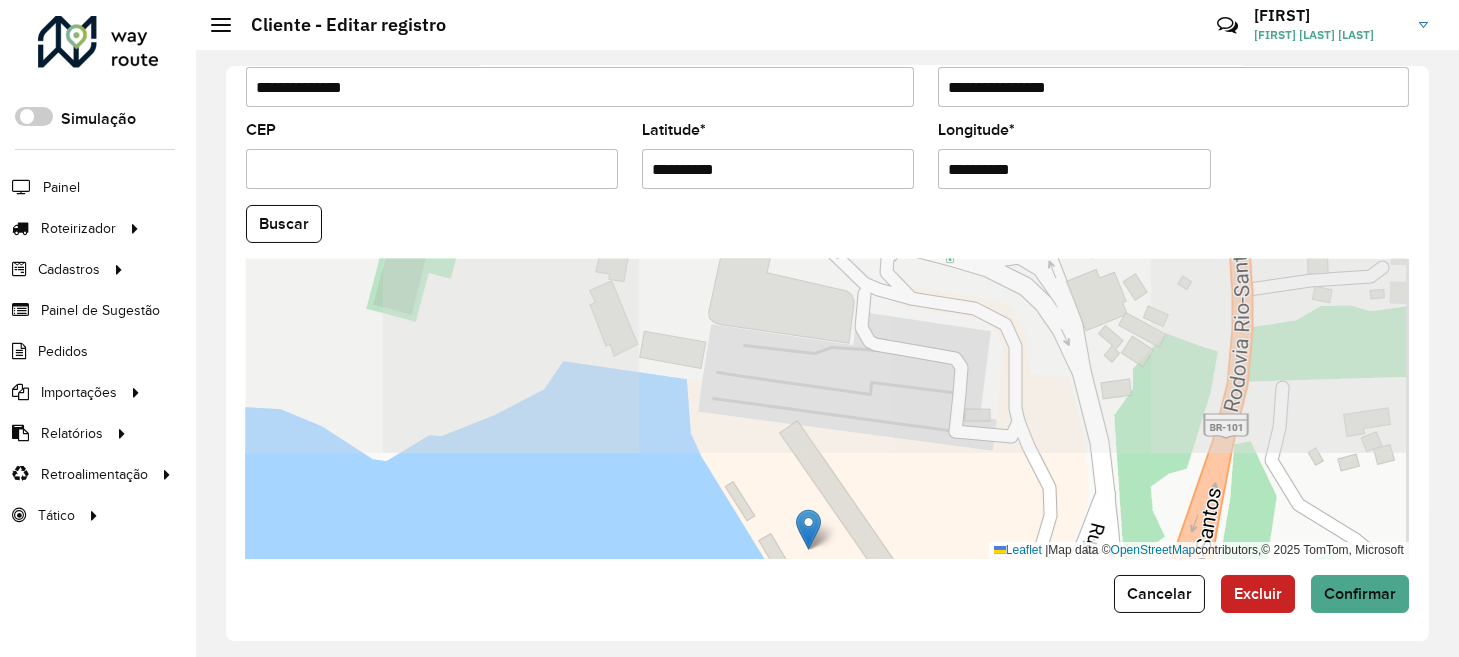 drag, startPoint x: 944, startPoint y: 324, endPoint x: 959, endPoint y: 545, distance: 221.50847 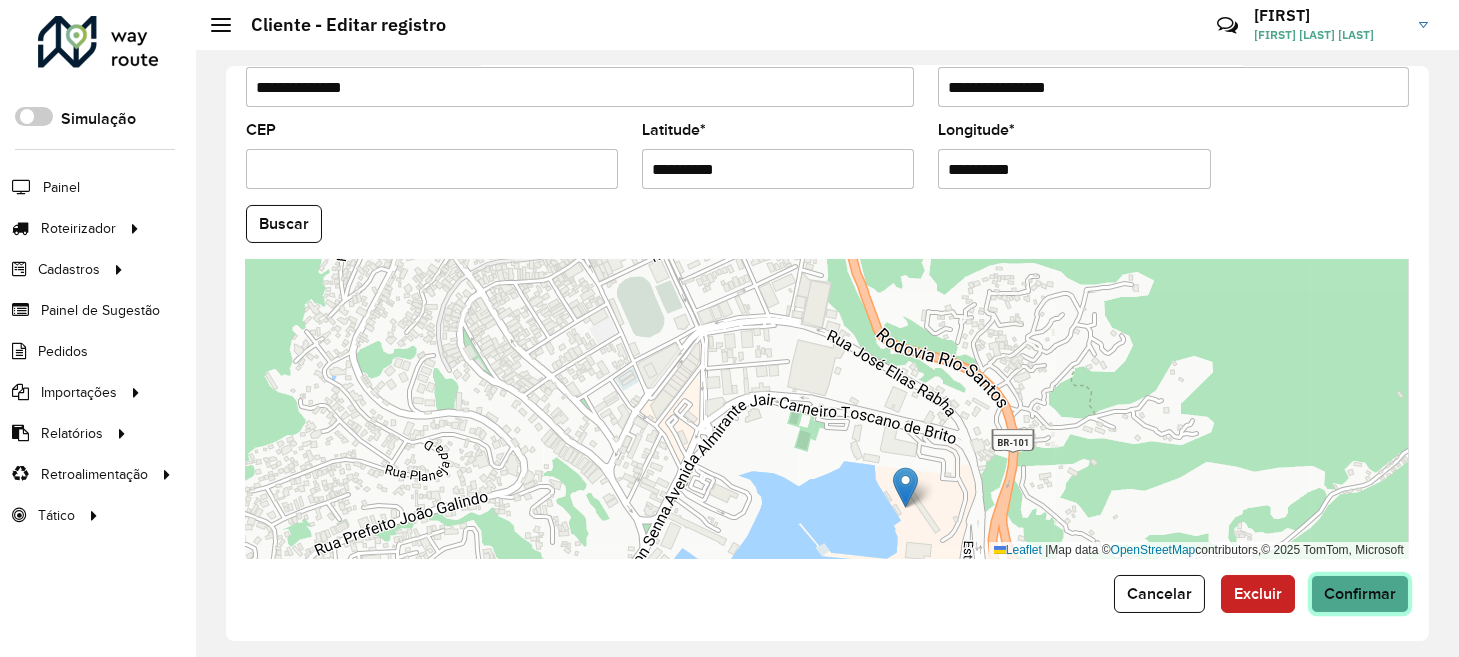 click on "Confirmar" 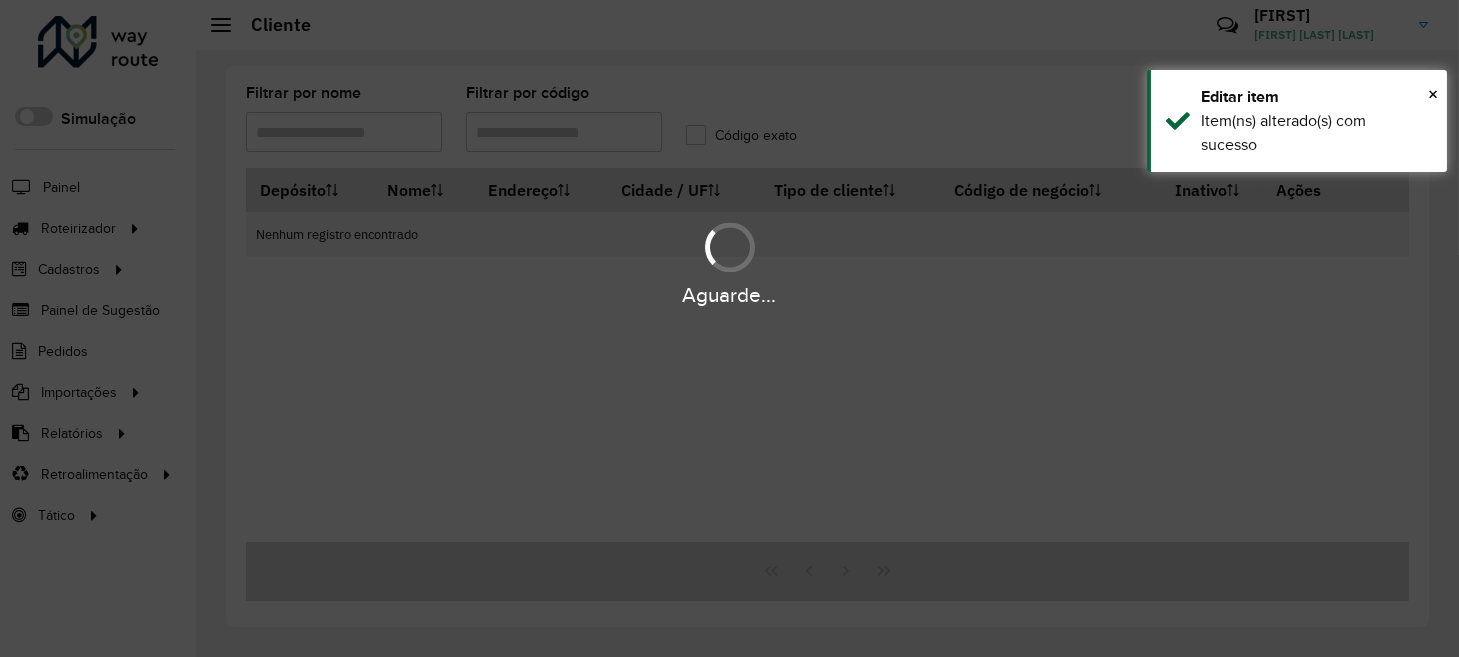 type on "*****" 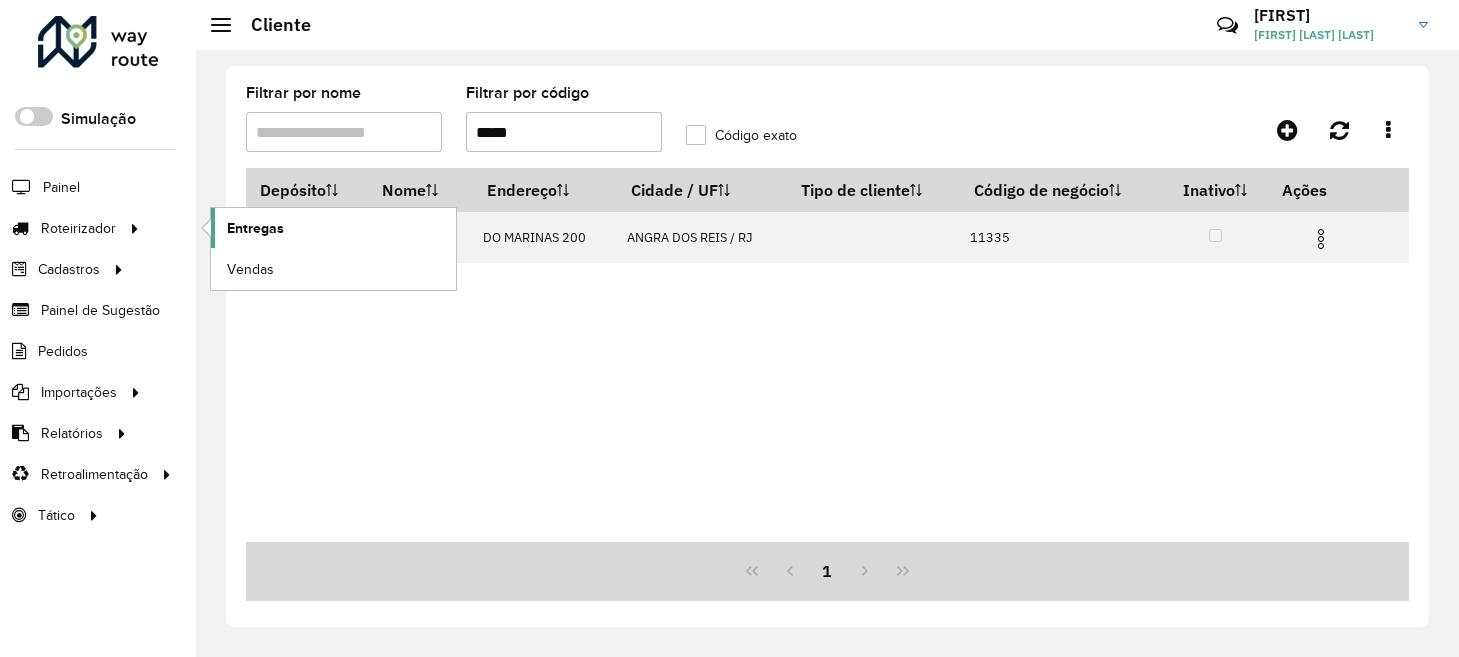 click on "Entregas" 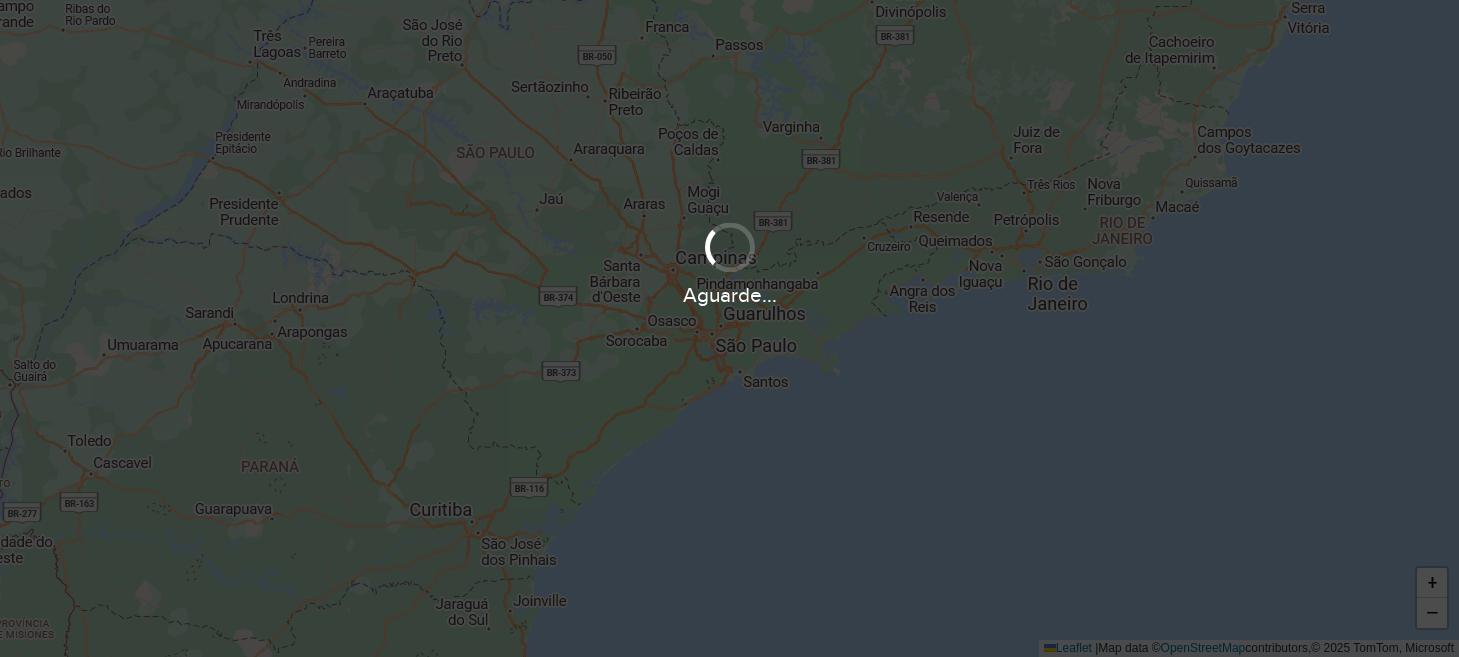 scroll, scrollTop: 0, scrollLeft: 0, axis: both 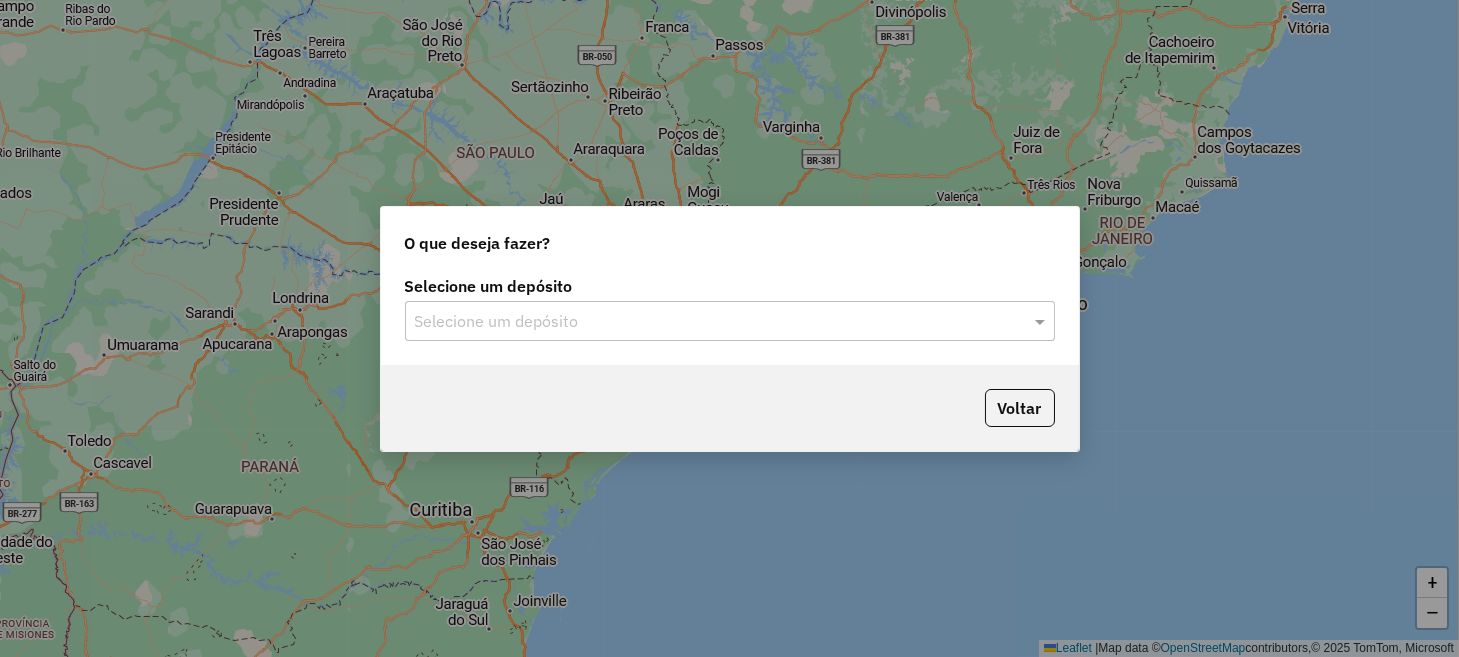 click 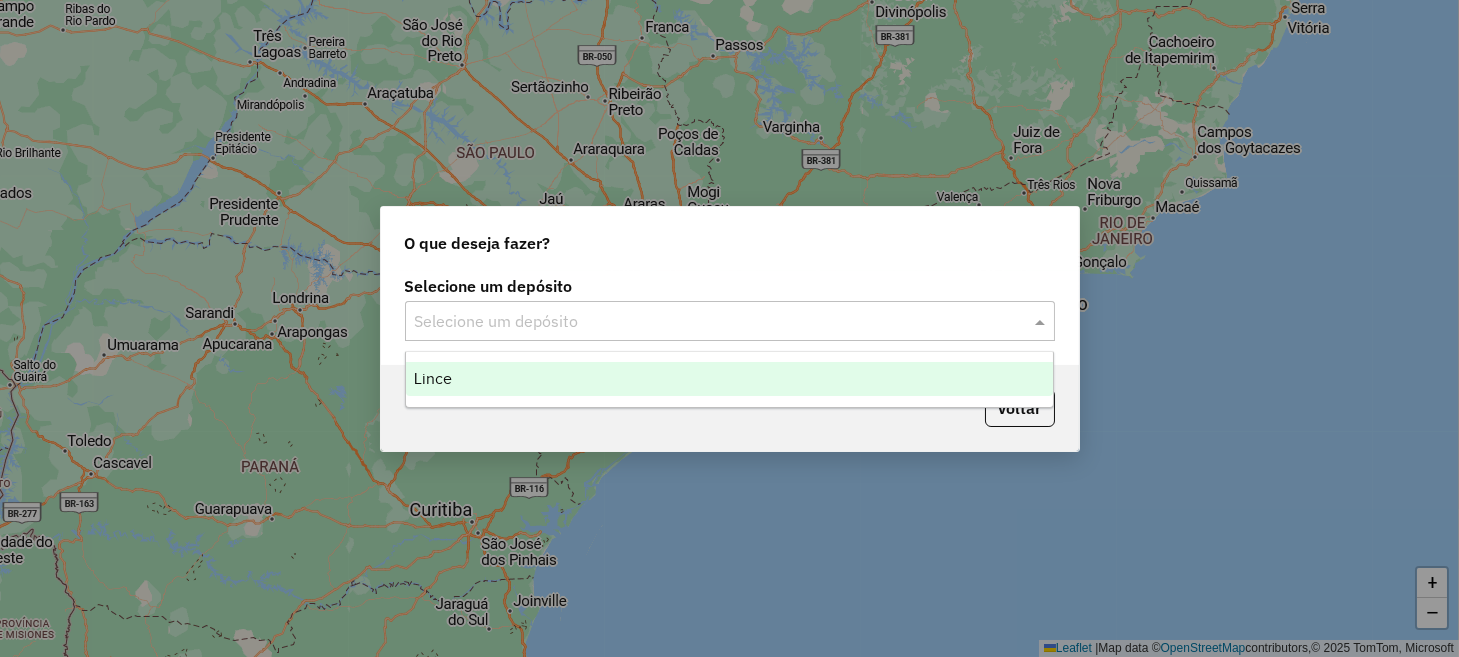click on "[NAME]" at bounding box center (729, 379) 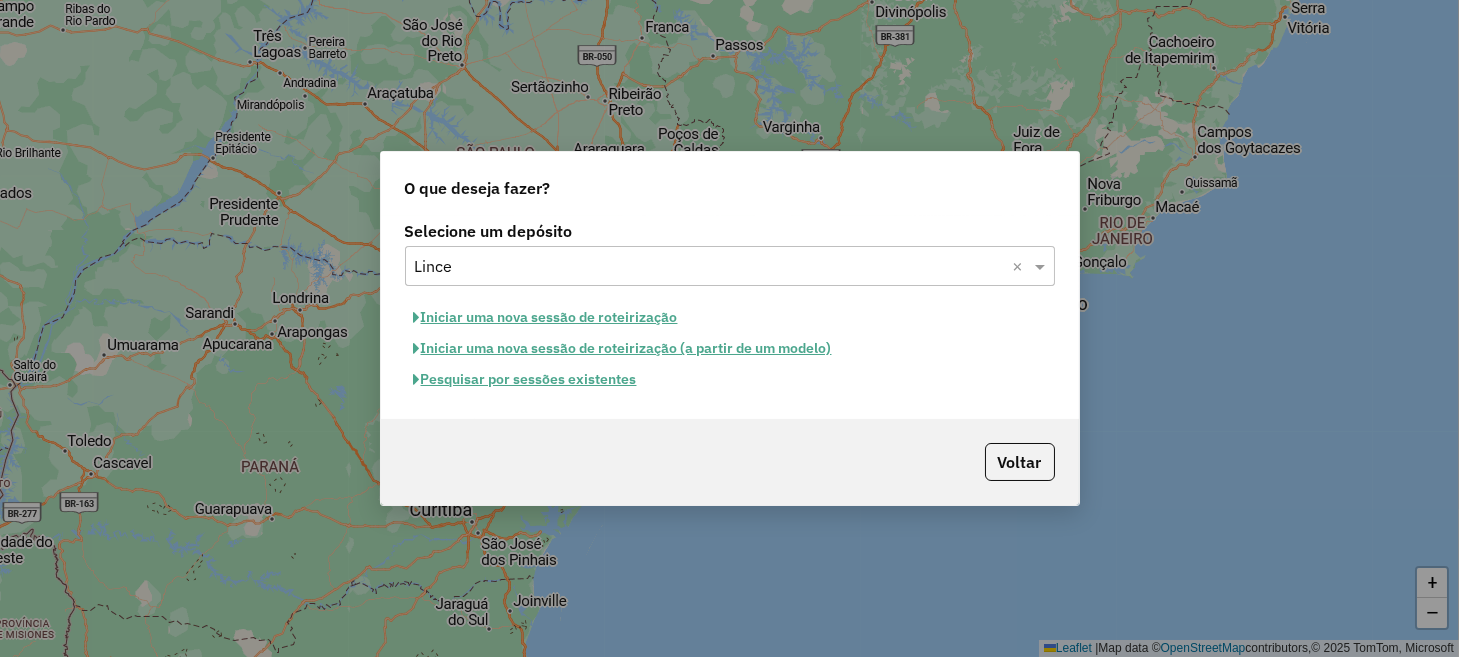 click on "Iniciar uma nova sessão de roteirização" 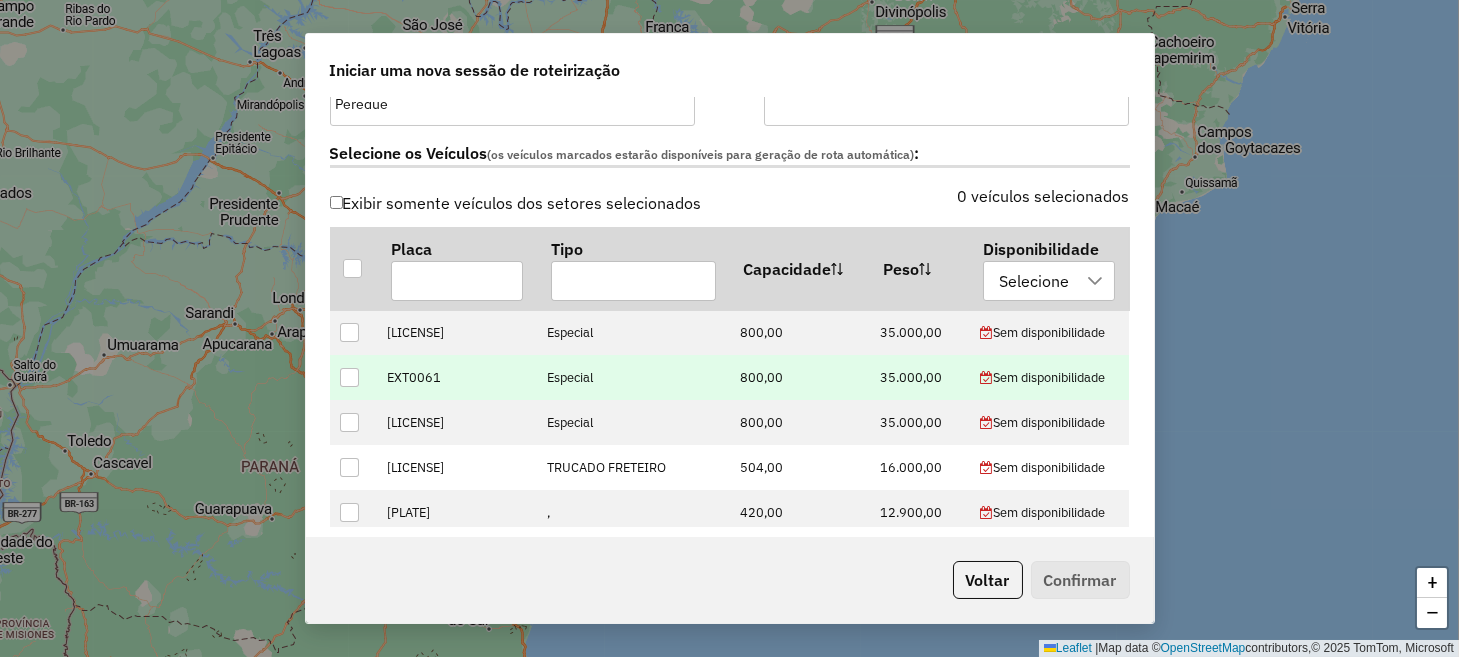 scroll, scrollTop: 600, scrollLeft: 0, axis: vertical 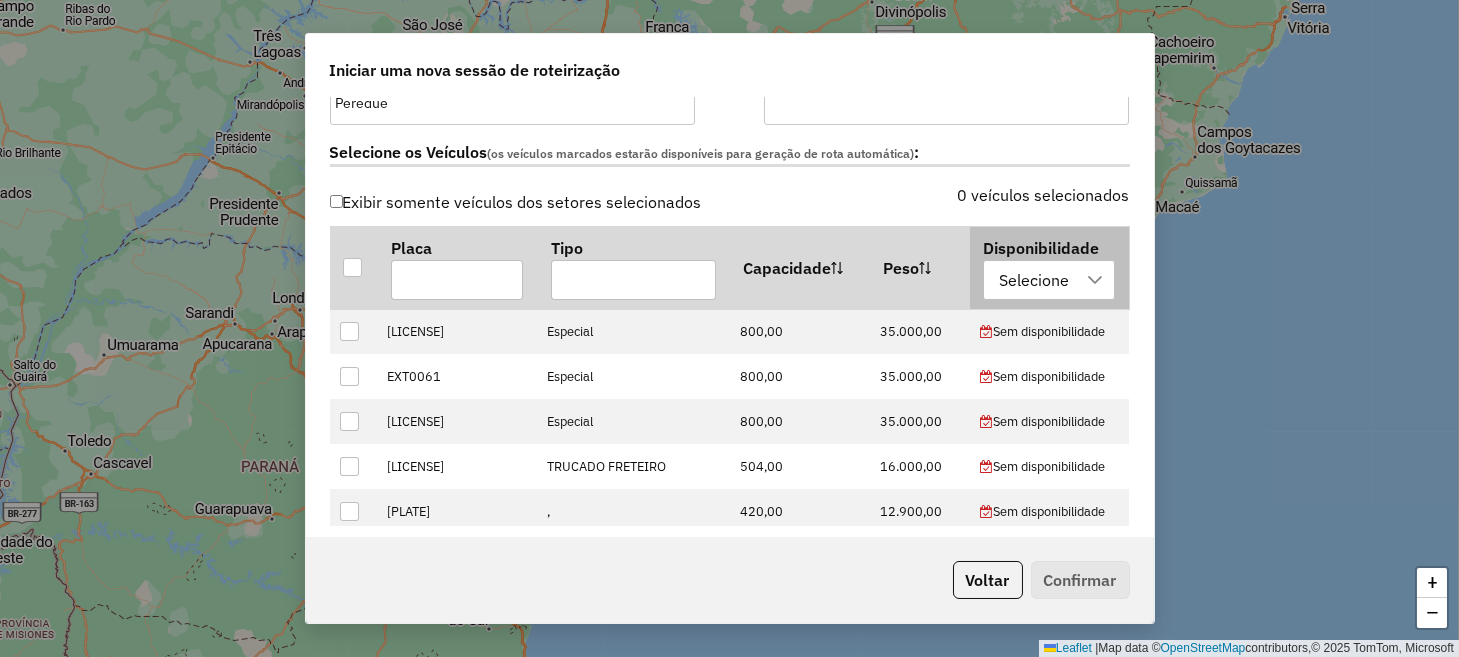 click at bounding box center (1095, 280) 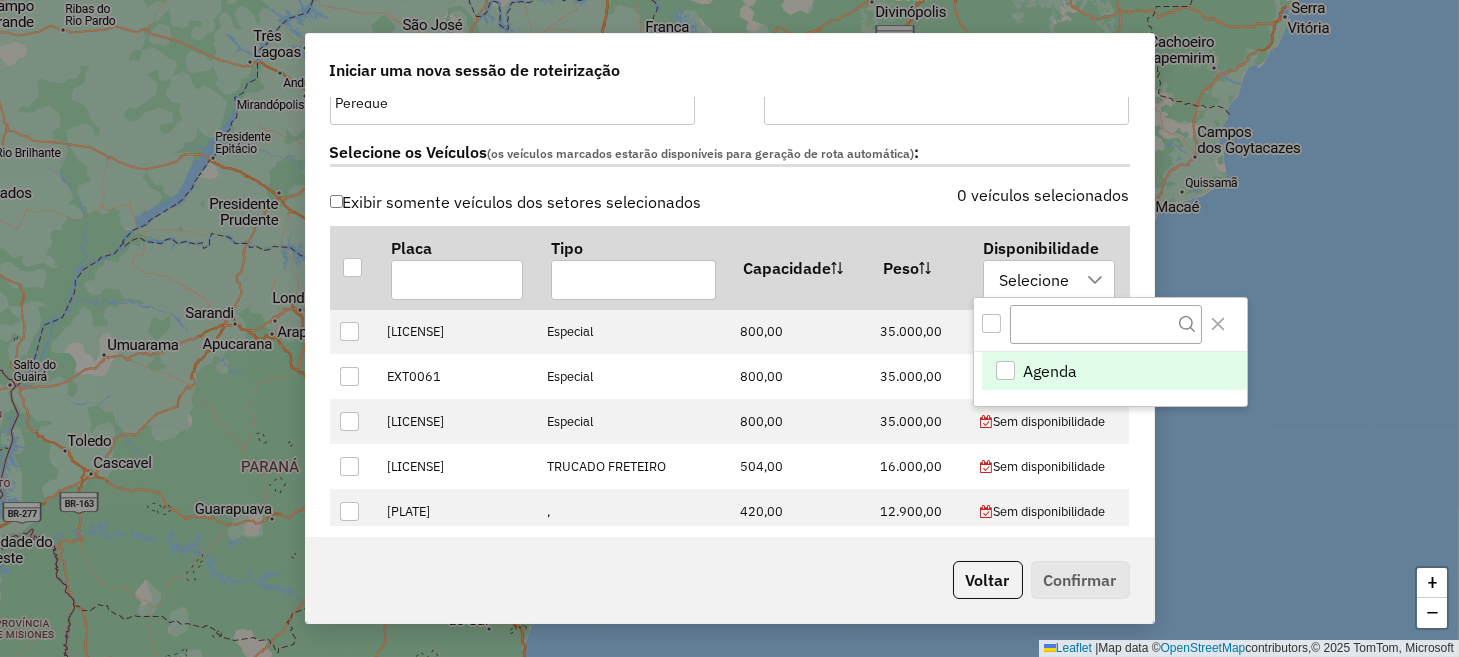 click on "Agenda" at bounding box center [1051, 371] 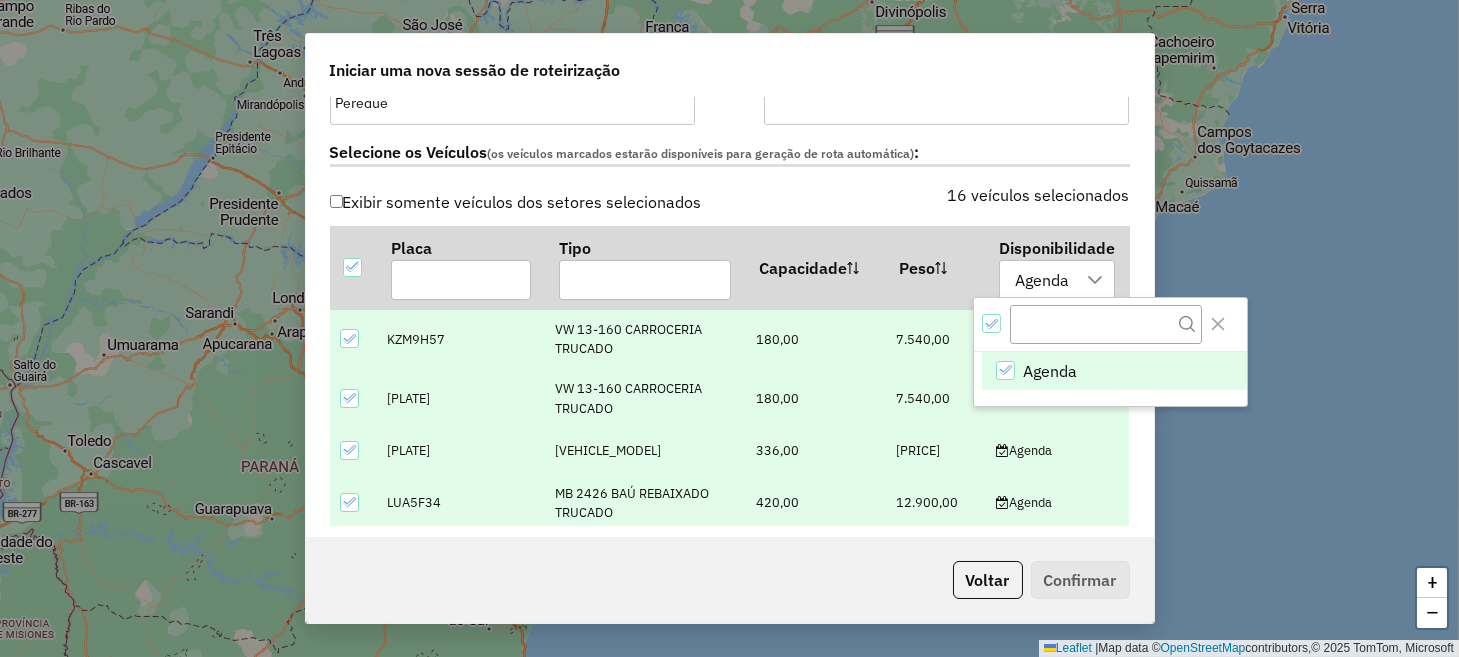 click on "**********" 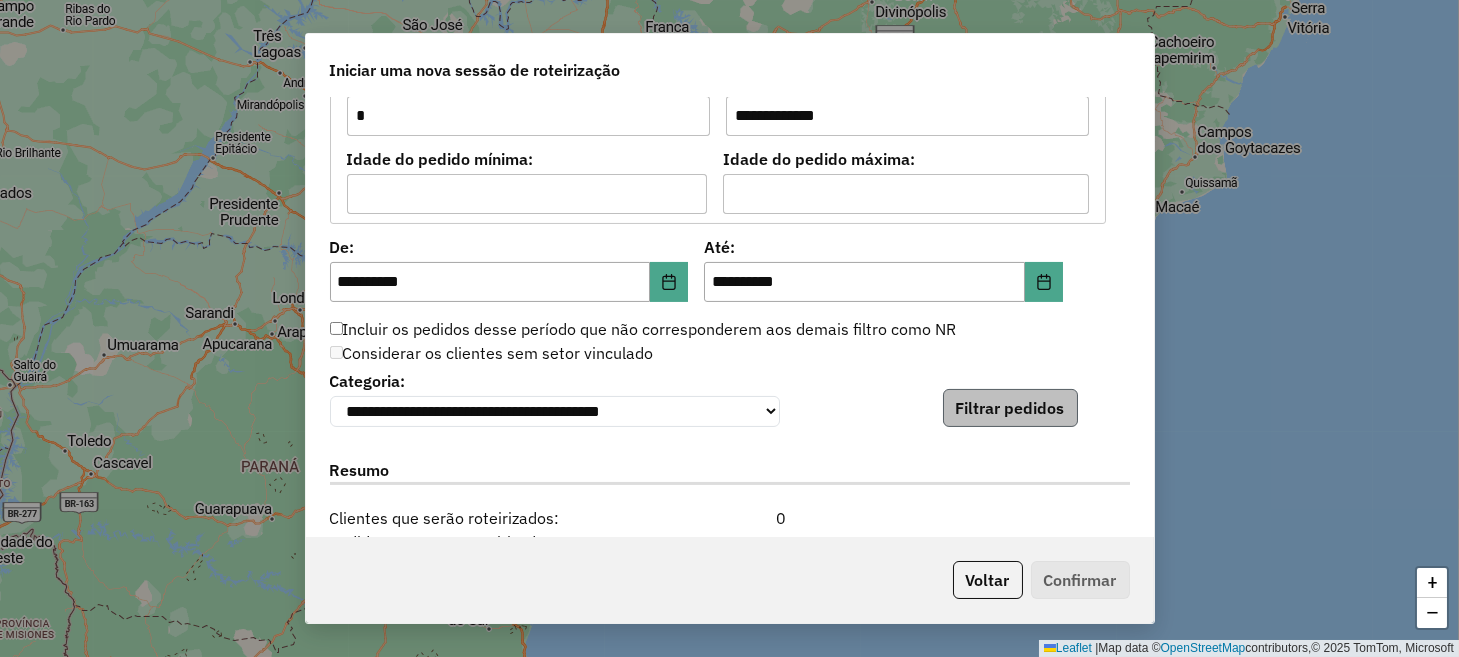 scroll, scrollTop: 1900, scrollLeft: 0, axis: vertical 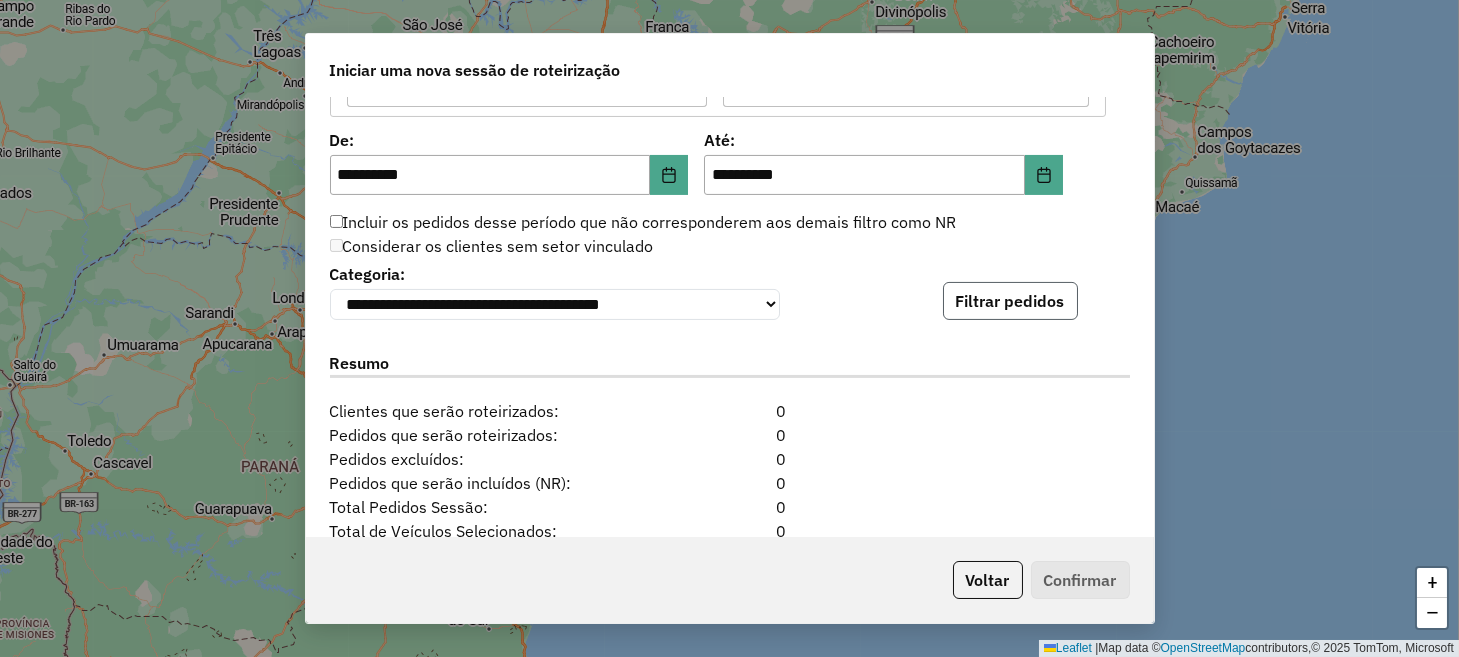 click on "Filtrar pedidos" 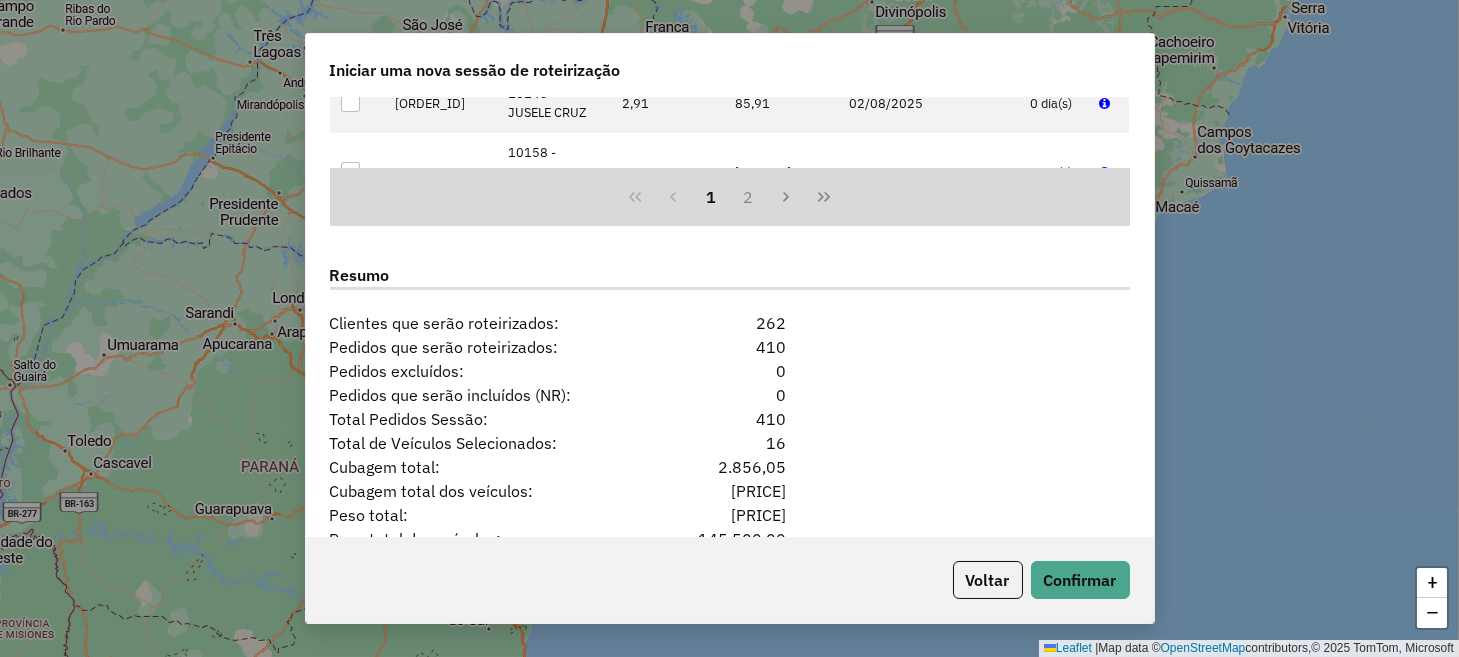 scroll, scrollTop: 2499, scrollLeft: 0, axis: vertical 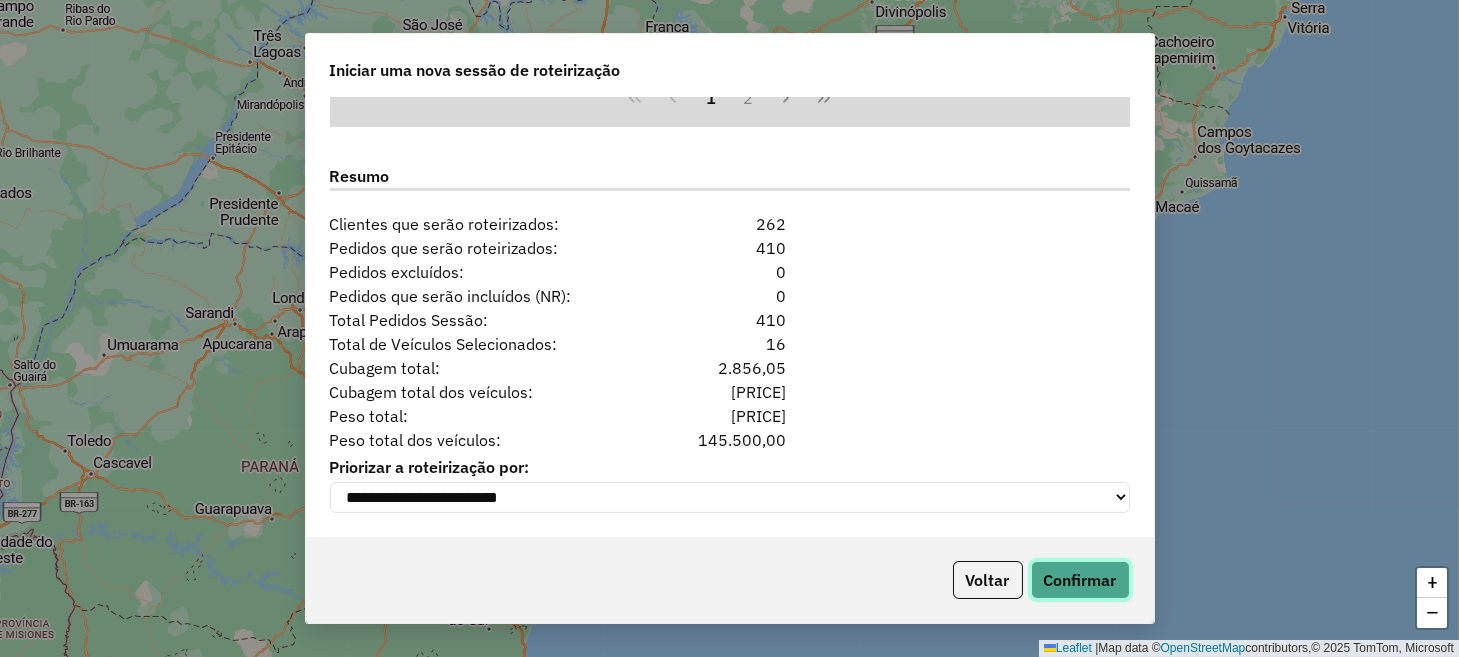 click on "Confirmar" 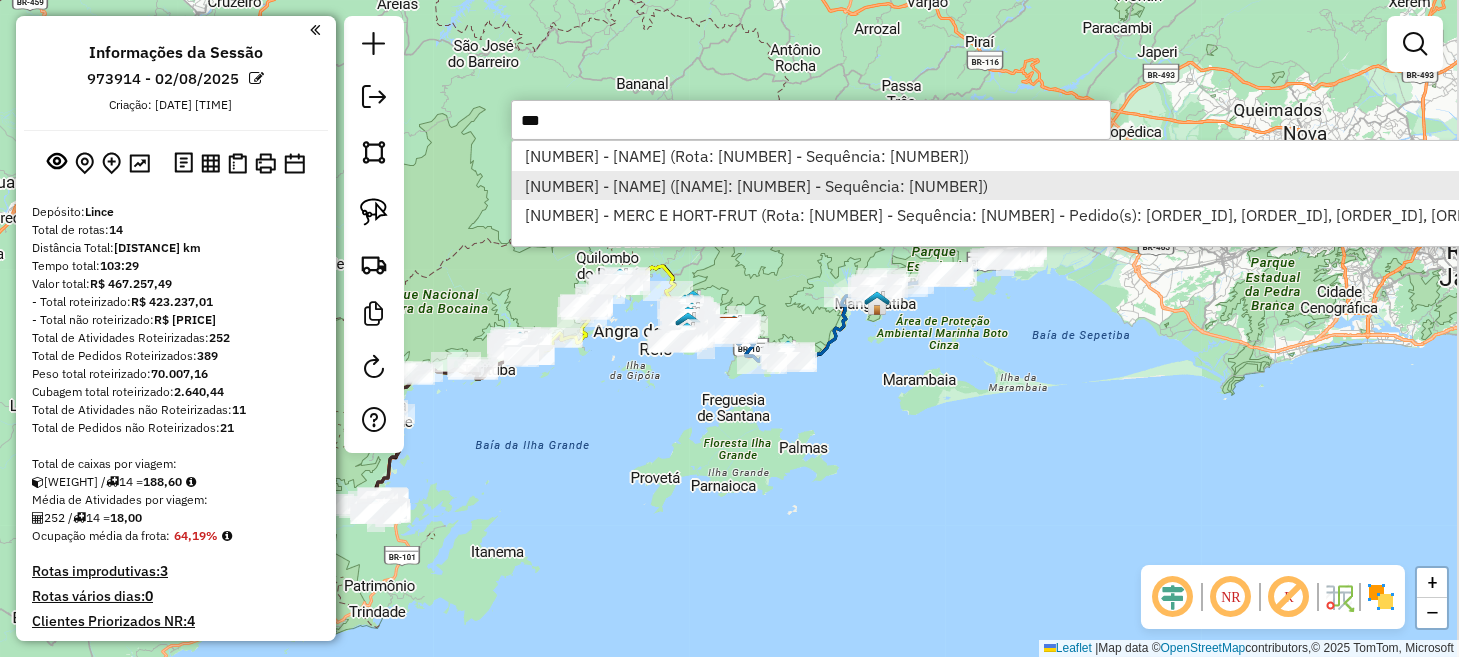 type on "***" 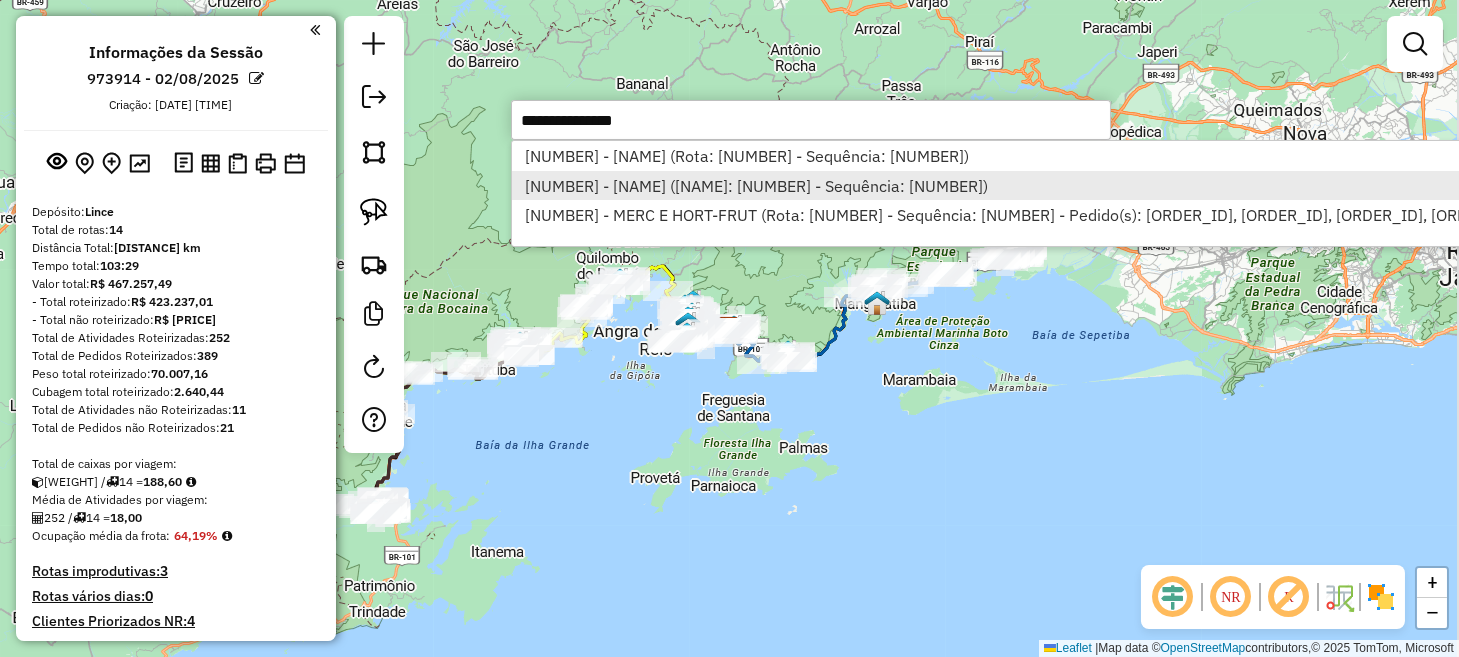 select on "**********" 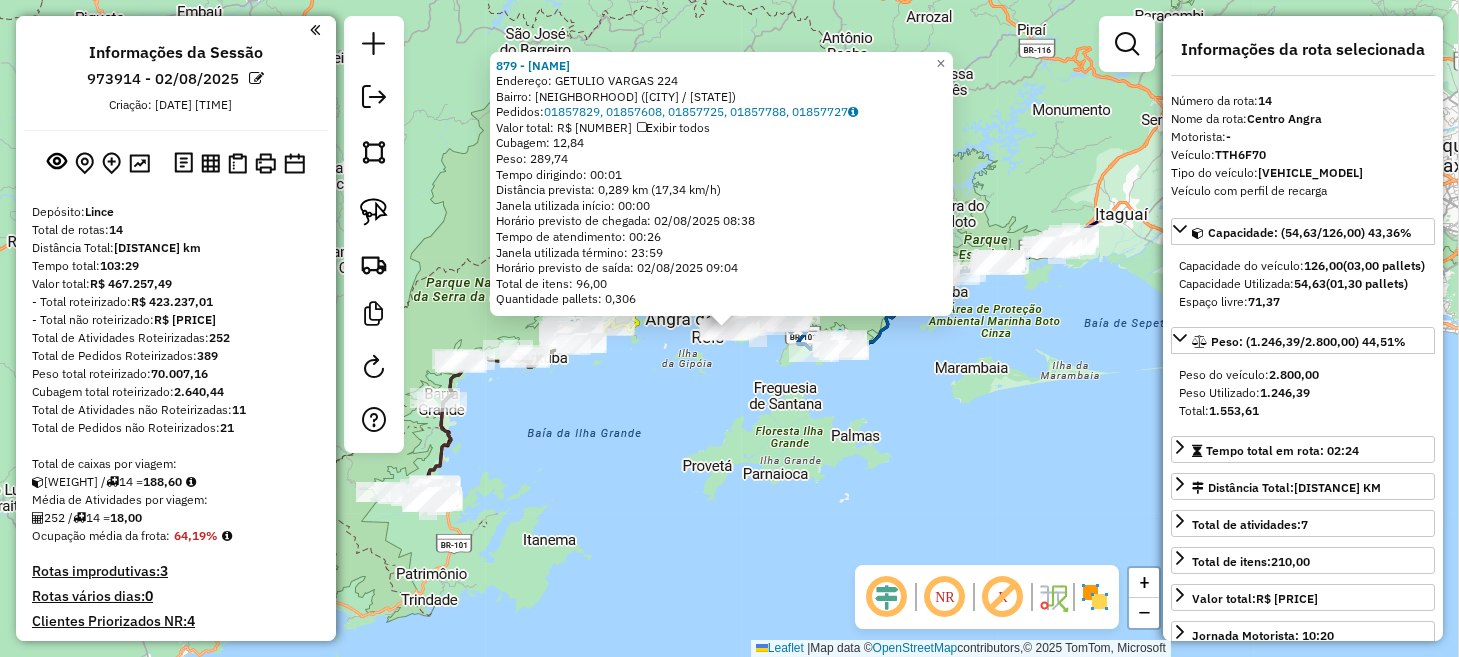 scroll, scrollTop: 2040, scrollLeft: 0, axis: vertical 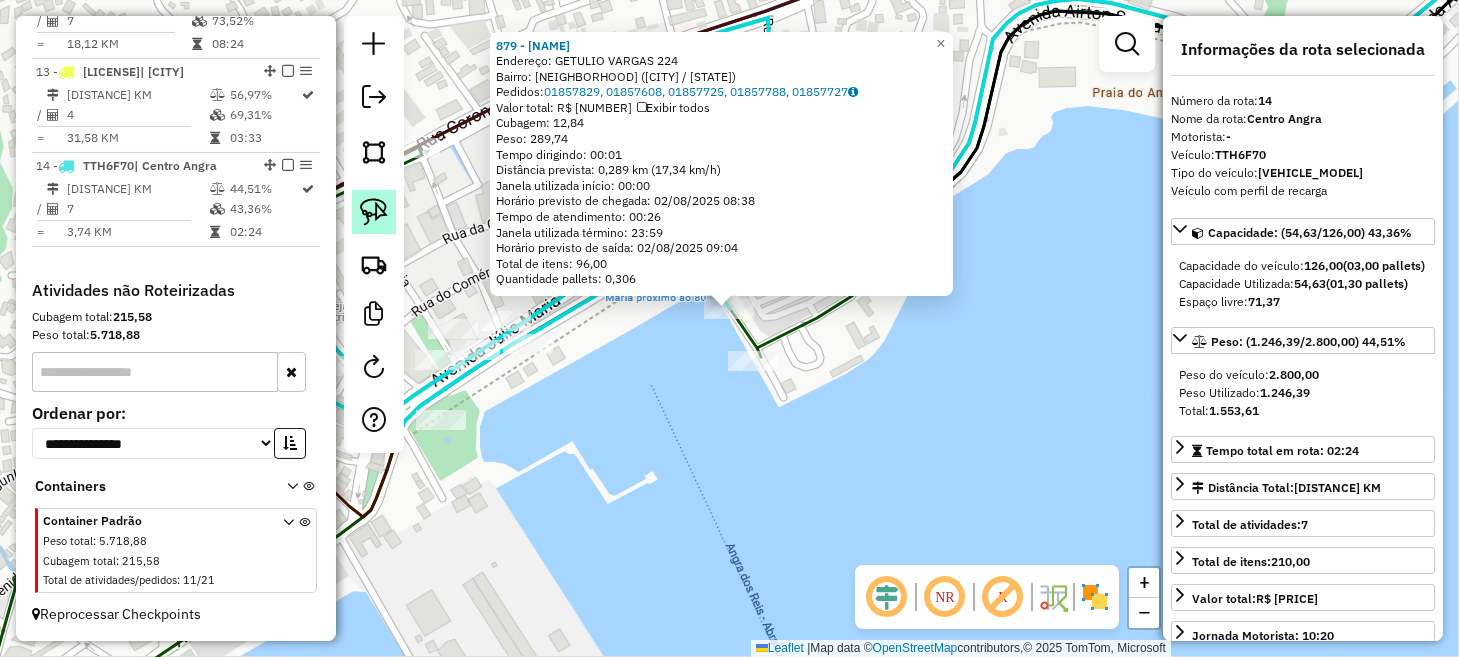 click 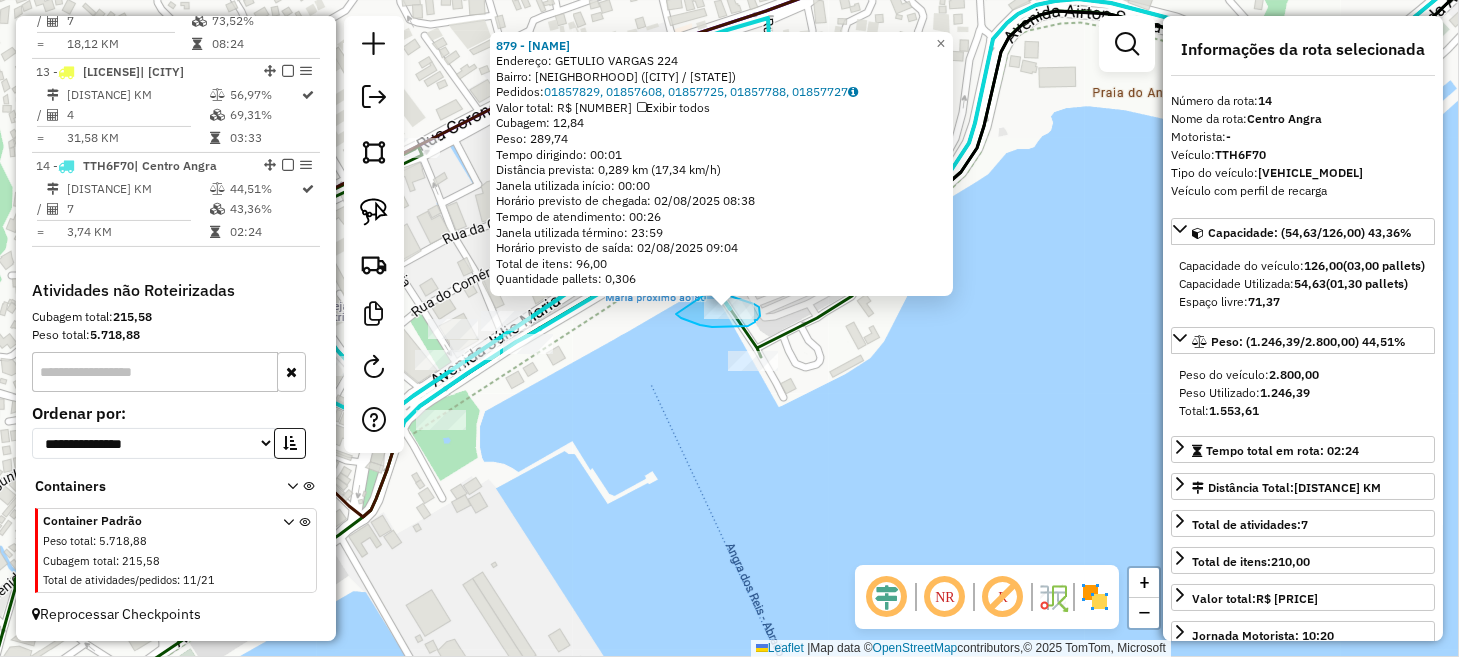 drag, startPoint x: 676, startPoint y: 314, endPoint x: 713, endPoint y: 289, distance: 44.65423 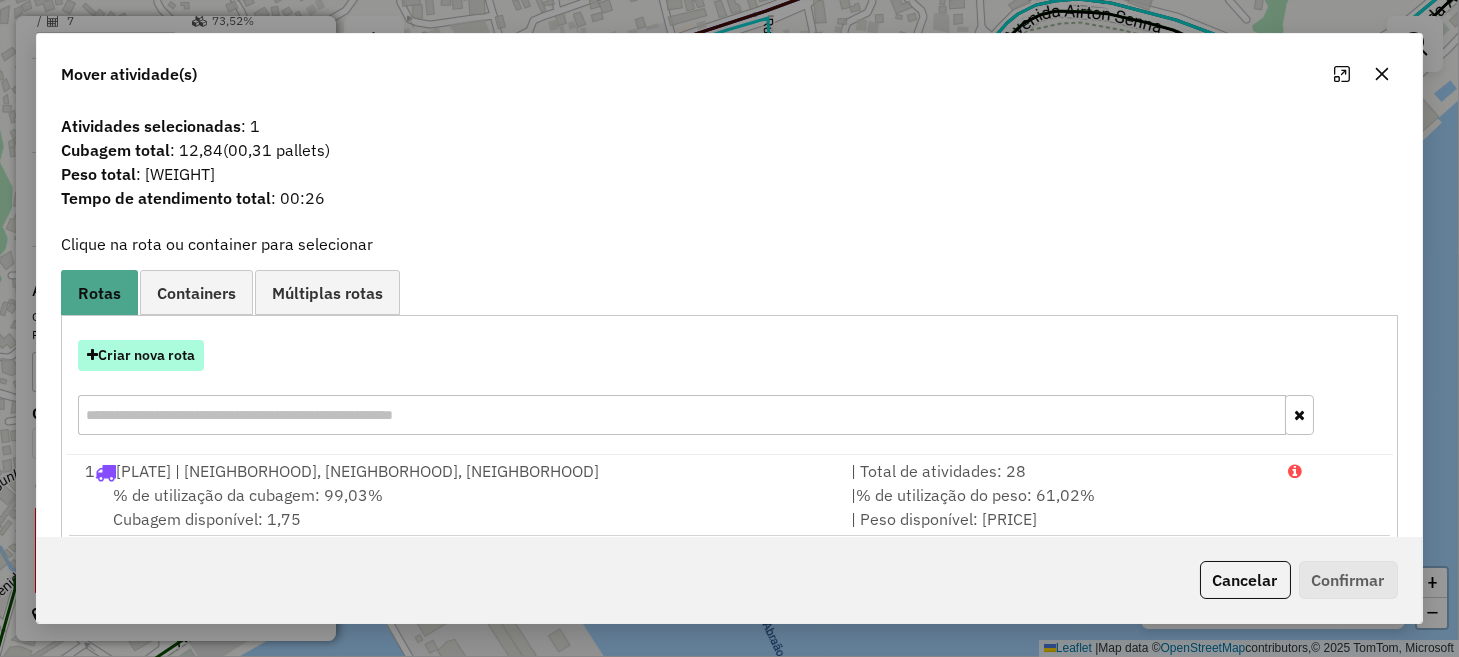 click on "Criar nova rota" at bounding box center [141, 355] 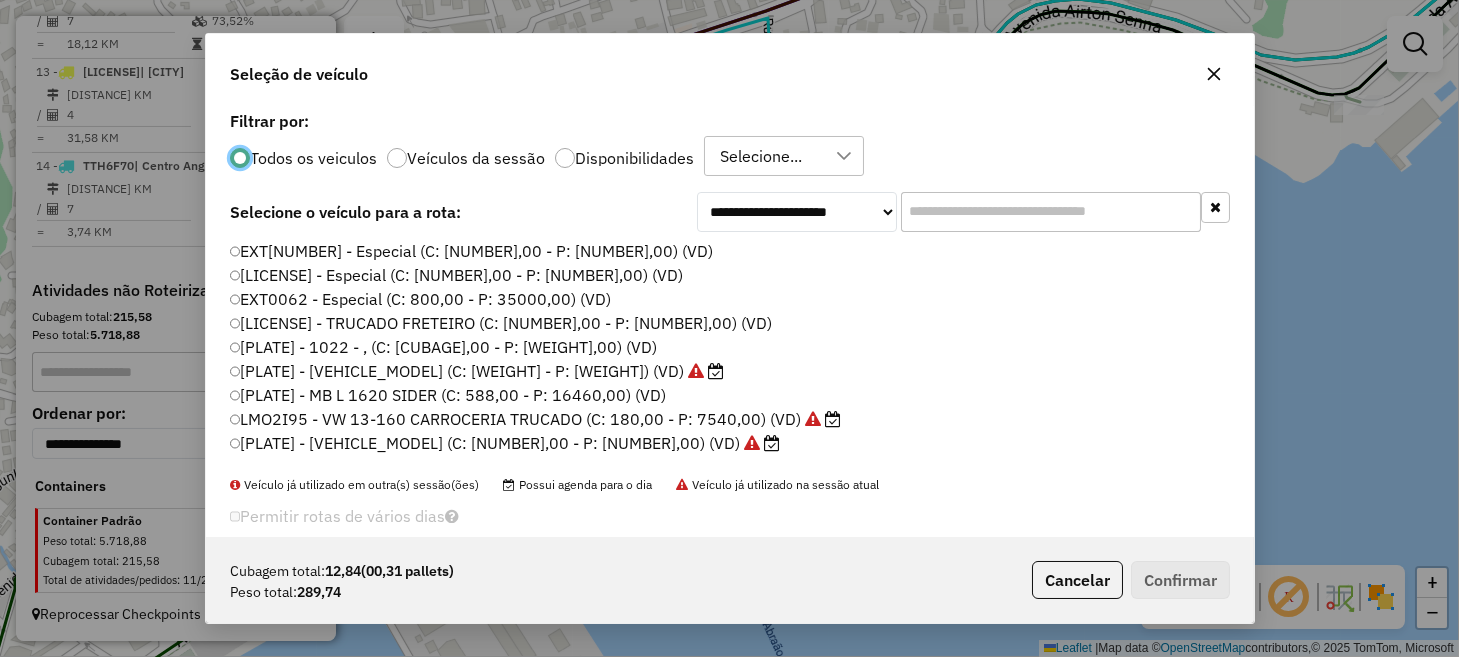 scroll, scrollTop: 10, scrollLeft: 6, axis: both 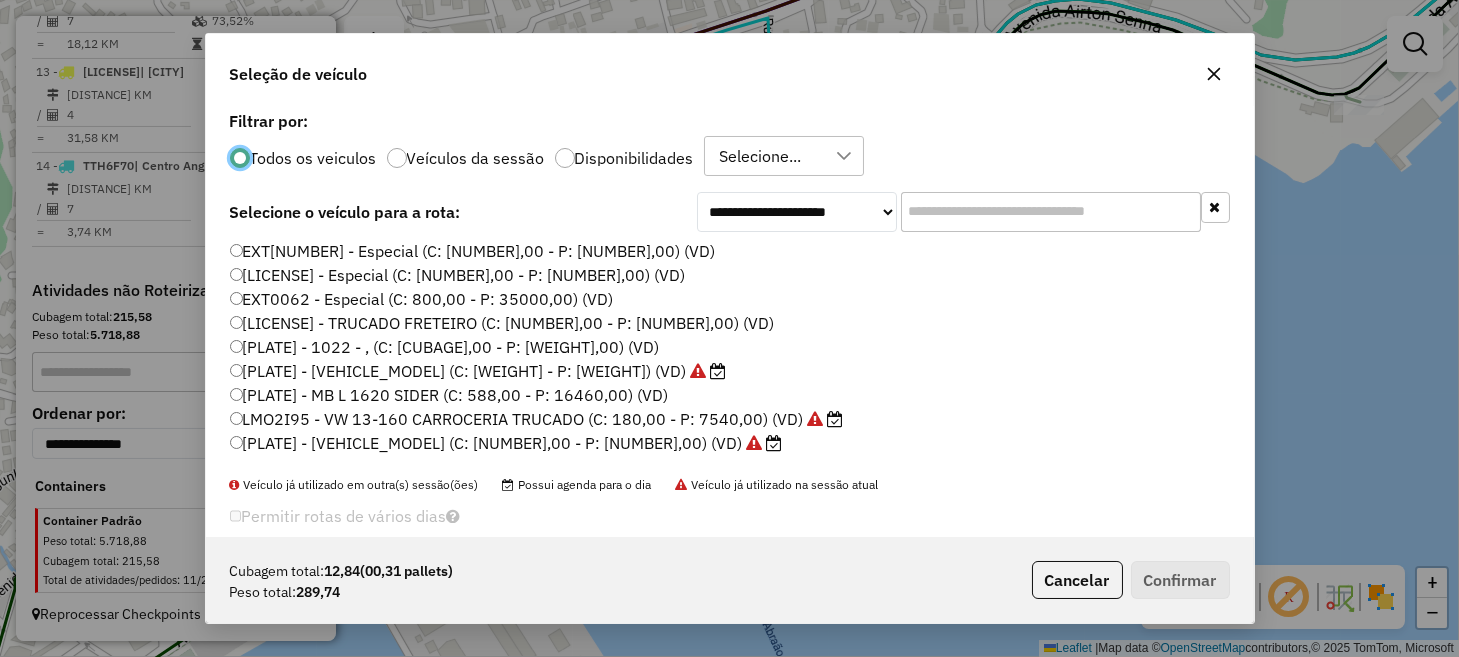 click on "EXT0060 - Especial (C: 800,00 - P: 35000,00) (VD)" 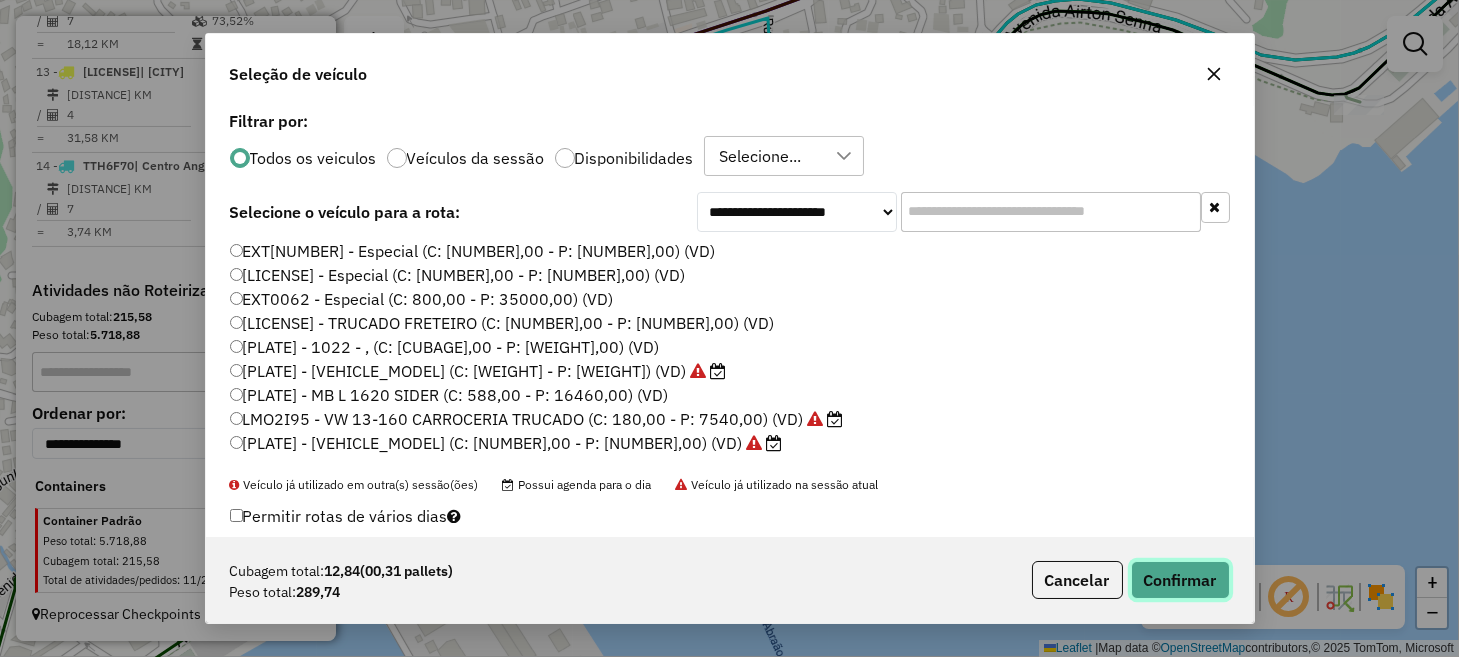 click on "Confirmar" 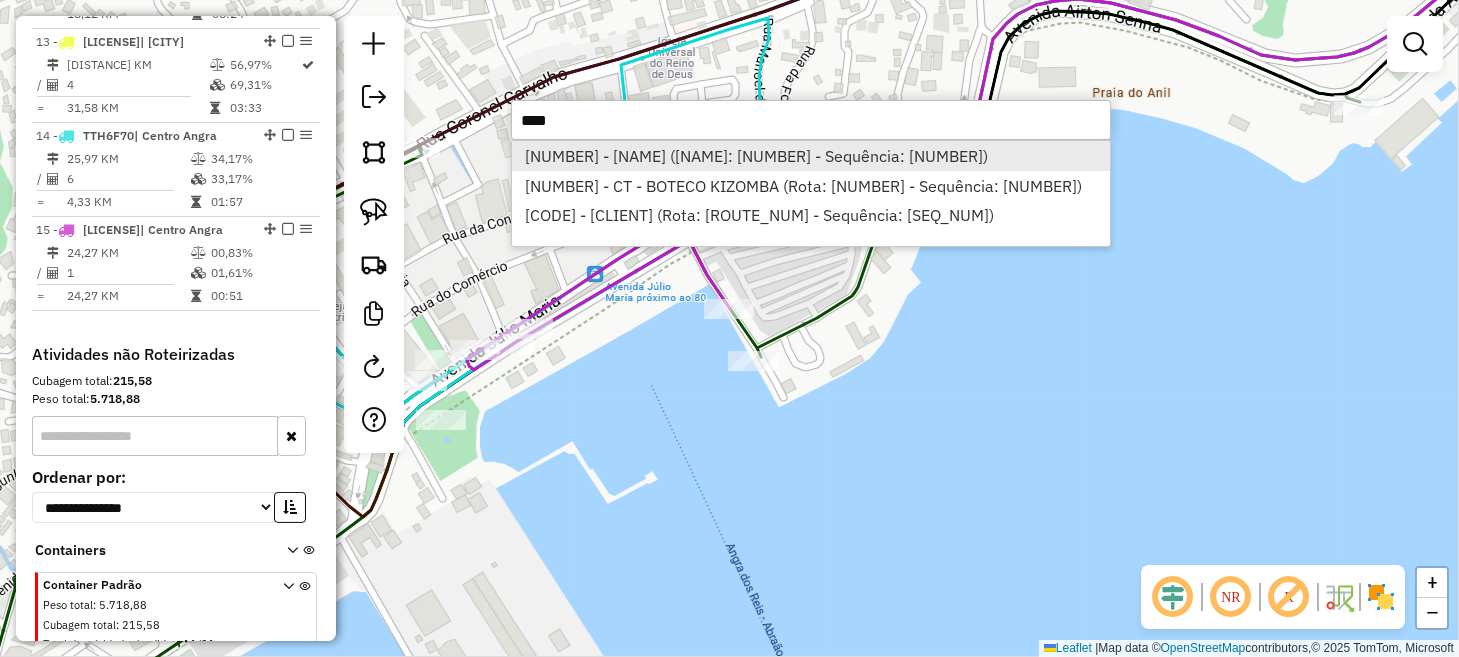 type on "****" 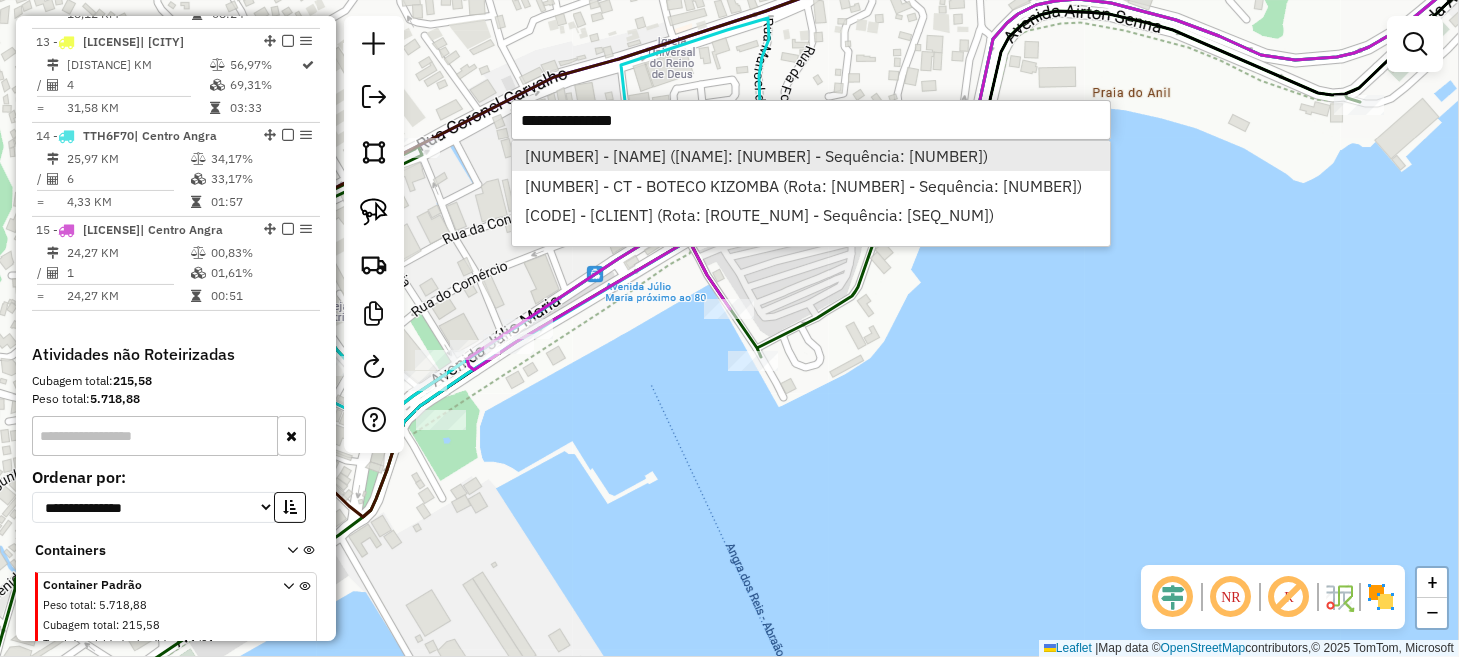 select on "**********" 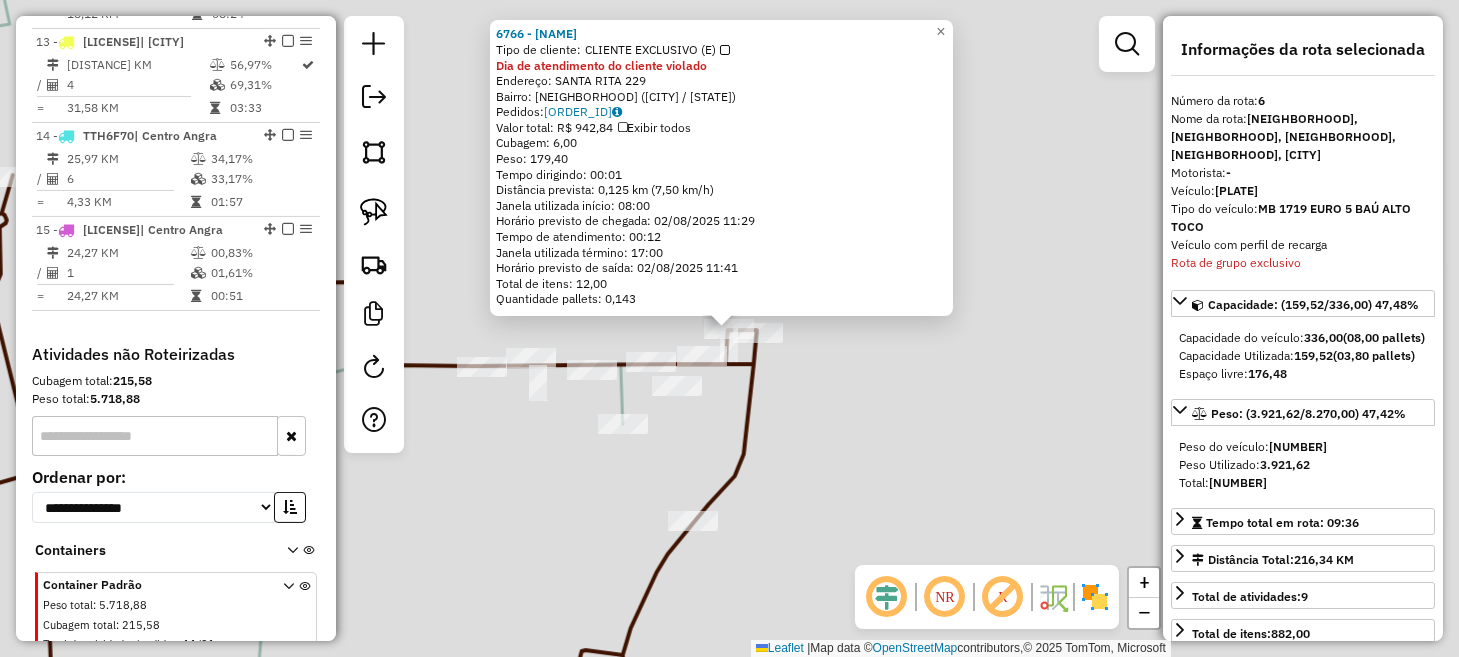 scroll, scrollTop: 1338, scrollLeft: 0, axis: vertical 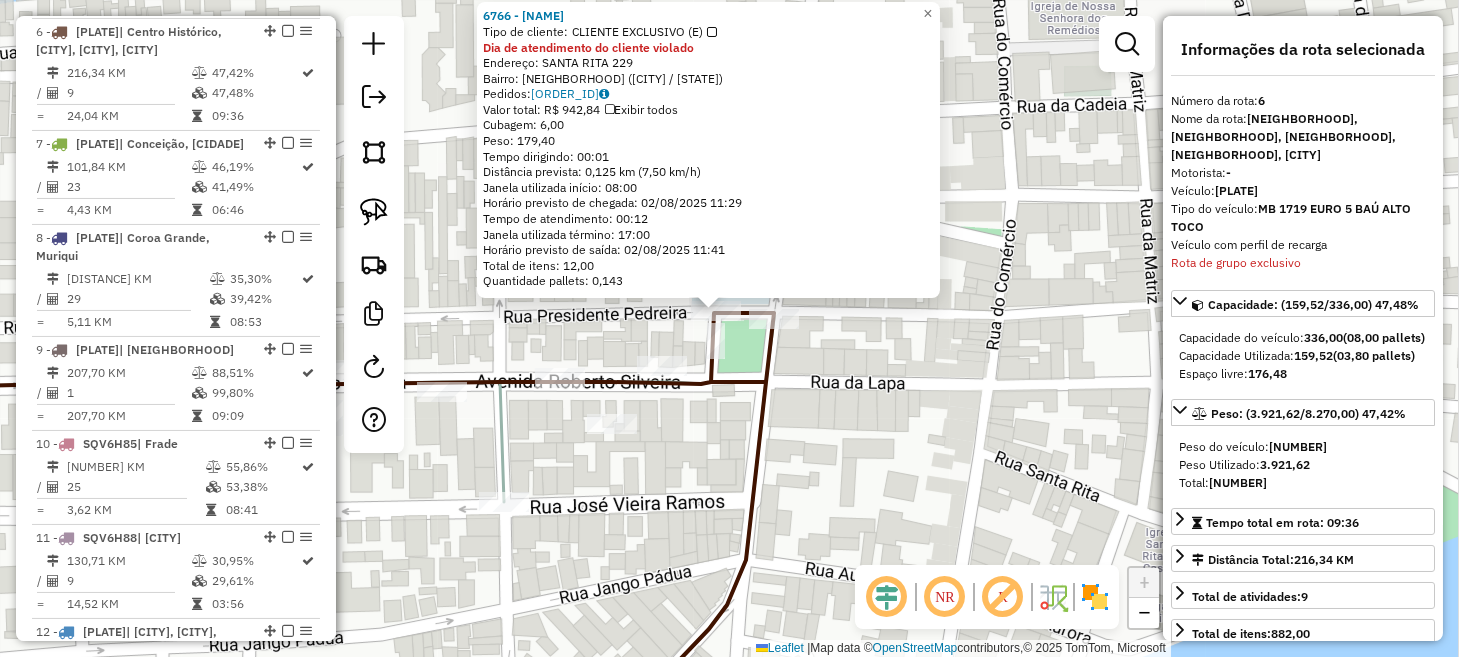 click on "6766 - BOTECO DAMIAO PARATY  Tipo de cliente:   CLIENTE EXCLUSIVO  (E)  Dia de atendimento do cliente violado  Endereço:  SANTA RITA 229   Bairro: CENTRO HISTORICO (PARATI / RJ)   Pedidos:  01857764   Valor total: R$ 942,84   Exibir todos   Cubagem: 6,00  Peso: 179,40  Tempo dirigindo: 00:01   Distância prevista: 0,125 km (7,50 km/h)   Janela utilizada início: 08:00   Horário previsto de chegada: 02/08/2025 11:29   Tempo de atendimento: 00:12   Janela utilizada término: 17:00   Horário previsto de saída: 02/08/2025 11:41   Total de itens: 12,00   Quantidade pallets: 0,143  × Janela de atendimento Grade de atendimento Capacidade Transportadoras Veículos Cliente Pedidos  Rotas Selecione os dias de semana para filtrar as janelas de atendimento  Seg   Ter   Qua   Qui   Sex   Sáb   Dom  Informe o período da janela de atendimento: De: Até:  Filtrar exatamente a janela do cliente  Considerar janela de atendimento padrão  Selecione os dias de semana para filtrar as grades de atendimento  Seg   Ter   Qua" 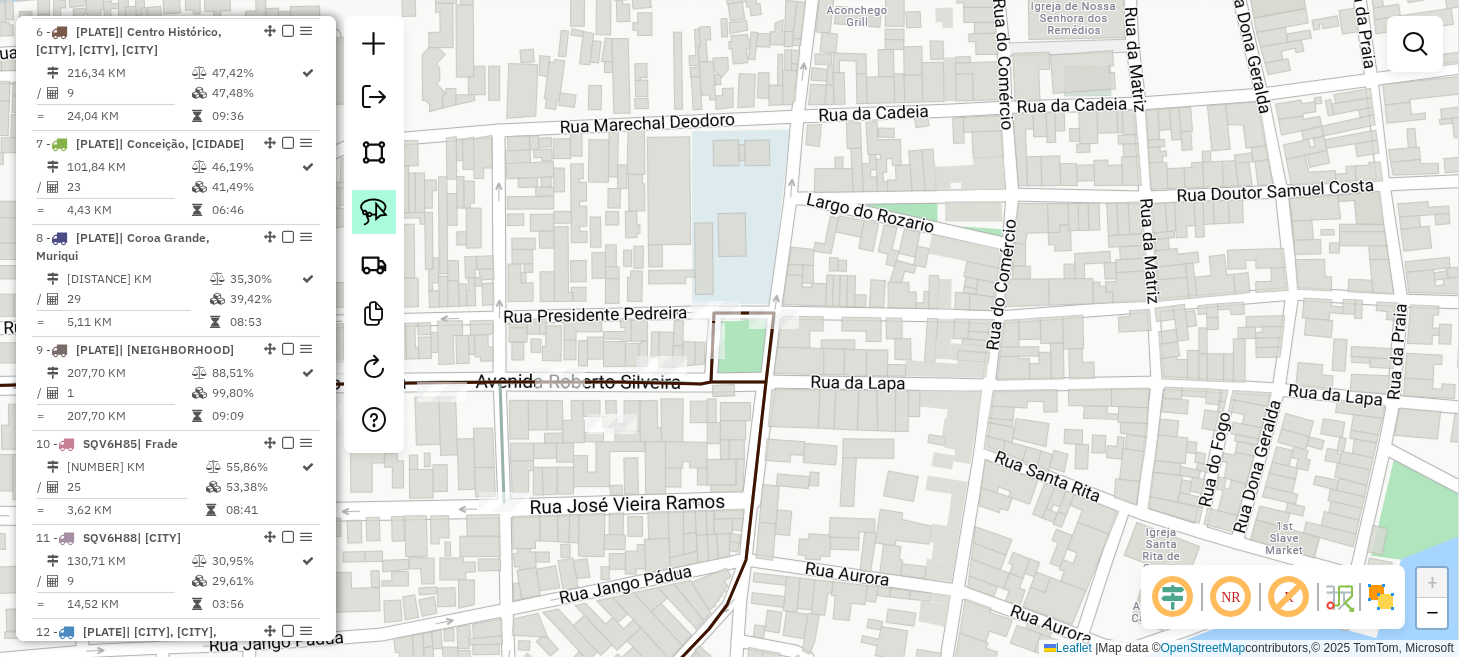 click 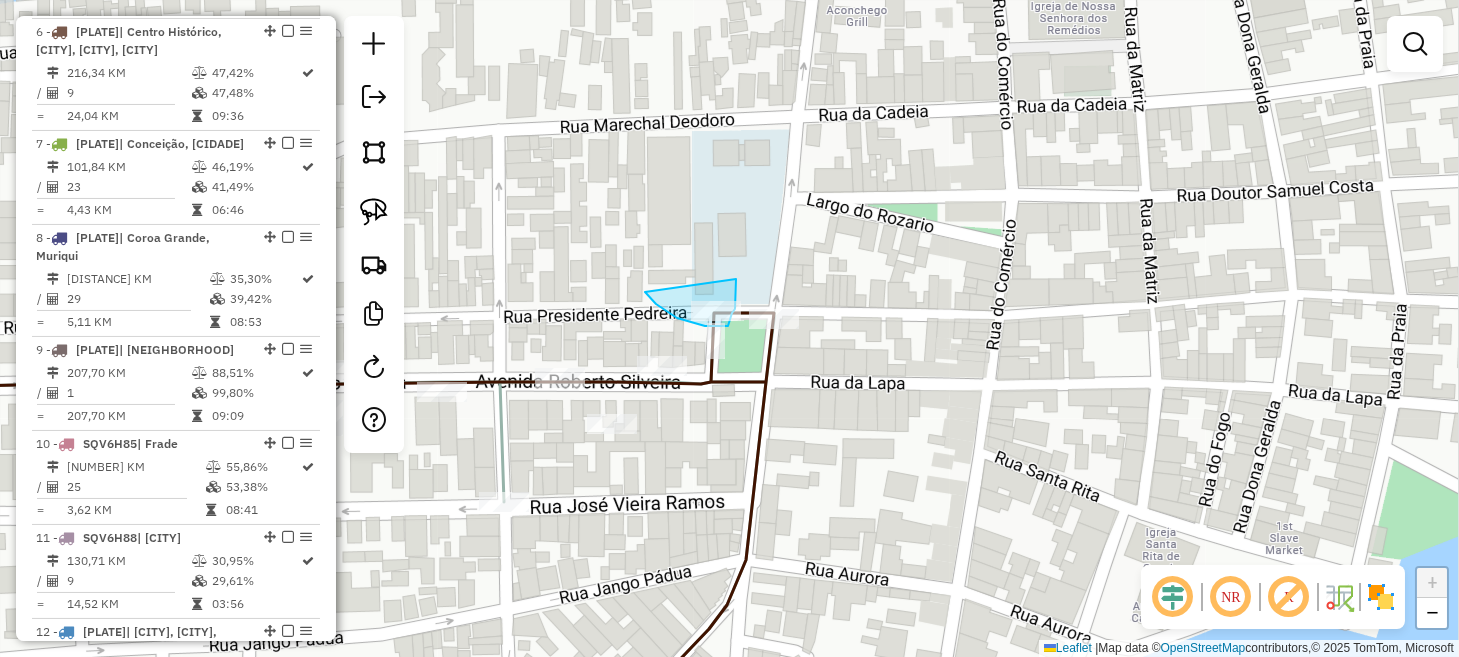 drag, startPoint x: 645, startPoint y: 292, endPoint x: 736, endPoint y: 276, distance: 92.39589 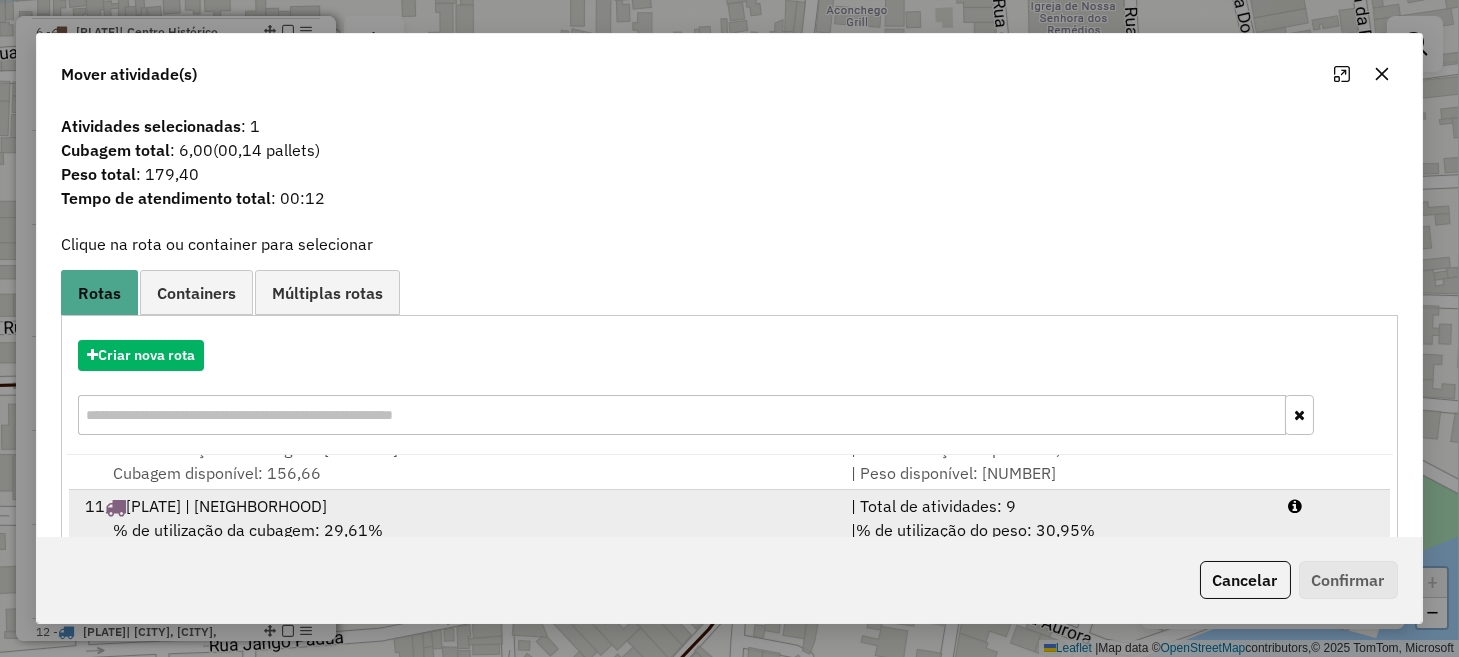 scroll, scrollTop: 730, scrollLeft: 0, axis: vertical 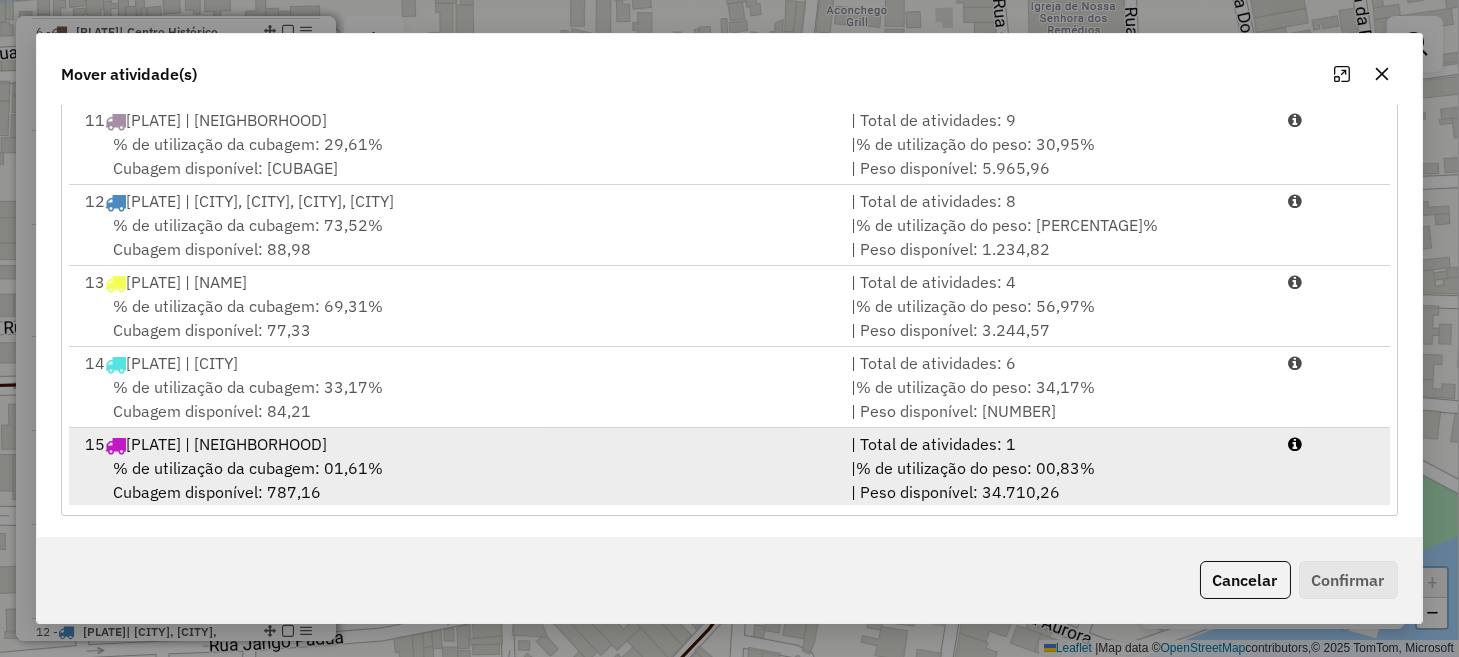 click on "% de utilização do peso: 00,83%" at bounding box center [975, 468] 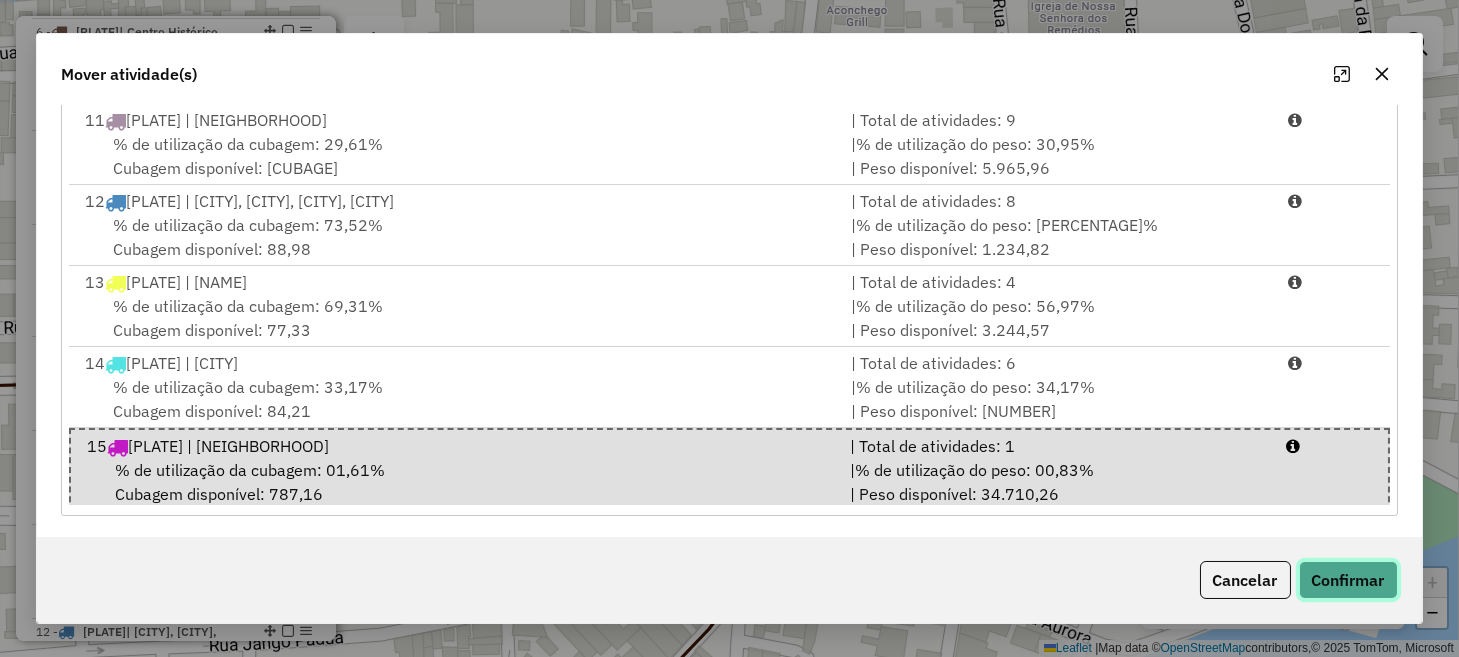 click on "Confirmar" 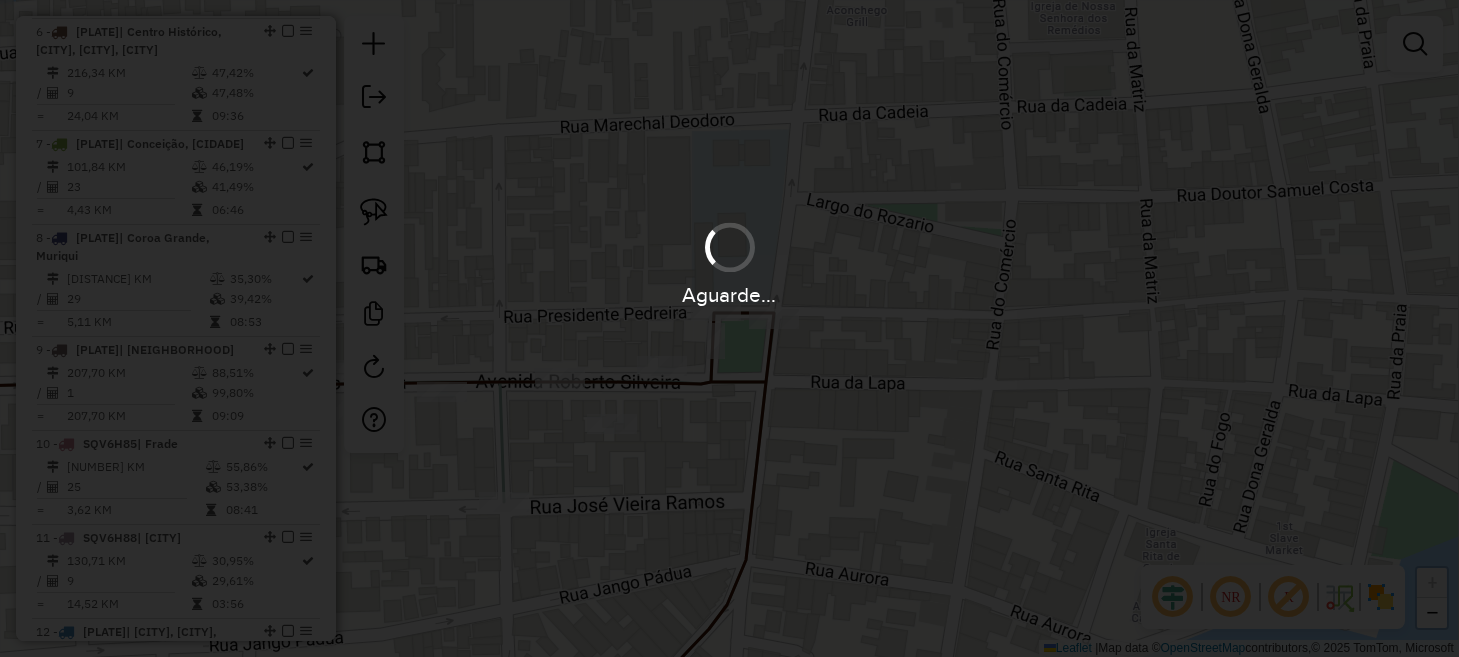 scroll, scrollTop: 0, scrollLeft: 0, axis: both 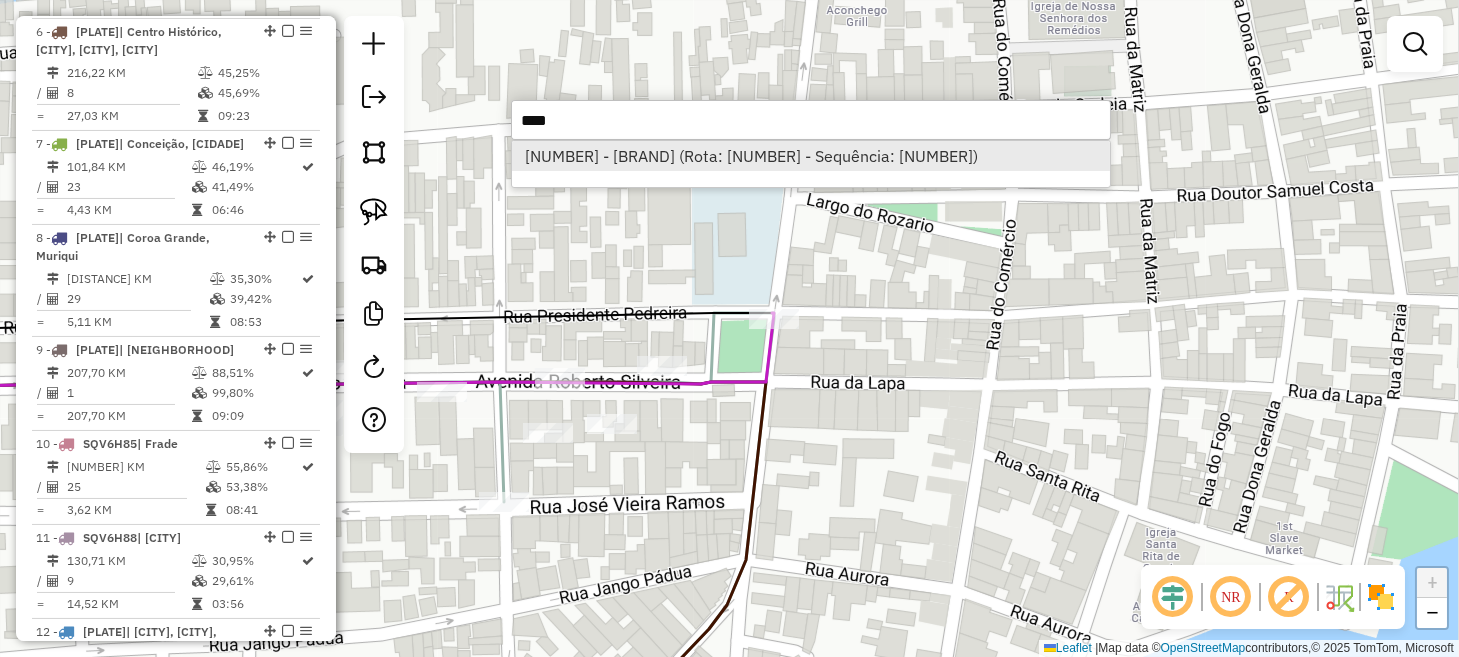 type on "****" 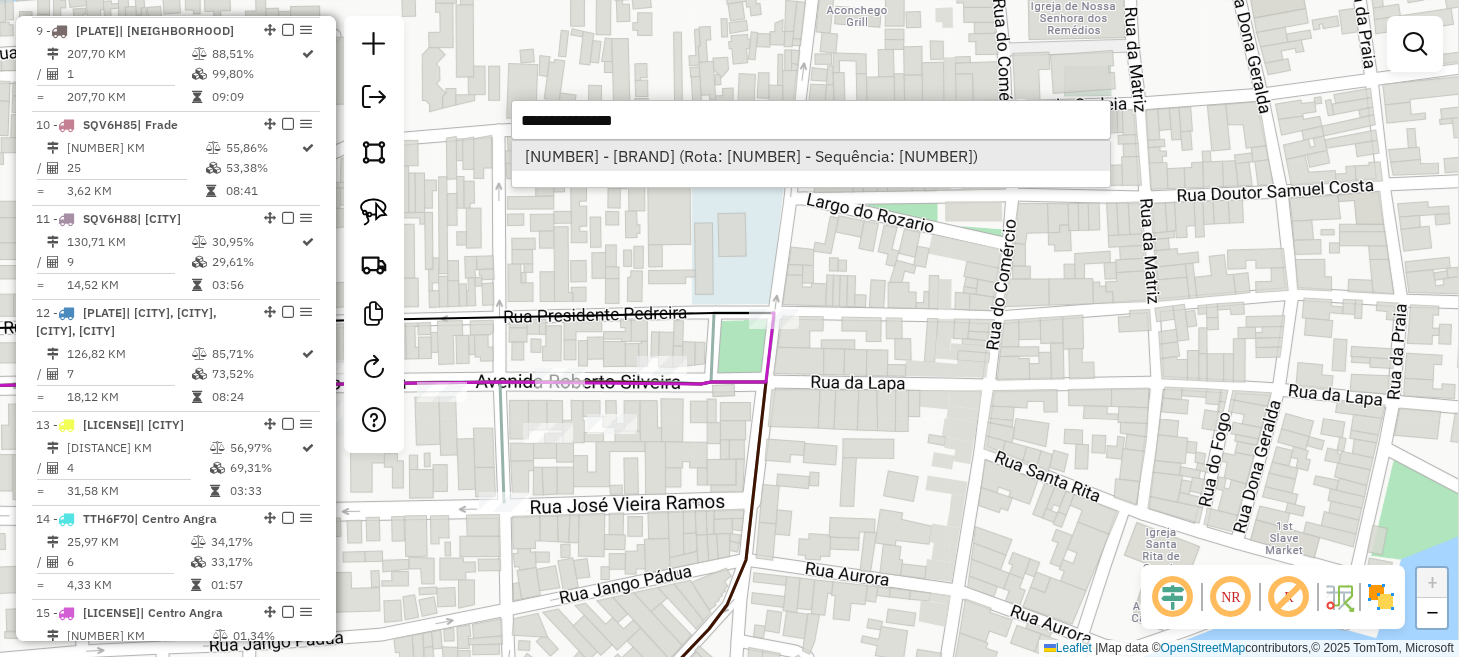 select on "**********" 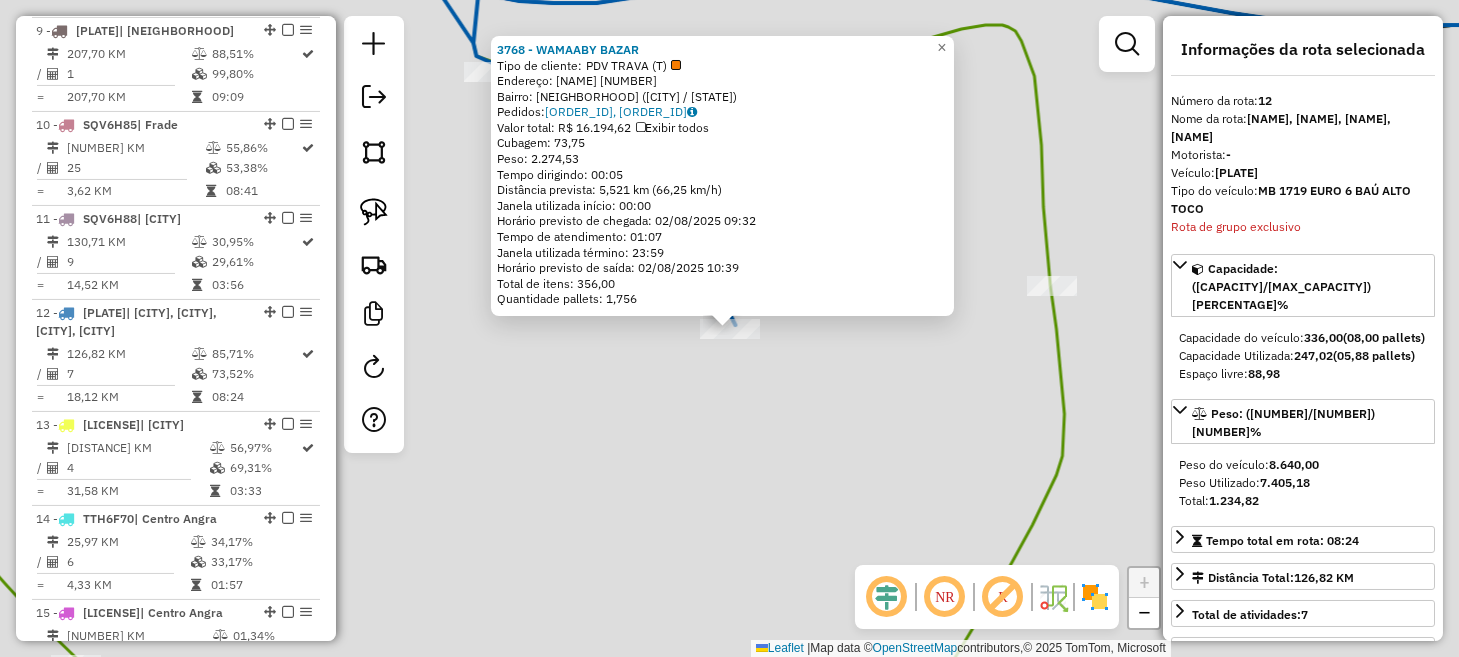 scroll, scrollTop: 1974, scrollLeft: 0, axis: vertical 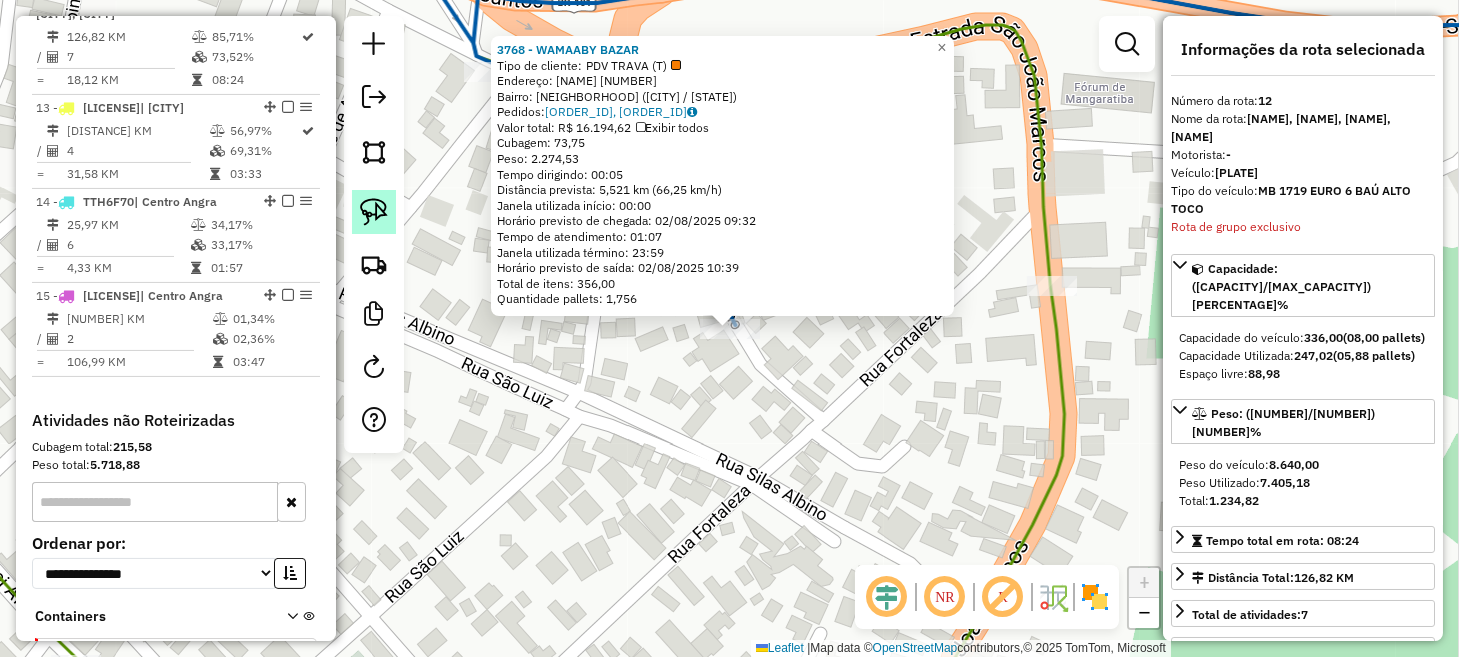 click 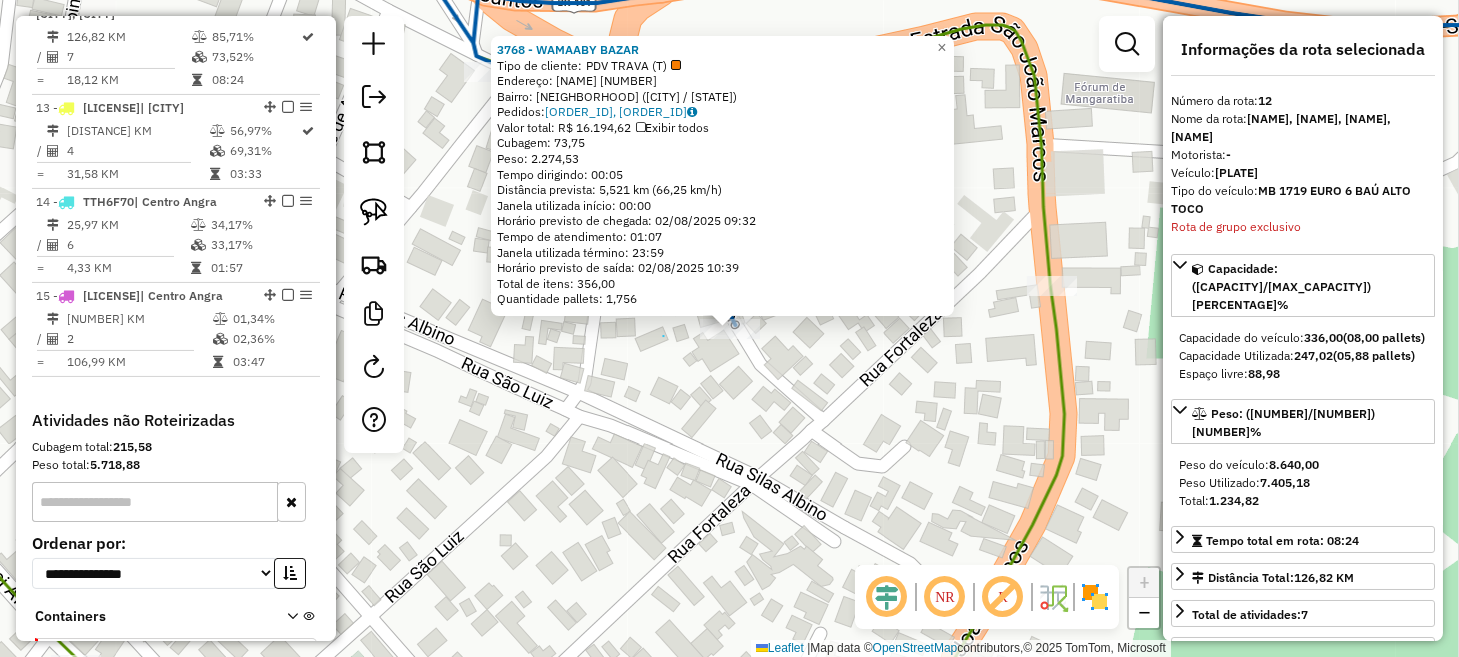 drag, startPoint x: 663, startPoint y: 336, endPoint x: 794, endPoint y: 365, distance: 134.17154 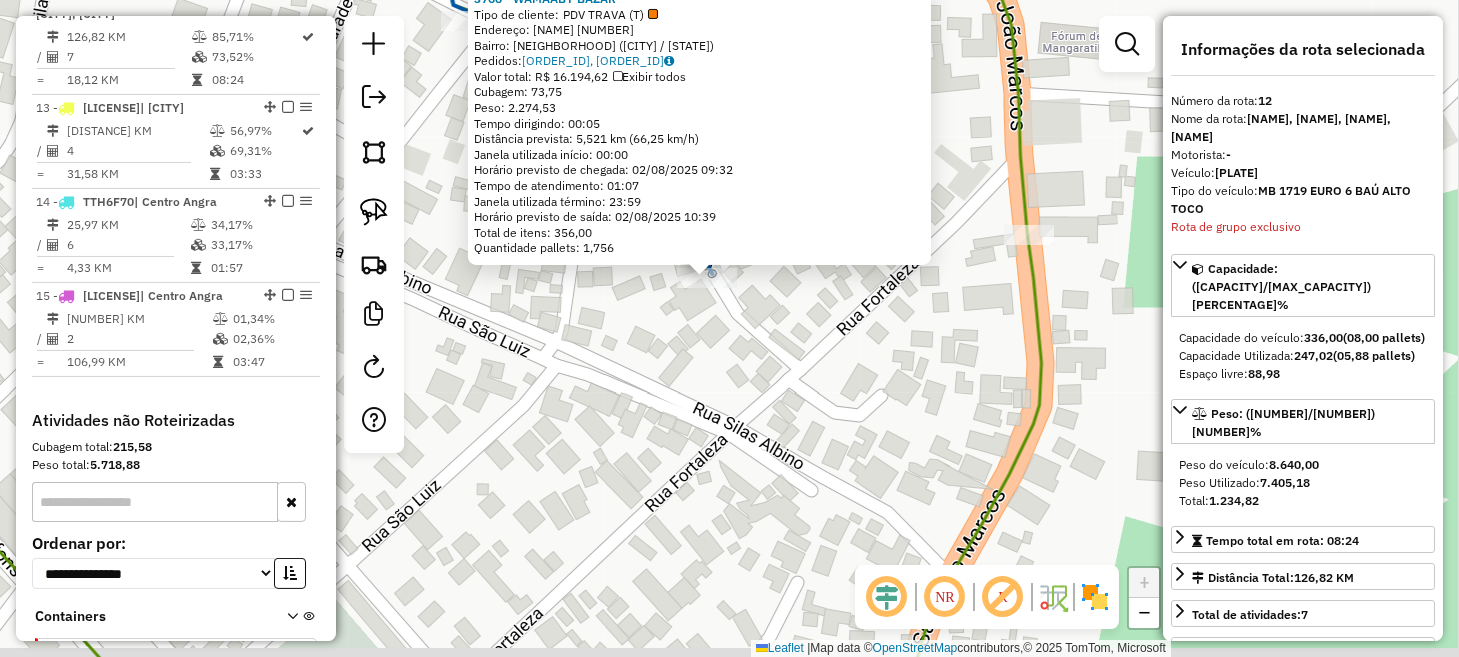 drag, startPoint x: 794, startPoint y: 365, endPoint x: 767, endPoint y: 312, distance: 59.48109 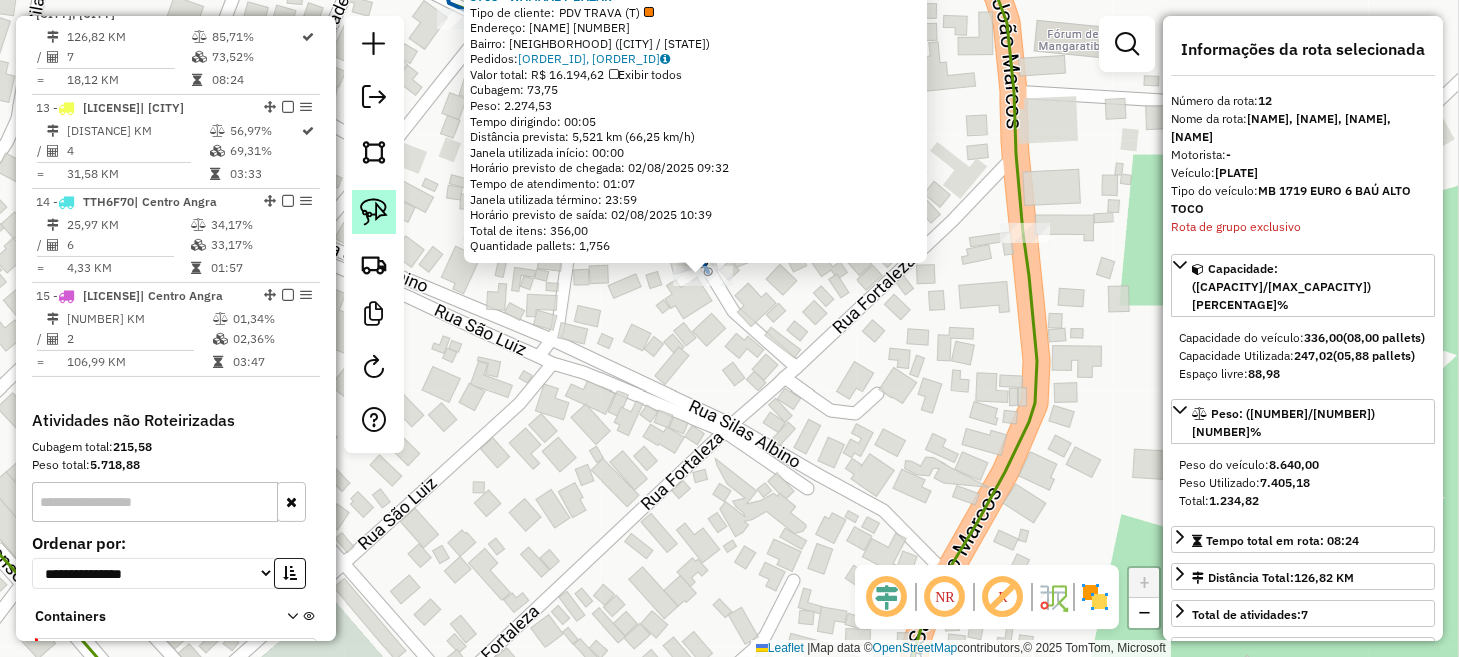 click 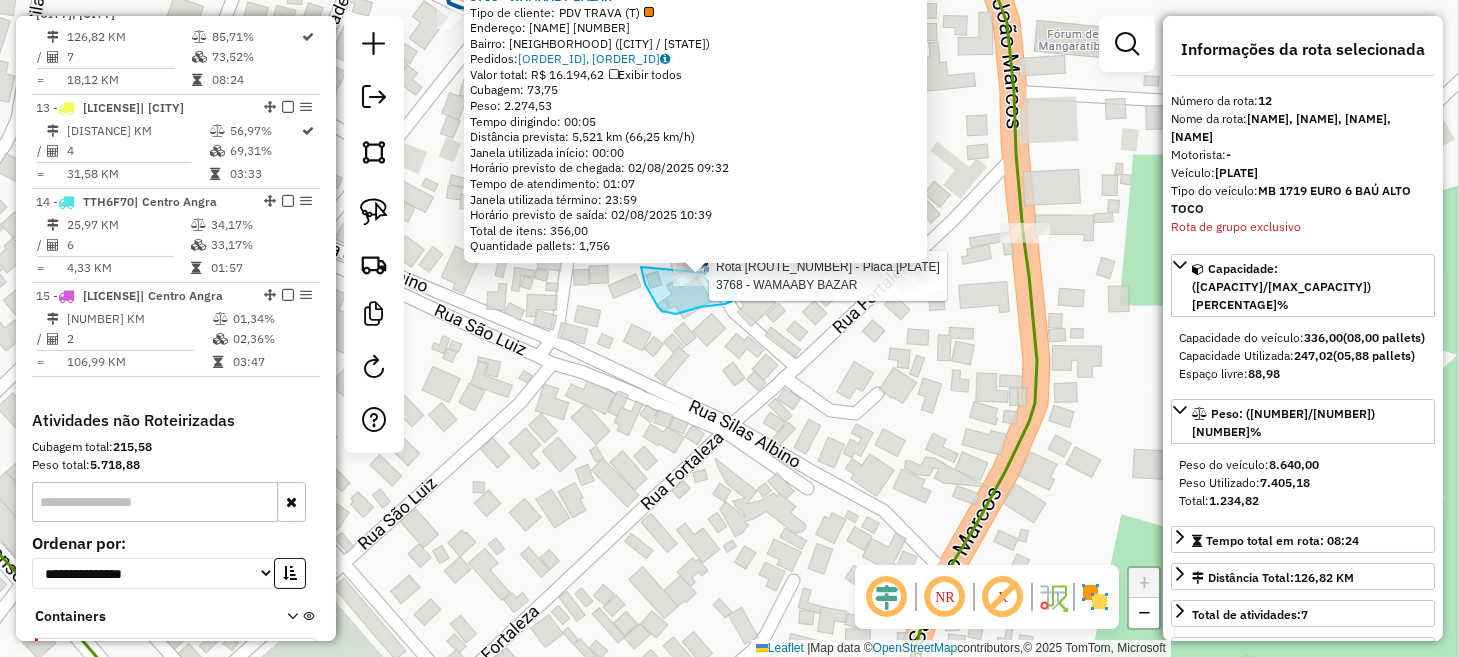 drag, startPoint x: 641, startPoint y: 267, endPoint x: 675, endPoint y: 256, distance: 35.735138 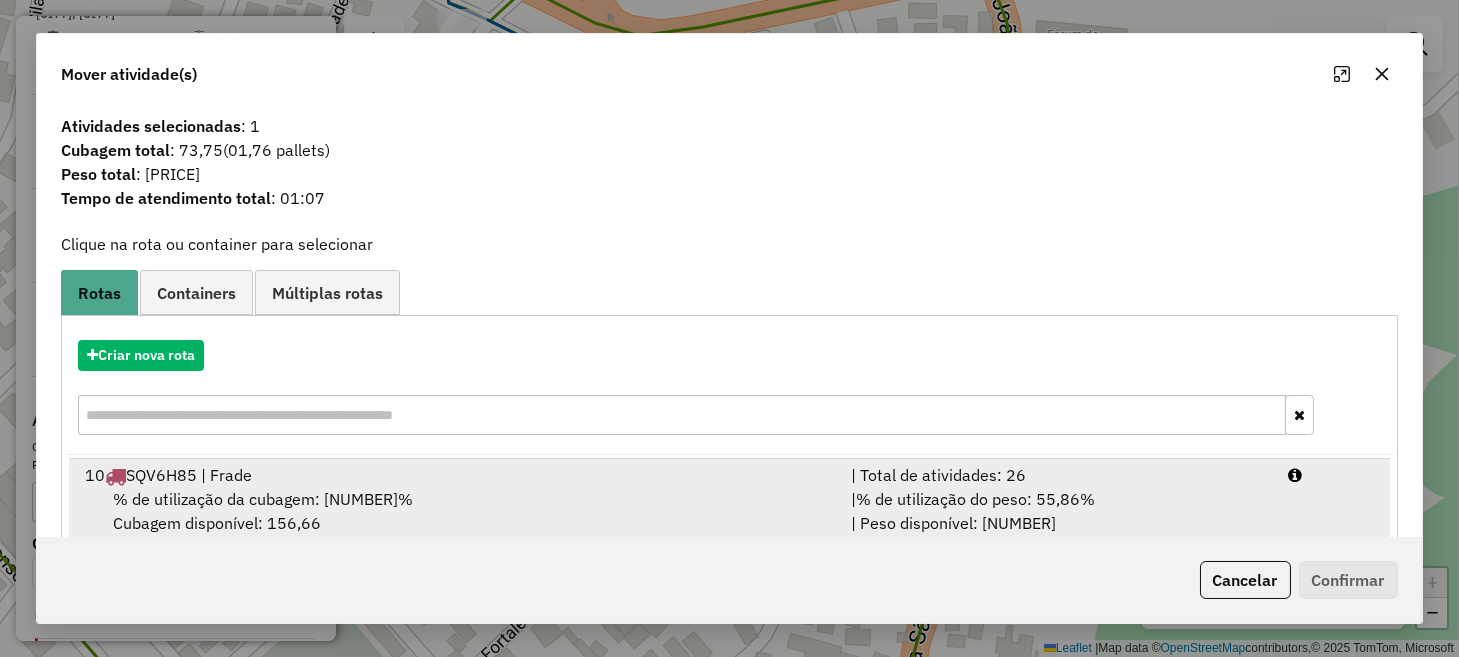 scroll, scrollTop: 730, scrollLeft: 0, axis: vertical 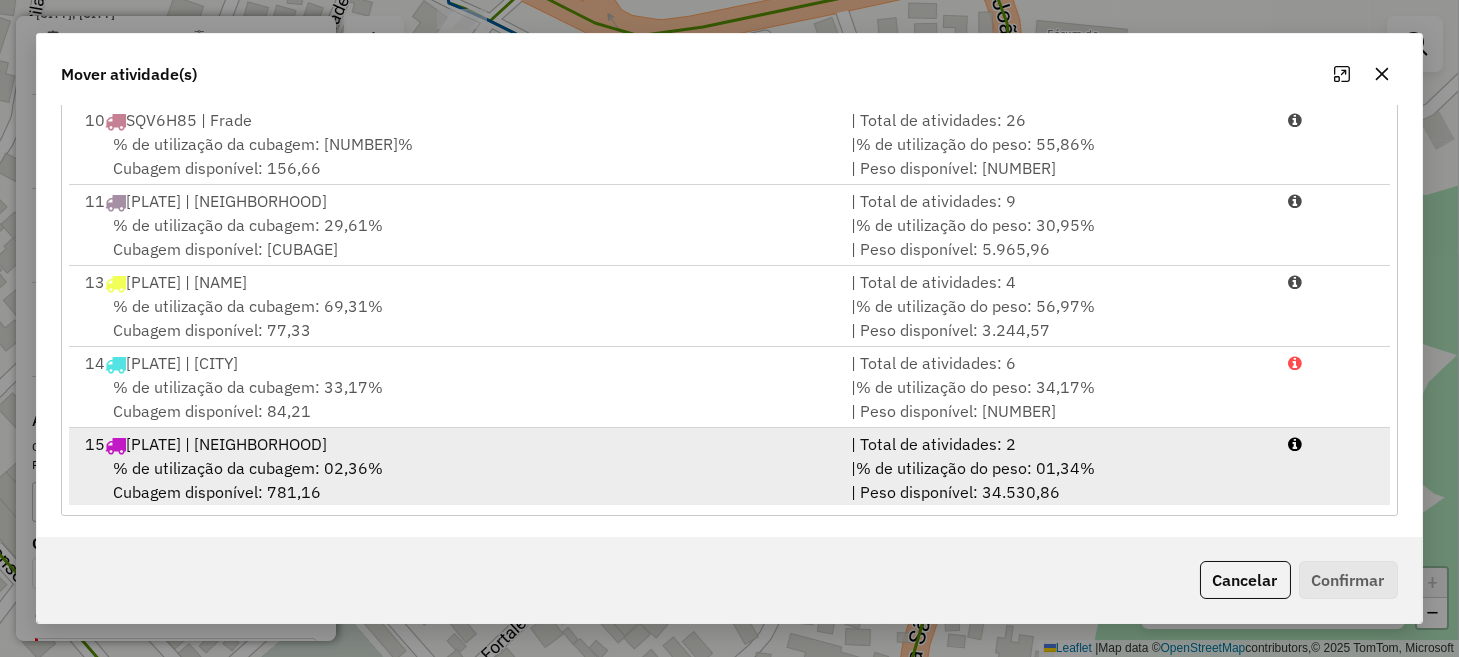 click on "% de utilização do peso: 01,34%" at bounding box center [975, 468] 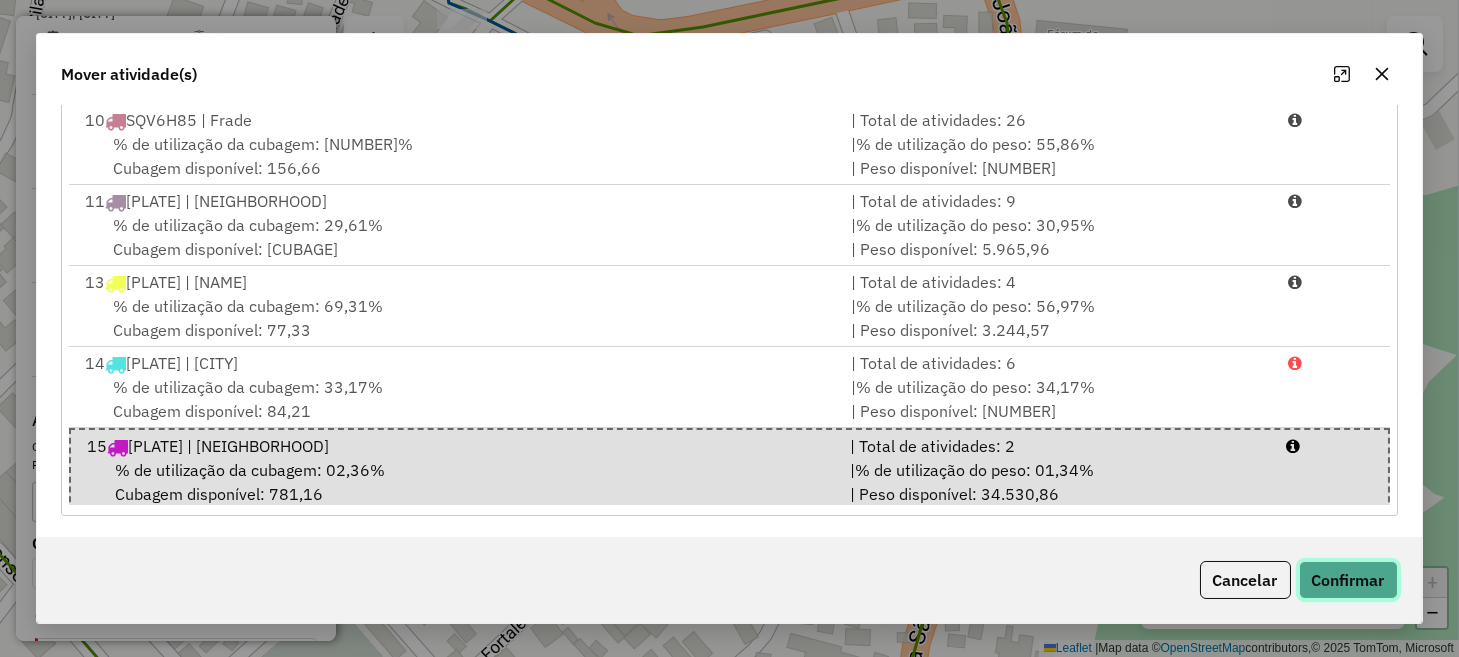 click on "Confirmar" 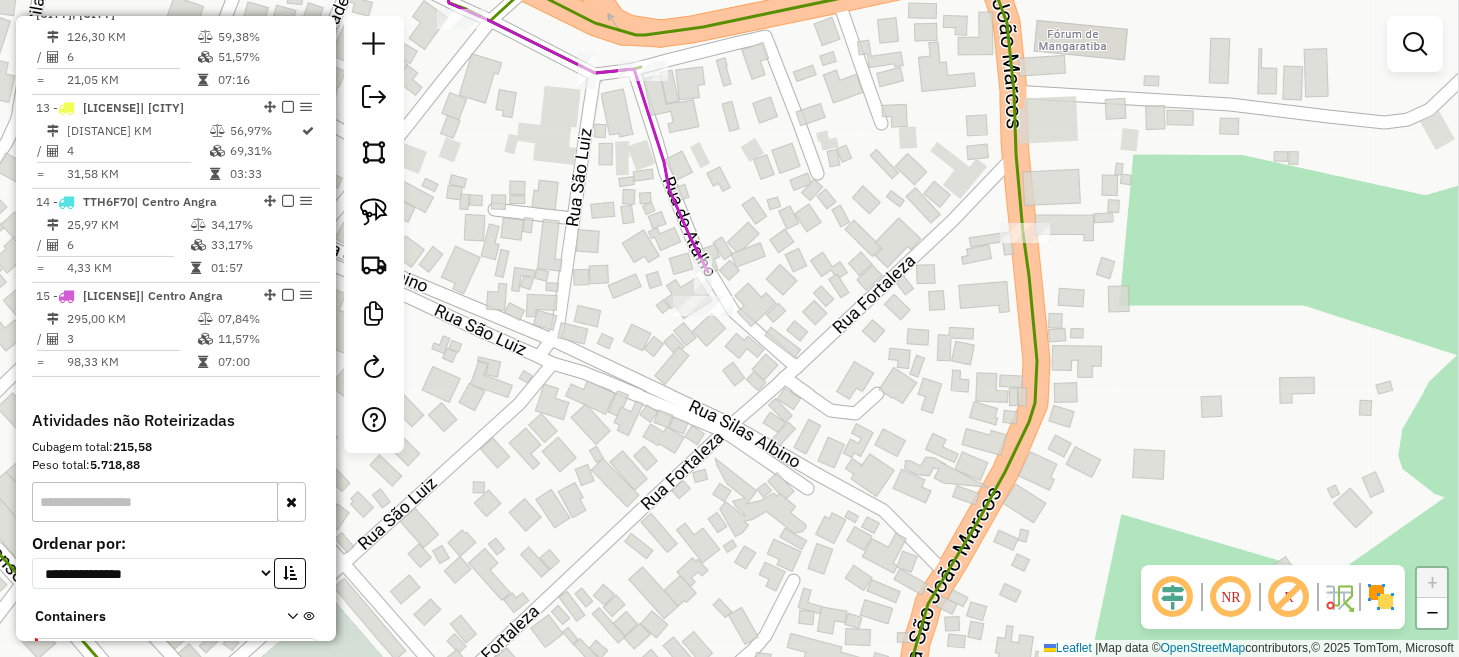 scroll, scrollTop: 0, scrollLeft: 0, axis: both 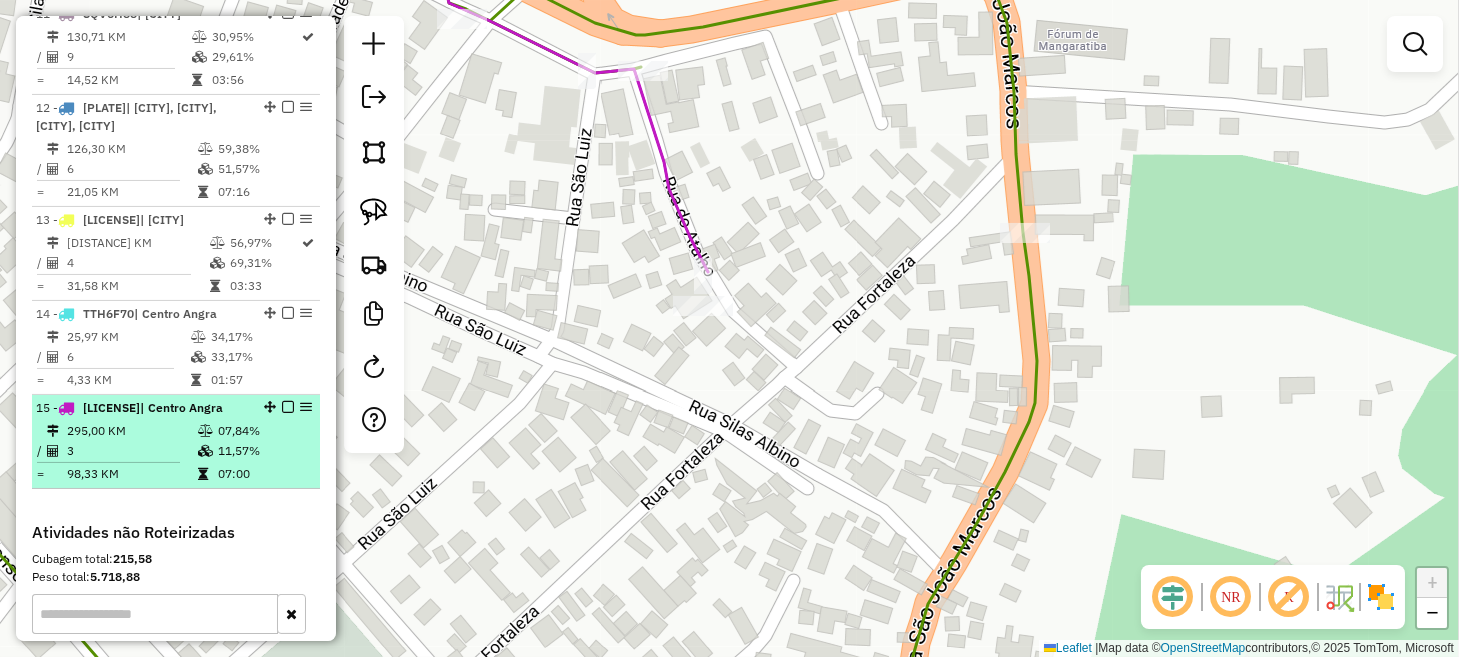 click at bounding box center (288, 407) 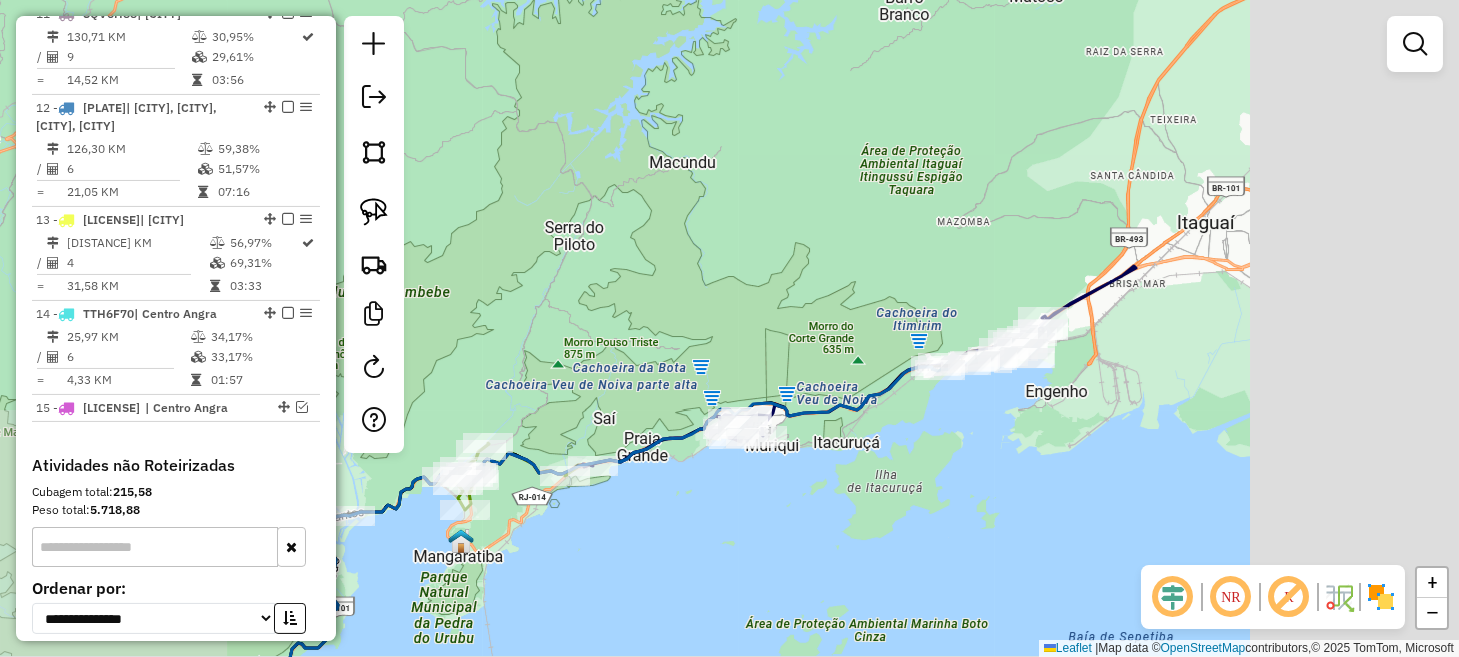 drag, startPoint x: 987, startPoint y: 442, endPoint x: 631, endPoint y: 517, distance: 363.8145 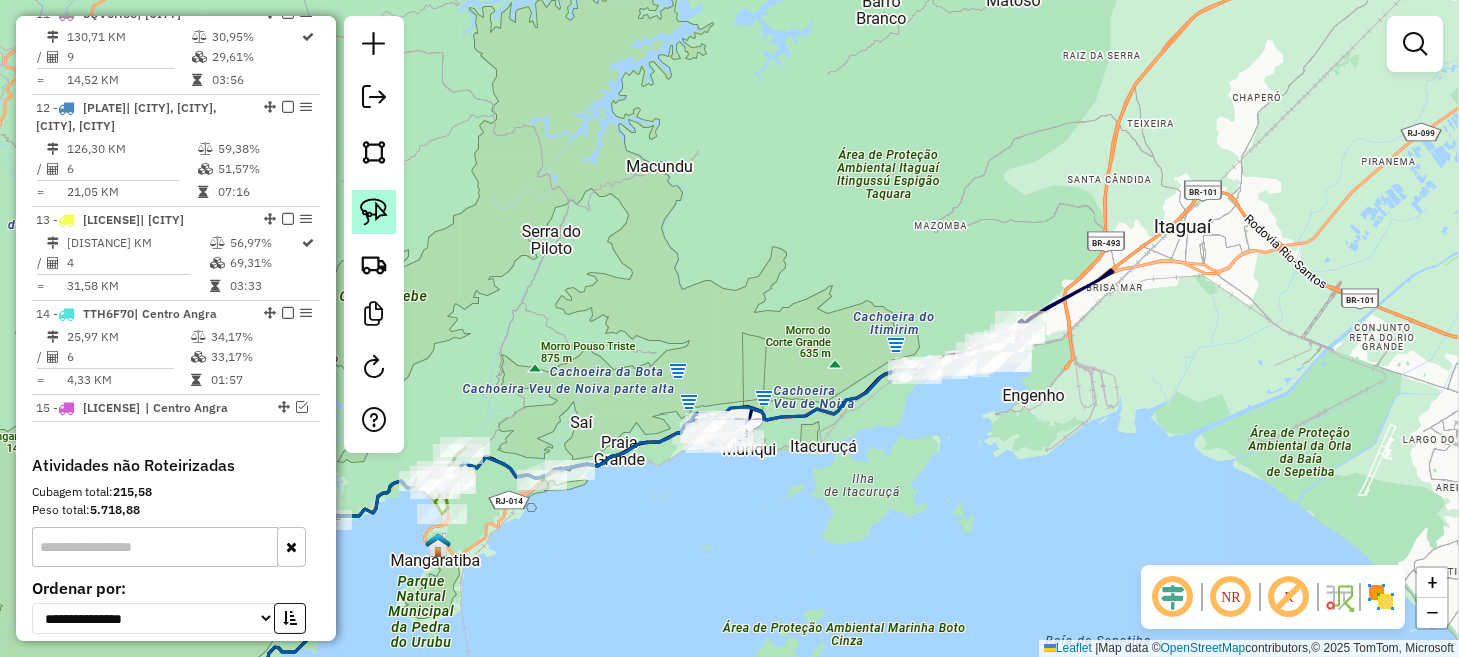 click 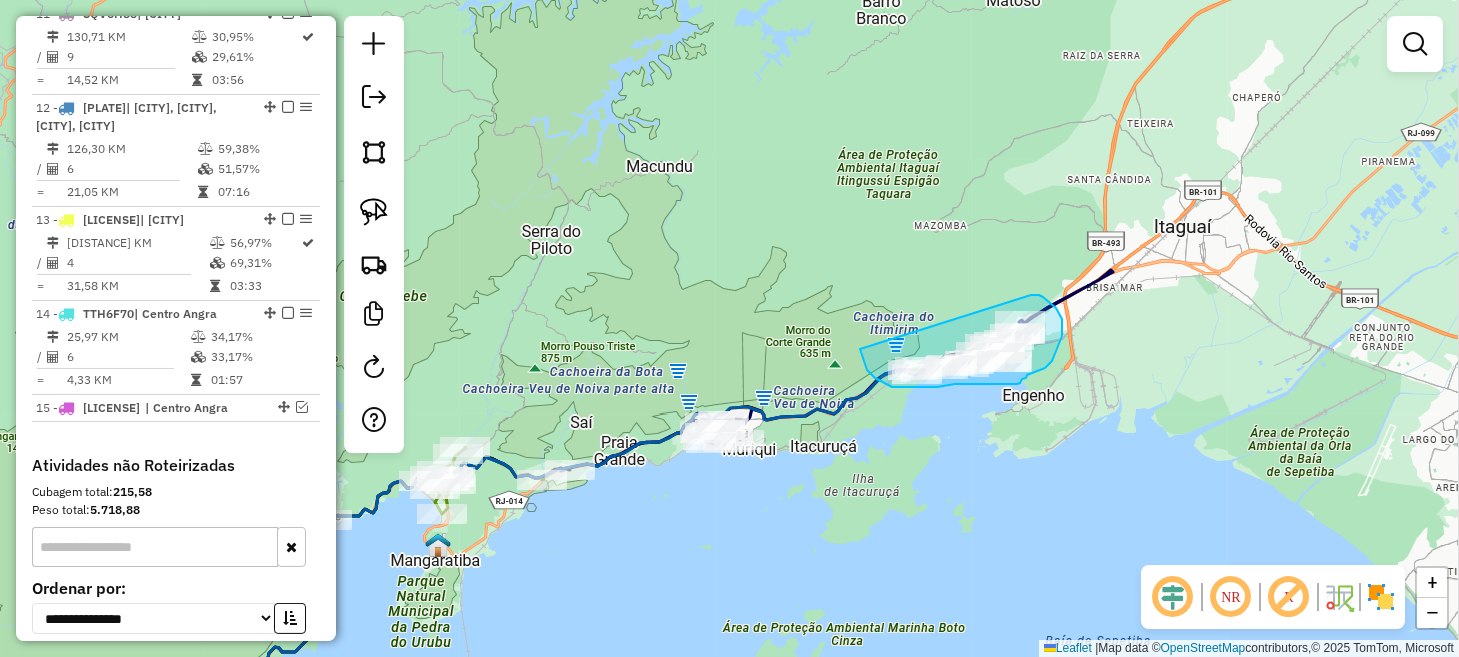 drag, startPoint x: 860, startPoint y: 349, endPoint x: 1027, endPoint y: 295, distance: 175.51353 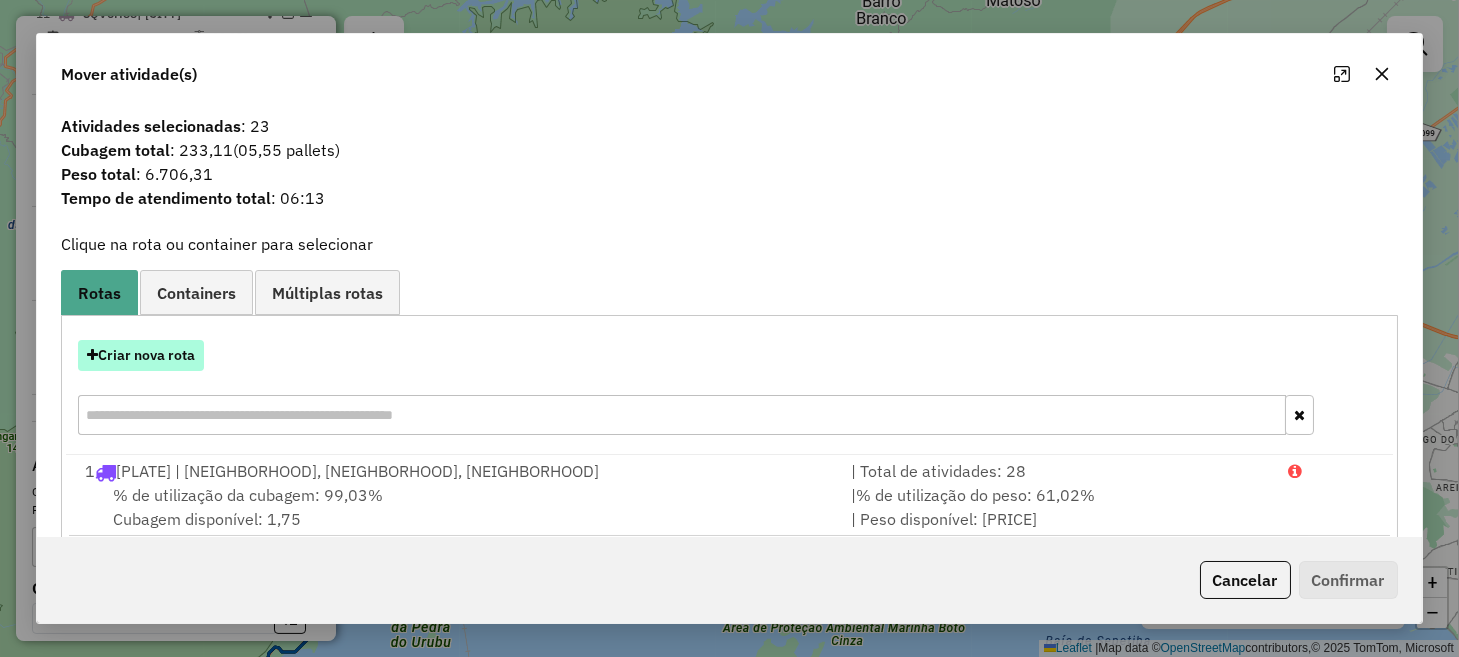 click on "Criar nova rota" at bounding box center [141, 355] 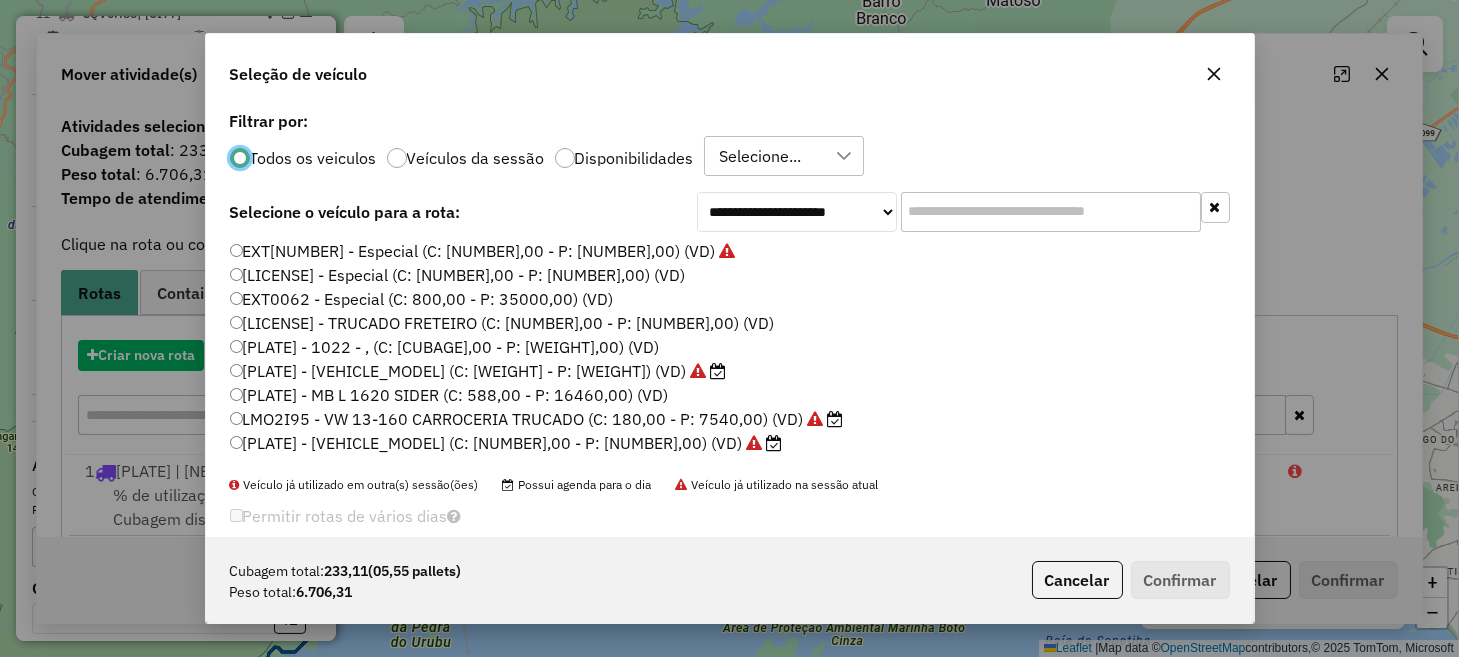 scroll, scrollTop: 10, scrollLeft: 6, axis: both 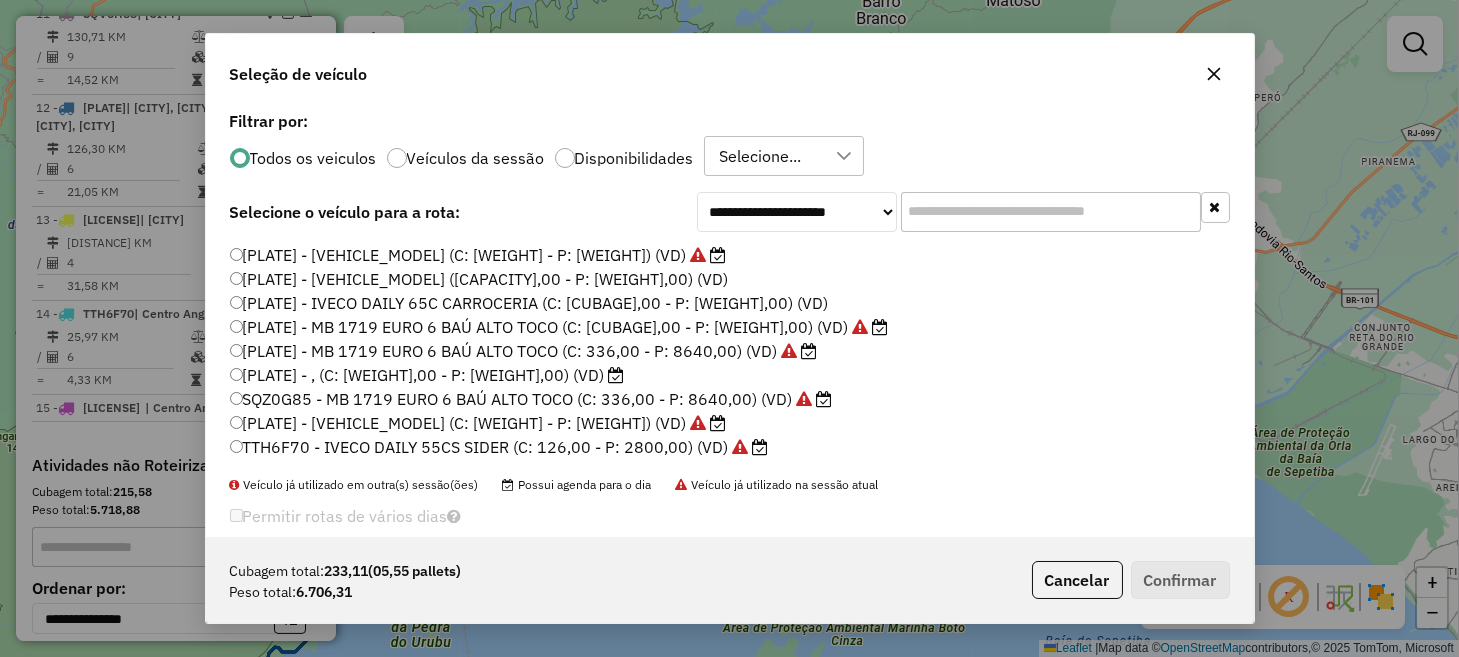 click on "RKR5J99 - MB 2426 BAÚ REBAIXADO TRUCADO (C: [PRICE] - P: [PRICE]) (VD)" 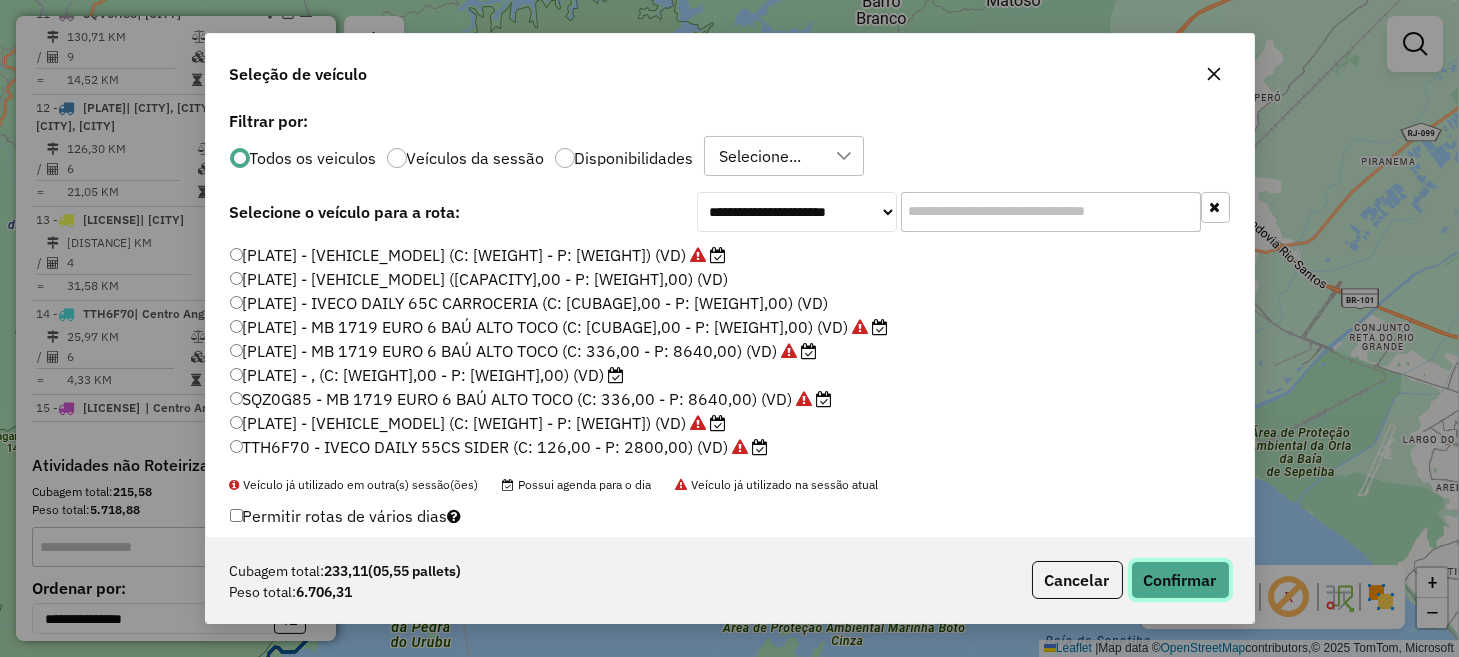 click on "Confirmar" 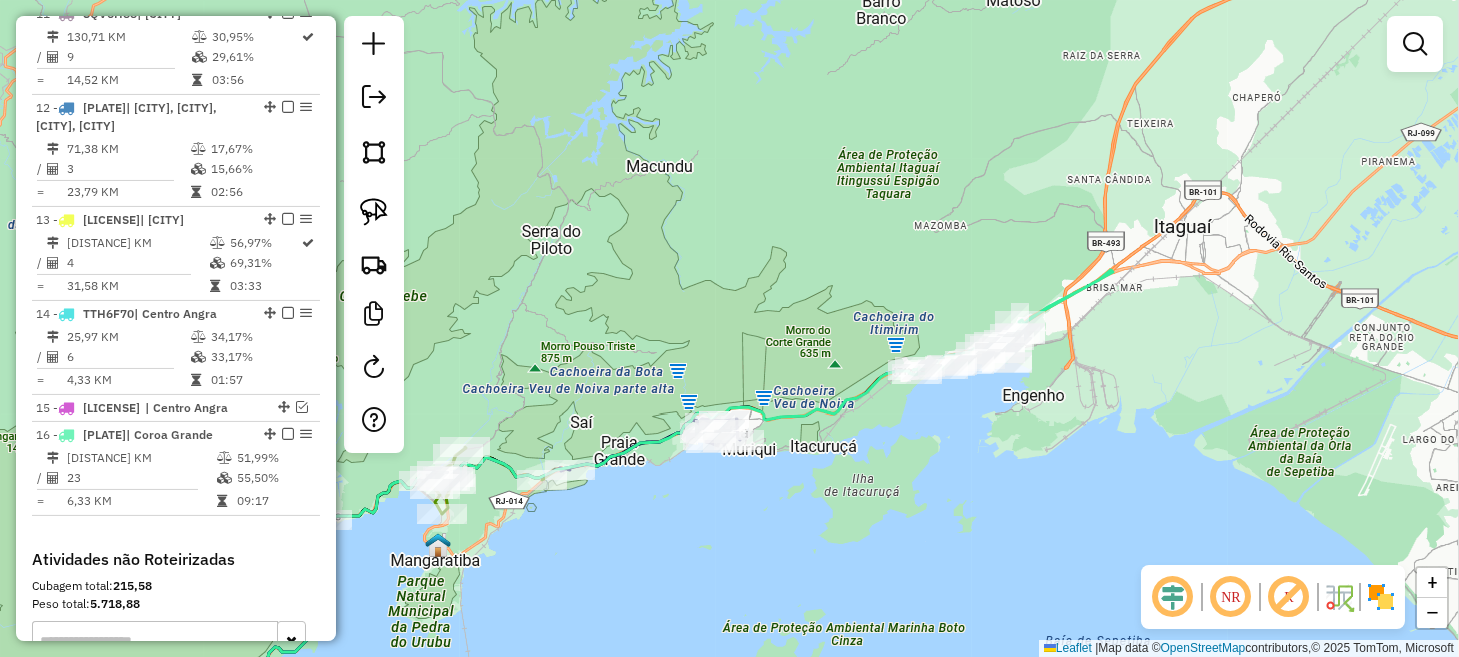scroll, scrollTop: 1862, scrollLeft: 0, axis: vertical 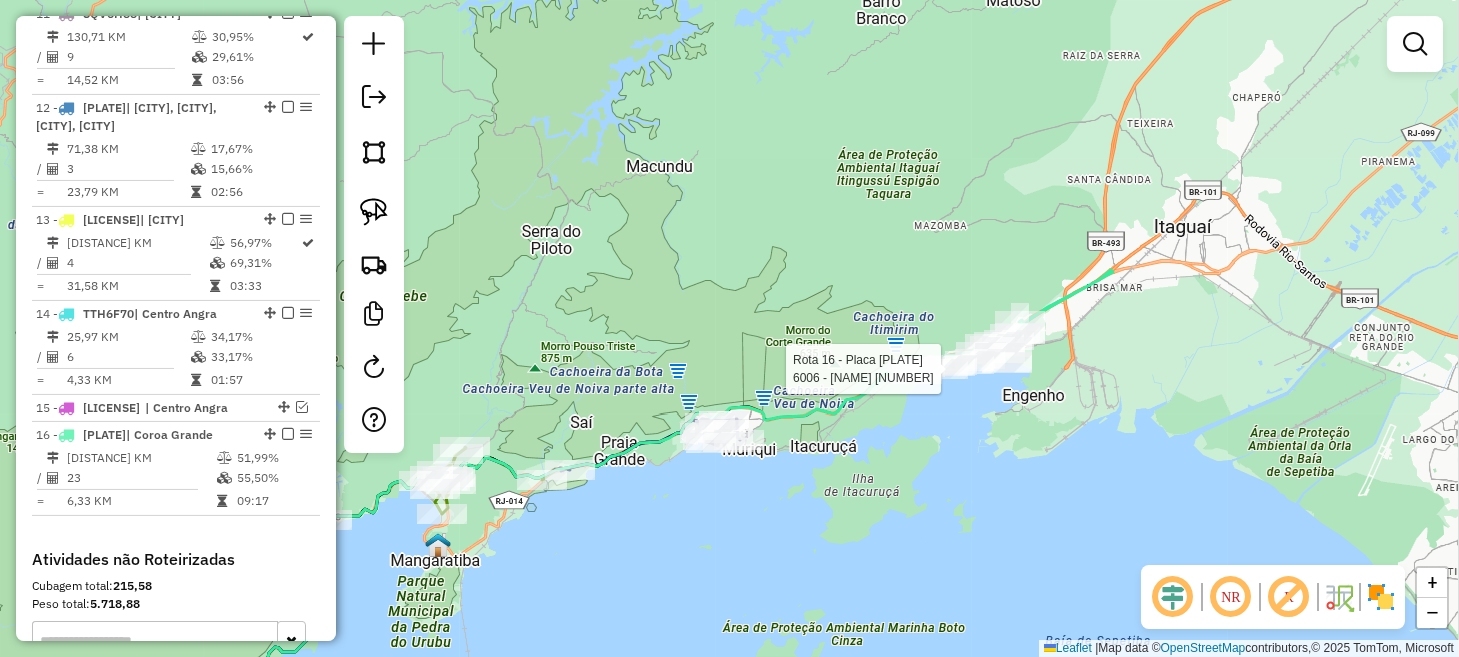 select on "**********" 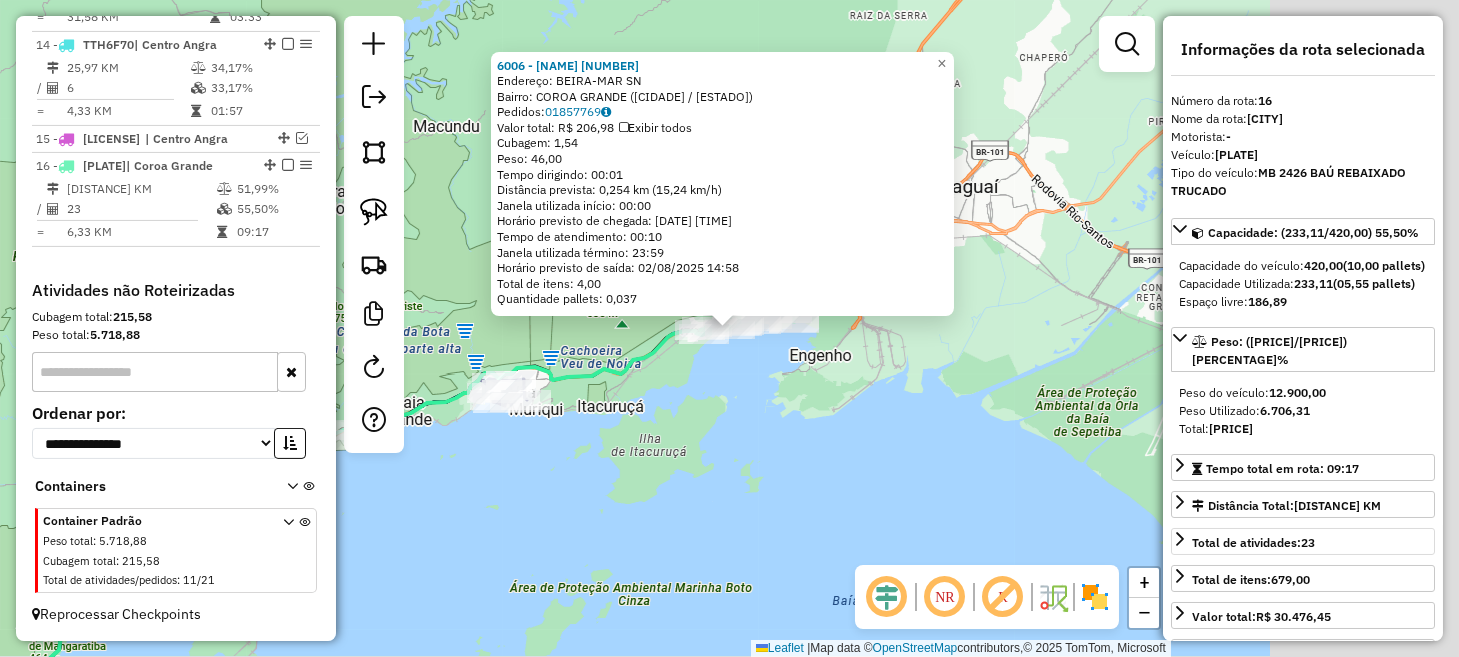 scroll, scrollTop: 2160, scrollLeft: 0, axis: vertical 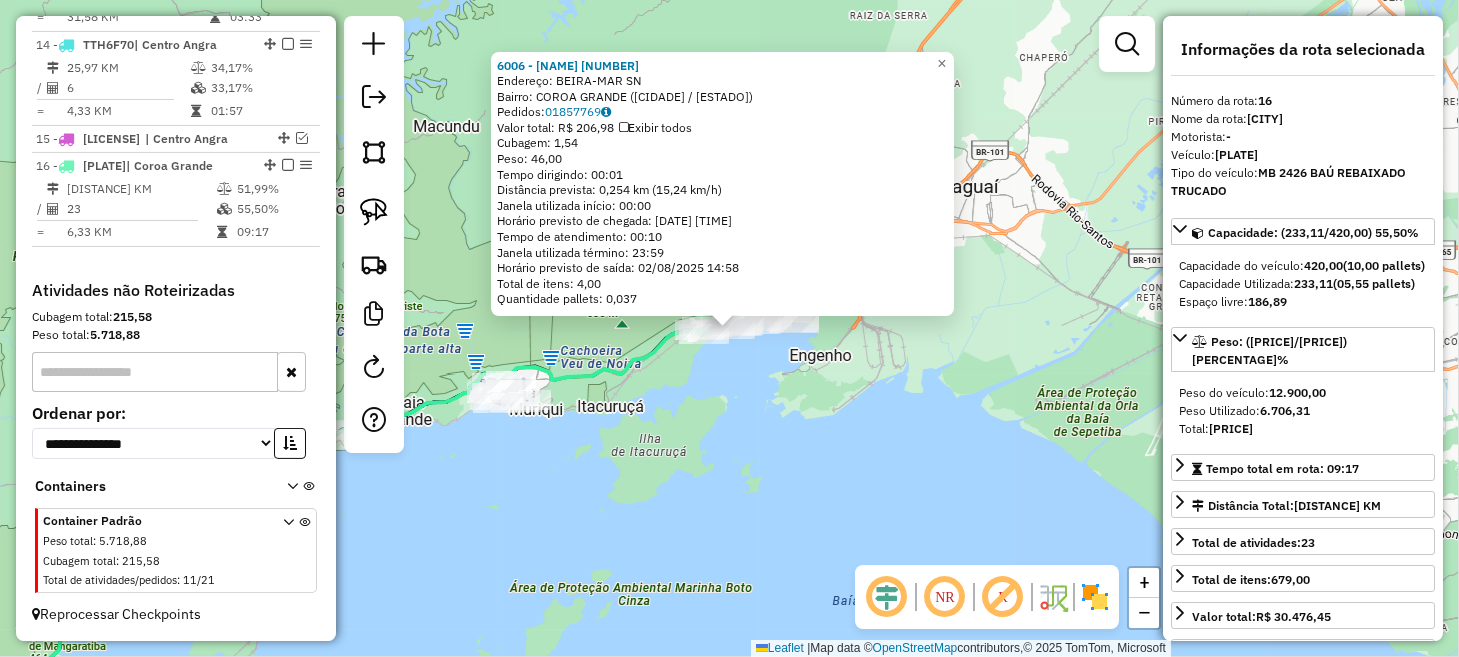 click on "6006 - QUIOSQUE  01  Endereço:  BEIRA-MAR SN   Bairro: COROA GRANDE (ITAGUAI / RJ)   Pedidos:  01857769   Valor total: R$ 206,98   Exibir todos   Cubagem: 1,54  Peso: 46,00  Tempo dirigindo: 00:01   Distância prevista: 0,254 km (15,24 km/h)   Janela utilizada início: 00:00   Horário previsto de chegada: 02/08/2025 14:48   Tempo de atendimento: 00:10   Janela utilizada término: 23:59   Horário previsto de saída: 02/08/2025 14:58   Total de itens: 4,00   Quantidade pallets: 0,037  × Janela de atendimento Grade de atendimento Capacidade Transportadoras Veículos Cliente Pedidos  Rotas Selecione os dias de semana para filtrar as janelas de atendimento  Seg   Ter   Qua   Qui   Sex   Sáb   Dom  Informe o período da janela de atendimento: De: Até:  Filtrar exatamente a janela do cliente  Considerar janela de atendimento padrão  Selecione os dias de semana para filtrar as grades de atendimento  Seg   Ter   Qua   Qui   Sex   Sáb   Dom   Considerar clientes sem dia de atendimento cadastrado  Peso mínimo:" 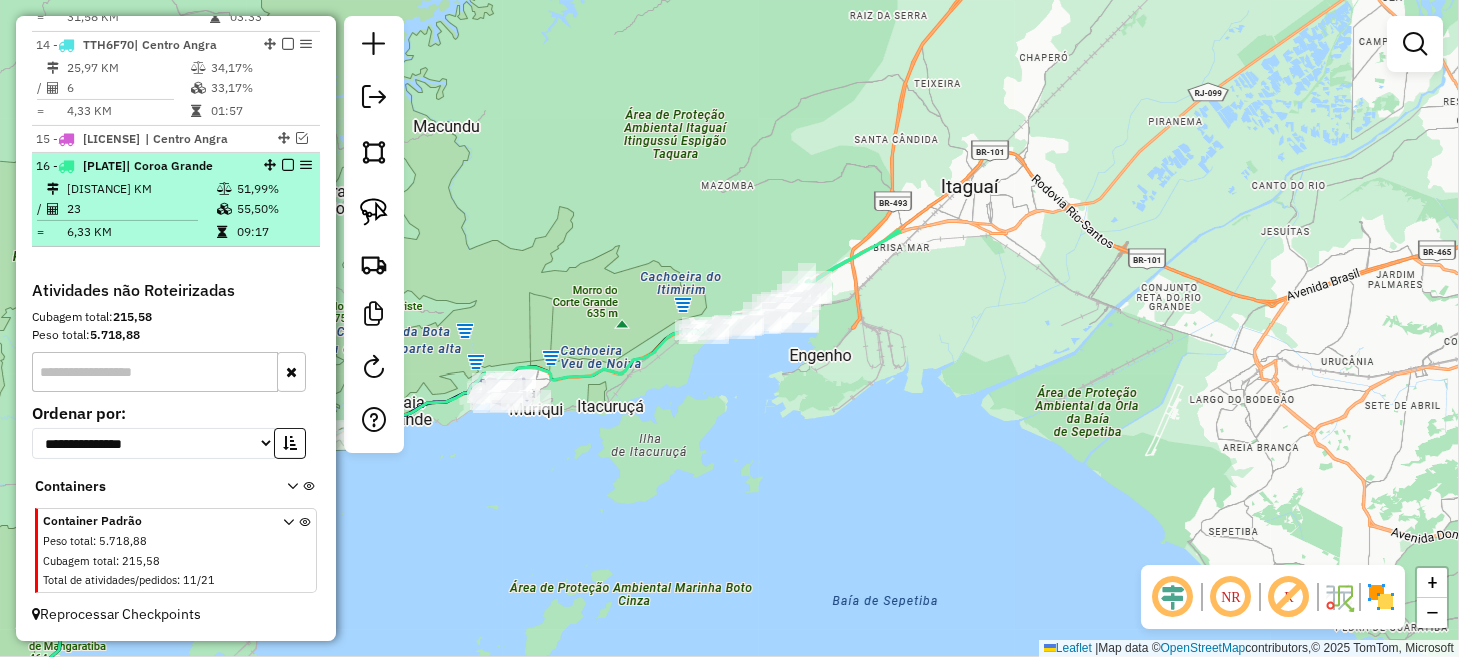 click at bounding box center (288, 165) 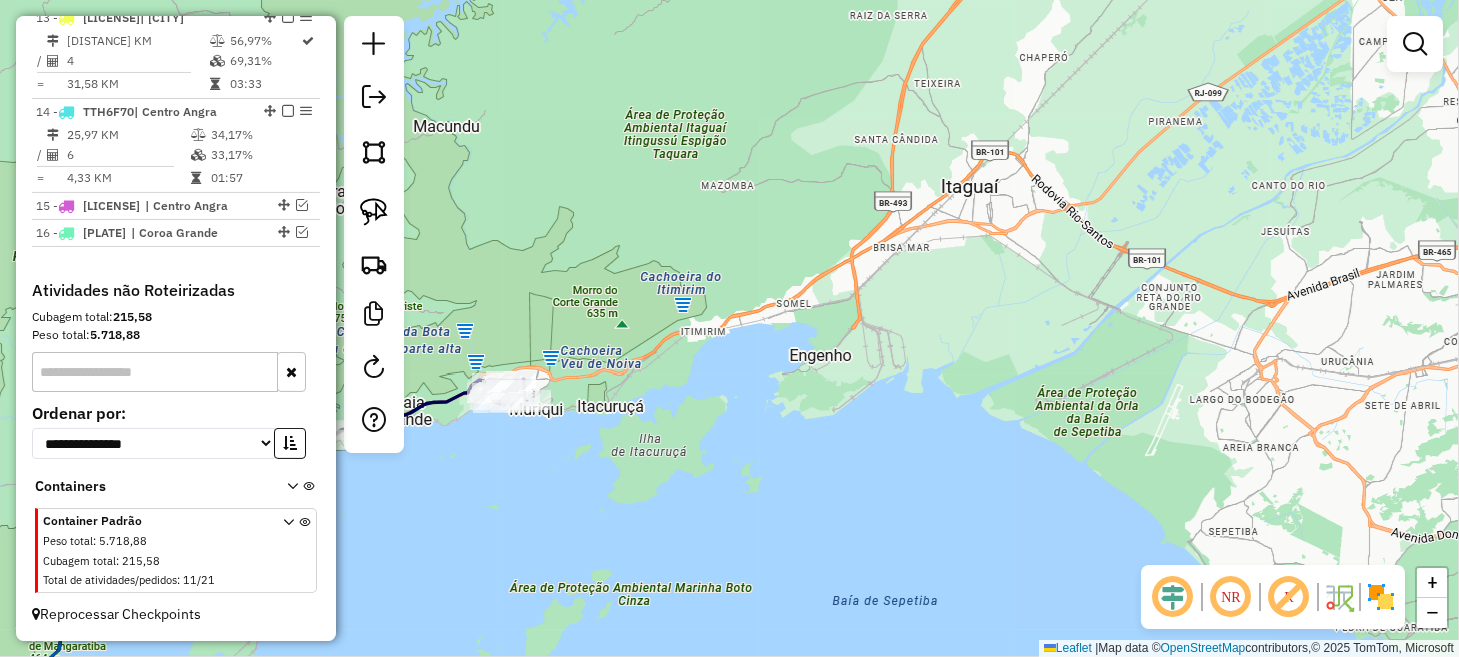 scroll, scrollTop: 2093, scrollLeft: 0, axis: vertical 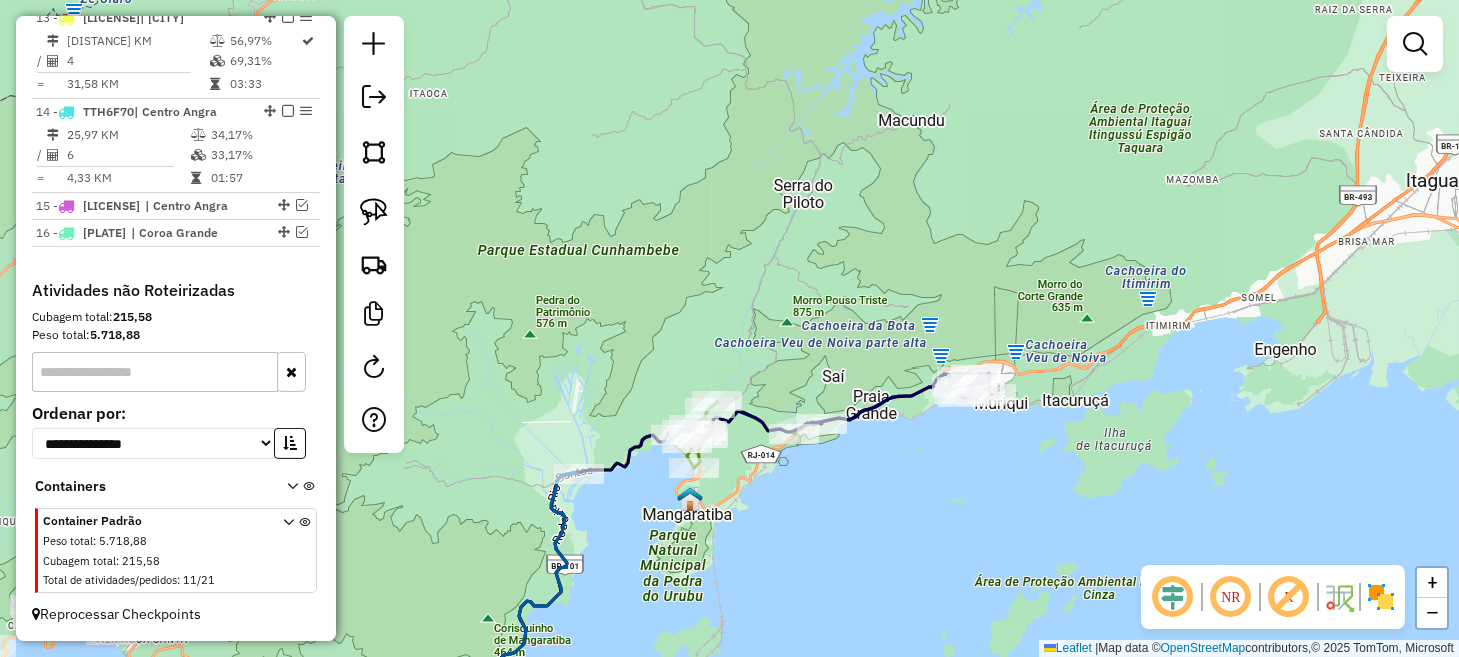drag, startPoint x: 544, startPoint y: 491, endPoint x: 1012, endPoint y: 483, distance: 468.06836 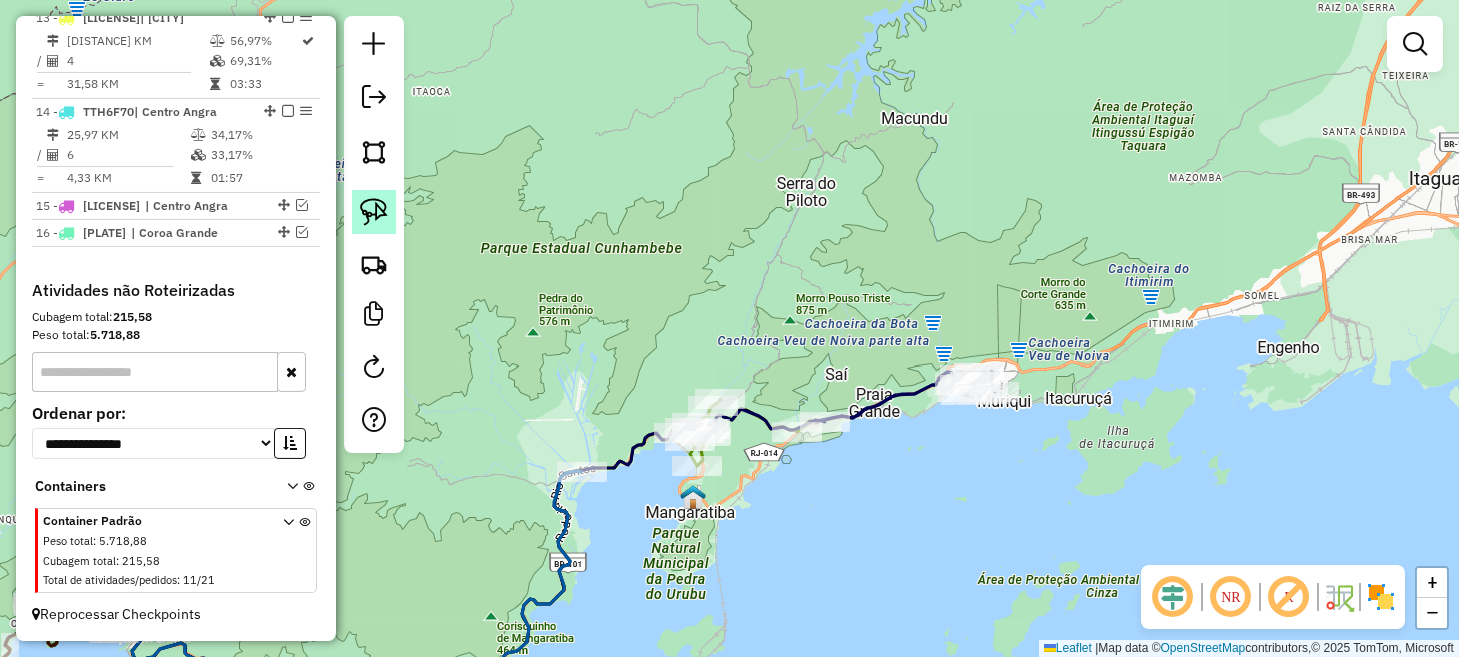 click 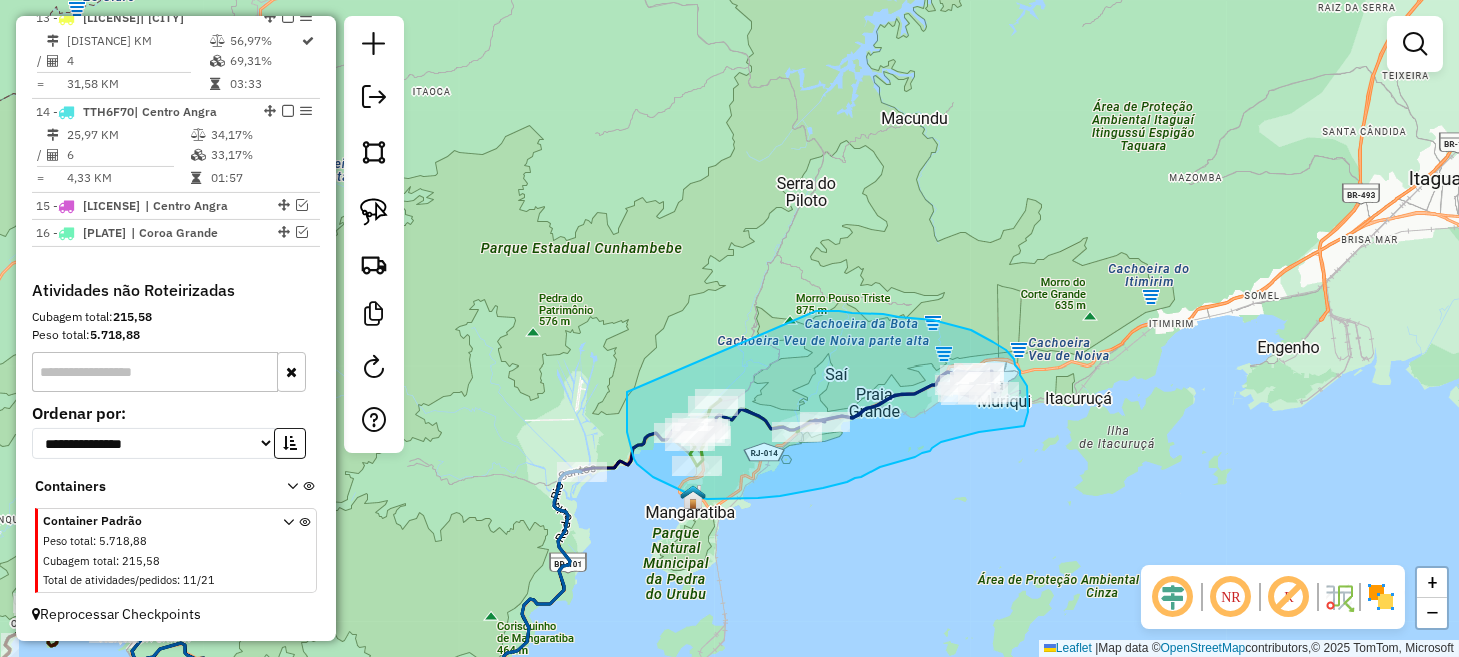 drag, startPoint x: 627, startPoint y: 392, endPoint x: 813, endPoint y: 311, distance: 202.87189 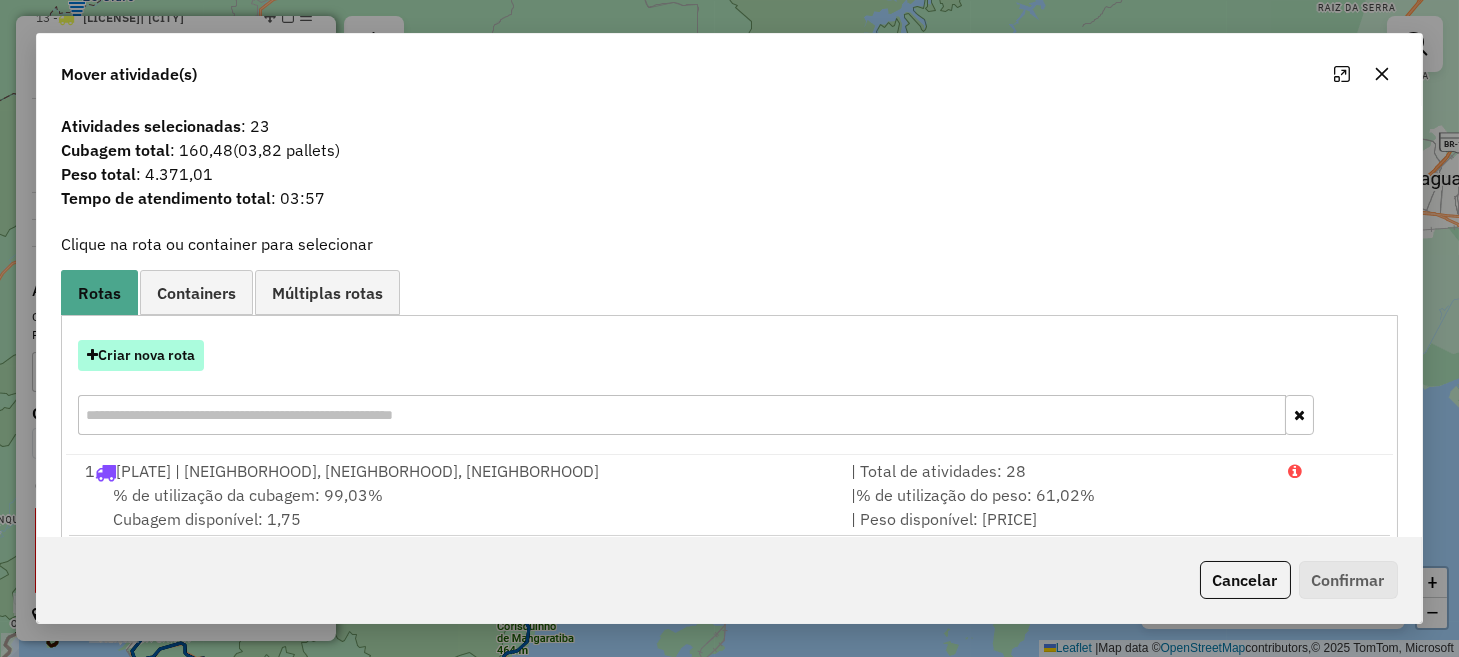 click on "Criar nova rota" at bounding box center (141, 355) 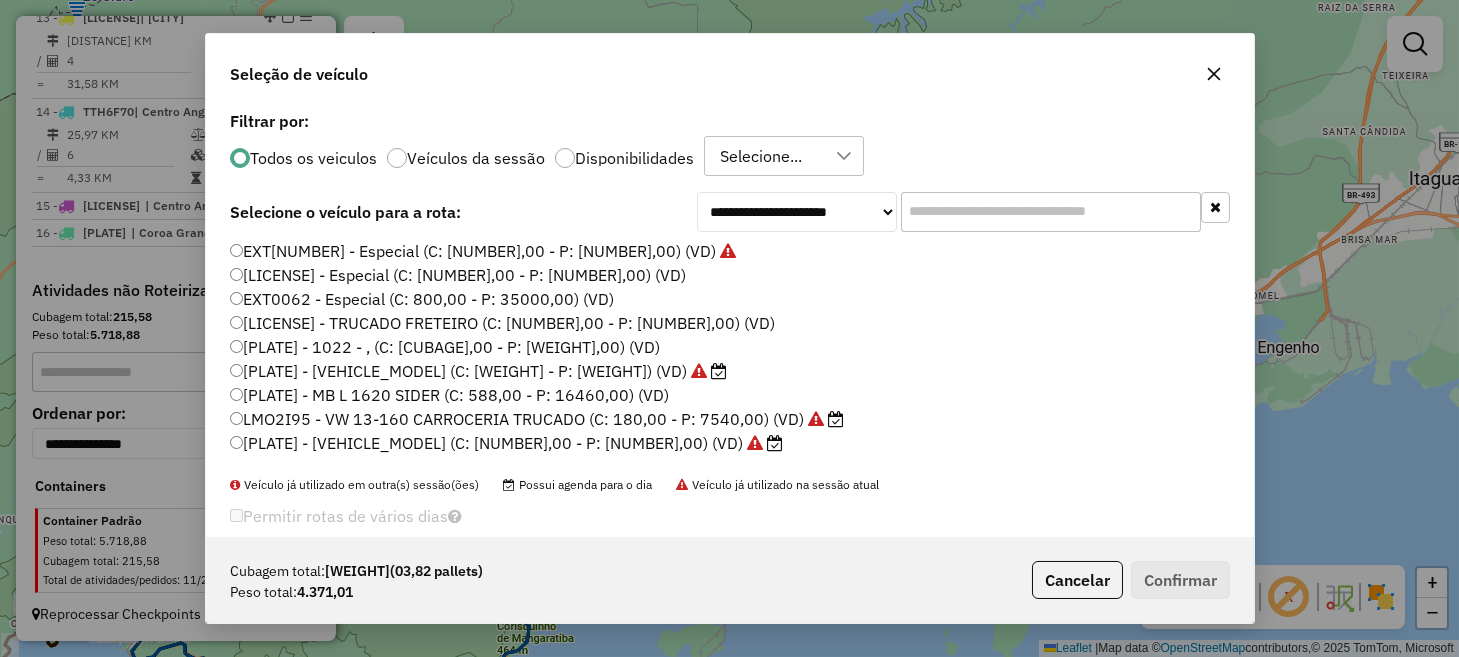 scroll, scrollTop: 10, scrollLeft: 6, axis: both 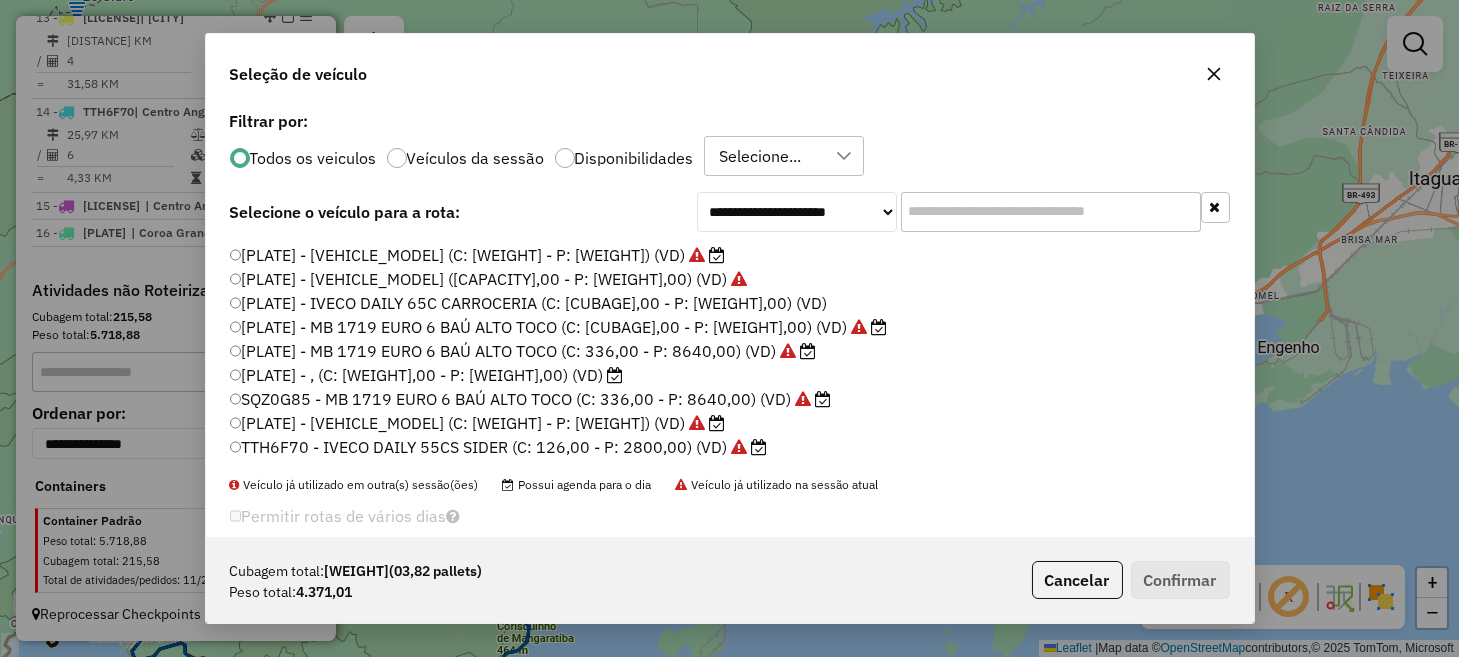 click on "SQZ0G85 - MB 1719 EURO 6 BAÚ ALTO TOCO (C: [NUMBER],00 - P: [NUMBER],00) (VD)" 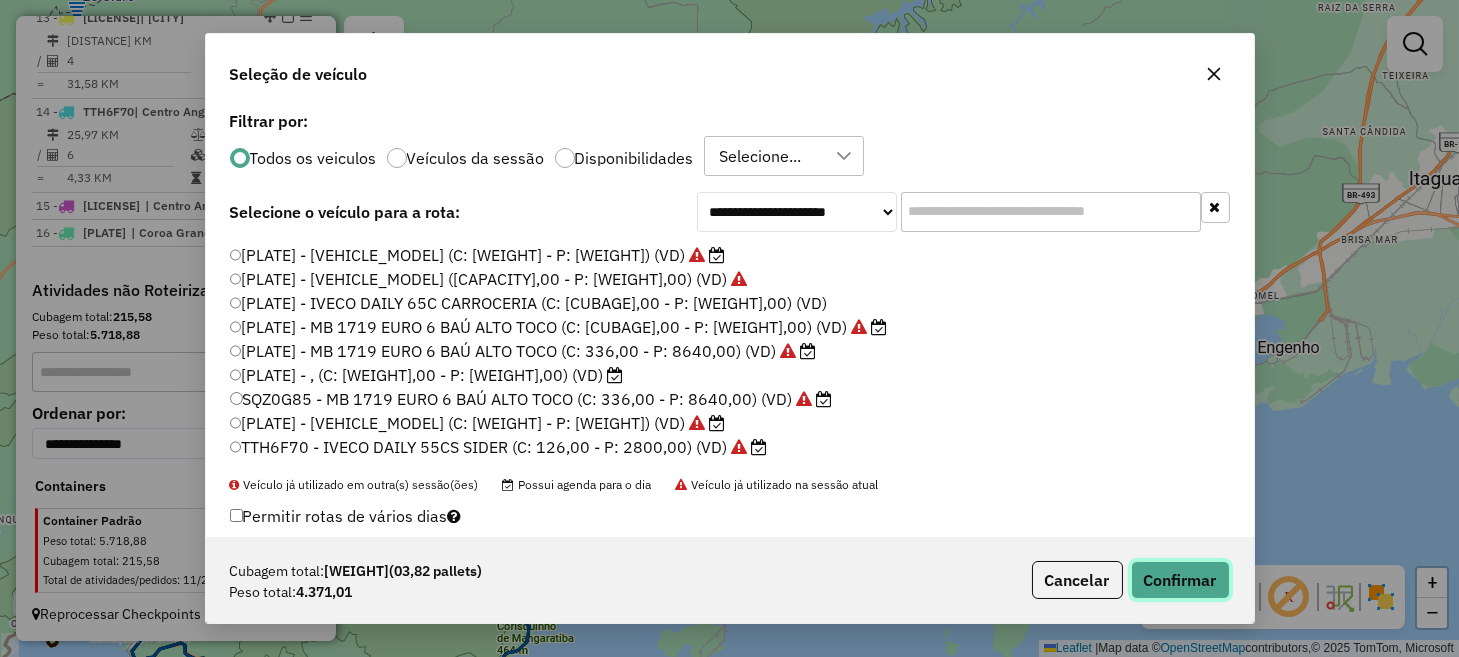 click on "Confirmar" 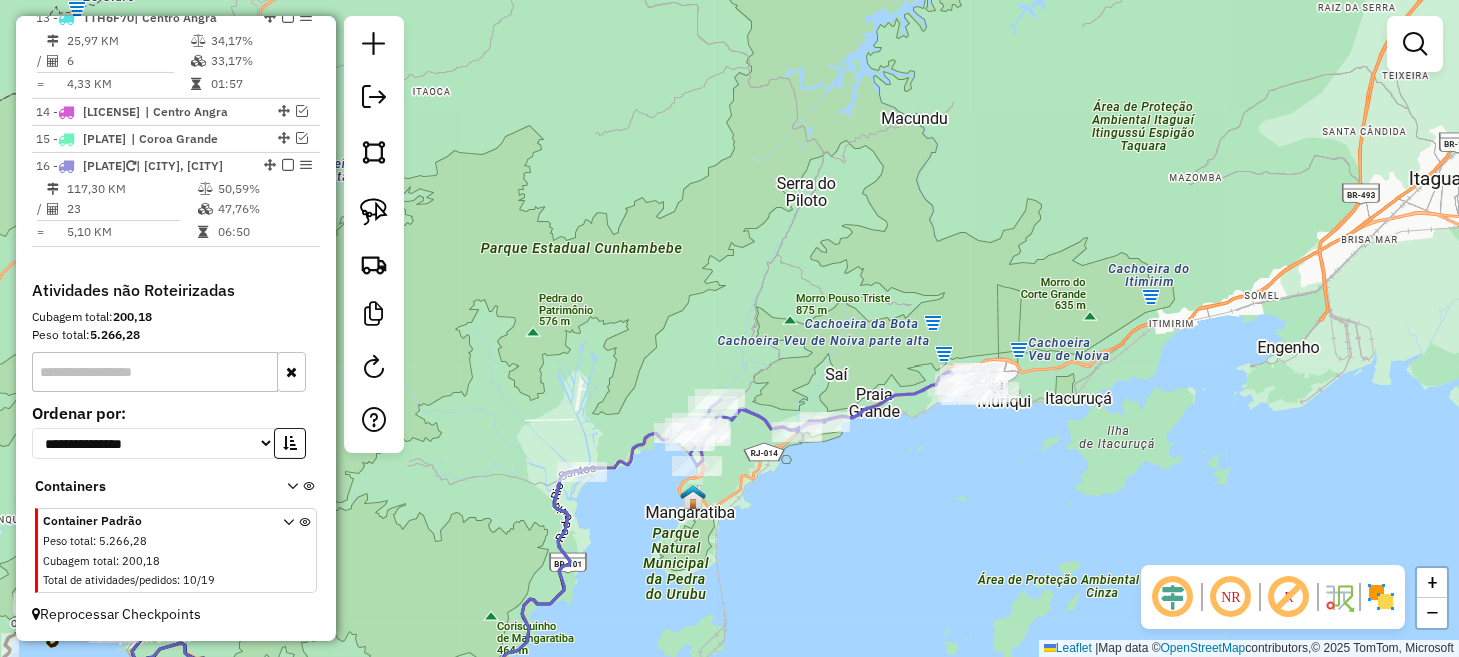 scroll, scrollTop: 2049, scrollLeft: 0, axis: vertical 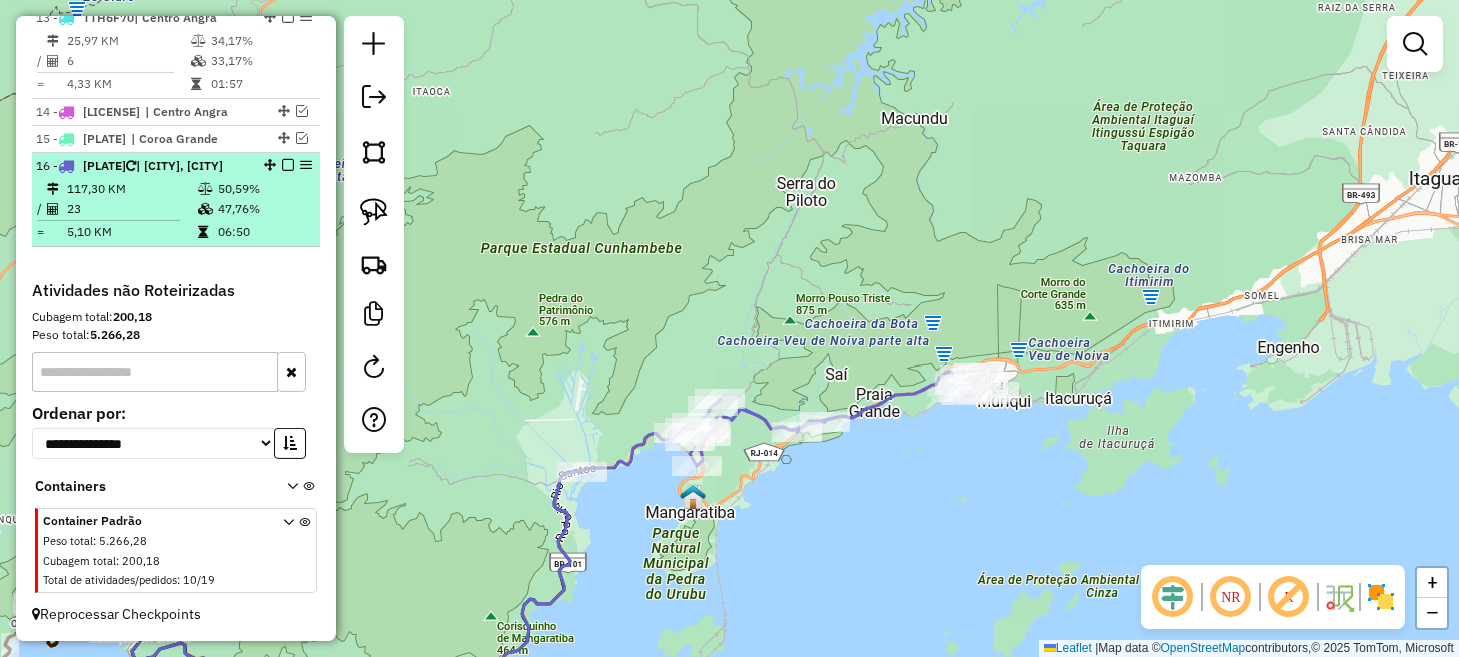 click at bounding box center [288, 165] 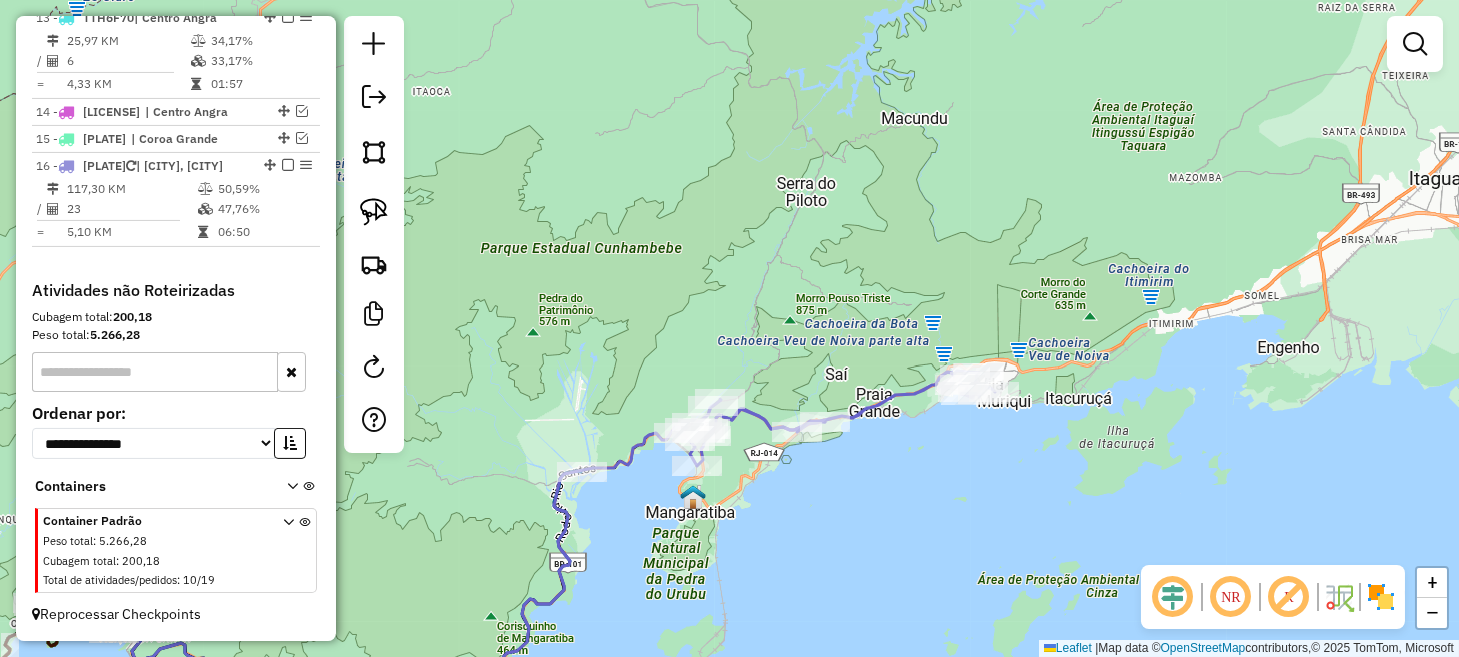 scroll, scrollTop: 2009, scrollLeft: 0, axis: vertical 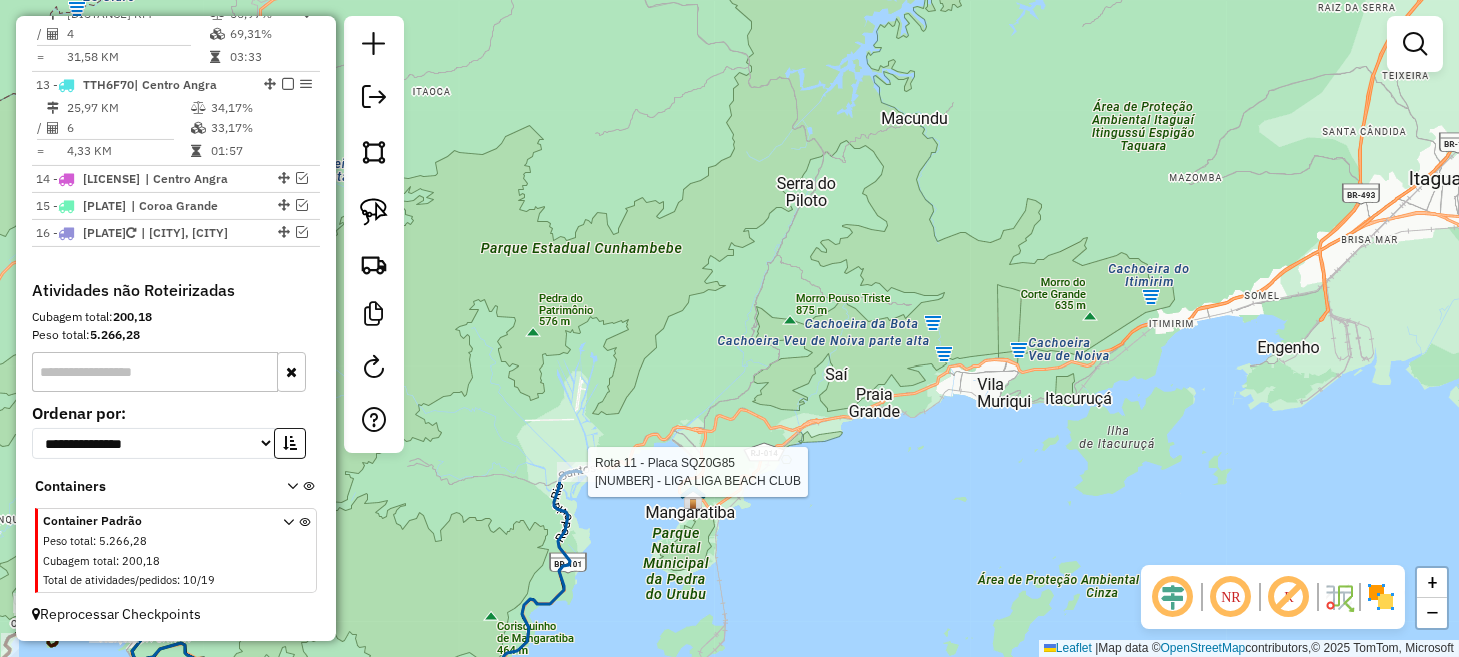 select on "**********" 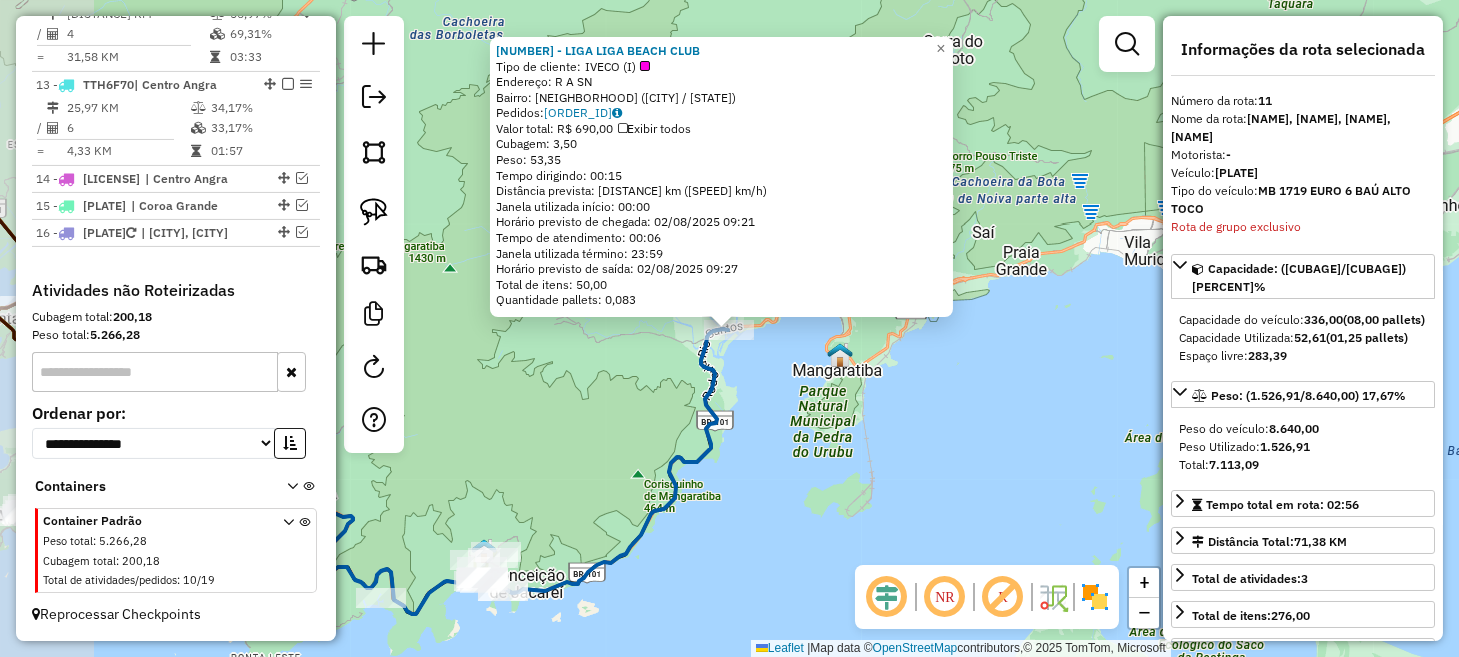scroll, scrollTop: 1862, scrollLeft: 0, axis: vertical 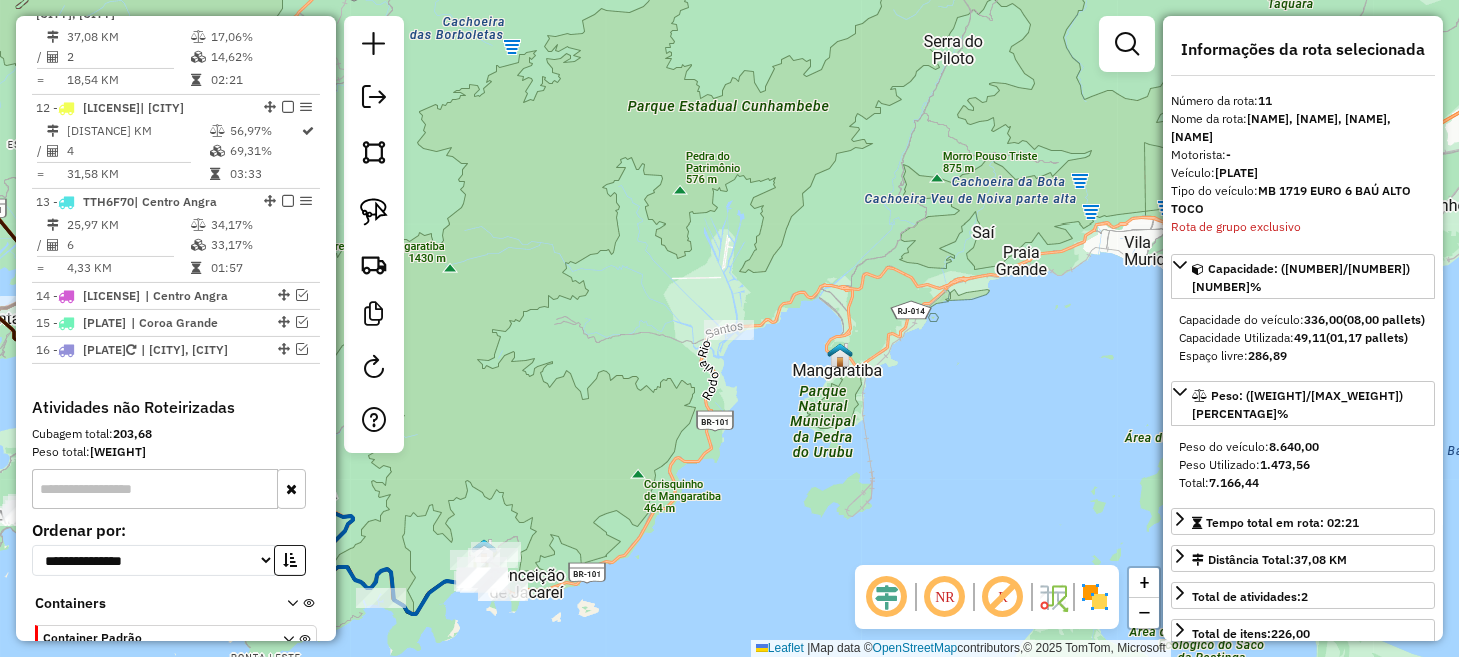 click 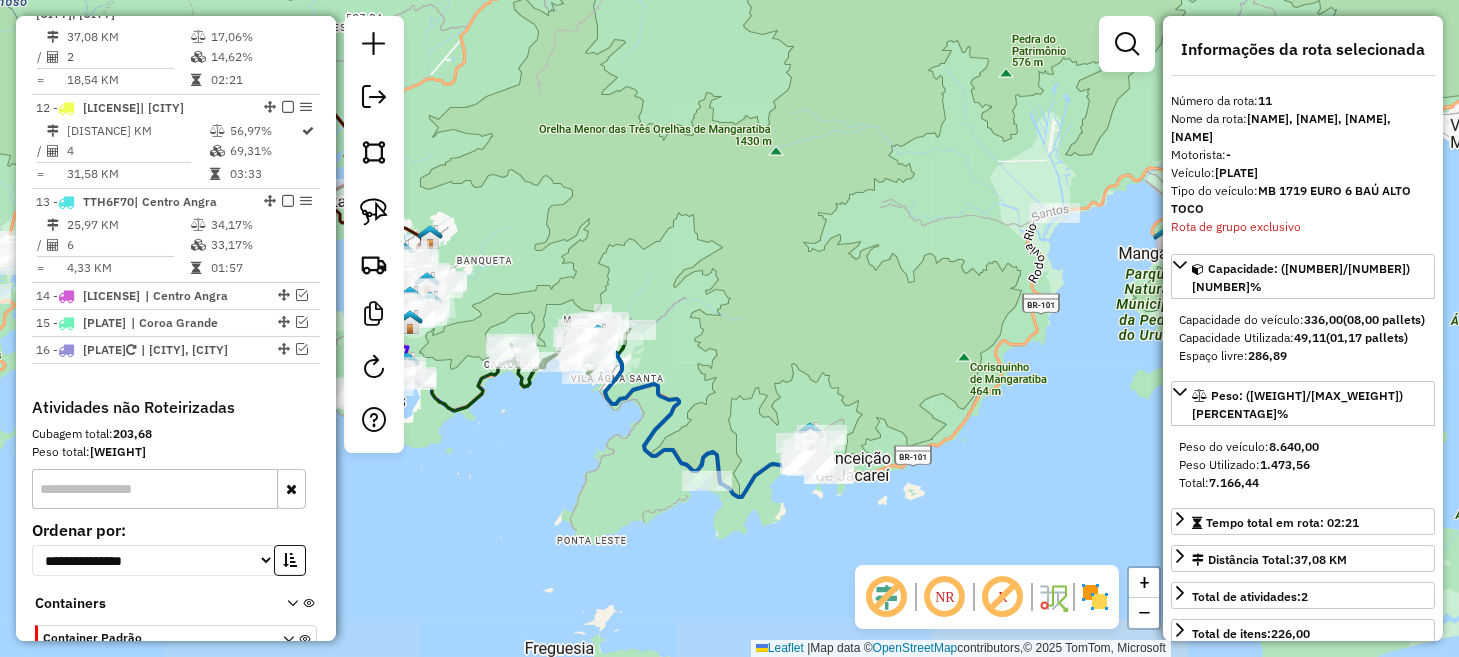 drag, startPoint x: 704, startPoint y: 592, endPoint x: 1008, endPoint y: 493, distance: 319.71393 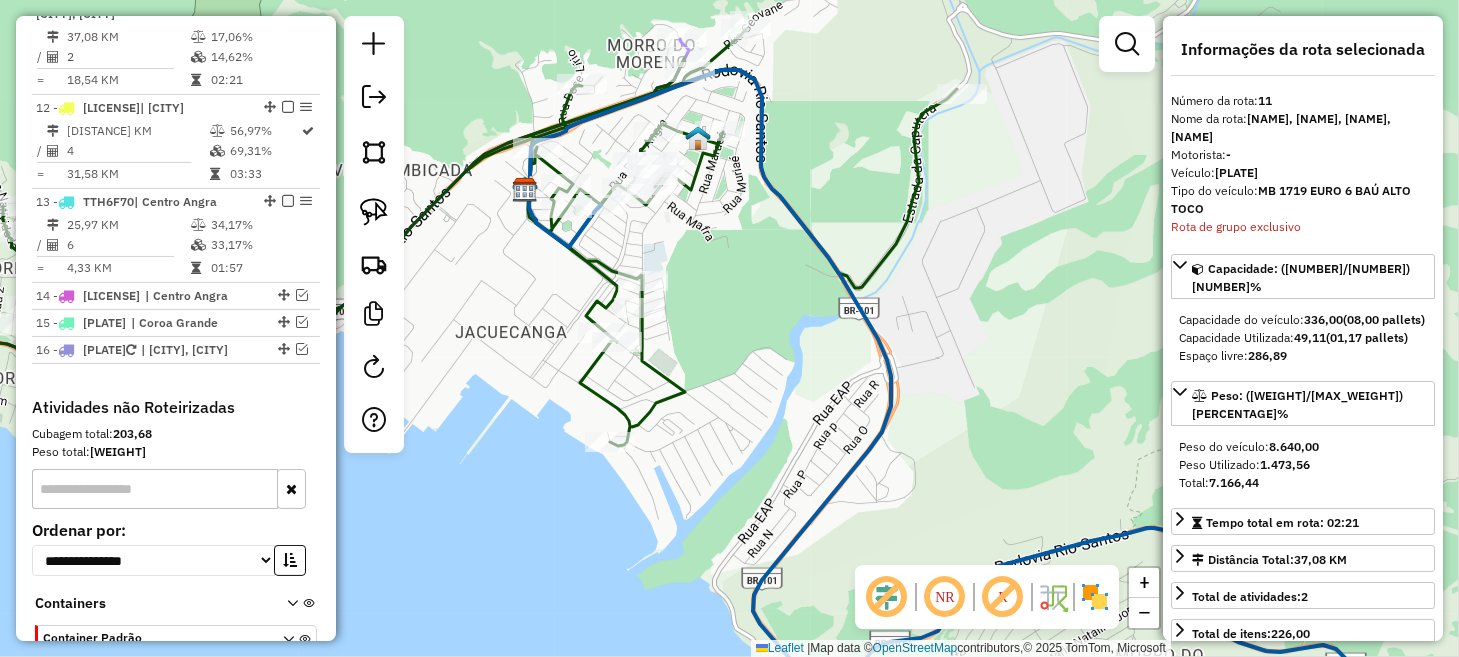 drag, startPoint x: 694, startPoint y: 346, endPoint x: 679, endPoint y: 404, distance: 59.908264 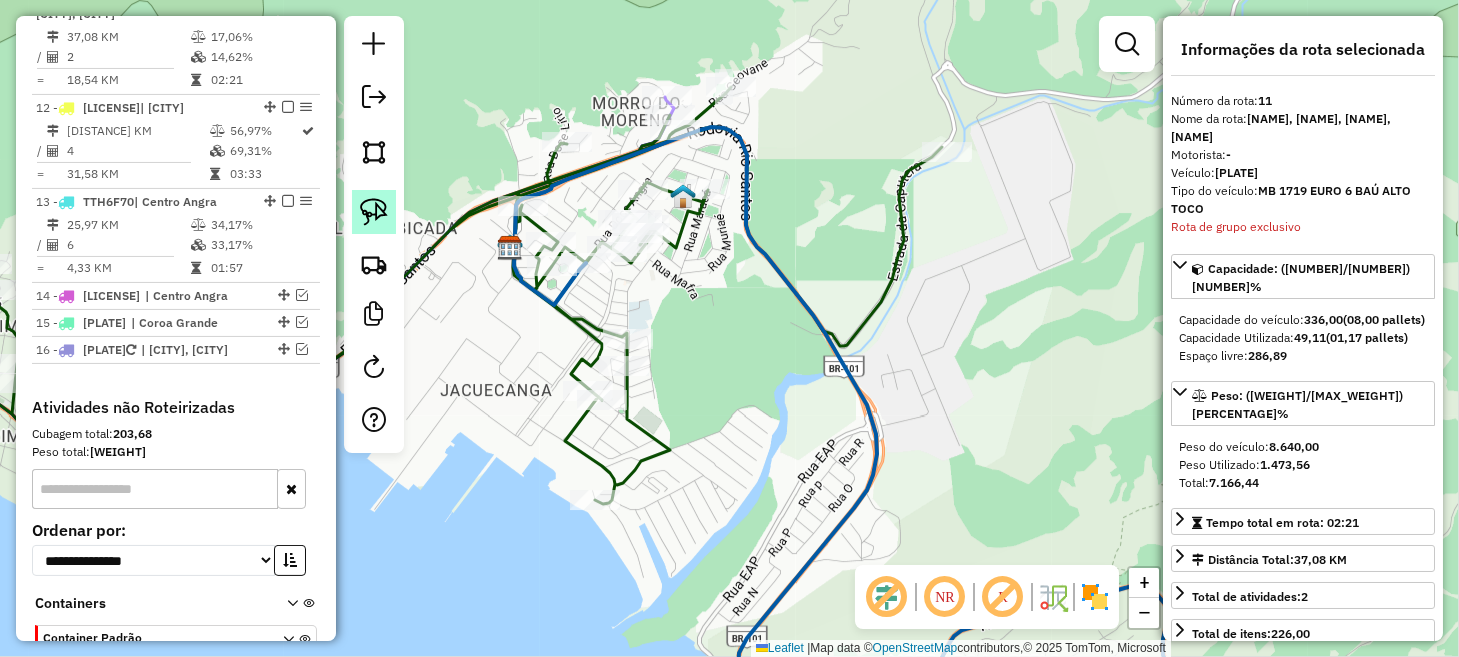 click 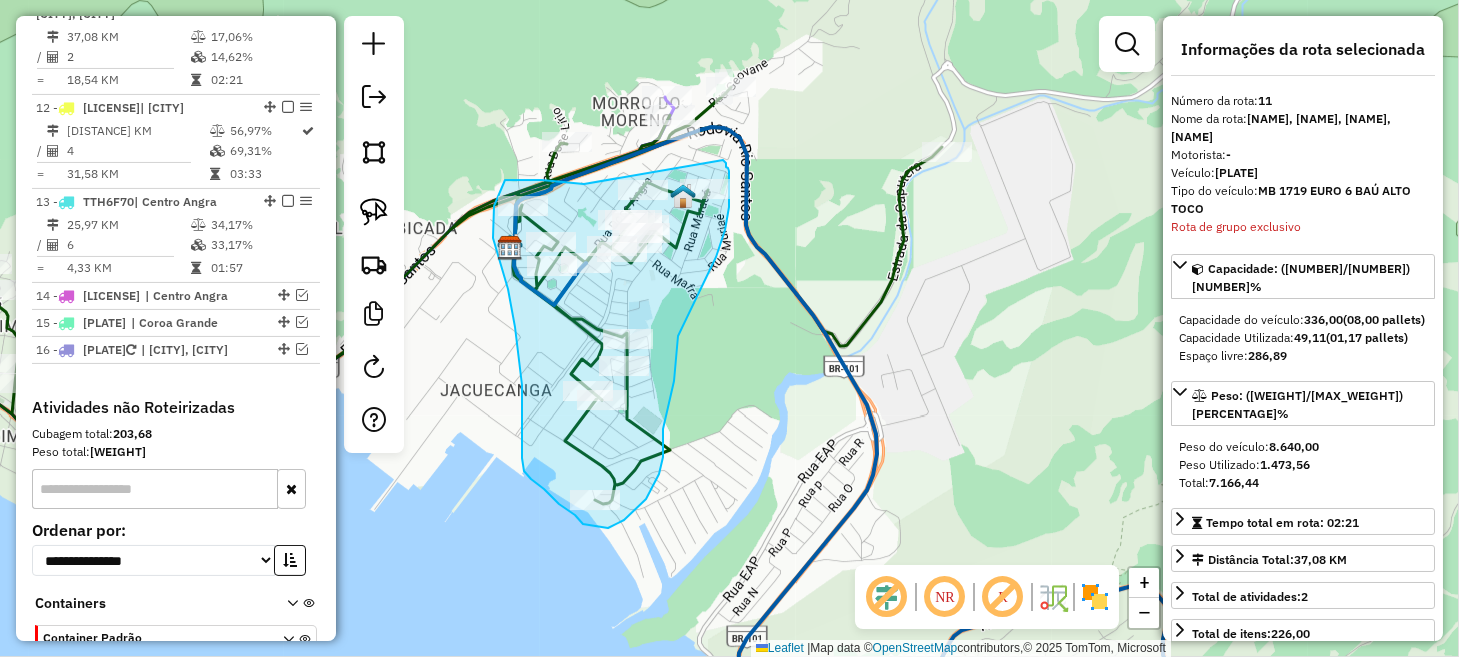 drag, startPoint x: 584, startPoint y: 184, endPoint x: 723, endPoint y: 160, distance: 141.05673 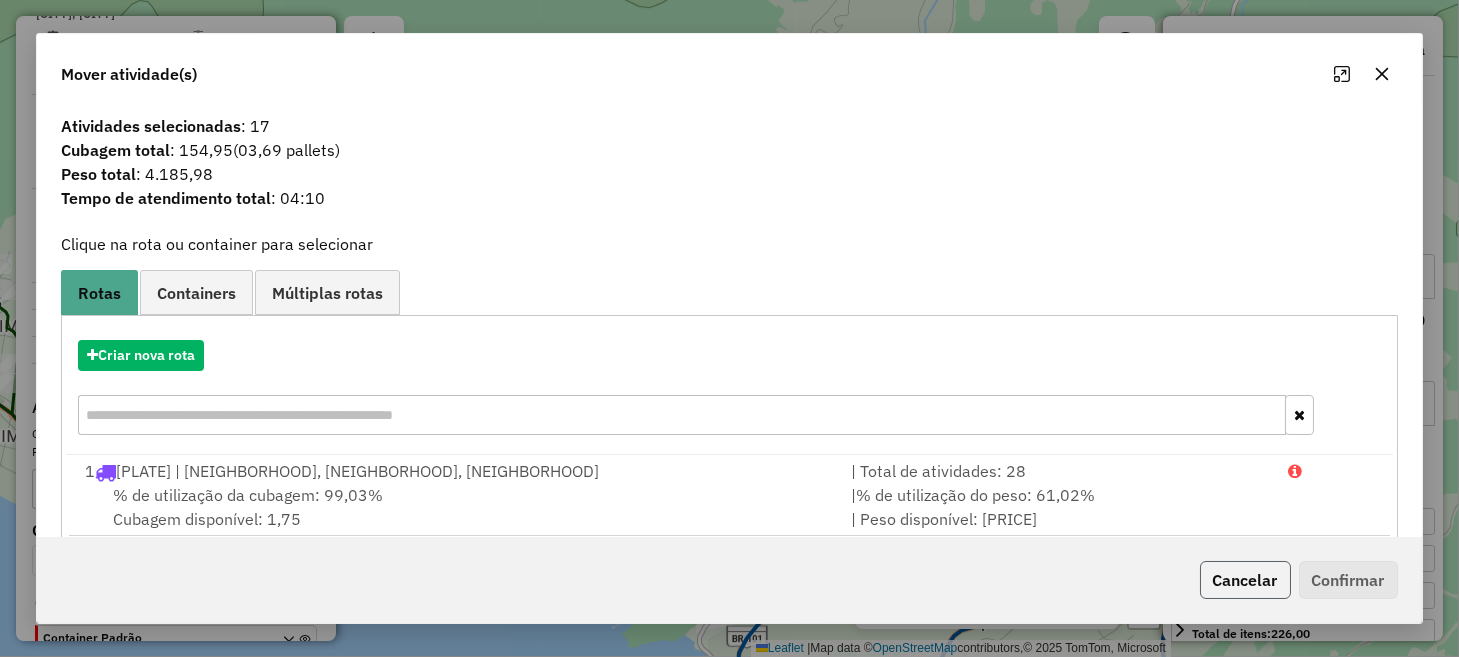 click on "Cancelar" 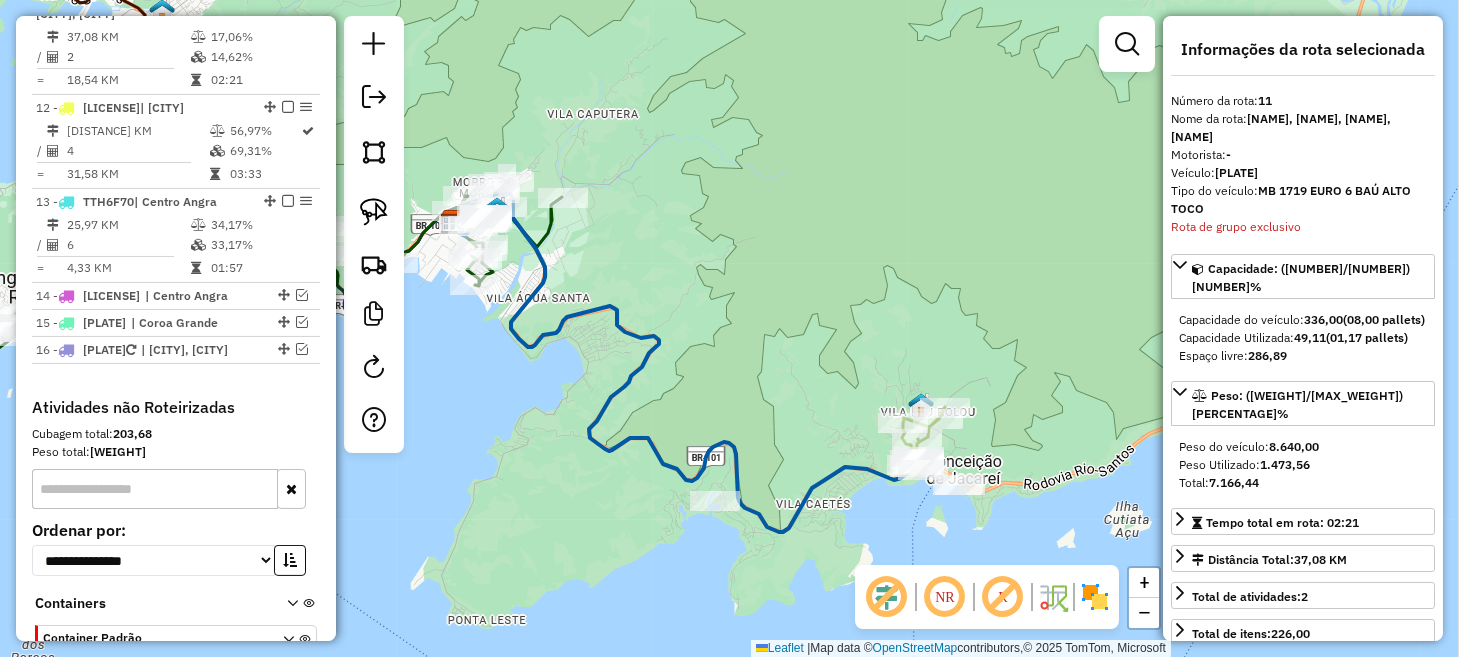 drag, startPoint x: 998, startPoint y: 377, endPoint x: 650, endPoint y: 261, distance: 366.82422 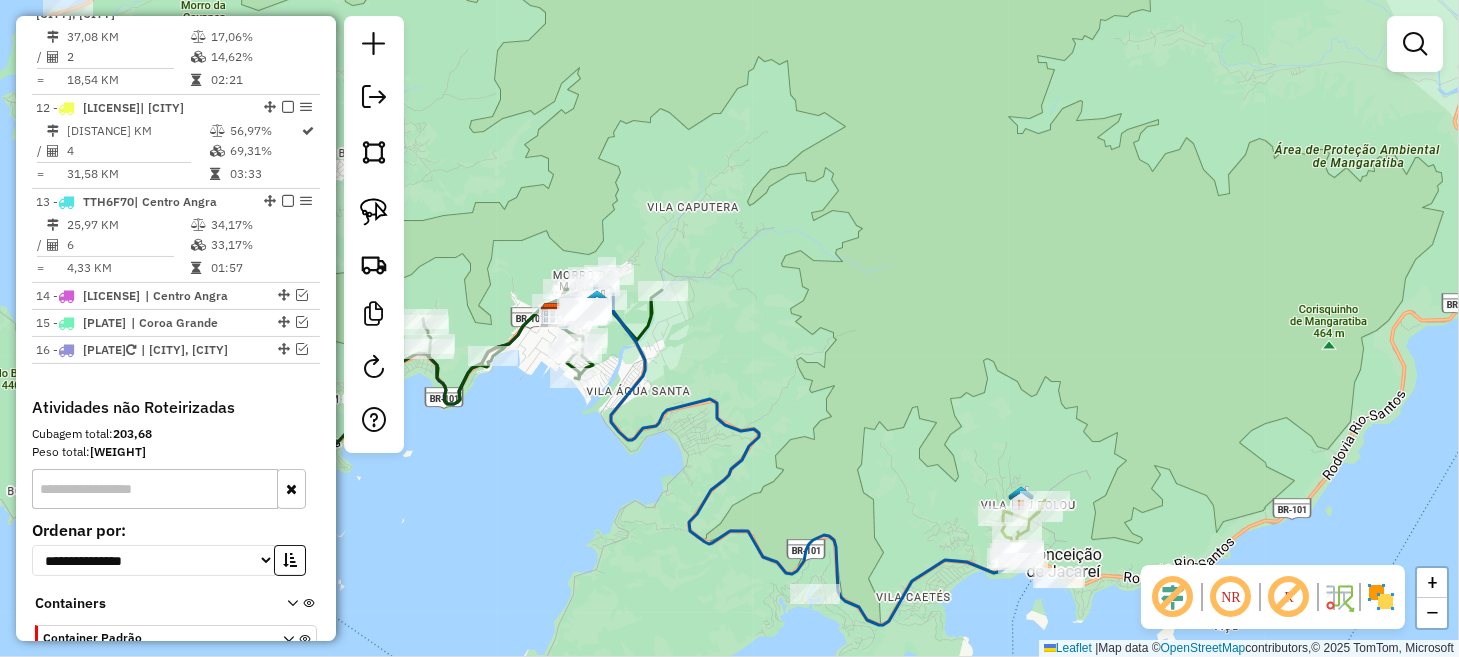 drag, startPoint x: 664, startPoint y: 278, endPoint x: 859, endPoint y: 398, distance: 228.96506 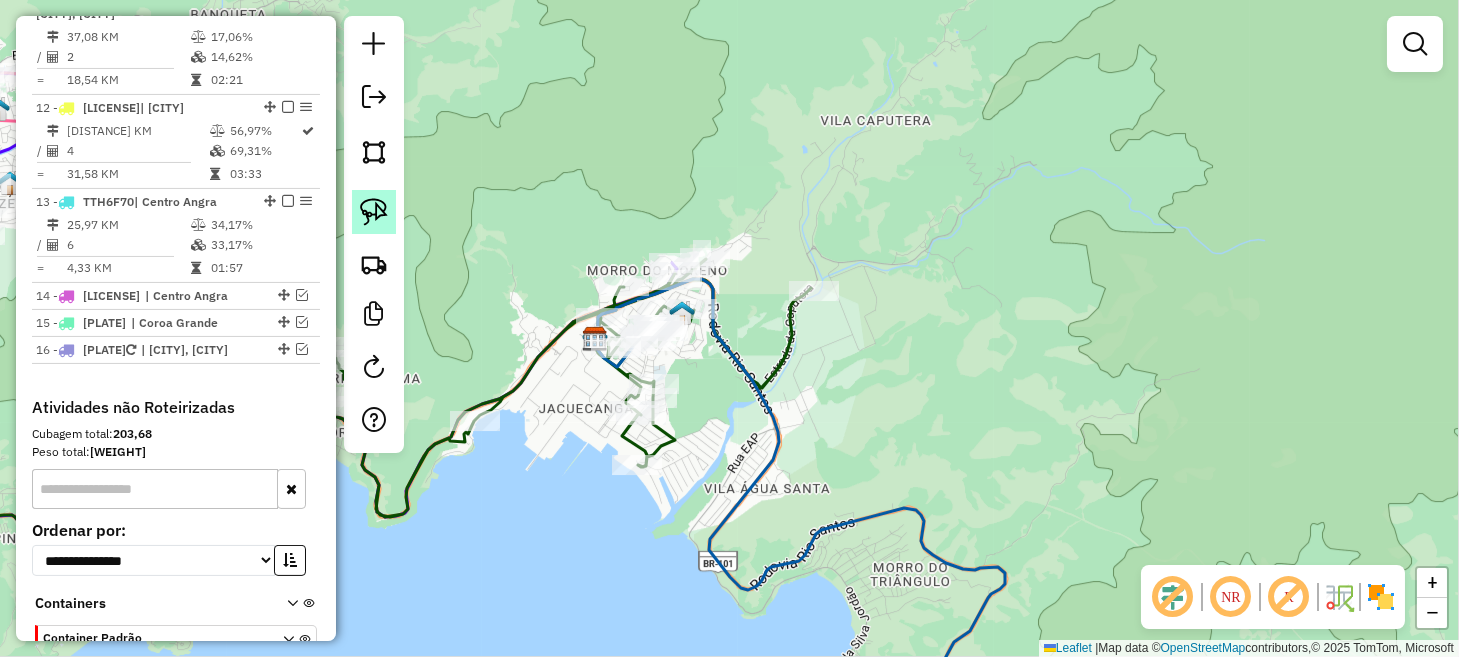 click 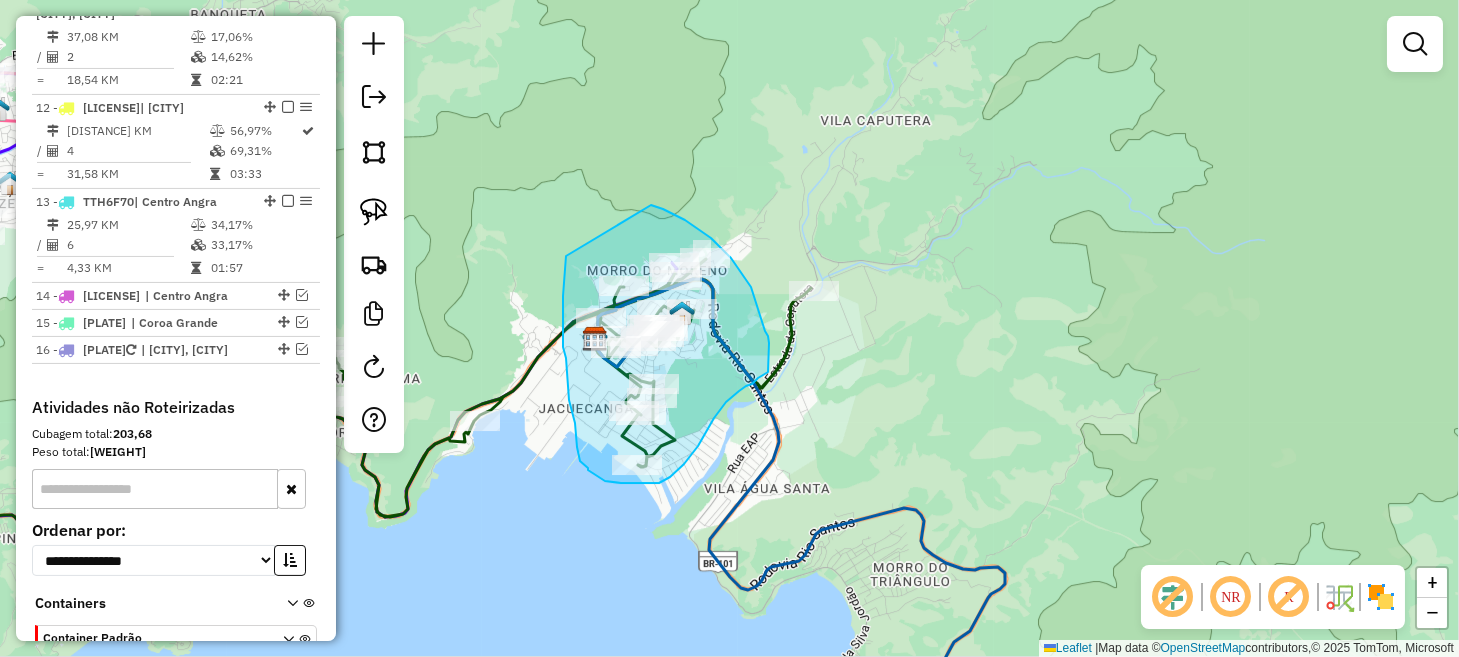 drag, startPoint x: 566, startPoint y: 256, endPoint x: 651, endPoint y: 205, distance: 99.12618 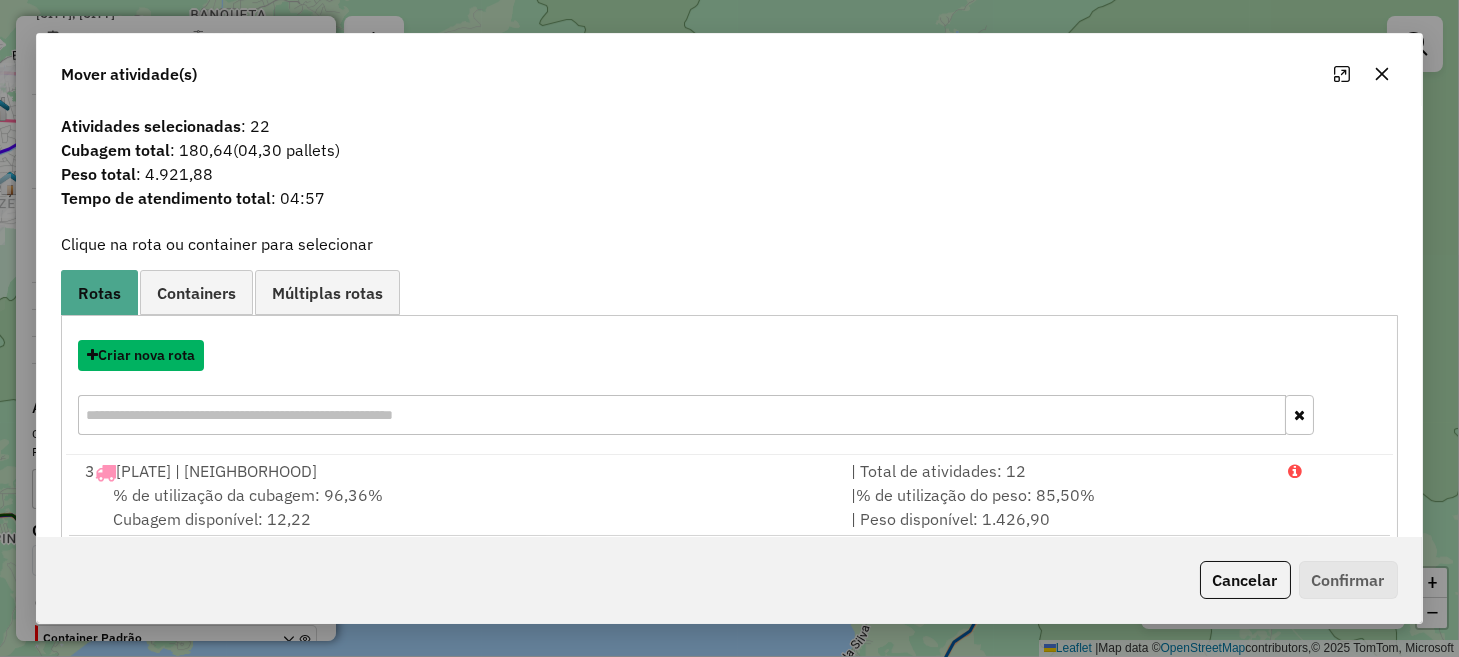 click on "Criar nova rota" at bounding box center [141, 355] 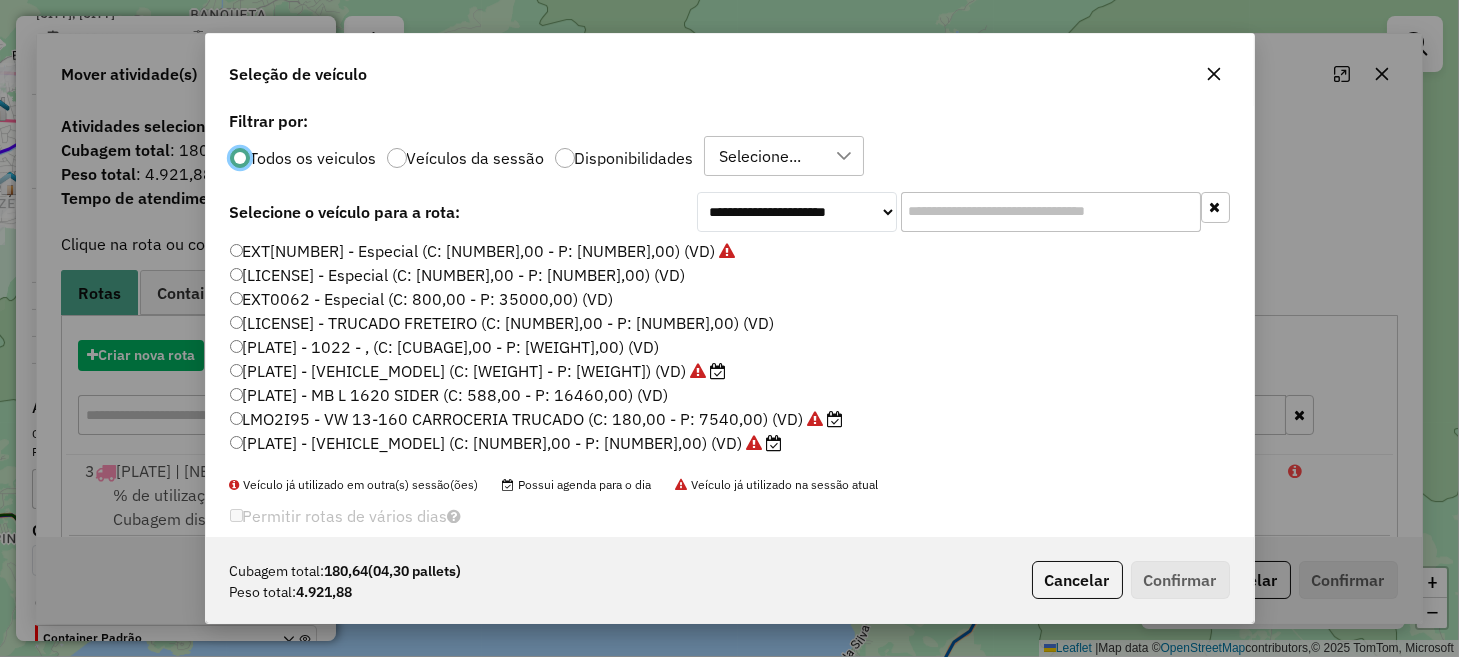 scroll, scrollTop: 10, scrollLeft: 6, axis: both 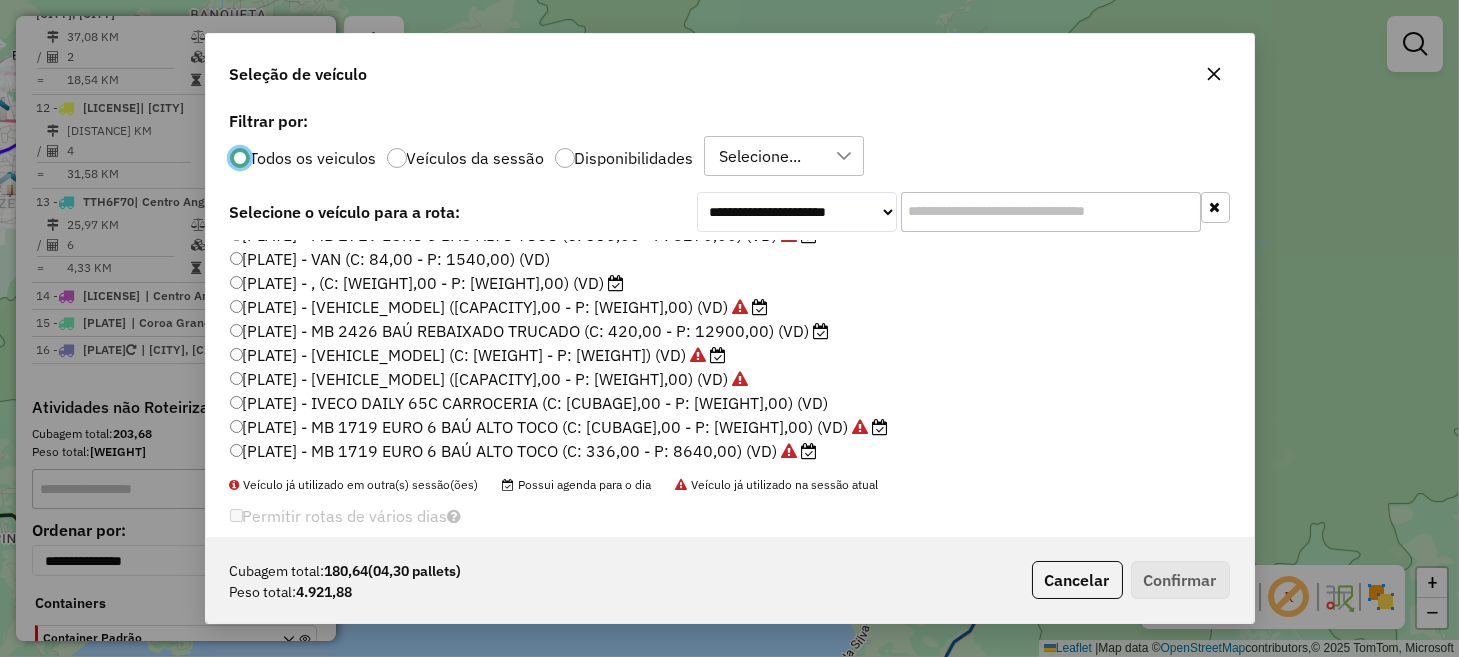 click on "KVL8E25 - , (C: 420,00 - P: 12900,00)" 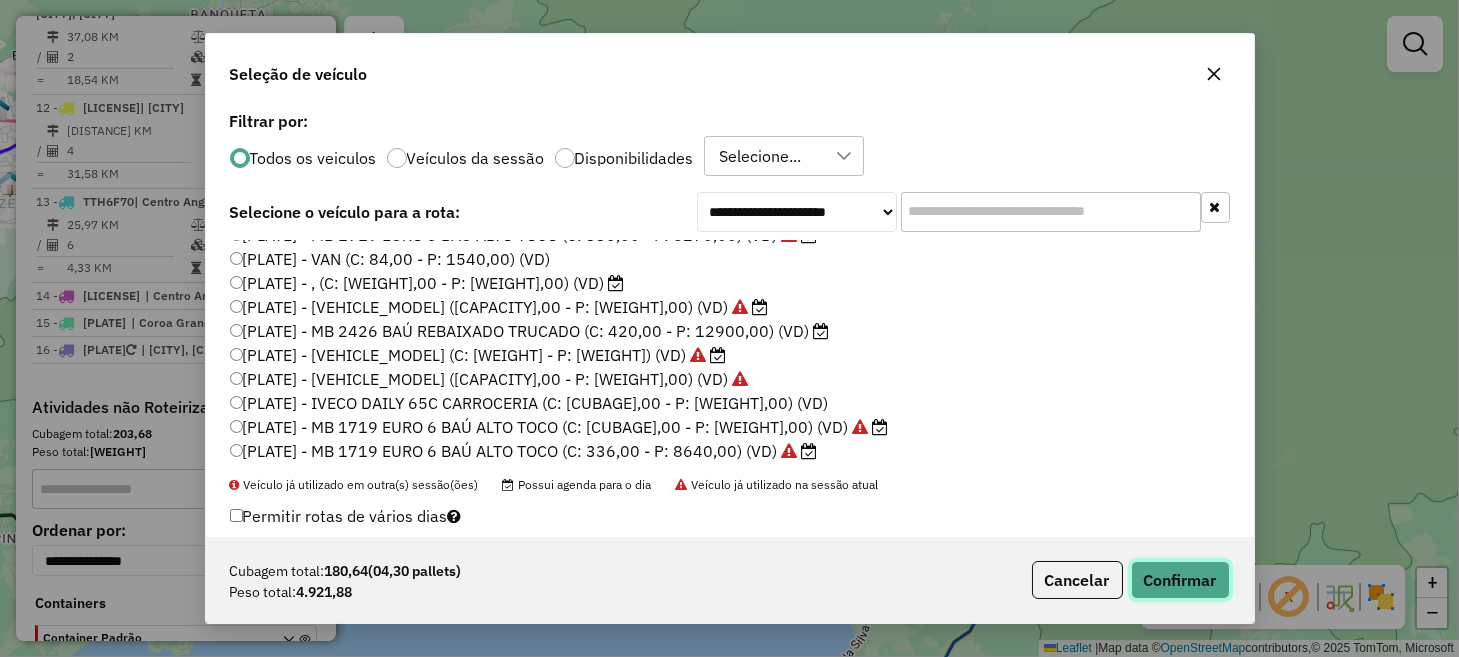 click on "Confirmar" 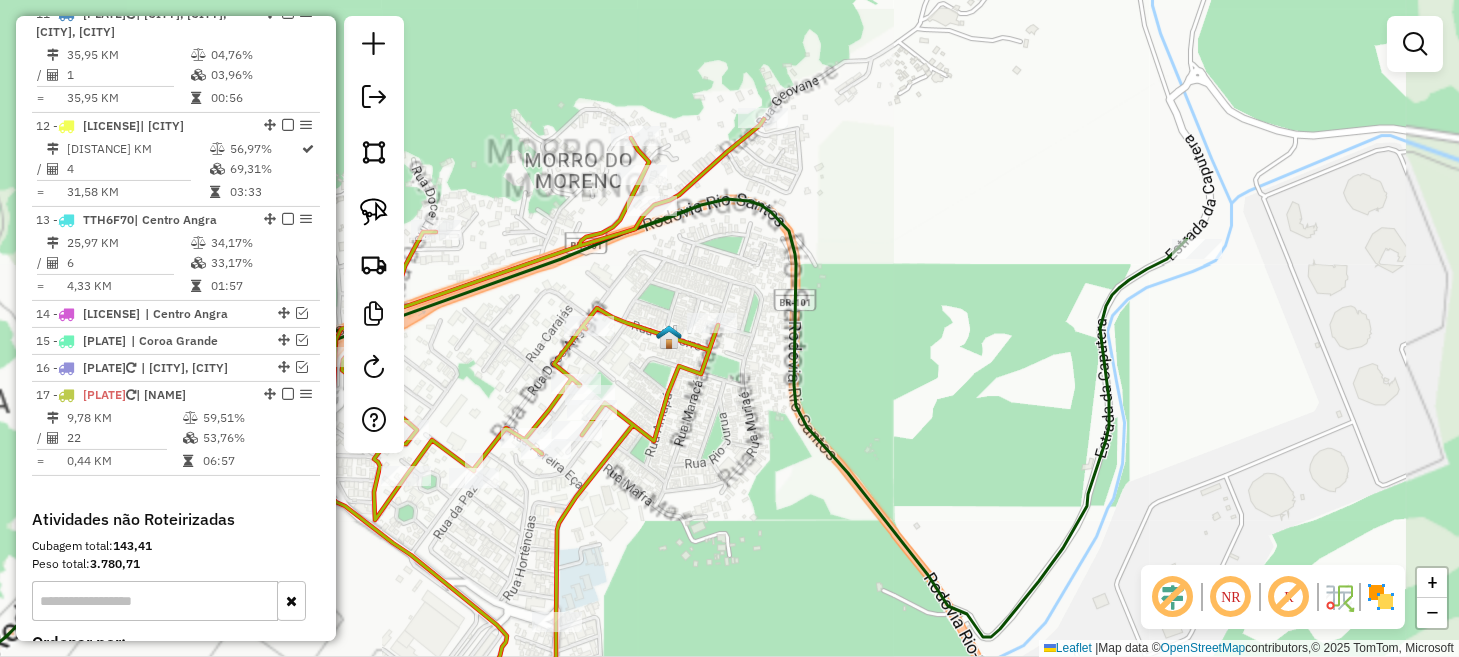 drag, startPoint x: 663, startPoint y: 269, endPoint x: 721, endPoint y: 331, distance: 84.89994 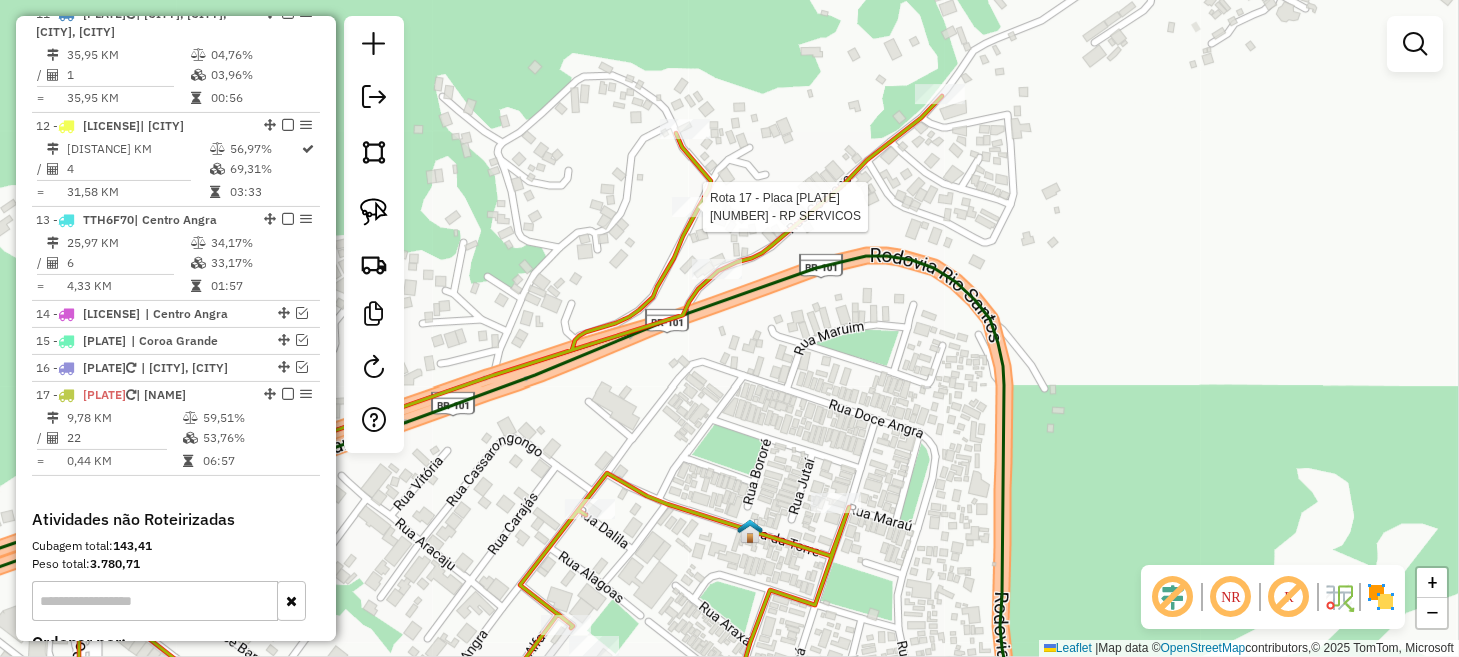 select on "**********" 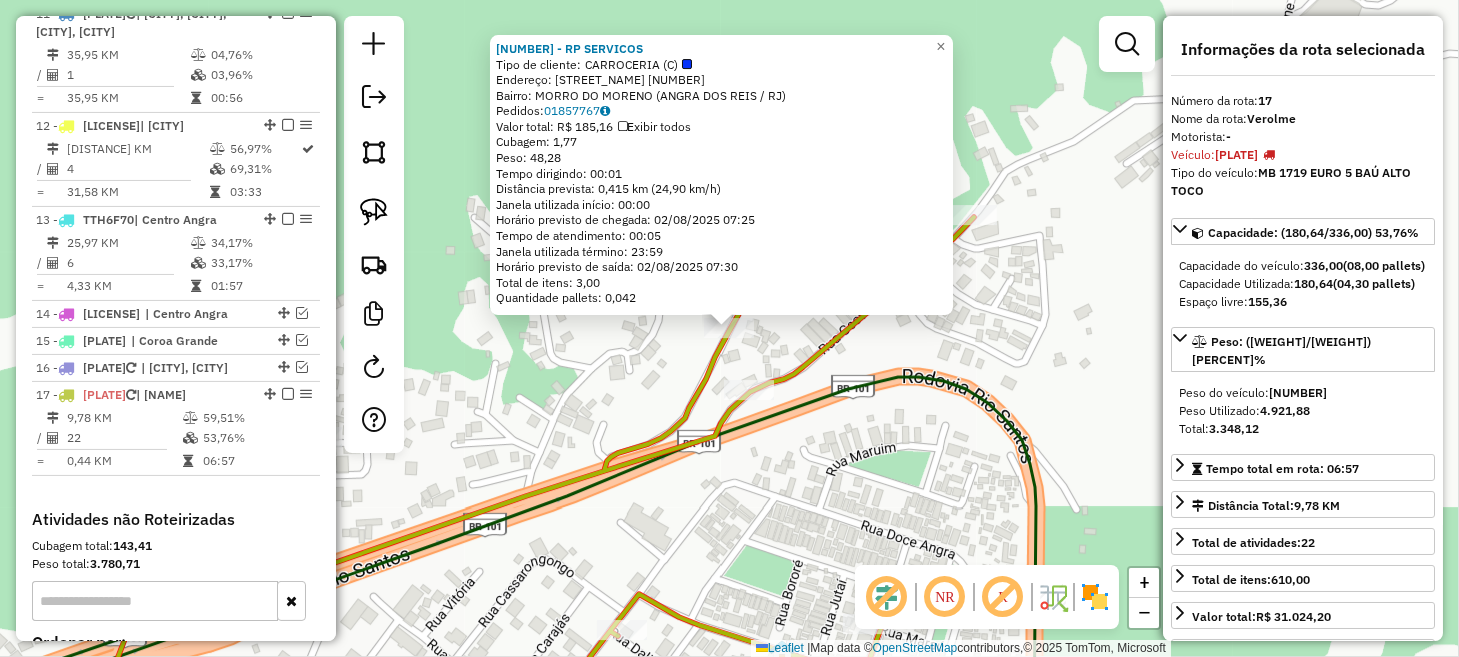 scroll, scrollTop: 2102, scrollLeft: 0, axis: vertical 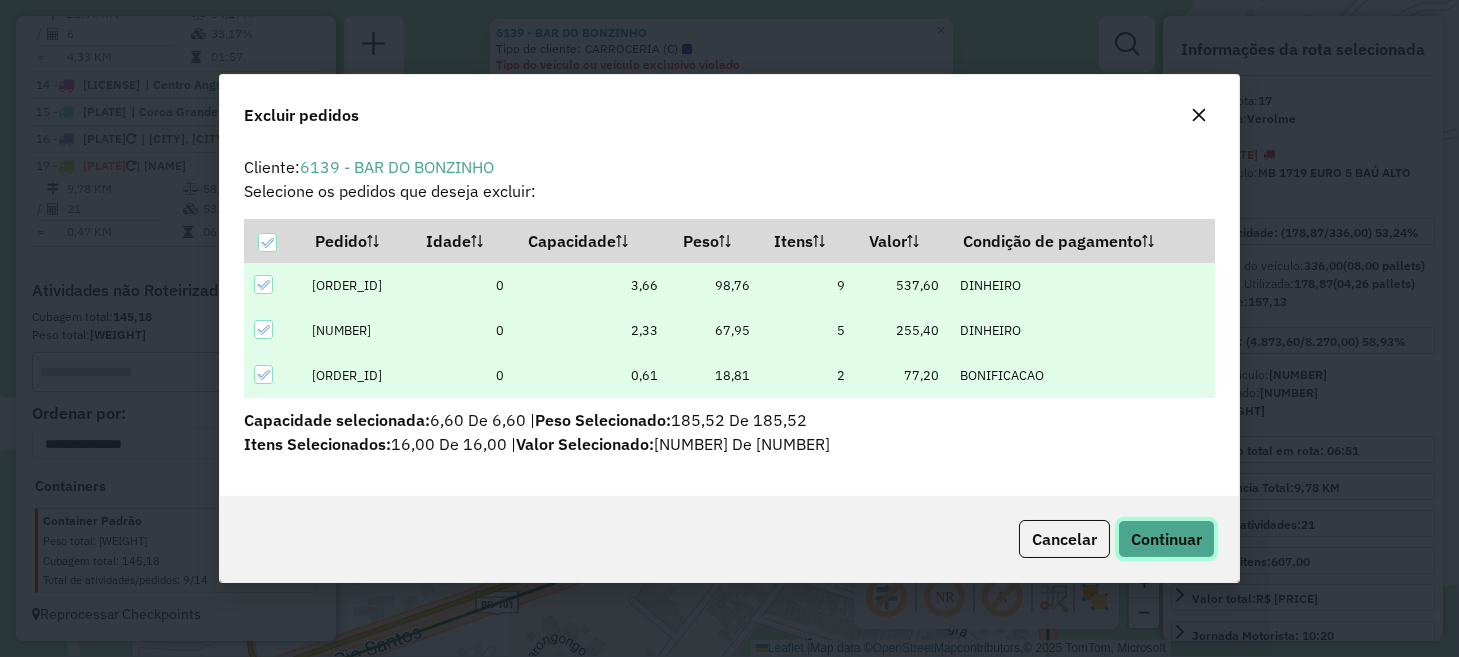 click on "Continuar" 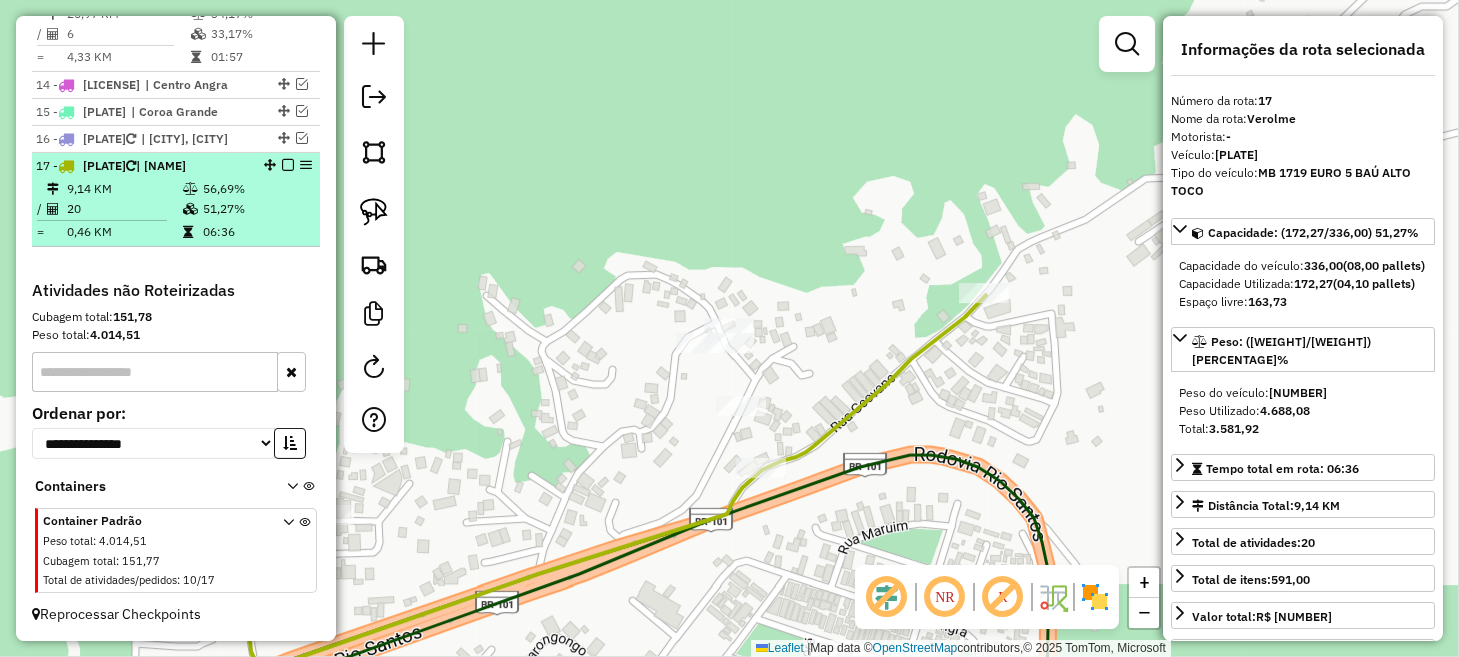 click at bounding box center (288, 165) 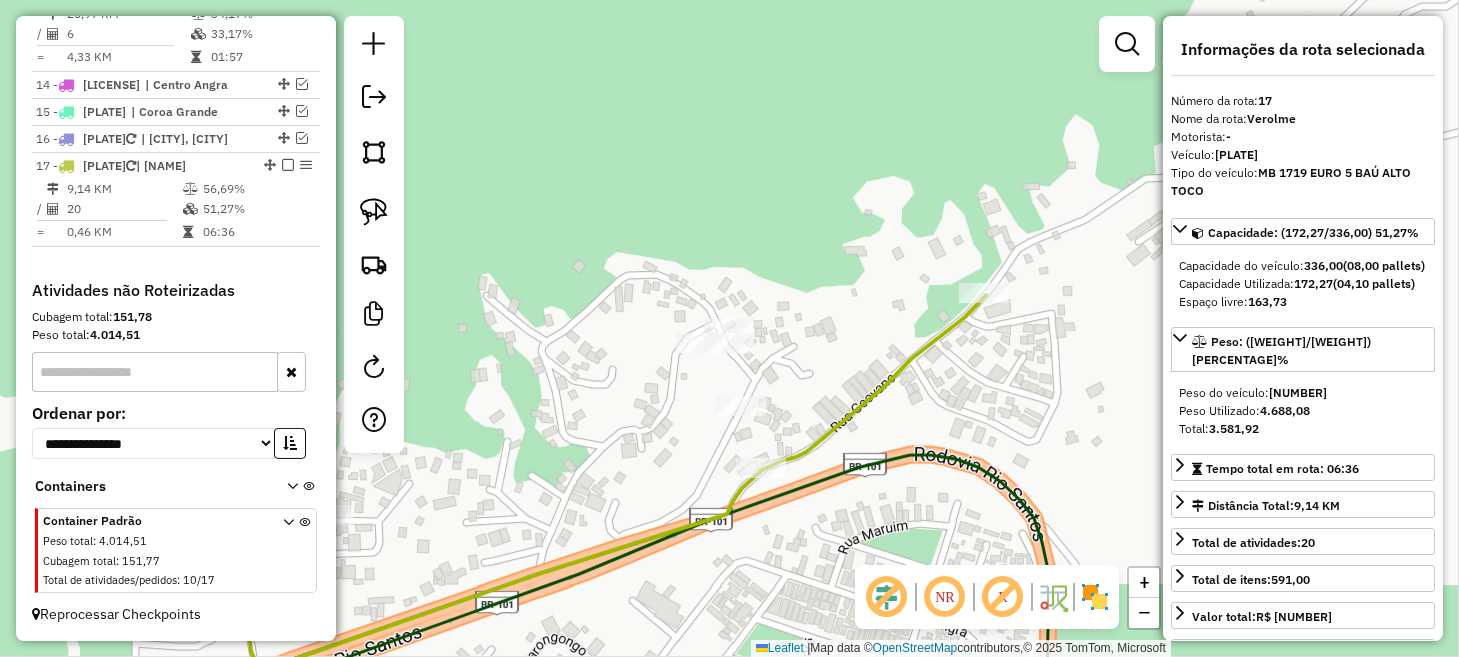 scroll, scrollTop: 2035, scrollLeft: 0, axis: vertical 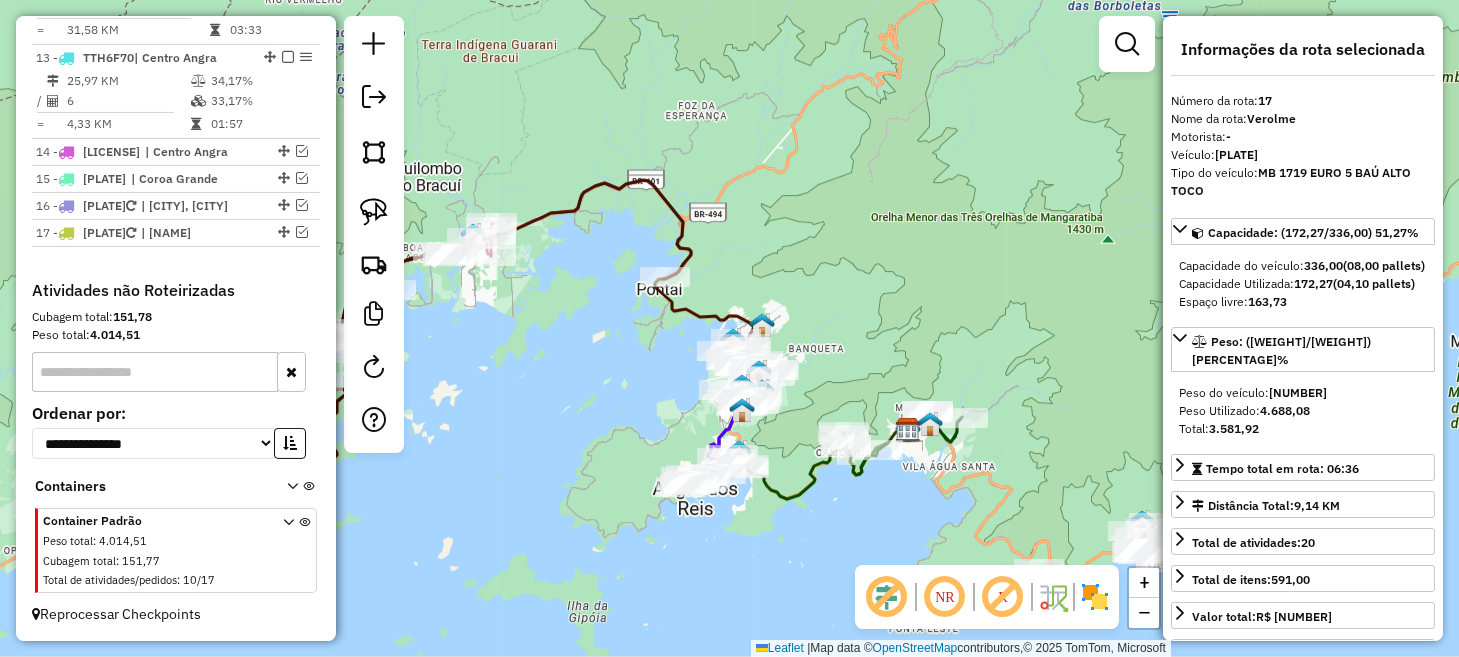 drag, startPoint x: 659, startPoint y: 532, endPoint x: 872, endPoint y: 571, distance: 216.54099 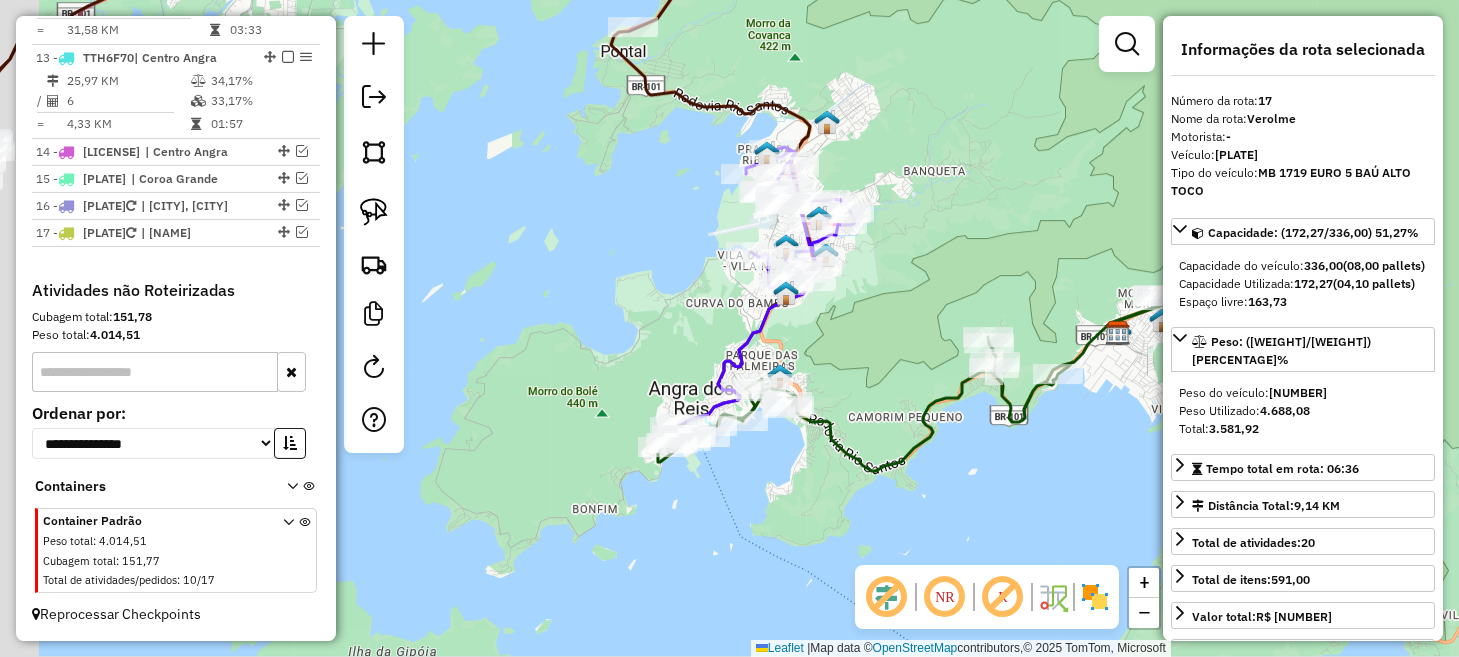 drag, startPoint x: 583, startPoint y: 349, endPoint x: 651, endPoint y: 332, distance: 70.0928 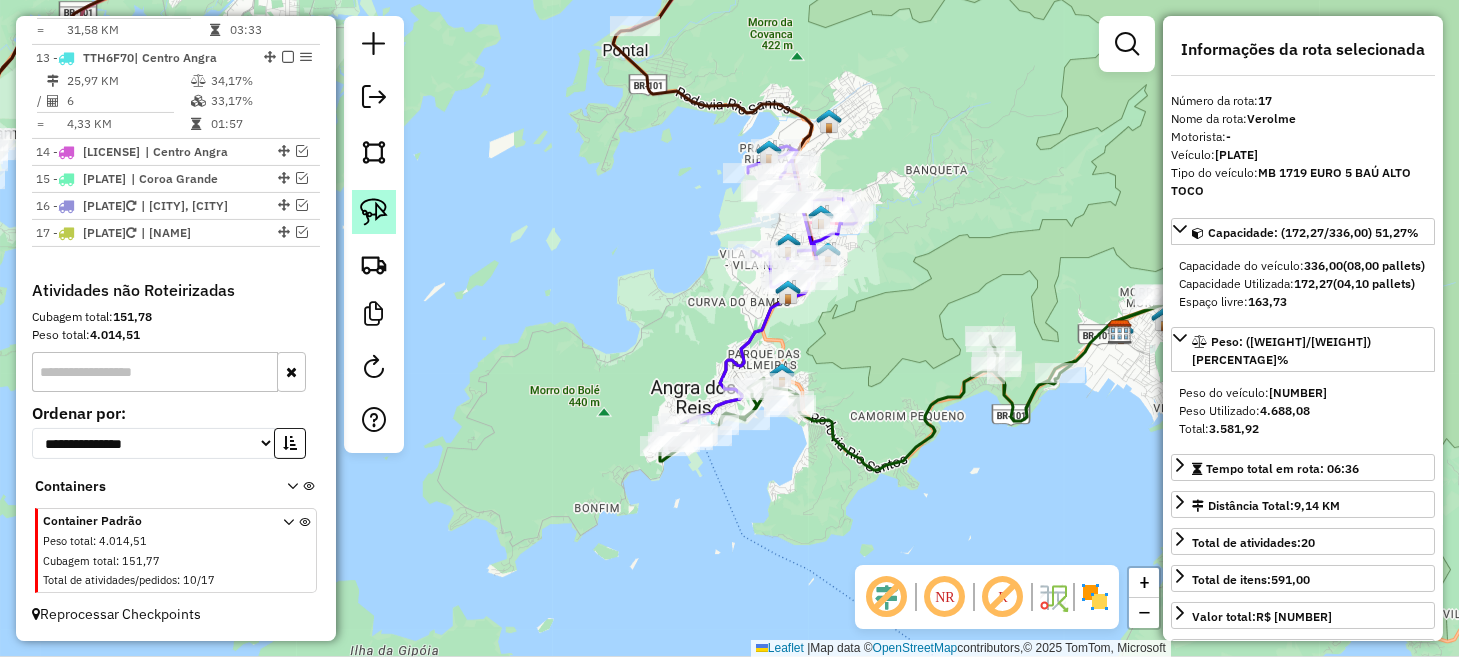 click 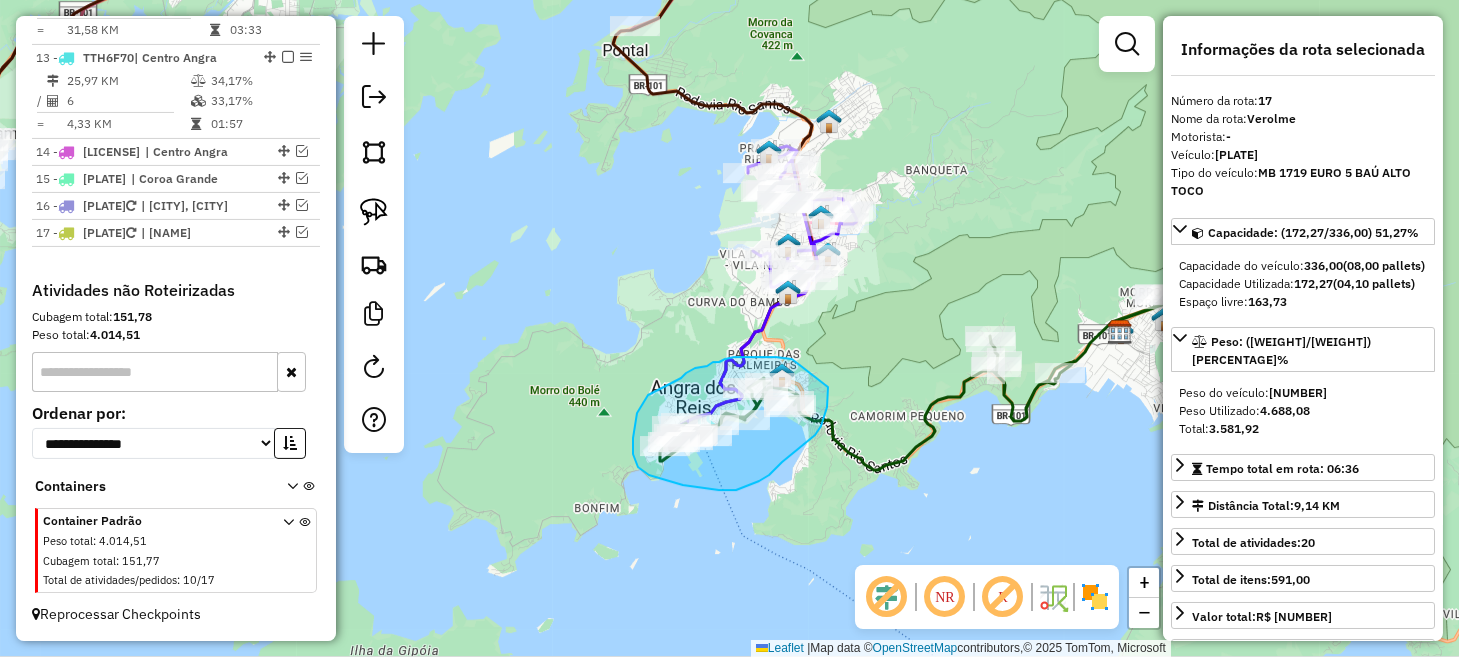 drag, startPoint x: 792, startPoint y: 359, endPoint x: 828, endPoint y: 381, distance: 42.190044 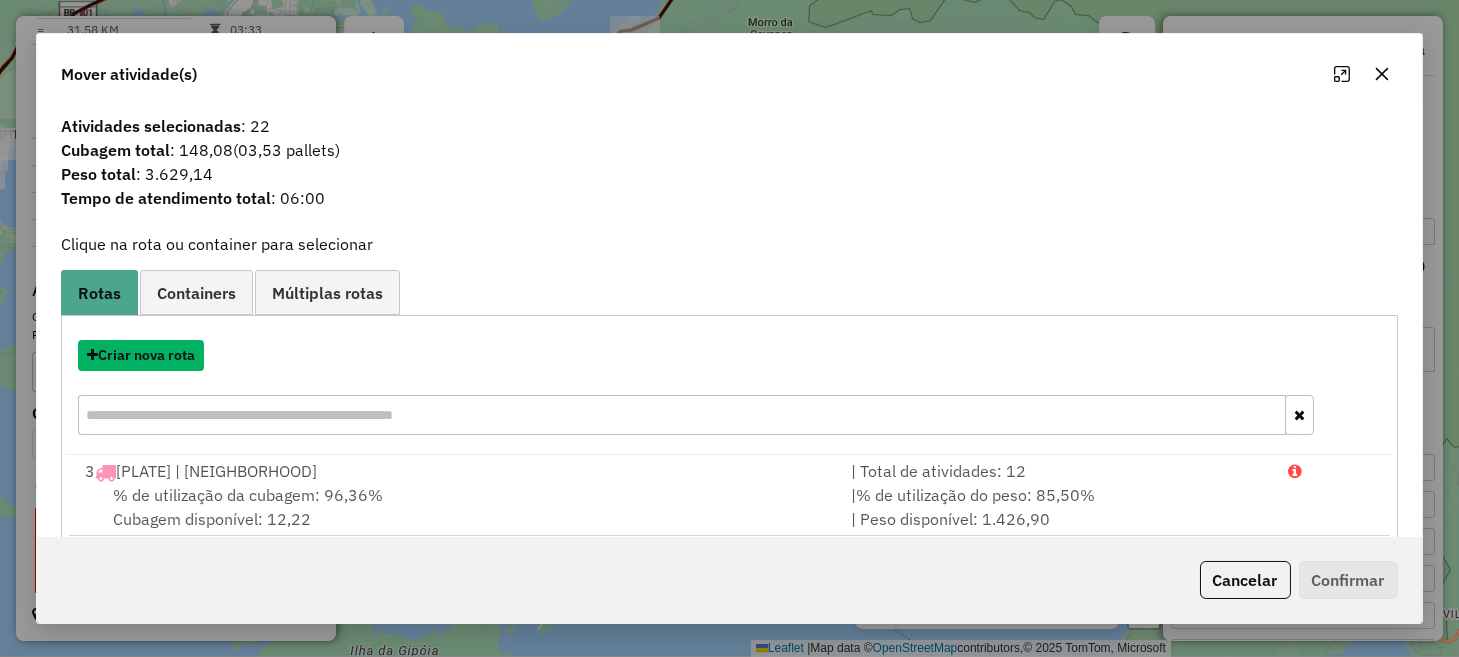click on "Criar nova rota" at bounding box center (141, 355) 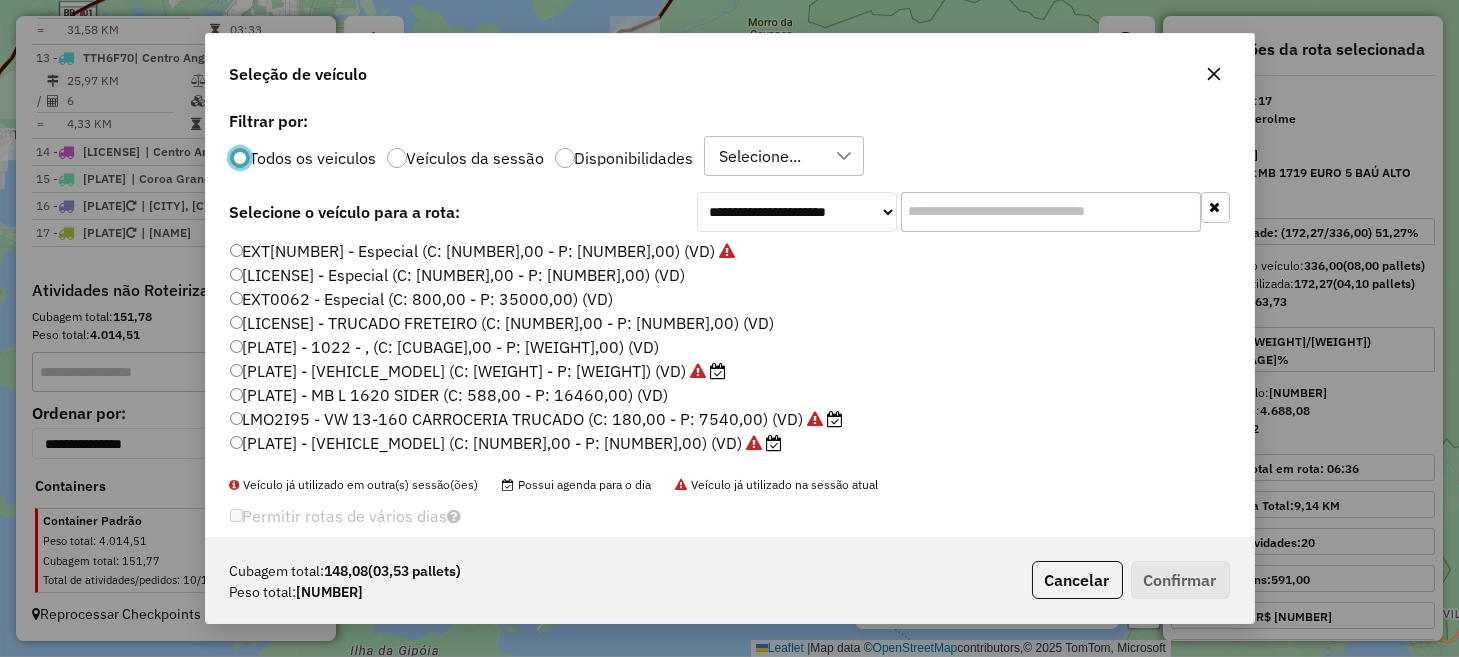 scroll, scrollTop: 10, scrollLeft: 6, axis: both 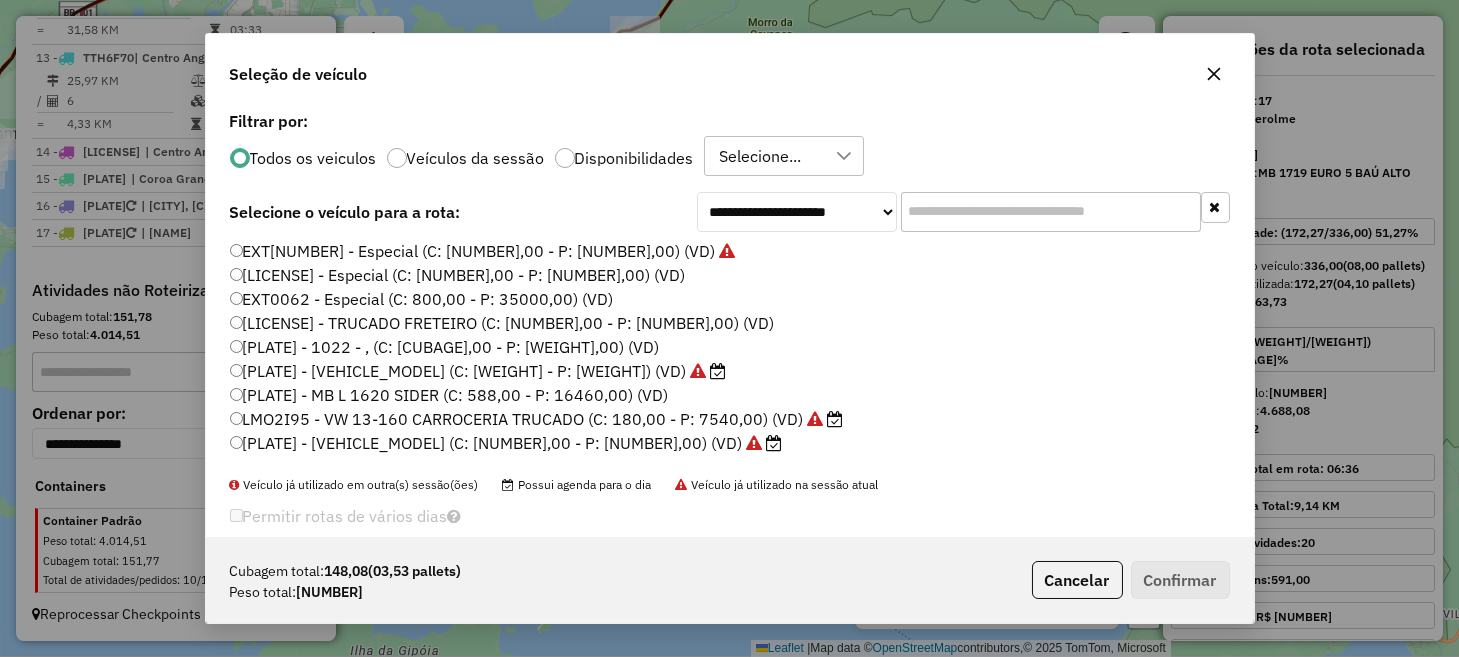 click on "LMO2I95 -  VW 13-160 CARROCERIA TRUCADO (C: [NUMBER],00 - P: [NUMBER],00) (VD)" 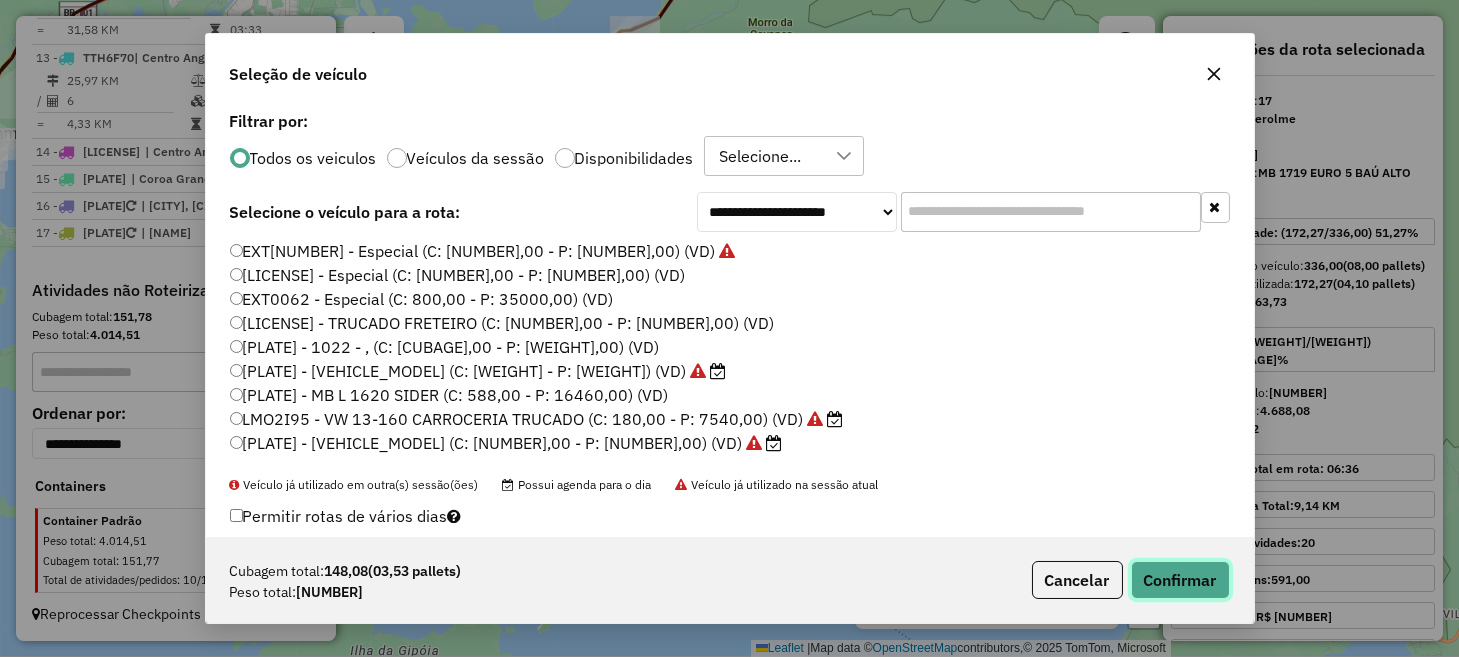 click on "Confirmar" 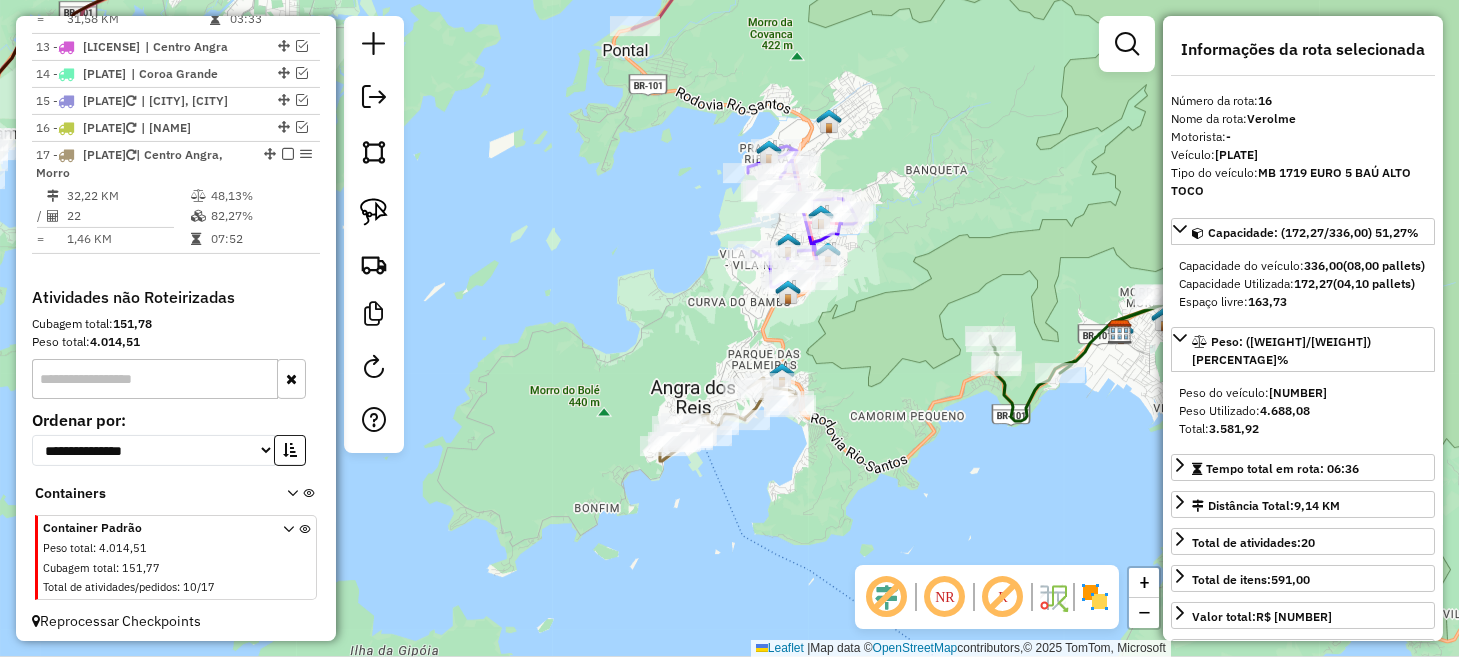 scroll, scrollTop: 2053, scrollLeft: 0, axis: vertical 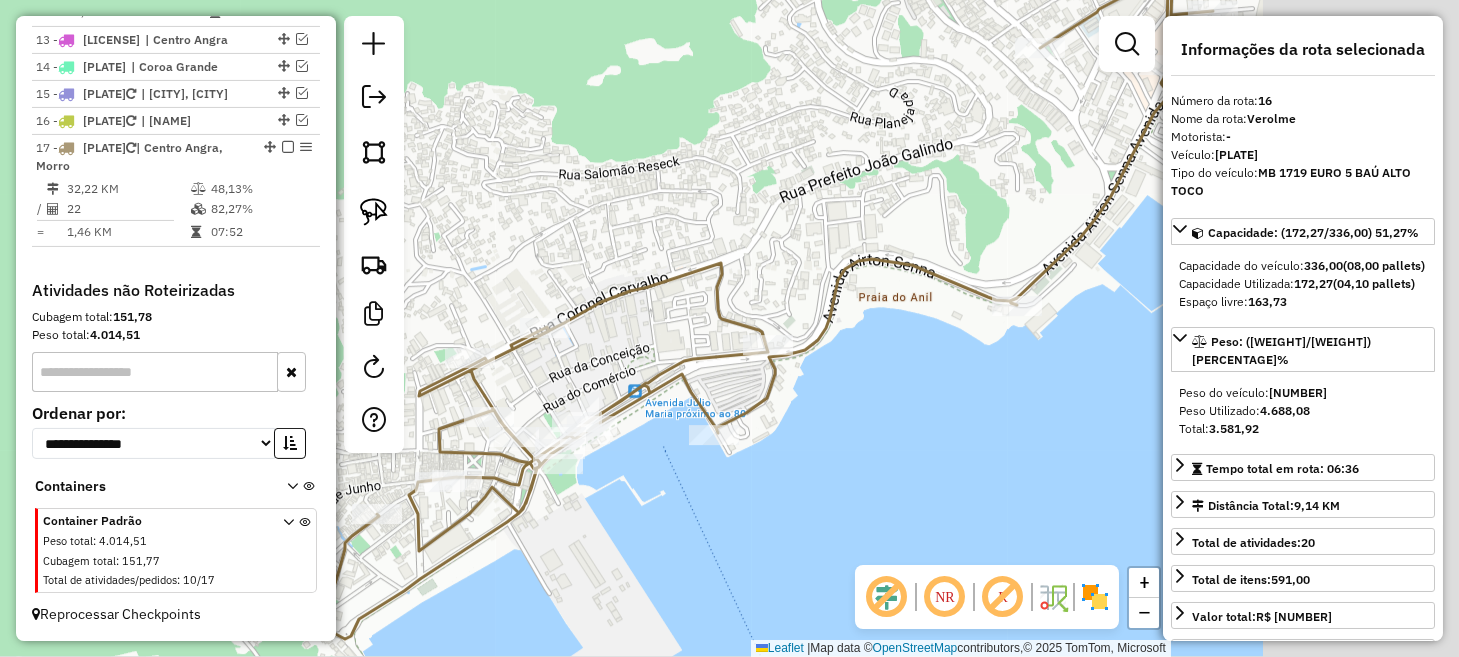 drag, startPoint x: 845, startPoint y: 438, endPoint x: 602, endPoint y: 484, distance: 247.31558 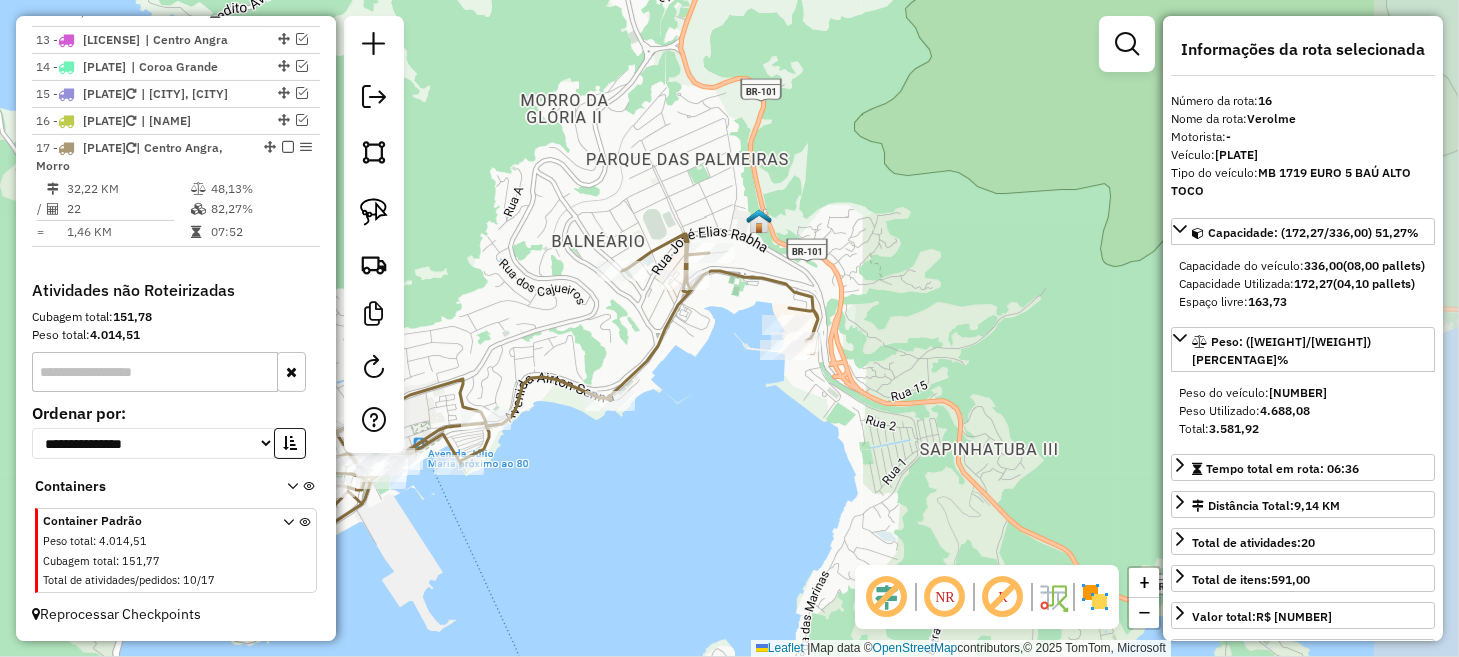 drag, startPoint x: 906, startPoint y: 455, endPoint x: 571, endPoint y: 465, distance: 335.14923 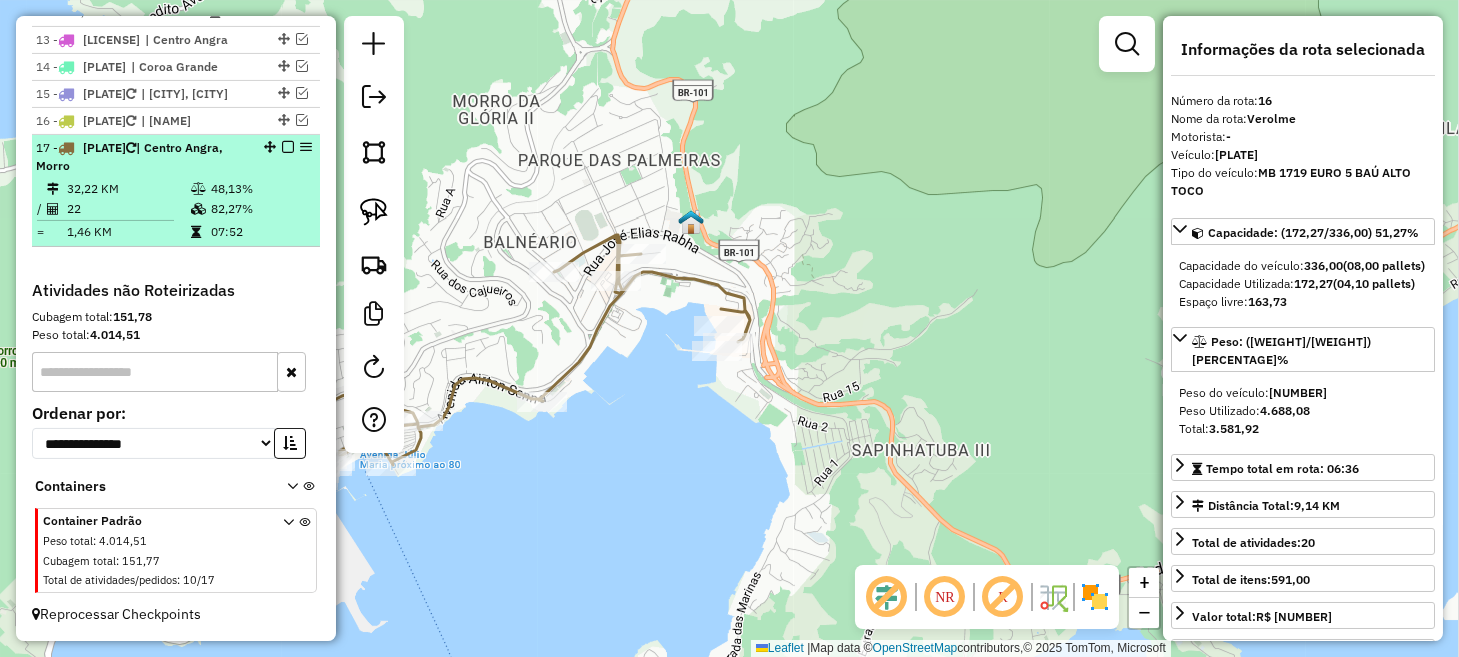 click at bounding box center (288, 147) 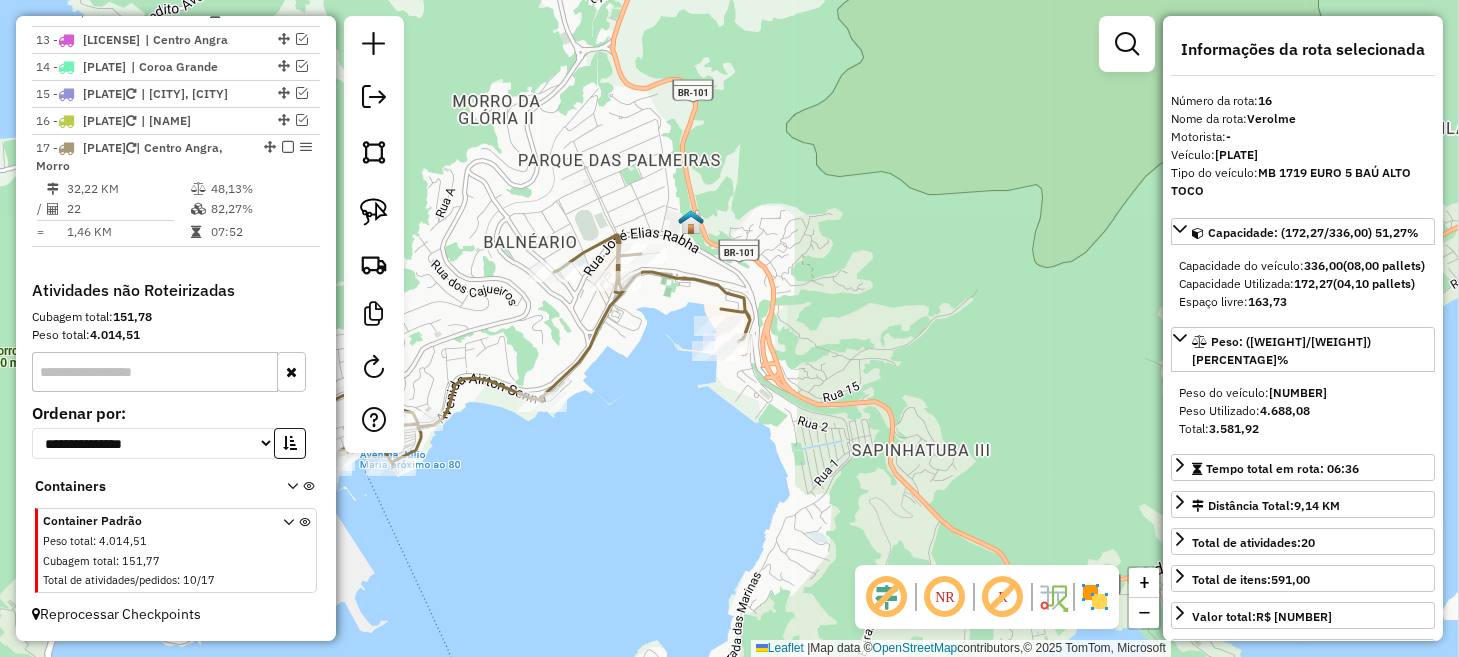 scroll, scrollTop: 1968, scrollLeft: 0, axis: vertical 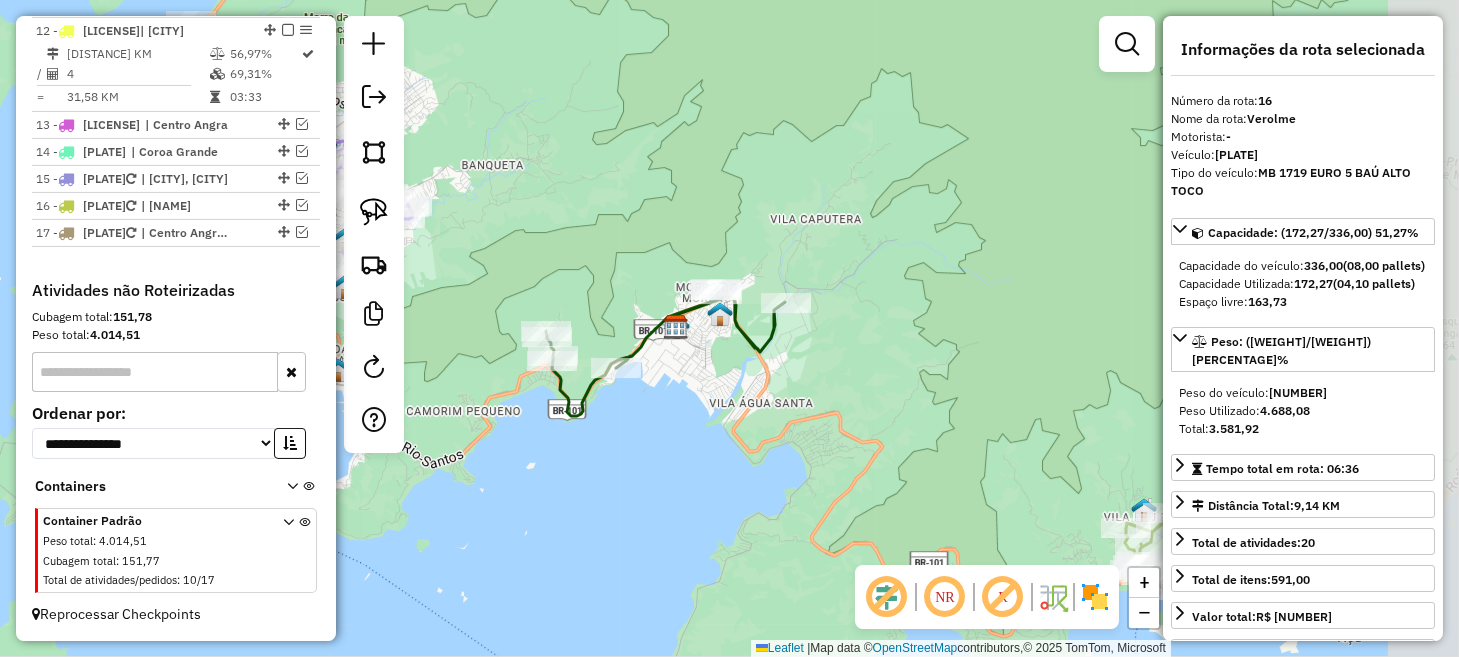 drag, startPoint x: 759, startPoint y: 284, endPoint x: 403, endPoint y: 387, distance: 370.60086 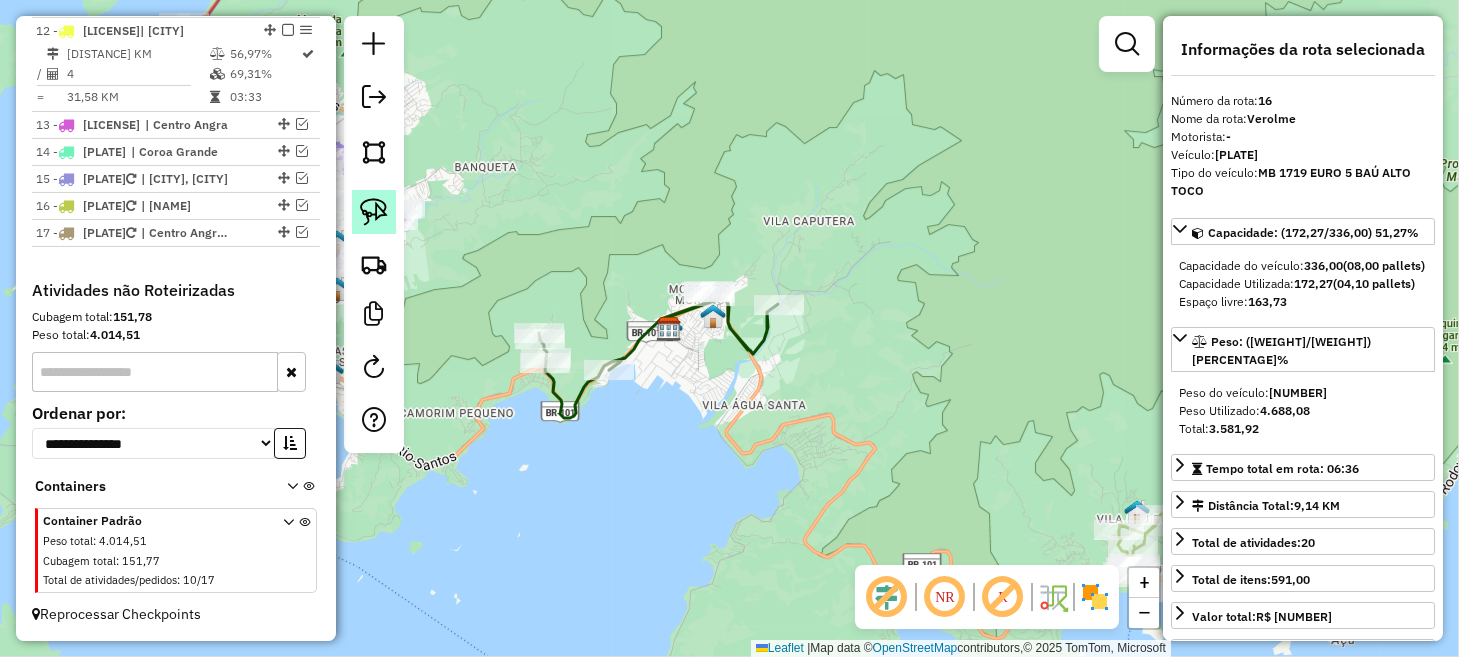 click 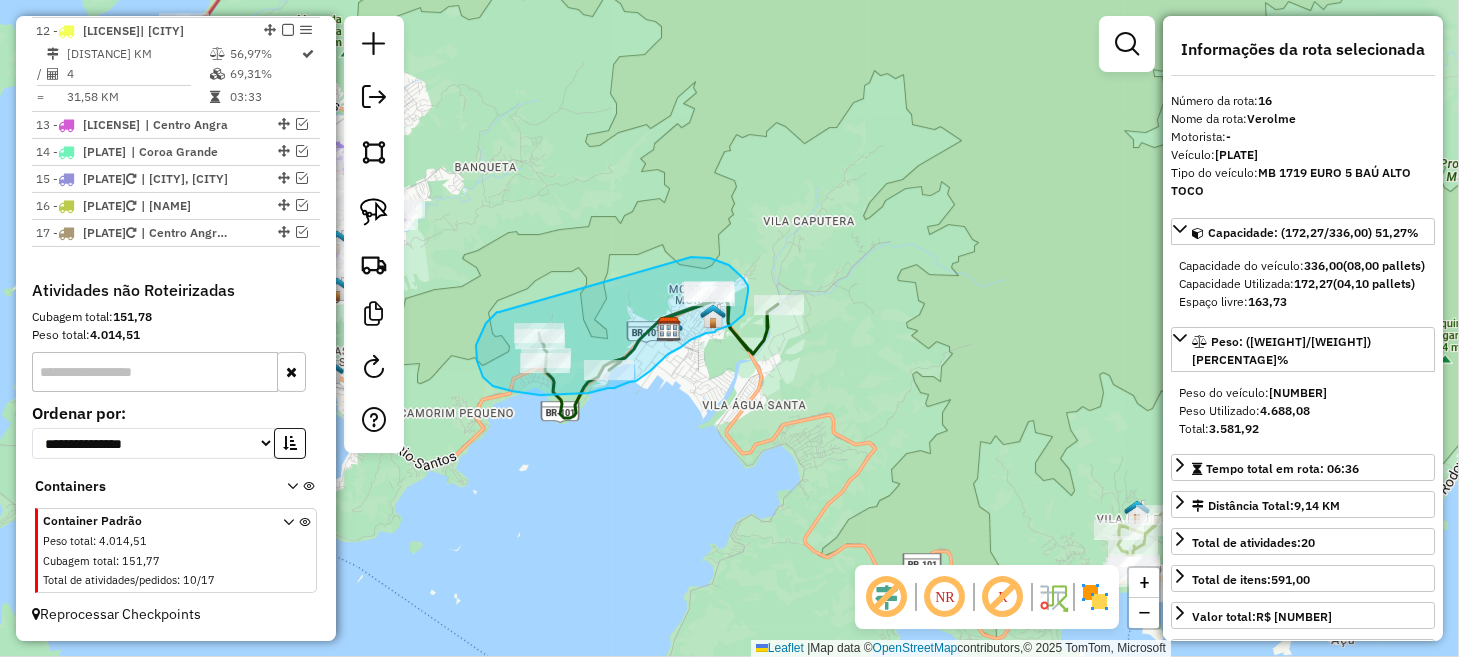 drag, startPoint x: 499, startPoint y: 312, endPoint x: 681, endPoint y: 256, distance: 190.4206 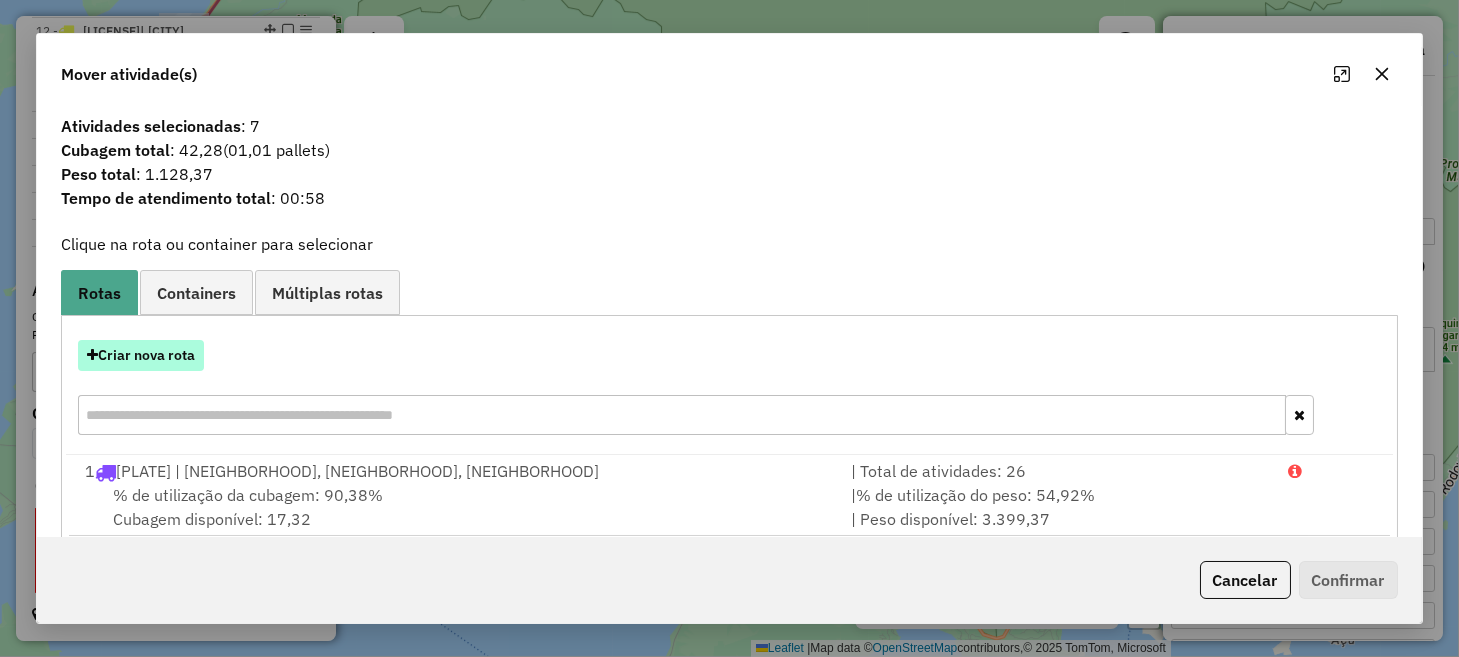 click on "Criar nova rota" at bounding box center [141, 355] 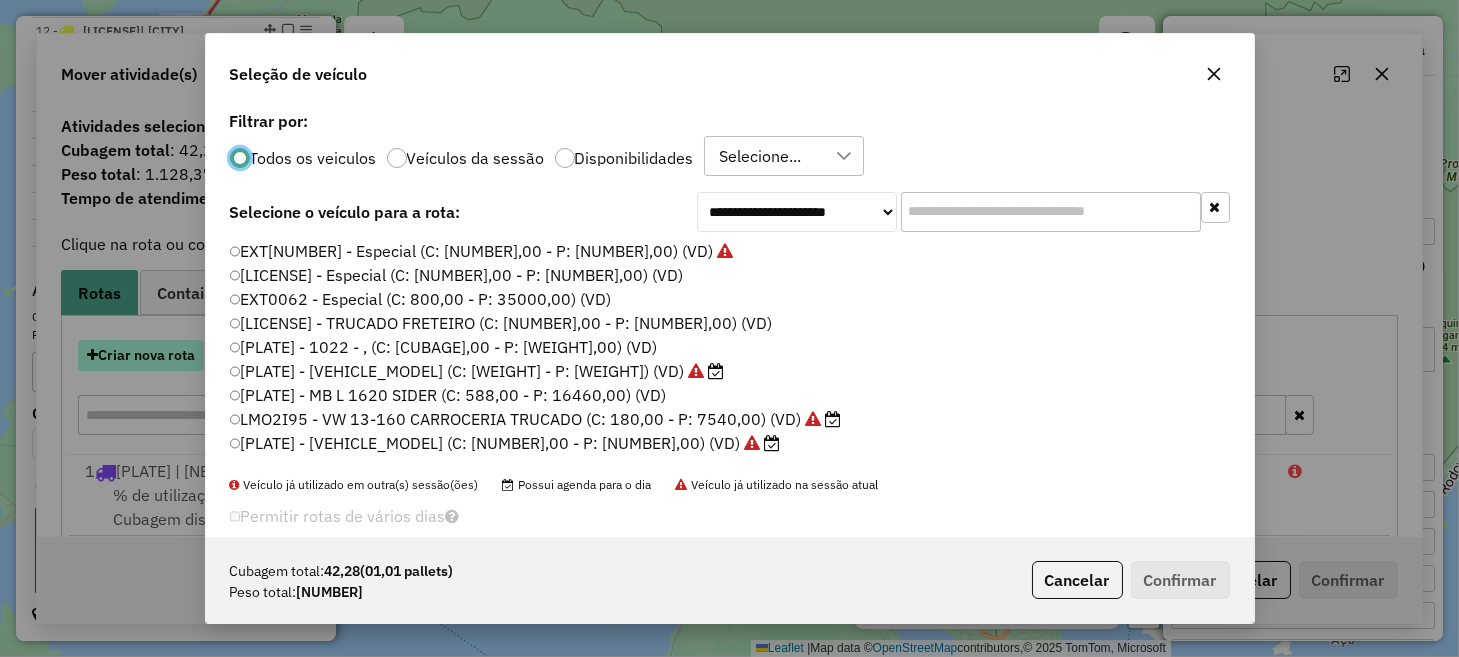 scroll, scrollTop: 10, scrollLeft: 6, axis: both 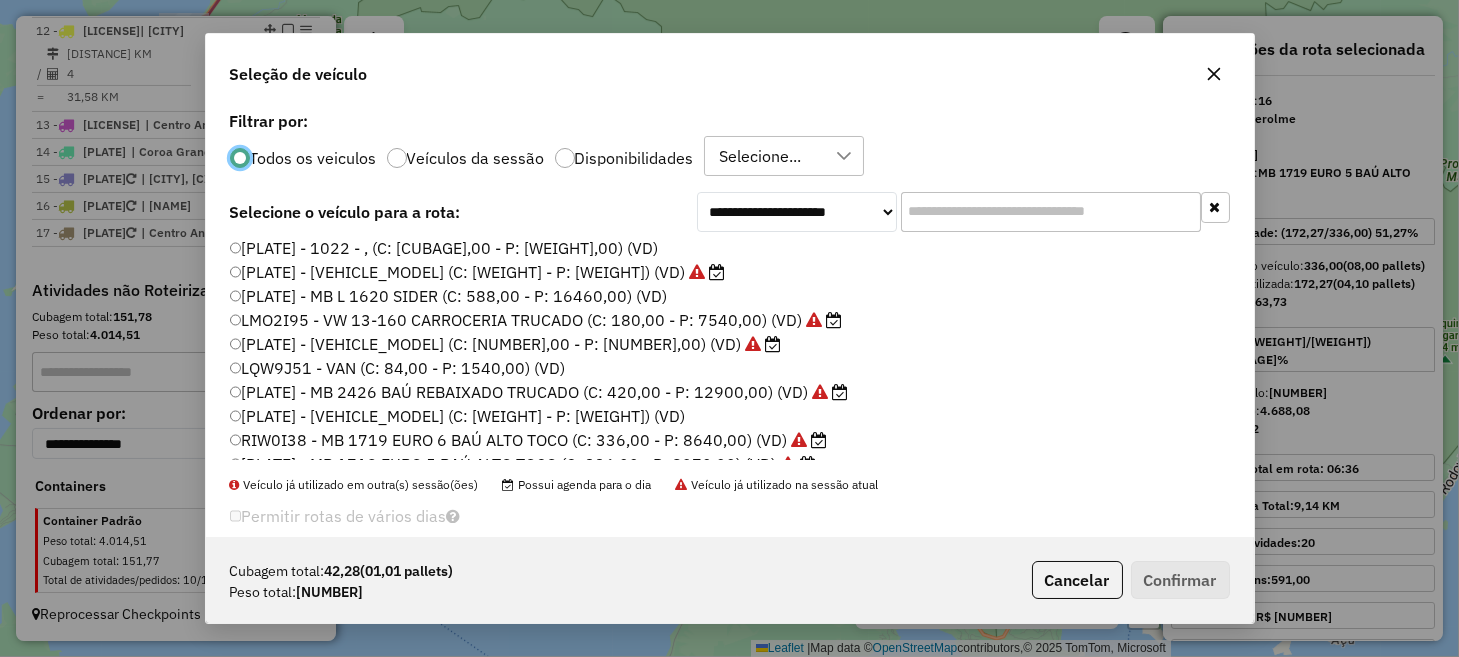 click on "[PLATE] - [VEHICLE_TYPE] (C: [CAPACITY], P: [CAPACITY])" 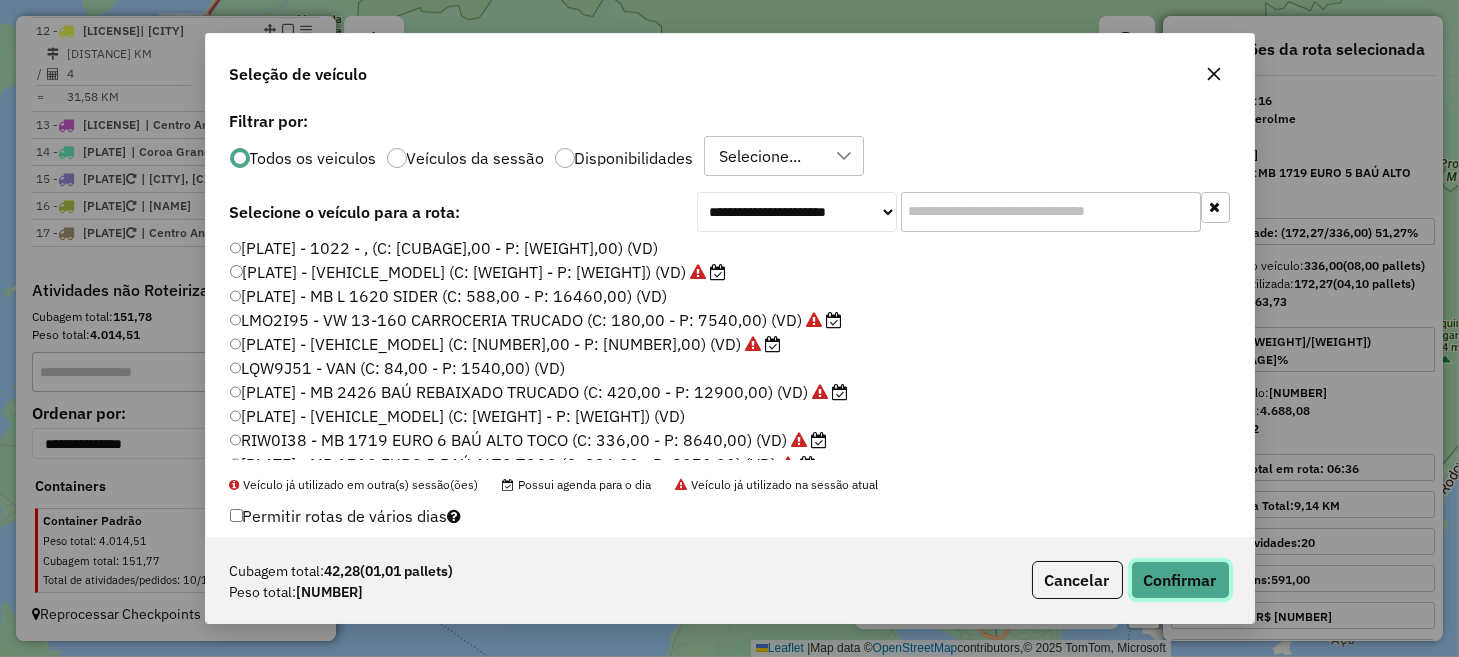 click on "Confirmar" 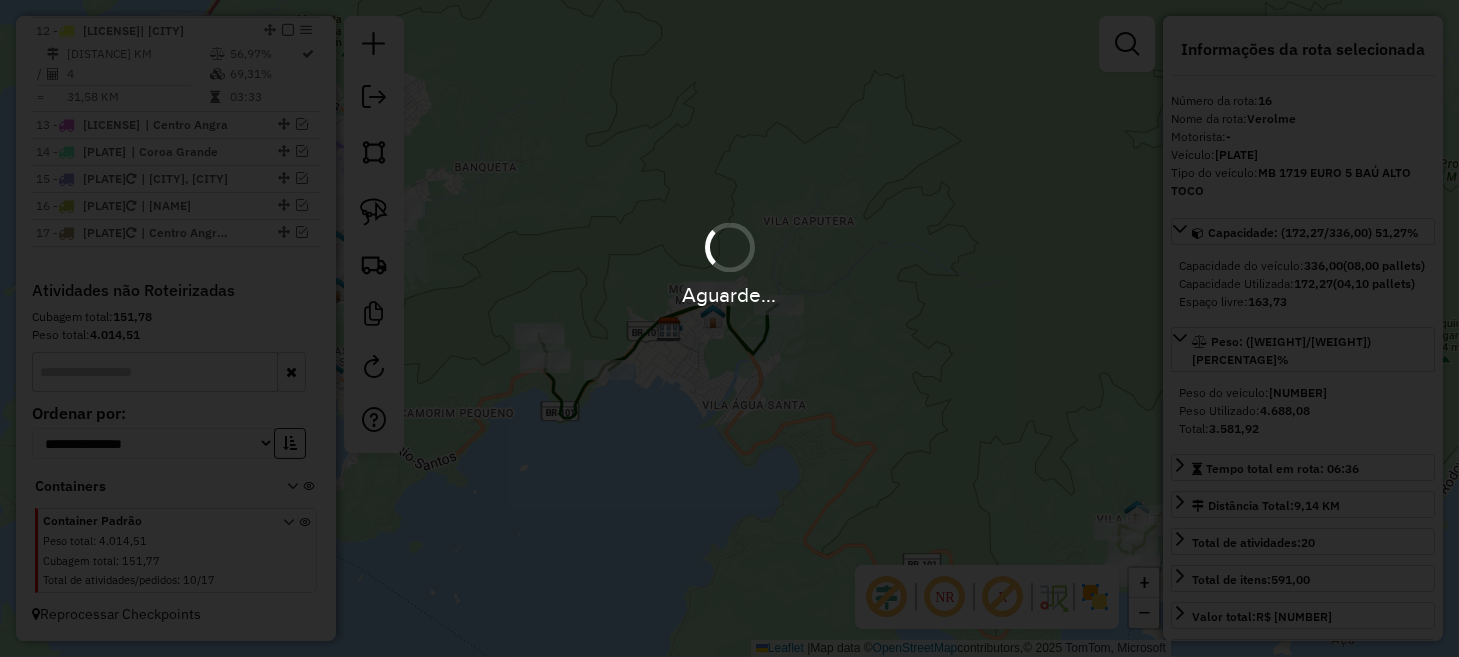scroll, scrollTop: 2080, scrollLeft: 0, axis: vertical 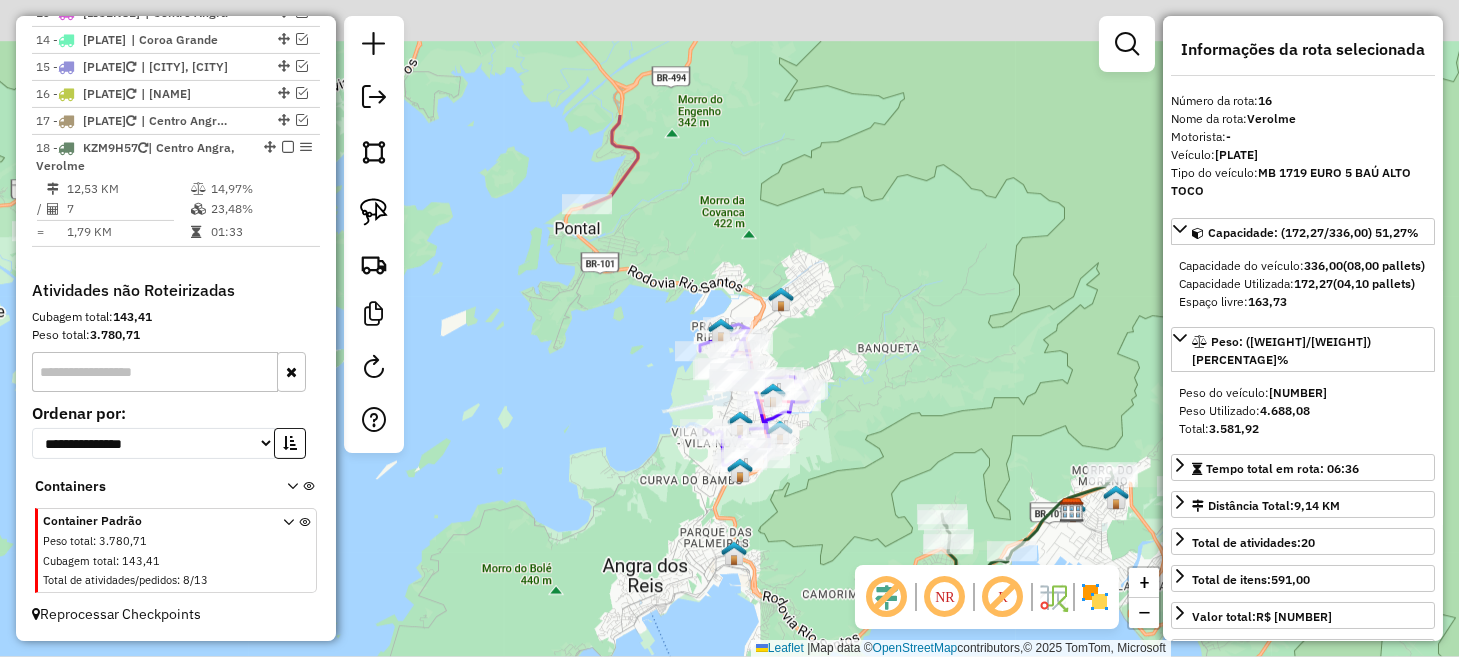 drag, startPoint x: 633, startPoint y: 285, endPoint x: 1006, endPoint y: 448, distance: 407.06018 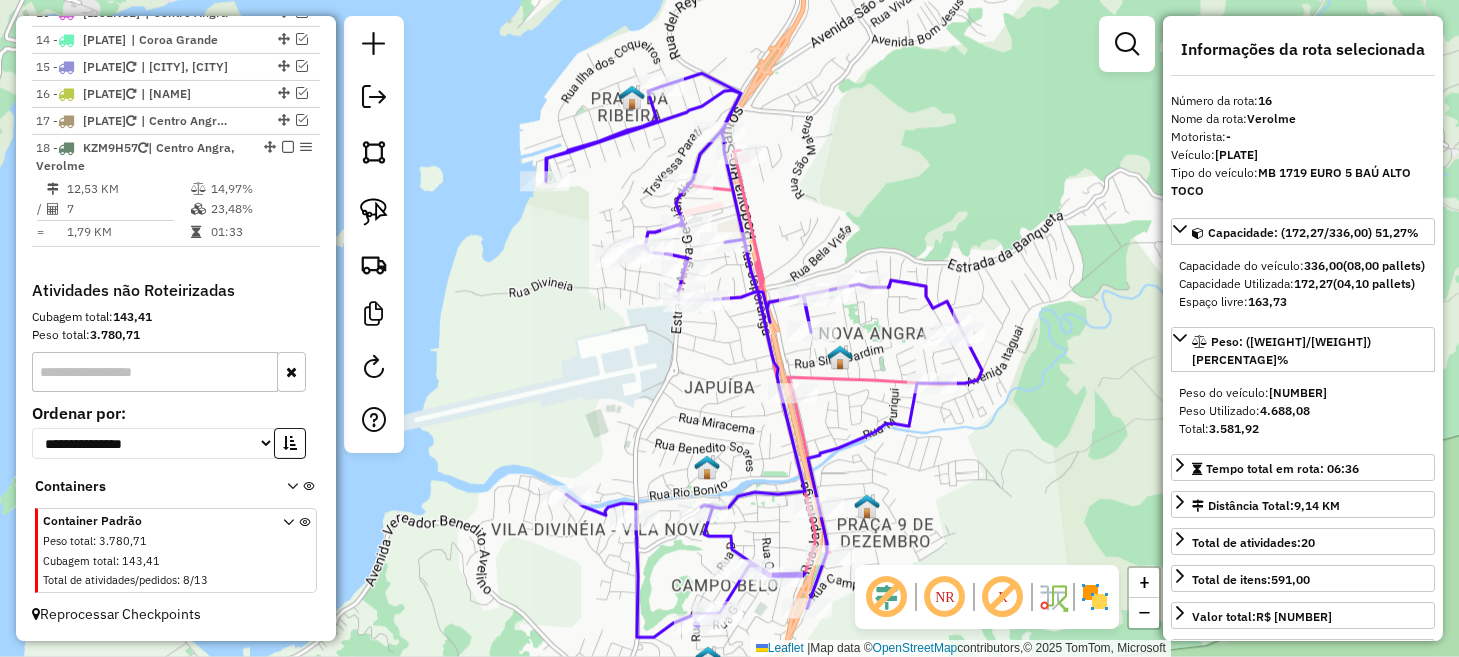 drag, startPoint x: 692, startPoint y: 289, endPoint x: 713, endPoint y: 461, distance: 173.27724 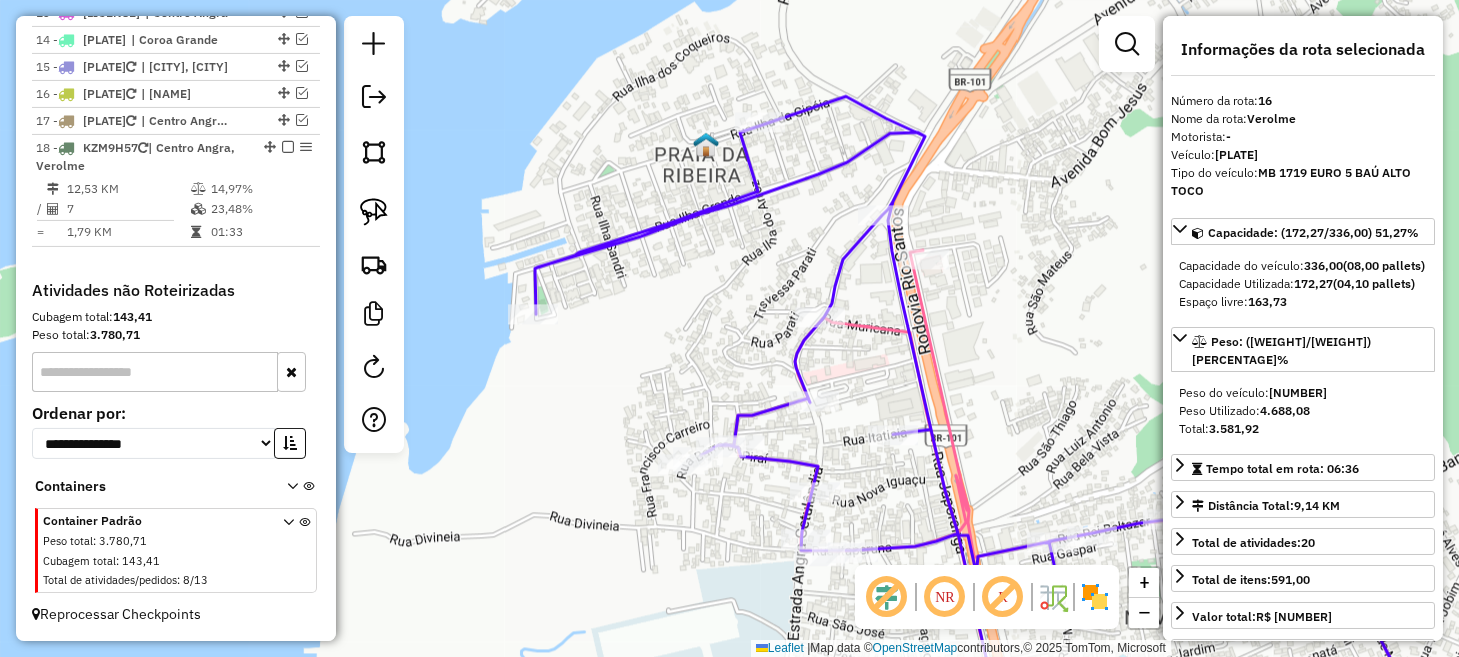drag, startPoint x: 579, startPoint y: 384, endPoint x: 614, endPoint y: 439, distance: 65.192024 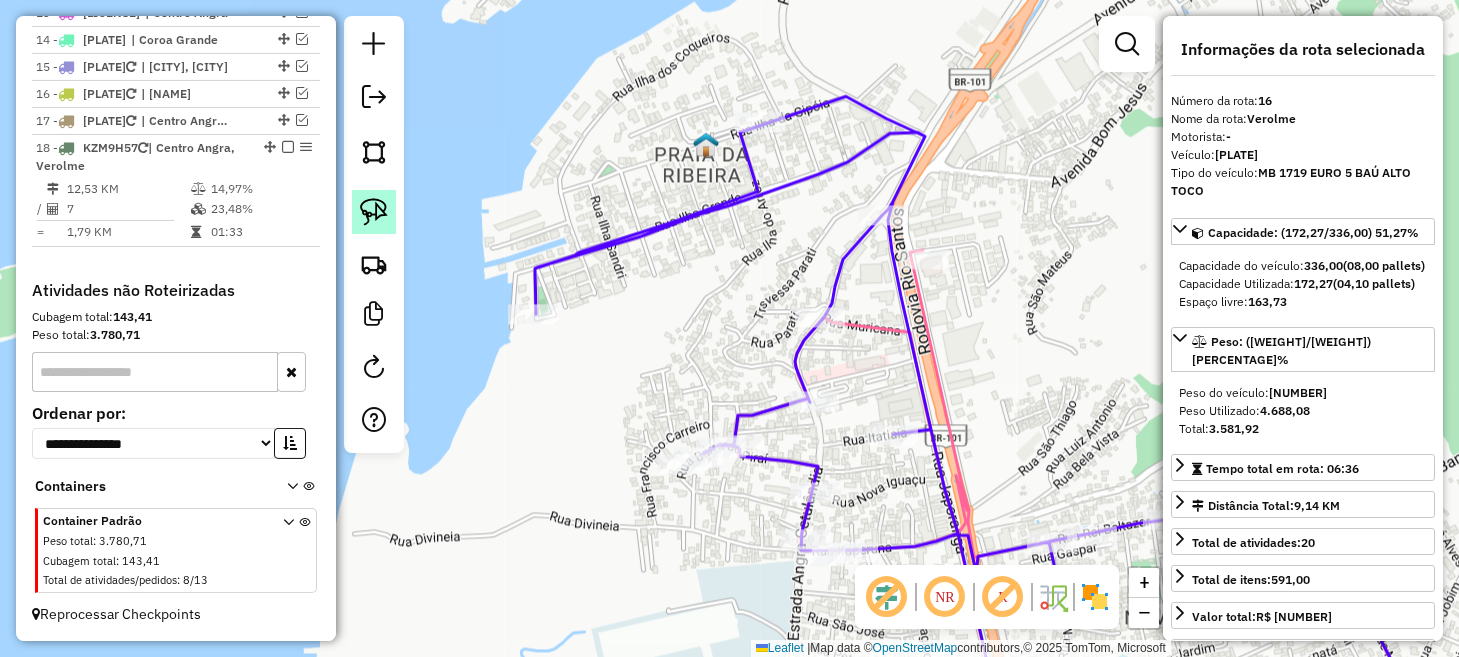 click 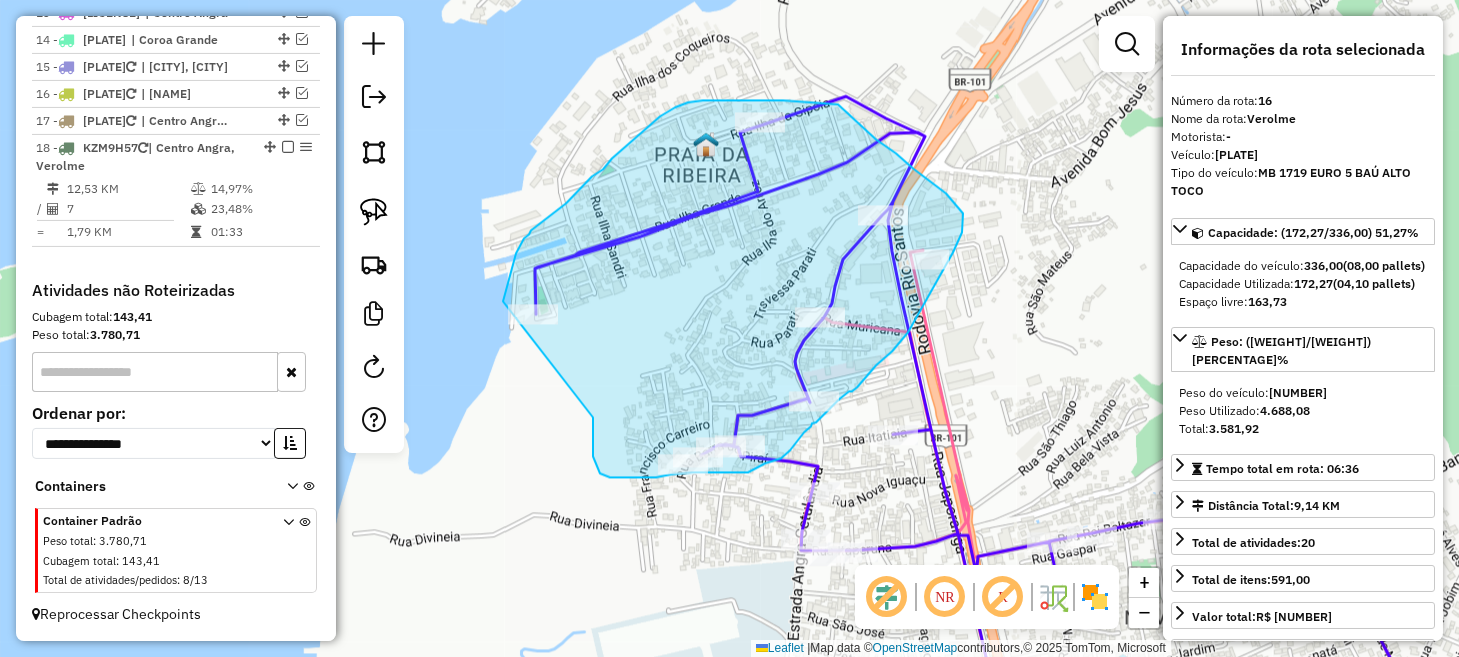 drag, startPoint x: 593, startPoint y: 417, endPoint x: 496, endPoint y: 326, distance: 133.00375 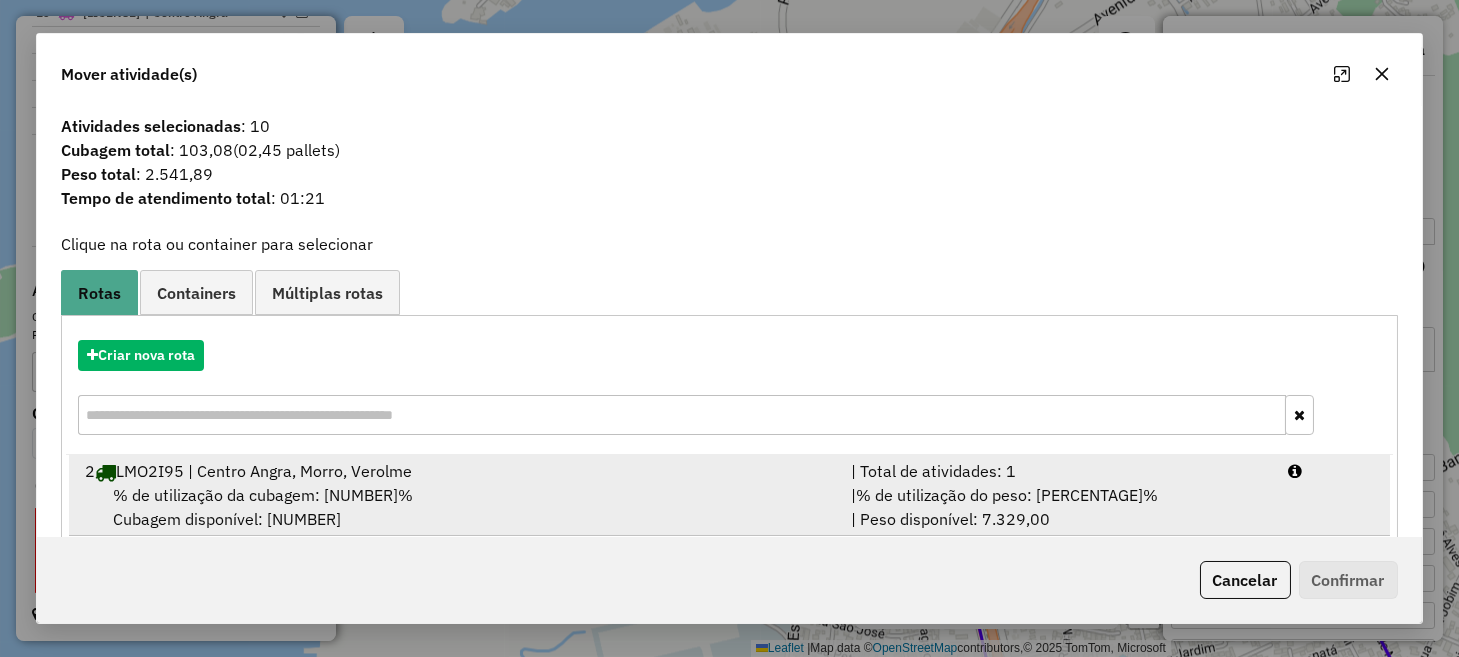 scroll, scrollTop: 488, scrollLeft: 0, axis: vertical 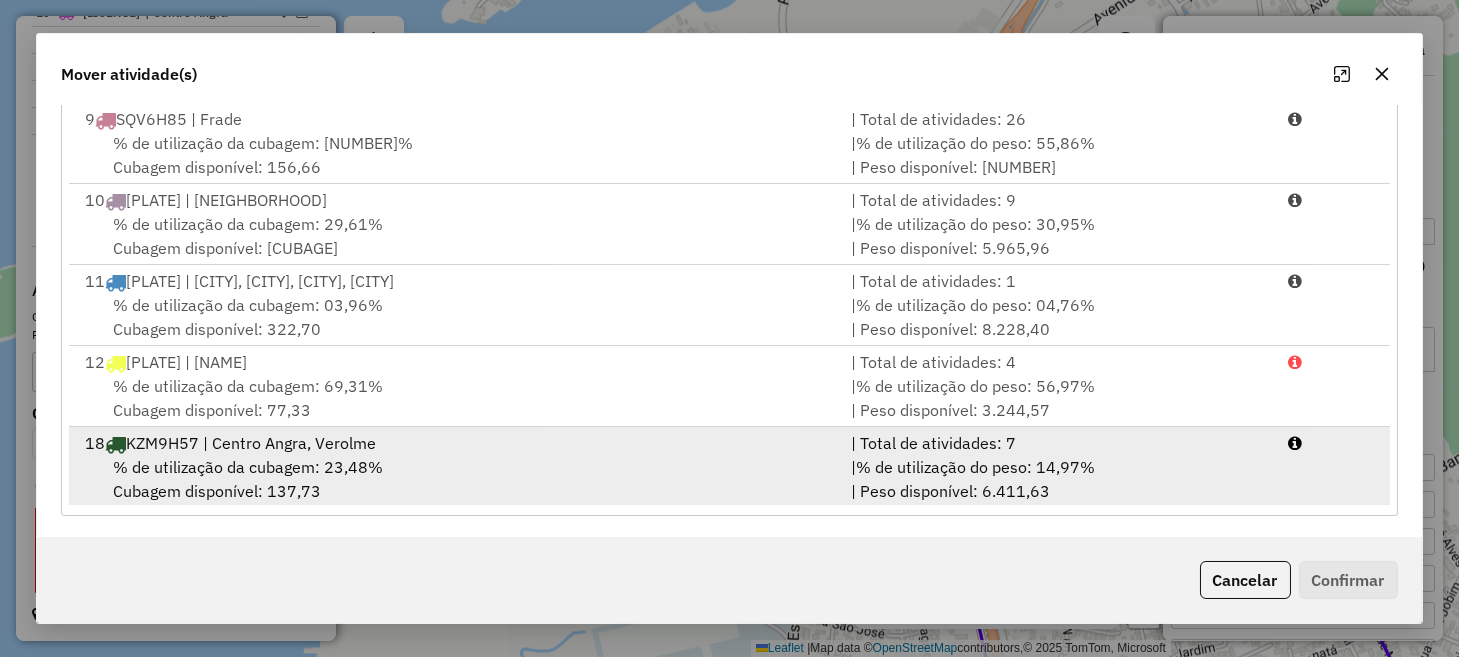 click on "|  % de utilização do peso: 14,97%  | Peso disponível: 6.411,63" at bounding box center [1057, 479] 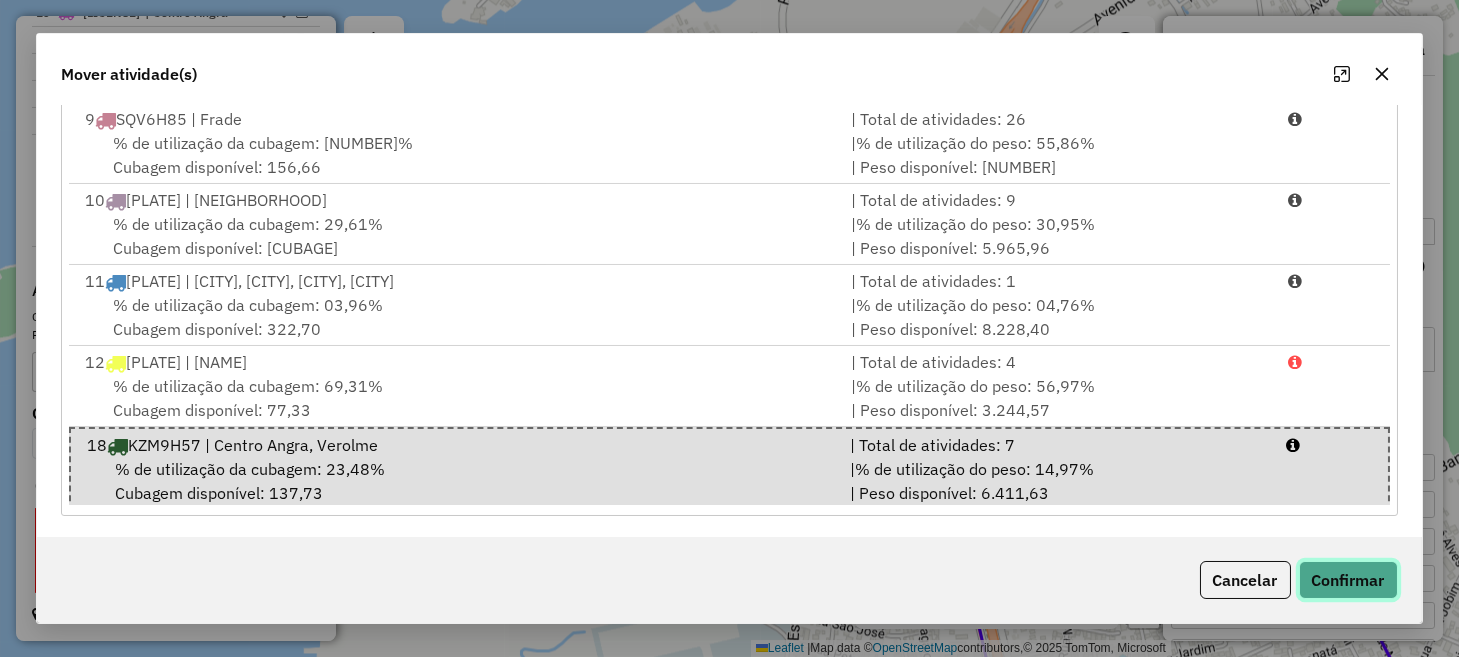 click on "Confirmar" 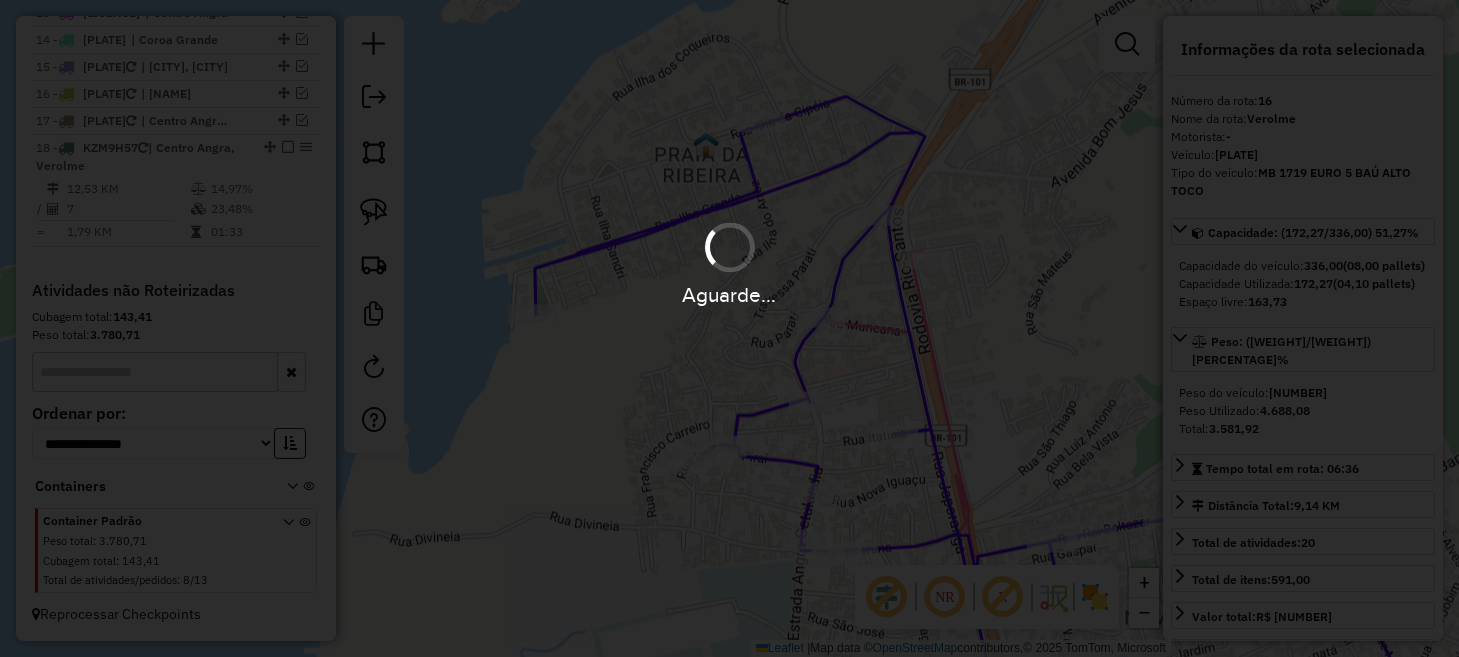 scroll, scrollTop: 0, scrollLeft: 0, axis: both 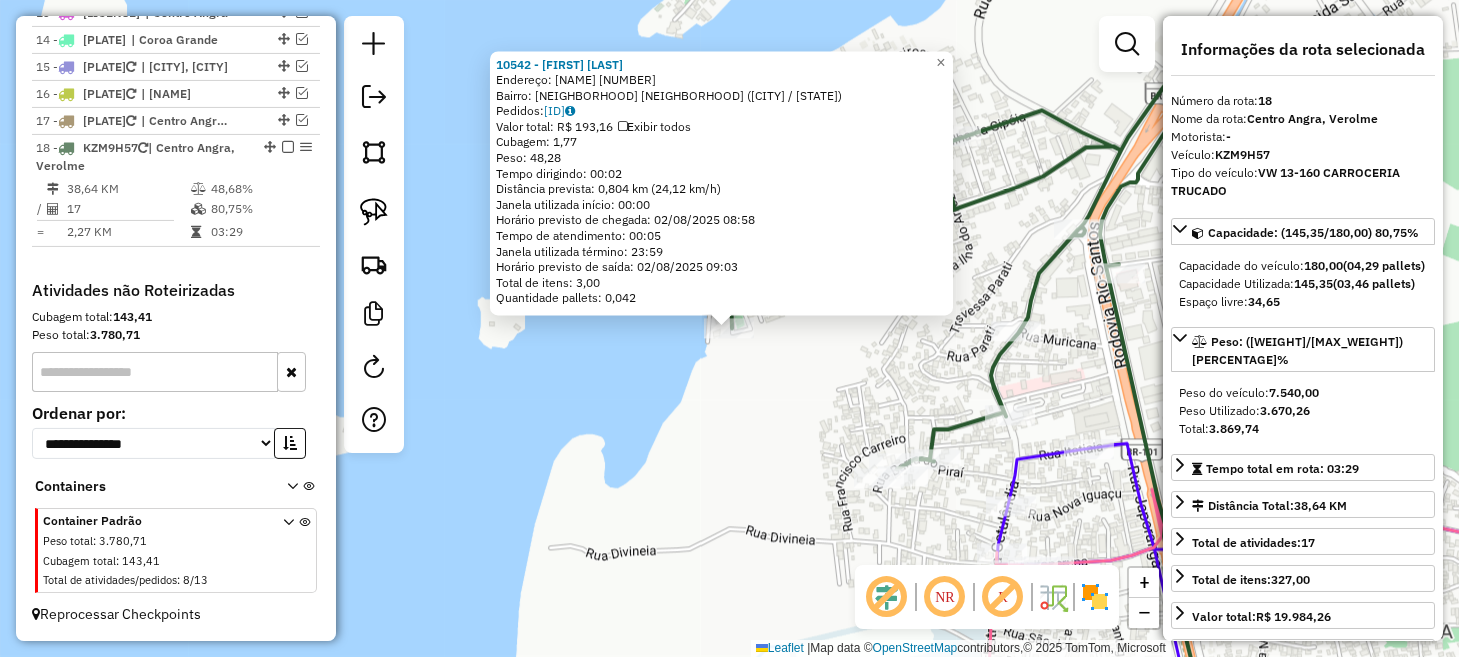 click on "10542 - JOSE CARLOS MORENO  Endereço:  ILHA DO PINGO D AGUA 58   Bairro: PRAIA DA RIBEIRA  CUNHAMBEBE (ANGRA DOS REIS / RJ)   Pedidos:  01857786   Valor total: R$ 193,16   Exibir todos   Cubagem: 1,77  Peso: 48,28  Tempo dirigindo: 00:02   Distância prevista: 0,804 km (24,12 km/h)   Janela utilizada início: 00:00   Horário previsto de chegada: 02/08/2025 08:58   Tempo de atendimento: 00:05   Janela utilizada término: 23:59   Horário previsto de saída: 02/08/2025 09:03   Total de itens: 3,00   Quantidade pallets: 0,042  × Janela de atendimento Grade de atendimento Capacidade Transportadoras Veículos Cliente Pedidos  Rotas Selecione os dias de semana para filtrar as janelas de atendimento  Seg   Ter   Qua   Qui   Sex   Sáb   Dom  Informe o período da janela de atendimento: De: Até:  Filtrar exatamente a janela do cliente  Considerar janela de atendimento padrão  Selecione os dias de semana para filtrar as grades de atendimento  Seg   Ter   Qua   Qui   Sex   Sáb   Dom   Peso mínimo:   De:   Até:" 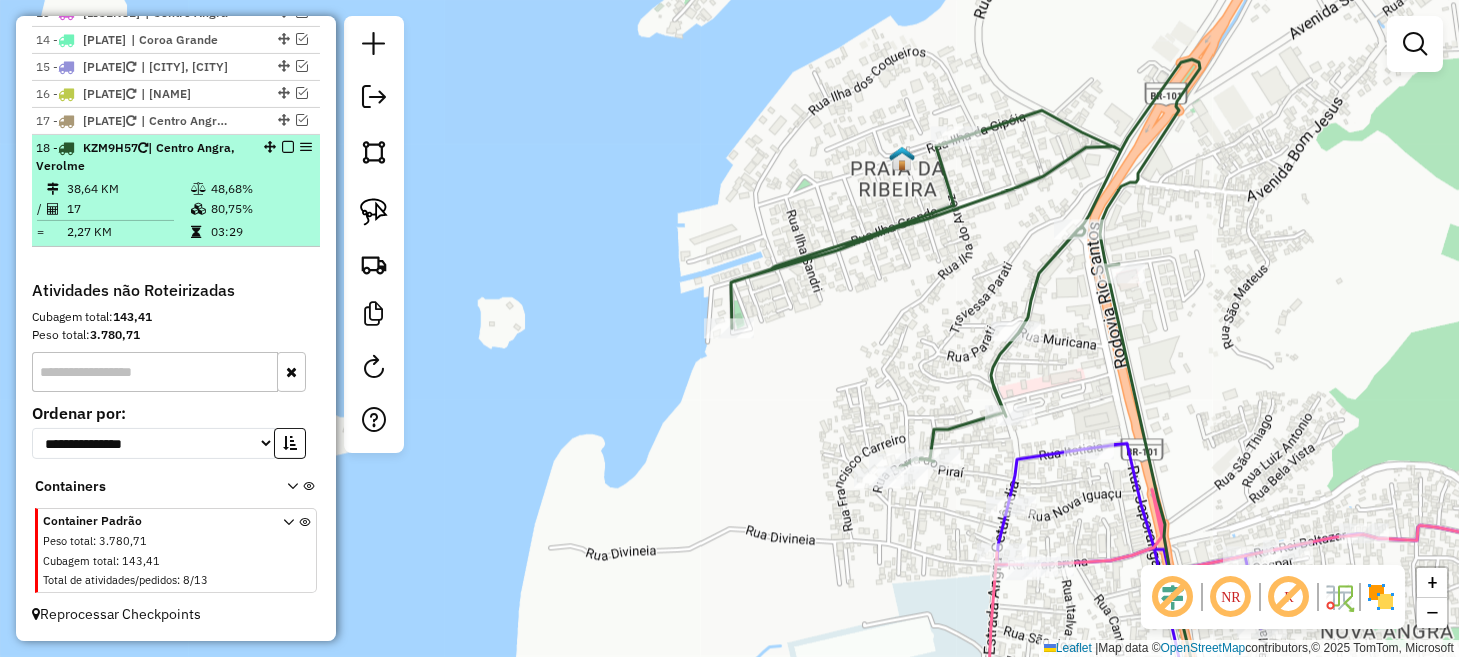 click at bounding box center [288, 147] 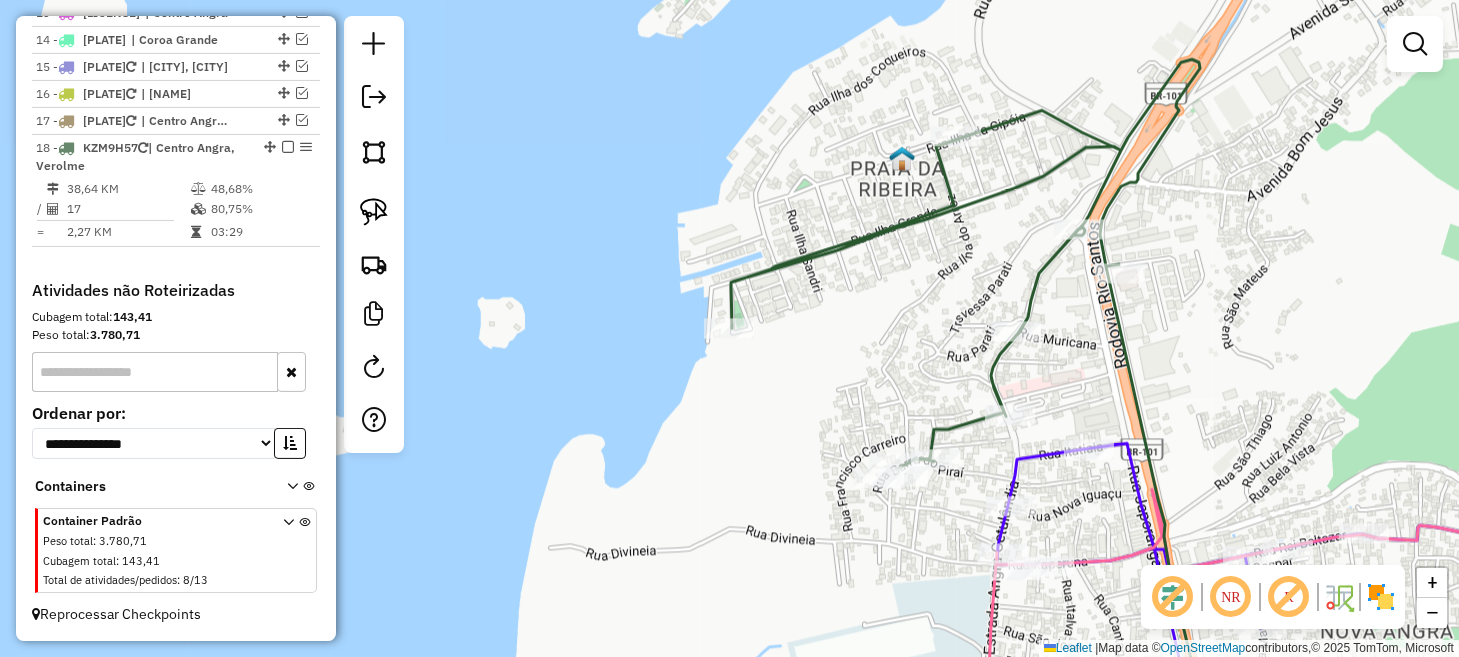 scroll, scrollTop: 1995, scrollLeft: 0, axis: vertical 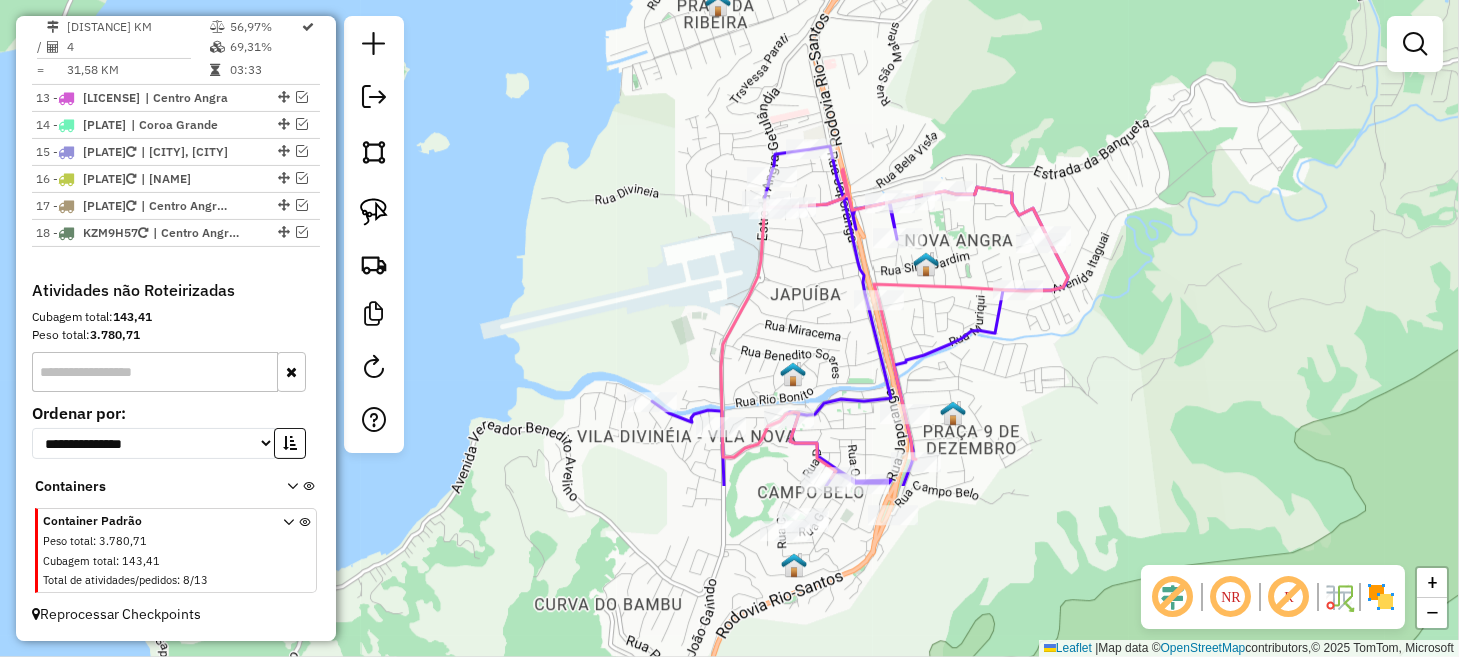 drag, startPoint x: 817, startPoint y: 416, endPoint x: 713, endPoint y: 178, distance: 259.73062 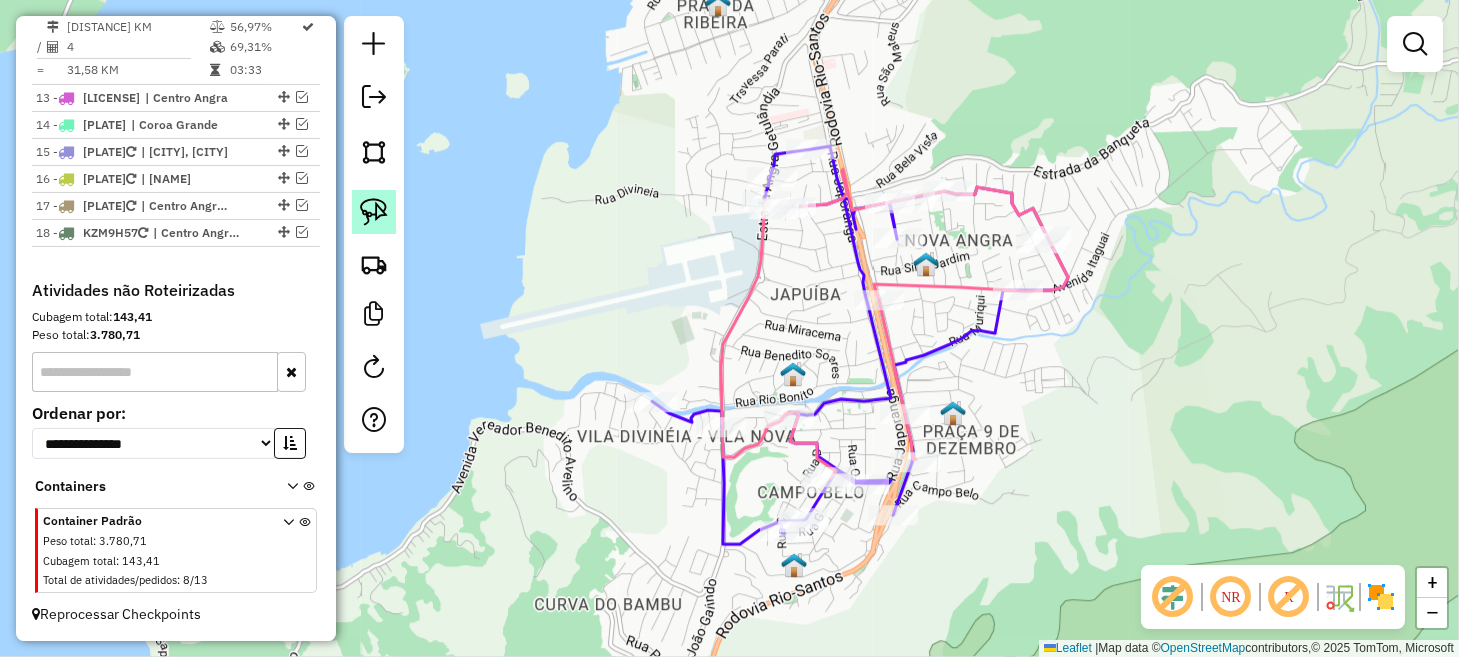 click 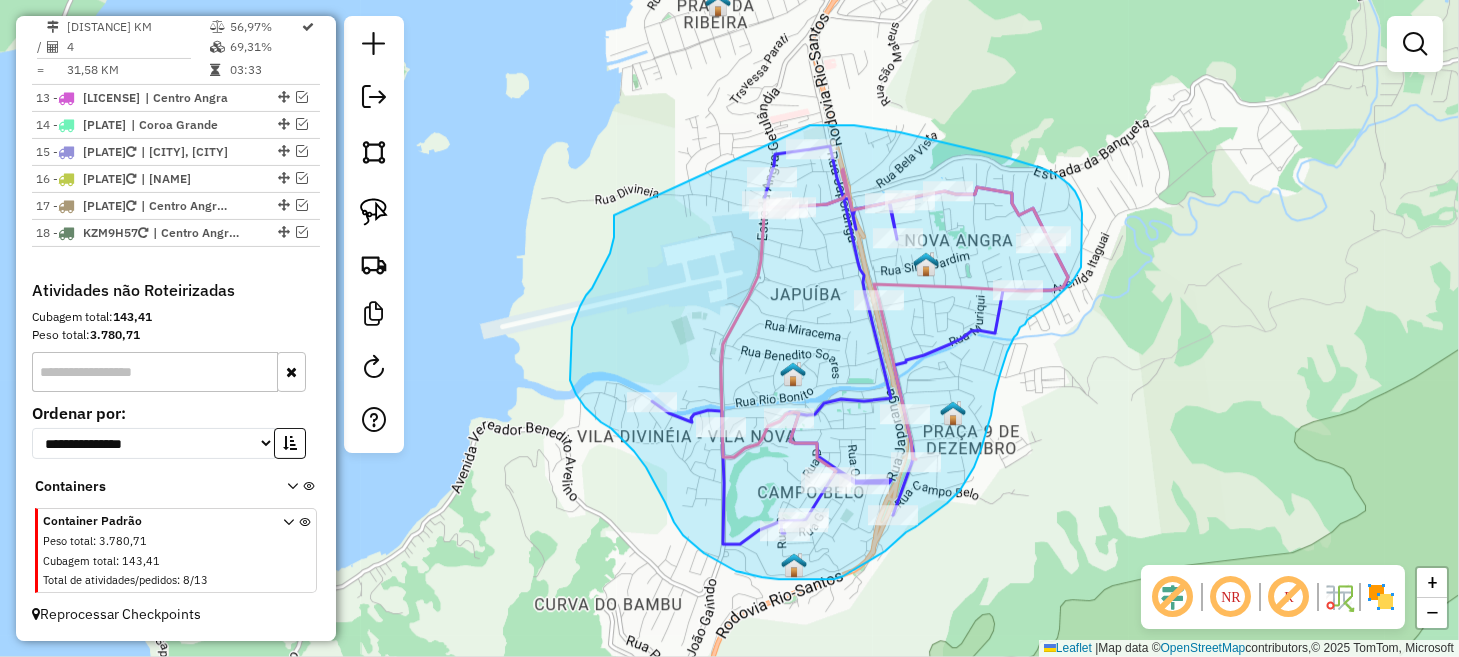 drag, startPoint x: 610, startPoint y: 253, endPoint x: 758, endPoint y: 126, distance: 195.02051 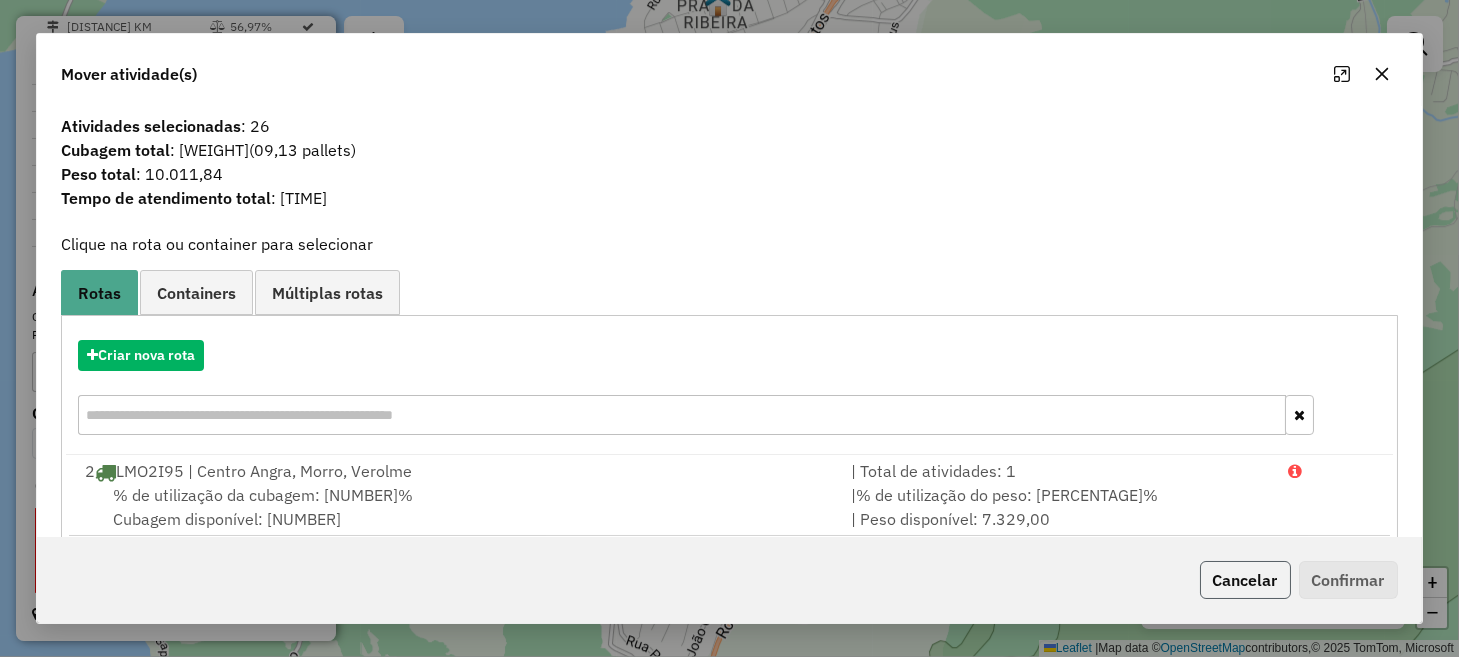 click on "Cancelar" 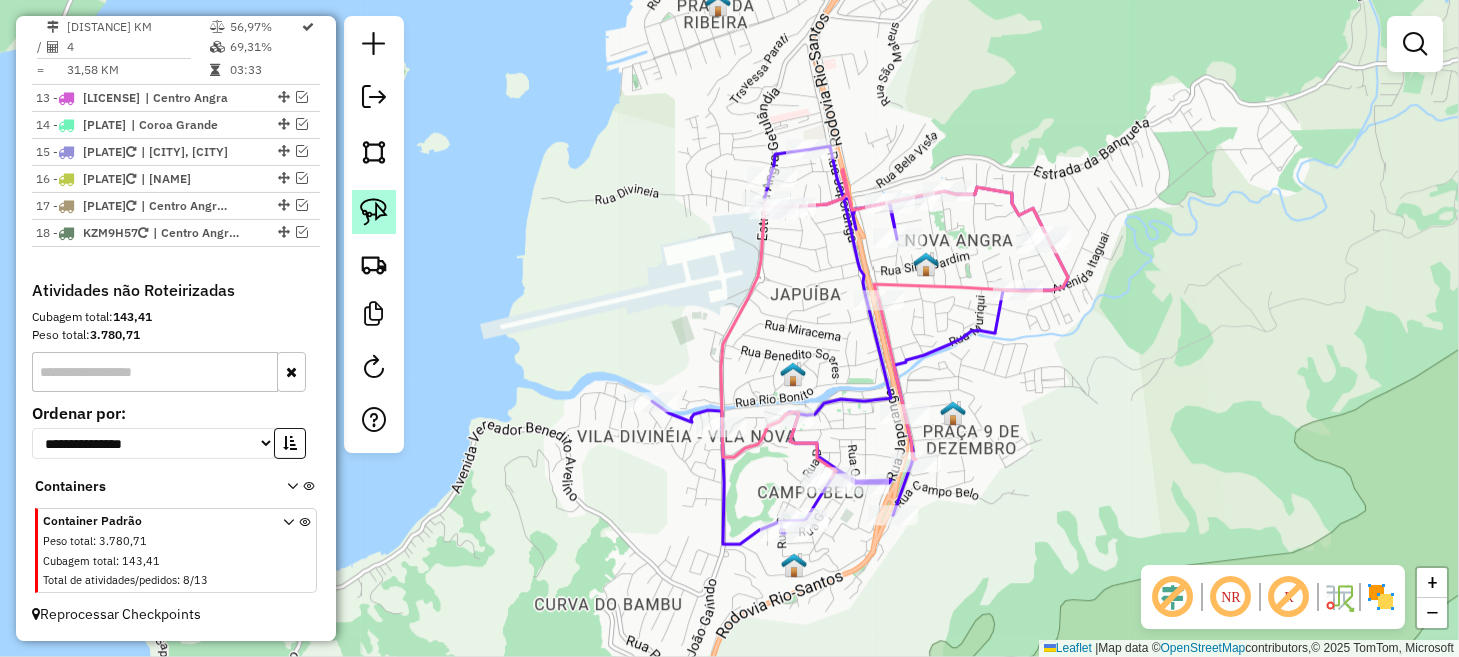 drag, startPoint x: 384, startPoint y: 219, endPoint x: 517, endPoint y: 265, distance: 140.73024 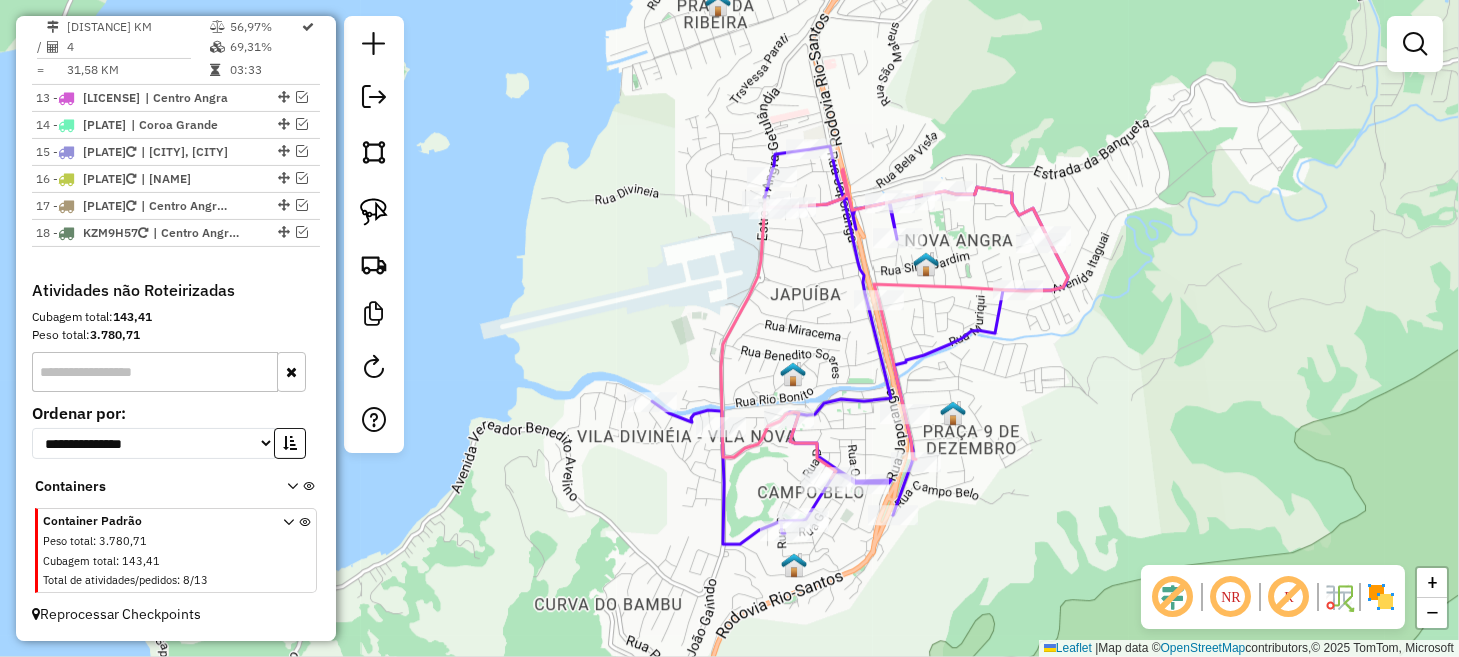 click 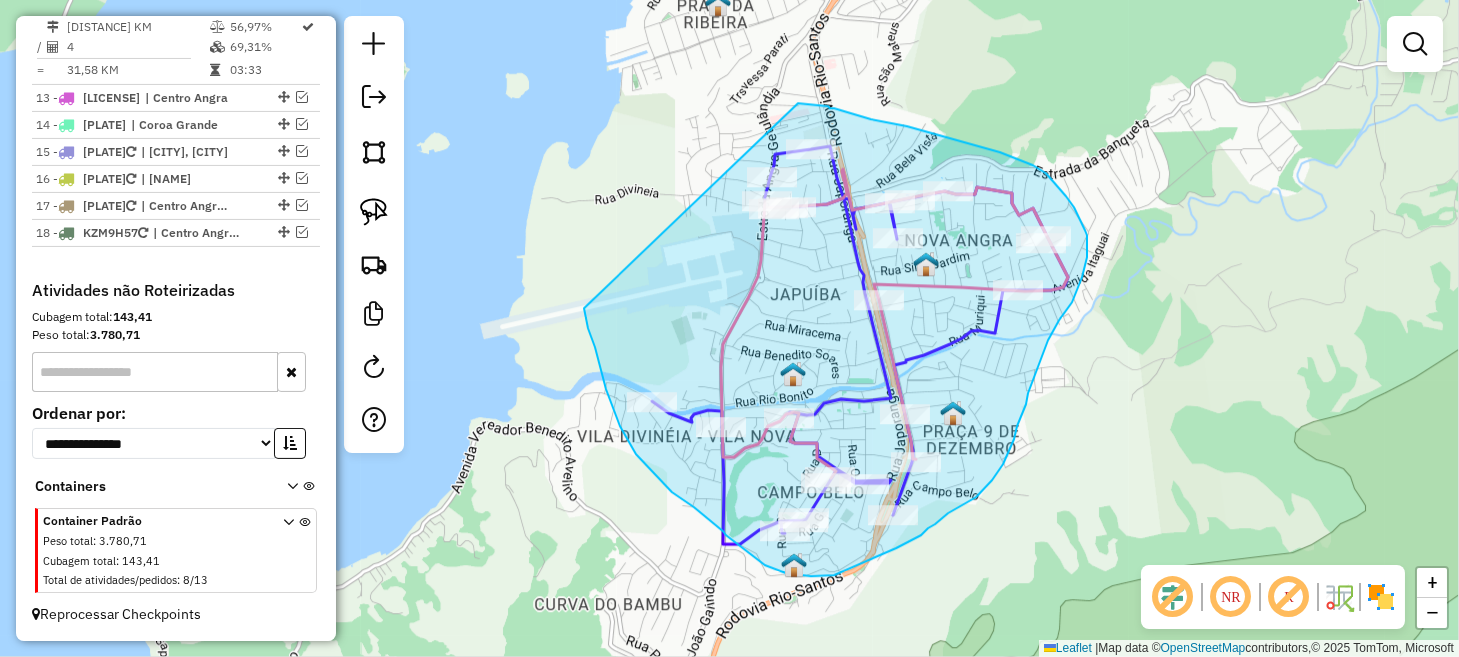 drag, startPoint x: 590, startPoint y: 335, endPoint x: 783, endPoint y: 105, distance: 300.24823 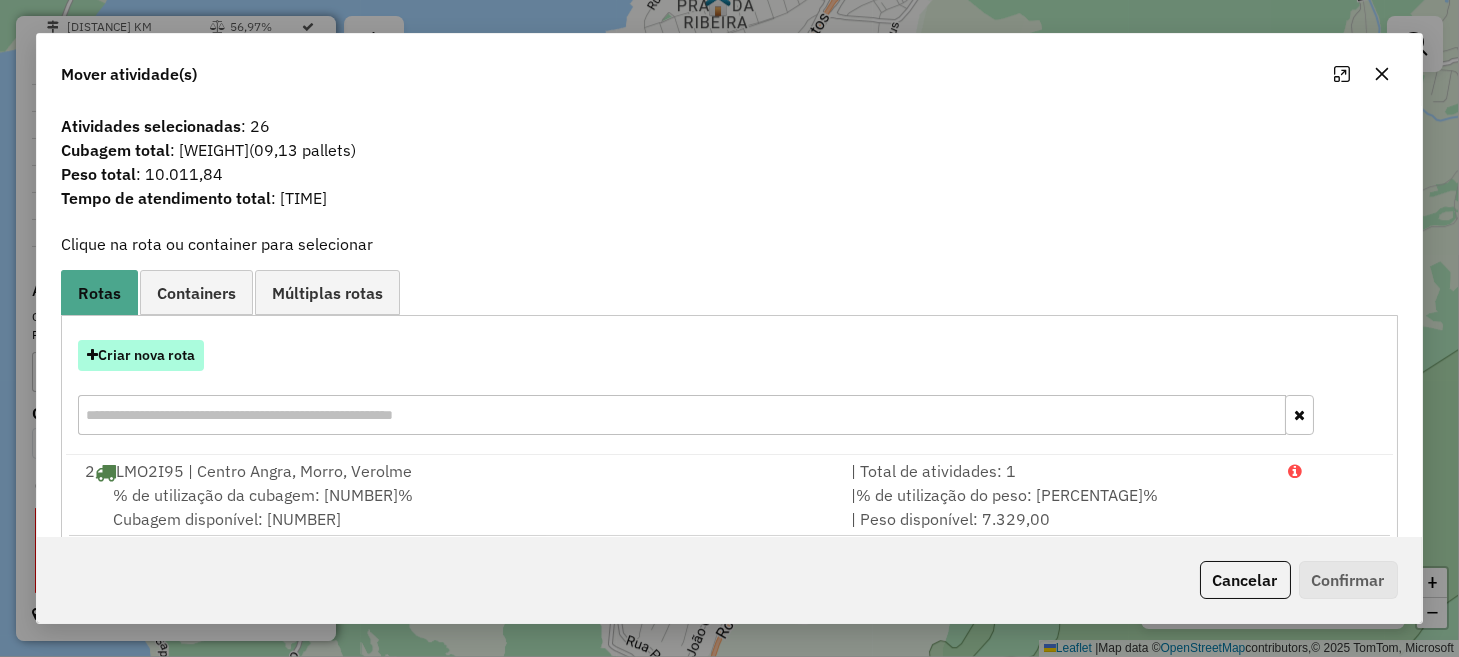 click on "Criar nova rota" at bounding box center [141, 355] 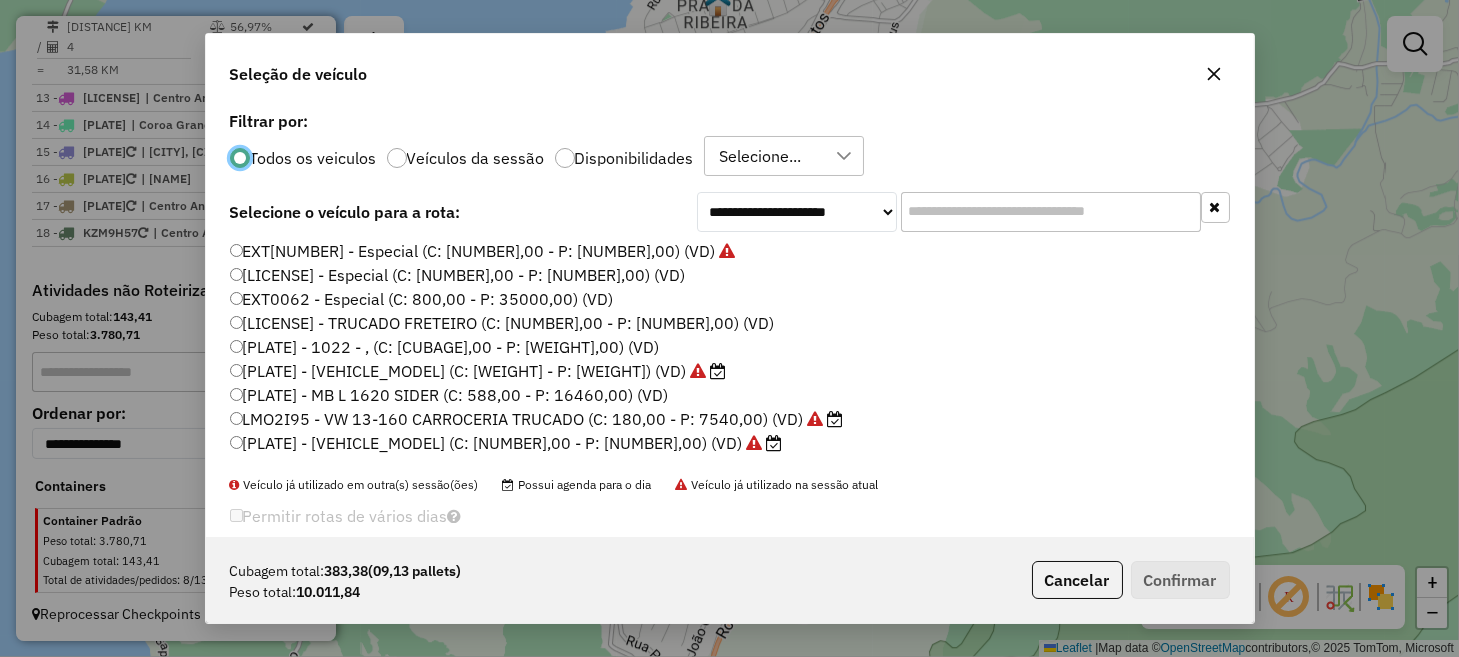 scroll, scrollTop: 10, scrollLeft: 6, axis: both 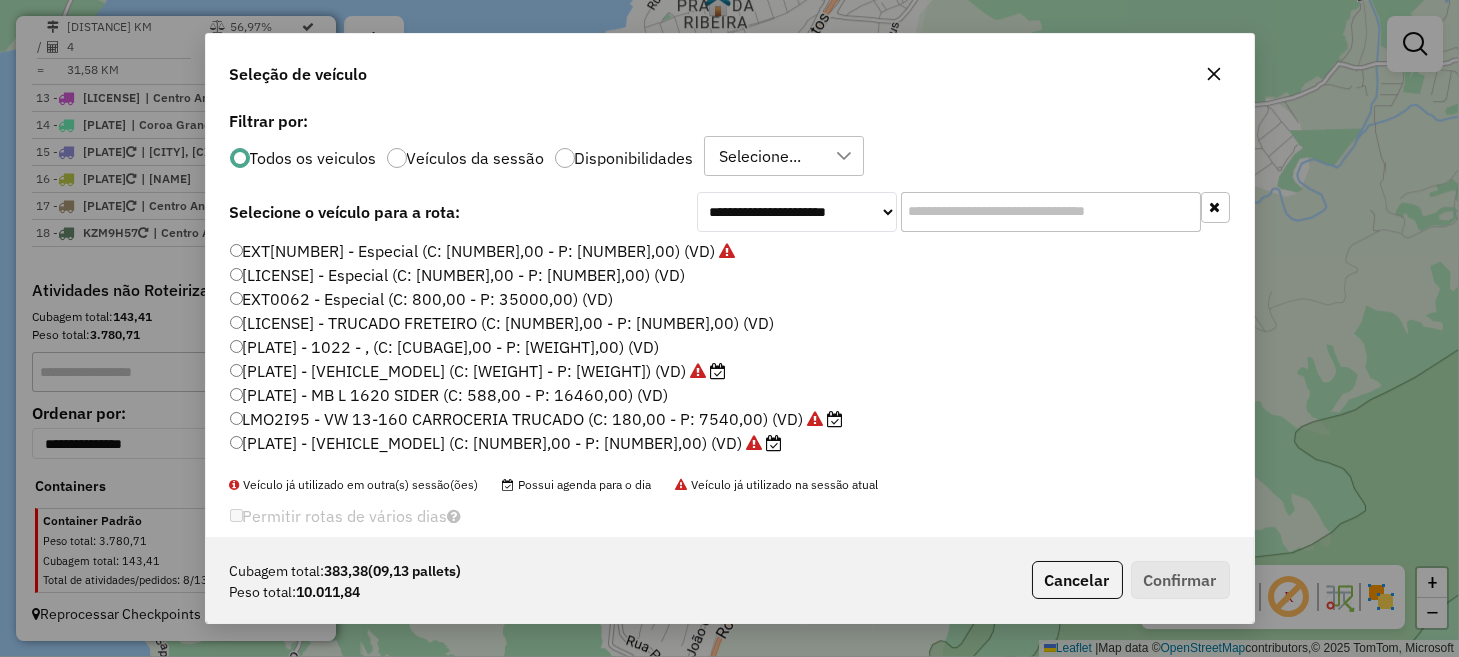 click on "[PLATE] - VW 17-230 BAÚ REBAIXADO TOCO (C: 336,00 - P: 9840,00) (VD)" 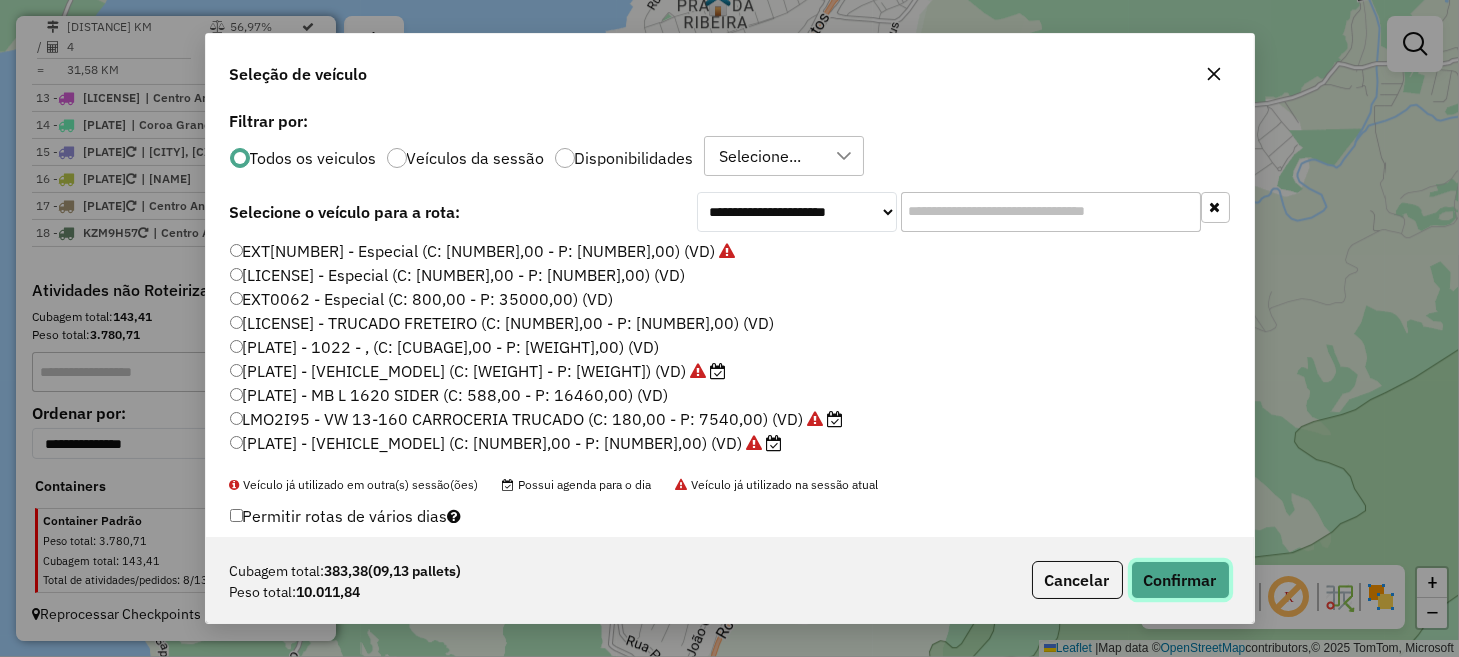 click on "Confirmar" 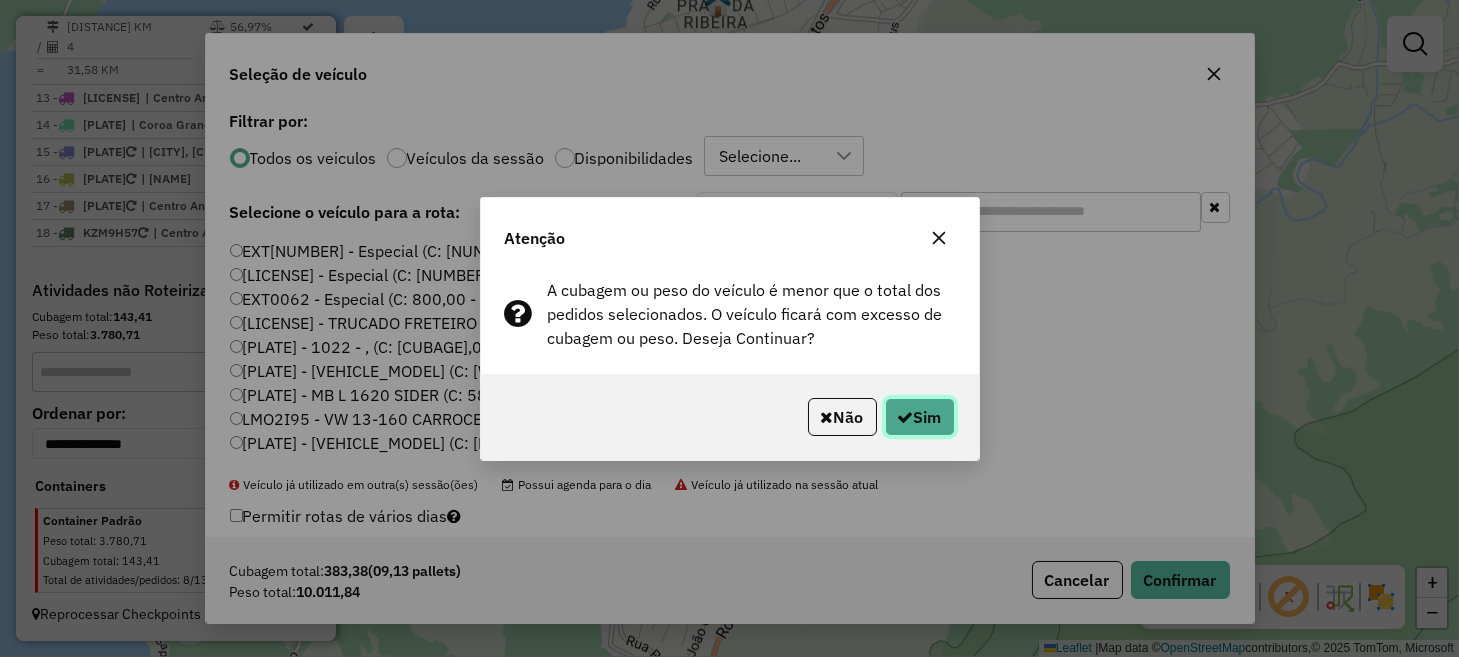 click on "Sim" 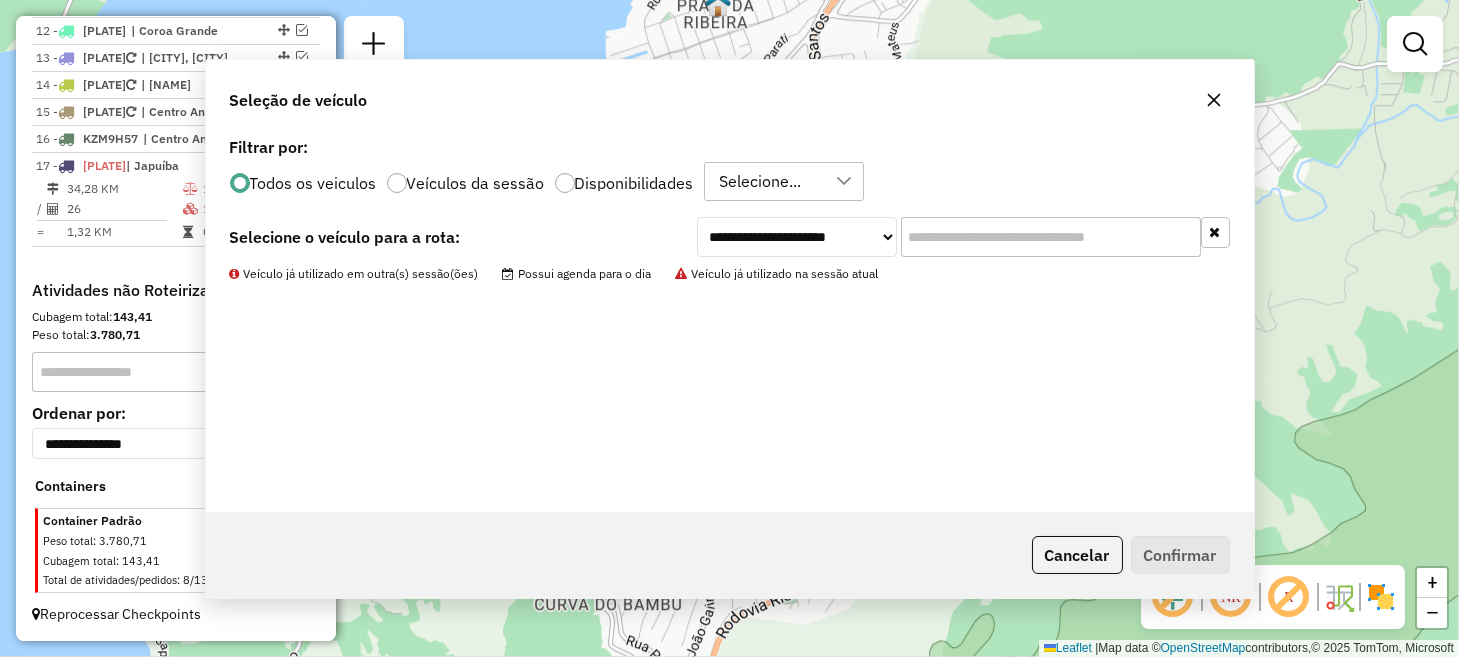 scroll, scrollTop: 1875, scrollLeft: 0, axis: vertical 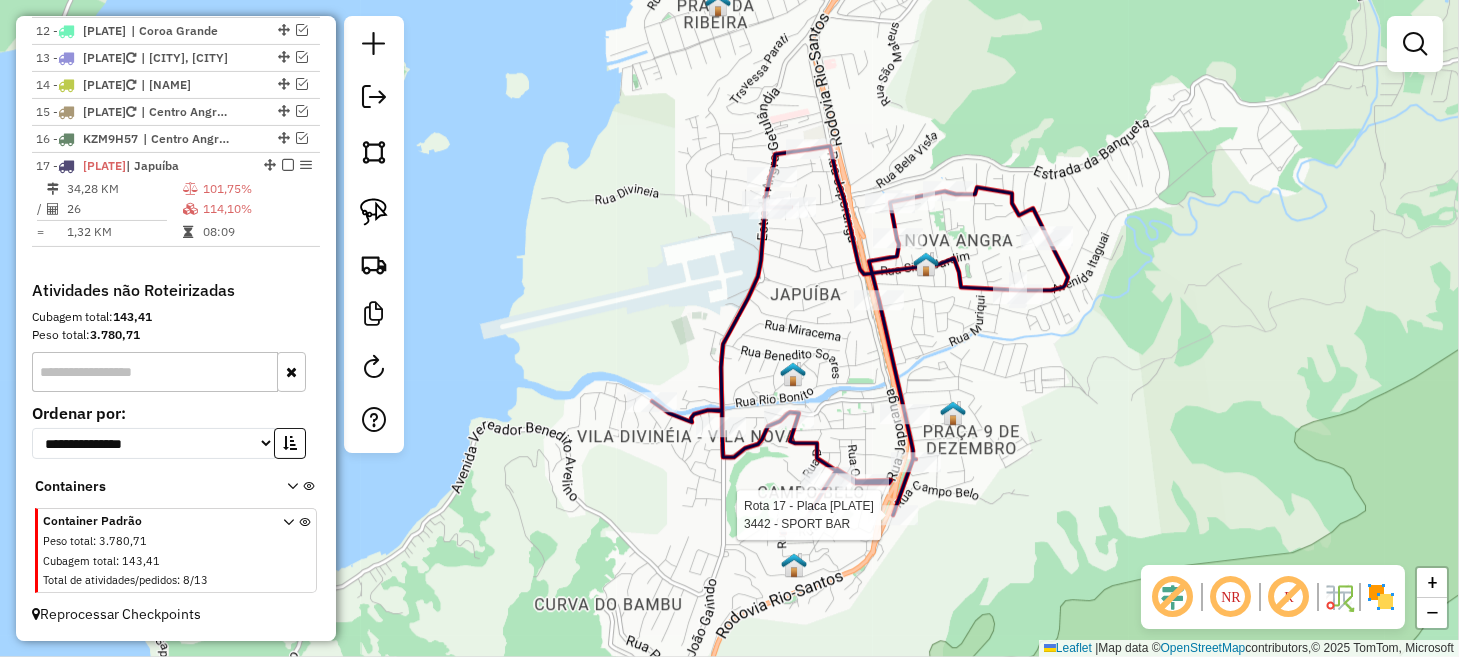 select on "**********" 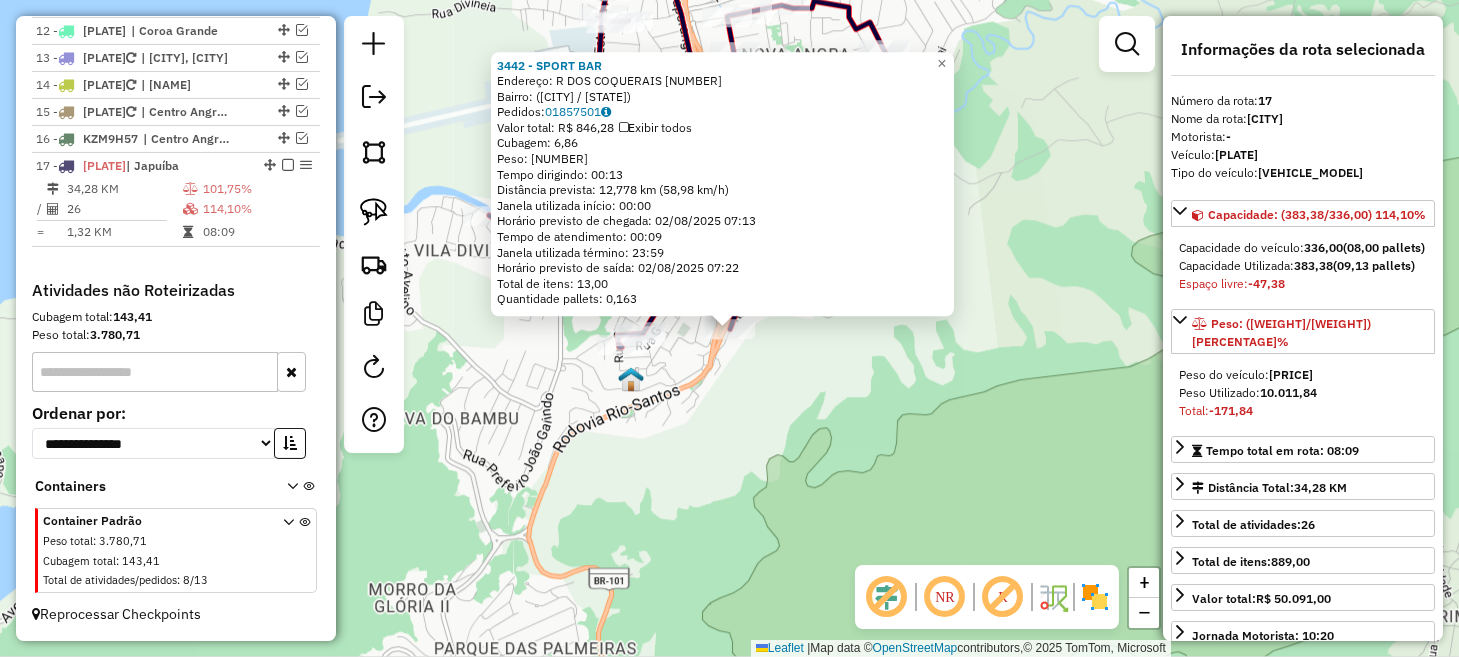 click on "3442 - SPORT BAR  Endereço: R   DOS COQUERAIS                 124   Bairro: AREAL (ANGRA DOS REIS / RJ)   Pedidos:  01857501   Valor total: R$ 846,28   Exibir todos   Cubagem: 6,86  Peso: 158,11  Tempo dirigindo: 00:13   Distância prevista: 12,778 km (58,98 km/h)   Janela utilizada início: 00:00   Horário previsto de chegada: 02/08/2025 07:13   Tempo de atendimento: 00:09   Janela utilizada término: 23:59   Horário previsto de saída: 02/08/2025 07:22   Total de itens: 13,00   Quantidade pallets: 0,163  × Janela de atendimento Grade de atendimento Capacidade Transportadoras Veículos Cliente Pedidos  Rotas Selecione os dias de semana para filtrar as janelas de atendimento  Seg   Ter   Qua   Qui   Sex   Sáb   Dom  Informe o período da janela de atendimento: De: Até:  Filtrar exatamente a janela do cliente  Considerar janela de atendimento padrão  Selecione os dias de semana para filtrar as grades de atendimento  Seg   Ter   Qua   Qui   Sex   Sáb   Dom   Peso mínimo:   Peso máximo:   De:   Até:" 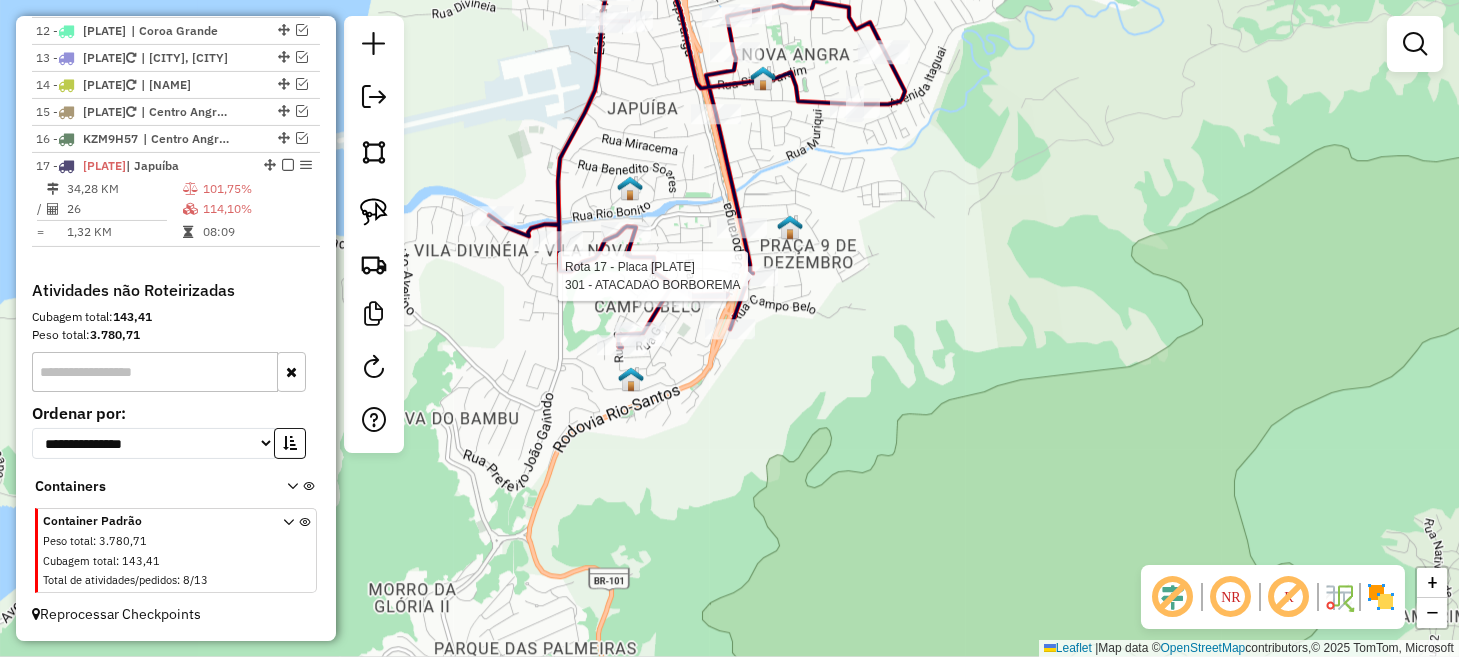 select on "**********" 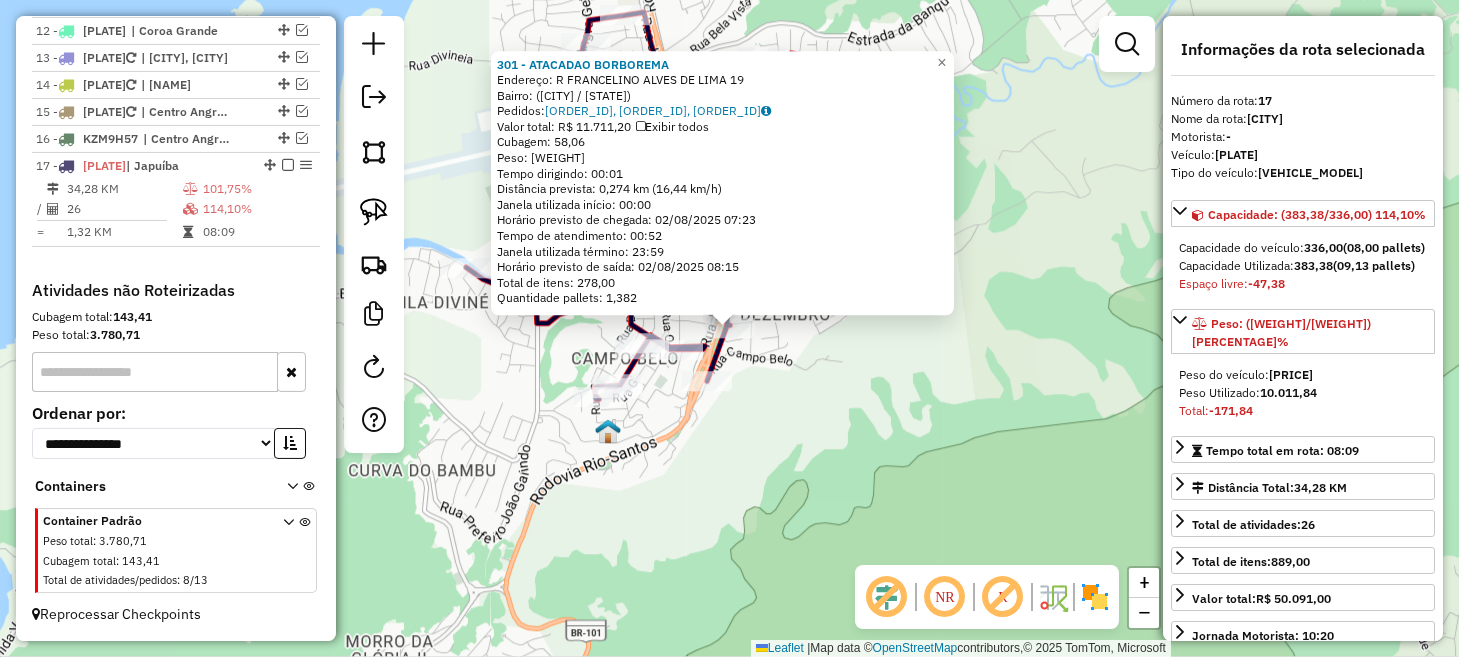 click on "301 - ATACADAO BORBOREMA  Endereço: R   FRANCELINO ALVES DE LIMA      19   Bairro: AREAL (ANGRA DOS REIS / RJ)   Pedidos:  01857606, 01857605, 01857842   Valor total: R$ 11.711,20   Exibir todos   Cubagem: 58,06  Peso: 1.755,52  Tempo dirigindo: 00:01   Distância prevista: 0,274 km (16,44 km/h)   Janela utilizada início: 00:00   Horário previsto de chegada: 02/08/2025 07:23   Tempo de atendimento: 00:52   Janela utilizada término: 23:59   Horário previsto de saída: 02/08/2025 08:15   Total de itens: 278,00   Quantidade pallets: 1,382  × Janela de atendimento Grade de atendimento Capacidade Transportadoras Veículos Cliente Pedidos  Rotas Selecione os dias de semana para filtrar as janelas de atendimento  Seg   Ter   Qua   Qui   Sex   Sáb   Dom  Informe o período da janela de atendimento: De: Até:  Filtrar exatamente a janela do cliente  Considerar janela de atendimento padrão  Selecione os dias de semana para filtrar as grades de atendimento  Seg   Ter   Qua   Qui   Sex   Sáb   Dom   De:   Até:" 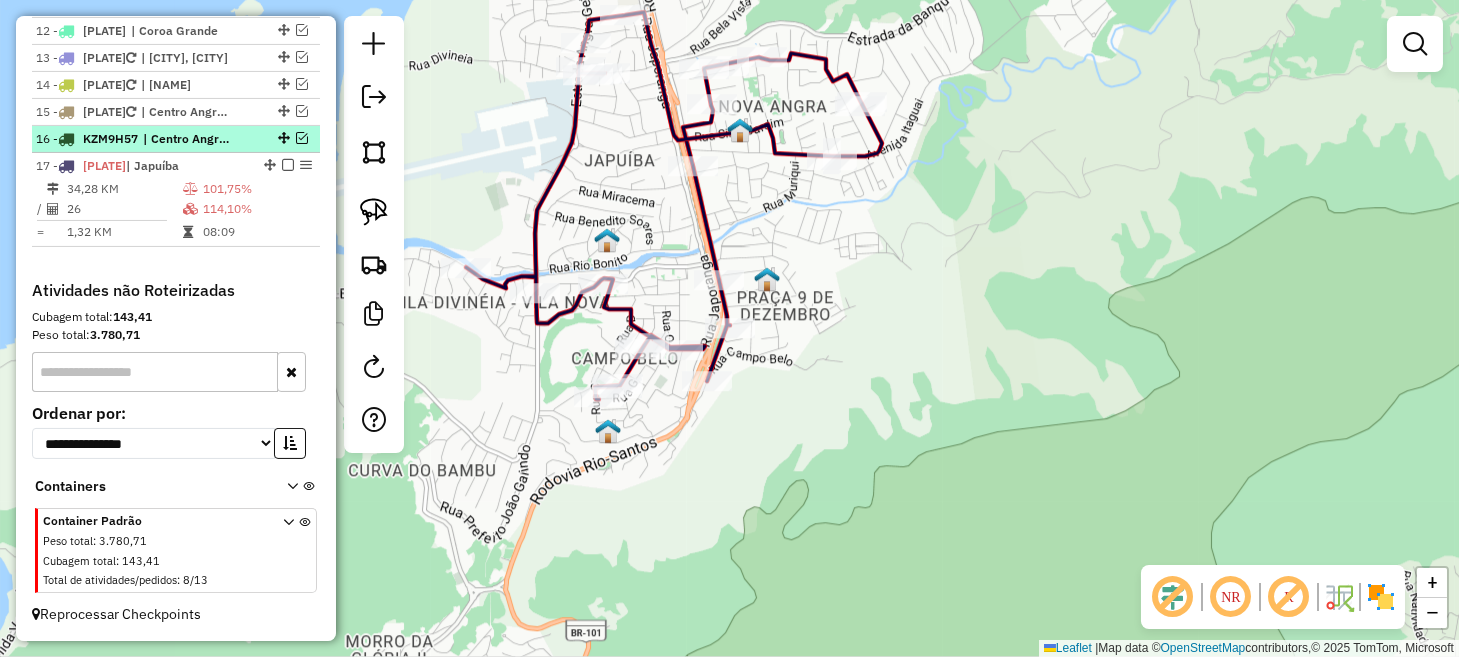 click at bounding box center (302, 138) 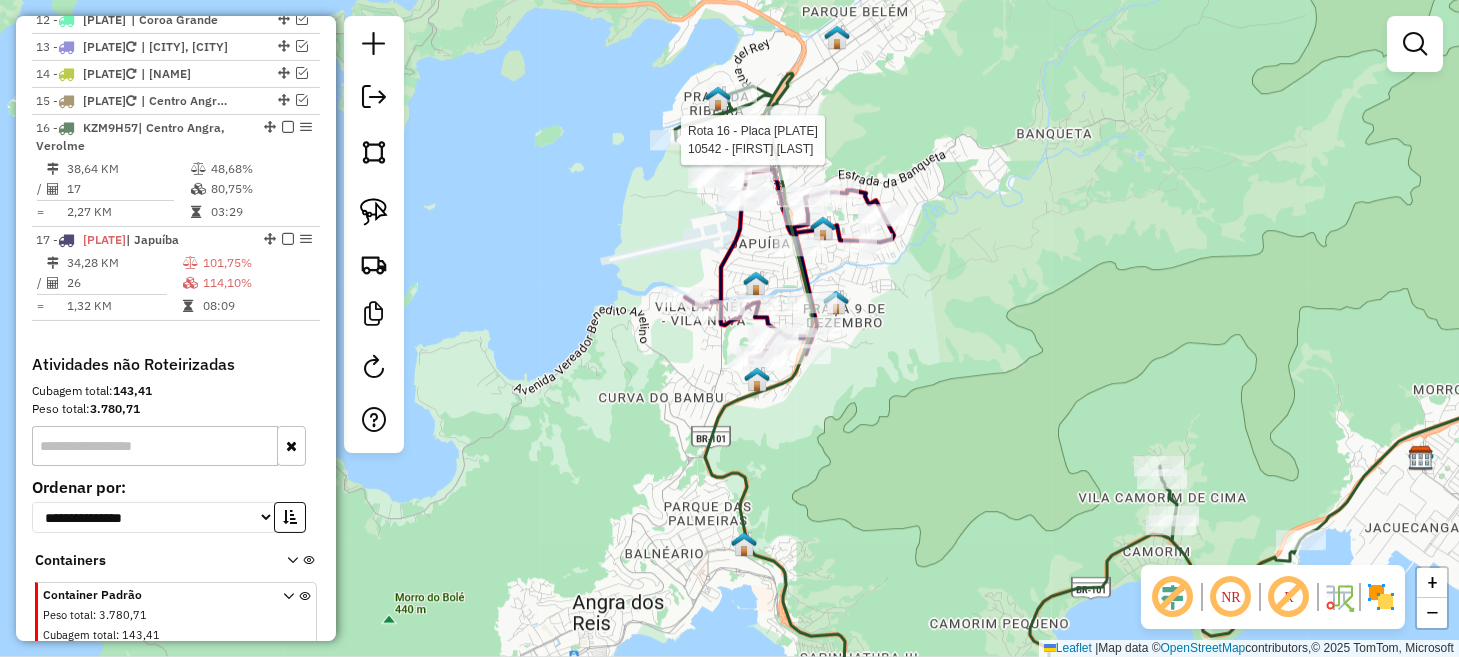 select on "**********" 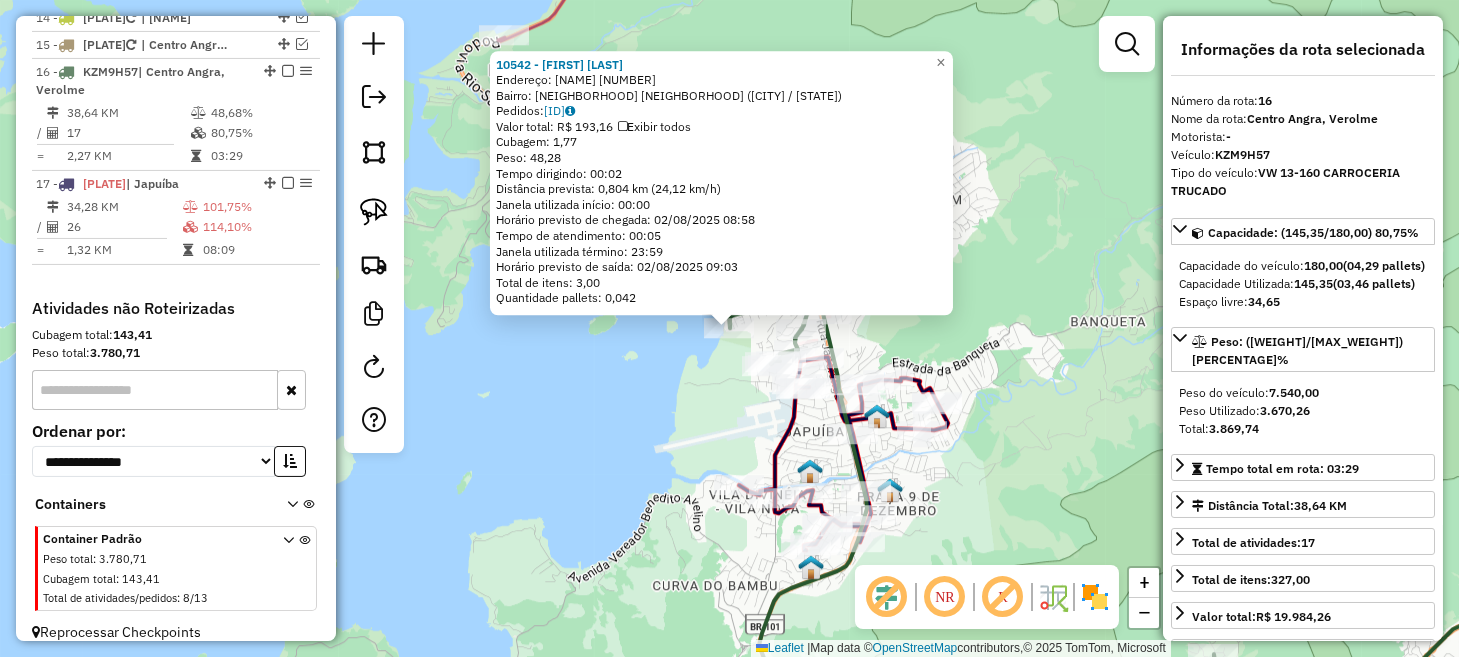 scroll, scrollTop: 1968, scrollLeft: 0, axis: vertical 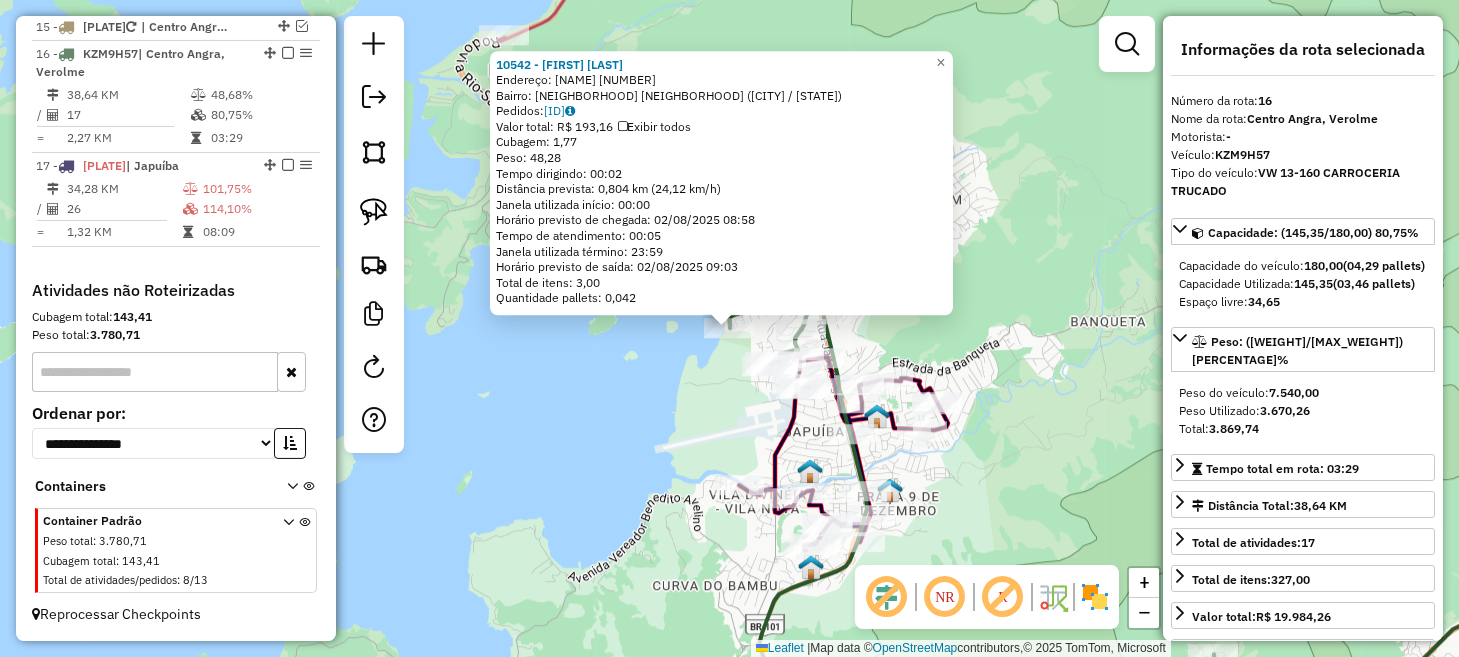 click on "10542 - JOSE CARLOS MORENO  Endereço:  ILHA DO PINGO D AGUA 58   Bairro: PRAIA DA RIBEIRA  CUNHAMBEBE (ANGRA DOS REIS / RJ)   Pedidos:  01857786   Valor total: R$ 193,16   Exibir todos   Cubagem: 1,77  Peso: 48,28  Tempo dirigindo: 00:02   Distância prevista: 0,804 km (24,12 km/h)   Janela utilizada início: 00:00   Horário previsto de chegada: 02/08/2025 08:58   Tempo de atendimento: 00:05   Janela utilizada término: 23:59   Horário previsto de saída: 02/08/2025 09:03   Total de itens: 3,00   Quantidade pallets: 0,042  × Janela de atendimento Grade de atendimento Capacidade Transportadoras Veículos Cliente Pedidos  Rotas Selecione os dias de semana para filtrar as janelas de atendimento  Seg   Ter   Qua   Qui   Sex   Sáb   Dom  Informe o período da janela de atendimento: De: Até:  Filtrar exatamente a janela do cliente  Considerar janela de atendimento padrão  Selecione os dias de semana para filtrar as grades de atendimento  Seg   Ter   Qua   Qui   Sex   Sáb   Dom   Peso mínimo:   De:   Até:" 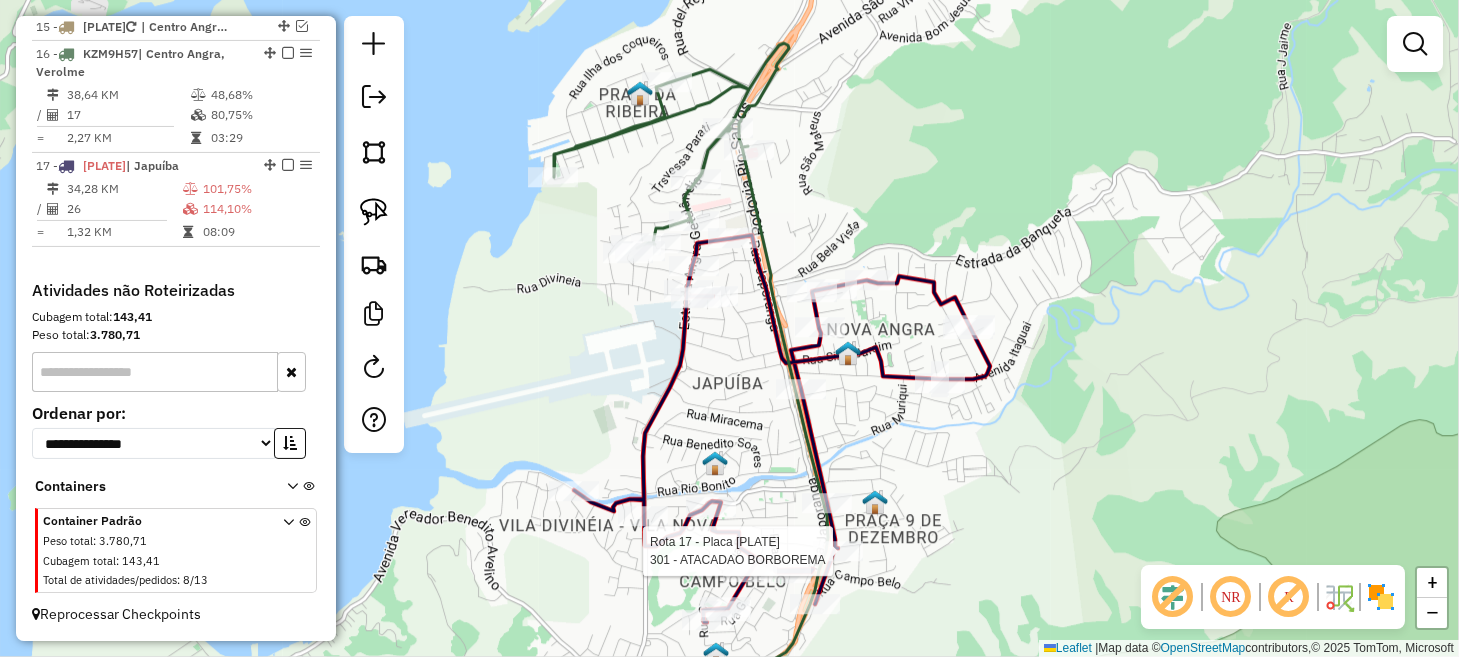 select on "**********" 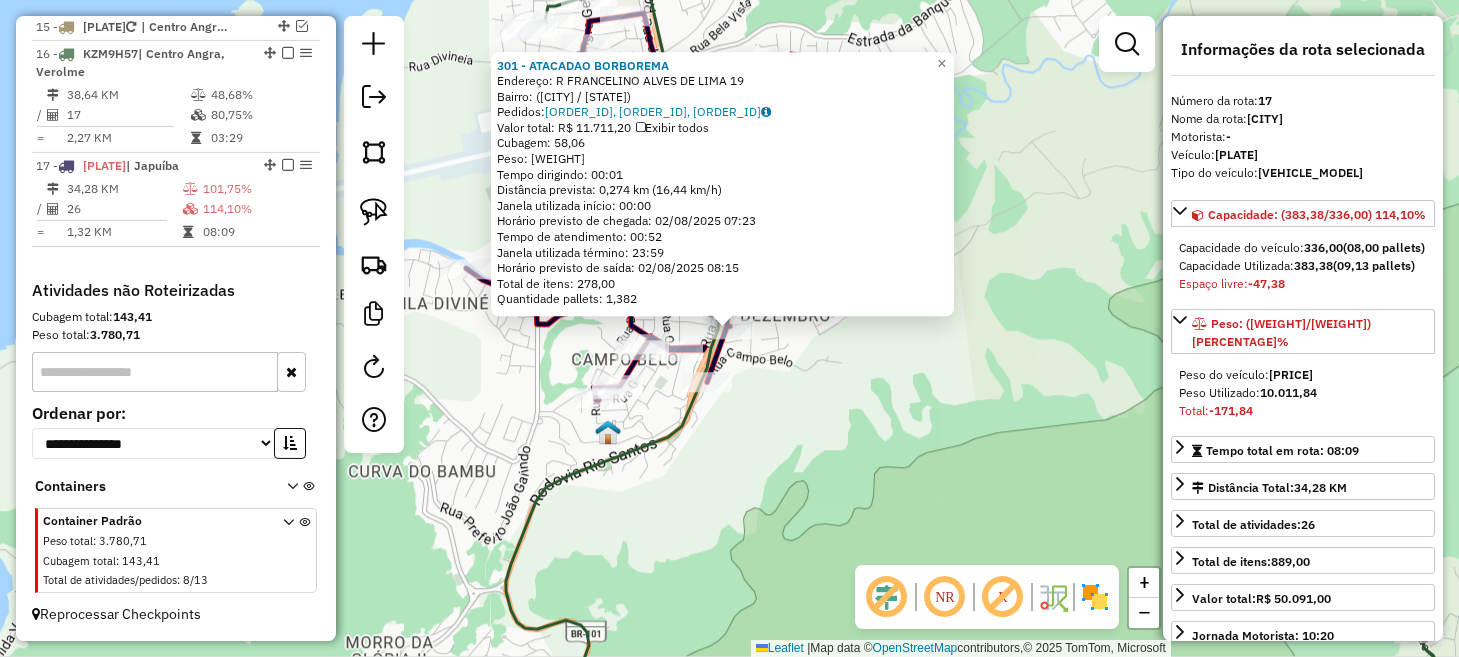 click on "301 - ATACADAO BORBOREMA  Endereço: R   FRANCELINO ALVES DE LIMA      19   Bairro: AREAL (ANGRA DOS REIS / RJ)   Pedidos:  01857606, 01857605, 01857842   Valor total: R$ 11.711,20   Exibir todos   Cubagem: 58,06  Peso: 1.755,52  Tempo dirigindo: 00:01   Distância prevista: 0,274 km (16,44 km/h)   Janela utilizada início: 00:00   Horário previsto de chegada: 02/08/2025 07:23   Tempo de atendimento: 00:52   Janela utilizada término: 23:59   Horário previsto de saída: 02/08/2025 08:15   Total de itens: 278,00   Quantidade pallets: 1,382  × Janela de atendimento Grade de atendimento Capacidade Transportadoras Veículos Cliente Pedidos  Rotas Selecione os dias de semana para filtrar as janelas de atendimento  Seg   Ter   Qua   Qui   Sex   Sáb   Dom  Informe o período da janela de atendimento: De: Até:  Filtrar exatamente a janela do cliente  Considerar janela de atendimento padrão  Selecione os dias de semana para filtrar as grades de atendimento  Seg   Ter   Qua   Qui   Sex   Sáb   Dom   De:   Até:" 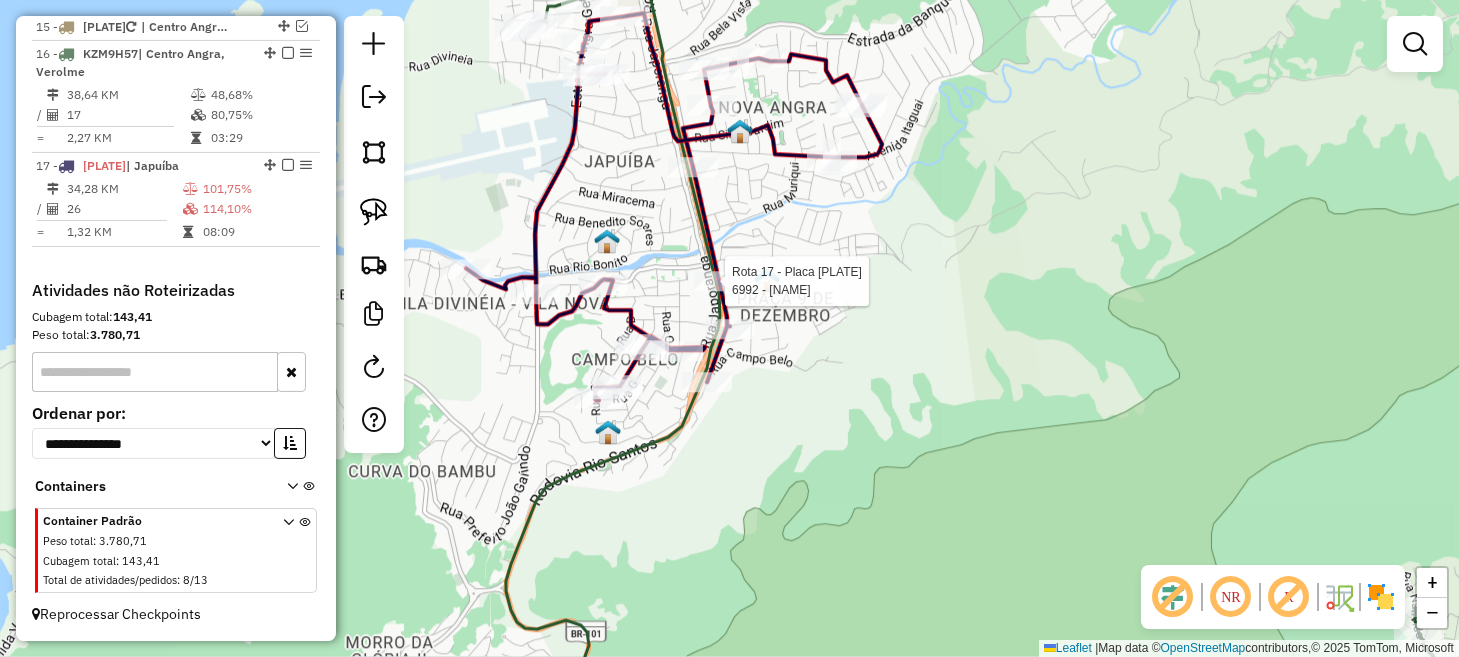 select on "**********" 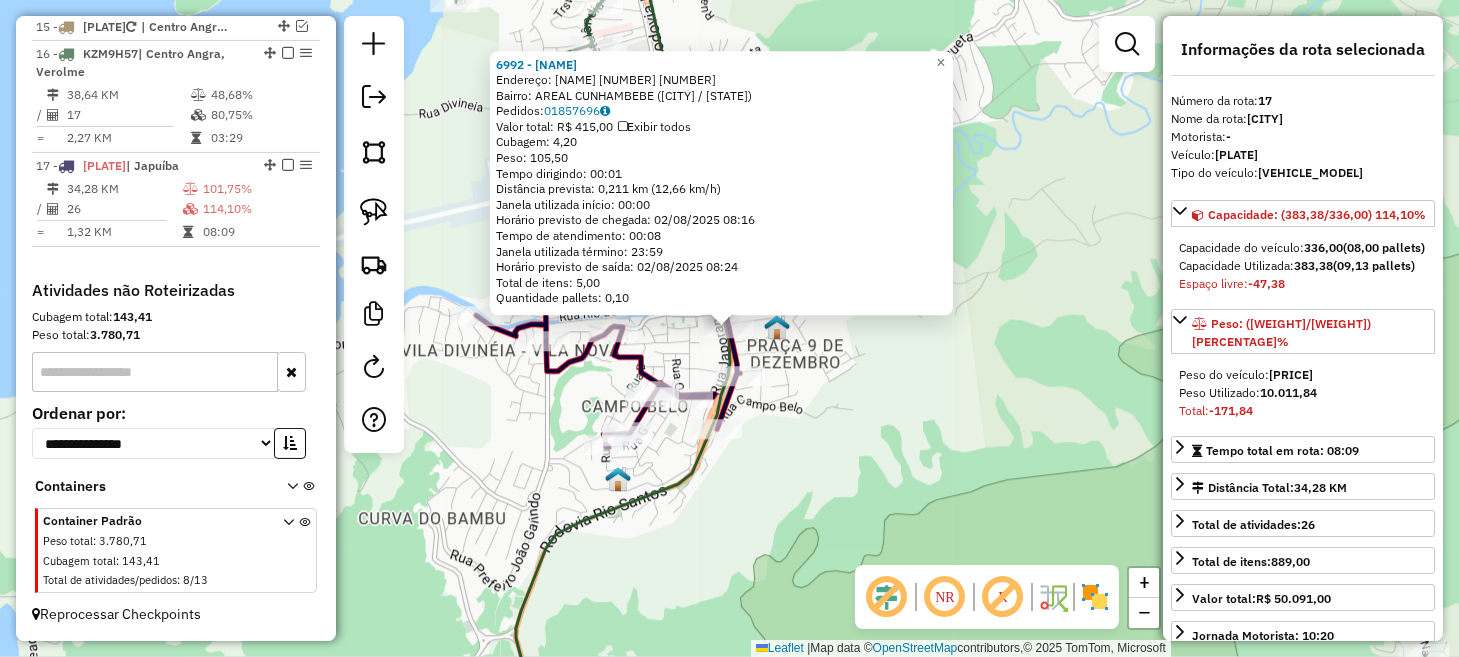click on "6992 - GISELE REIS  Endereço:  DO AREAL 53 53   Bairro: AREAL  CUNHAMBEBE (ANGRA DOS REIS / RJ)   Pedidos:  01857696   Valor total: R$ 415,00   Exibir todos   Cubagem: 4,20  Peso: 105,50  Tempo dirigindo: 00:01   Distância prevista: 0,211 km (12,66 km/h)   Janela utilizada início: 00:00   Horário previsto de chegada: 02/08/2025 08:16   Tempo de atendimento: 00:08   Janela utilizada término: 23:59   Horário previsto de saída: 02/08/2025 08:24   Total de itens: 5,00   Quantidade pallets: 0,10  × Janela de atendimento Grade de atendimento Capacidade Transportadoras Veículos Cliente Pedidos  Rotas Selecione os dias de semana para filtrar as janelas de atendimento  Seg   Ter   Qua   Qui   Sex   Sáb   Dom  Informe o período da janela de atendimento: De: Até:  Filtrar exatamente a janela do cliente  Considerar janela de atendimento padrão  Selecione os dias de semana para filtrar as grades de atendimento  Seg   Ter   Qua   Qui   Sex   Sáb   Dom   Considerar clientes sem dia de atendimento cadastrado +" 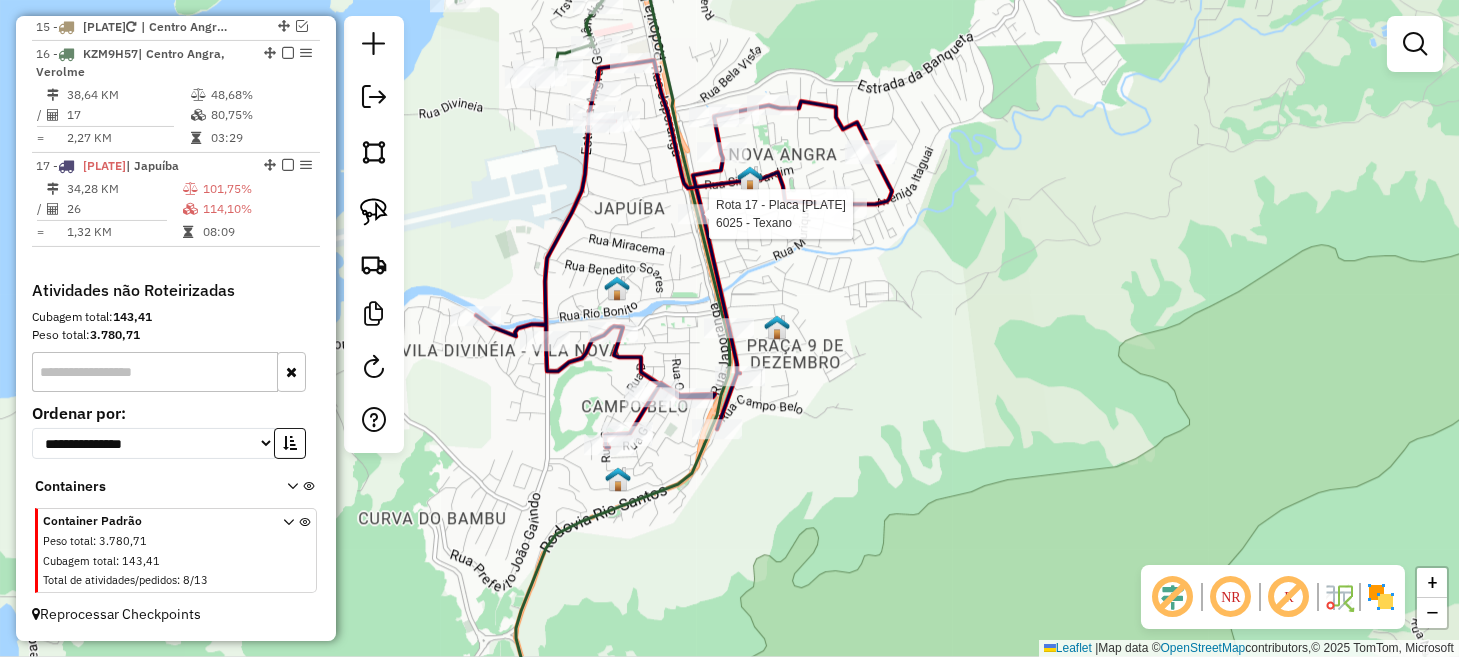 select on "**********" 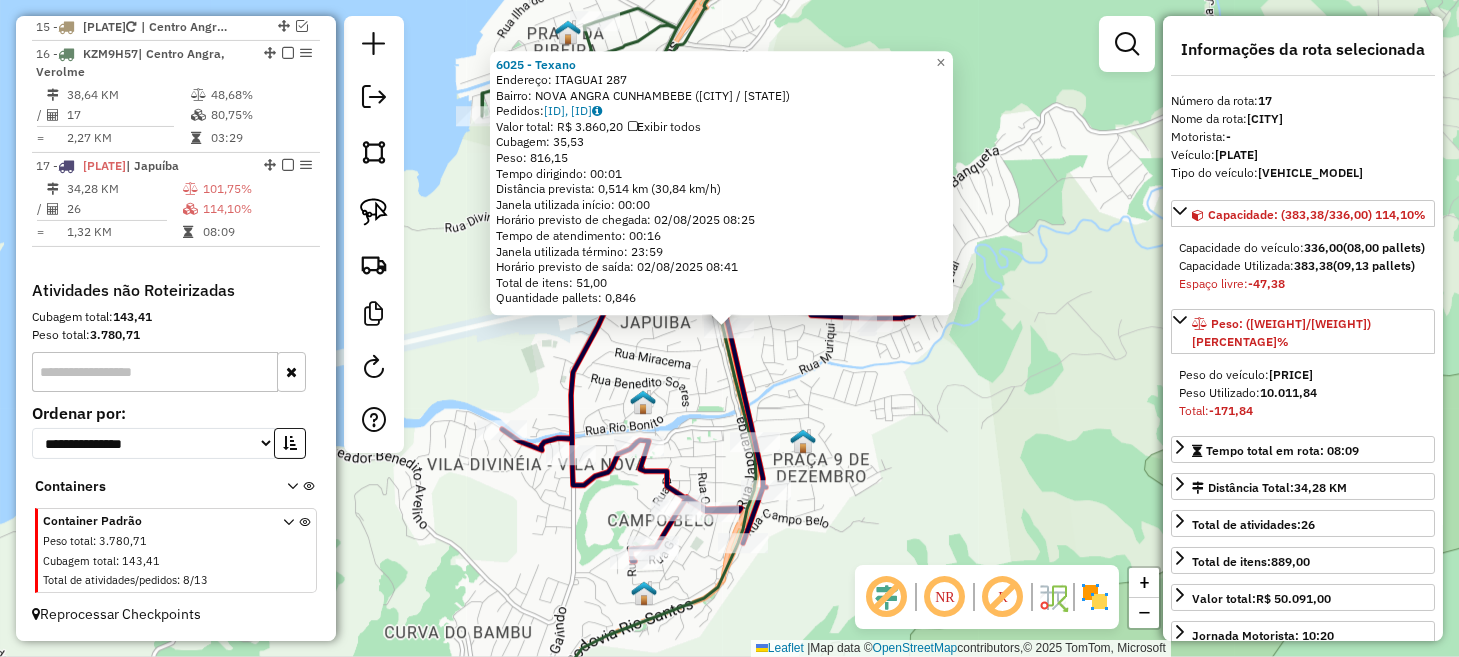 click on "6025 - Texano  Endereço:  ITAGUAI 287   Bairro: NOVA ANGRA  CUNHAMBEBE (ANGRA DOS REIS / RJ)   Pedidos:  01857869, 01857870   Valor total: R$ 3.860,20   Exibir todos   Cubagem: 35,53  Peso: 816,15  Tempo dirigindo: 00:01   Distância prevista: 0,514 km (30,84 km/h)   Janela utilizada início: 00:00   Horário previsto de chegada: 02/08/2025 08:25   Tempo de atendimento: 00:16   Janela utilizada término: 23:59   Horário previsto de saída: 02/08/2025 08:41   Total de itens: 51,00   Quantidade pallets: 0,846  × Janela de atendimento Grade de atendimento Capacidade Transportadoras Veículos Cliente Pedidos  Rotas Selecione os dias de semana para filtrar as janelas de atendimento  Seg   Ter   Qua   Qui   Sex   Sáb   Dom  Informe o período da janela de atendimento: De: Até:  Filtrar exatamente a janela do cliente  Considerar janela de atendimento padrão  Selecione os dias de semana para filtrar as grades de atendimento  Seg   Ter   Qua   Qui   Sex   Sáb   Dom   Peso mínimo:   Peso máximo:   De:   Até:" 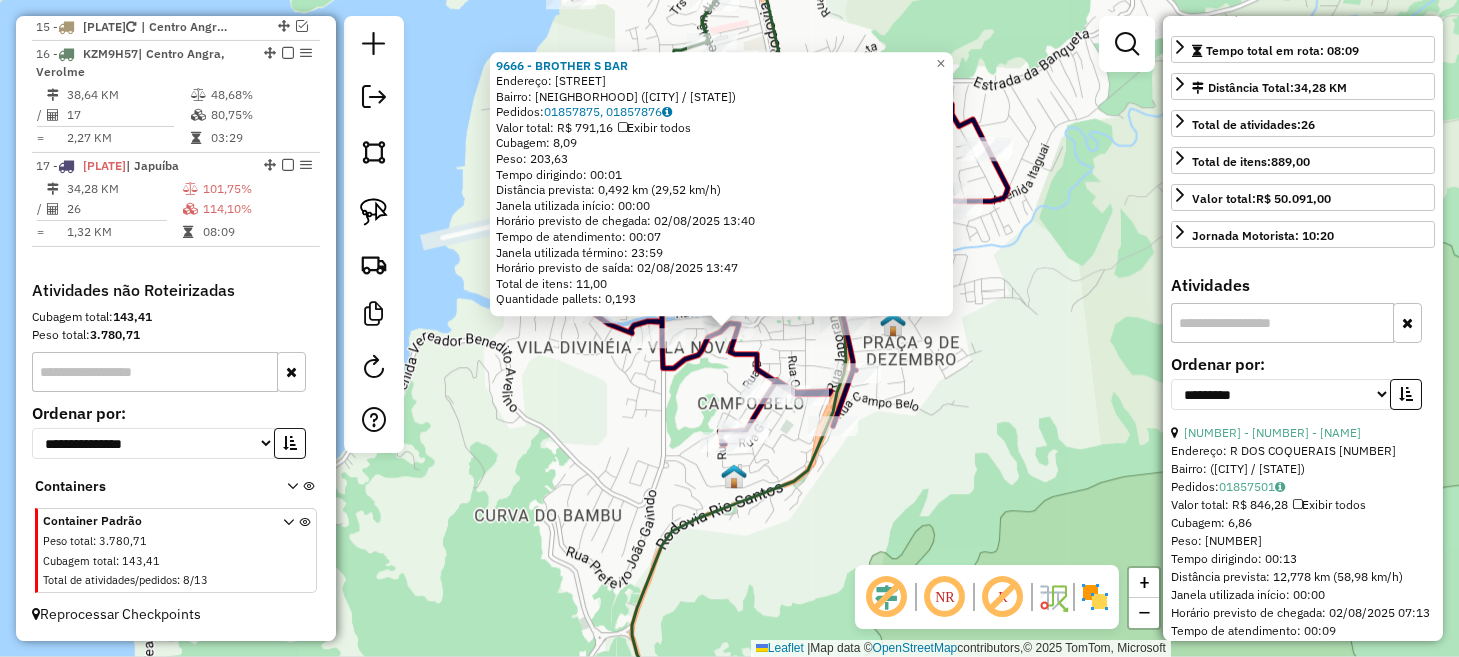 scroll, scrollTop: 499, scrollLeft: 0, axis: vertical 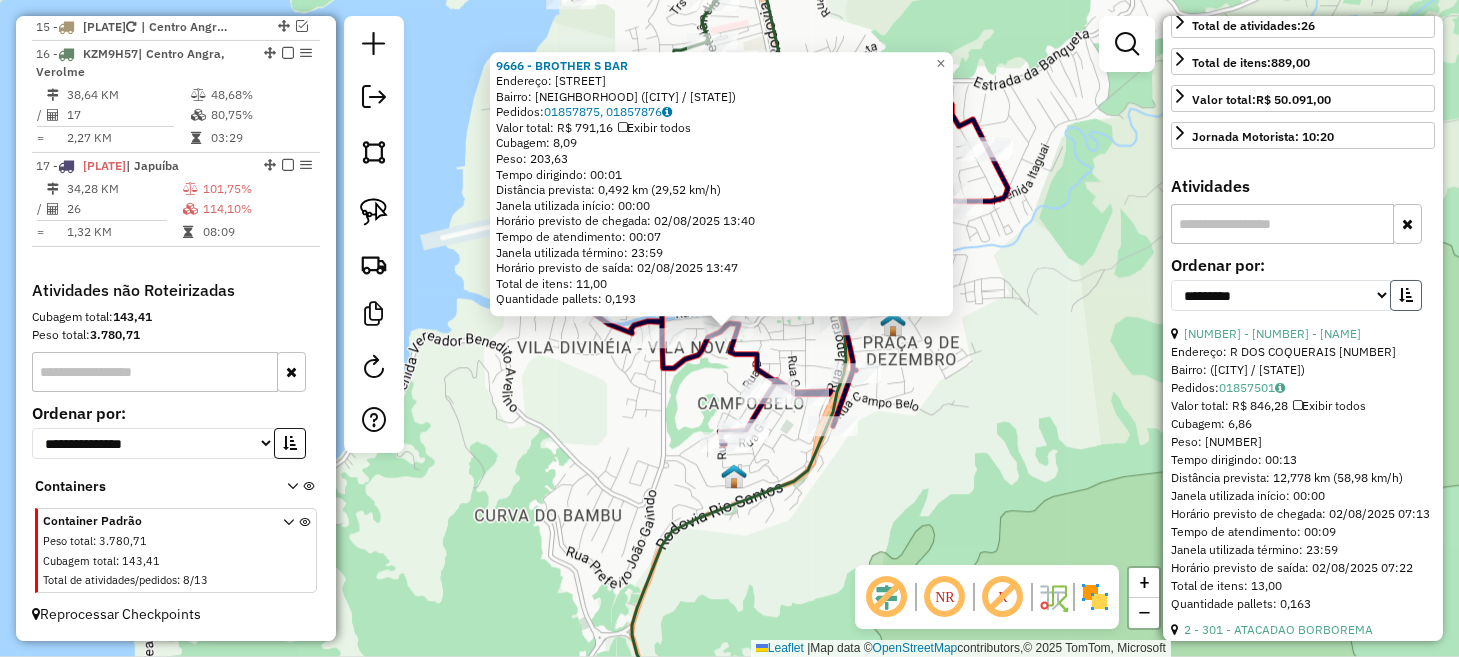 click at bounding box center [1406, 295] 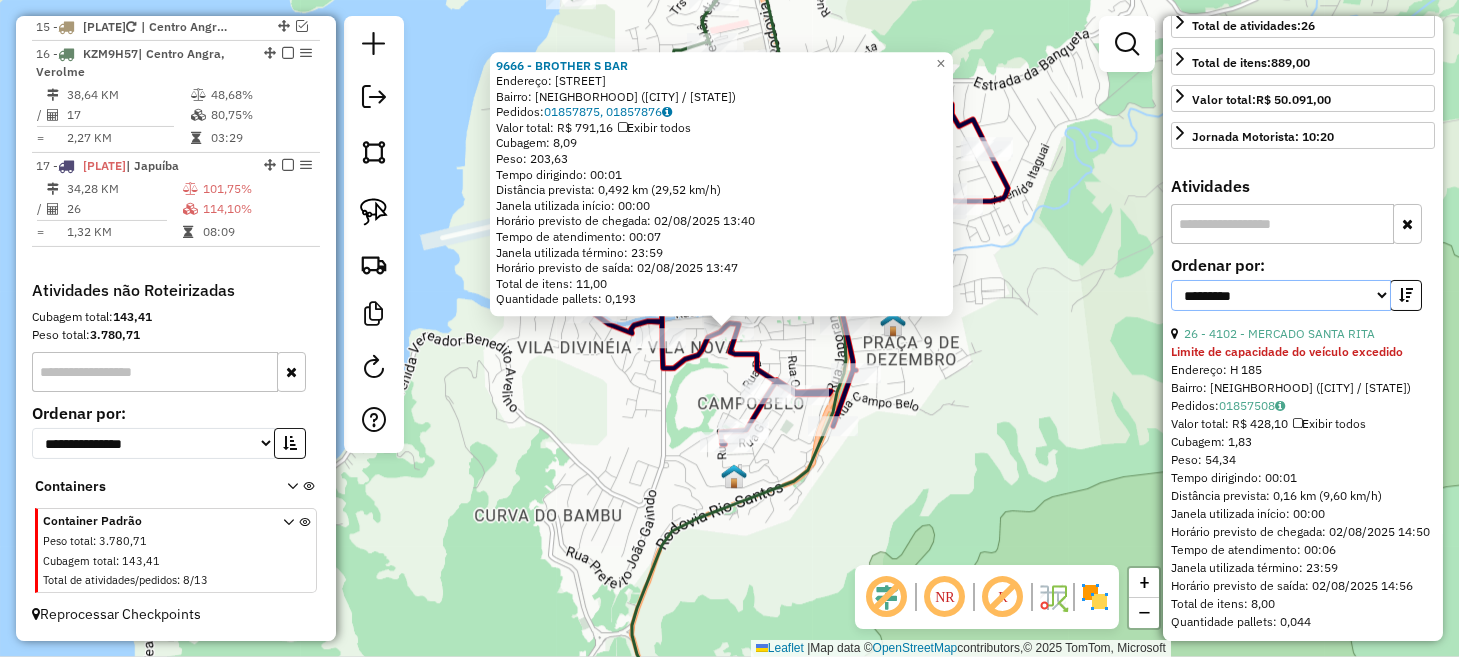 click on "**********" at bounding box center (1281, 295) 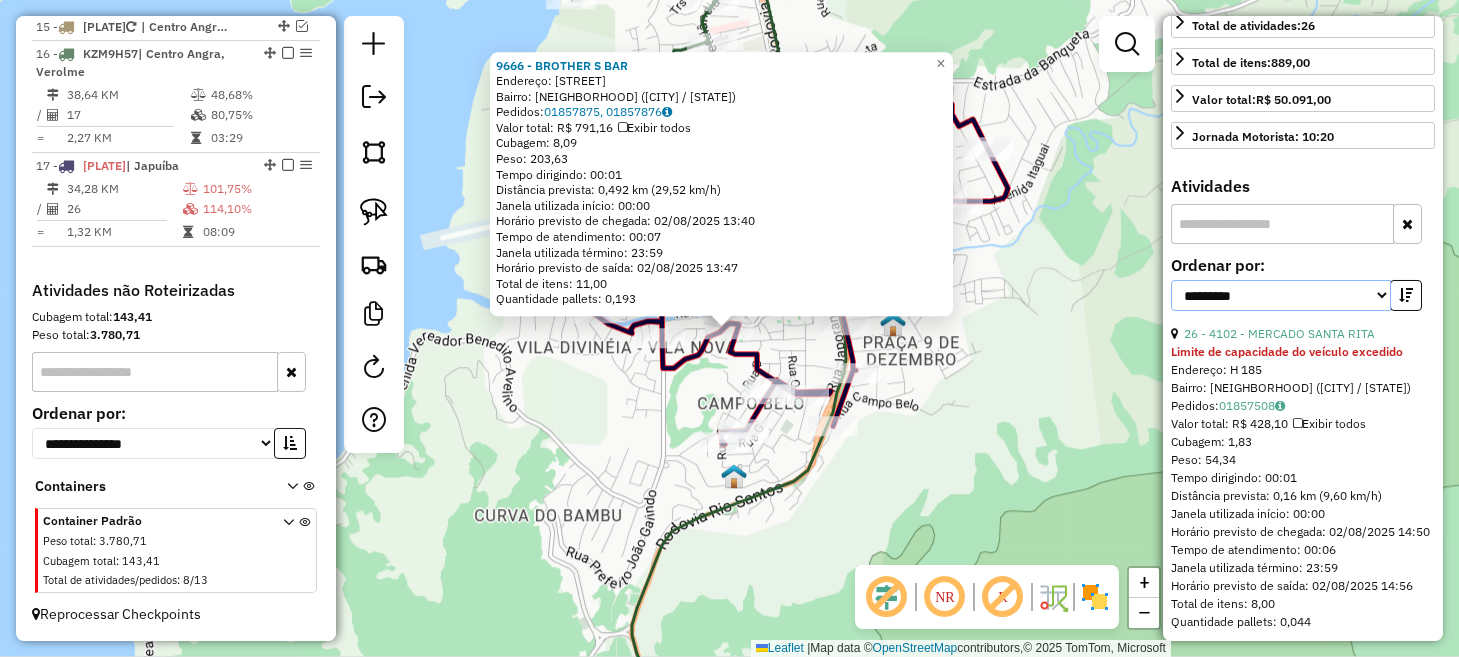 select on "*********" 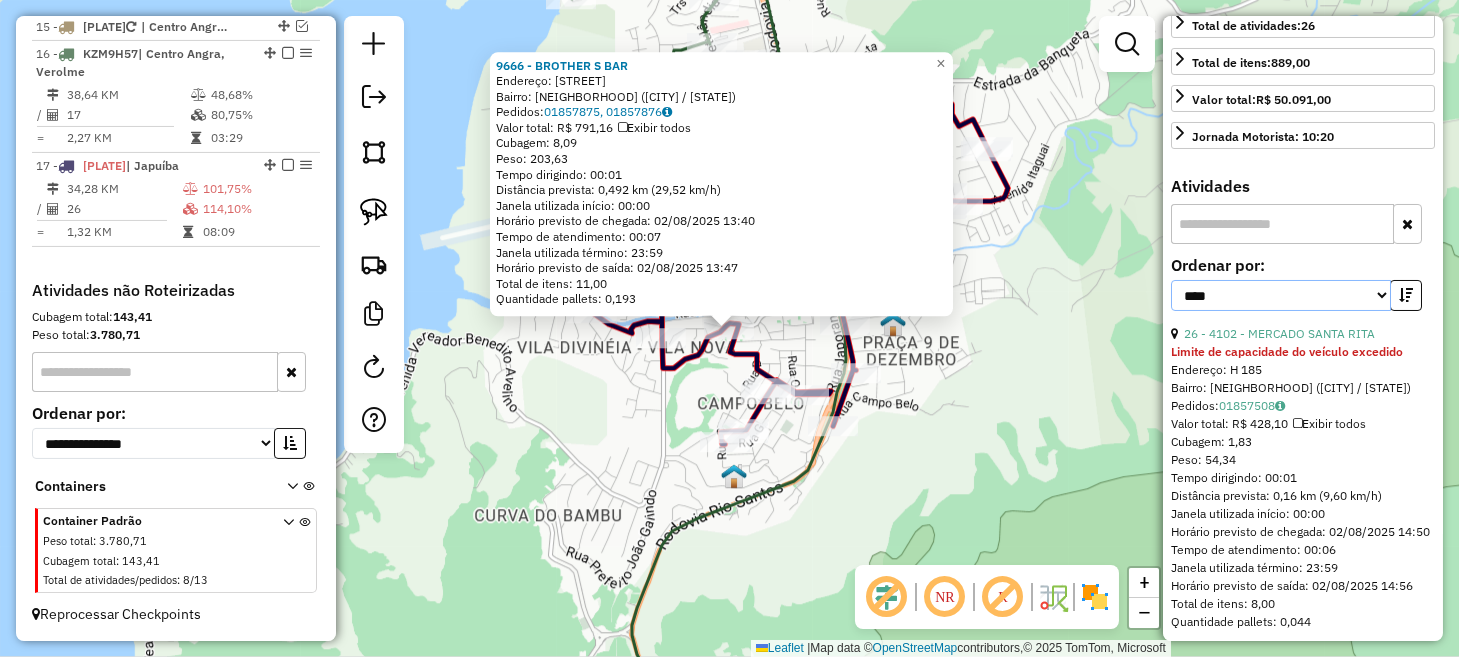 click on "**********" at bounding box center (1281, 295) 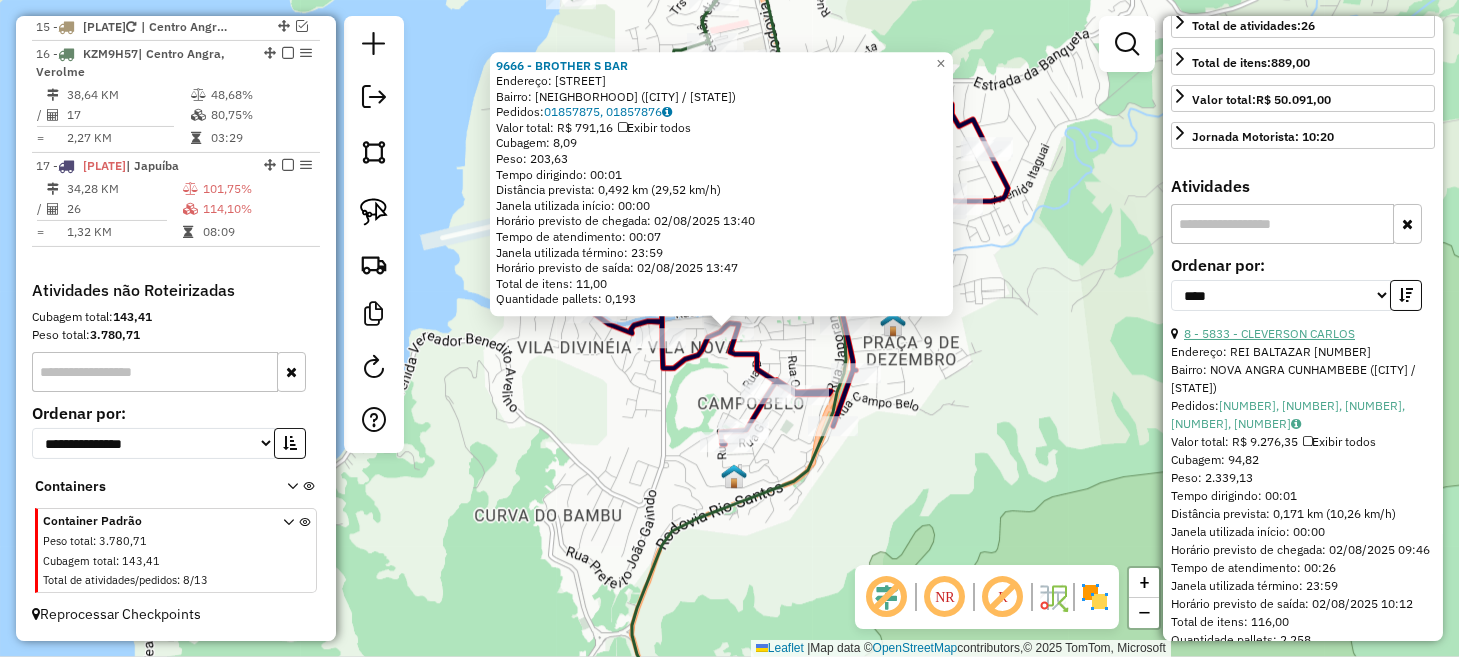 click on "8 - 5833 - CLEVERSON CARLOS" at bounding box center [1269, 333] 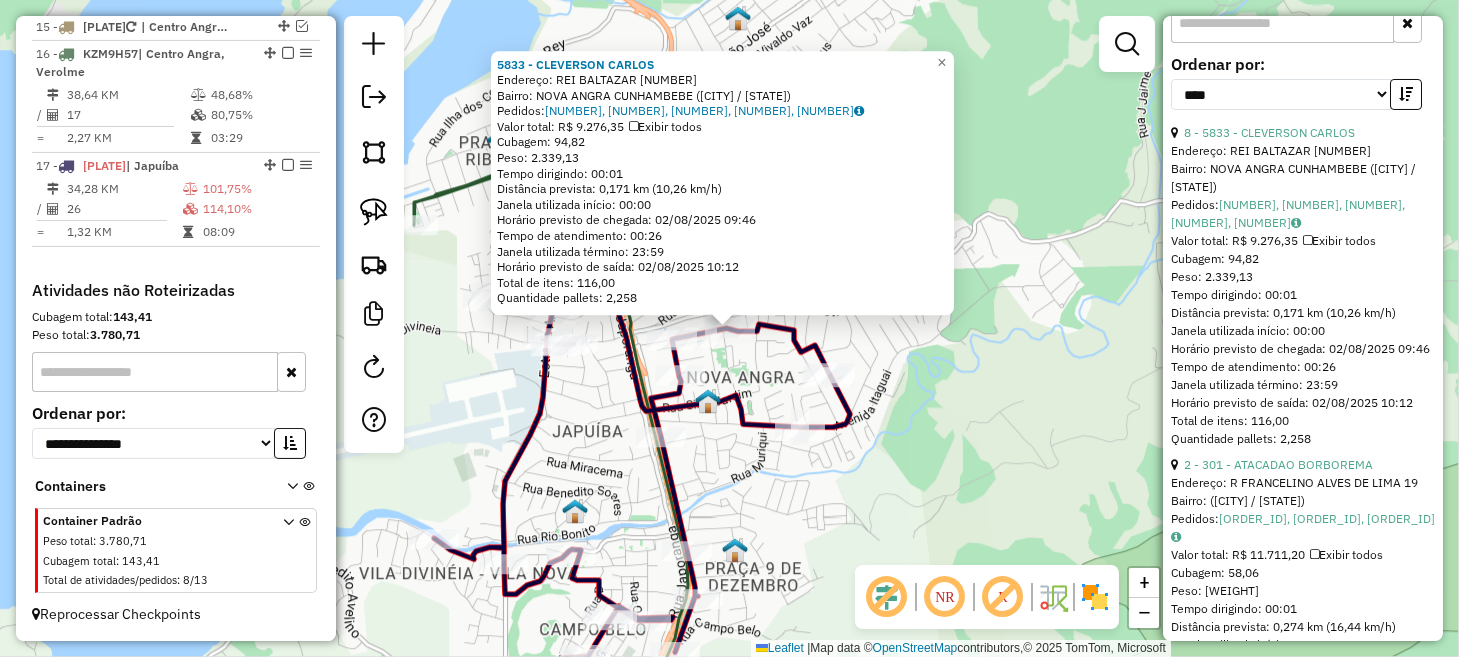 scroll, scrollTop: 800, scrollLeft: 0, axis: vertical 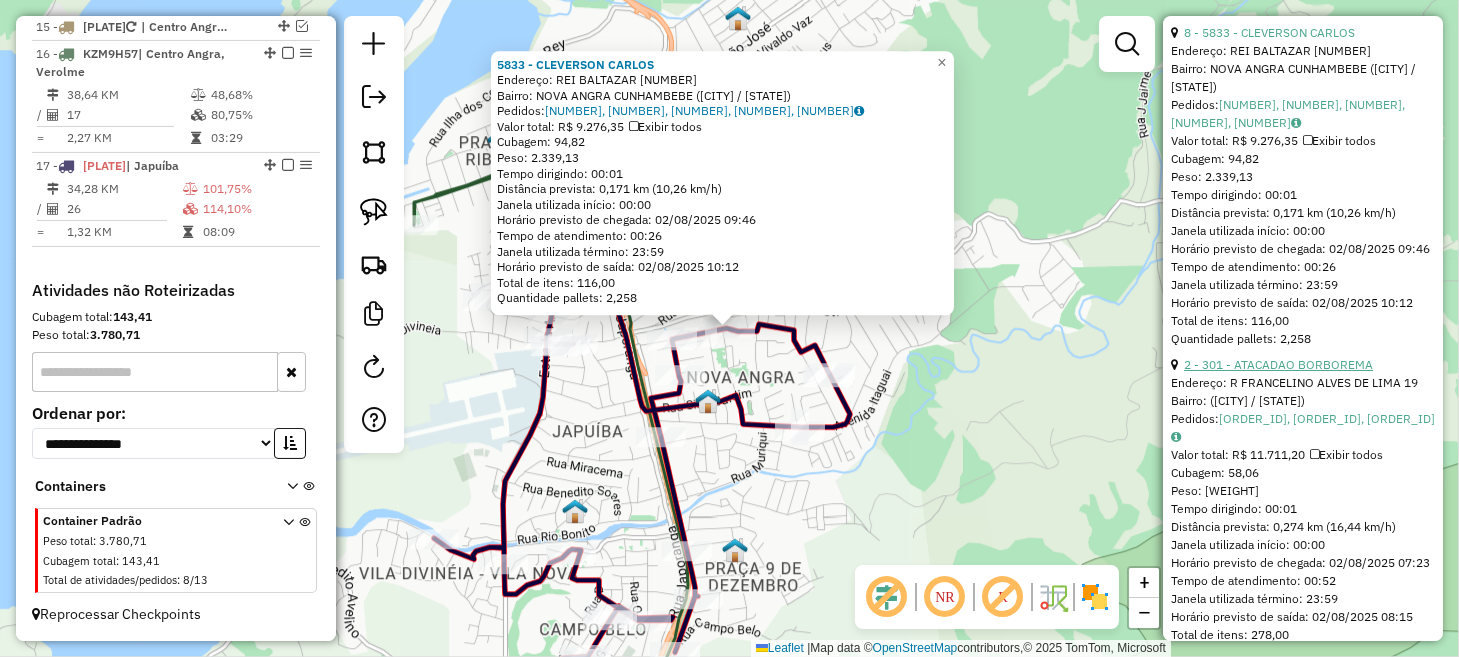 click on "2 - 301 - ATACADAO BORBOREMA" at bounding box center (1278, 364) 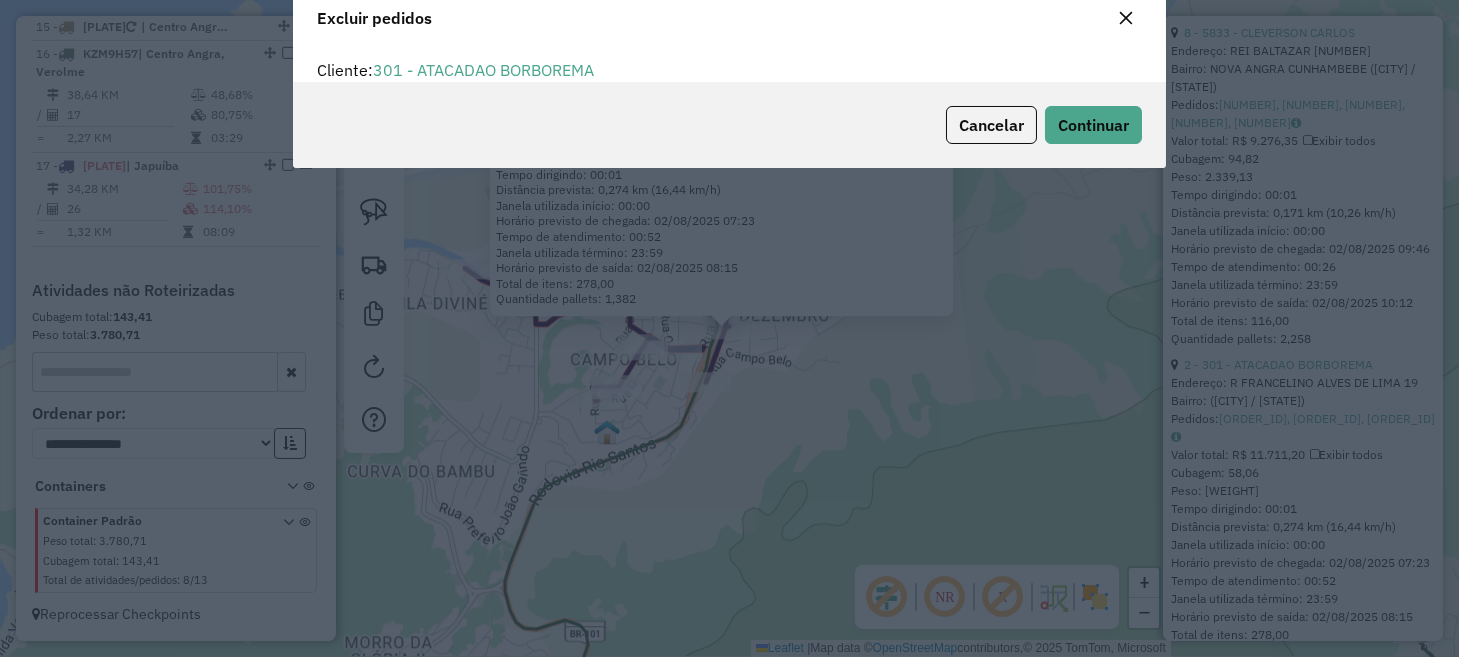 scroll, scrollTop: 10, scrollLeft: 6, axis: both 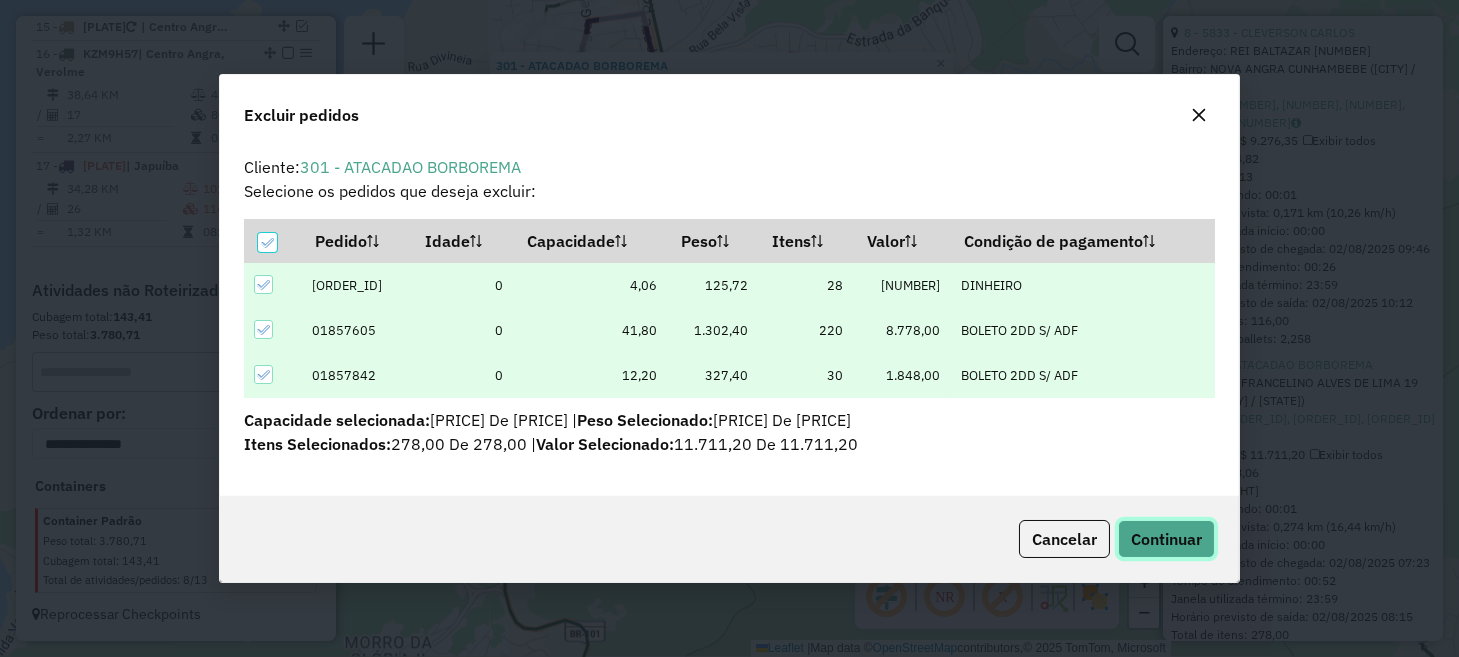 click on "Continuar" 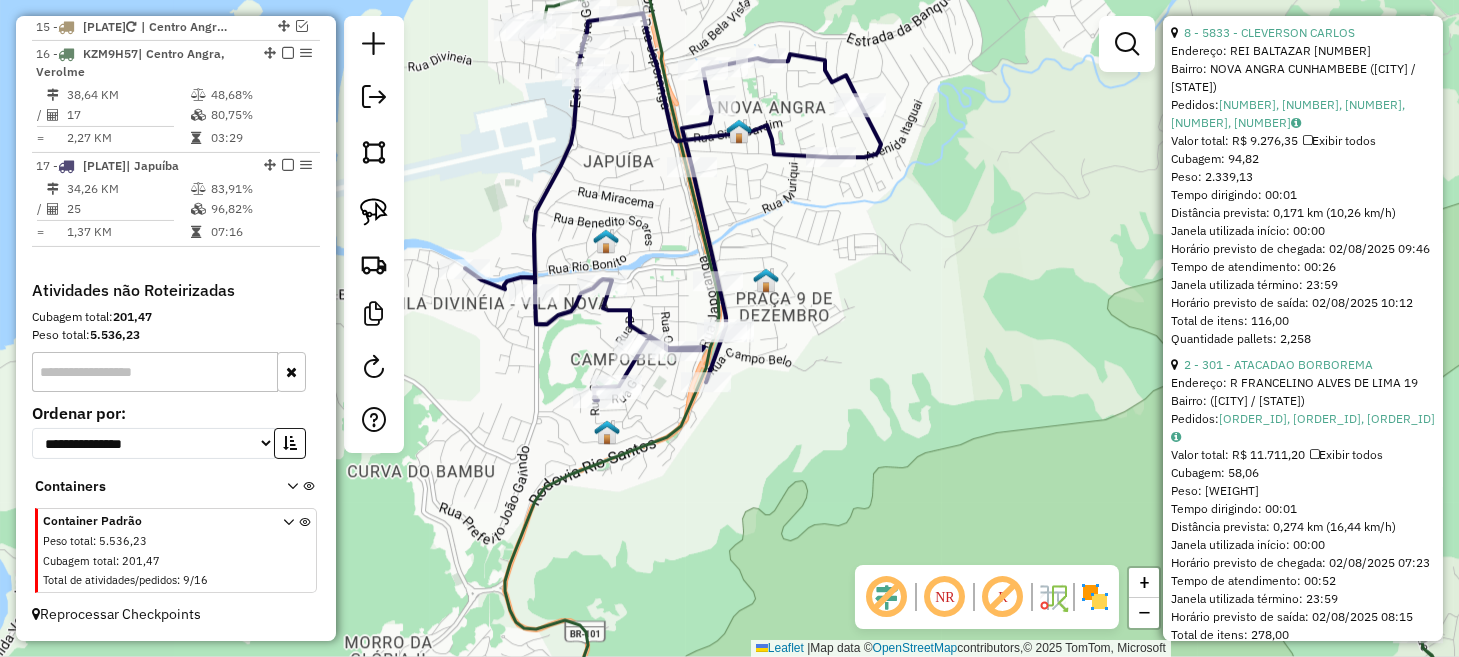 scroll, scrollTop: 781, scrollLeft: 0, axis: vertical 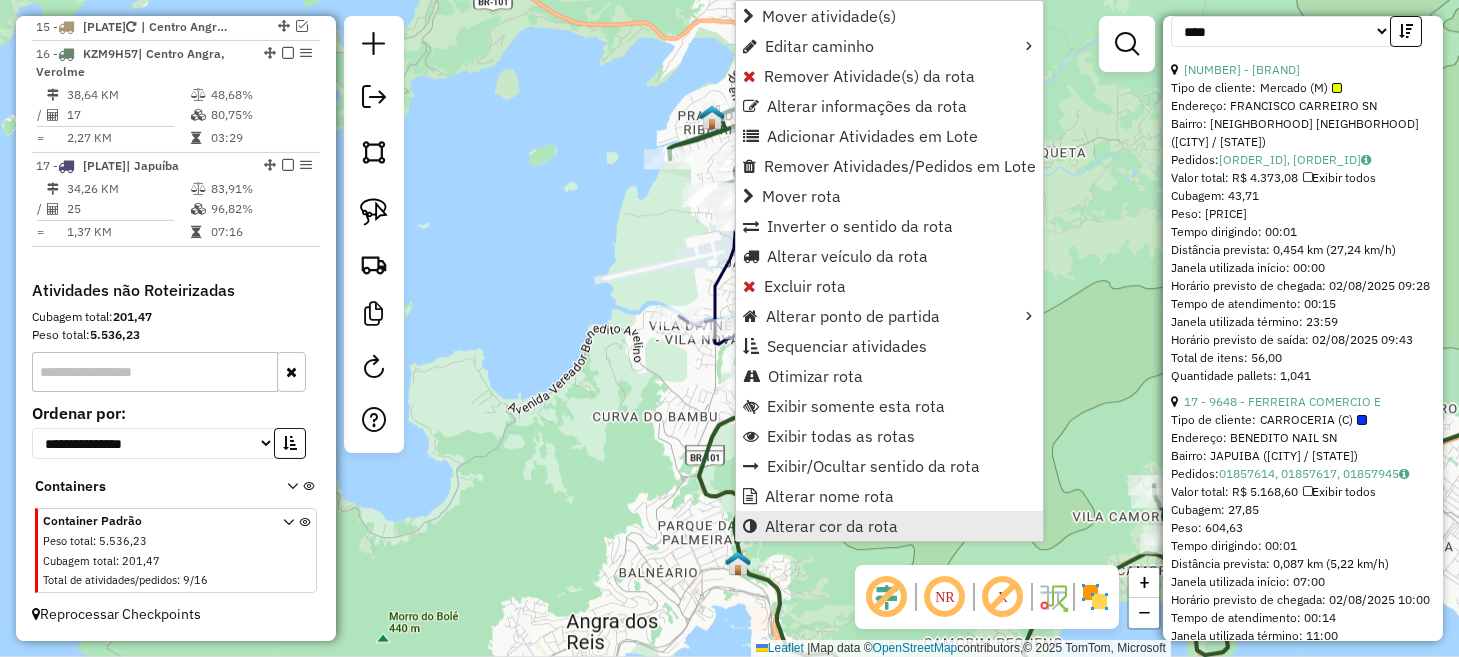 click on "Alterar cor da rota" at bounding box center [831, 526] 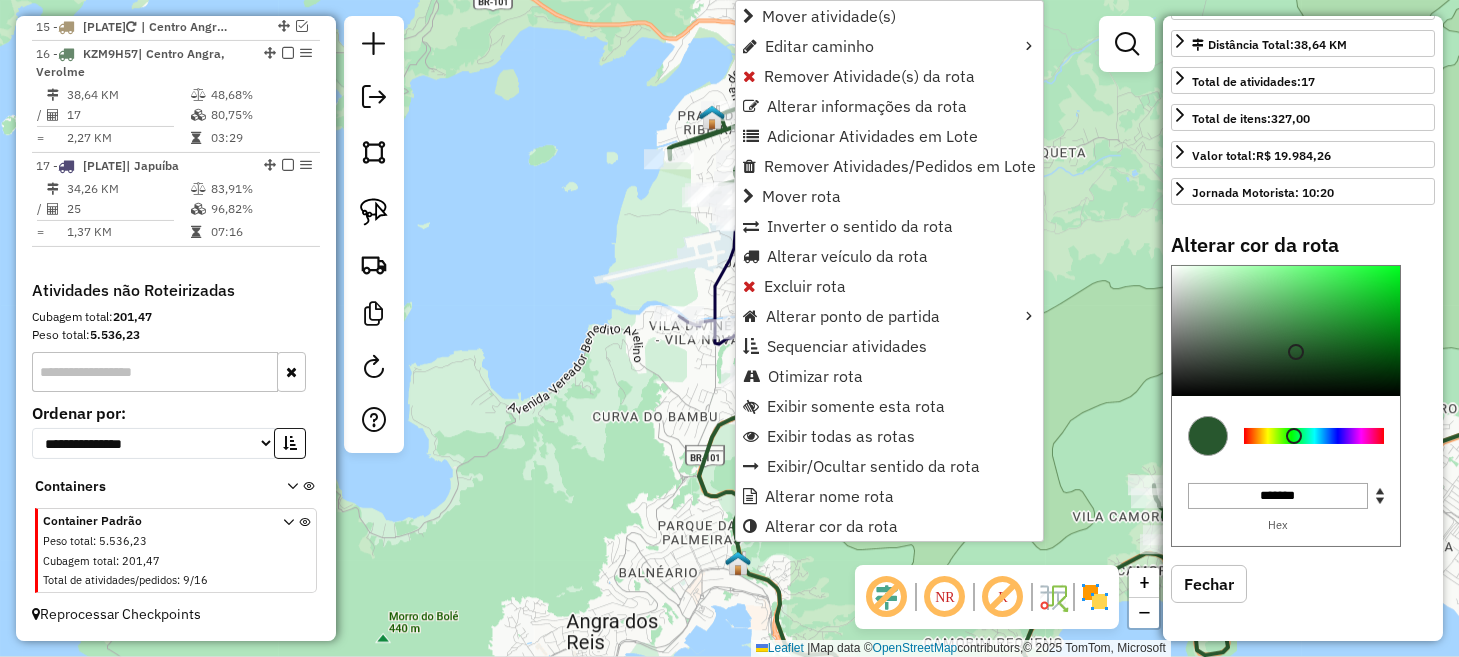 scroll, scrollTop: 474, scrollLeft: 0, axis: vertical 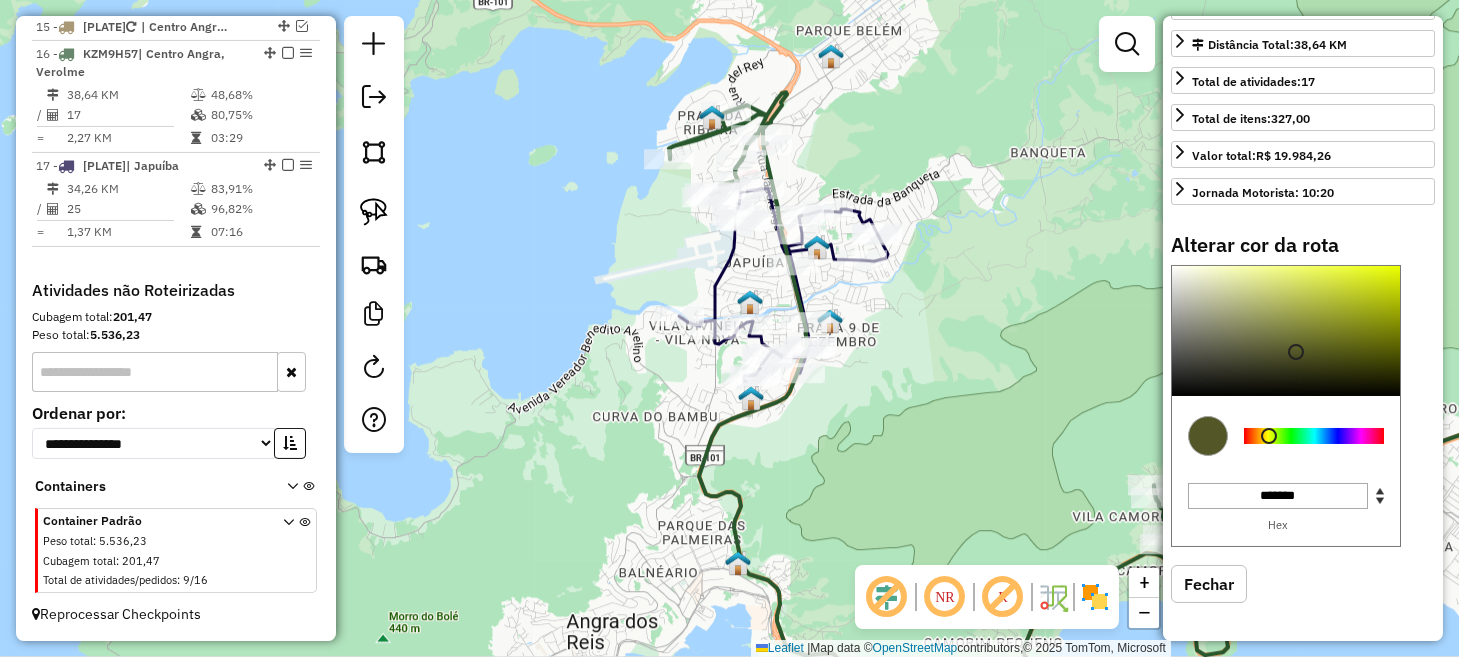 click at bounding box center [1314, 436] 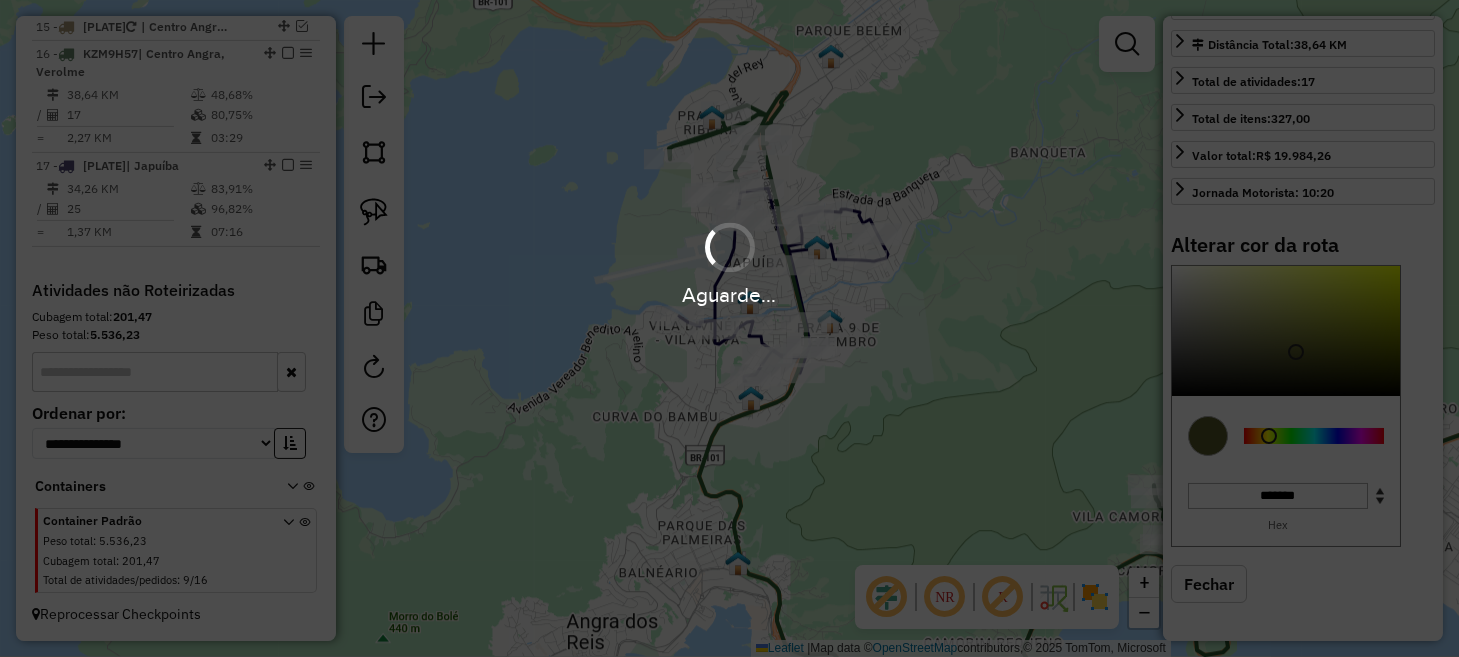 click on "Aguarde..." at bounding box center (729, 328) 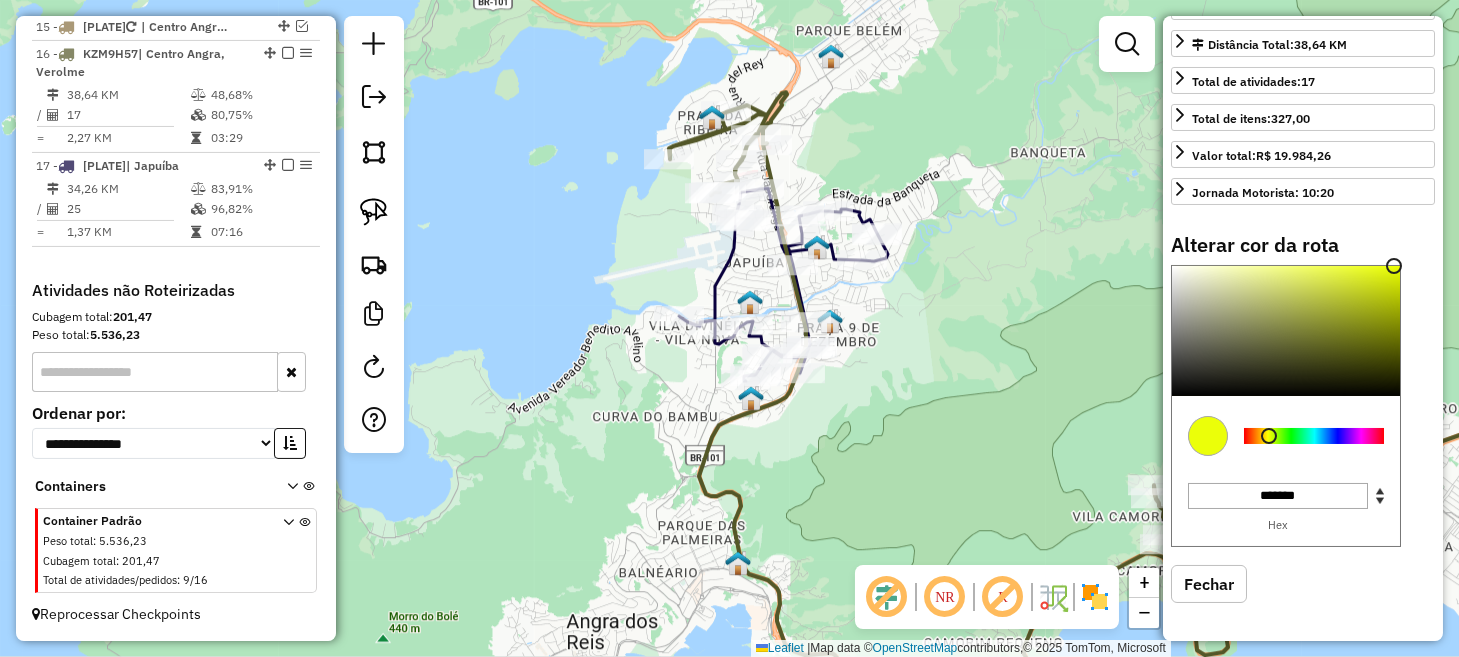 type on "*******" 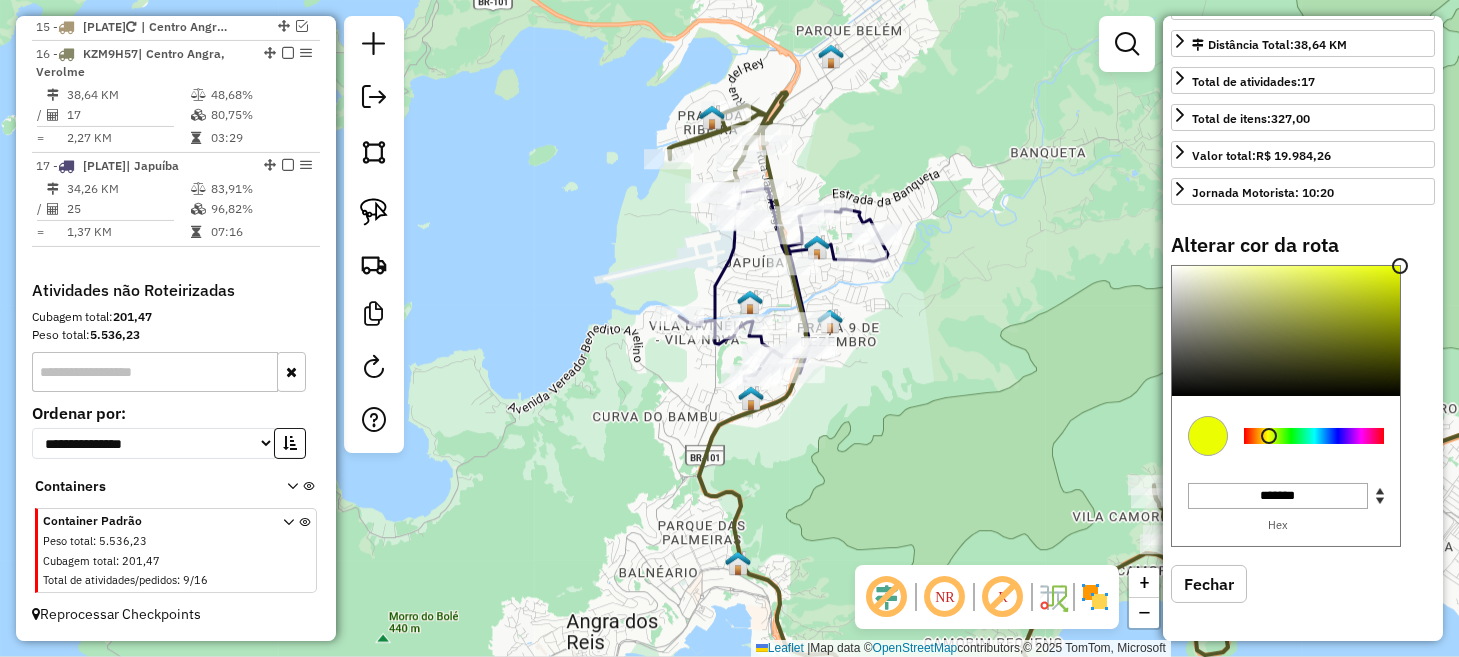 drag, startPoint x: 1298, startPoint y: 354, endPoint x: 1398, endPoint y: 255, distance: 140.71602 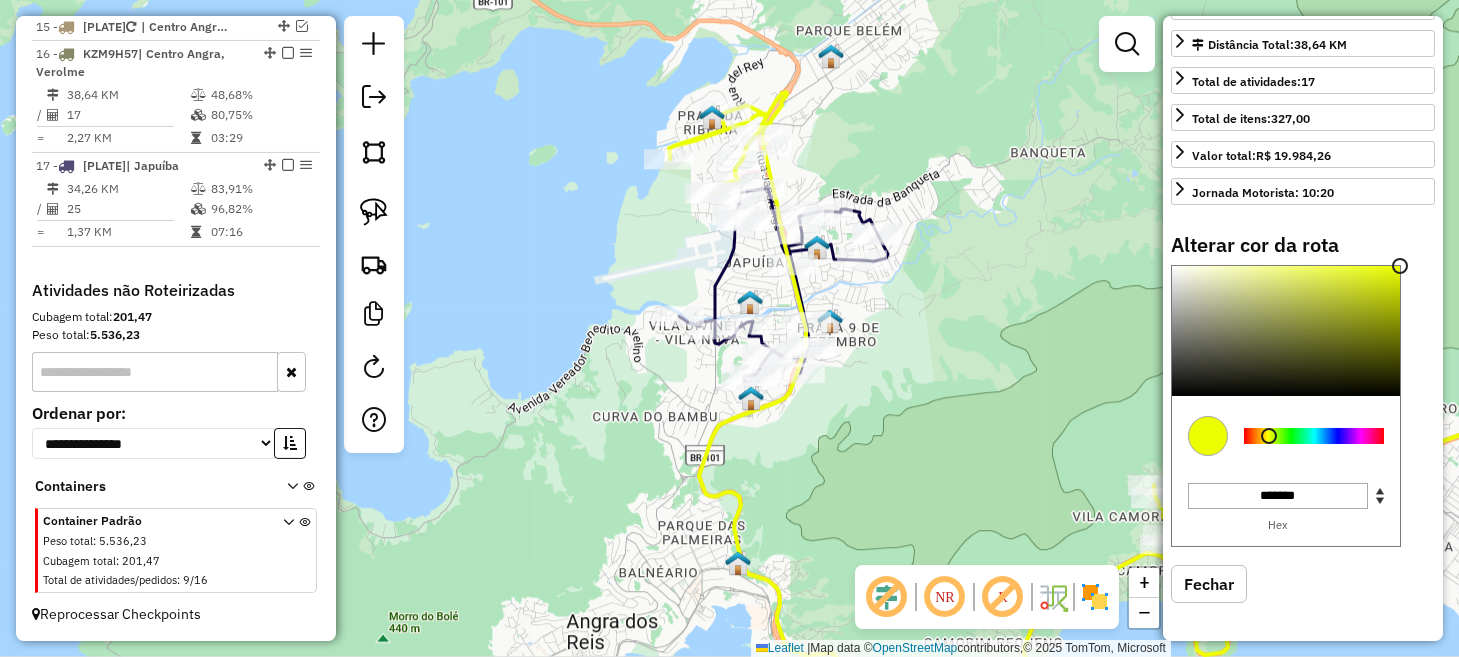 click on "Janela de atendimento Grade de atendimento Capacidade Transportadoras Veículos Cliente Pedidos  Rotas Selecione os dias de semana para filtrar as janelas de atendimento  Seg   Ter   Qua   Qui   Sex   Sáb   Dom  Informe o período da janela de atendimento: De: Até:  Filtrar exatamente a janela do cliente  Considerar janela de atendimento padrão  Selecione os dias de semana para filtrar as grades de atendimento  Seg   Ter   Qua   Qui   Sex   Sáb   Dom   Considerar clientes sem dia de atendimento cadastrado  Clientes fora do dia de atendimento selecionado Filtrar as atividades entre os valores definidos abaixo:  Peso mínimo:   Peso máximo:   Cubagem mínima:   Cubagem máxima:   De:   Até:  Filtrar as atividades entre o tempo de atendimento definido abaixo:  De:   Até:   Considerar capacidade total dos clientes não roteirizados Transportadora: Selecione um ou mais itens Tipo de veículo: Selecione um ou mais itens Veículo: Selecione um ou mais itens Motorista: Selecione um ou mais itens Nome: Rótulo:" 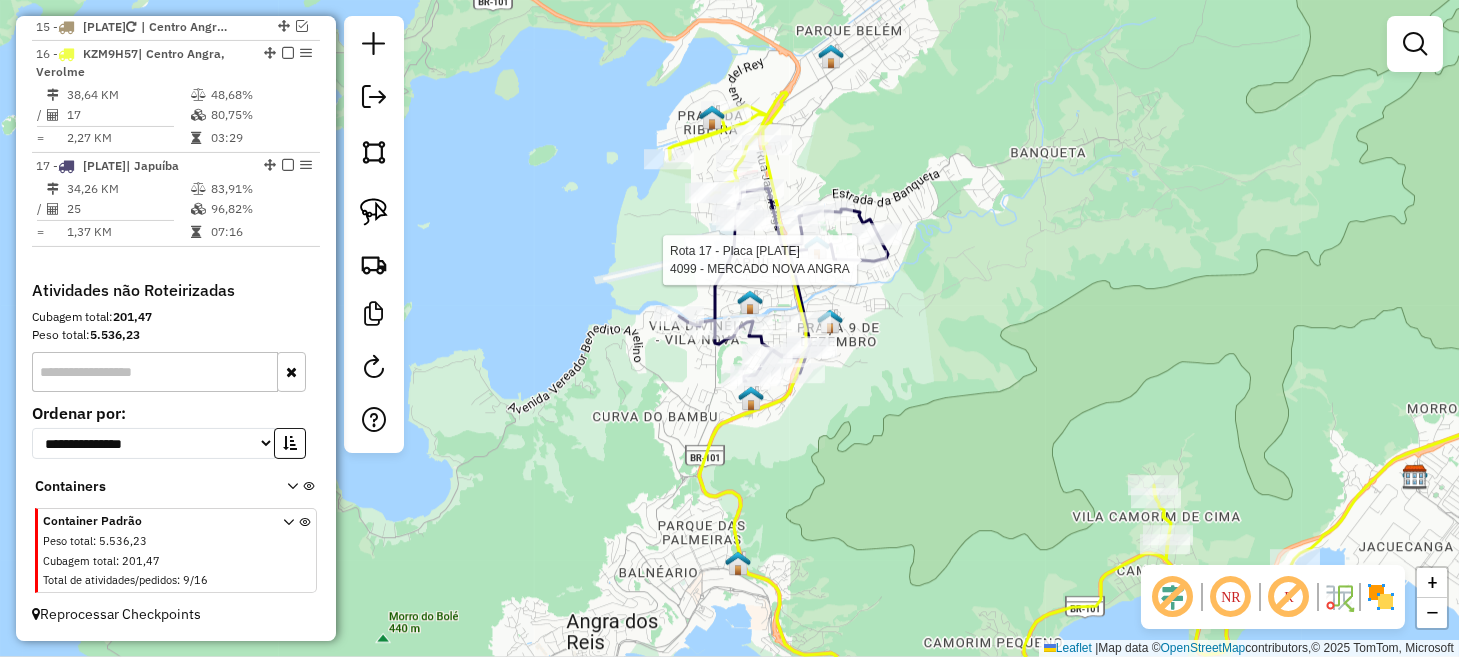 select on "*********" 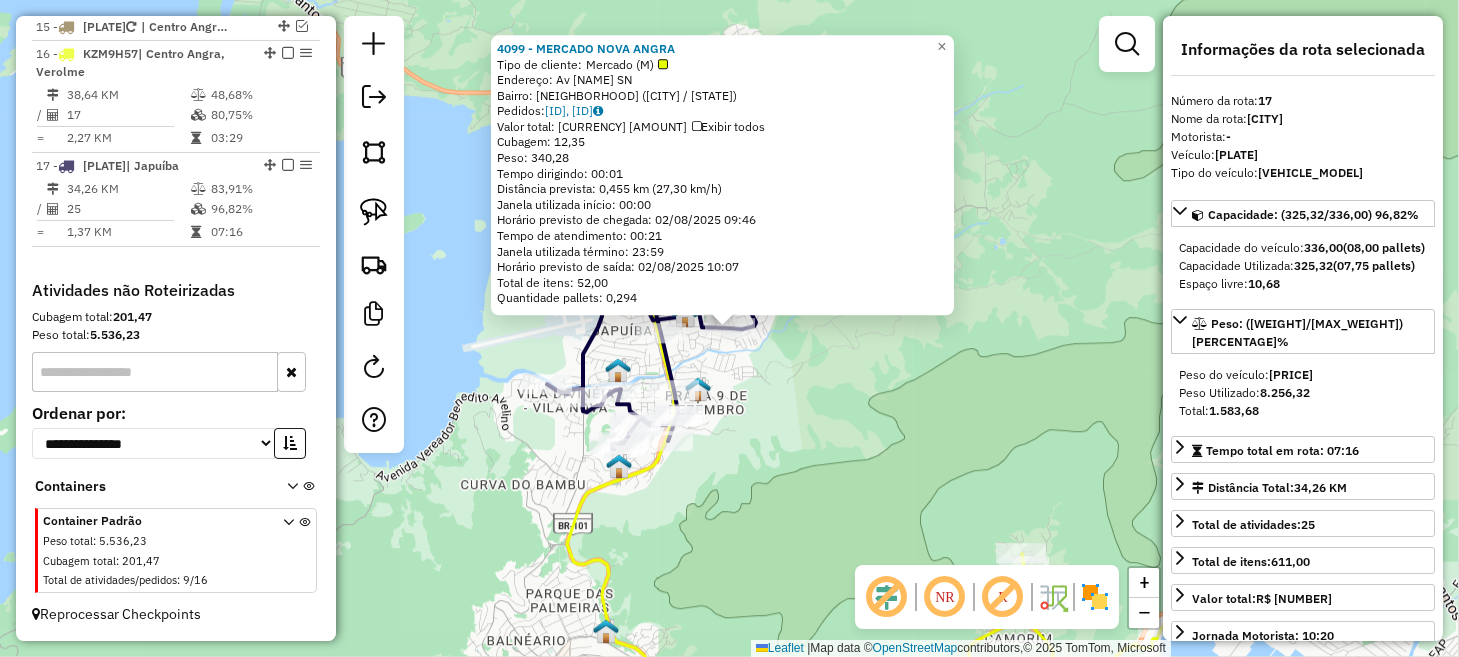click on "4099 - MERCADO NOVA ANGRA  Tipo de cliente:   Mercado (M)   Endereço: Av  ITAGUAI                       SN   Bairro: NOVA ANGRA (ANGRA DOS REIS / RJ)   Pedidos:  01857734, 01857943   Valor total: R$ 1.811,87   Exibir todos   Cubagem: 12,35  Peso: 340,28  Tempo dirigindo: 00:01   Distância prevista: 0,455 km (27,30 km/h)   Janela utilizada início: 00:00   Horário previsto de chegada: 02/08/2025 09:46   Tempo de atendimento: 00:21   Janela utilizada término: 23:59   Horário previsto de saída: 02/08/2025 10:07   Total de itens: 52,00   Quantidade pallets: 0,294  × Janela de atendimento Grade de atendimento Capacidade Transportadoras Veículos Cliente Pedidos  Rotas Selecione os dias de semana para filtrar as janelas de atendimento  Seg   Ter   Qua   Qui   Sex   Sáb   Dom  Informe o período da janela de atendimento: De: Até:  Filtrar exatamente a janela do cliente  Considerar janela de atendimento padrão  Selecione os dias de semana para filtrar as grades de atendimento  Seg   Ter   Qua   Qui   Sex  +" 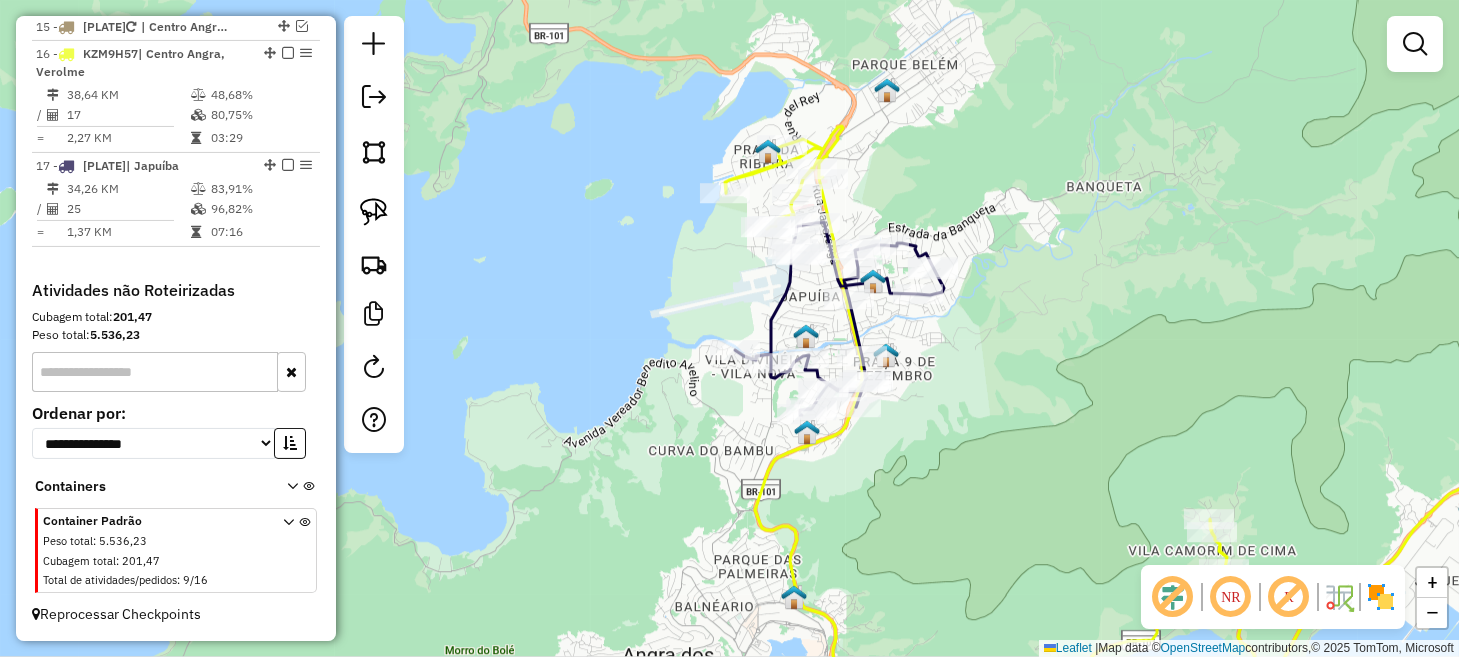 drag, startPoint x: 818, startPoint y: 439, endPoint x: 1010, endPoint y: 408, distance: 194.4865 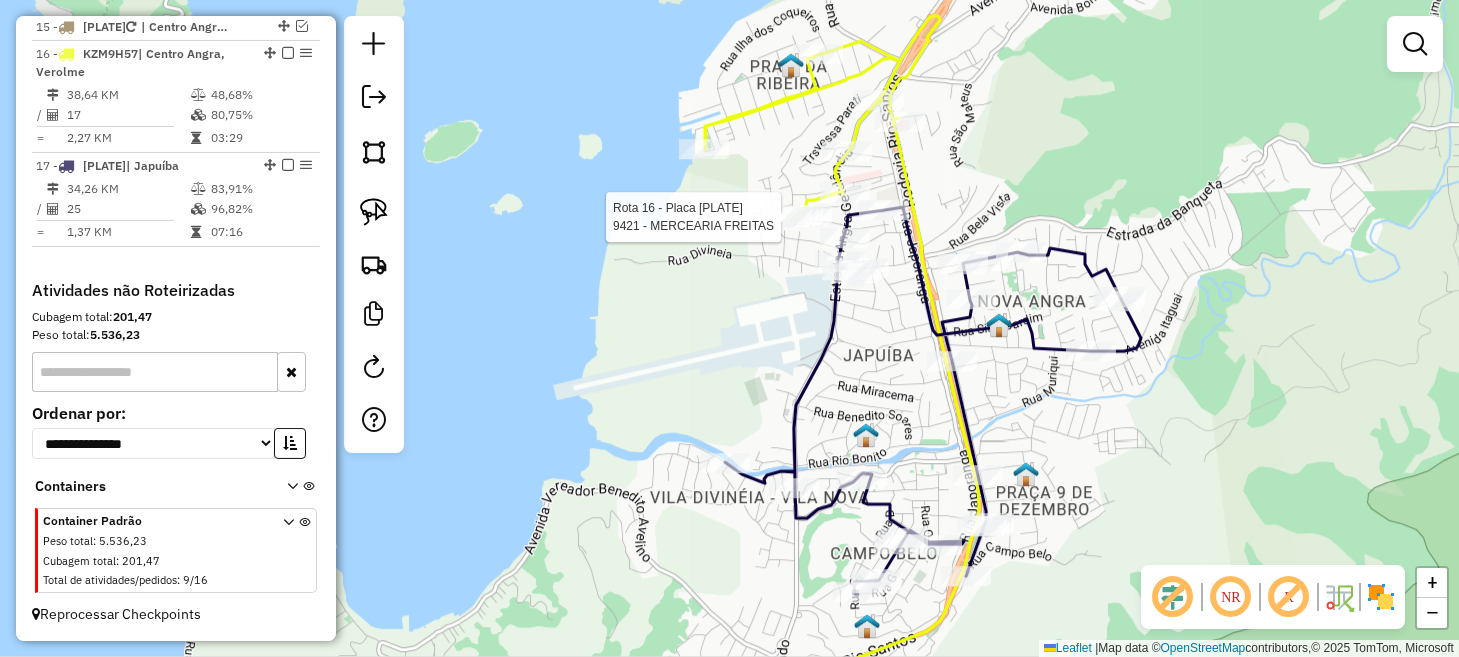 select on "*********" 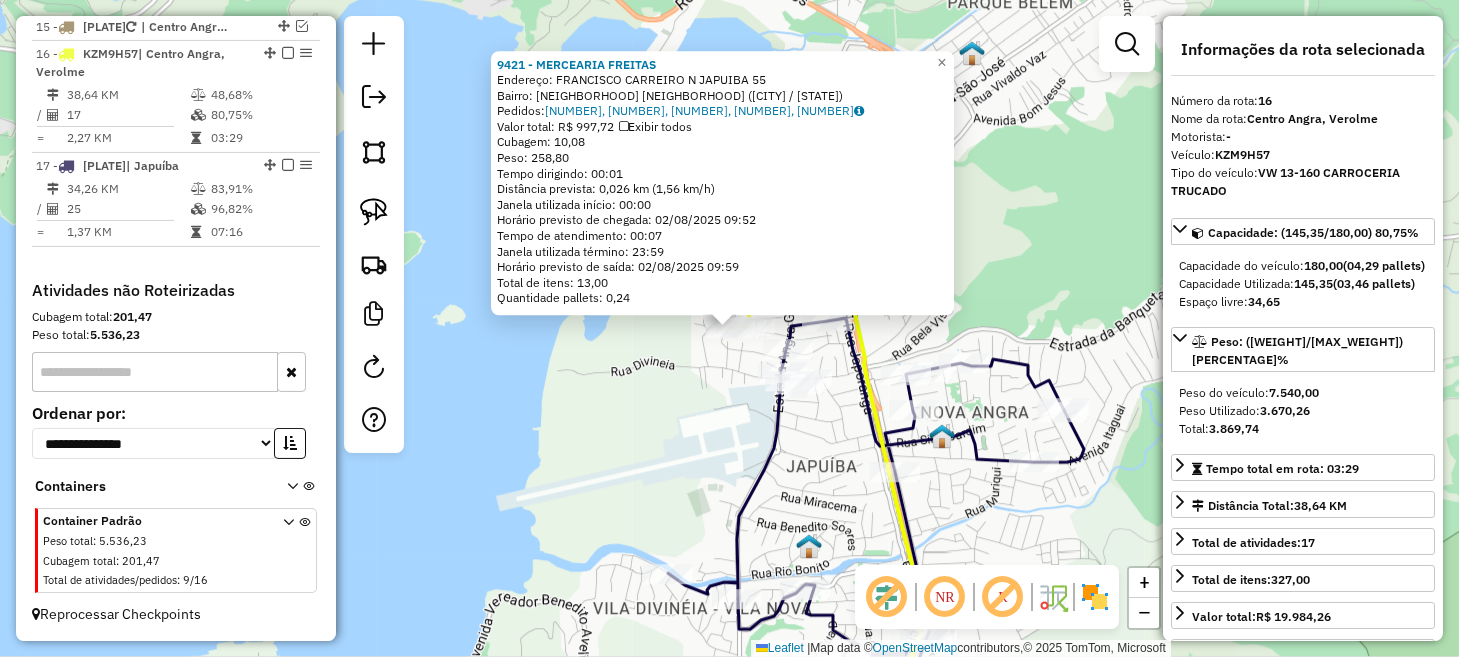 click on "9421 - MERCEARIA FREITAS  Endereço:  FRANCISCO CARREIRO  N JAPUIBA 55   Bairro: AEROPORTO  CUNHAMBEBE (ANGRA DOS REIS / RJ)   Pedidos:  01857658, 01857782, 01857903   Valor total: R$ 997,72   Exibir todos   Cubagem: 10,08  Peso: 258,80  Tempo dirigindo: 00:01   Distância prevista: 0,026 km (1,56 km/h)   Janela utilizada início: 00:00   Horário previsto de chegada: 02/08/2025 09:52   Tempo de atendimento: 00:07   Janela utilizada término: 23:59   Horário previsto de saída: 02/08/2025 09:59   Total de itens: 13,00   Quantidade pallets: 0,24  × Janela de atendimento Grade de atendimento Capacidade Transportadoras Veículos Cliente Pedidos  Rotas Selecione os dias de semana para filtrar as janelas de atendimento  Seg   Ter   Qua   Qui   Sex   Sáb   Dom  Informe o período da janela de atendimento: De: Até:  Filtrar exatamente a janela do cliente  Considerar janela de atendimento padrão  Selecione os dias de semana para filtrar as grades de atendimento  Seg   Ter   Qua   Qui   Sex   Sáb   Dom   De:  +" 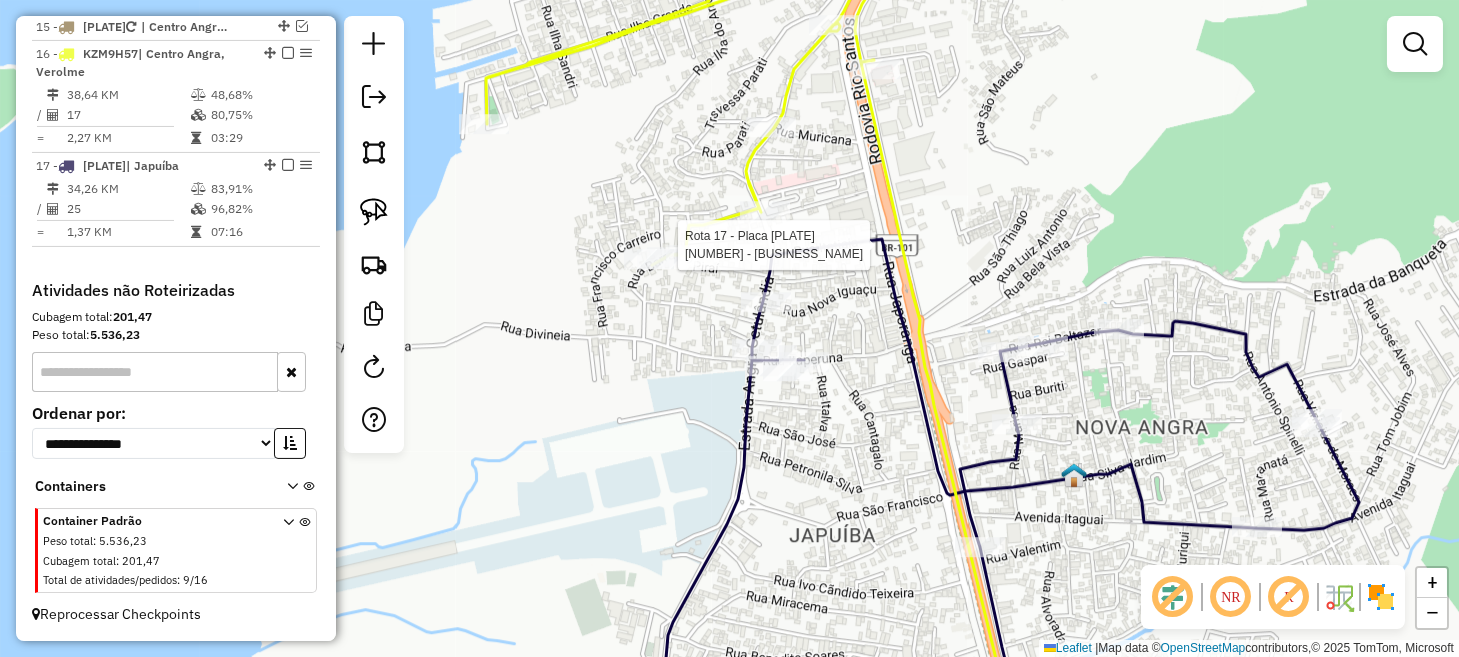 select on "*********" 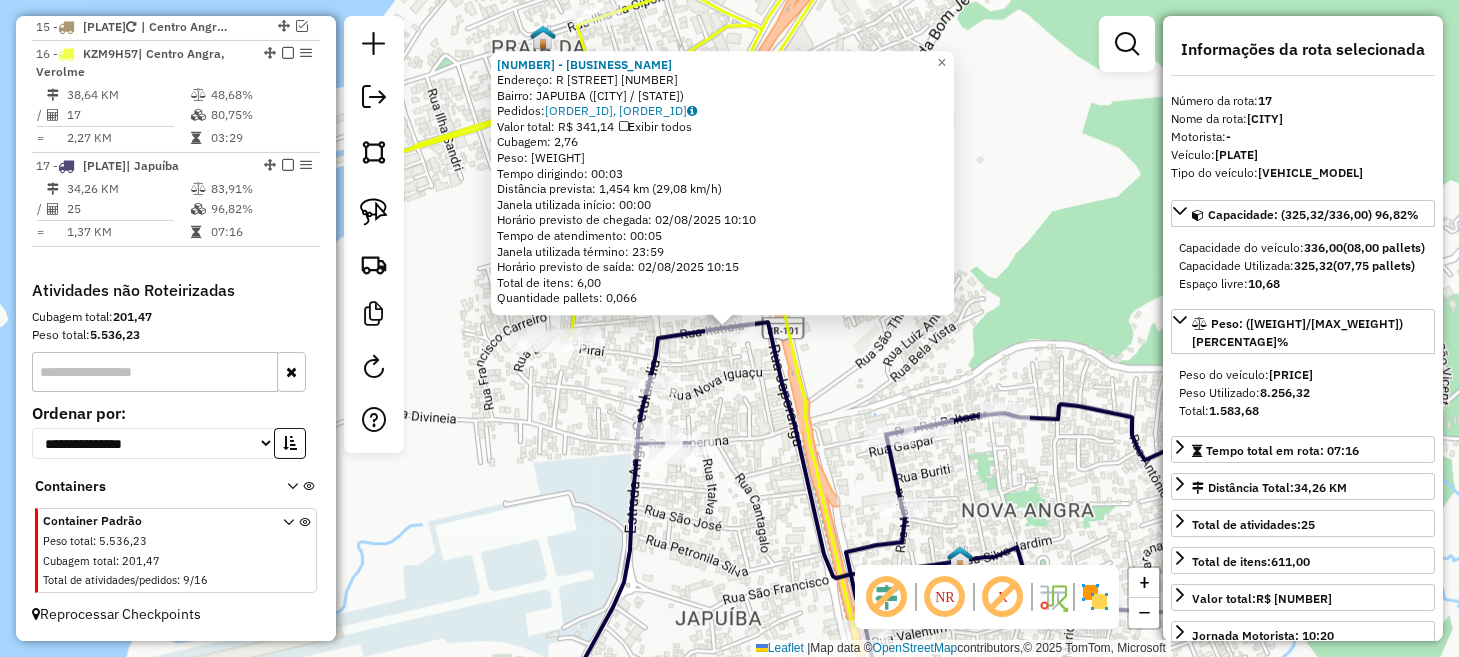 click on "2576 - BAR DO BARBUDO  Endereço: R   ITATIAIA                      30   Bairro: JAPUIBA (ANGRA DOS REIS / RJ)   Pedidos:  01857685, 01857686   Valor total: R$ 341,14   Exibir todos   Cubagem: 2,76  Peso: 67,58  Tempo dirigindo: 00:03   Distância prevista: 1,454 km (29,08 km/h)   Janela utilizada início: 00:00   Horário previsto de chegada: 02/08/2025 10:10   Tempo de atendimento: 00:05   Janela utilizada término: 23:59   Horário previsto de saída: 02/08/2025 10:15   Total de itens: 6,00   Quantidade pallets: 0,066  × Janela de atendimento Grade de atendimento Capacidade Transportadoras Veículos Cliente Pedidos  Rotas Selecione os dias de semana para filtrar as janelas de atendimento  Seg   Ter   Qua   Qui   Sex   Sáb   Dom  Informe o período da janela de atendimento: De: Até:  Filtrar exatamente a janela do cliente  Considerar janela de atendimento padrão  Selecione os dias de semana para filtrar as grades de atendimento  Seg   Ter   Qua   Qui   Sex   Sáb   Dom   Peso mínimo:   Peso máximo:  +" 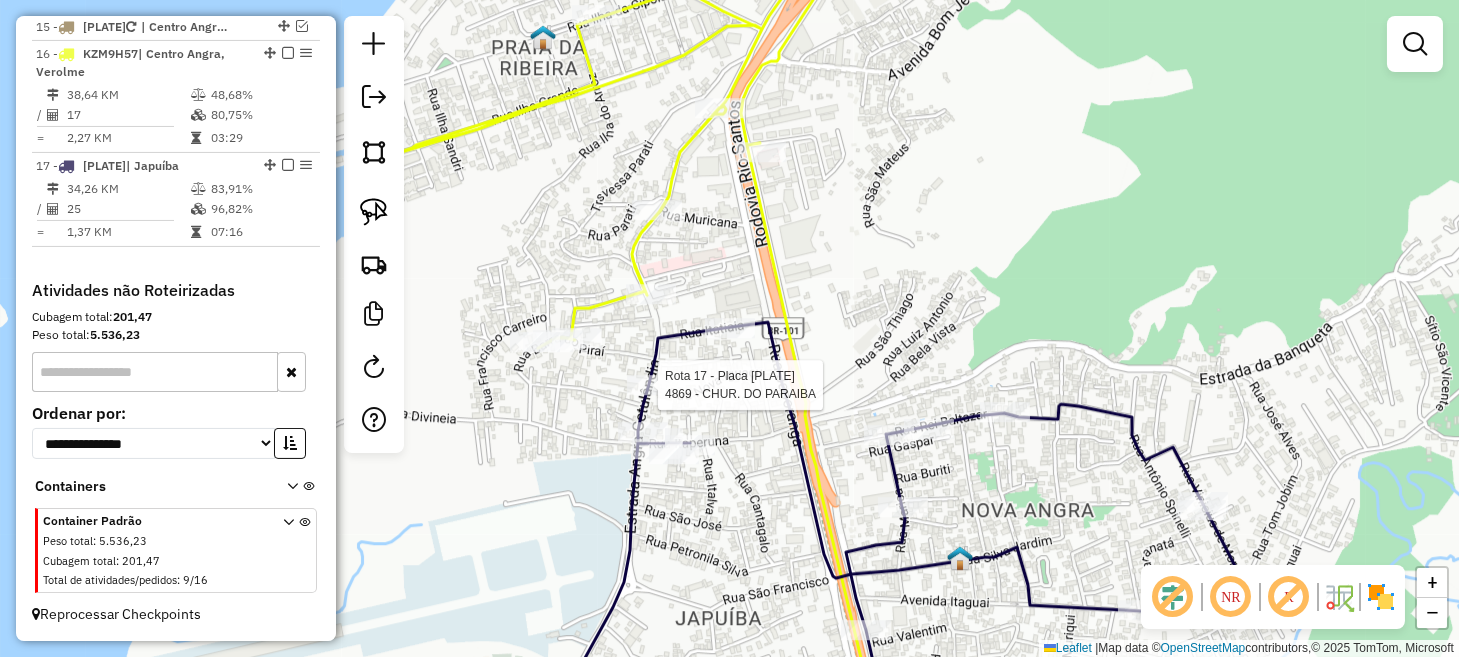 select on "*********" 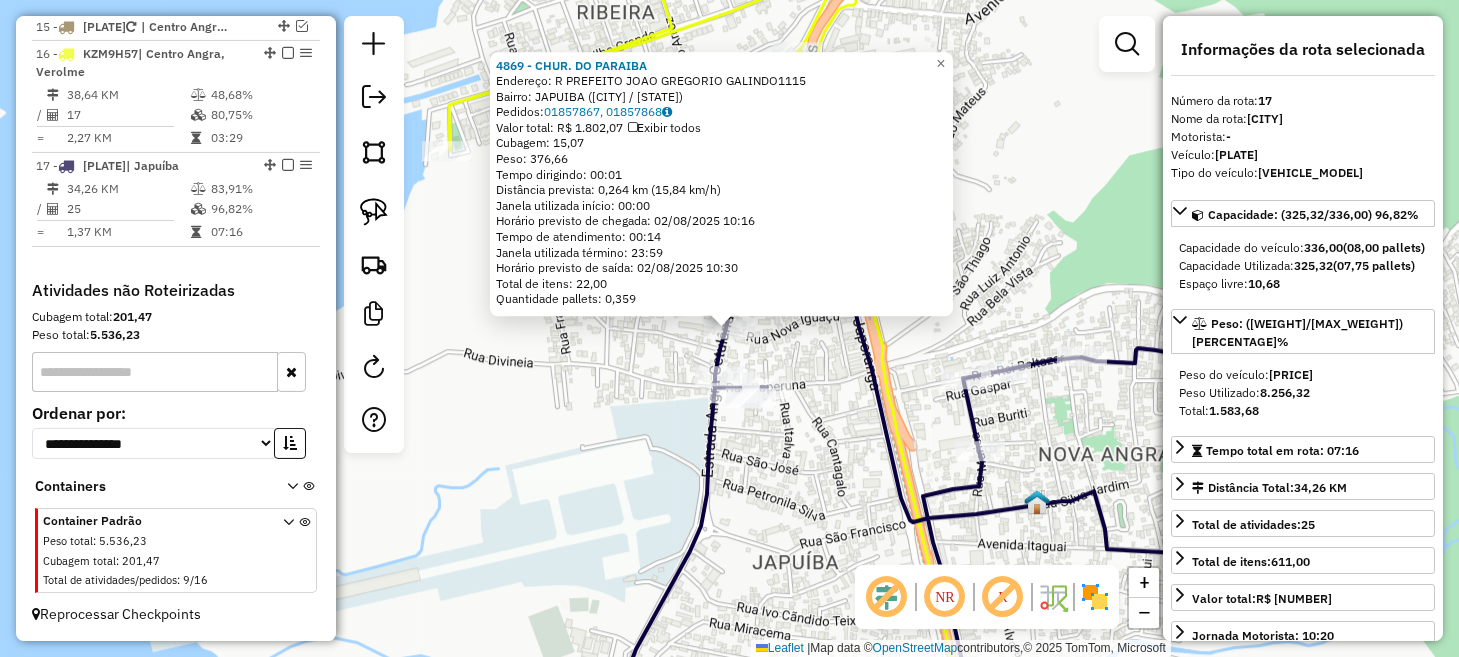 click on "4869 - CHUR. DO PARAIBA  Endereço: R   PREFEITO JOAO GREGORIO GALINDO1115   Bairro: JAPUIBA (ANGRA DOS REIS / RJ)   Pedidos:  01857867, 01857868   Valor total: R$ 1.802,07   Exibir todos   Cubagem: 15,07  Peso: 376,66  Tempo dirigindo: 00:01   Distância prevista: 0,264 km (15,84 km/h)   Janela utilizada início: 00:00   Horário previsto de chegada: 02/08/2025 10:16   Tempo de atendimento: 00:14   Janela utilizada término: 23:59   Horário previsto de saída: 02/08/2025 10:30   Total de itens: 22,00   Quantidade pallets: 0,359  × Janela de atendimento Grade de atendimento Capacidade Transportadoras Veículos Cliente Pedidos  Rotas Selecione os dias de semana para filtrar as janelas de atendimento  Seg   Ter   Qua   Qui   Sex   Sáb   Dom  Informe o período da janela de atendimento: De: Até:  Filtrar exatamente a janela do cliente  Considerar janela de atendimento padrão  Selecione os dias de semana para filtrar as grades de atendimento  Seg   Ter   Qua   Qui   Sex   Sáb   Dom   Peso mínimo:   De:  +" 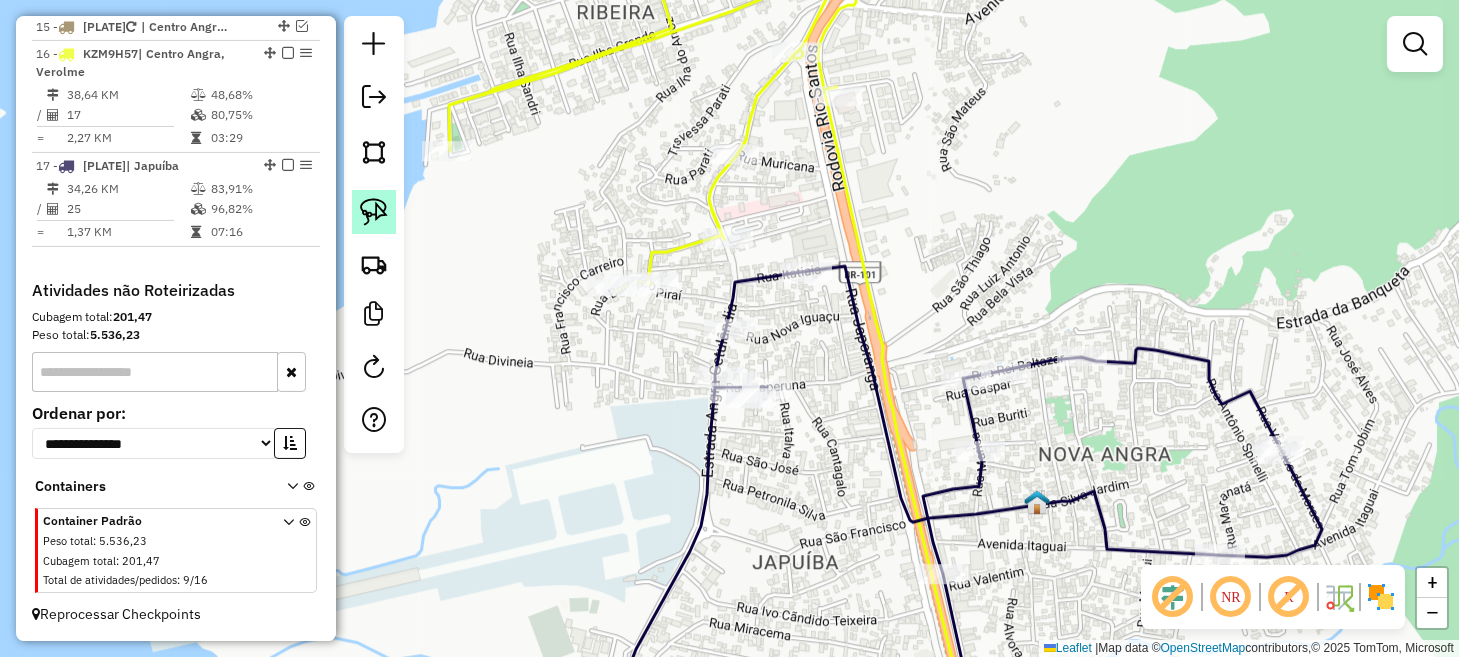 click 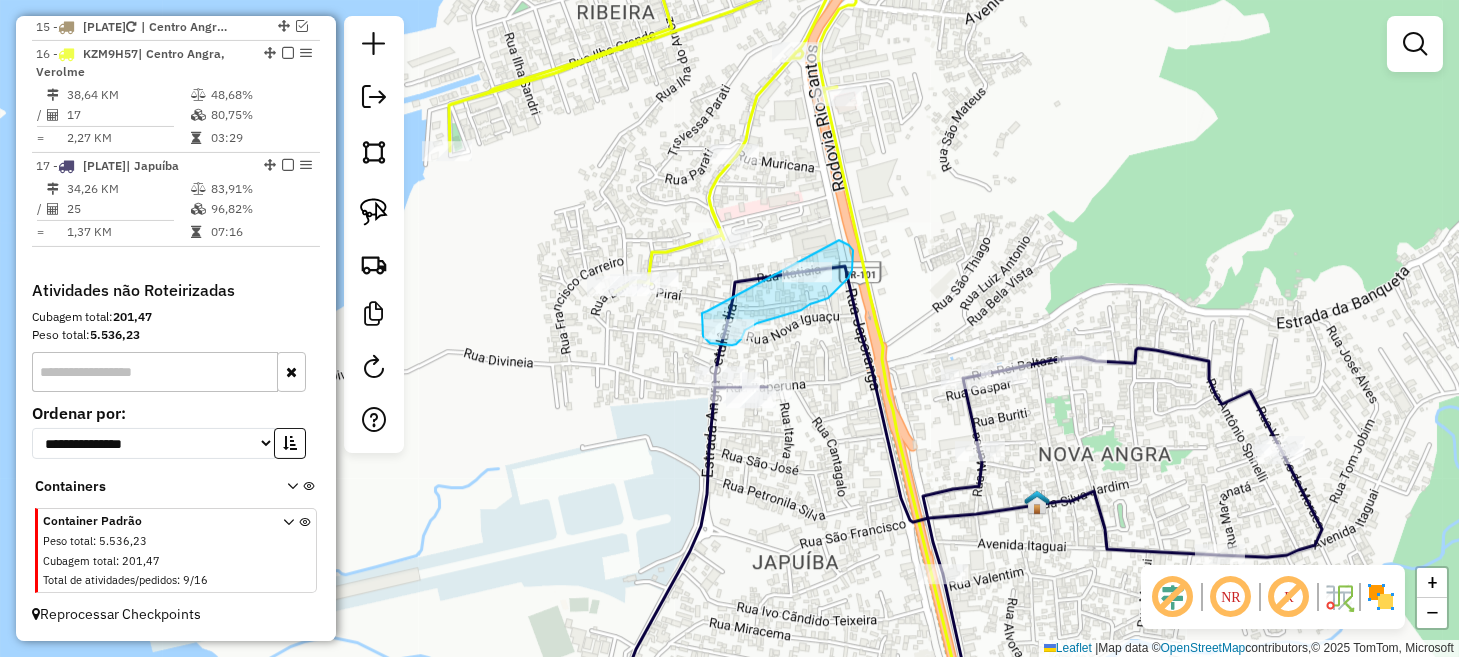 drag, startPoint x: 707, startPoint y: 311, endPoint x: 780, endPoint y: 246, distance: 97.74457 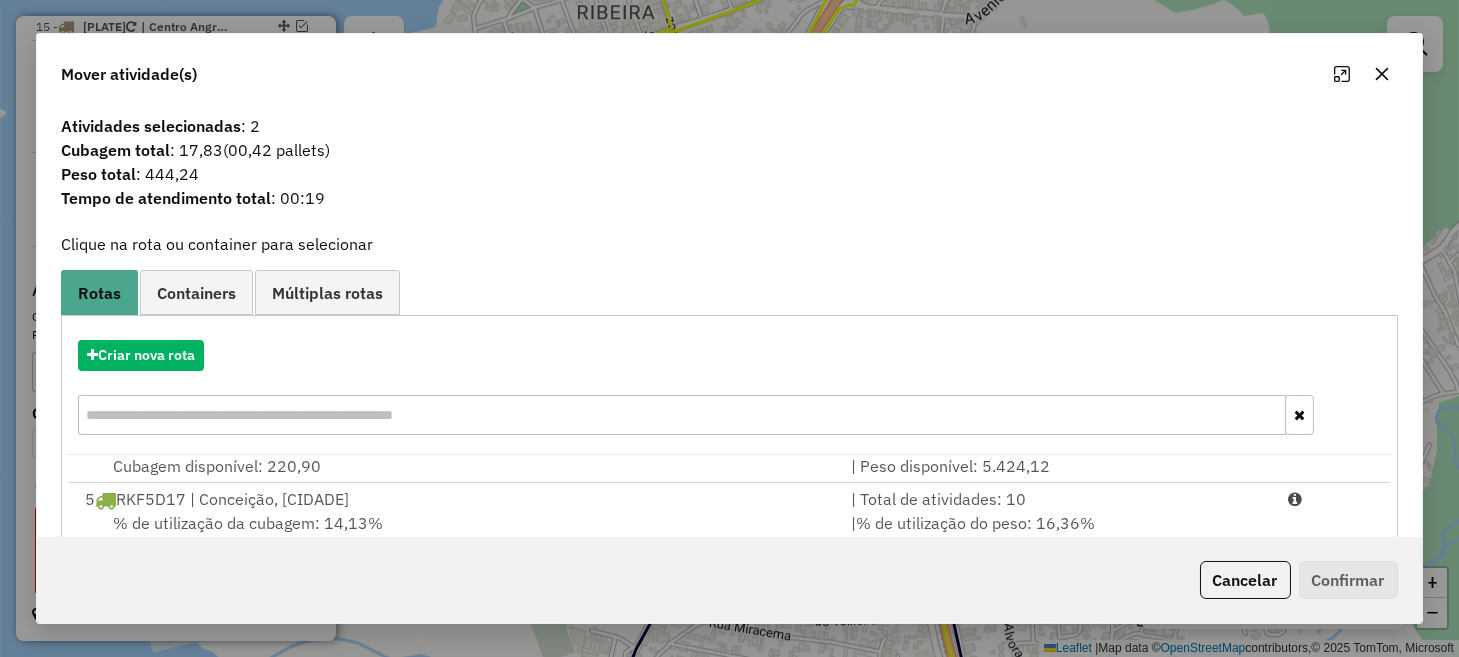 scroll, scrollTop: 488, scrollLeft: 0, axis: vertical 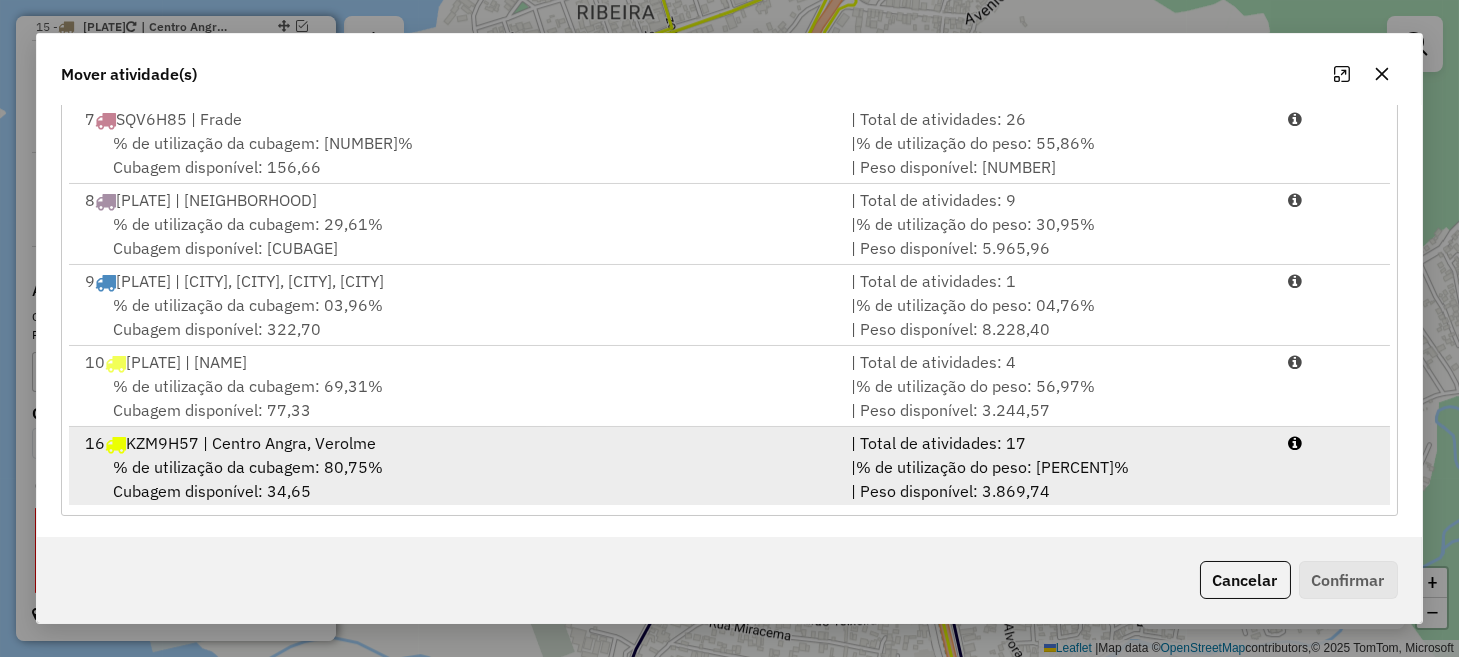 click on "% de utilização do peso: 48,68%" at bounding box center [992, 467] 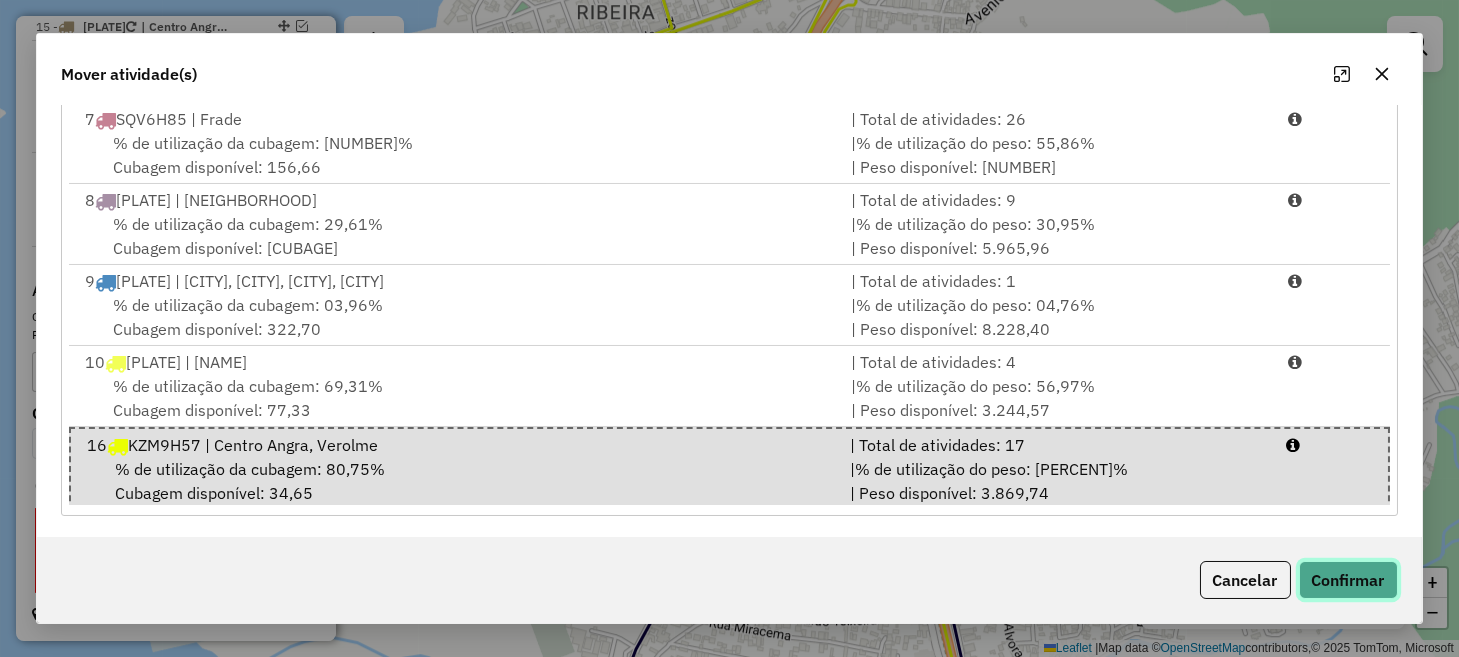 click on "Confirmar" 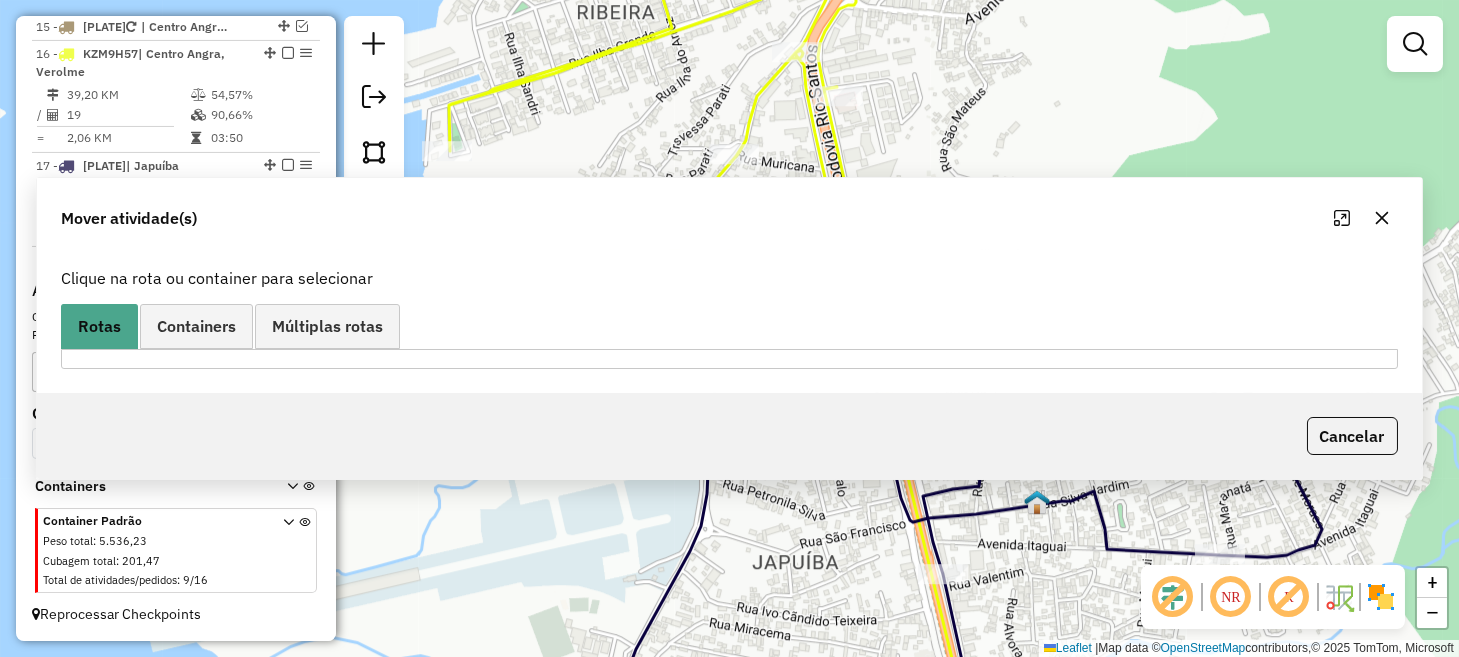 scroll, scrollTop: 0, scrollLeft: 0, axis: both 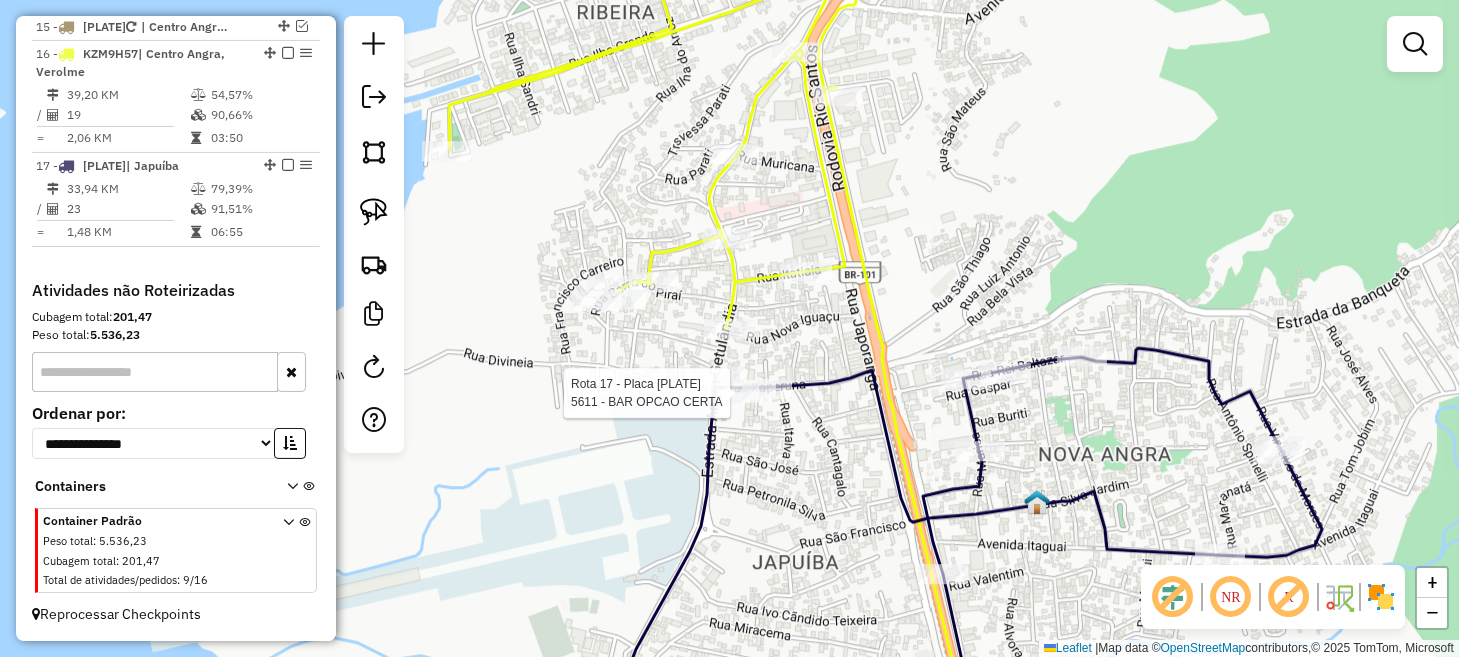 select on "*********" 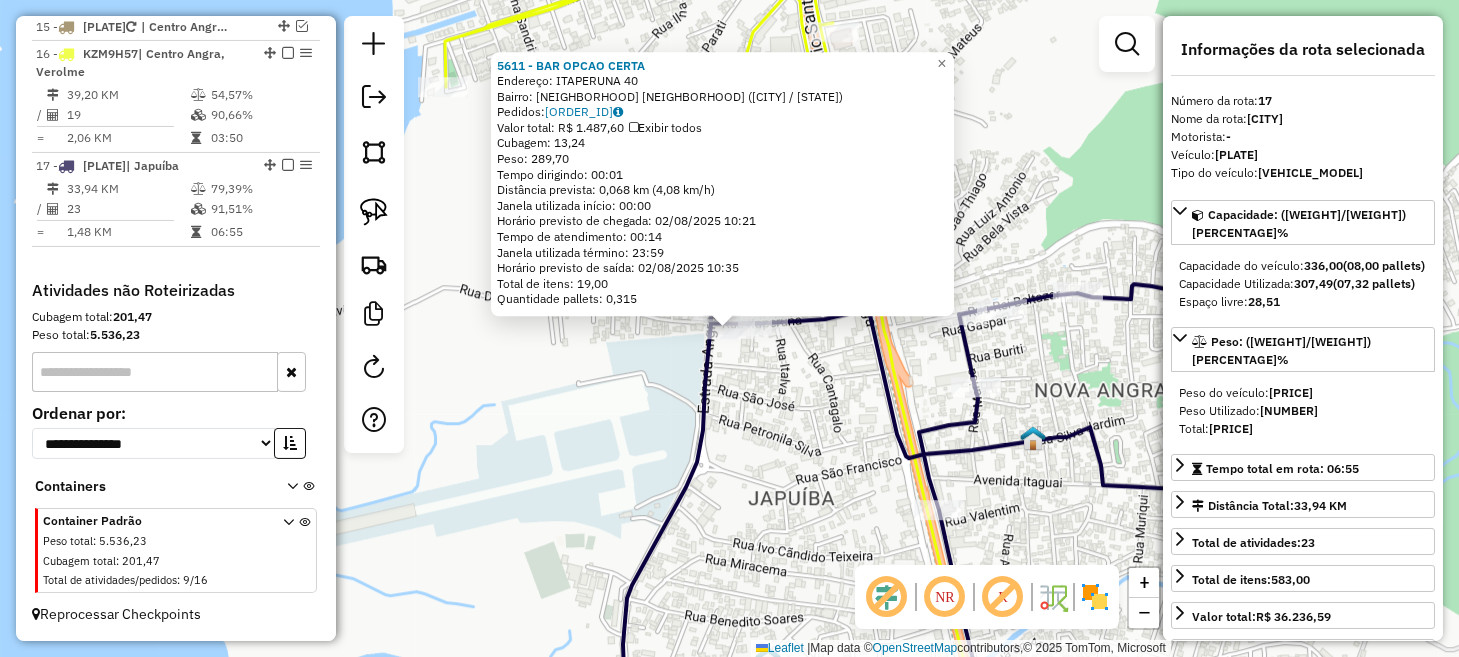 click on "5611 - BAR OPCAO CERTA  Endereço:  ITAPERUNA 40   Bairro: JAPUIBA  CUNHAMBEBE (ANGRA DOS REIS / RJ)   Pedidos:  01857692   Valor total: R$ 1.487,60   Exibir todos   Cubagem: 13,24  Peso: 289,70  Tempo dirigindo: 00:01   Distância prevista: 0,068 km (4,08 km/h)   Janela utilizada início: 00:00   Horário previsto de chegada: 02/08/2025 10:21   Tempo de atendimento: 00:14   Janela utilizada término: 23:59   Horário previsto de saída: 02/08/2025 10:35   Total de itens: 19,00   Quantidade pallets: 0,315  × Janela de atendimento Grade de atendimento Capacidade Transportadoras Veículos Cliente Pedidos  Rotas Selecione os dias de semana para filtrar as janelas de atendimento  Seg   Ter   Qua   Qui   Sex   Sáb   Dom  Informe o período da janela de atendimento: De: Até:  Filtrar exatamente a janela do cliente  Considerar janela de atendimento padrão  Selecione os dias de semana para filtrar as grades de atendimento  Seg   Ter   Qua   Qui   Sex   Sáb   Dom   Clientes fora do dia de atendimento selecionado" 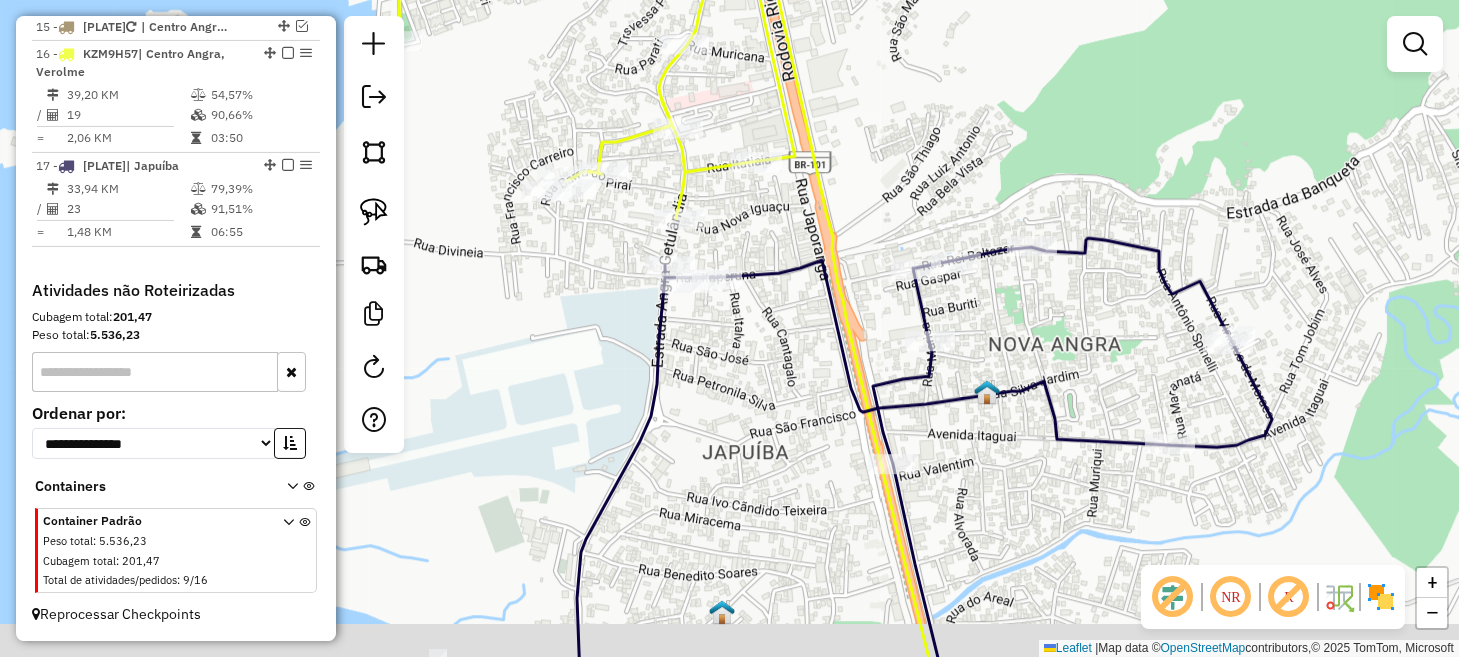 drag, startPoint x: 822, startPoint y: 487, endPoint x: 776, endPoint y: 441, distance: 65.053825 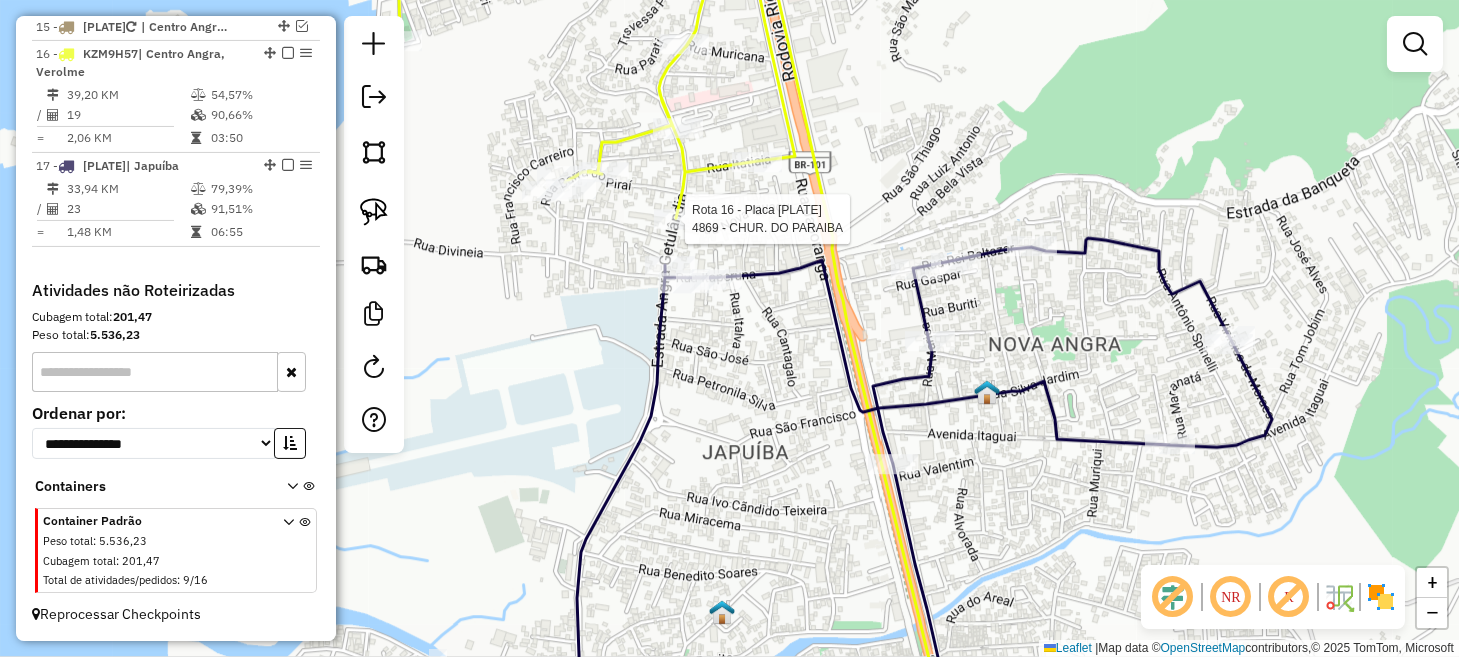select on "*********" 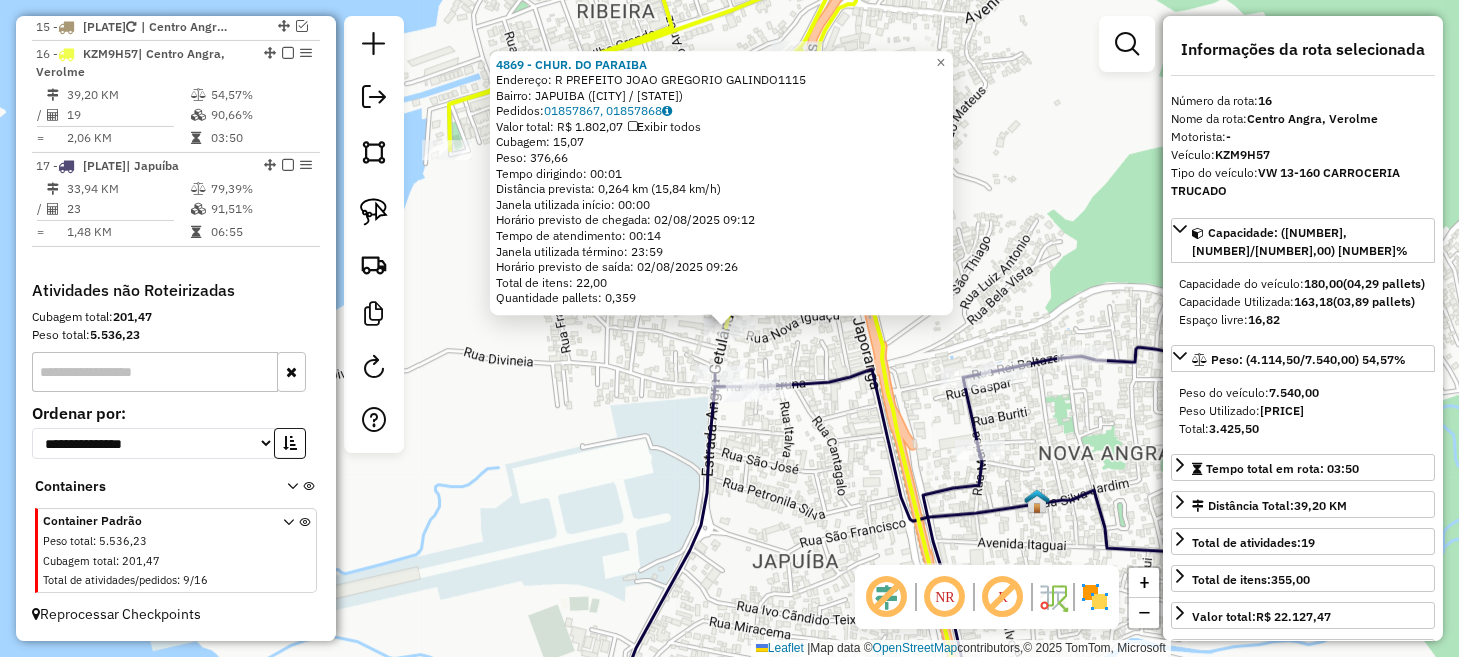click on "4869 - CHUR. DO PARAIBA  Endereço: R   PREFEITO JOAO GREGORIO GALINDO1115   Bairro: JAPUIBA (ANGRA DOS REIS / RJ)   Pedidos:  01857867, 01857868   Valor total: R$ 1.802,07   Exibir todos   Cubagem: 15,07  Peso: 376,66  Tempo dirigindo: 00:01   Distância prevista: 0,264 km (15,84 km/h)   Janela utilizada início: 00:00   Horário previsto de chegada: 02/08/2025 09:12   Tempo de atendimento: 00:14   Janela utilizada término: 23:59   Horário previsto de saída: 02/08/2025 09:26   Total de itens: 22,00   Quantidade pallets: 0,359  × Janela de atendimento Grade de atendimento Capacidade Transportadoras Veículos Cliente Pedidos  Rotas Selecione os dias de semana para filtrar as janelas de atendimento  Seg   Ter   Qua   Qui   Sex   Sáb   Dom  Informe o período da janela de atendimento: De: Até:  Filtrar exatamente a janela do cliente  Considerar janela de atendimento padrão  Selecione os dias de semana para filtrar as grades de atendimento  Seg   Ter   Qua   Qui   Sex   Sáb   Dom   Peso mínimo:   De:  +" 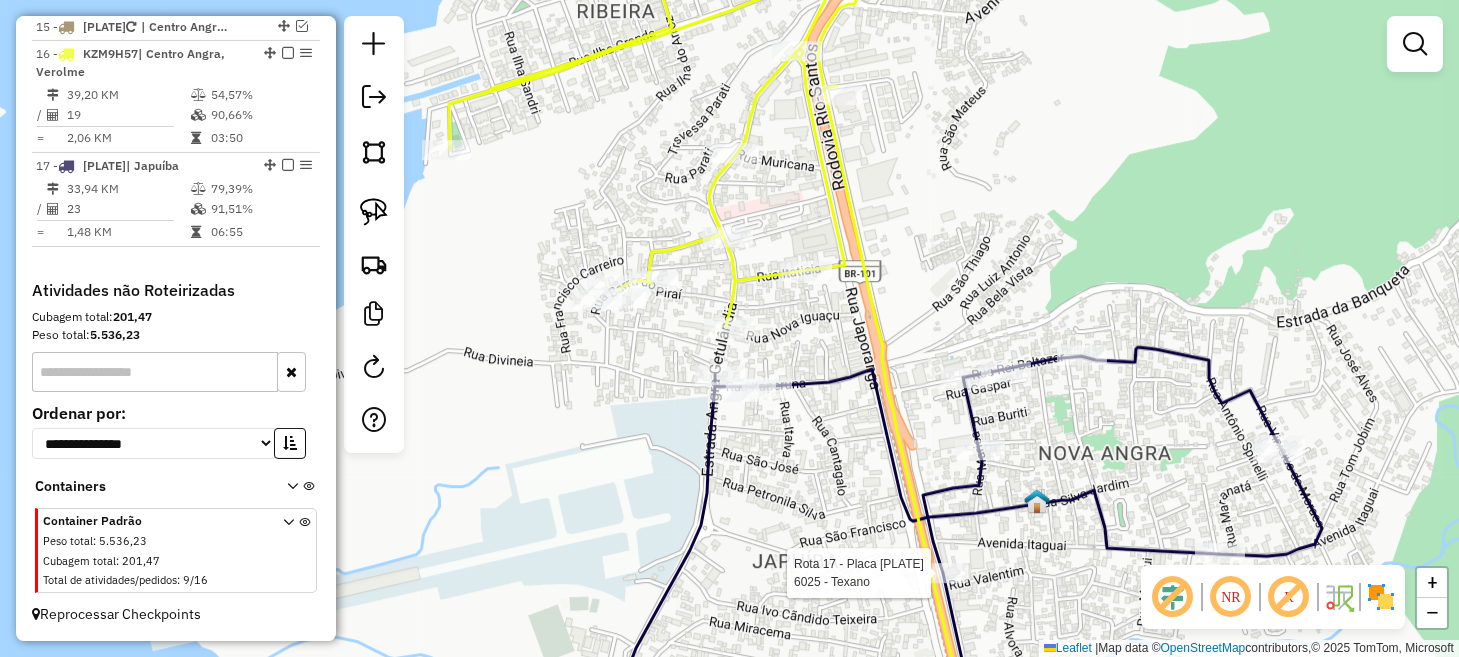 select on "*********" 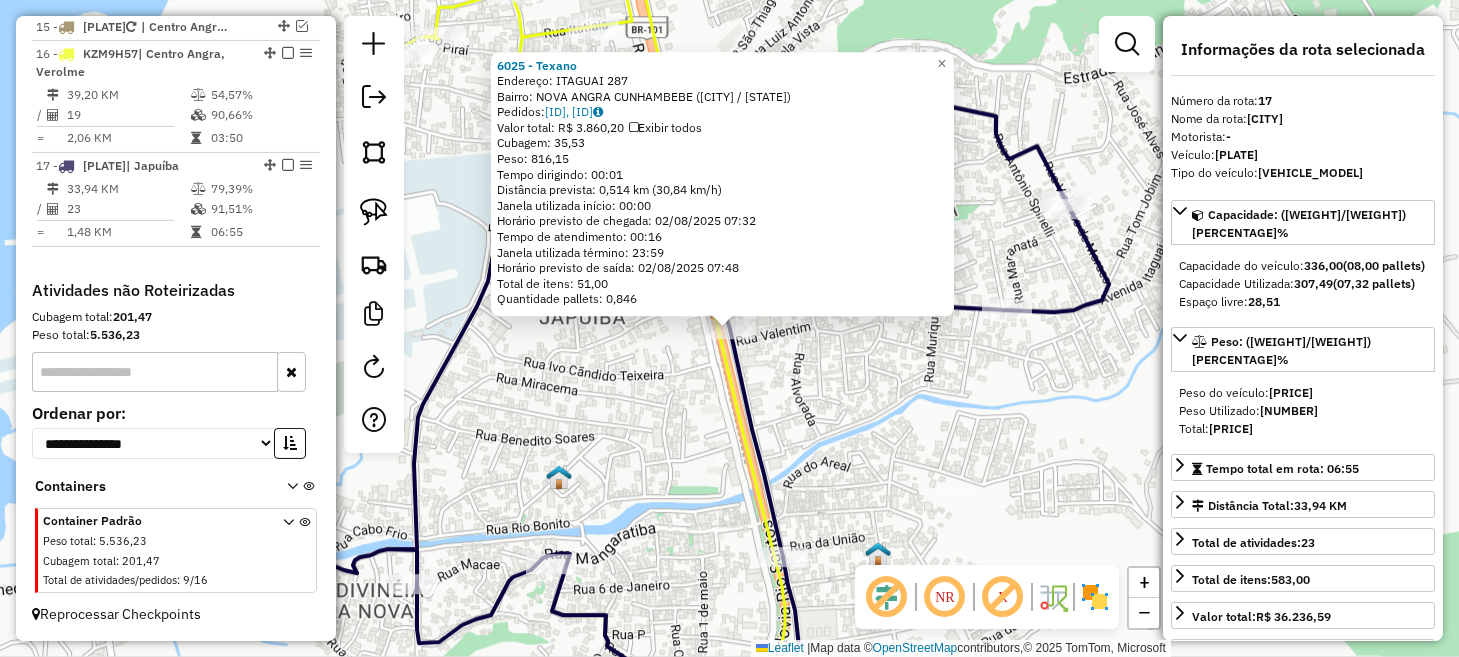click on "6025 - Texano  Endereço:  ITAGUAI 287   Bairro: NOVA ANGRA  CUNHAMBEBE ([REGION] / [STATE])   Pedidos:  01857869, 01857870   Valor total: R$ 3.860,20   Exibir todos   Cubagem: 35,53  Peso: 816,15  Tempo dirigindo: 00:01   Distância prevista: 0,514 km (30,84 km/h)   Janela utilizada início: 00:00   Horário previsto de chegada: 02/08/2025 07:32   Tempo de atendimento: 00:16   Janela utilizada término: 23:59   Horário previsto de saída: 02/08/2025 07:48   Total de itens: 51,00   Quantidade pallets: 0,846  × Janela de atendimento Grade de atendimento Capacidade Transportadoras Veículos Cliente Pedidos  Rotas Selecione os dias de semana para filtrar as janelas de atendimento  Seg   Ter   Qua   Qui   Sex   Sáb   Dom  Informe o período da janela de atendimento: De: Até:  Filtrar exatamente a janela do cliente  Considerar janela de atendimento padrão  Selecione os dias de semana para filtrar as grades de atendimento  Seg   Ter   Qua   Qui   Sex   Sáb   Dom   Peso mínimo:   Peso máximo:   De:   Até:" 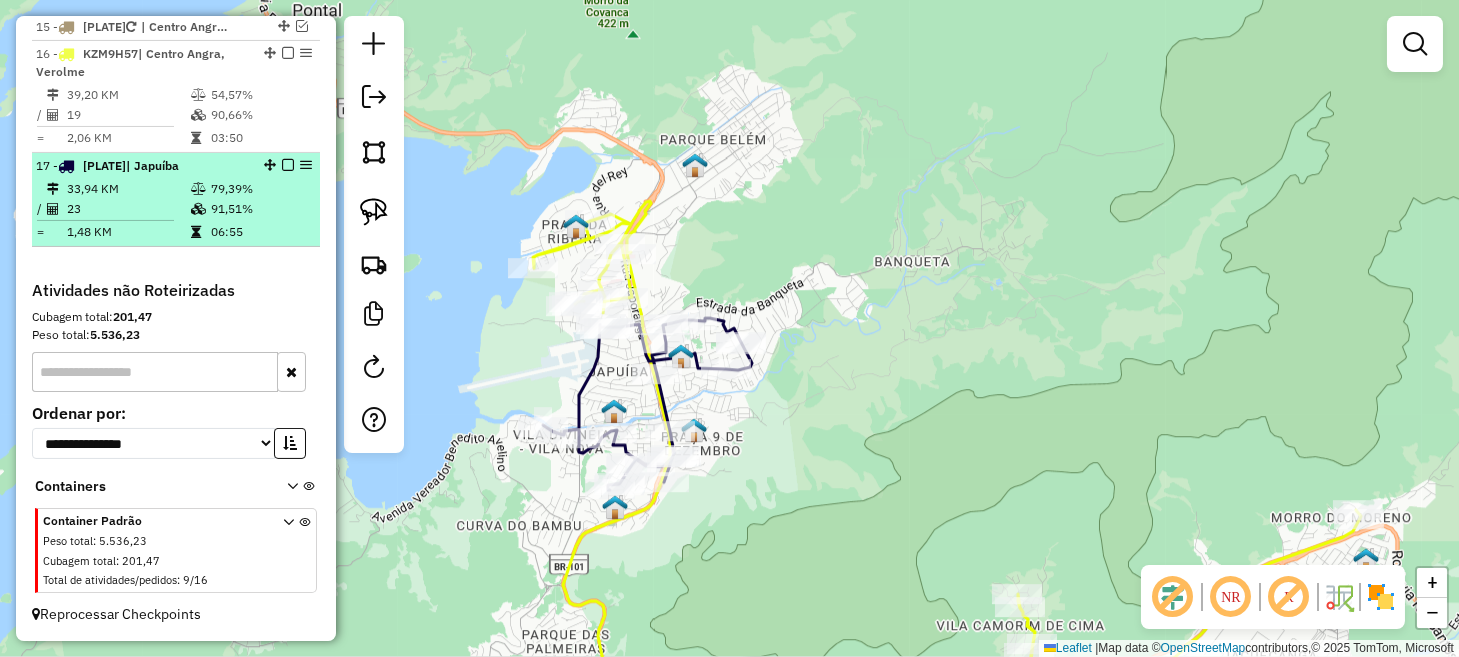 click at bounding box center [288, 165] 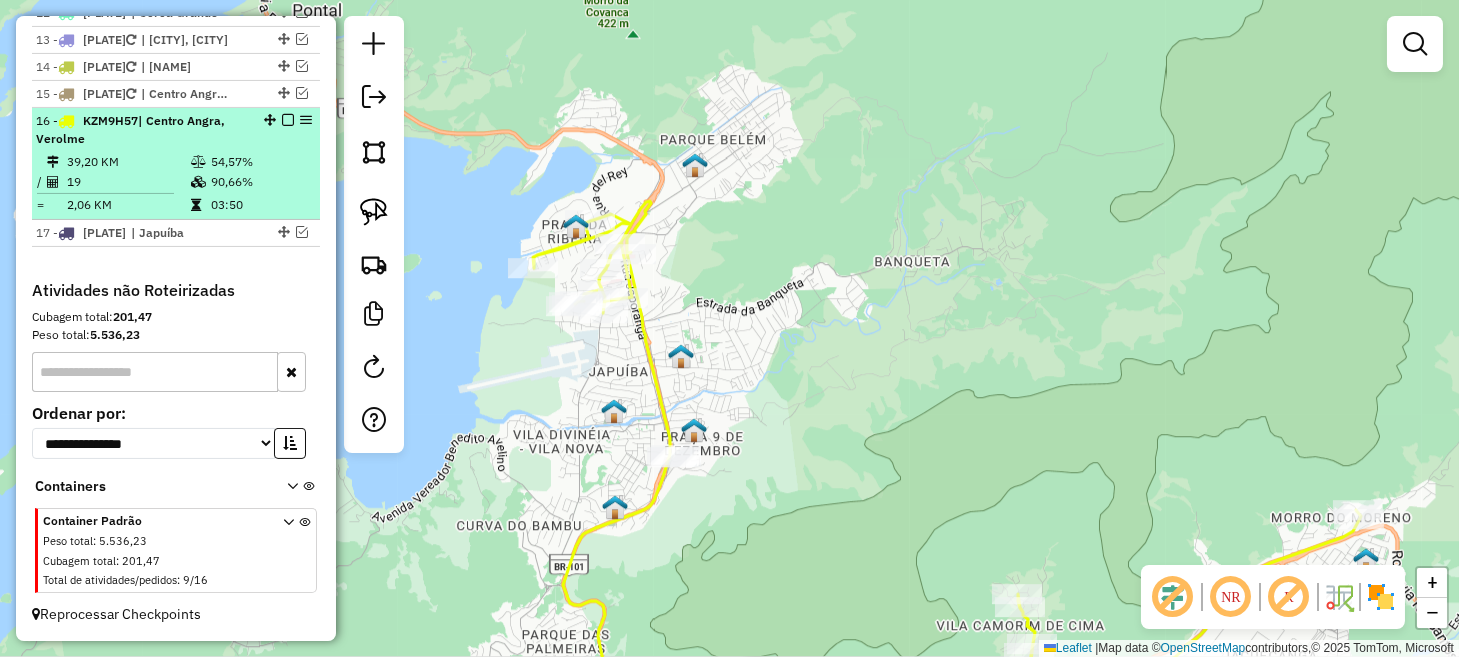 click at bounding box center (288, 120) 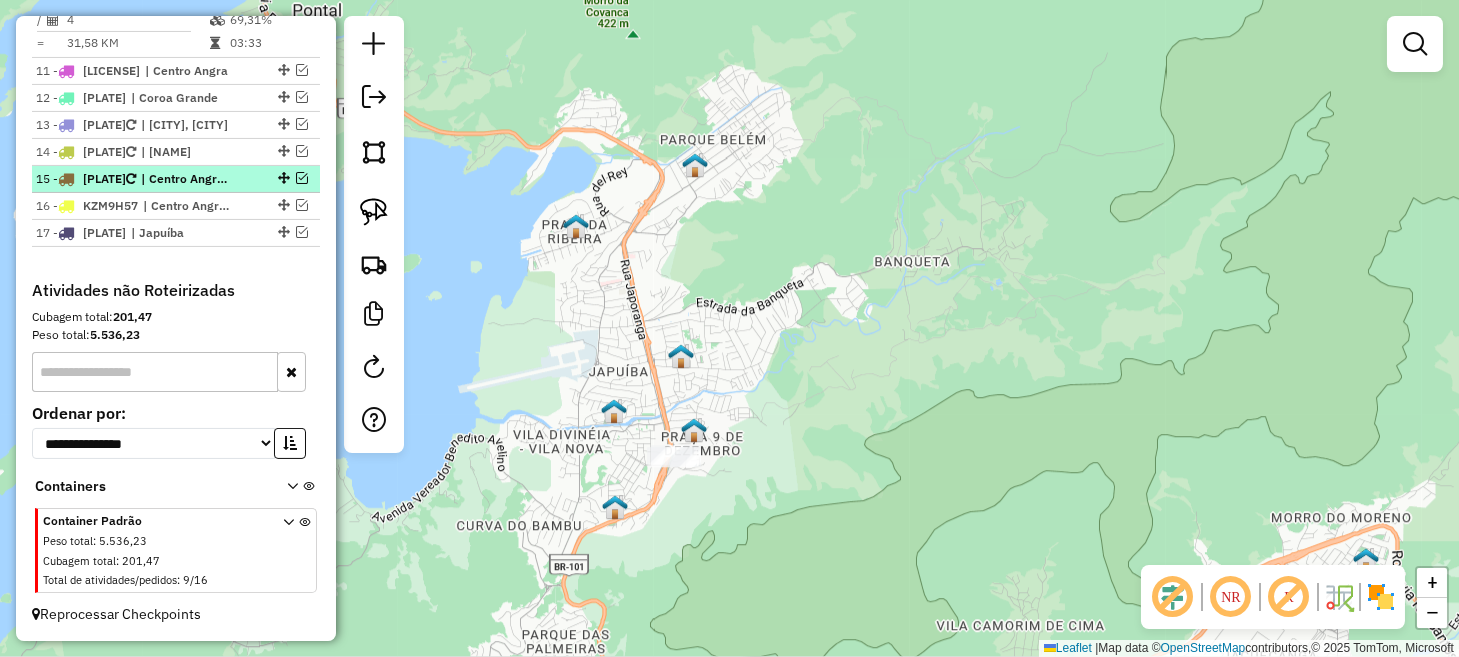 click at bounding box center [302, 178] 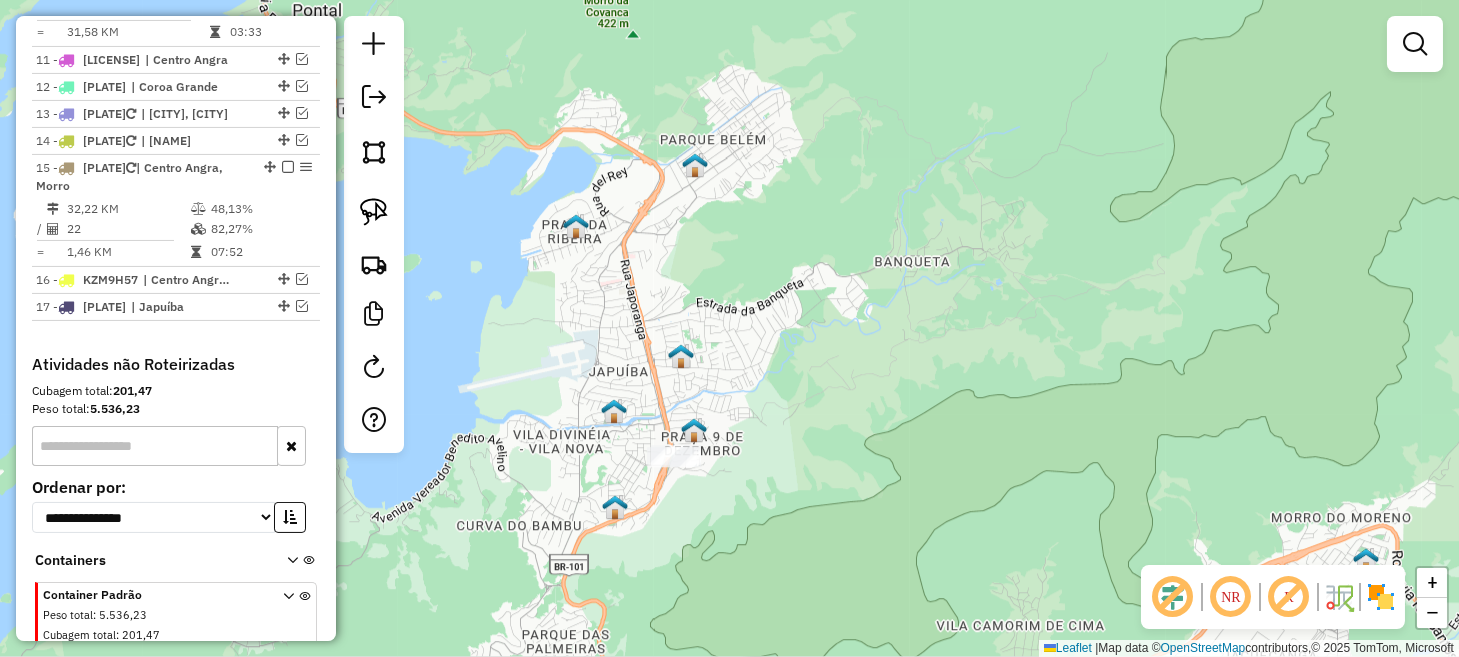 scroll, scrollTop: 1901, scrollLeft: 0, axis: vertical 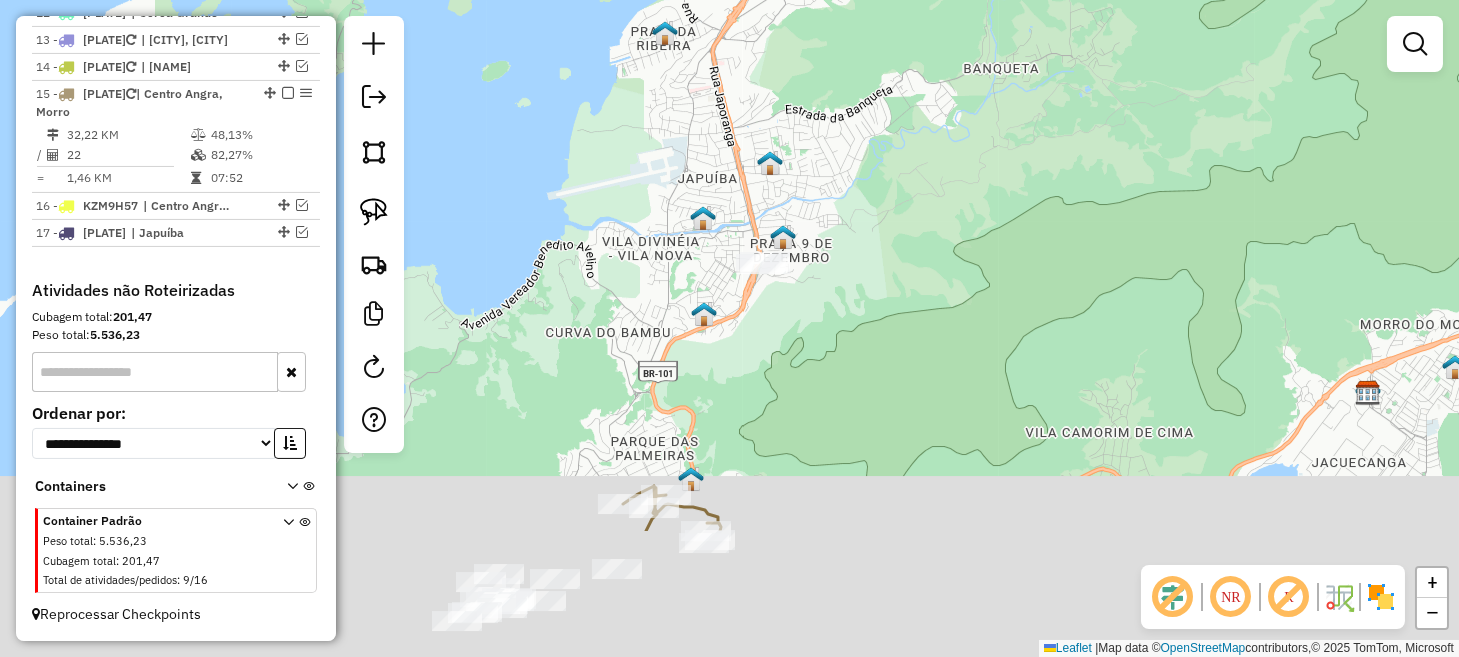 drag, startPoint x: 605, startPoint y: 505, endPoint x: 695, endPoint y: 311, distance: 213.85977 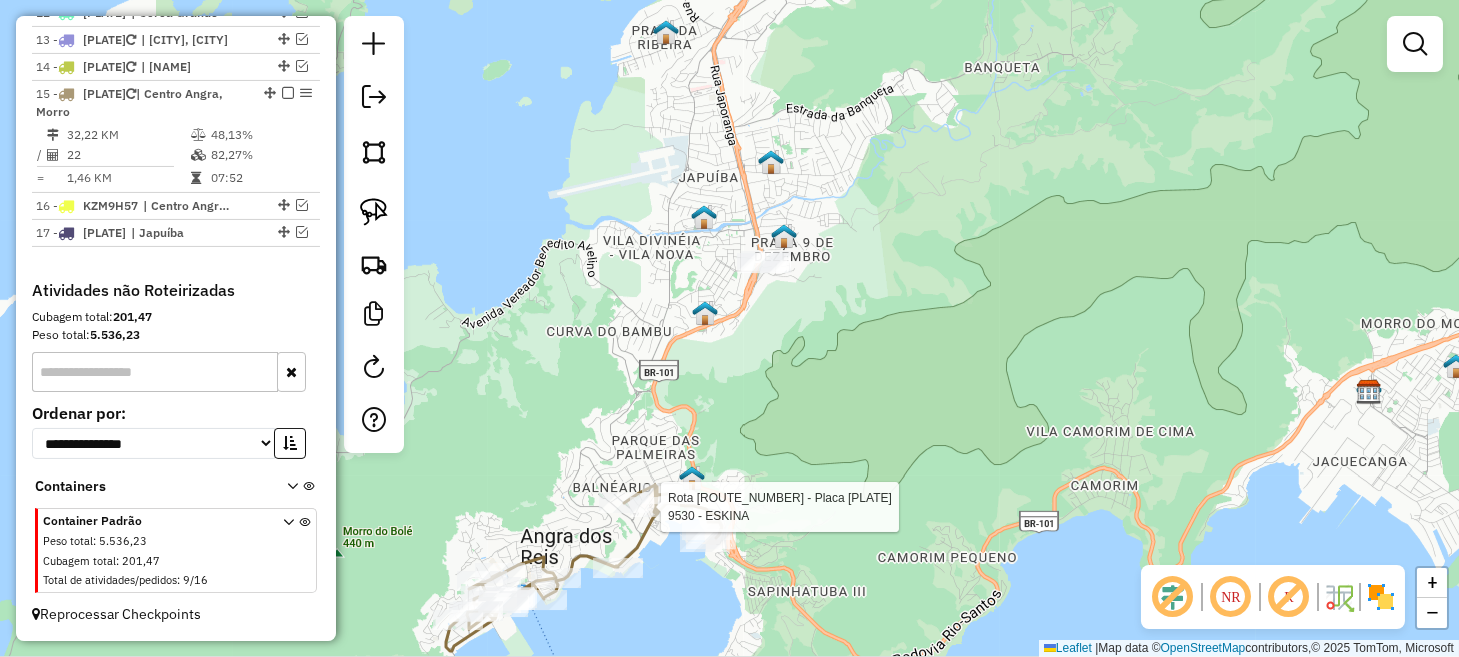 select on "*********" 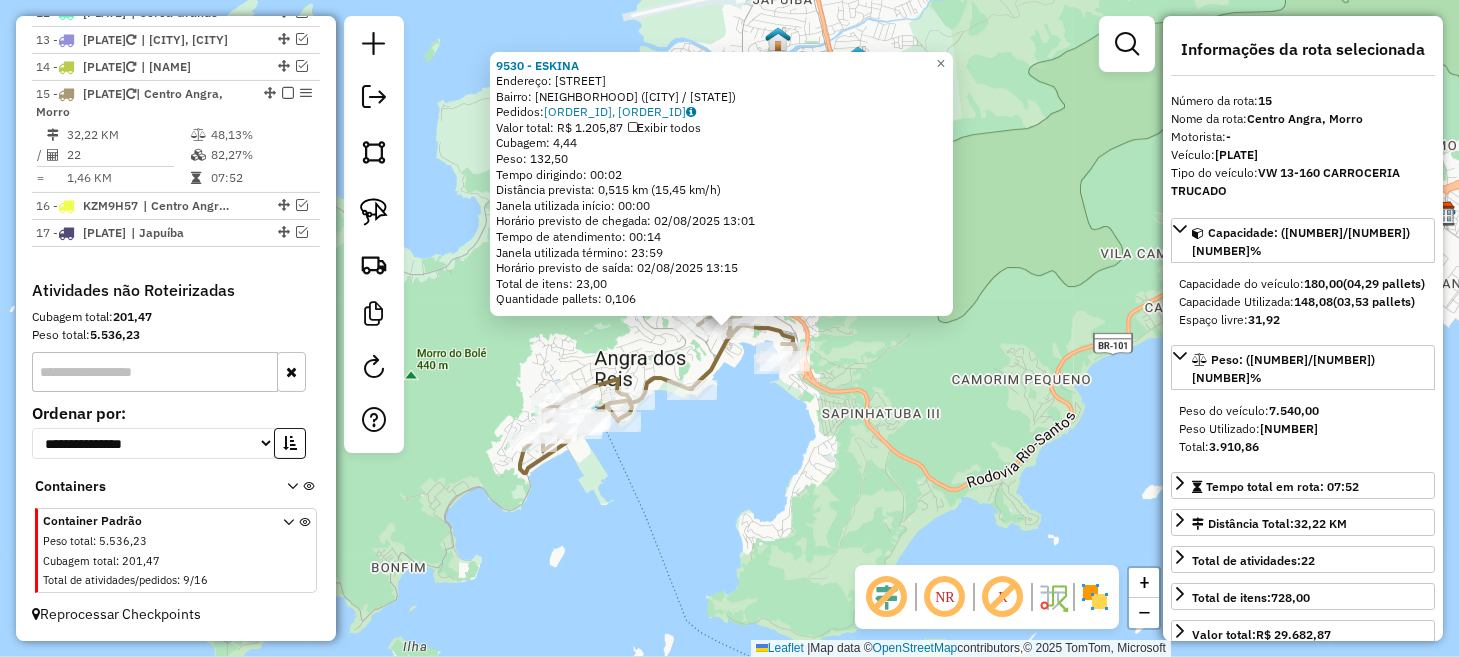 click on "9530 - ESKINA  Endereço:  LUIGI DE AMENDOLA 2-8   Bairro: PRAIA DA CHACARA (ANGRA DOS REIS / RJ)   Pedidos:  01857810, 01857811   Valor total: R$ 1.205,87   Exibir todos   Cubagem: 4,44  Peso: 132,50  Tempo dirigindo: 00:02   Distância prevista: 0,515 km (15,45 km/h)   Janela utilizada início: 00:00   Horário previsto de chegada: 02/08/2025 13:01   Tempo de atendimento: 00:14   Janela utilizada término: 23:59   Horário previsto de saída: 02/08/2025 13:15   Total de itens: 23,00   Quantidade pallets: 0,106  × Janela de atendimento Grade de atendimento Capacidade Transportadoras Veículos Cliente Pedidos  Rotas Selecione os dias de semana para filtrar as janelas de atendimento  Seg   Ter   Qua   Qui   Sex   Sáb   Dom  Informe o período da janela de atendimento: De: Até:  Filtrar exatamente a janela do cliente  Considerar janela de atendimento padrão  Selecione os dias de semana para filtrar as grades de atendimento  Seg   Ter   Qua   Qui   Sex   Sáb   Dom   Peso mínimo:   Peso máximo:   De:  De:" 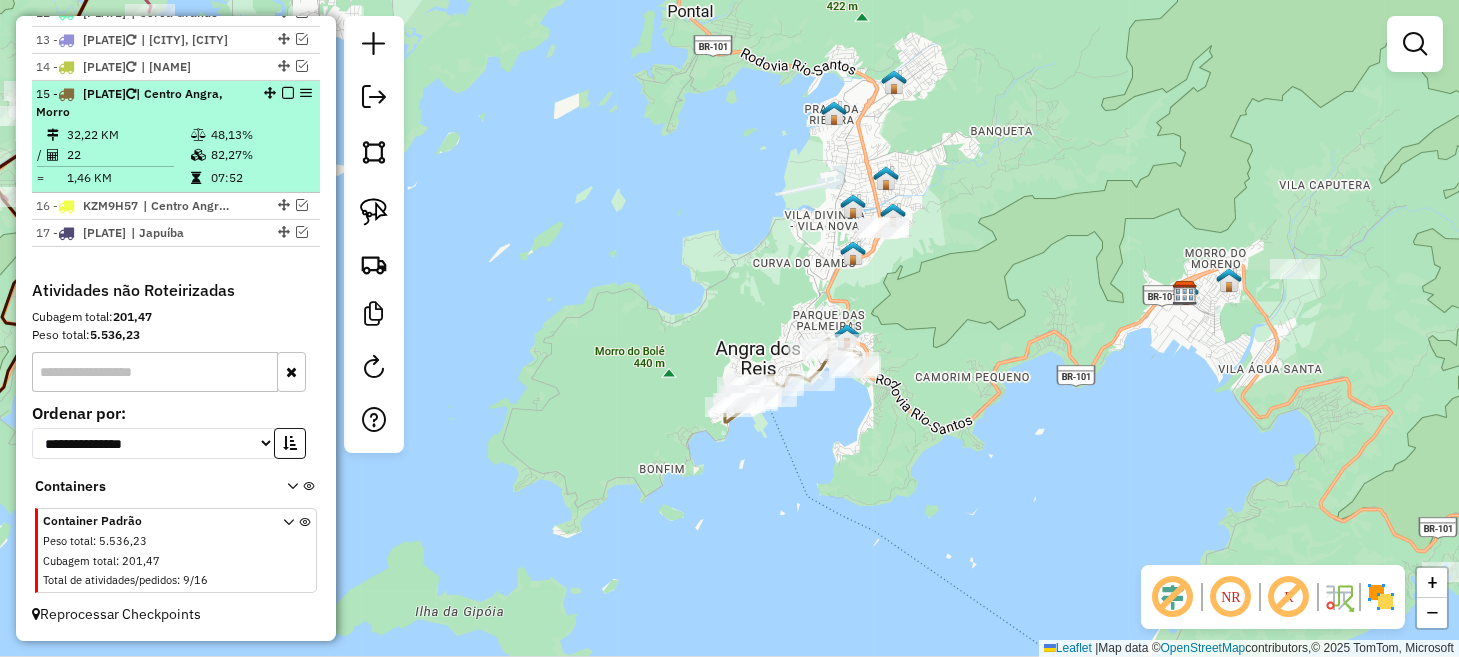 click at bounding box center (288, 93) 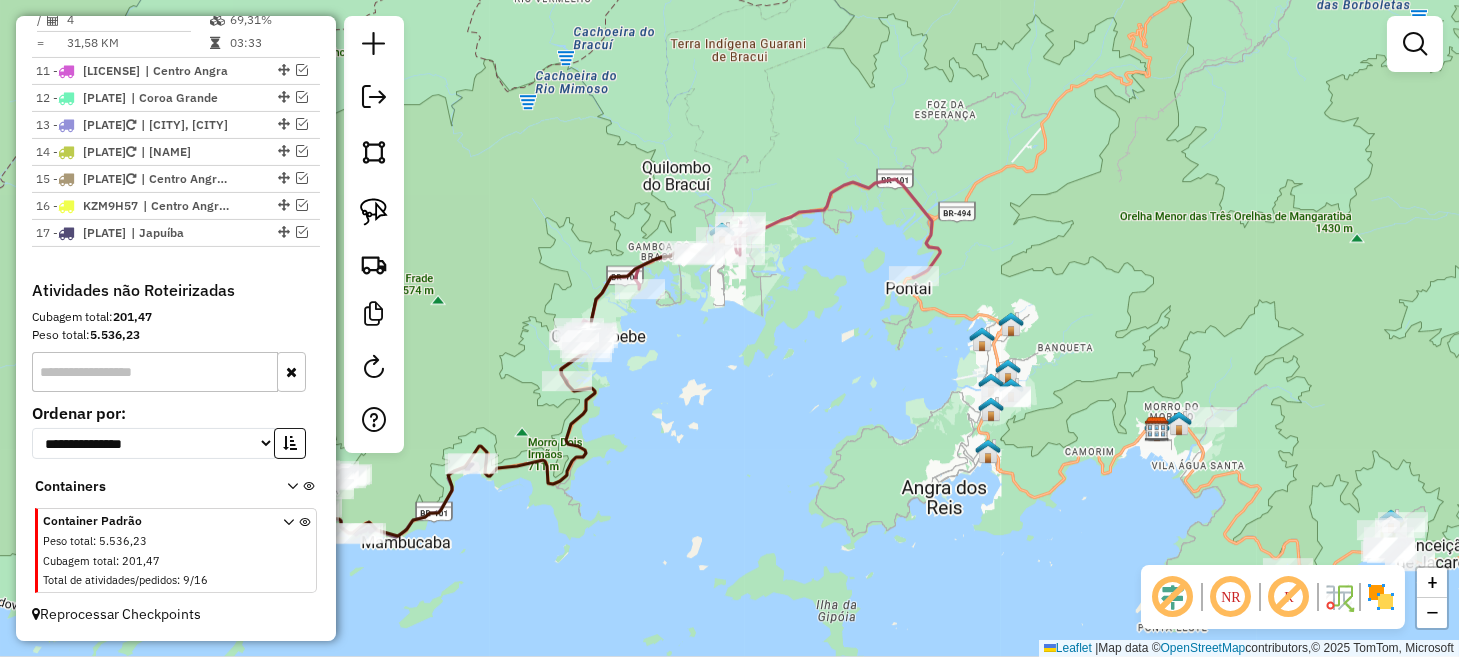 drag, startPoint x: 595, startPoint y: 298, endPoint x: 857, endPoint y: 461, distance: 308.56604 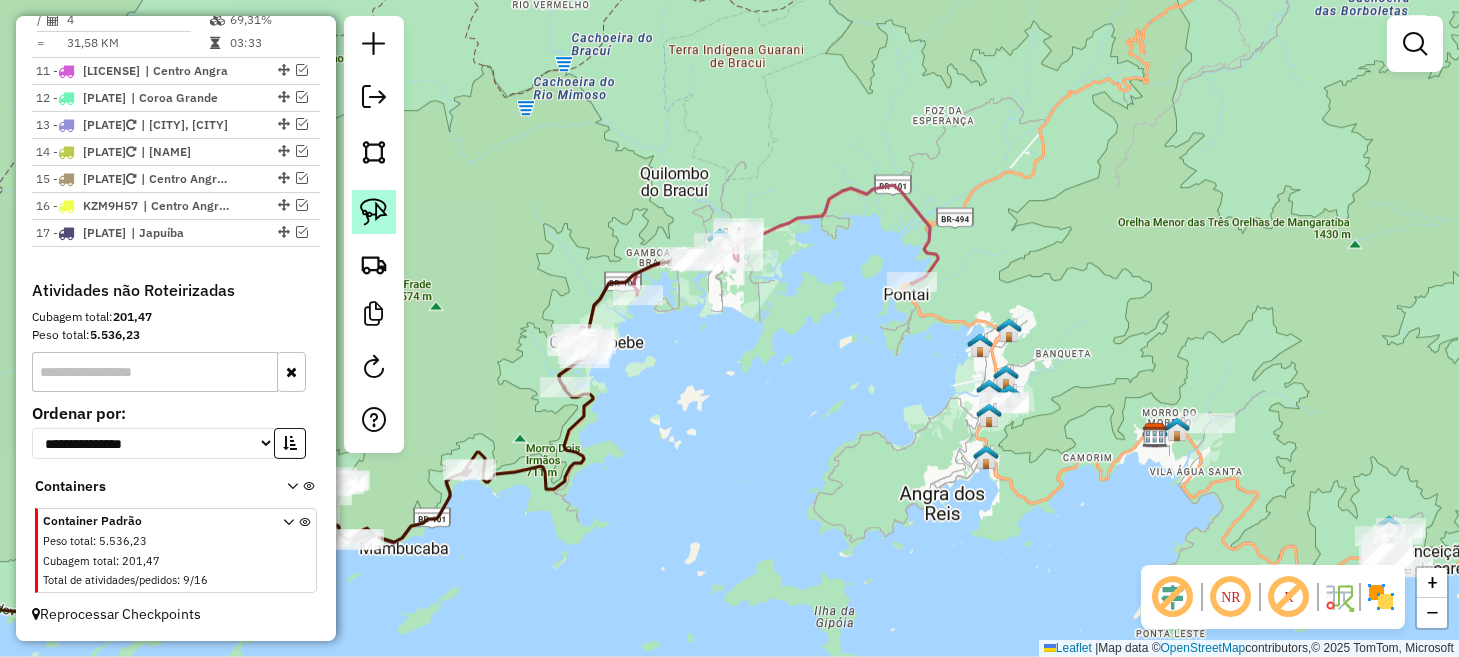 click 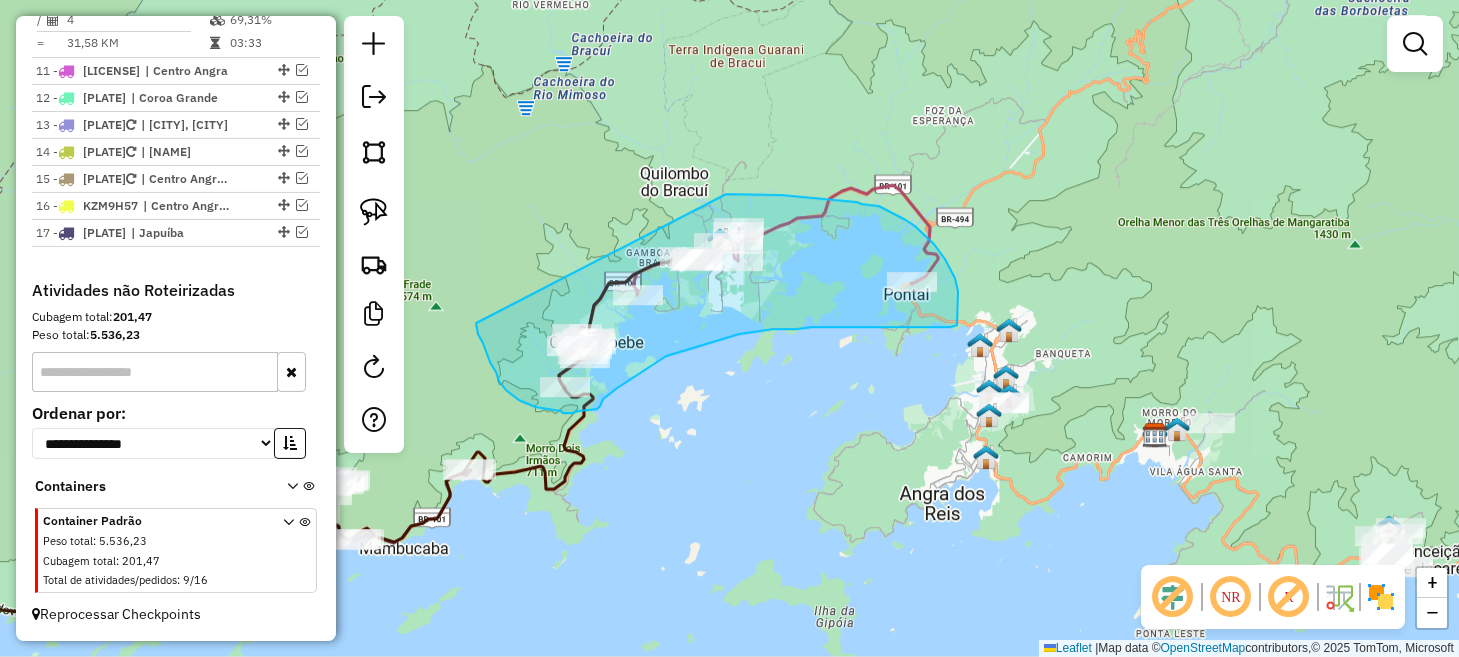 drag, startPoint x: 476, startPoint y: 323, endPoint x: 726, endPoint y: 194, distance: 281.3201 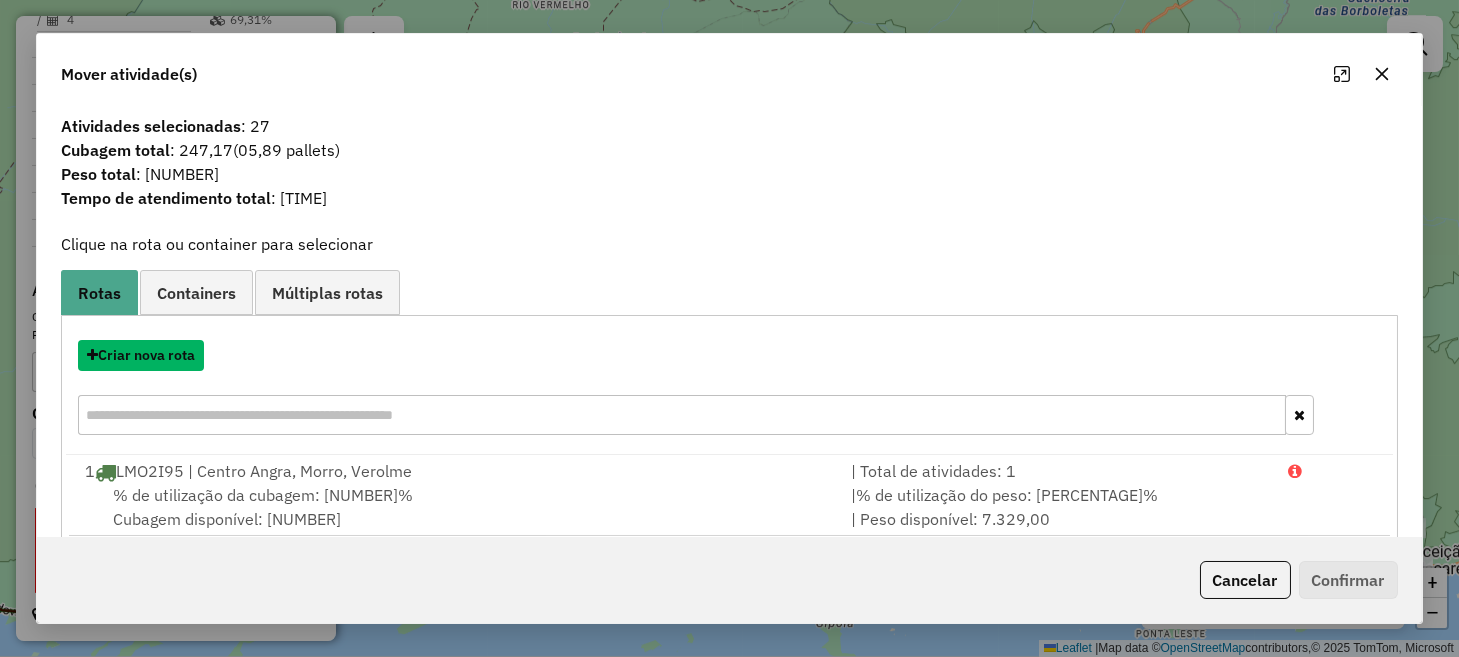 click on "Criar nova rota" at bounding box center [141, 355] 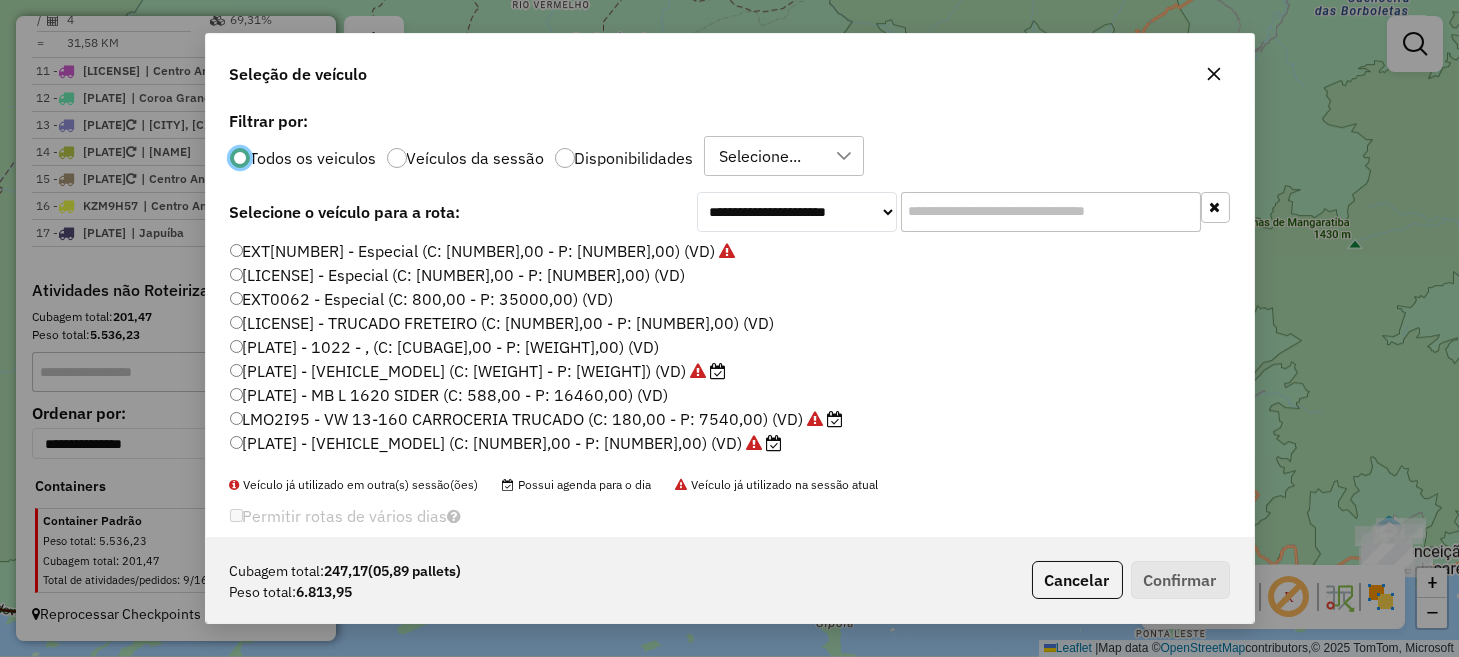 scroll, scrollTop: 10, scrollLeft: 6, axis: both 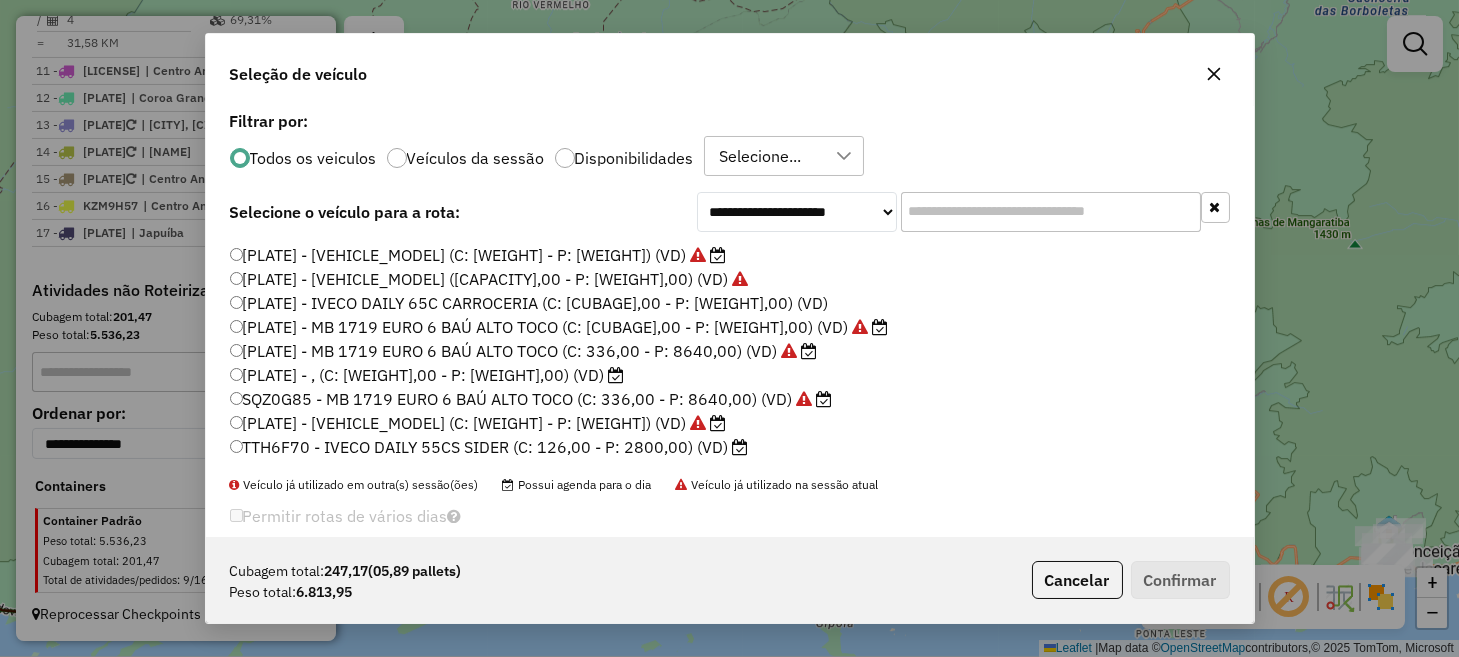 click on "[PLATE] - MB [NUMBER] EURO 6 BAÚ ALTO TOCO (C: [NUMBER],00 - P: [NUMBER],00) (VD)" 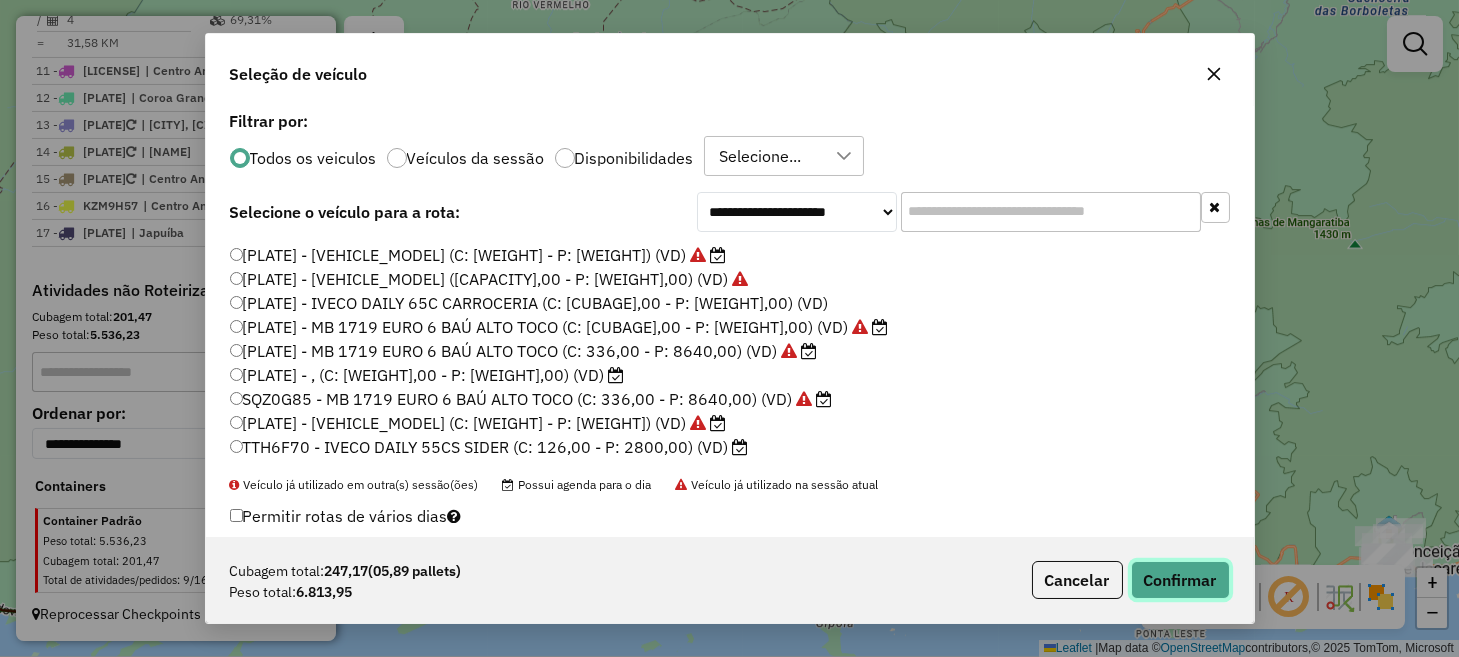 click on "Confirmar" 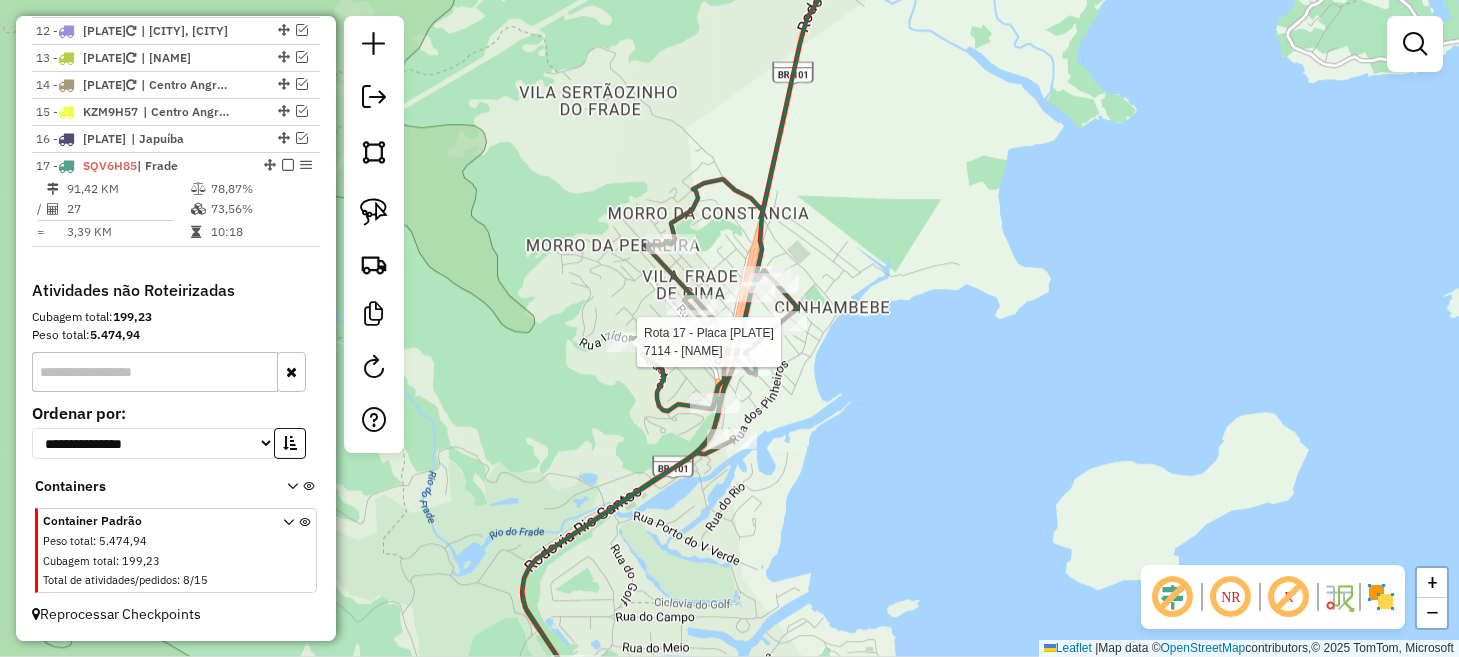 select on "*********" 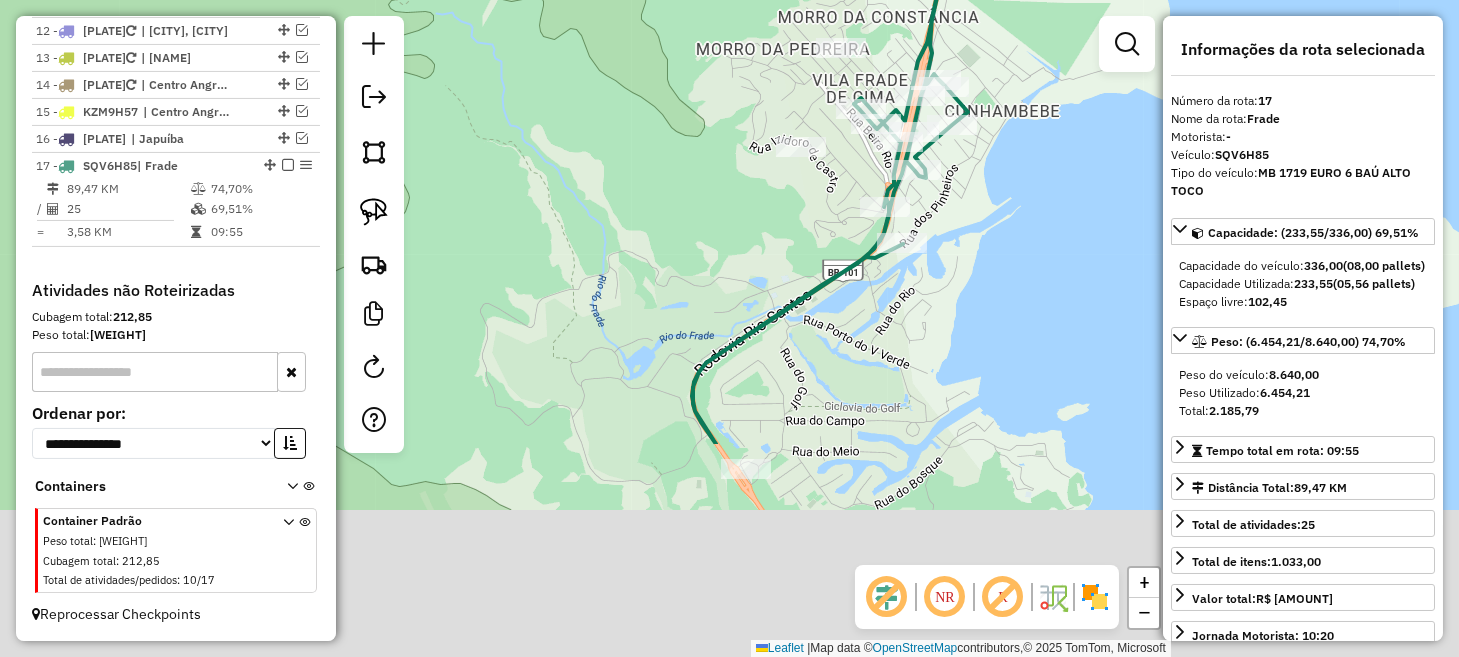 drag, startPoint x: 563, startPoint y: 419, endPoint x: 663, endPoint y: 174, distance: 264.62238 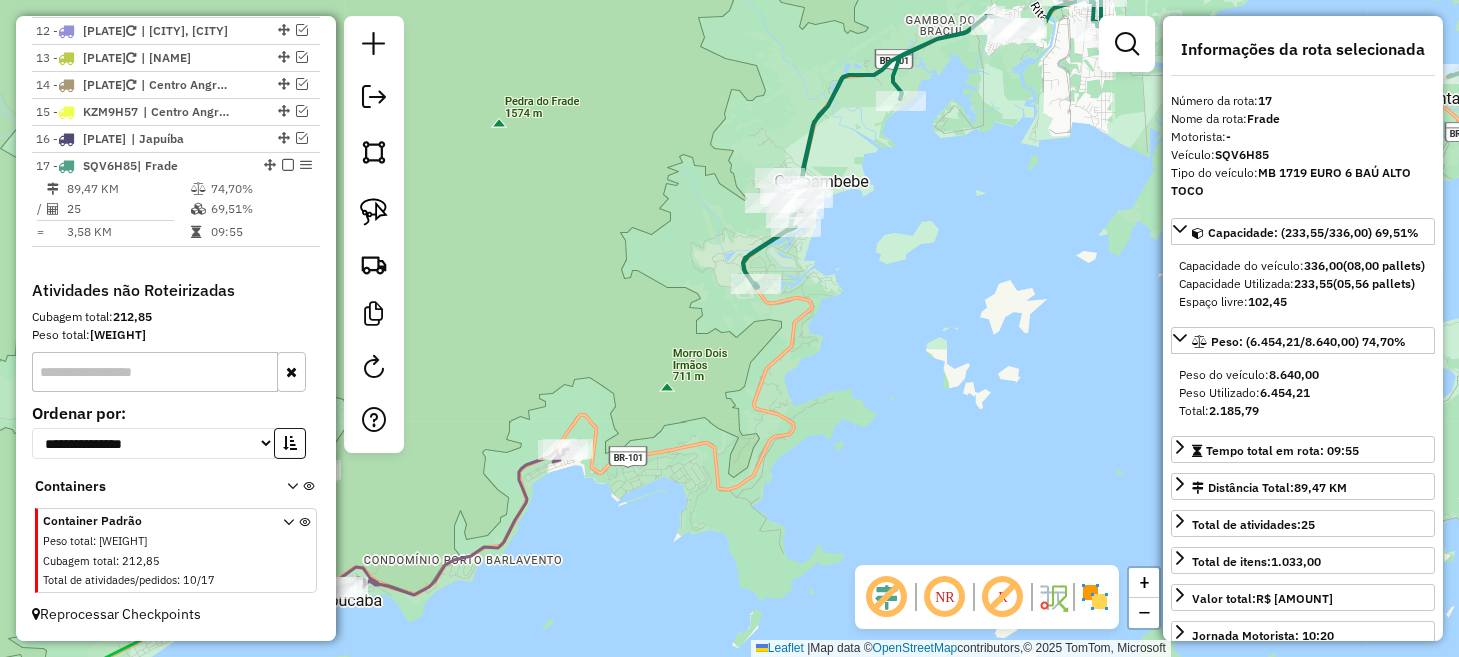 drag, startPoint x: 580, startPoint y: 388, endPoint x: 667, endPoint y: 371, distance: 88.64536 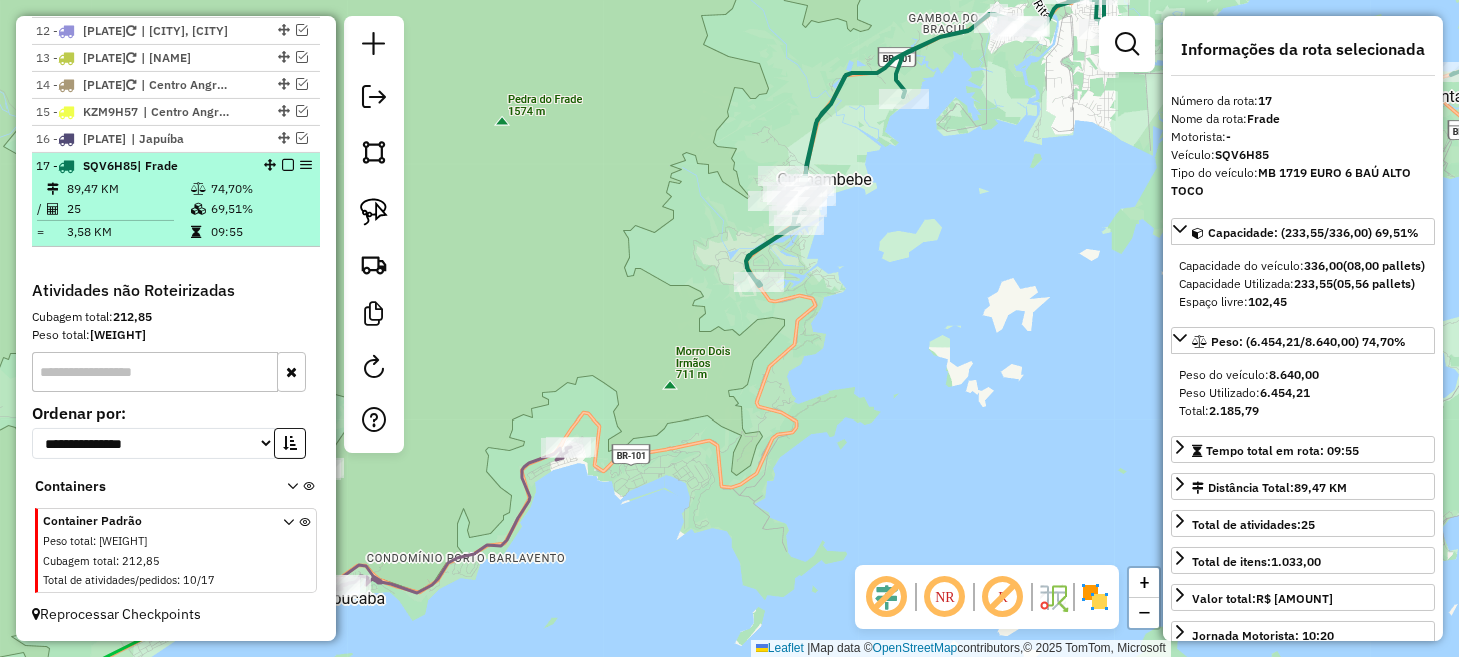 click at bounding box center [288, 165] 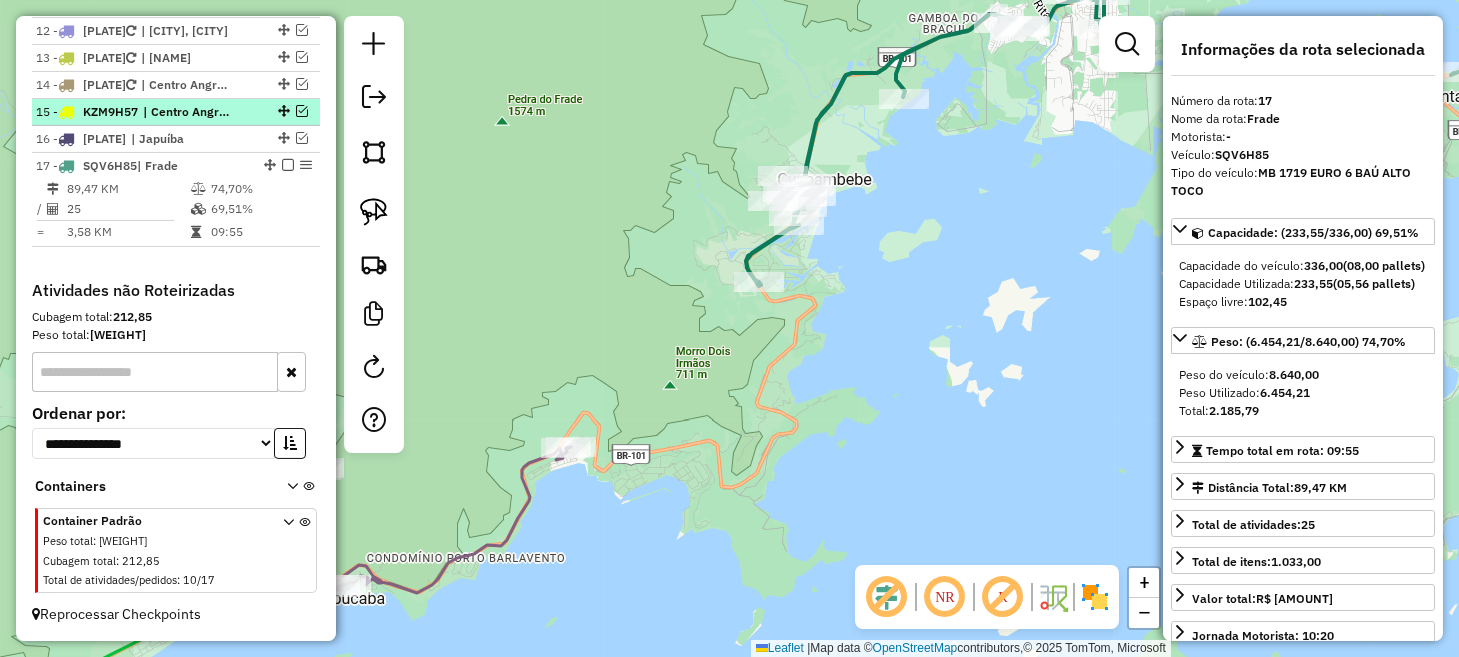 scroll, scrollTop: 1749, scrollLeft: 0, axis: vertical 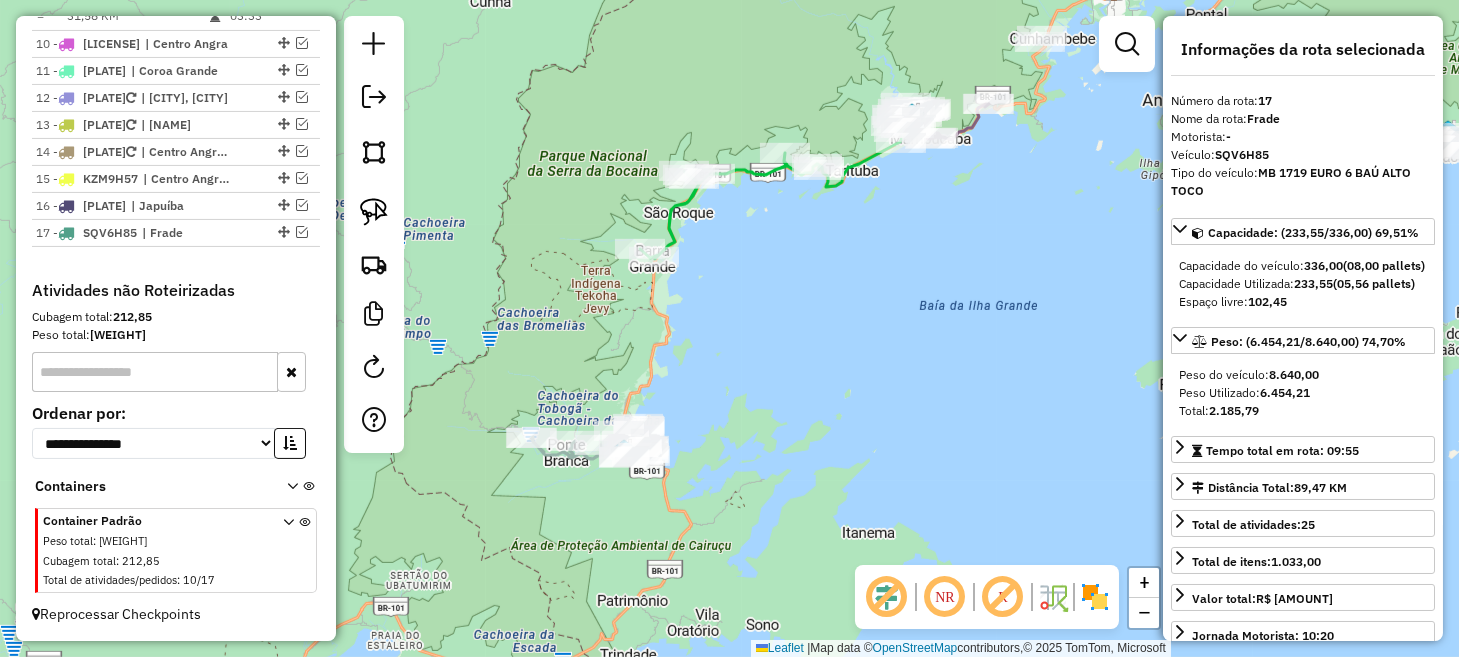 drag, startPoint x: 615, startPoint y: 390, endPoint x: 1033, endPoint y: 190, distance: 463.3832 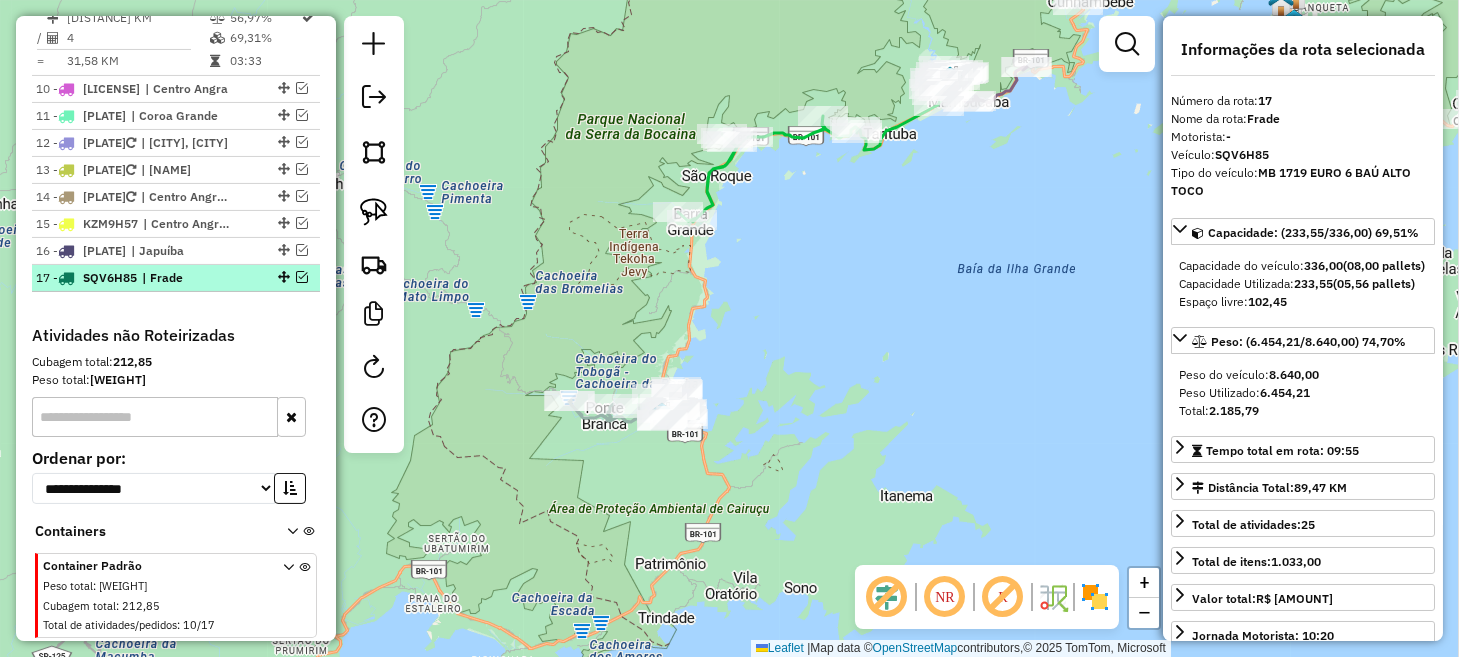 scroll, scrollTop: 1649, scrollLeft: 0, axis: vertical 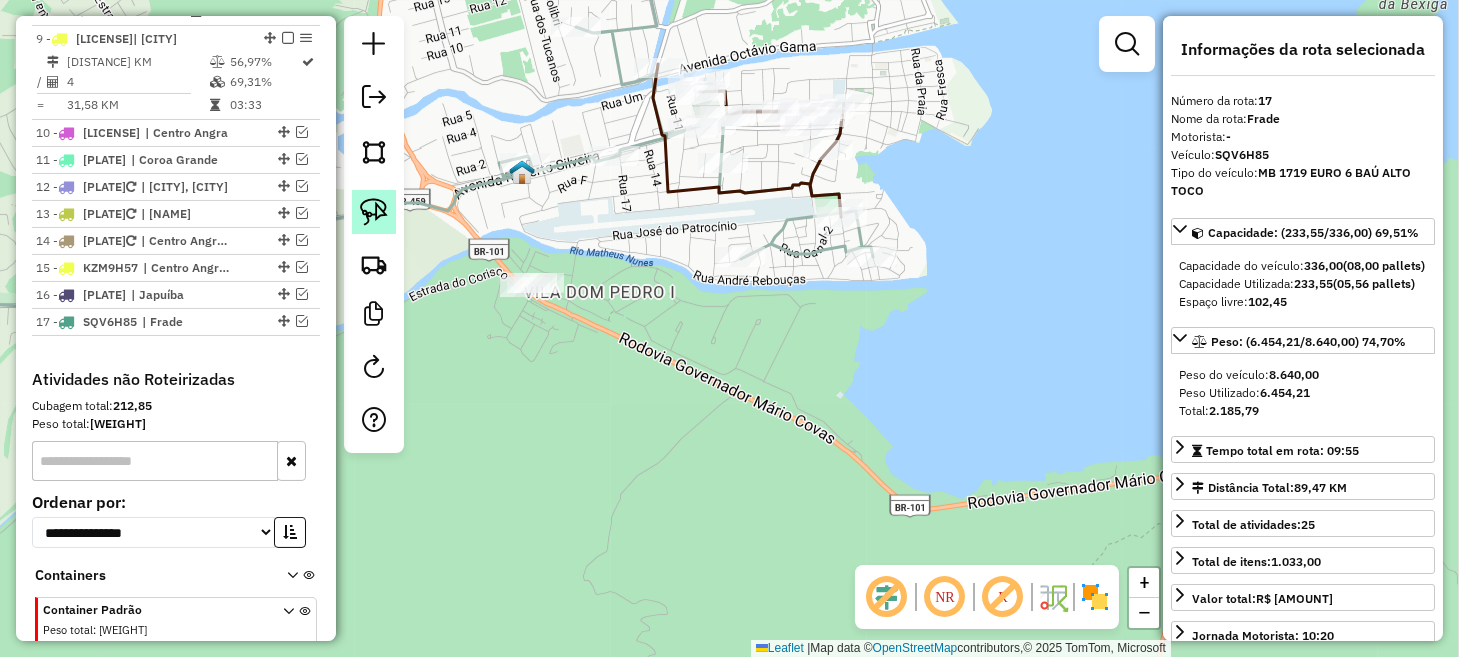 click 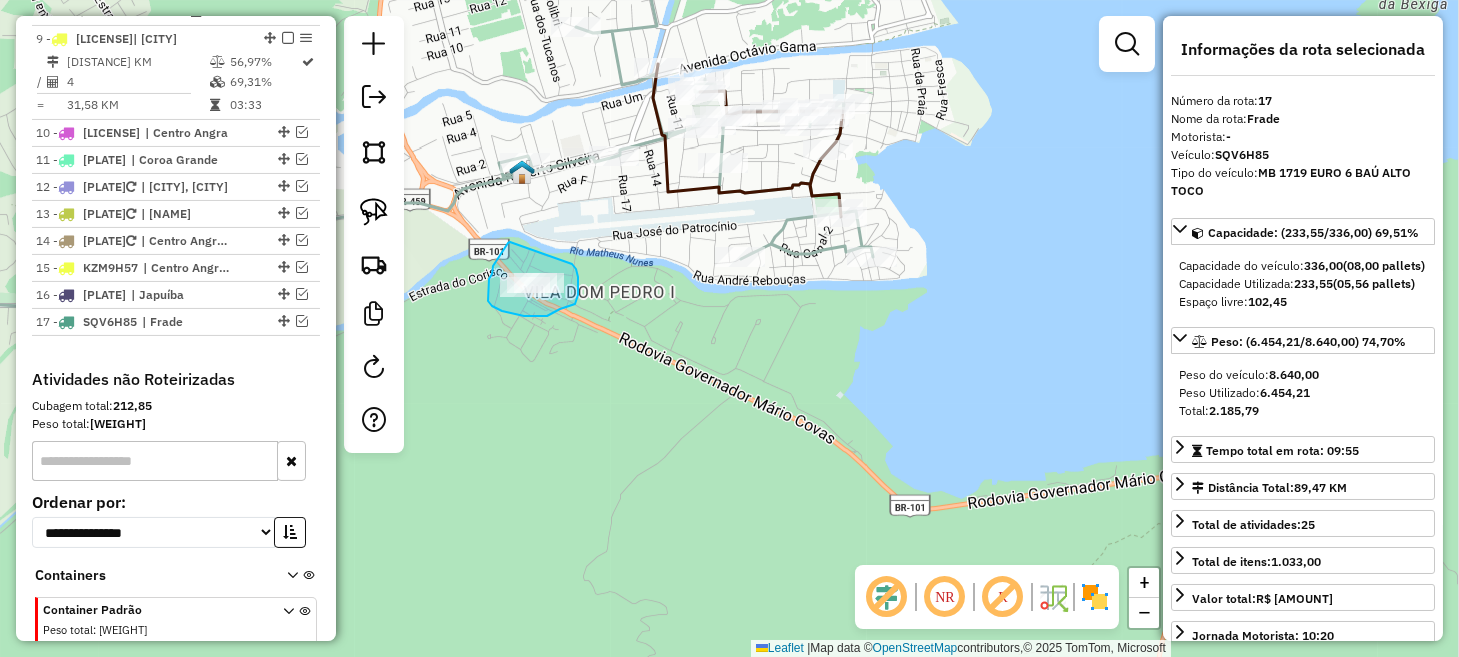 drag, startPoint x: 490, startPoint y: 277, endPoint x: 565, endPoint y: 261, distance: 76.687675 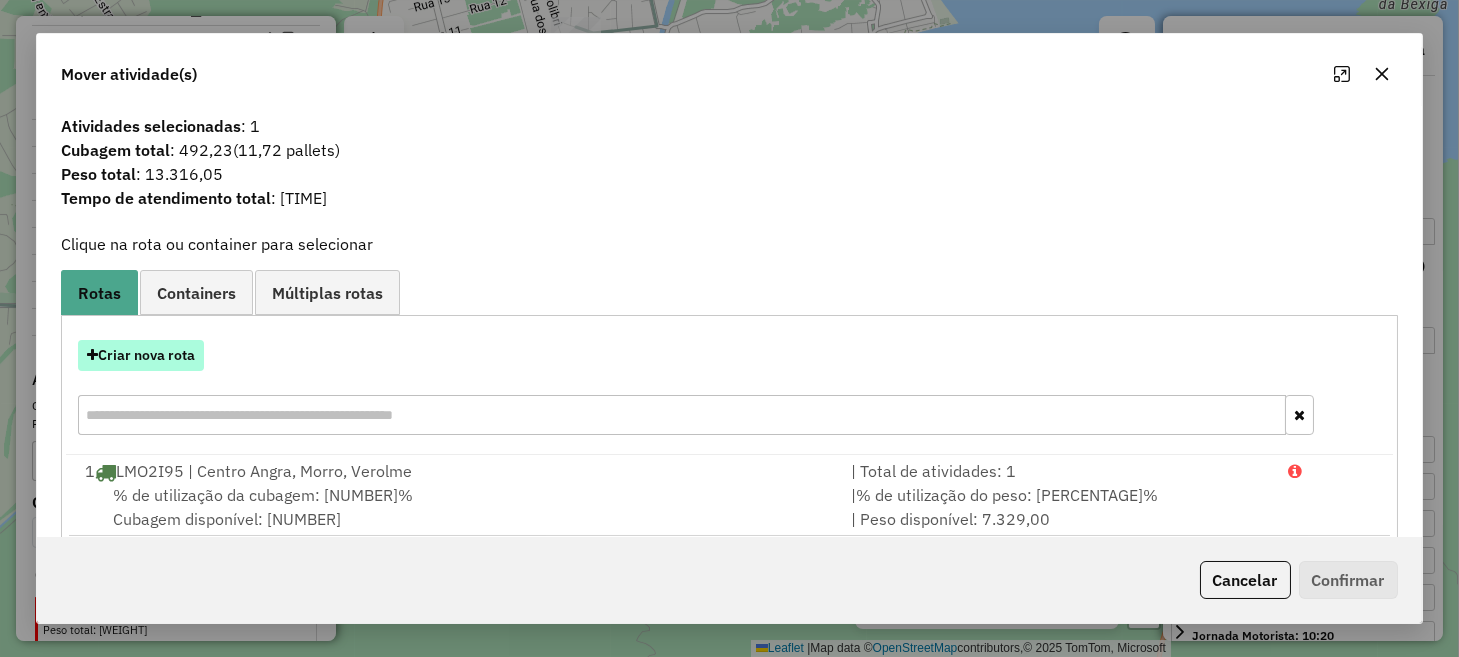 click on "Criar nova rota" at bounding box center [141, 355] 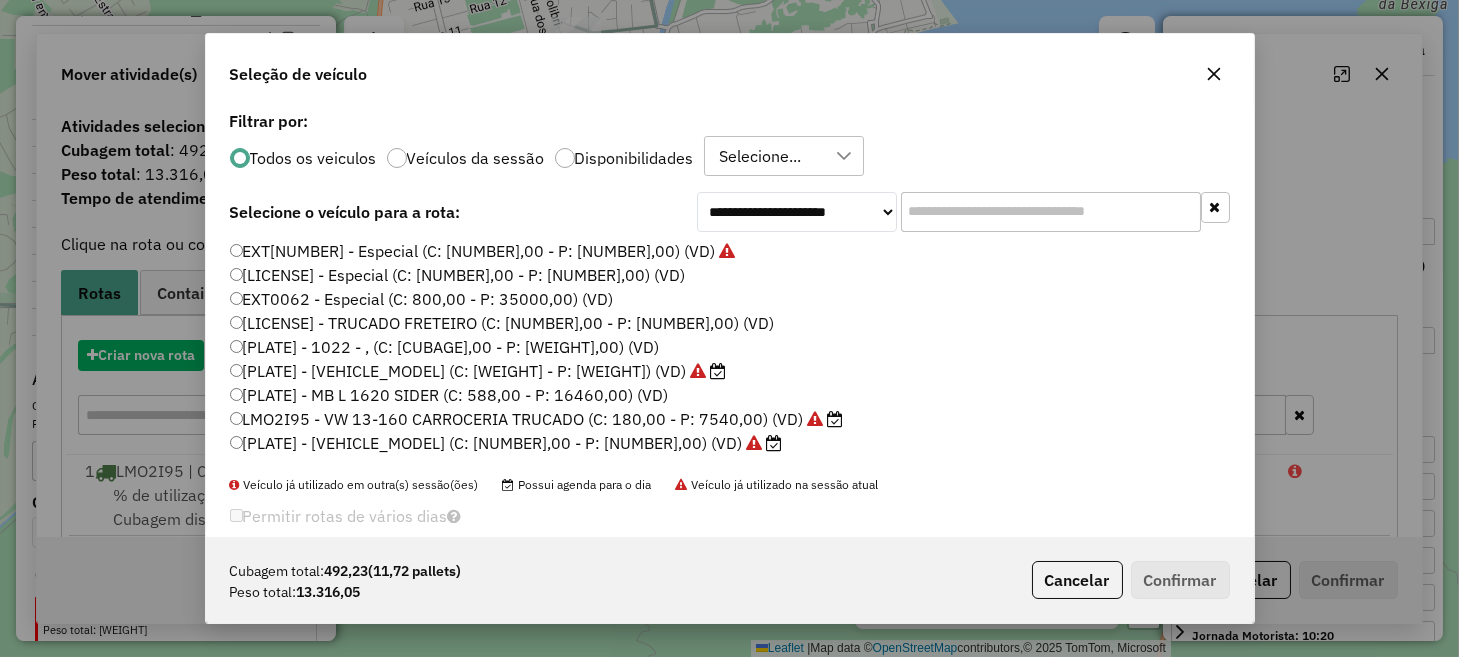 scroll, scrollTop: 10, scrollLeft: 6, axis: both 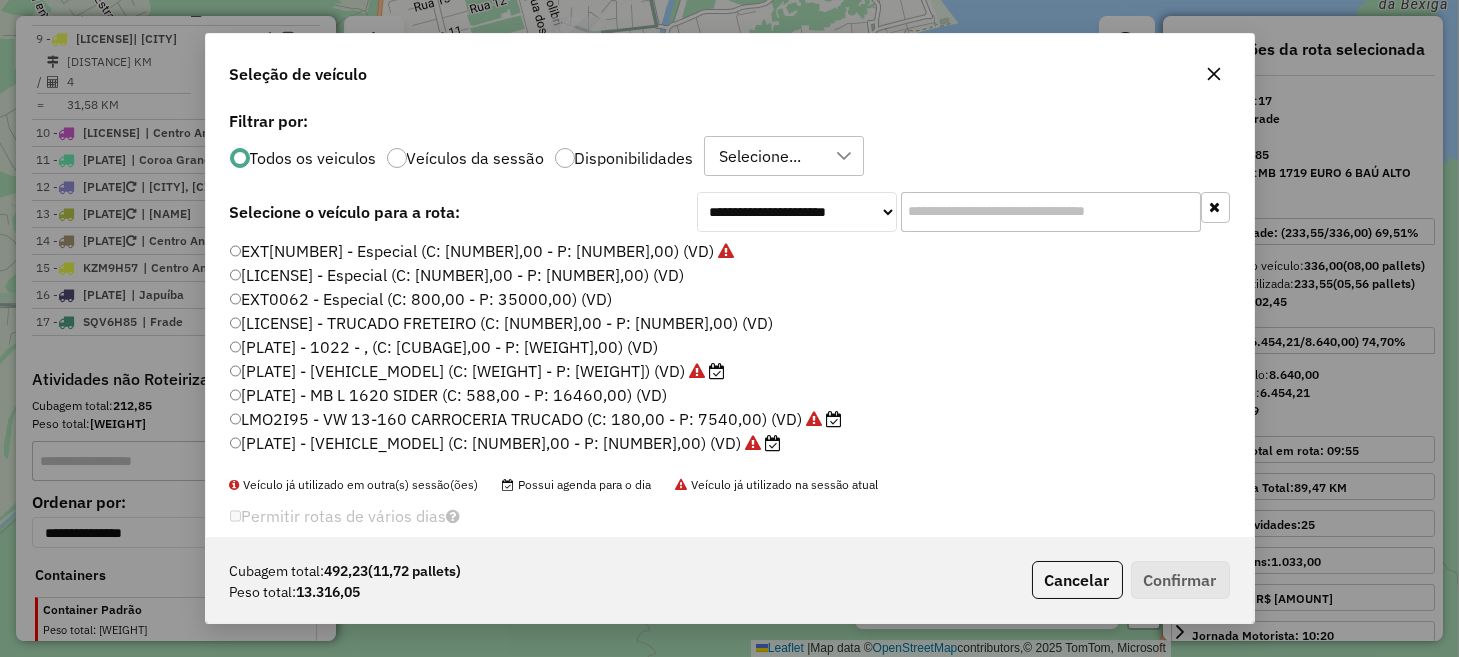 click on "[PLATE] - MB L [NUMBER] SIDER (C: [NUMBER],00 - P: [NUMBER],00) (VD)" 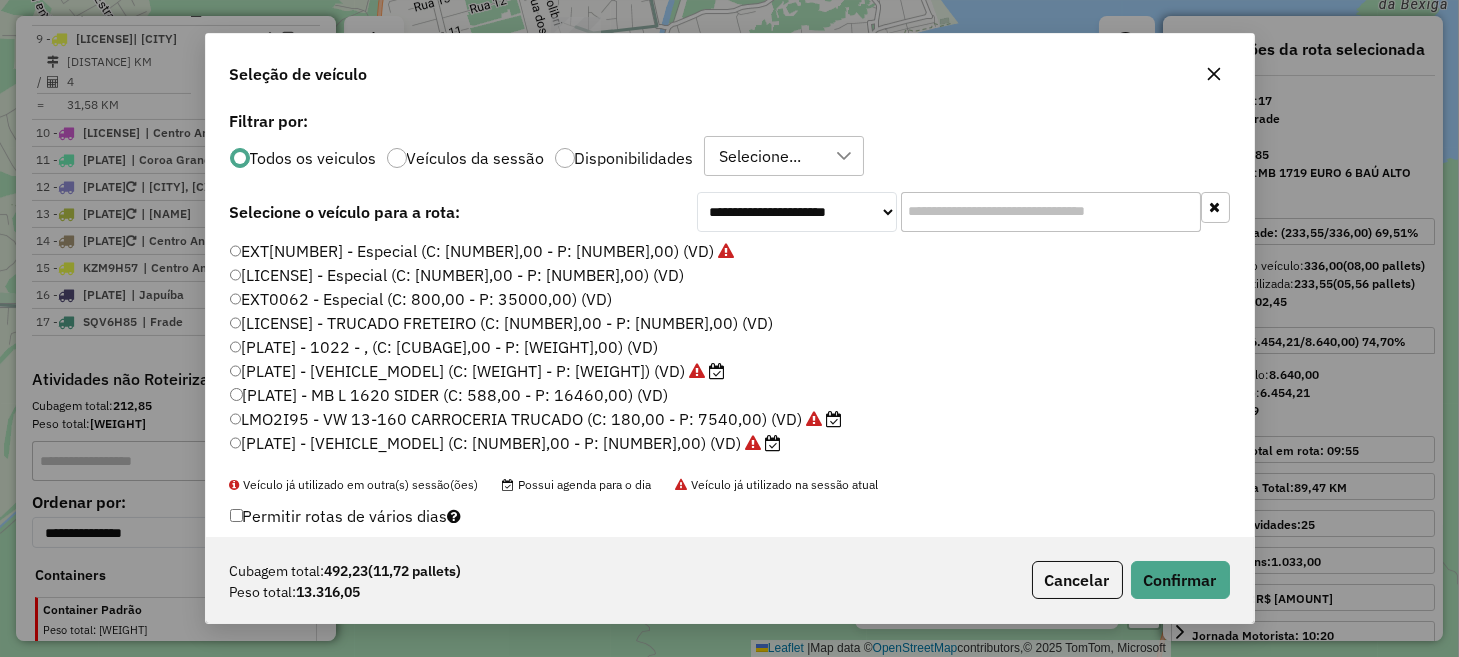 click on "Cubagem total:  492,23   (11,72 pallets)  Peso total: 13.316,05  Cancelar   Confirmar" 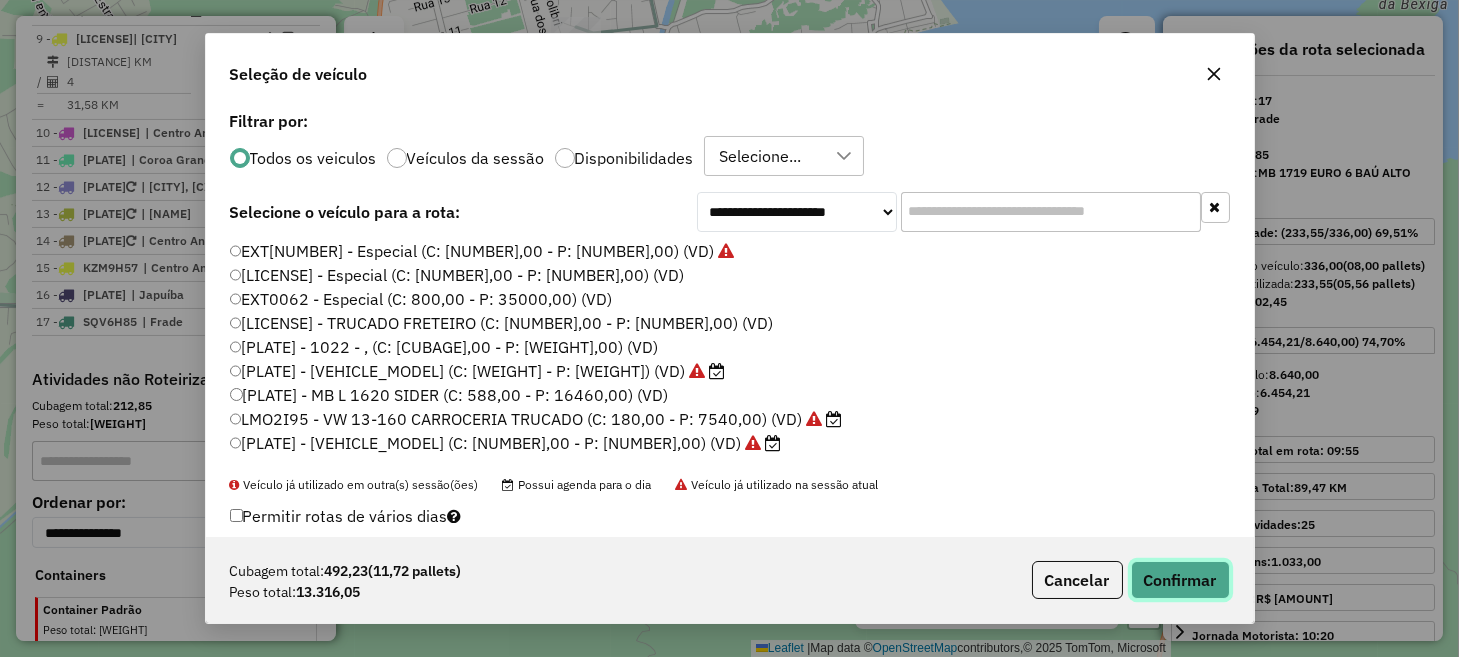 click on "Confirmar" 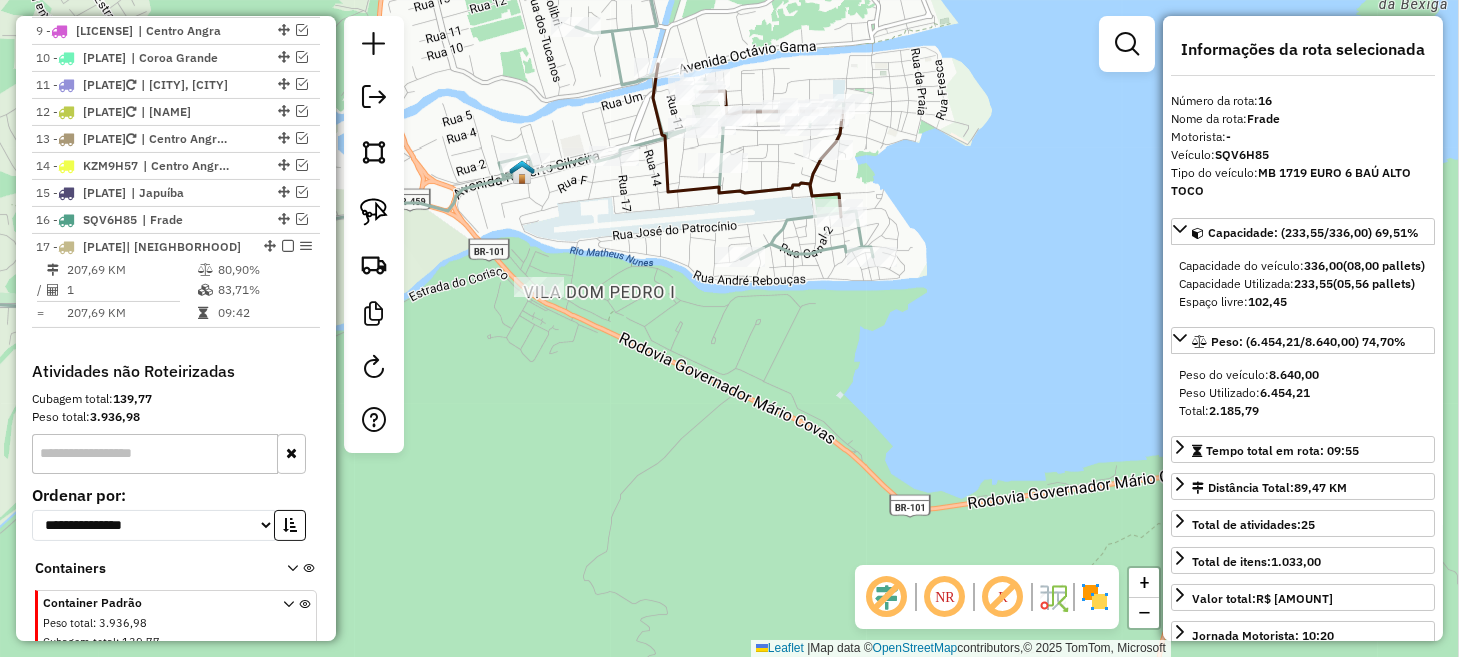 scroll, scrollTop: 1724, scrollLeft: 0, axis: vertical 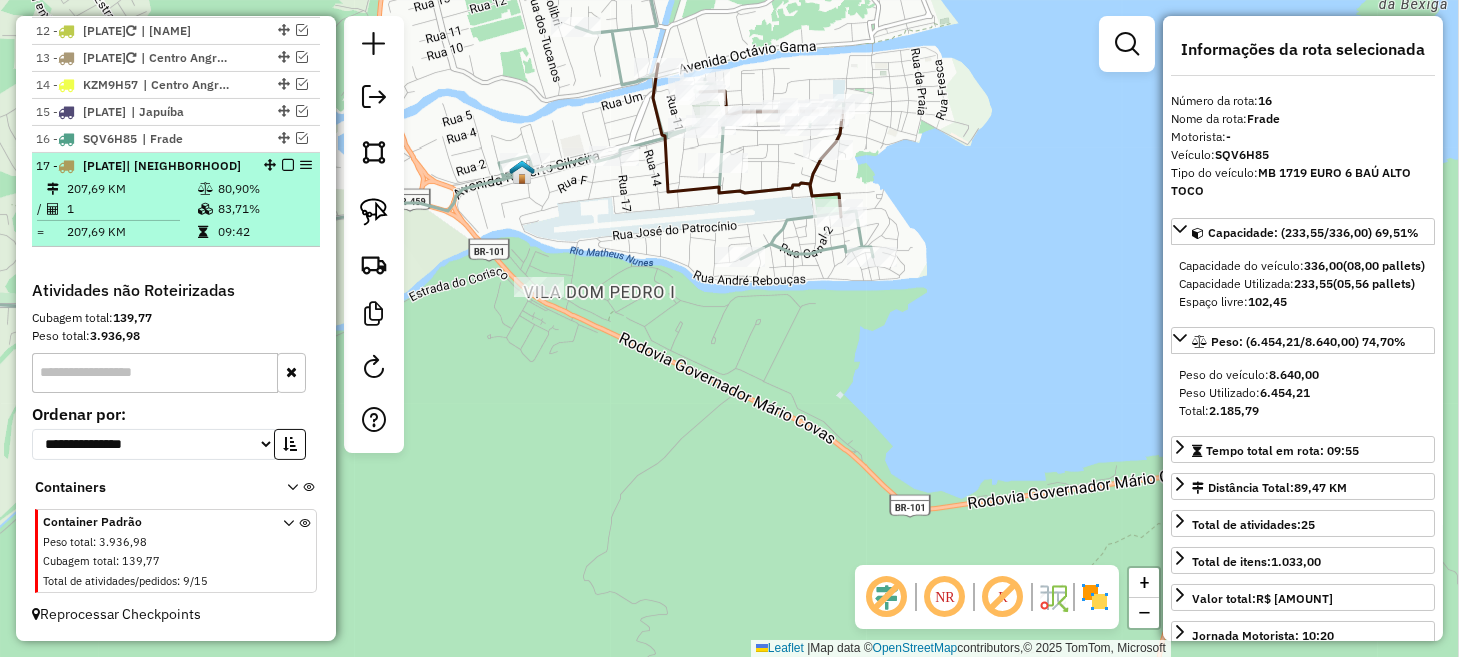 click at bounding box center [288, 165] 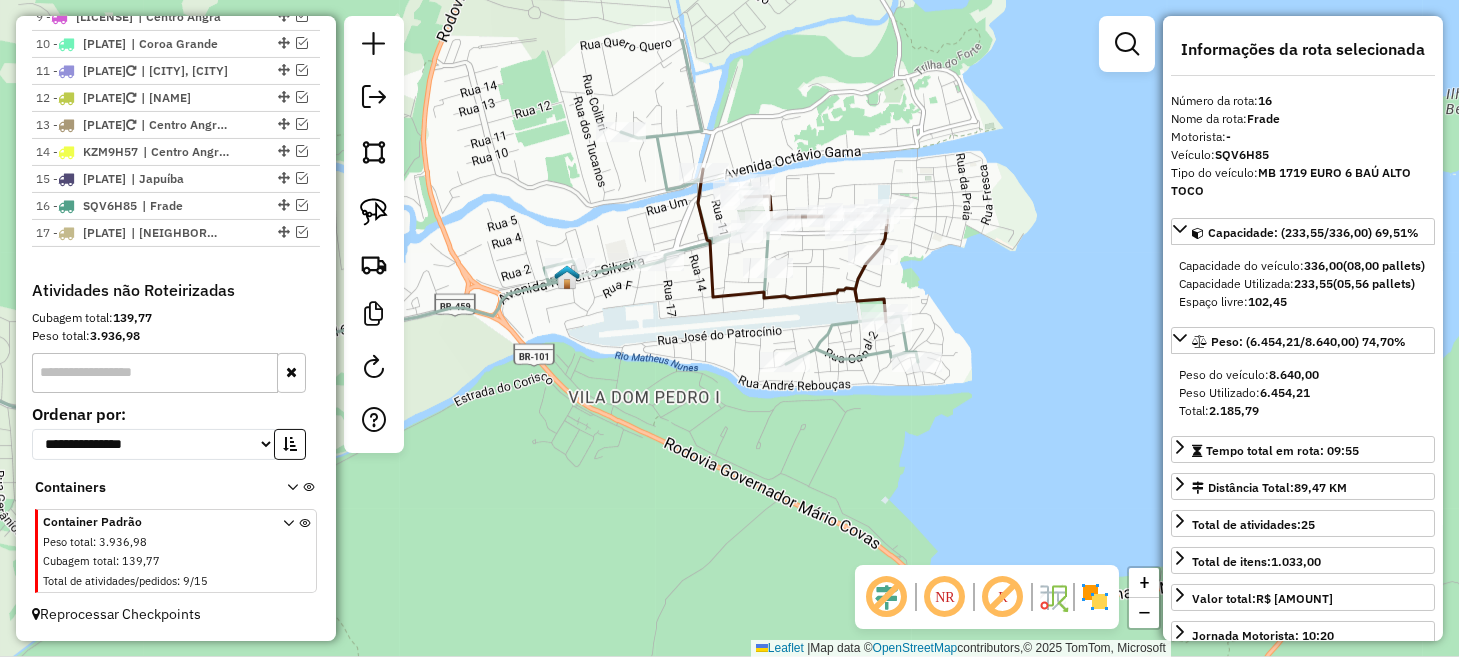 drag, startPoint x: 626, startPoint y: 336, endPoint x: 582, endPoint y: 461, distance: 132.51793 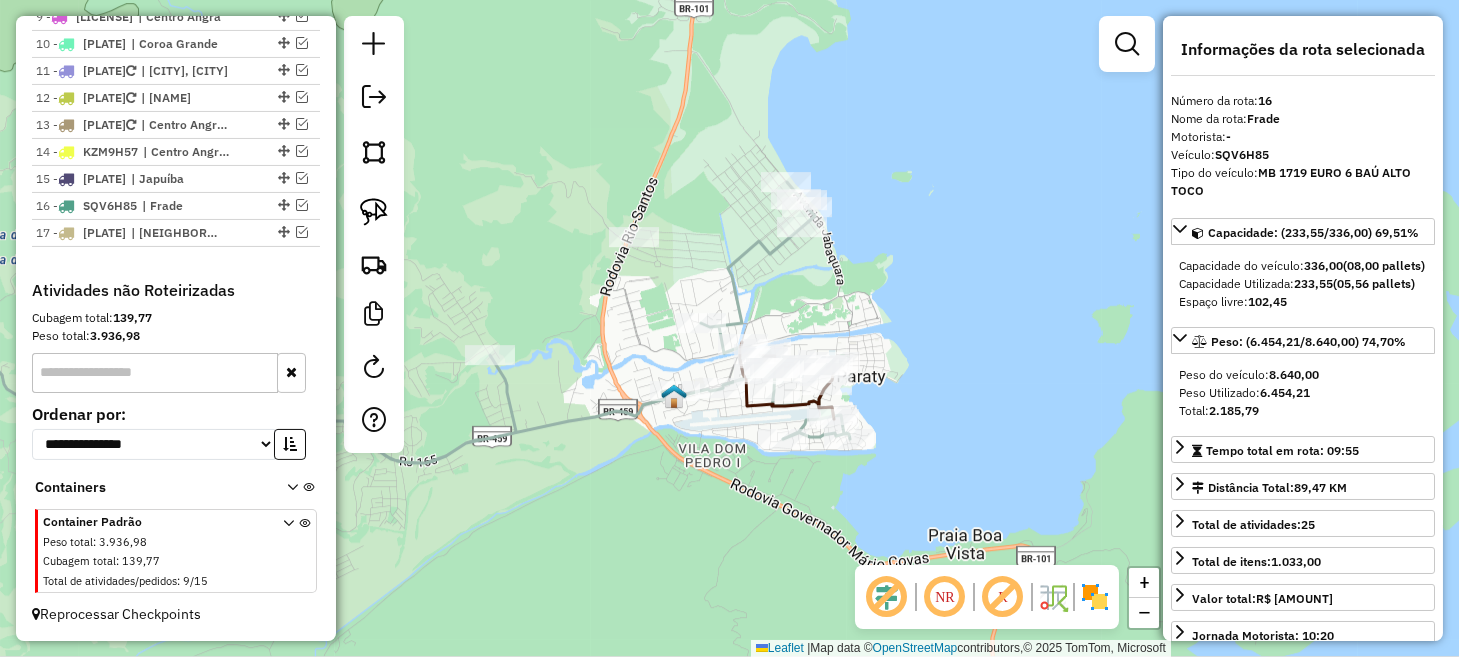 drag, startPoint x: 558, startPoint y: 454, endPoint x: 694, endPoint y: 519, distance: 150.73486 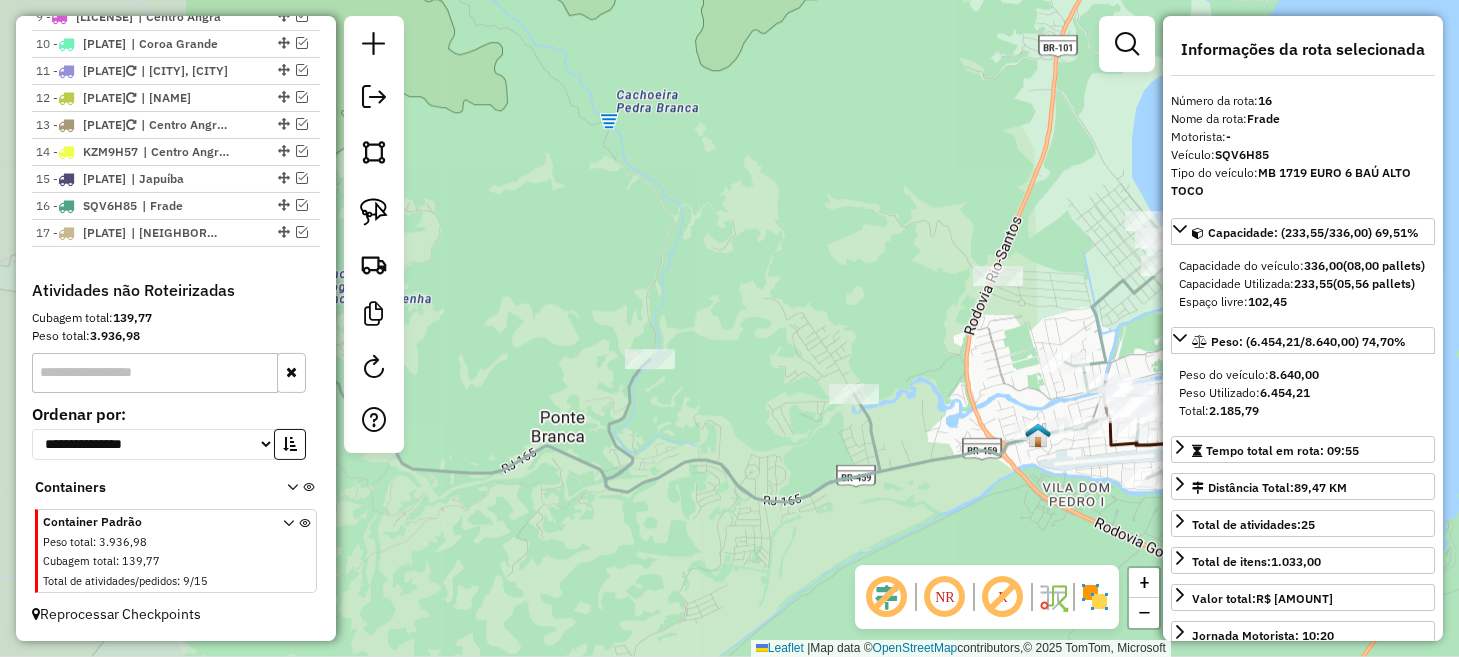 drag, startPoint x: 778, startPoint y: 453, endPoint x: 999, endPoint y: 514, distance: 229.26404 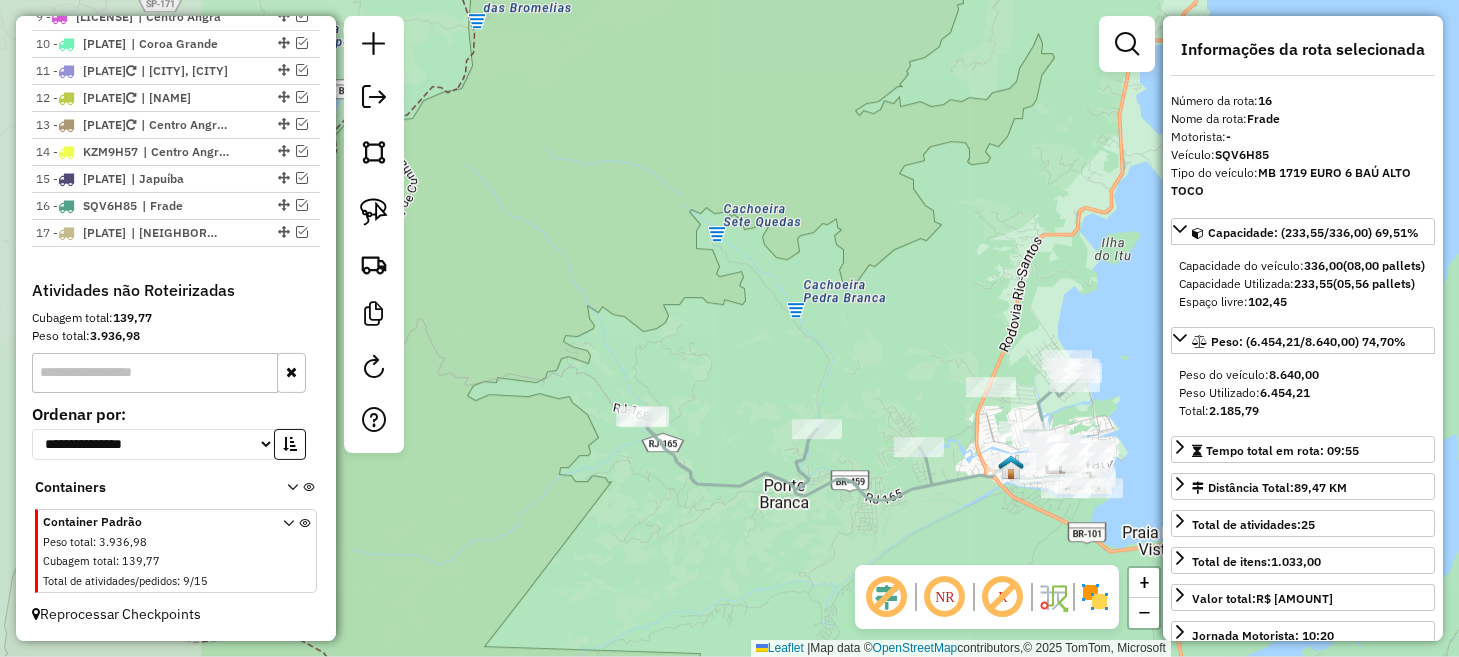 drag, startPoint x: 1027, startPoint y: 505, endPoint x: 851, endPoint y: 496, distance: 176.22997 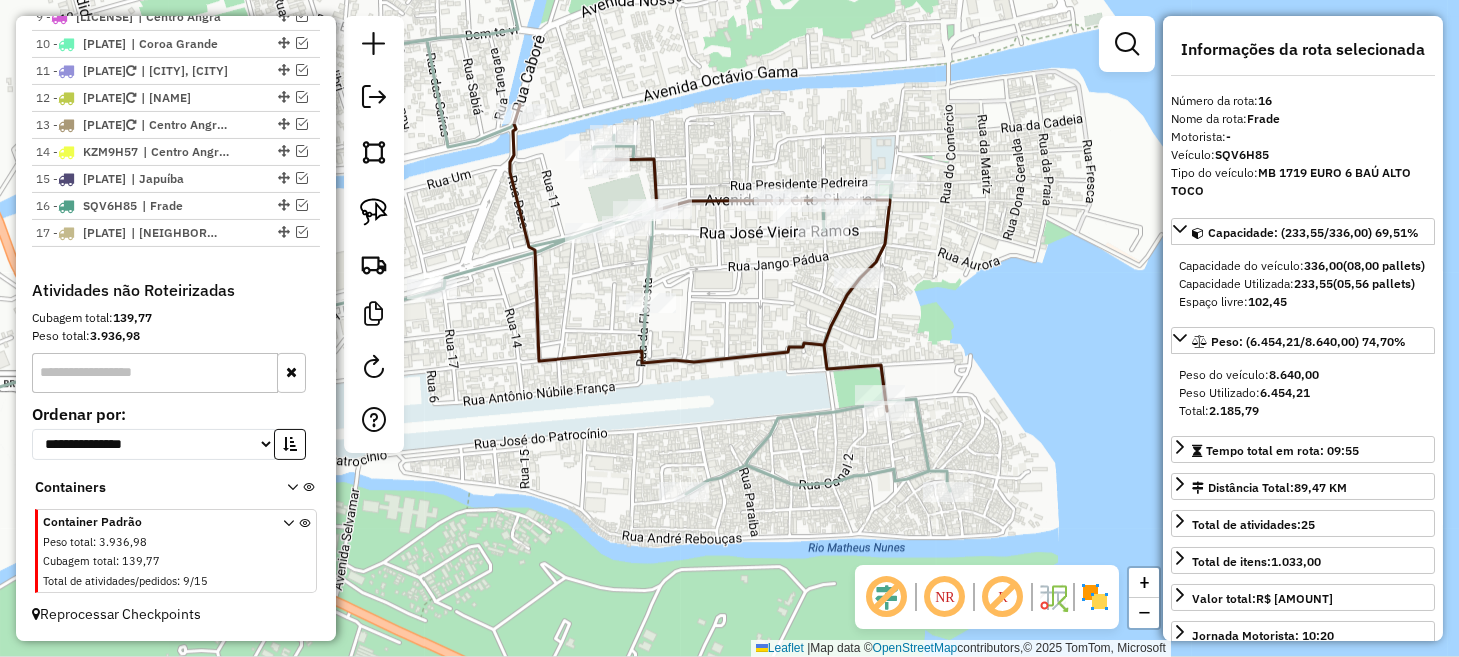drag, startPoint x: 1040, startPoint y: 409, endPoint x: 980, endPoint y: 331, distance: 98.40732 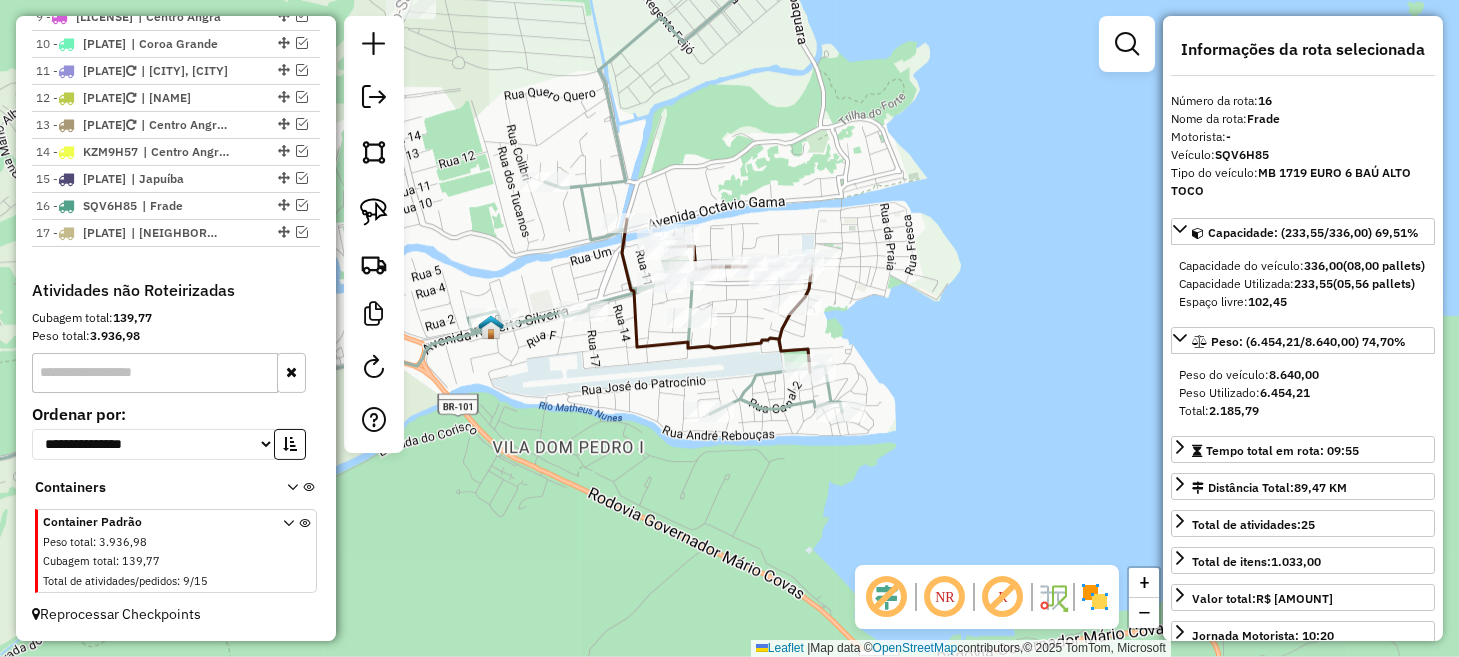drag, startPoint x: 379, startPoint y: 212, endPoint x: 421, endPoint y: 261, distance: 64.53681 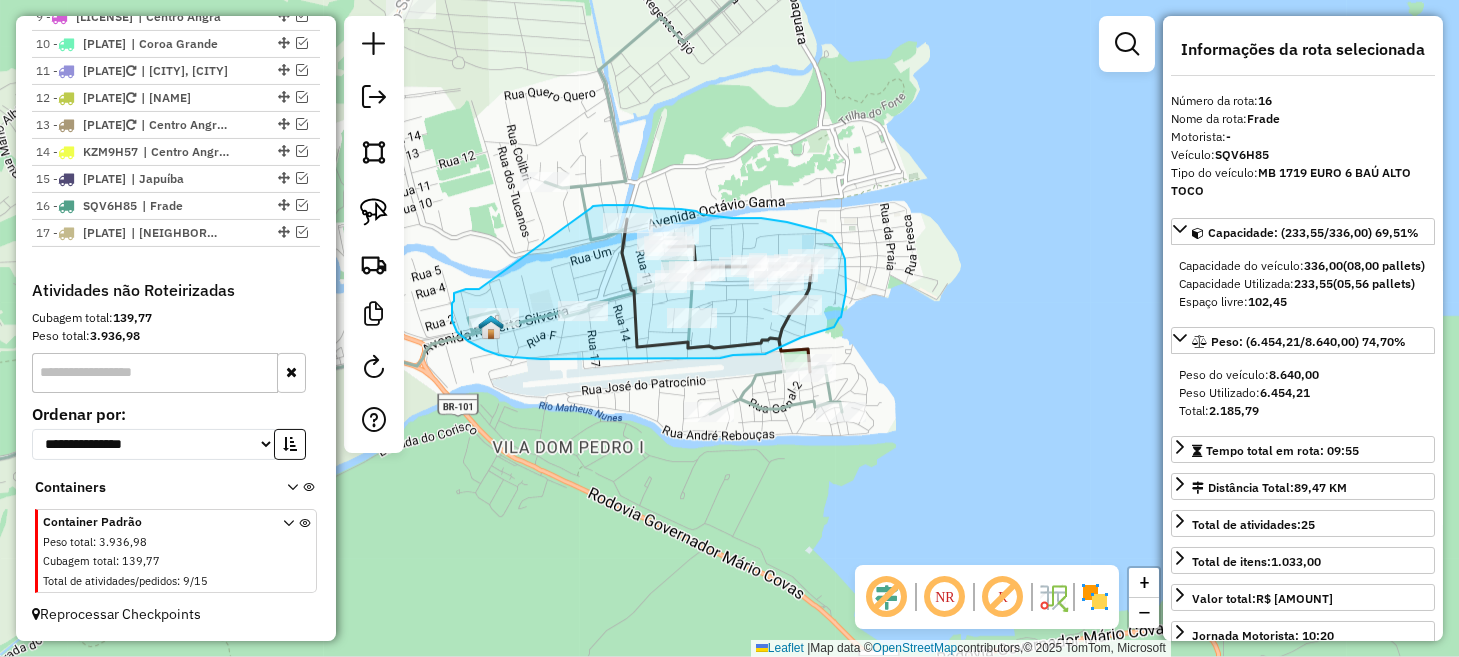 drag, startPoint x: 474, startPoint y: 289, endPoint x: 591, endPoint y: 208, distance: 142.30249 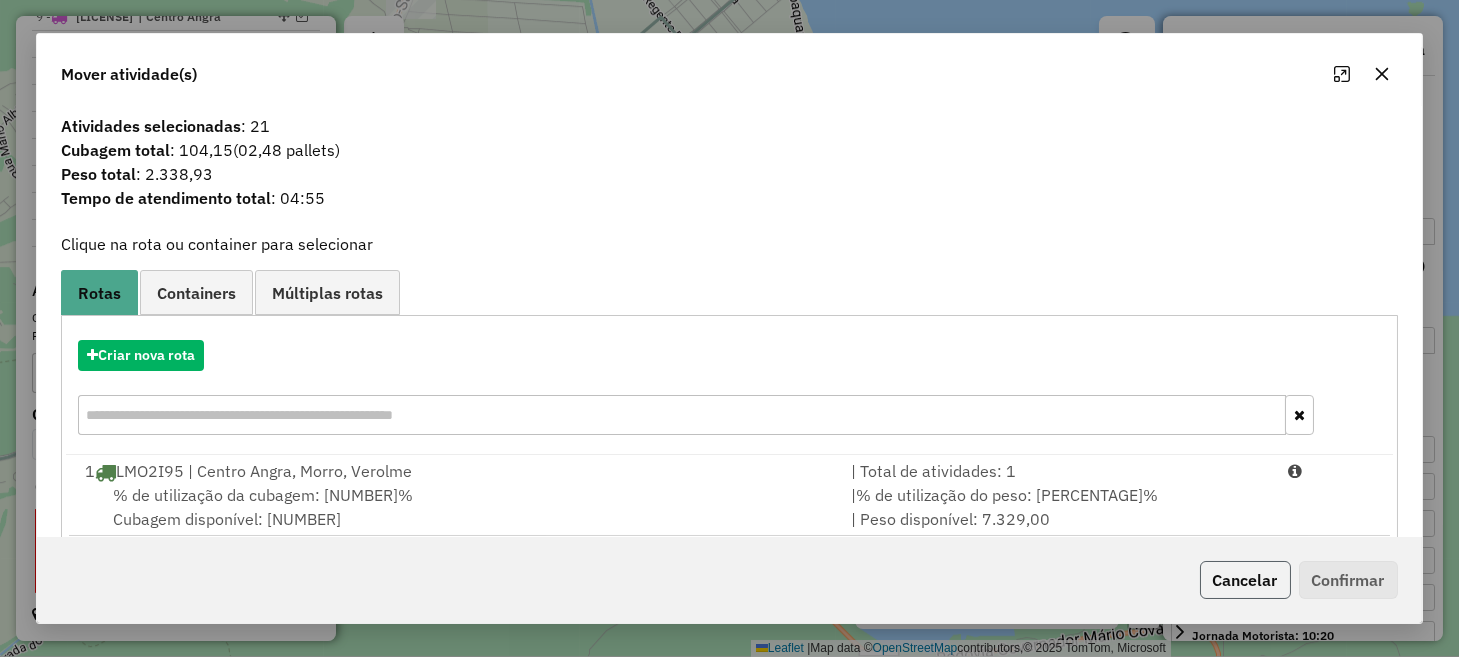 click on "Cancelar" 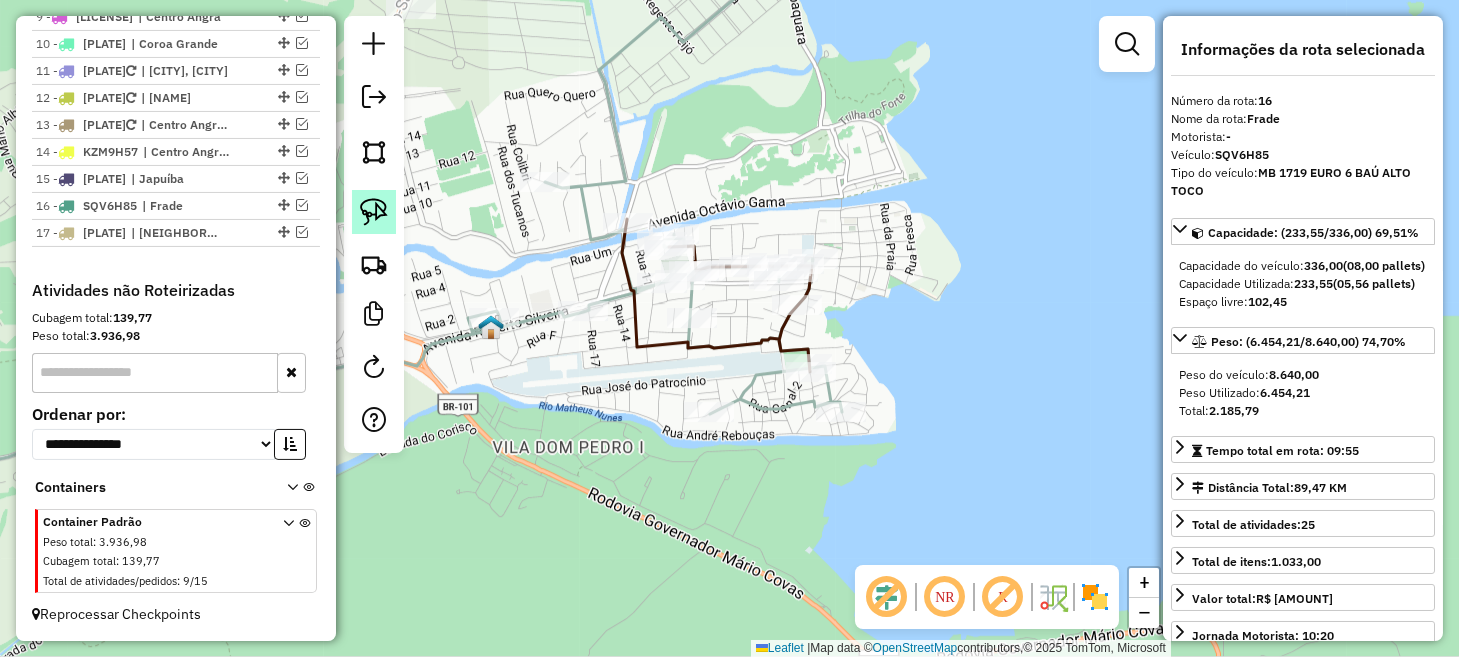 click 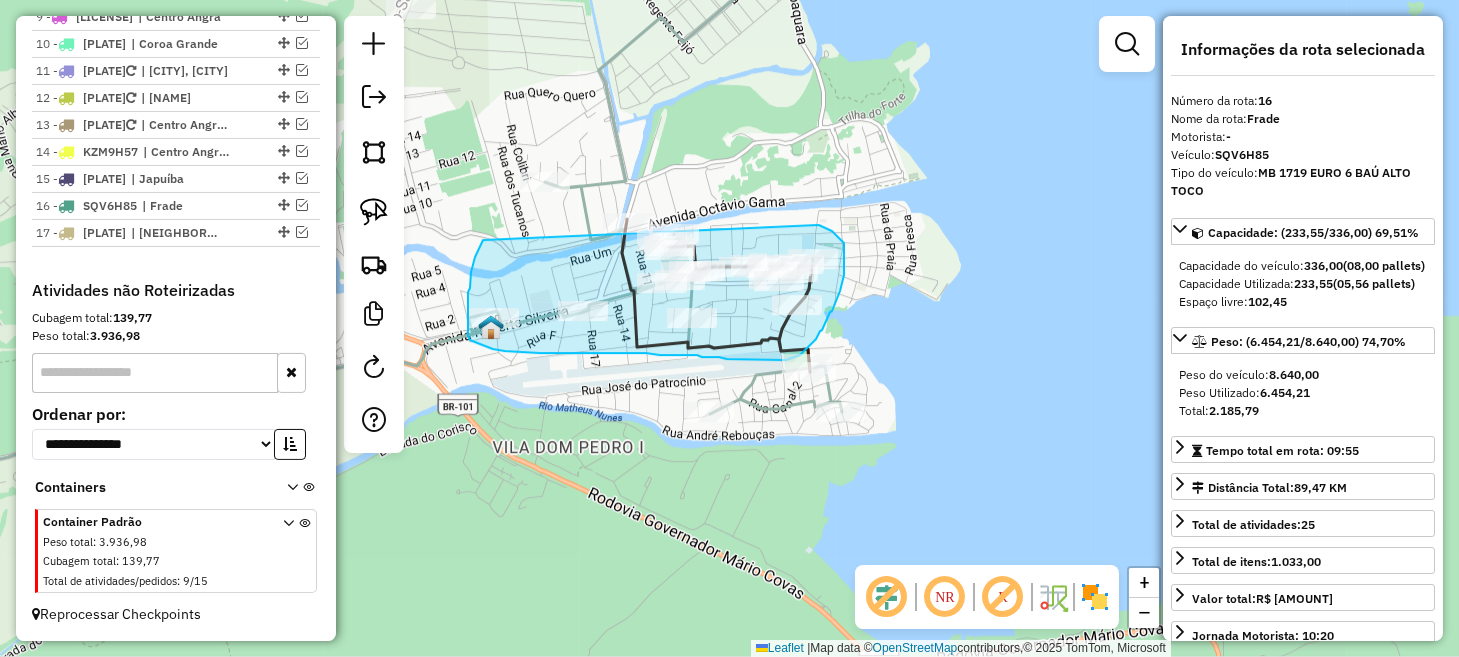 drag, startPoint x: 471, startPoint y: 272, endPoint x: 816, endPoint y: 225, distance: 348.18674 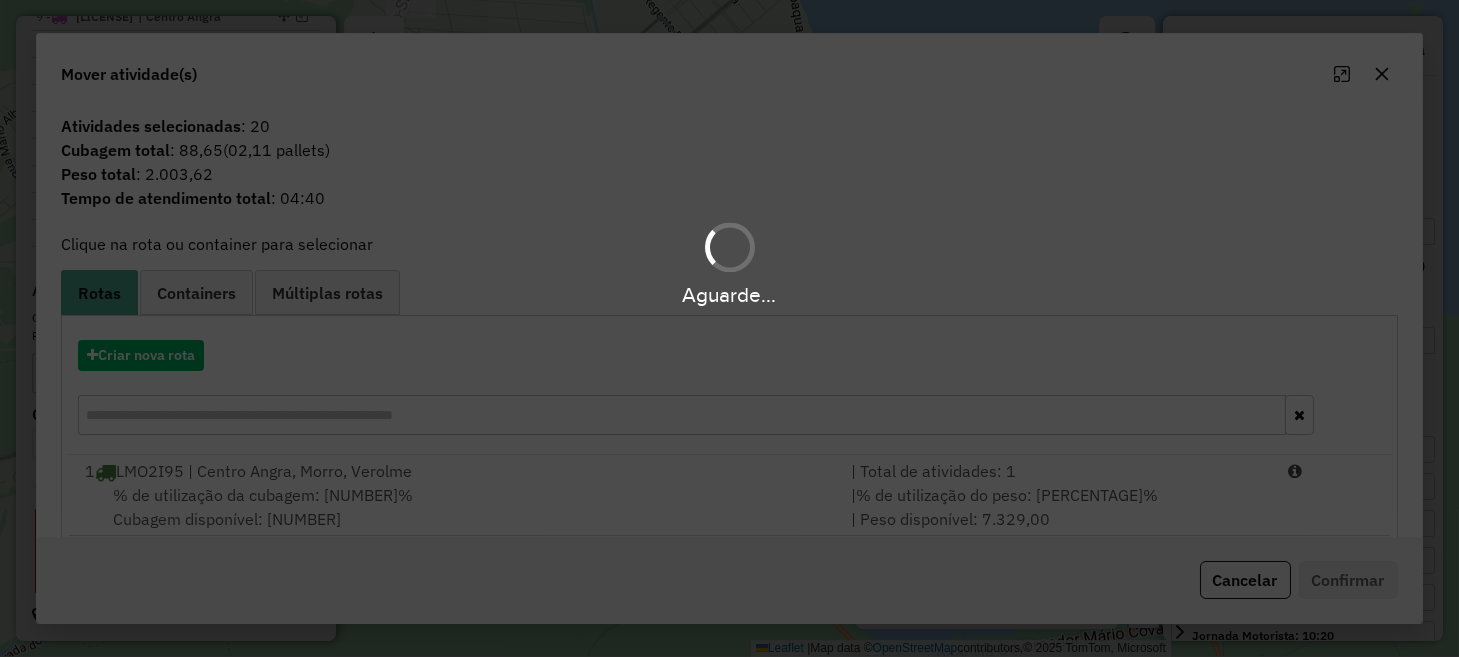 click on "Aguarde..." at bounding box center (729, 328) 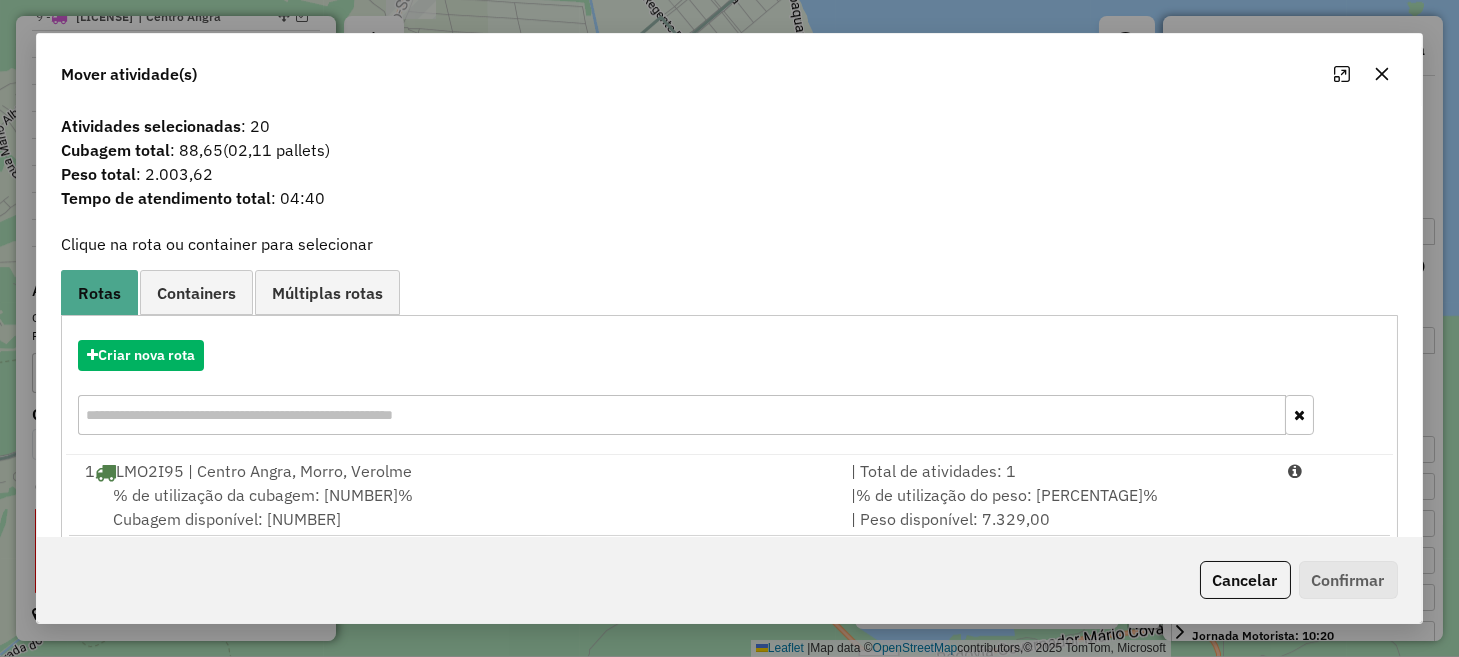 click on "Cancelar" 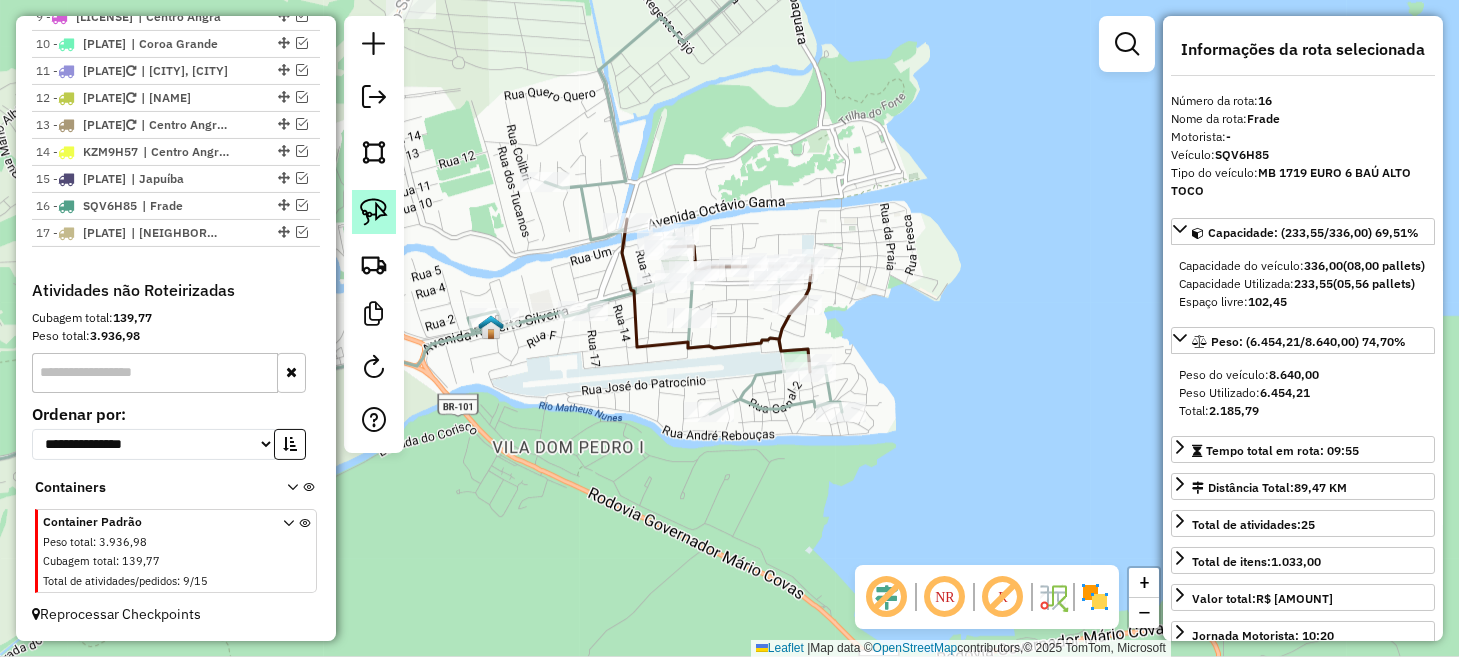 click 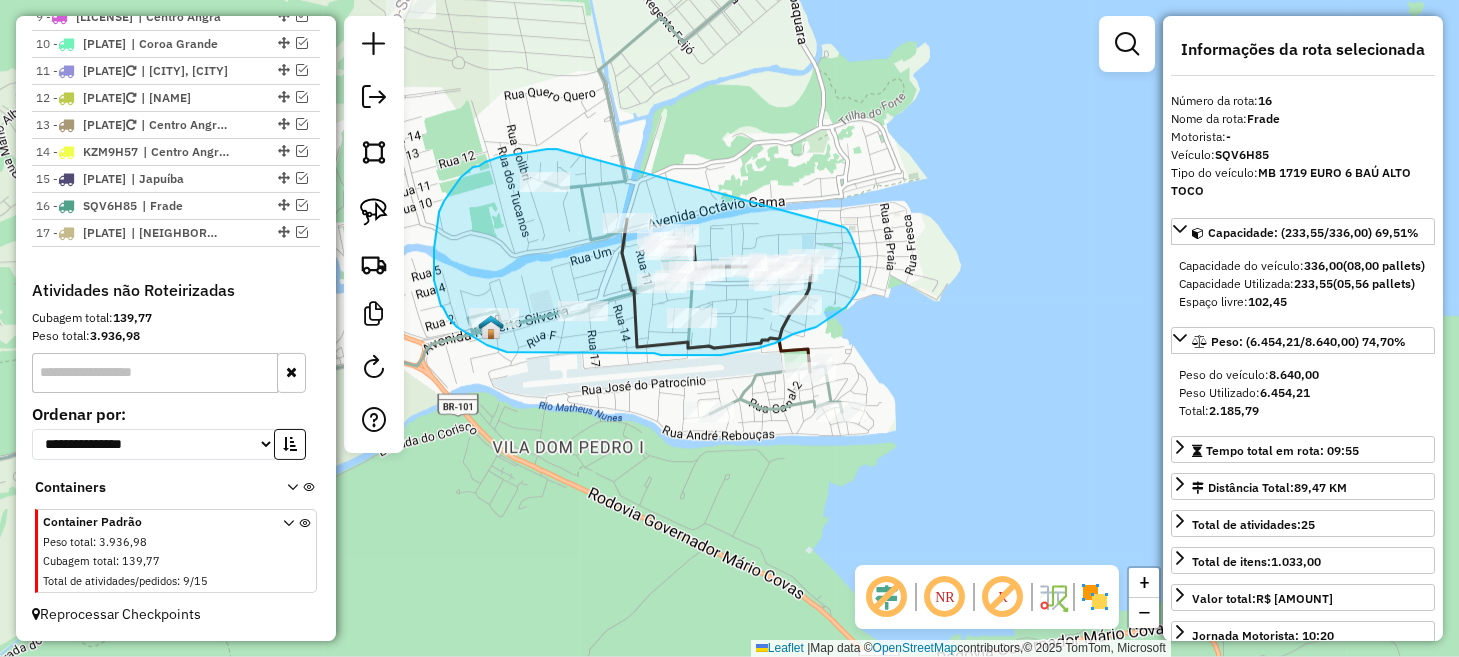 drag, startPoint x: 557, startPoint y: 149, endPoint x: 844, endPoint y: 227, distance: 297.4105 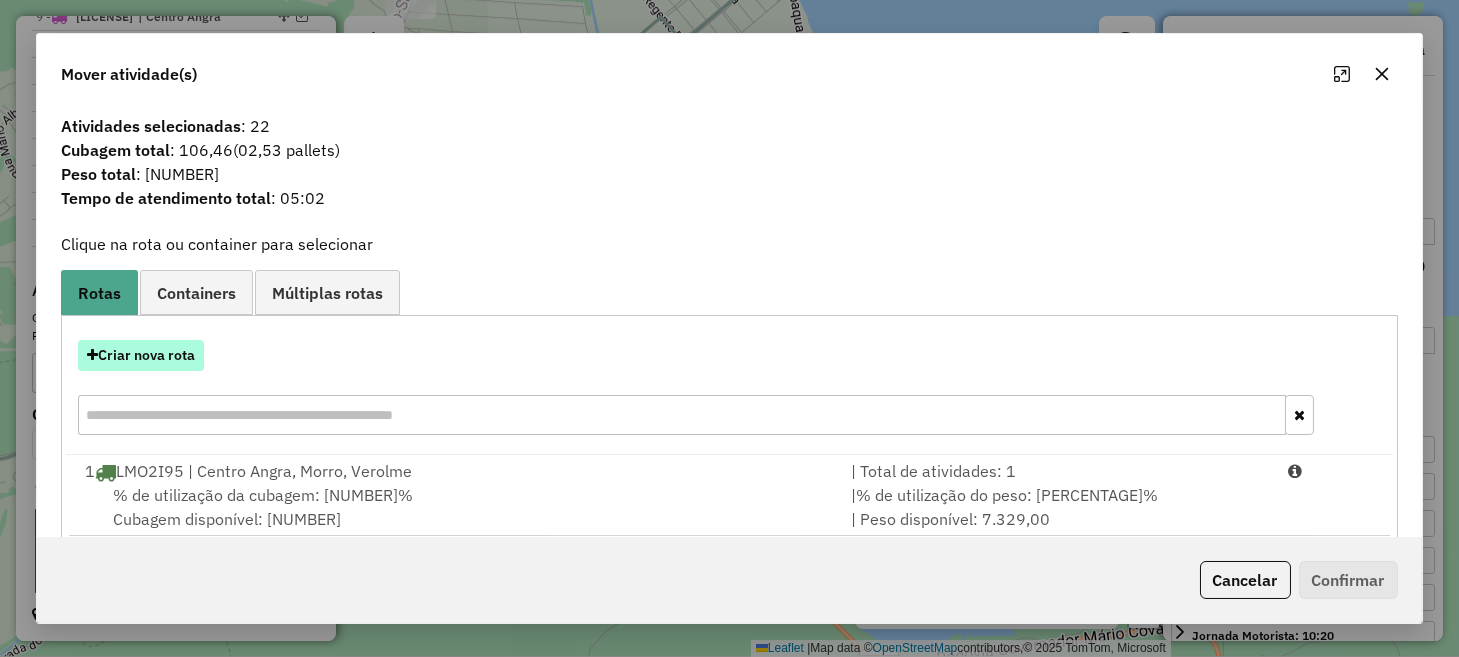 click on "Criar nova rota" at bounding box center [141, 355] 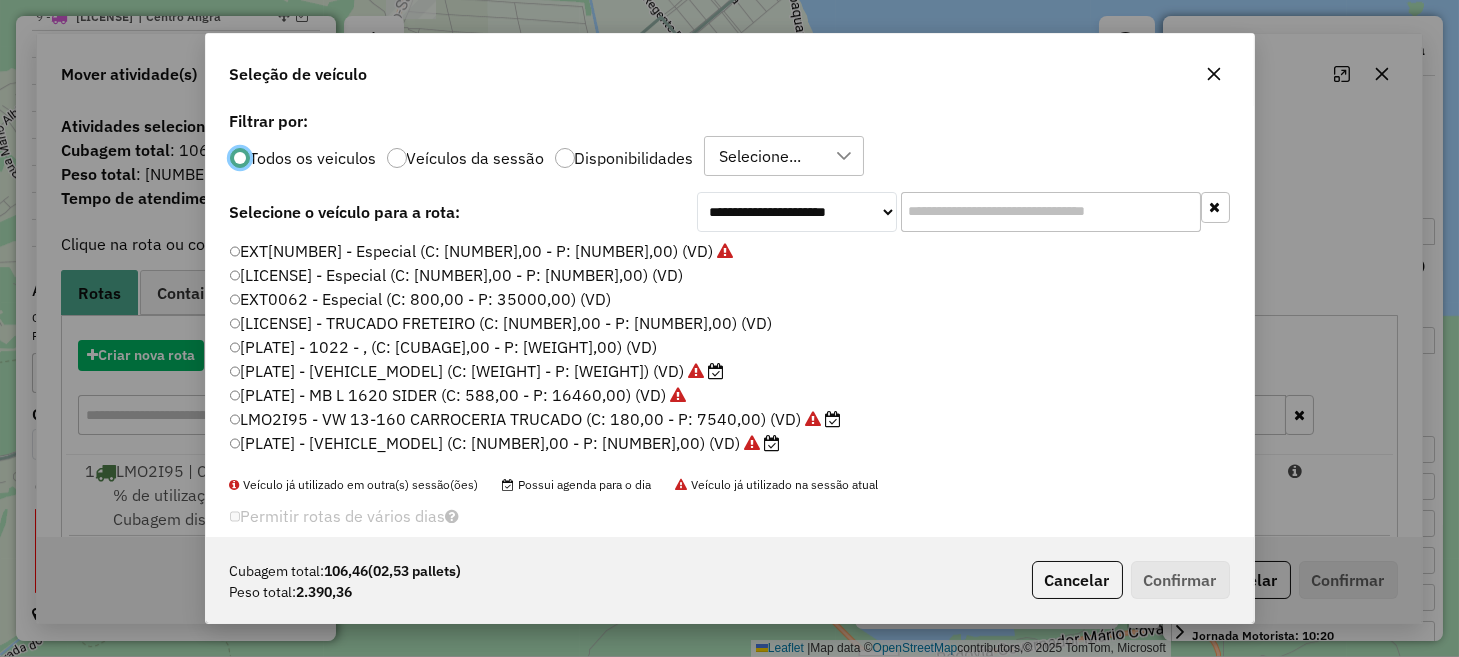 scroll, scrollTop: 10, scrollLeft: 6, axis: both 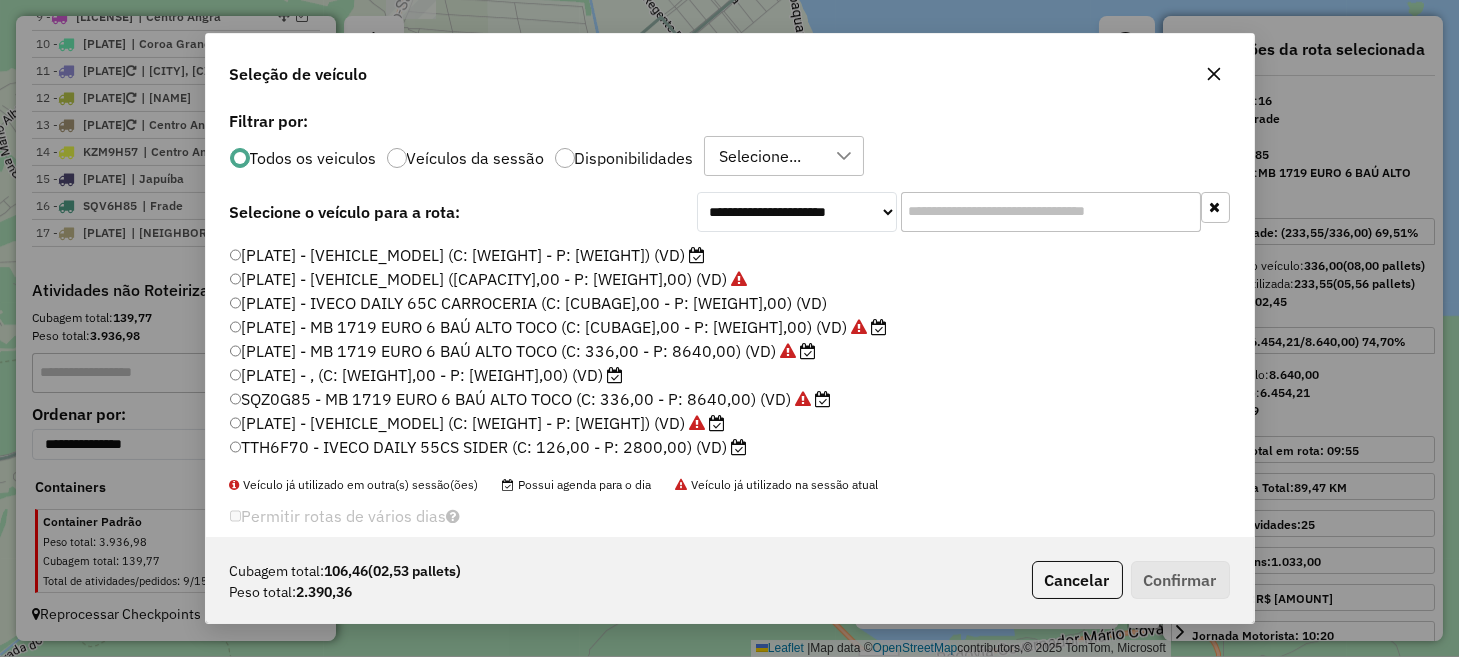 drag, startPoint x: 306, startPoint y: 419, endPoint x: 401, endPoint y: 424, distance: 95.131485 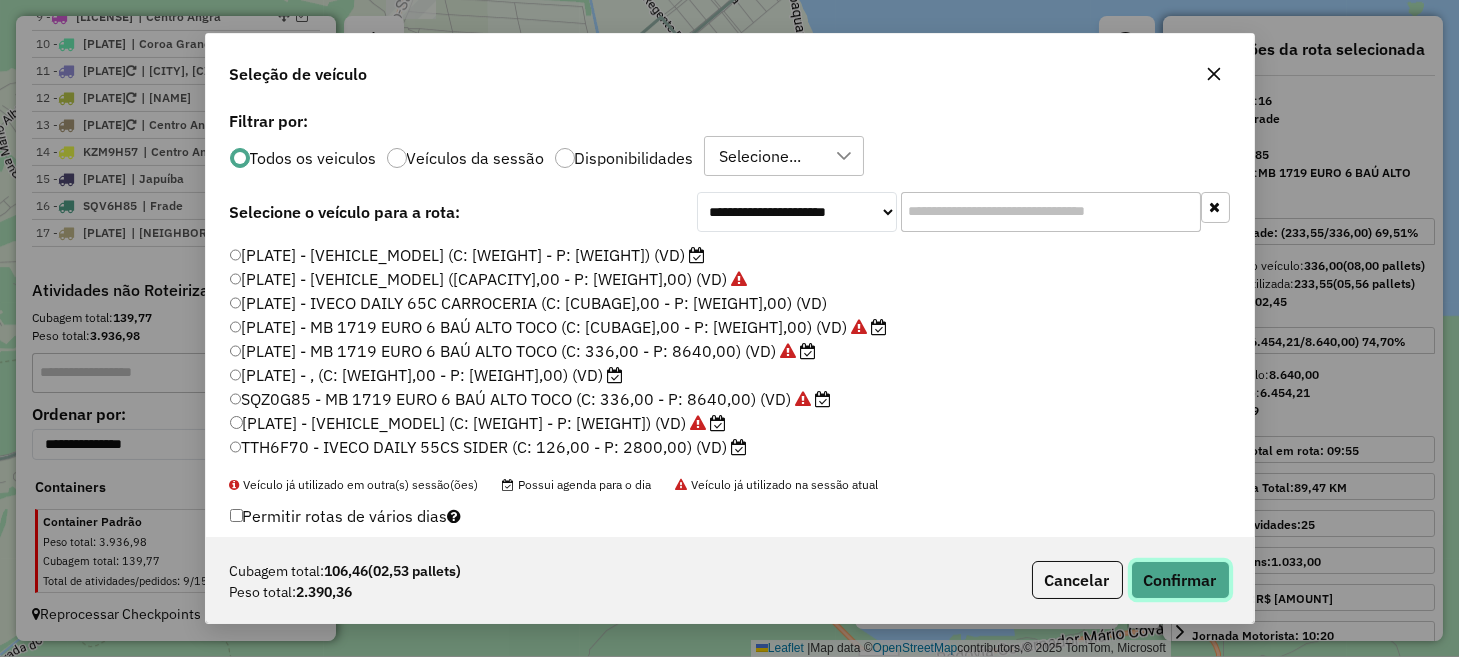 click on "Confirmar" 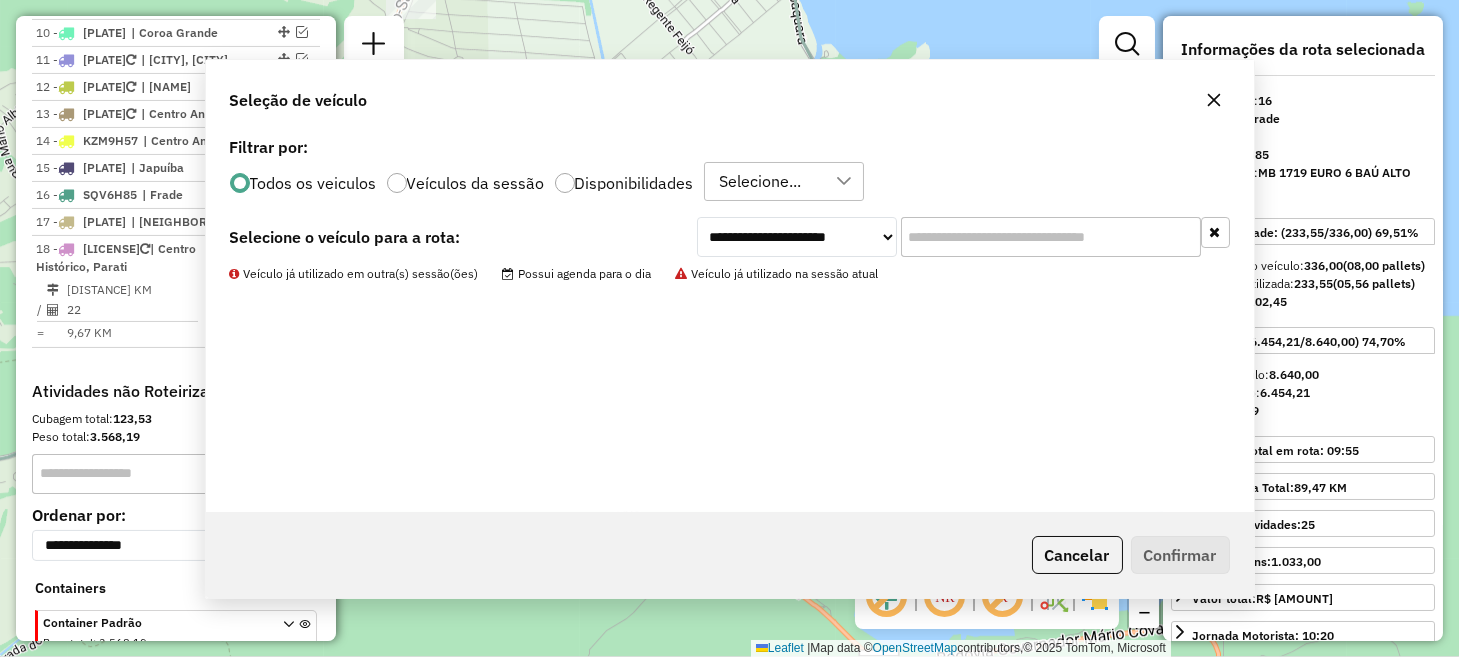 scroll, scrollTop: 1769, scrollLeft: 0, axis: vertical 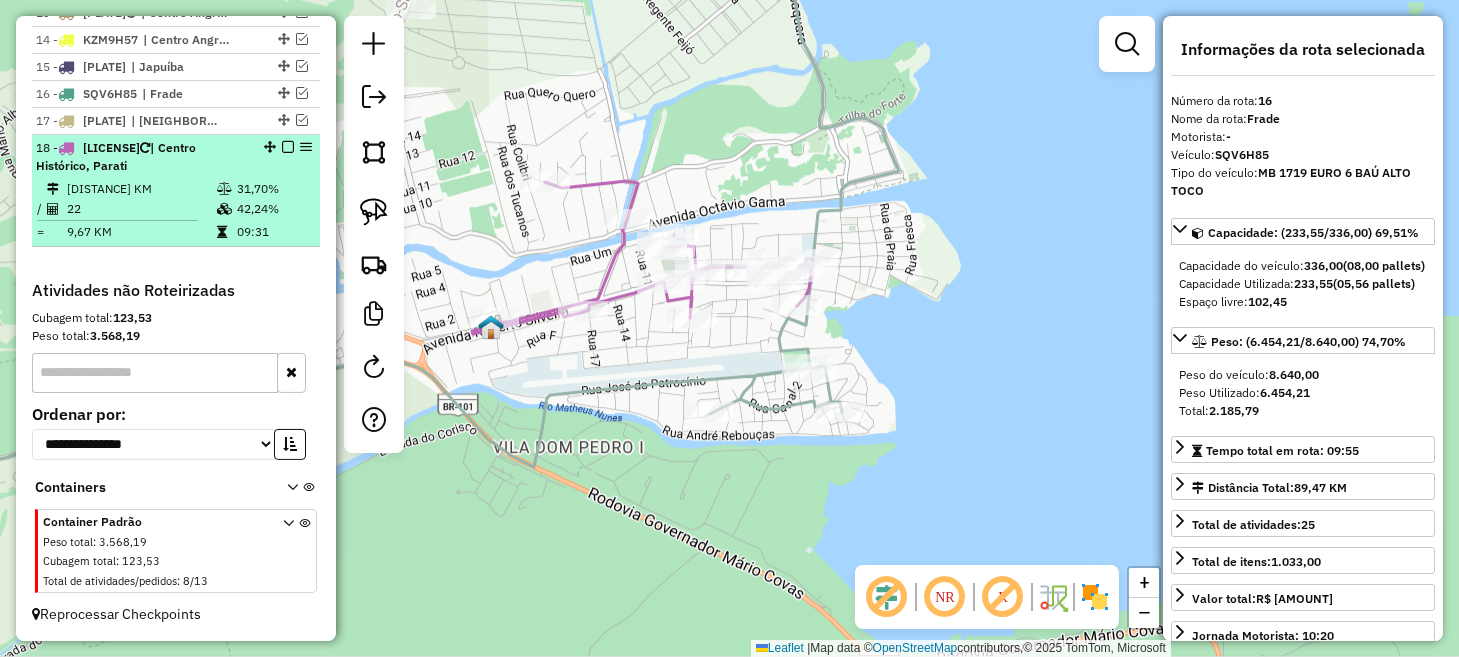 click at bounding box center [288, 147] 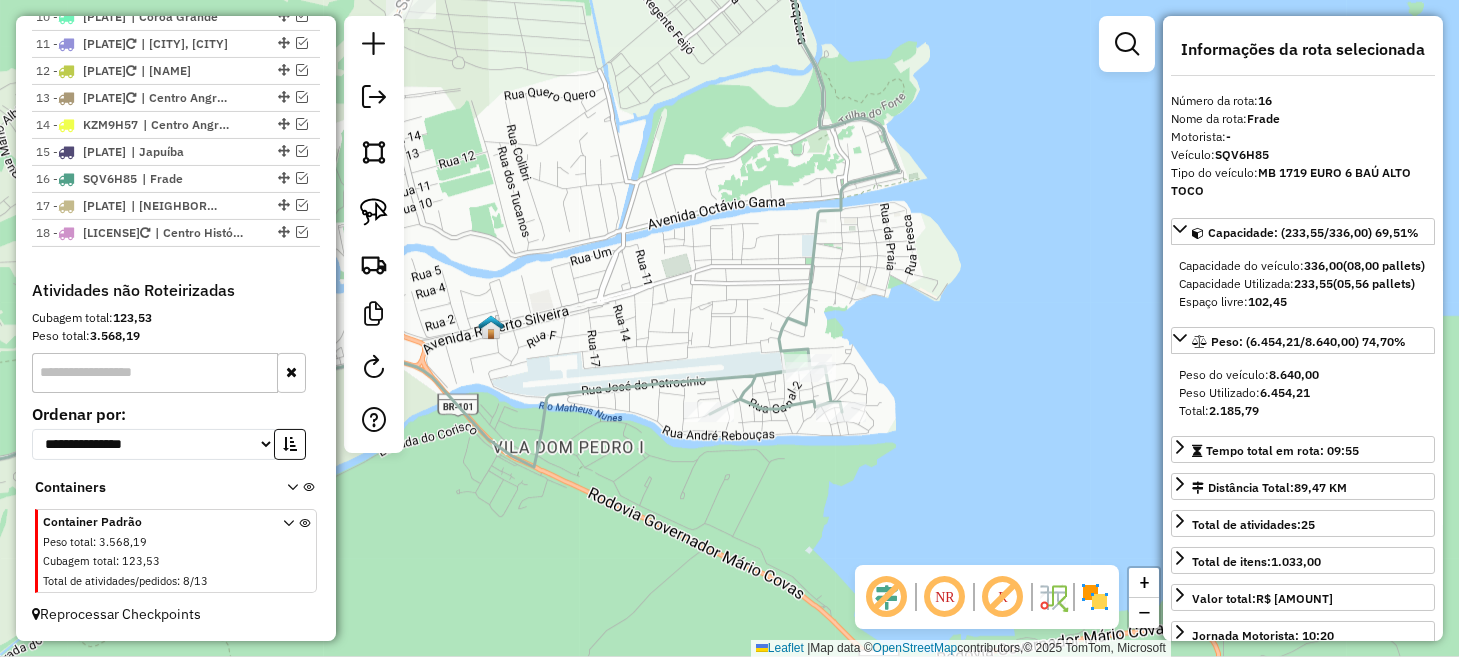 scroll, scrollTop: 1684, scrollLeft: 0, axis: vertical 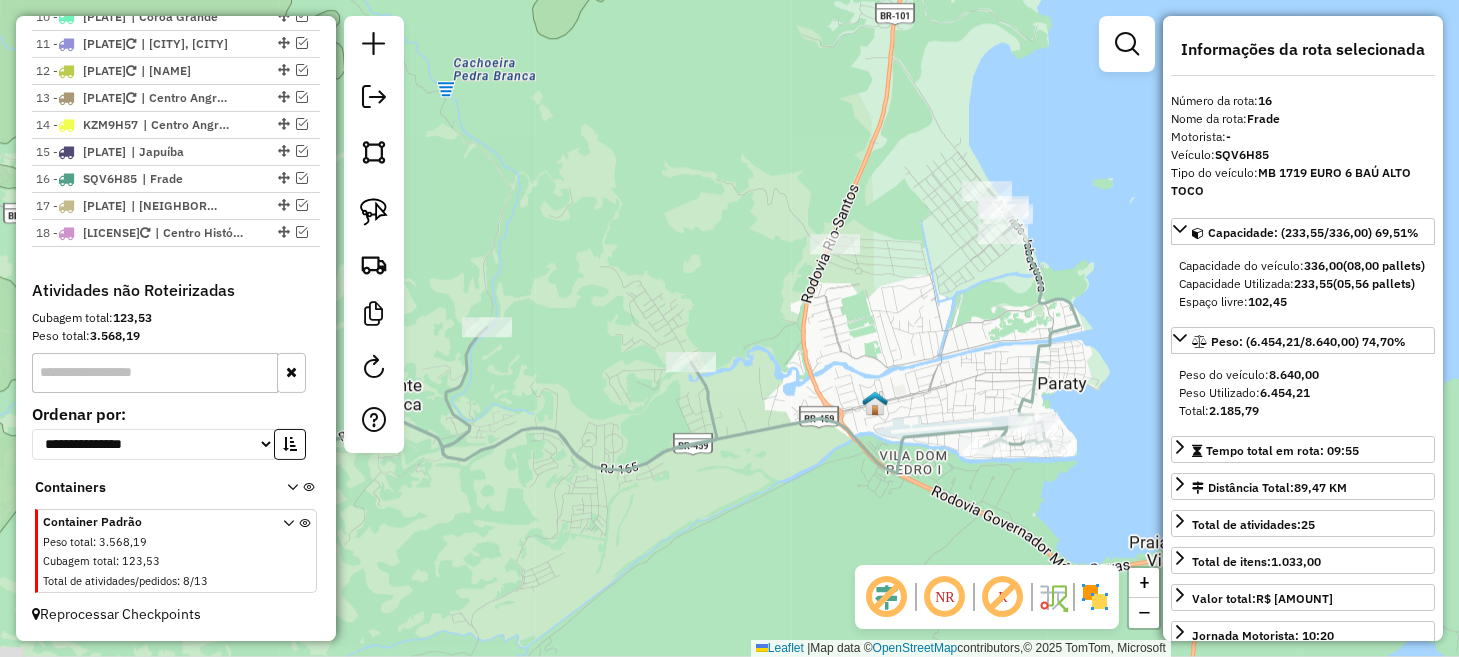 drag, startPoint x: 656, startPoint y: 194, endPoint x: 941, endPoint y: 320, distance: 311.61032 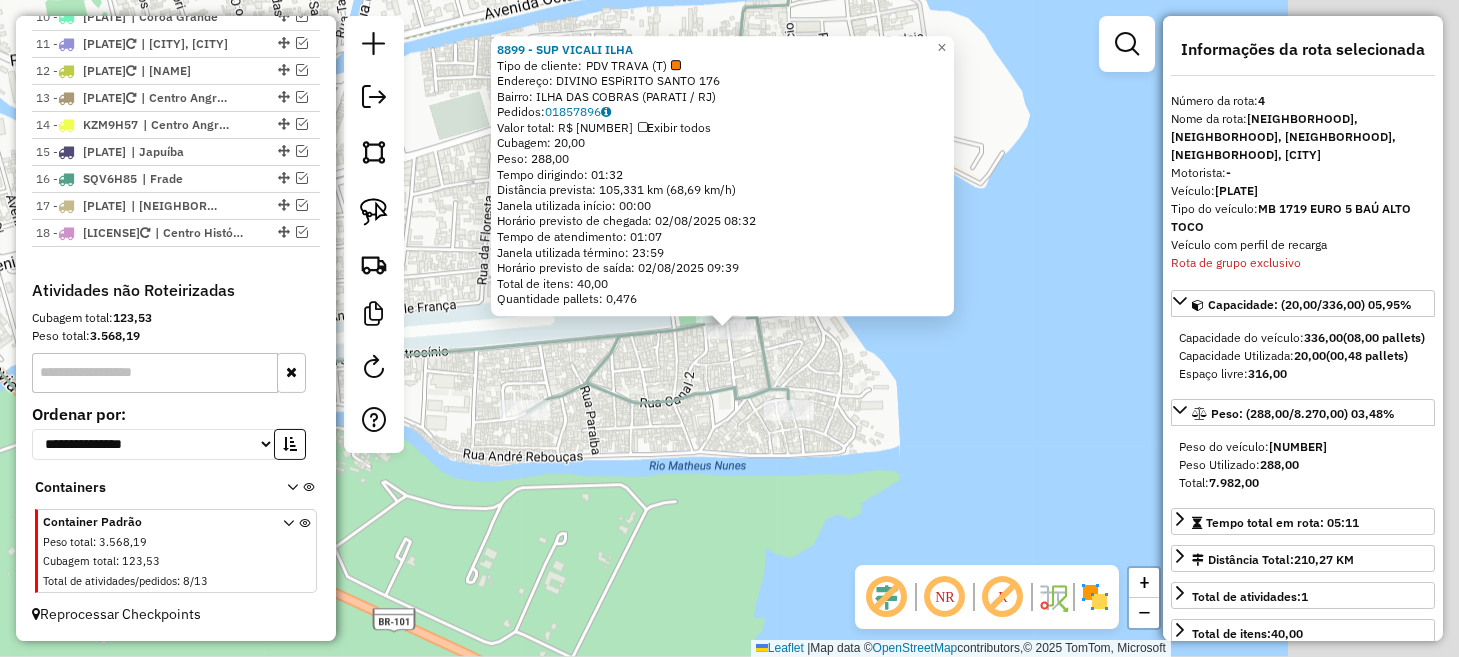 scroll, scrollTop: 1109, scrollLeft: 0, axis: vertical 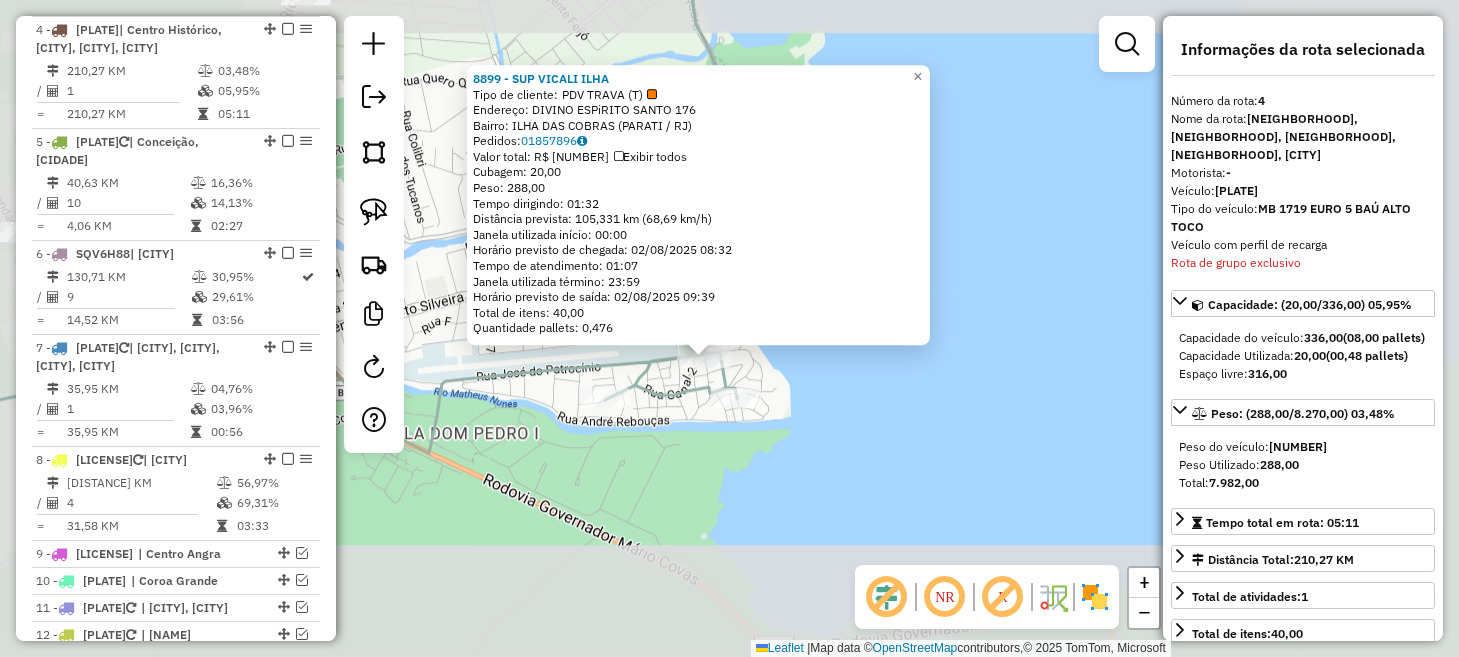 click on "8899 - SUP VICALI ILHA  Tipo de cliente:   PDV TRAVA (T)   Endereço:  DIVINO ESPiRITO SANTO 176   Bairro: ILHA DAS COBRAS (PARATI / RJ)   Pedidos:  01857896   Valor total: R$ 2.939,33   Exibir todos   Cubagem: 20,00  Peso: 288,00  Tempo dirigindo: 01:32   Distância prevista: 105,331 km (68,69 km/h)   Janela utilizada início: 00:00   Horário previsto de chegada: 02/08/2025 08:32   Tempo de atendimento: 01:07   Janela utilizada término: 23:59   Horário previsto de saída: 02/08/2025 09:39   Total de itens: 40,00   Quantidade pallets: 0,476  × Janela de atendimento Grade de atendimento Capacidade Transportadoras Veículos Cliente Pedidos  Rotas Selecione os dias de semana para filtrar as janelas de atendimento  Seg   Ter   Qua   Qui   Sex   Sáb   Dom  Informe o período da janela de atendimento: De: Até:  Filtrar exatamente a janela do cliente  Considerar janela de atendimento padrão  Selecione os dias de semana para filtrar as grades de atendimento  Seg   Ter   Qua   Qui   Sex   Sáb   Dom   De:  De:" 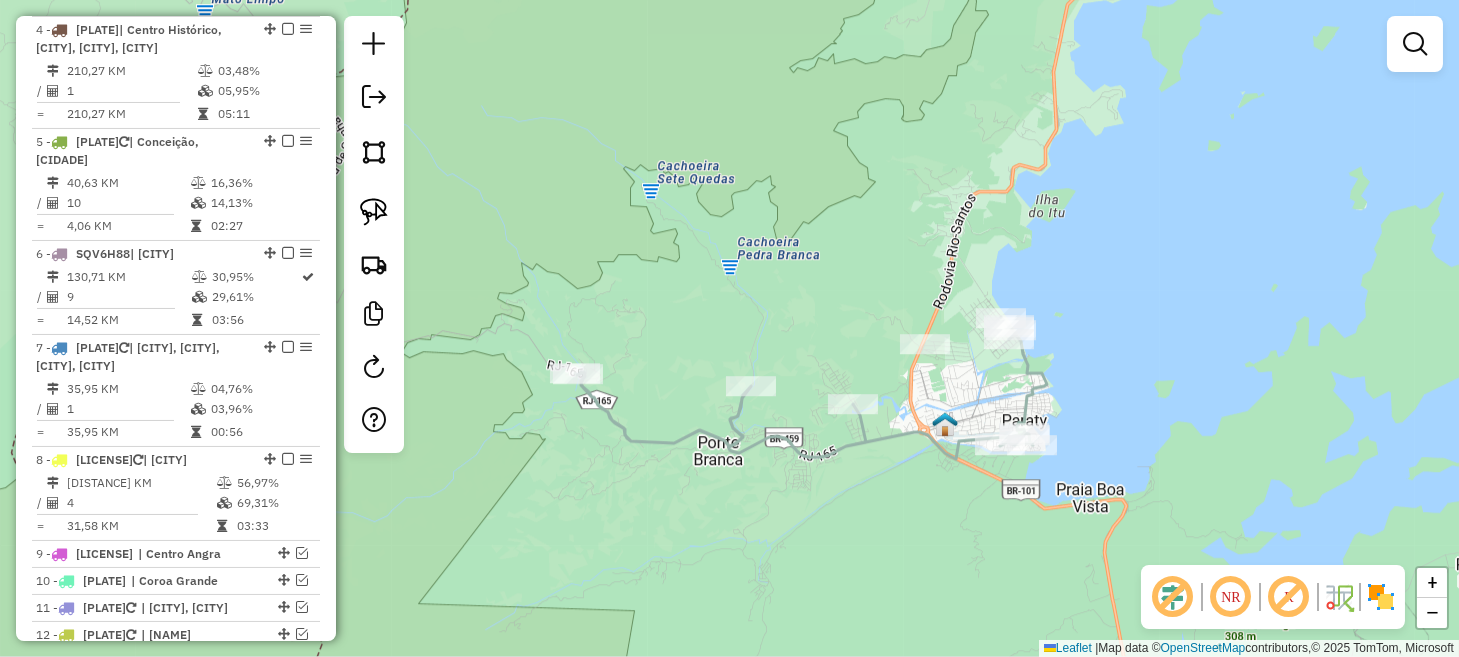 drag, startPoint x: 656, startPoint y: 457, endPoint x: 985, endPoint y: 487, distance: 330.36496 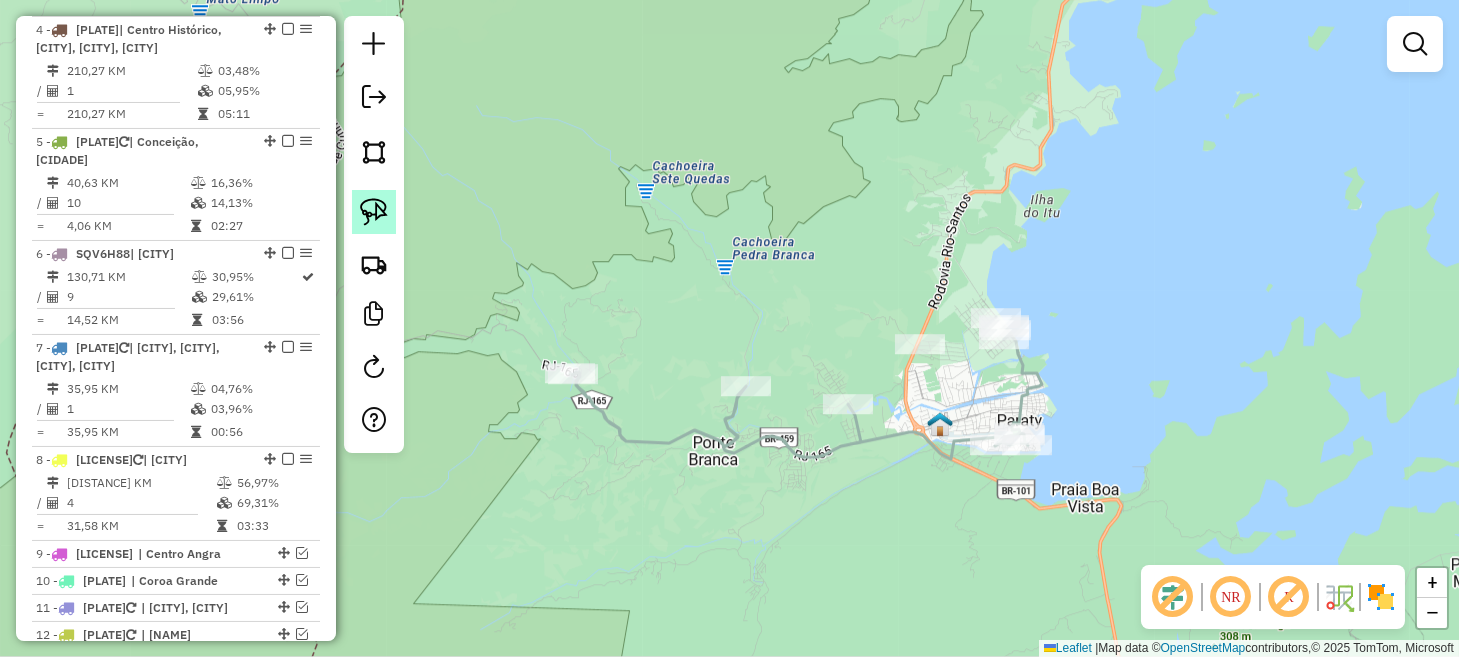 click 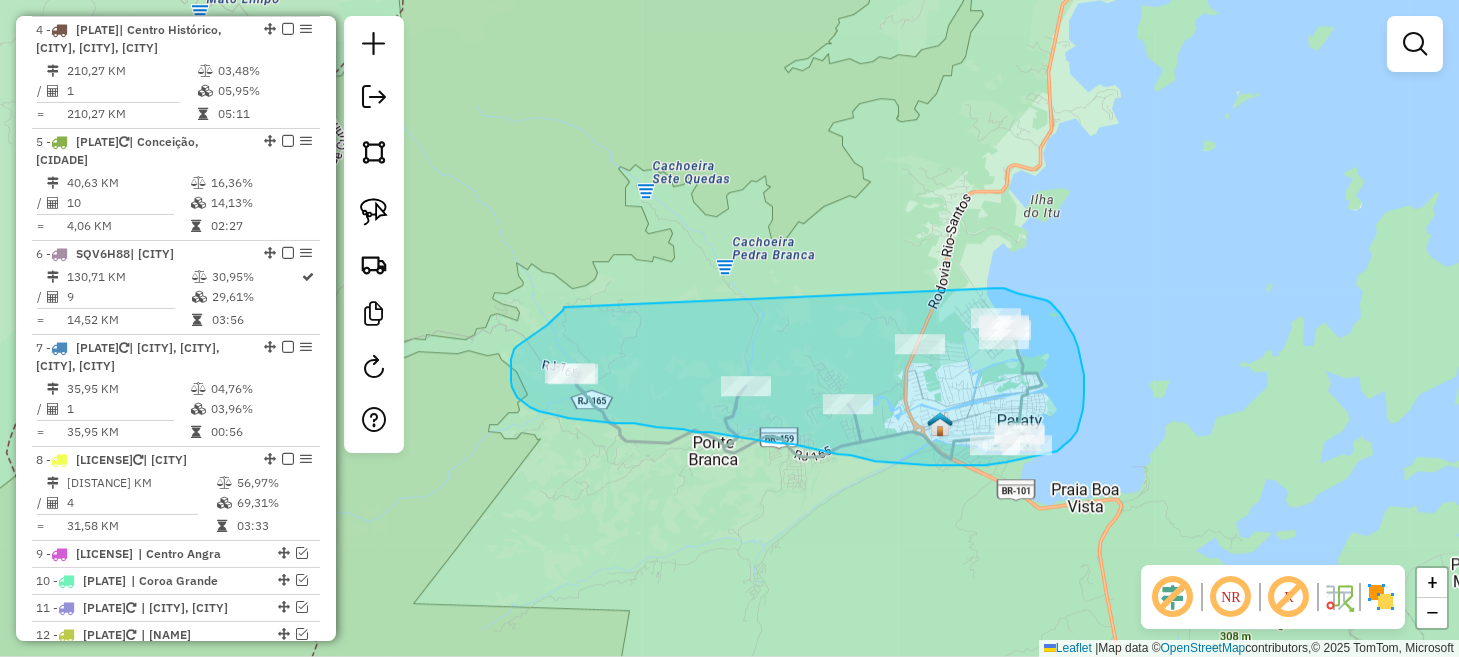 drag, startPoint x: 517, startPoint y: 346, endPoint x: 995, endPoint y: 288, distance: 481.50598 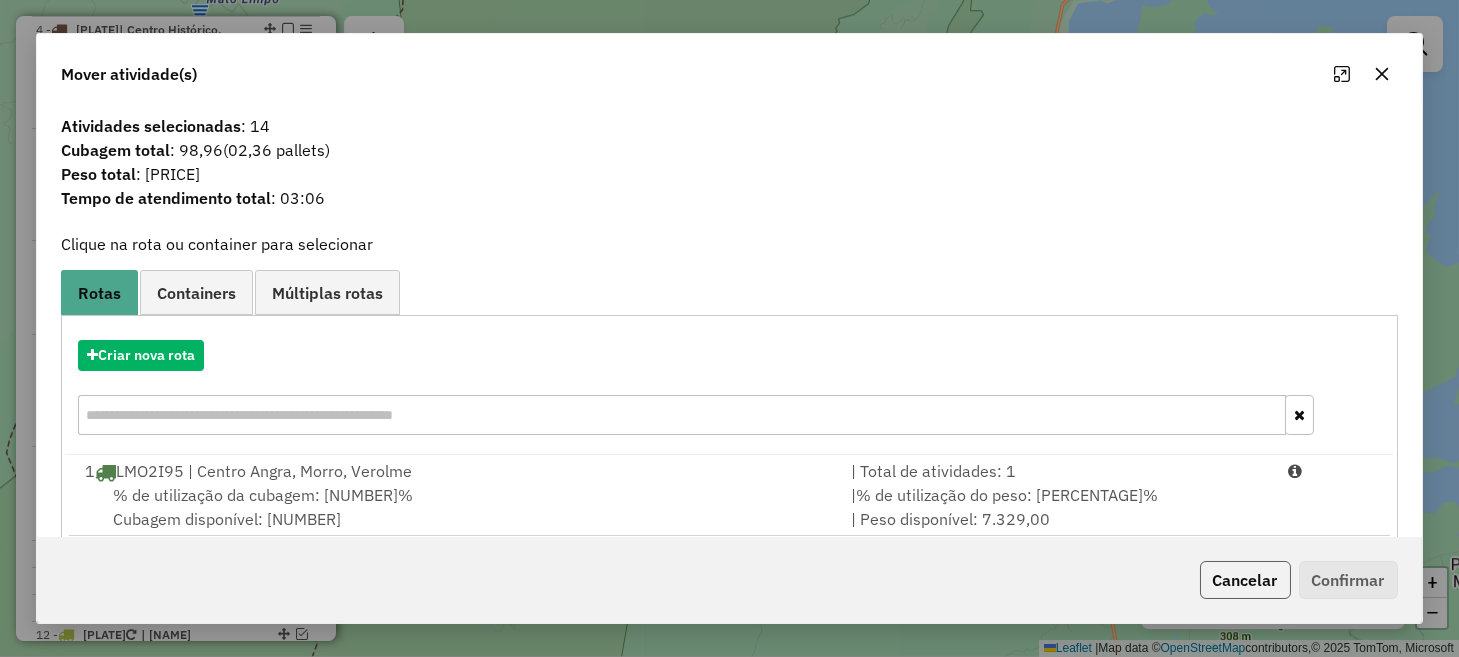 click on "Cancelar" 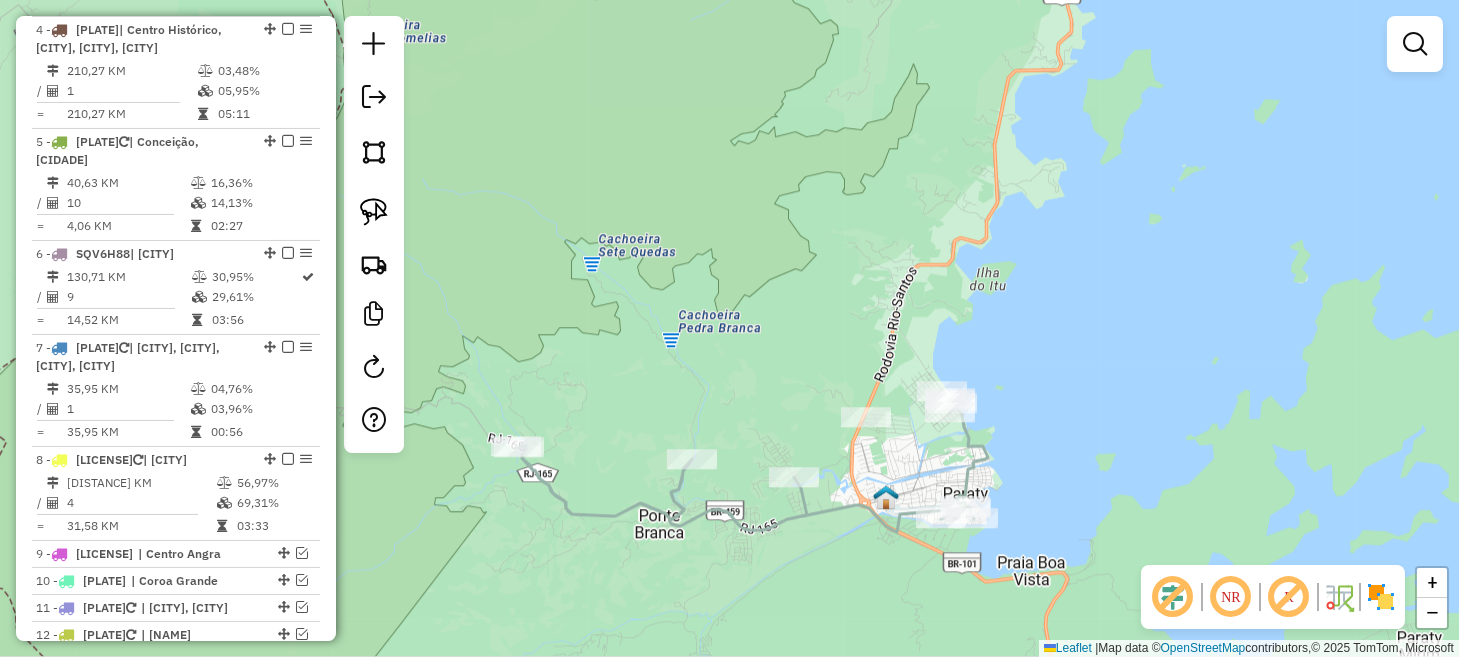 drag, startPoint x: 1122, startPoint y: 138, endPoint x: 1062, endPoint y: 217, distance: 99.20181 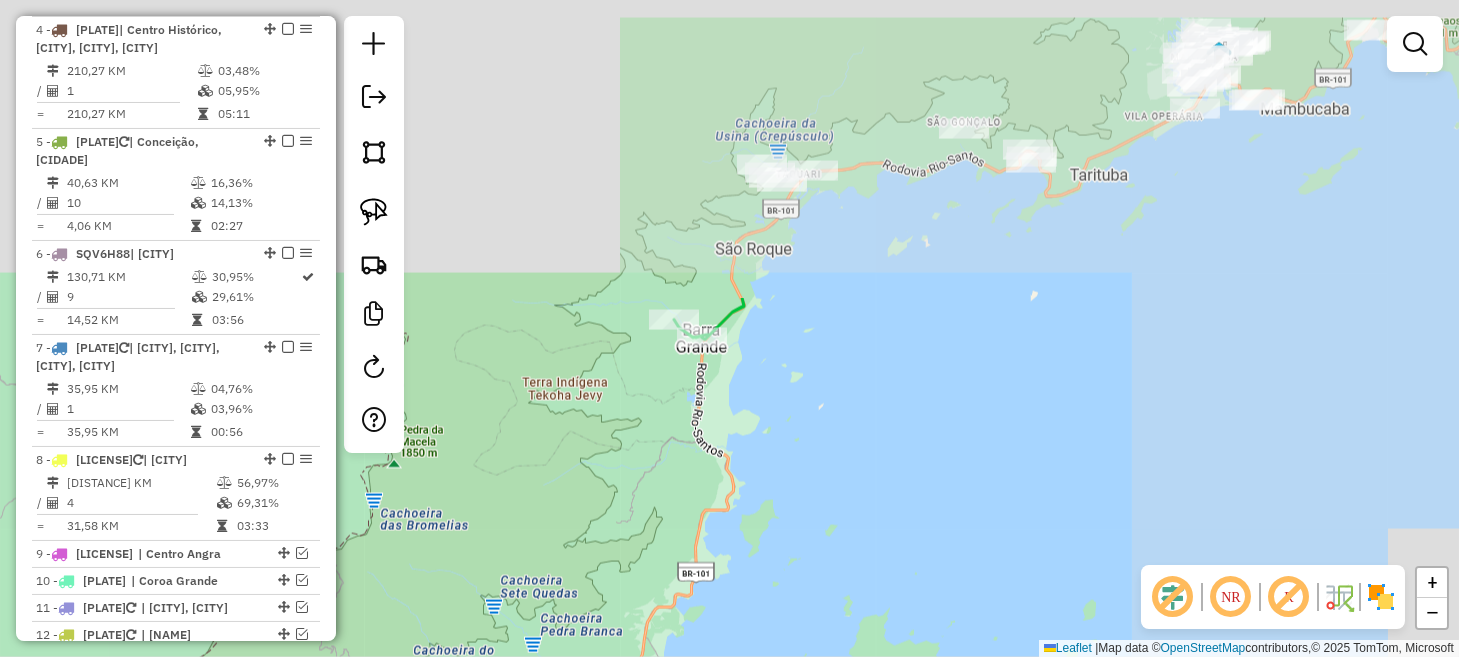 drag, startPoint x: 1163, startPoint y: 236, endPoint x: 833, endPoint y: 599, distance: 490.58026 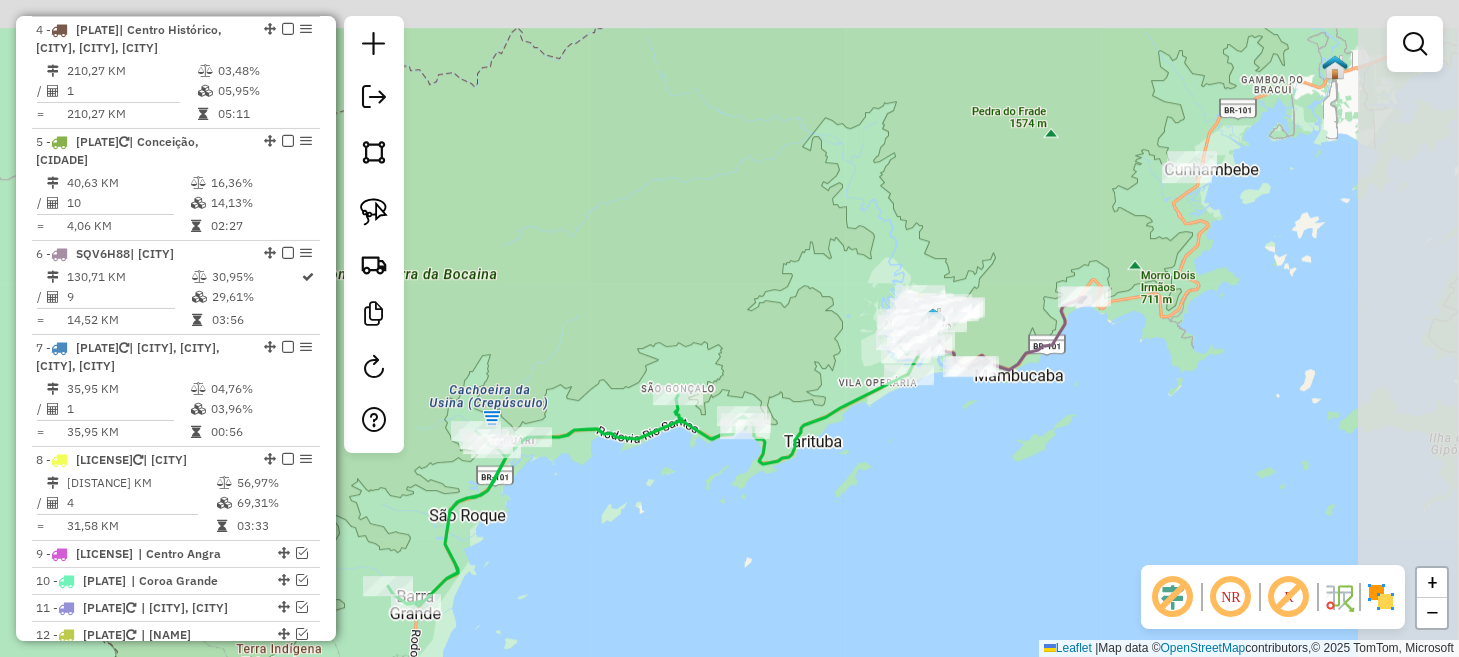 drag, startPoint x: 1113, startPoint y: 221, endPoint x: 788, endPoint y: 521, distance: 442.29514 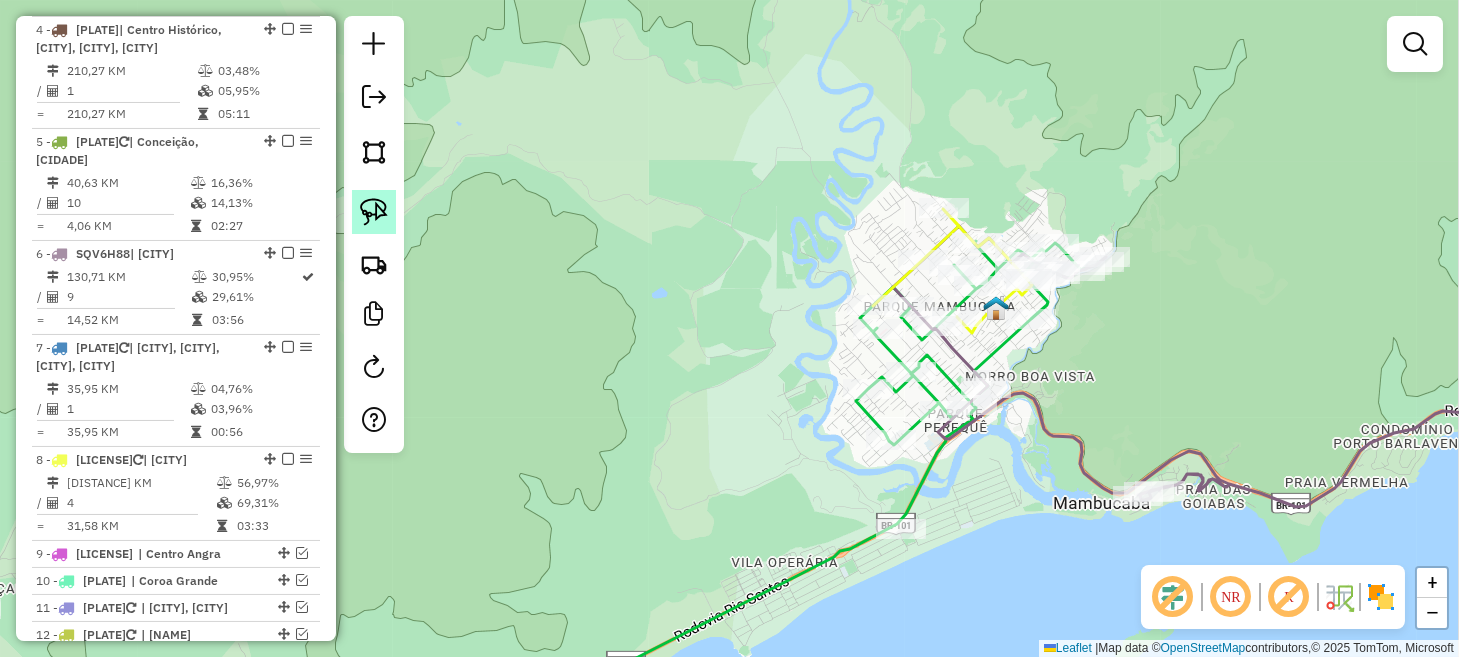 click 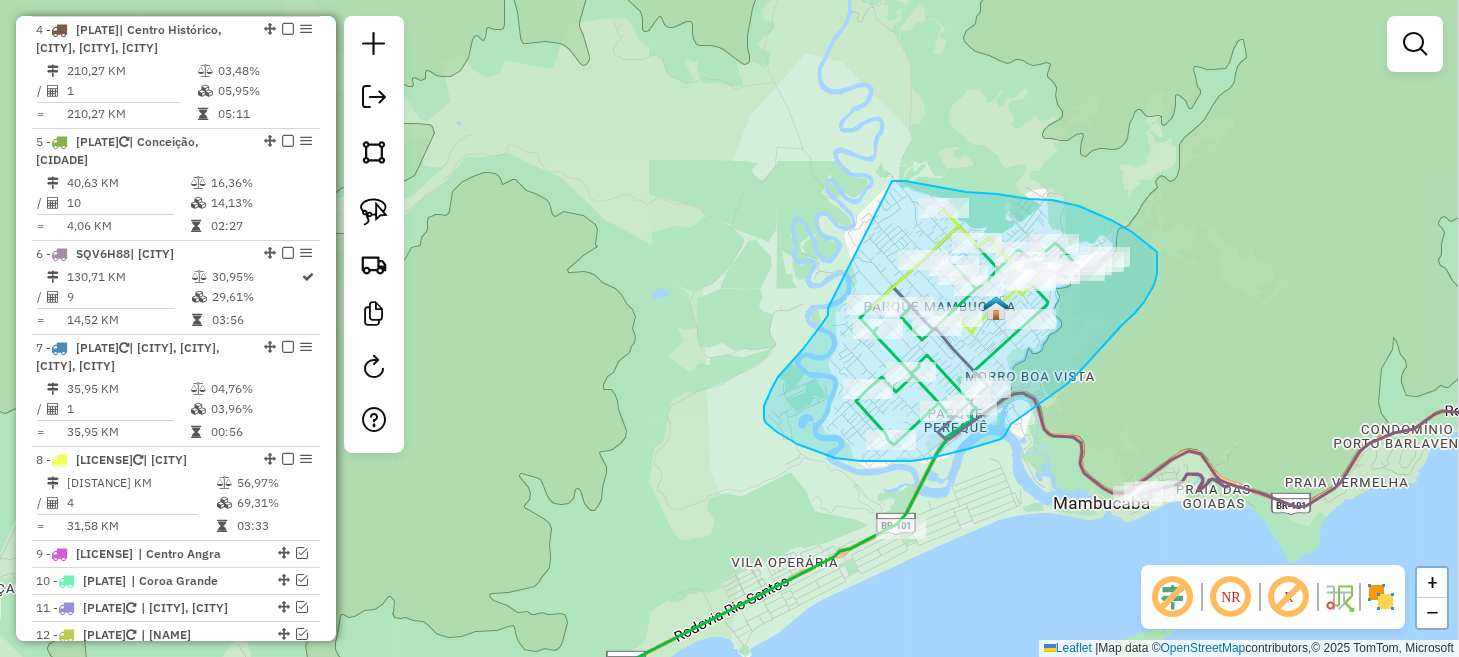 drag, startPoint x: 828, startPoint y: 308, endPoint x: 892, endPoint y: 181, distance: 142.21463 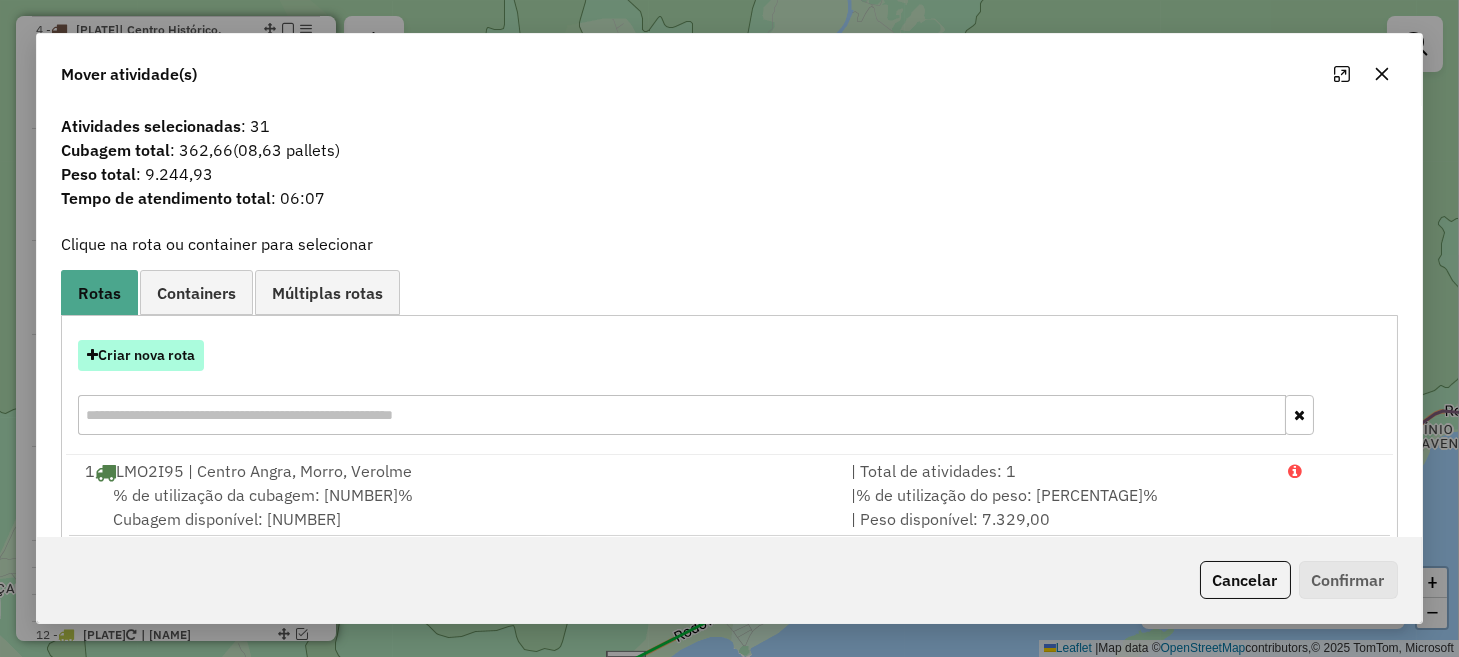click on "Criar nova rota" at bounding box center [141, 355] 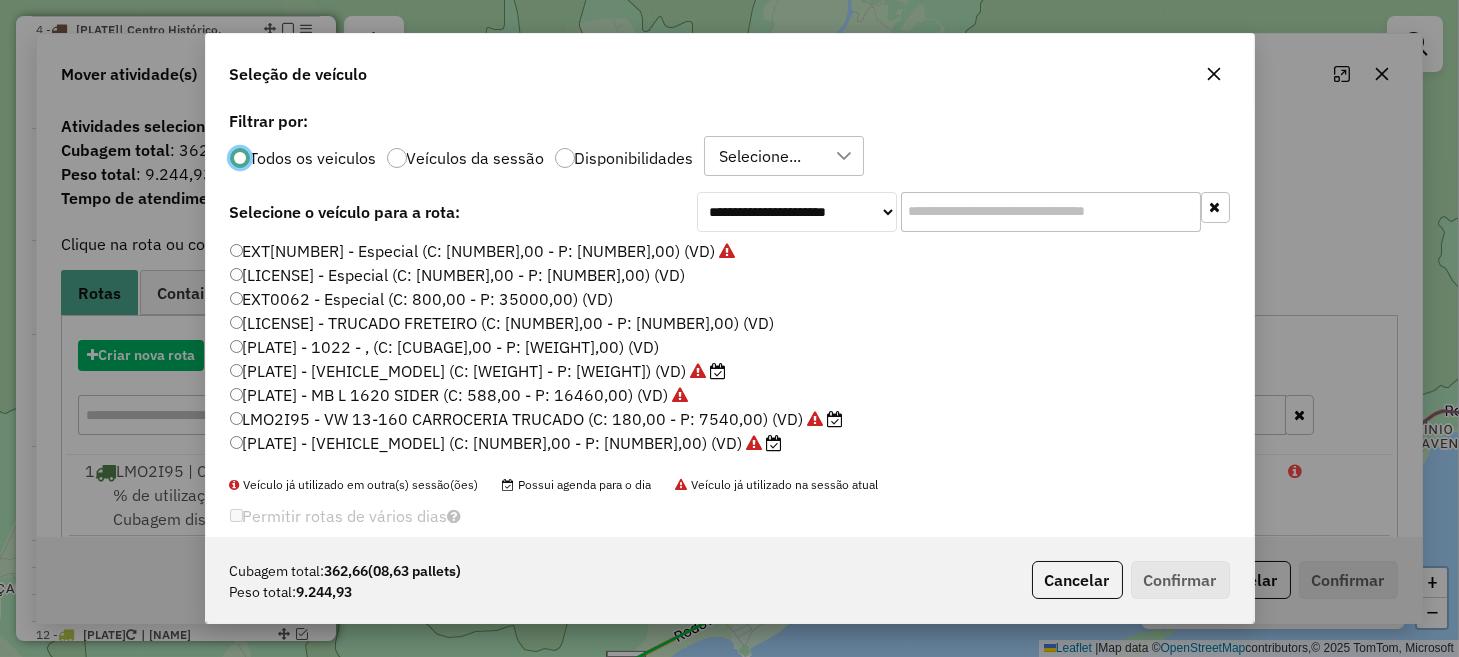 scroll, scrollTop: 10, scrollLeft: 6, axis: both 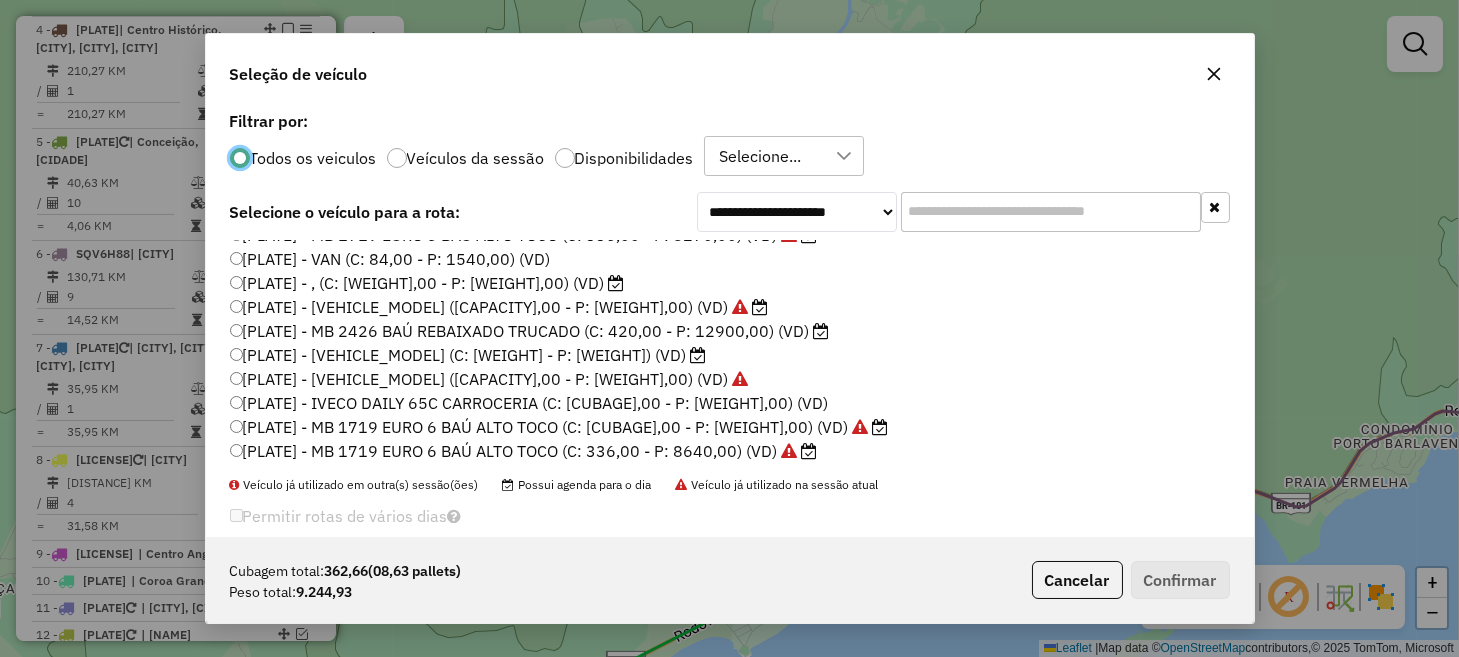 click on "RKQ4E70 - [NUMBER] - MB 2426 BAÚ REBAIXADO TRUCADO (C: [PRICE] - P: [PRICE]) (VD)" 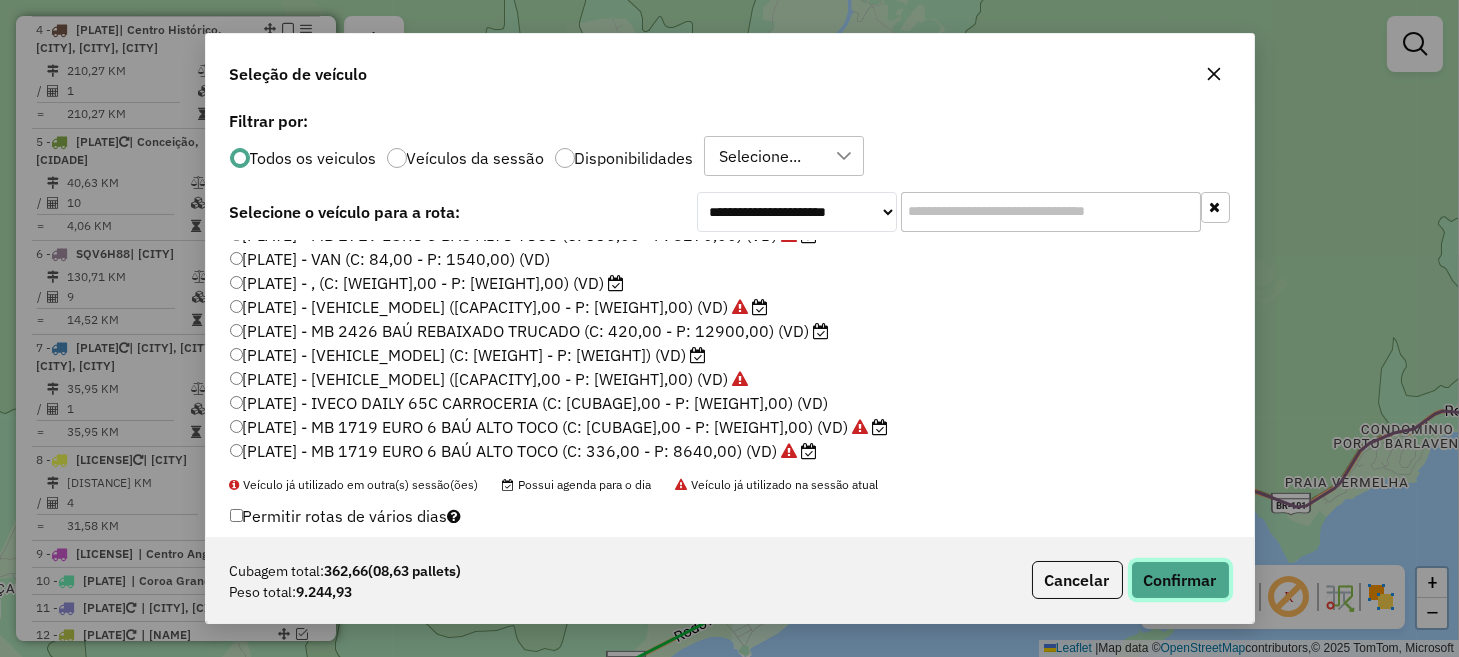 click on "Confirmar" 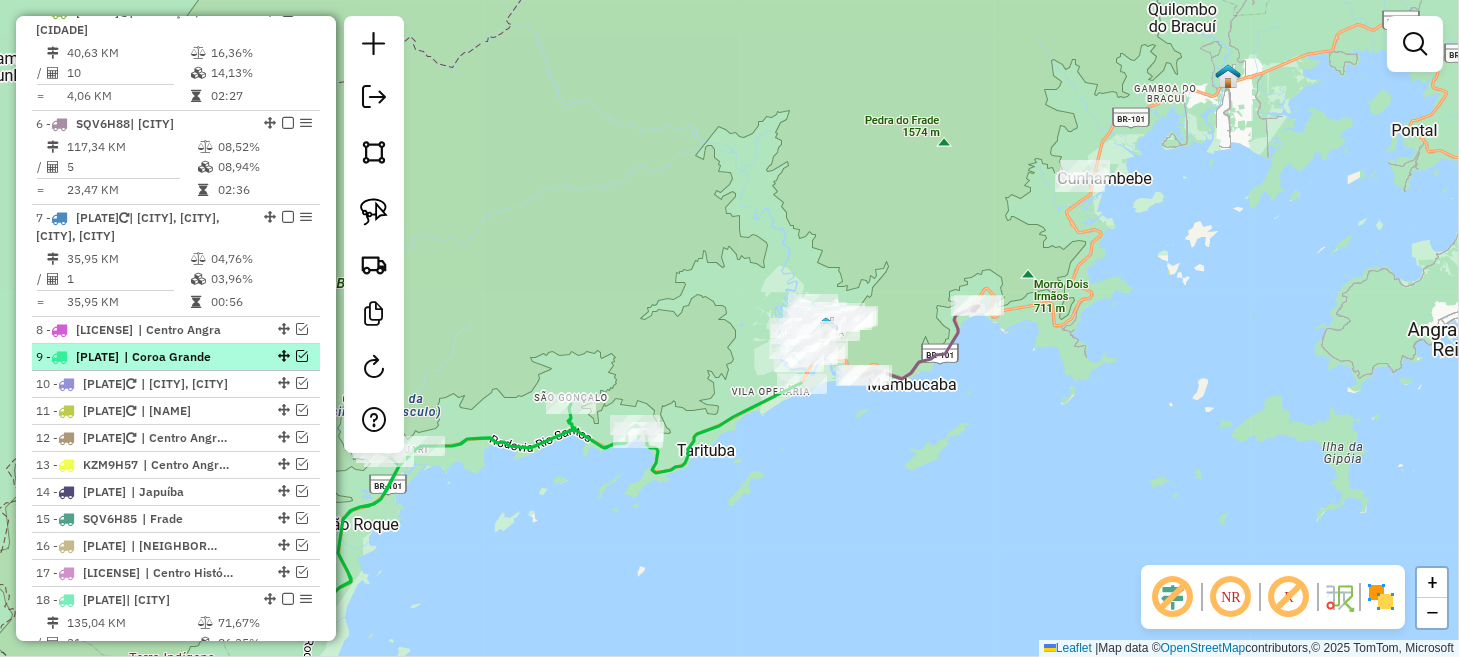 scroll, scrollTop: 1333, scrollLeft: 0, axis: vertical 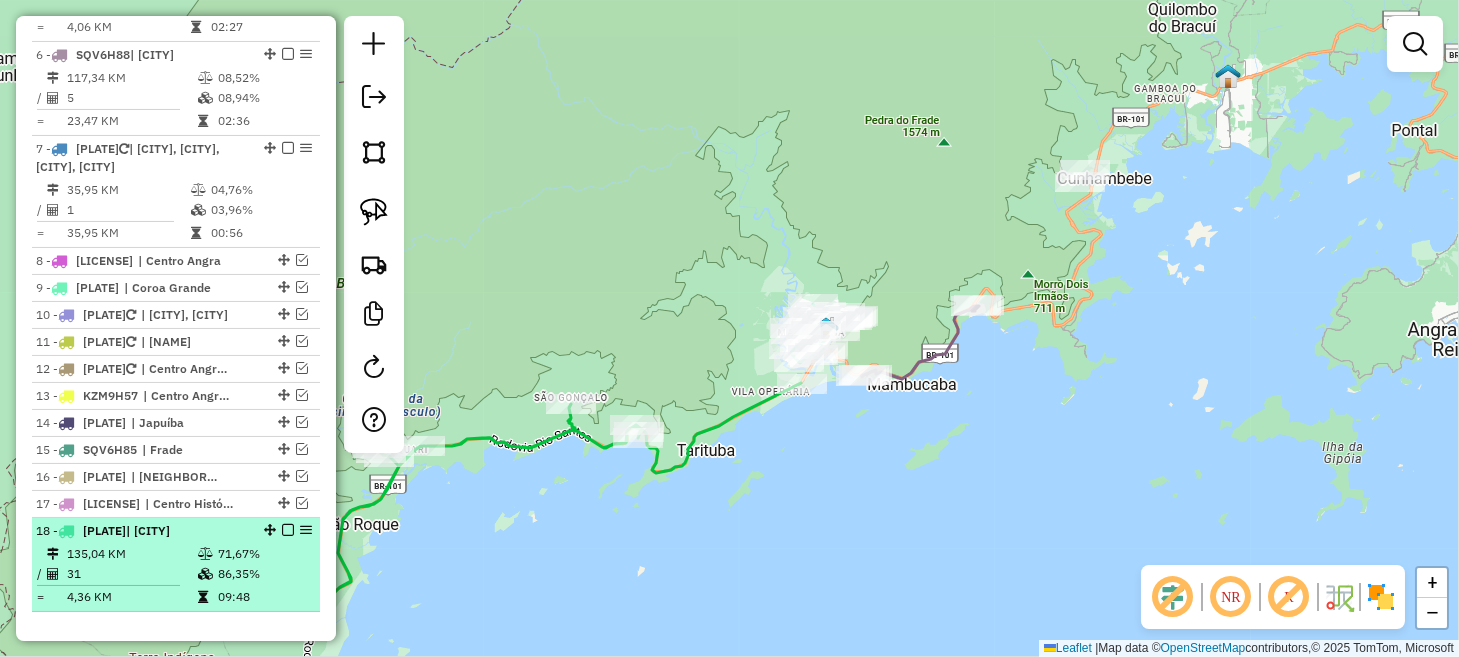 click at bounding box center [288, 530] 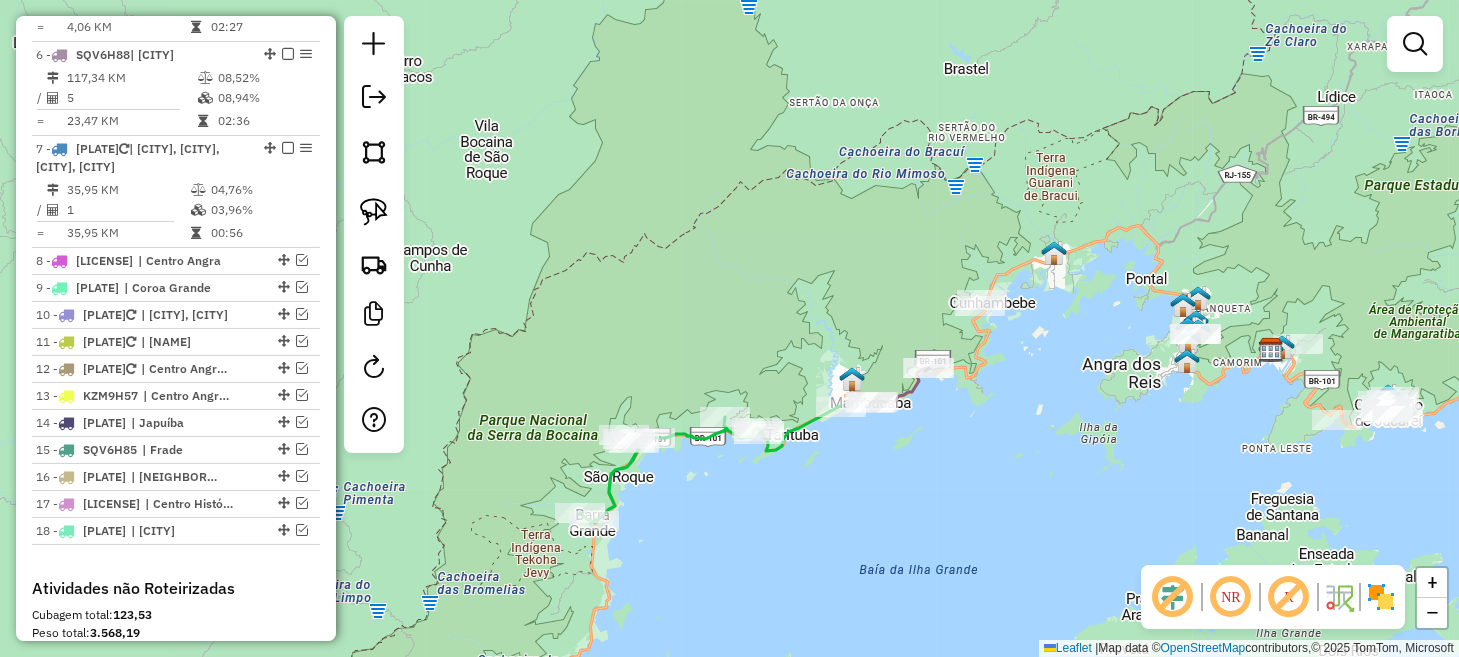 drag, startPoint x: 781, startPoint y: 557, endPoint x: 827, endPoint y: 522, distance: 57.801384 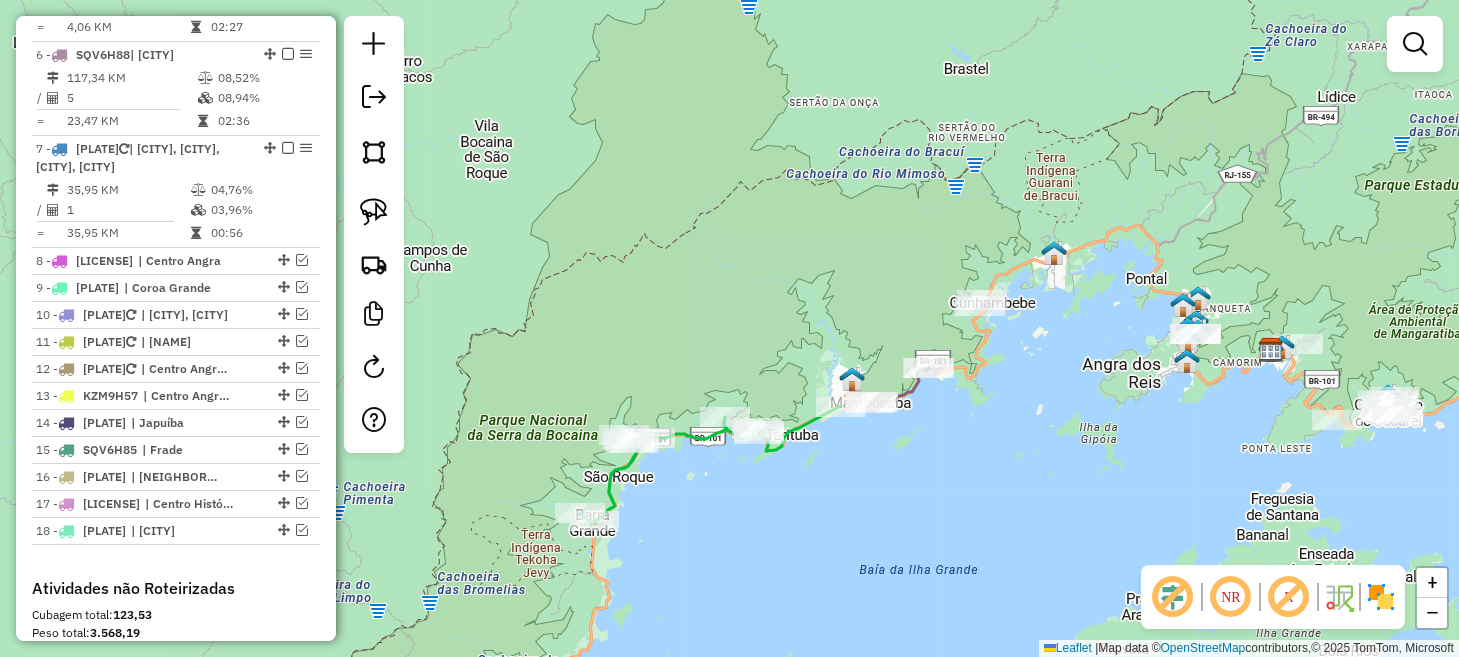 click on "Janela de atendimento Grade de atendimento Capacidade Transportadoras Veículos Cliente Pedidos  Rotas Selecione os dias de semana para filtrar as janelas de atendimento  Seg   Ter   Qua   Qui   Sex   Sáb   Dom  Informe o período da janela de atendimento: De: Até:  Filtrar exatamente a janela do cliente  Considerar janela de atendimento padrão  Selecione os dias de semana para filtrar as grades de atendimento  Seg   Ter   Qua   Qui   Sex   Sáb   Dom   Considerar clientes sem dia de atendimento cadastrado  Clientes fora do dia de atendimento selecionado Filtrar as atividades entre os valores definidos abaixo:  Peso mínimo:   Peso máximo:   Cubagem mínima:   Cubagem máxima:   De:   Até:  Filtrar as atividades entre o tempo de atendimento definido abaixo:  De:   Até:   Considerar capacidade total dos clientes não roteirizados Transportadora: Selecione um ou mais itens Tipo de veículo: Selecione um ou mais itens Veículo: Selecione um ou mais itens Motorista: Selecione um ou mais itens Nome: Rótulo:" 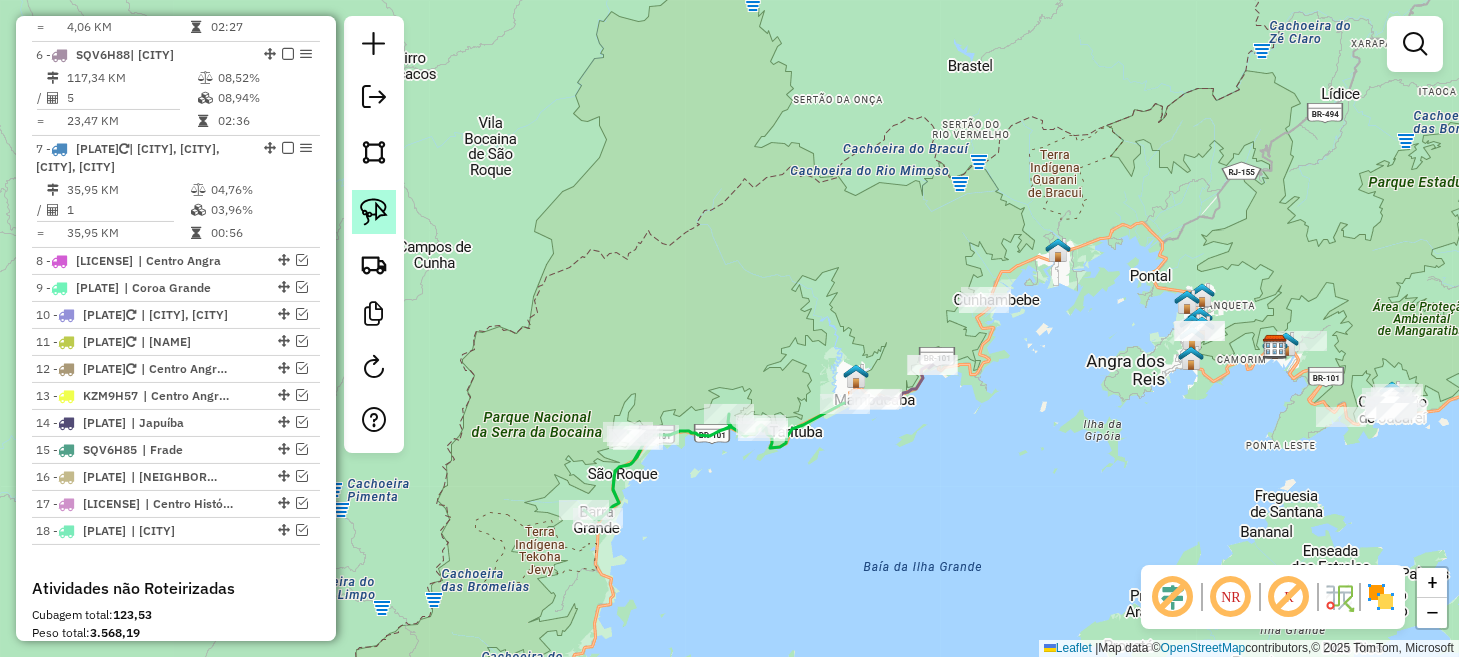 click 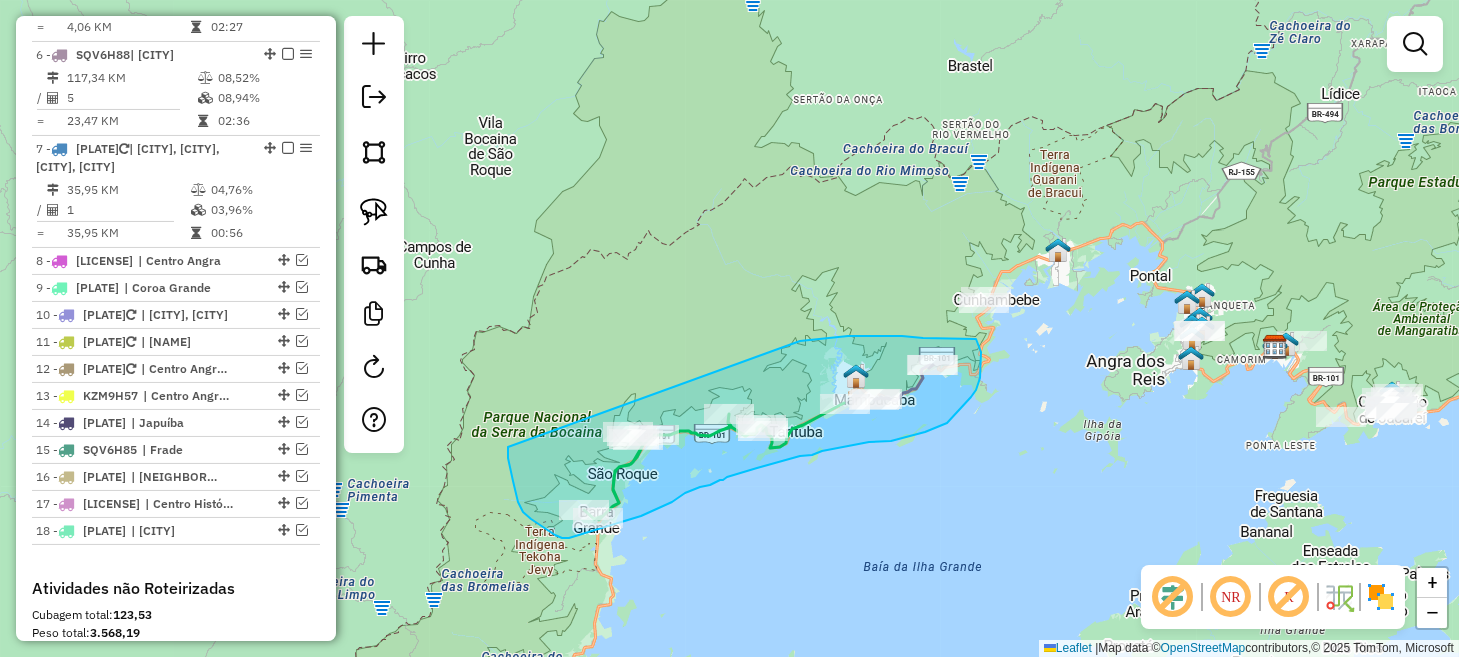 drag, startPoint x: 508, startPoint y: 447, endPoint x: 800, endPoint y: 341, distance: 310.6445 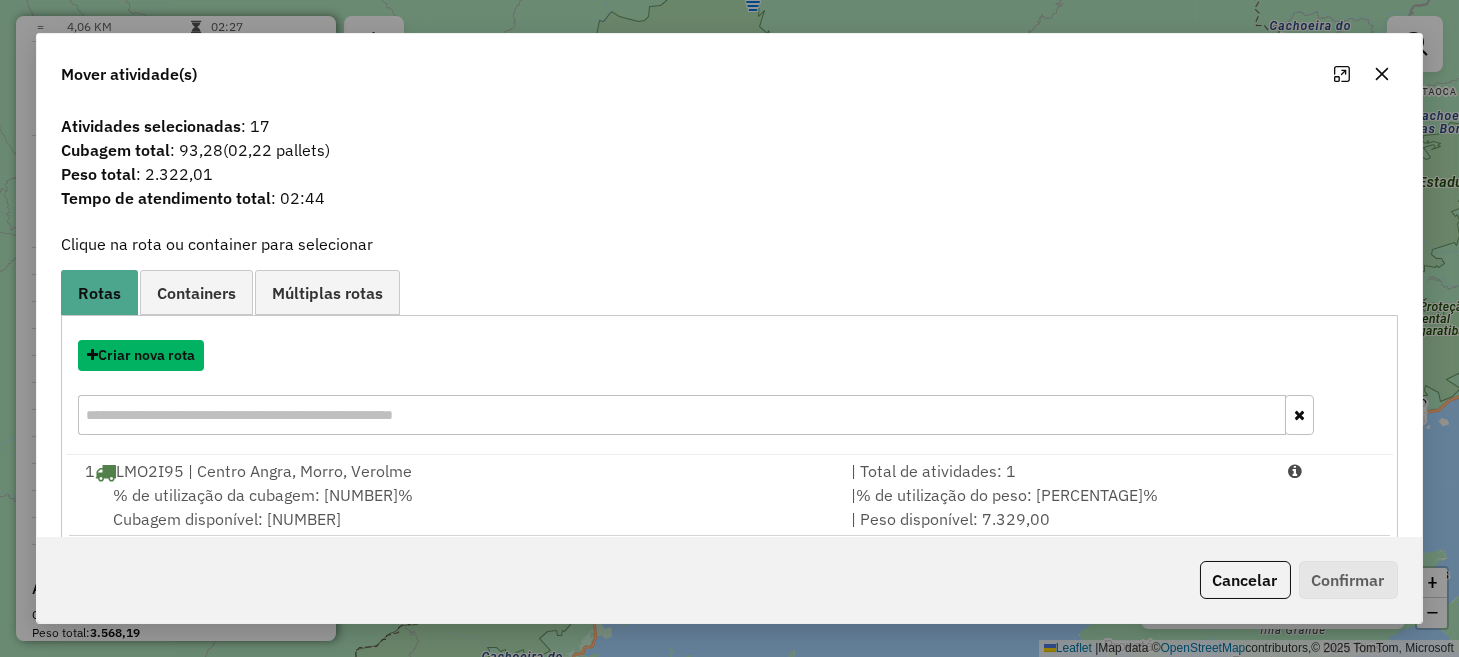 click on "Criar nova rota" at bounding box center (141, 355) 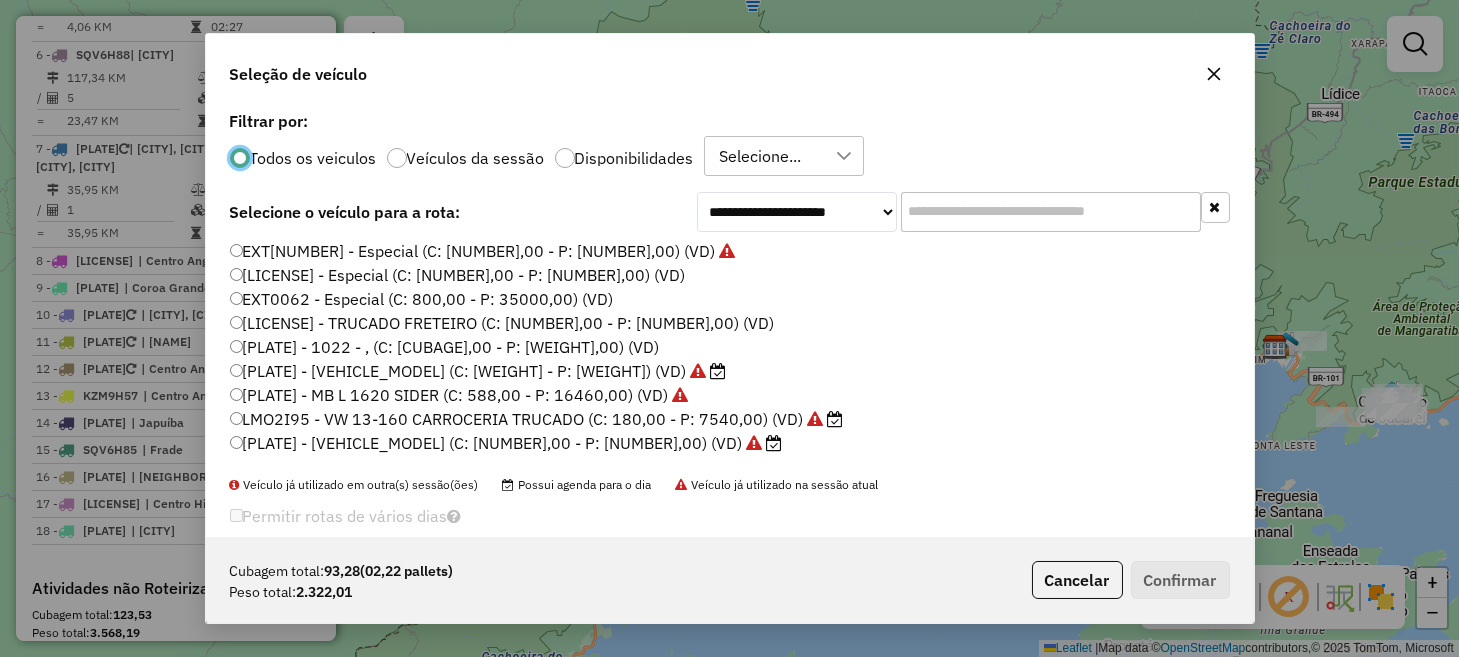 scroll, scrollTop: 10, scrollLeft: 6, axis: both 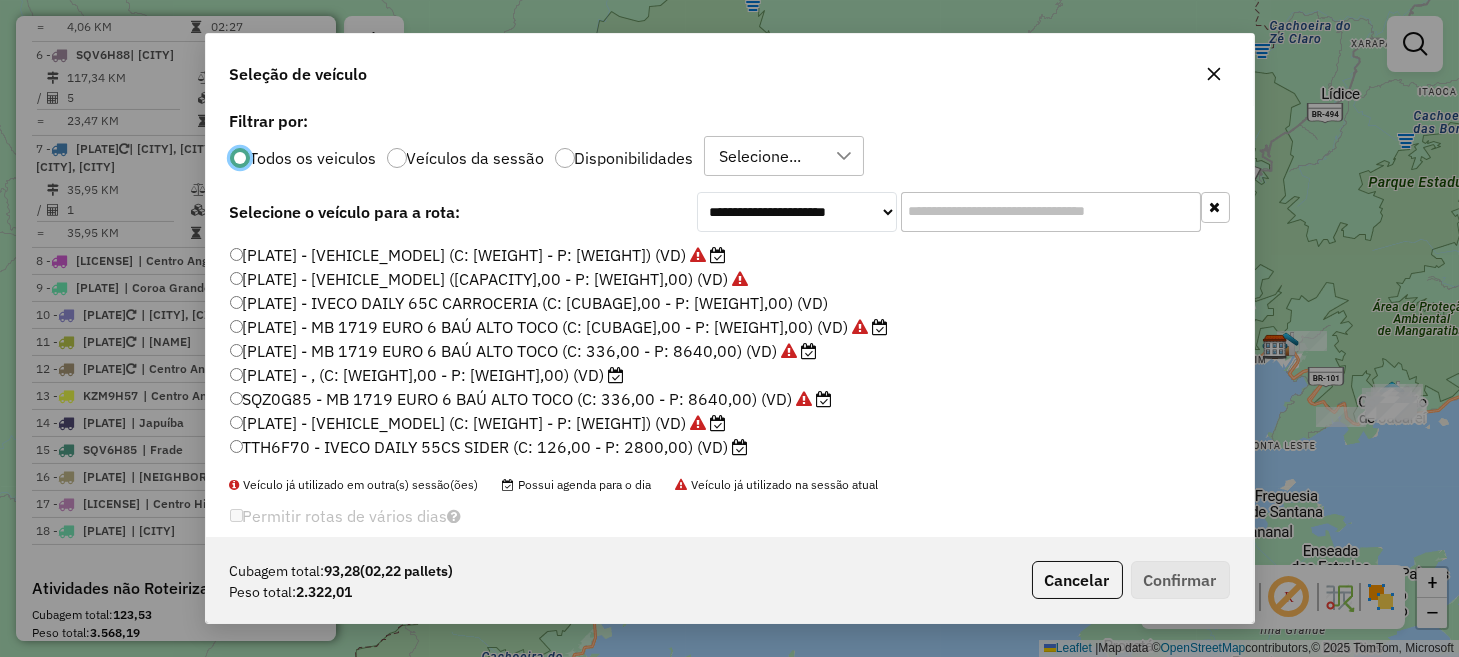 click on "[PLATE] - [VEHICLE_MODEL] (C: [CUBAGE] - P: [WEIGHT]) (VD)" 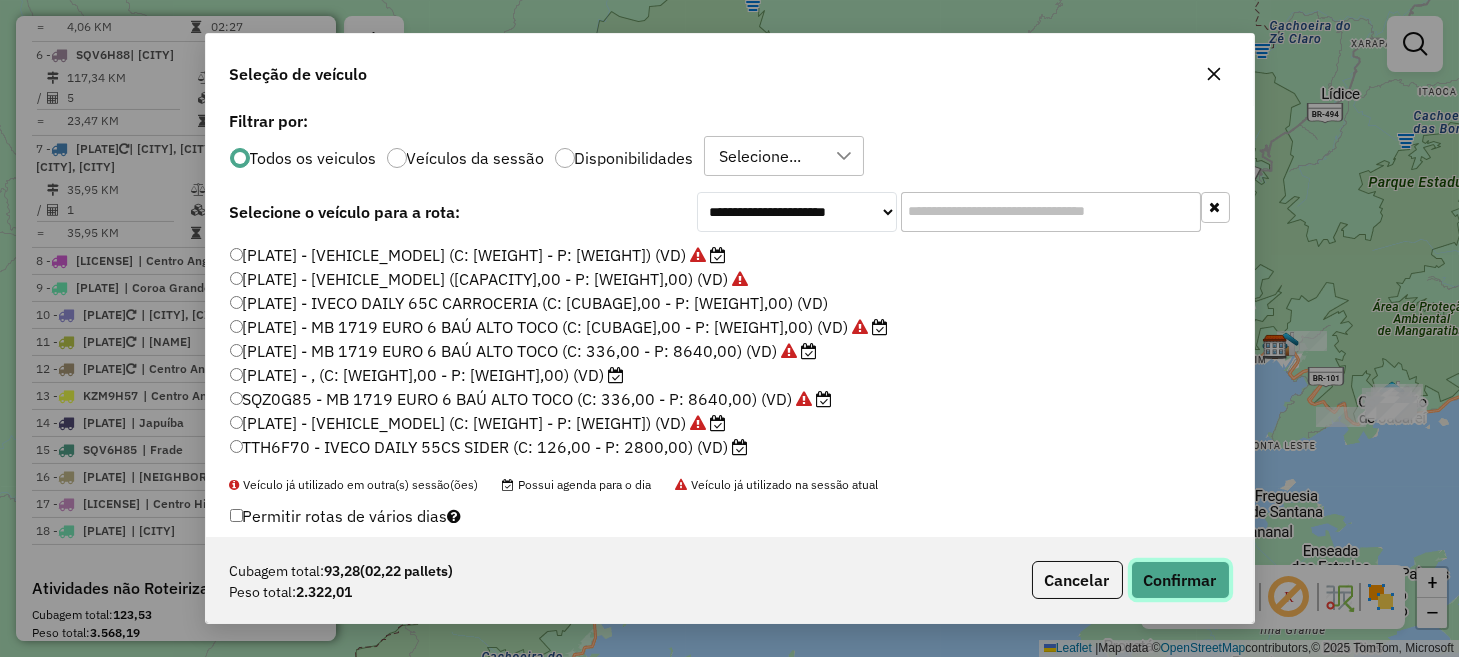 click on "Confirmar" 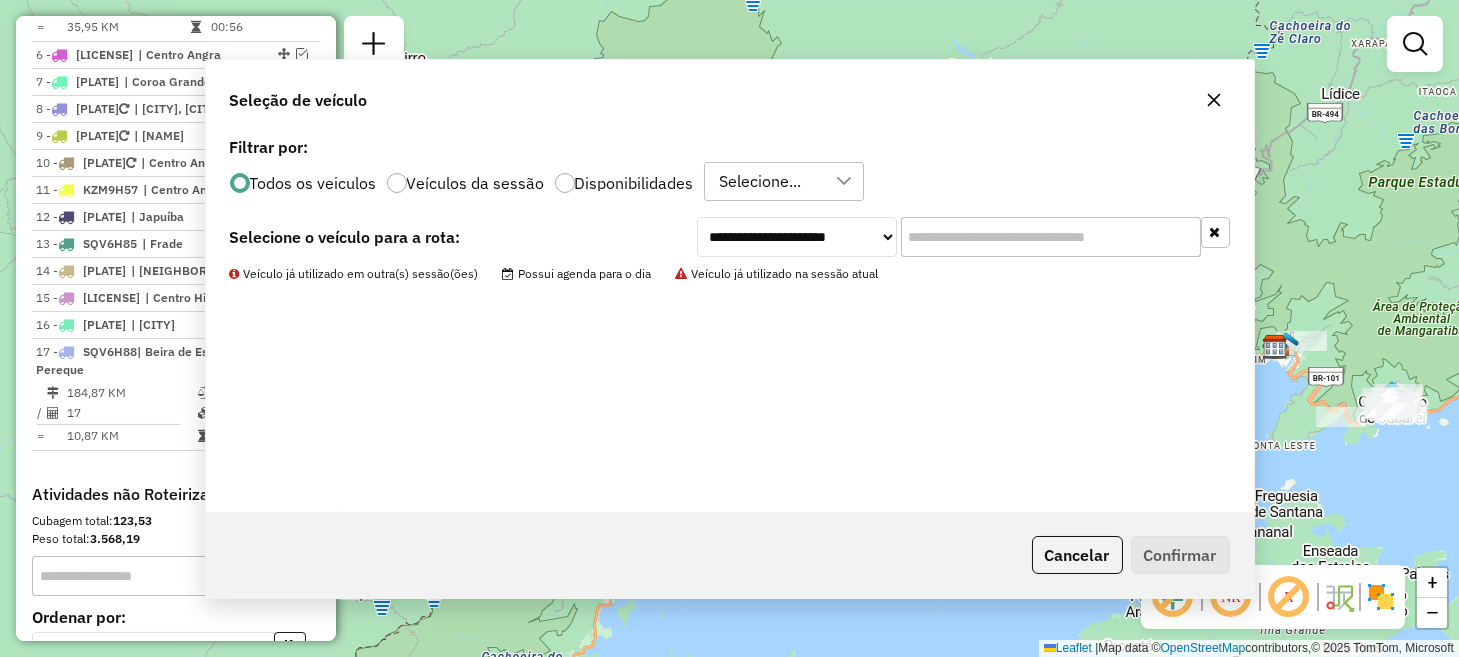 scroll, scrollTop: 1221, scrollLeft: 0, axis: vertical 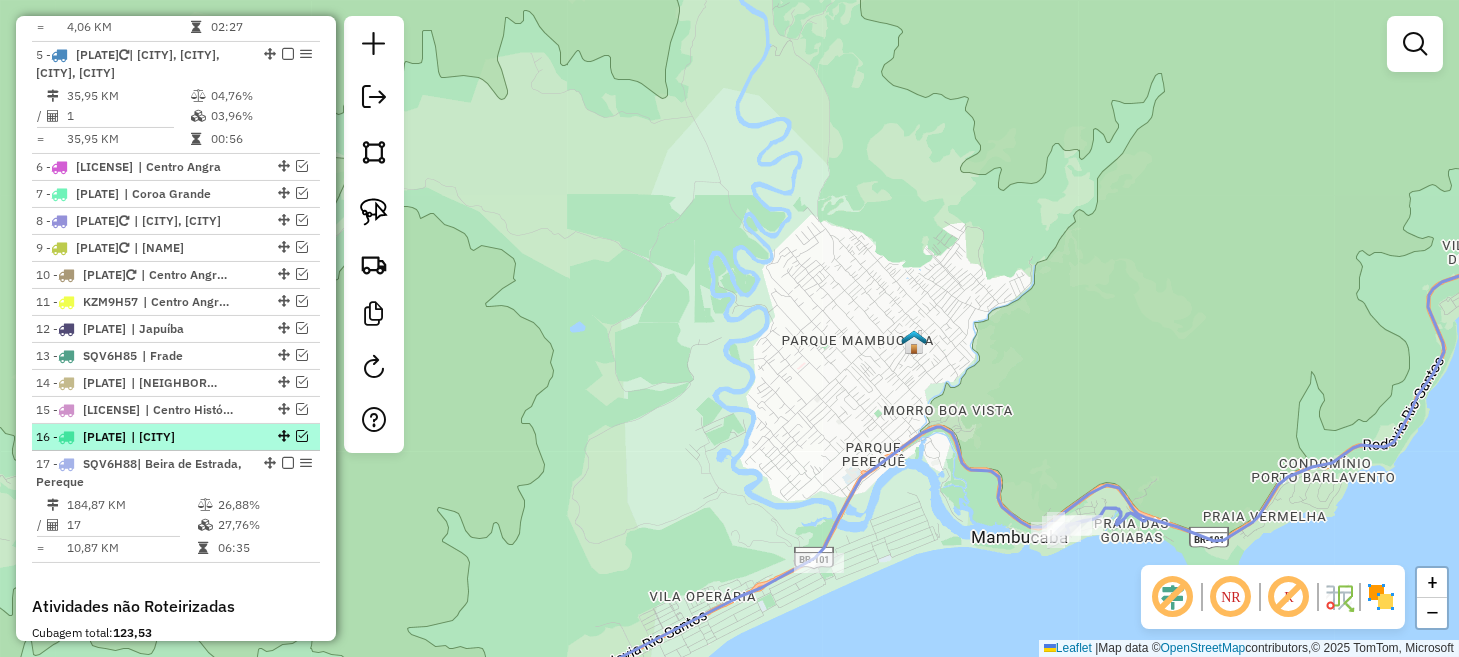 click at bounding box center (302, 436) 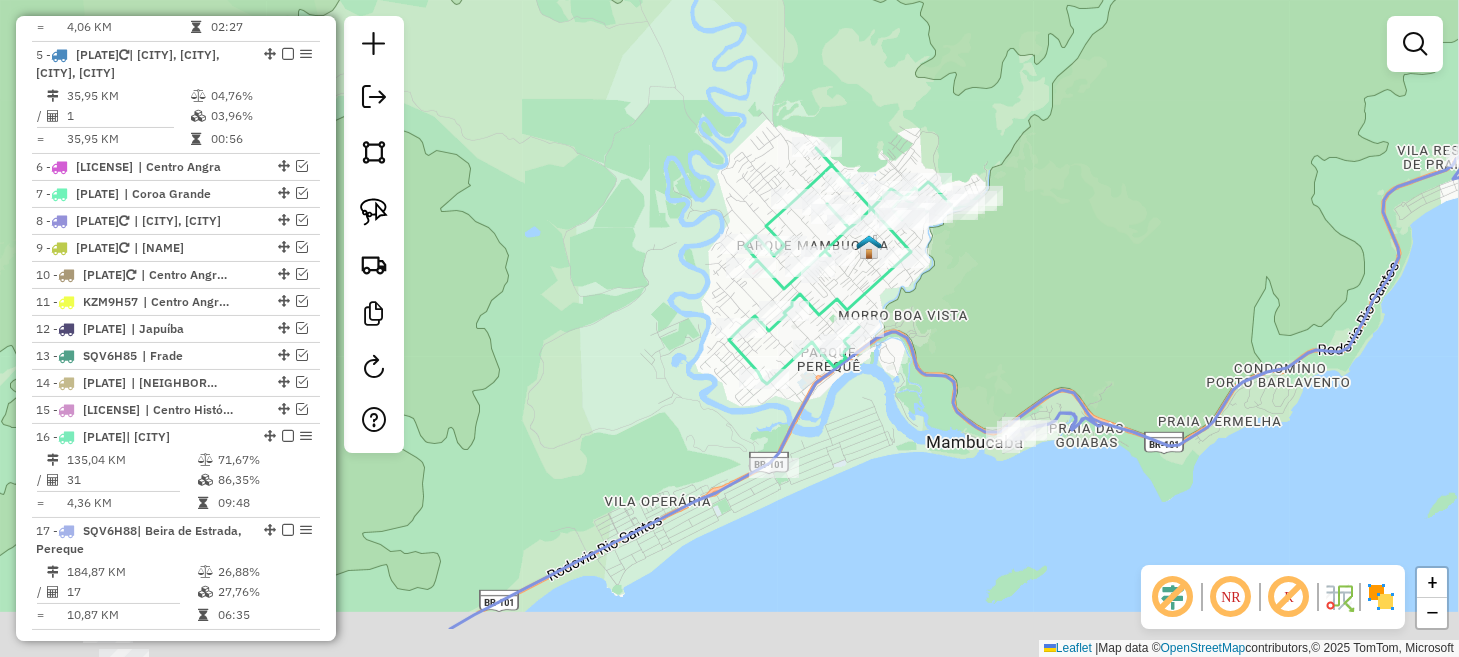 drag, startPoint x: 918, startPoint y: 523, endPoint x: 864, endPoint y: 416, distance: 119.85408 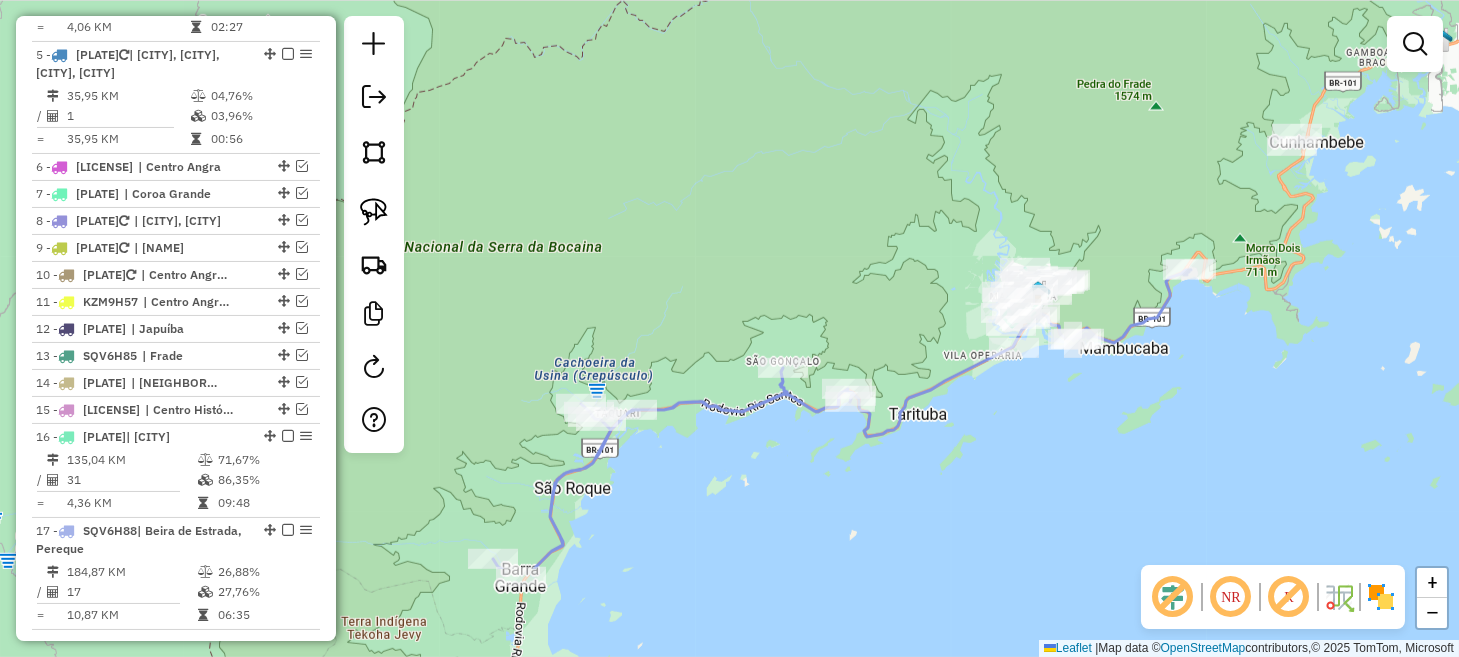 drag, startPoint x: 817, startPoint y: 578, endPoint x: 868, endPoint y: 523, distance: 75.00667 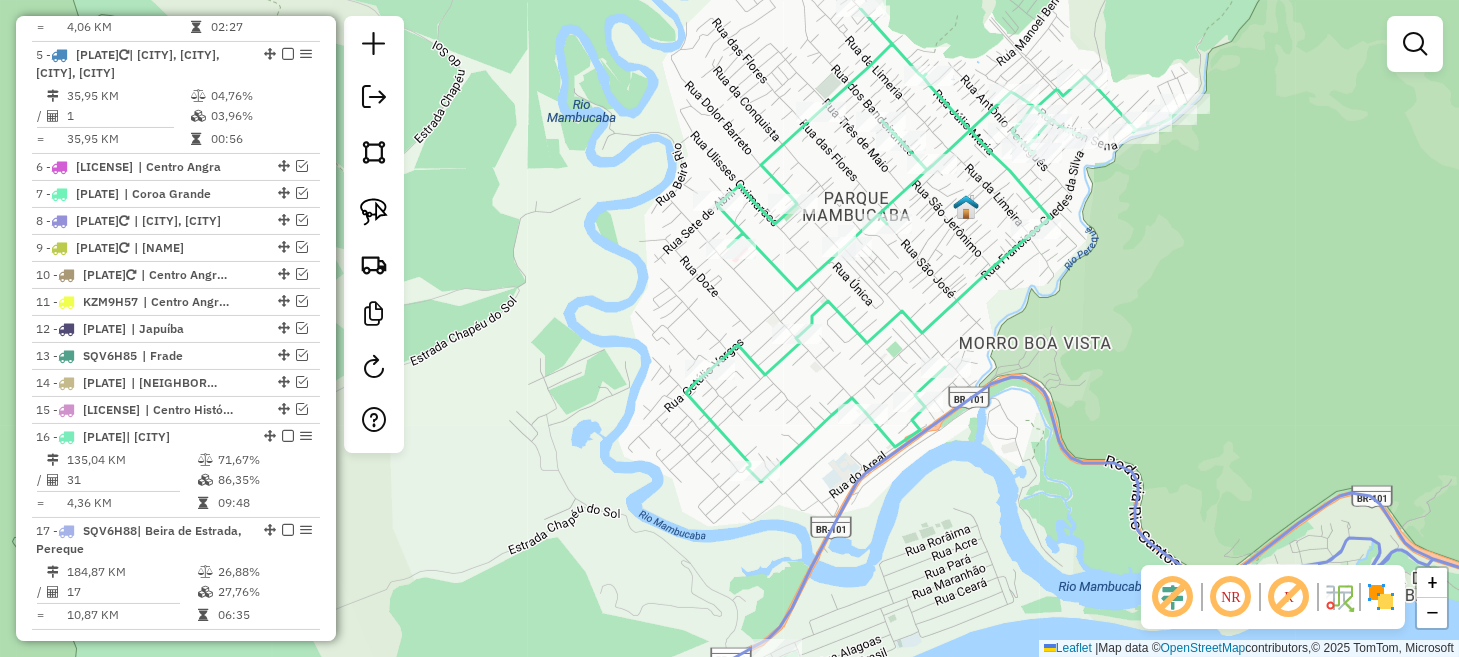 drag, startPoint x: 919, startPoint y: 444, endPoint x: 885, endPoint y: 537, distance: 99.0202 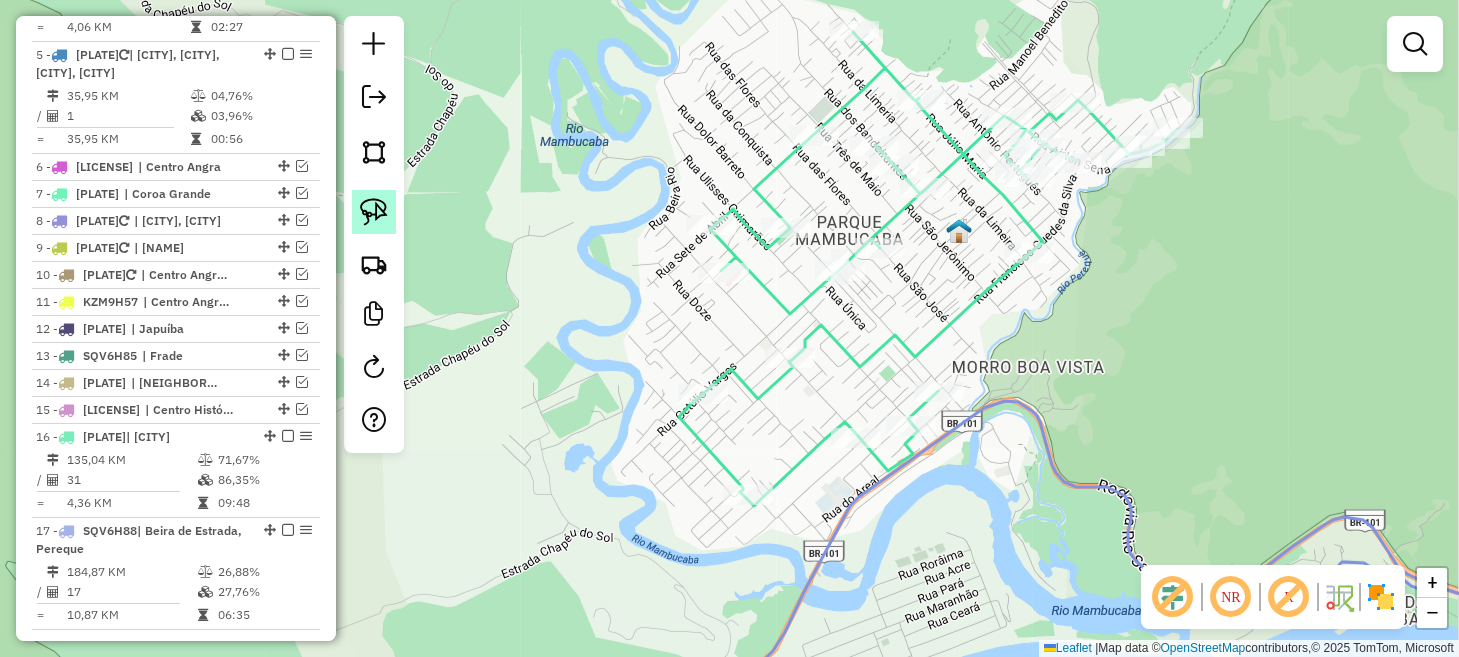 click 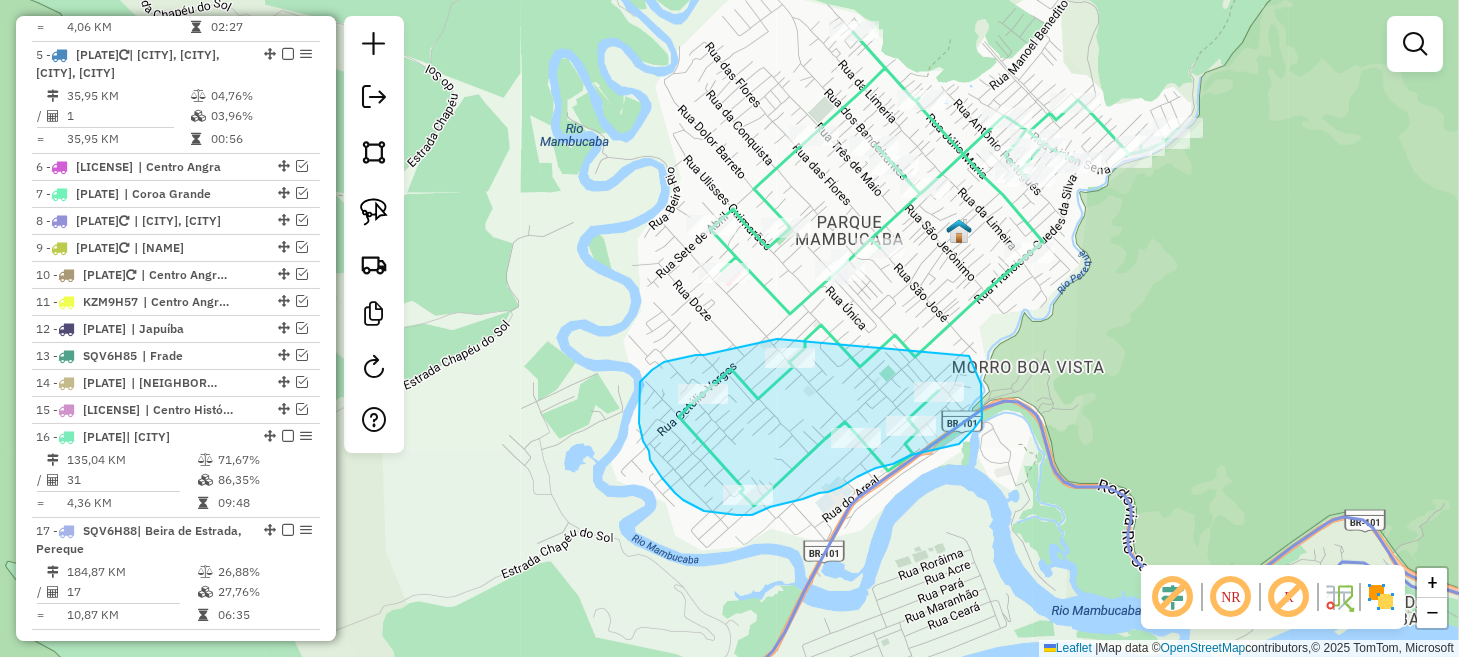 drag, startPoint x: 777, startPoint y: 339, endPoint x: 969, endPoint y: 356, distance: 192.75113 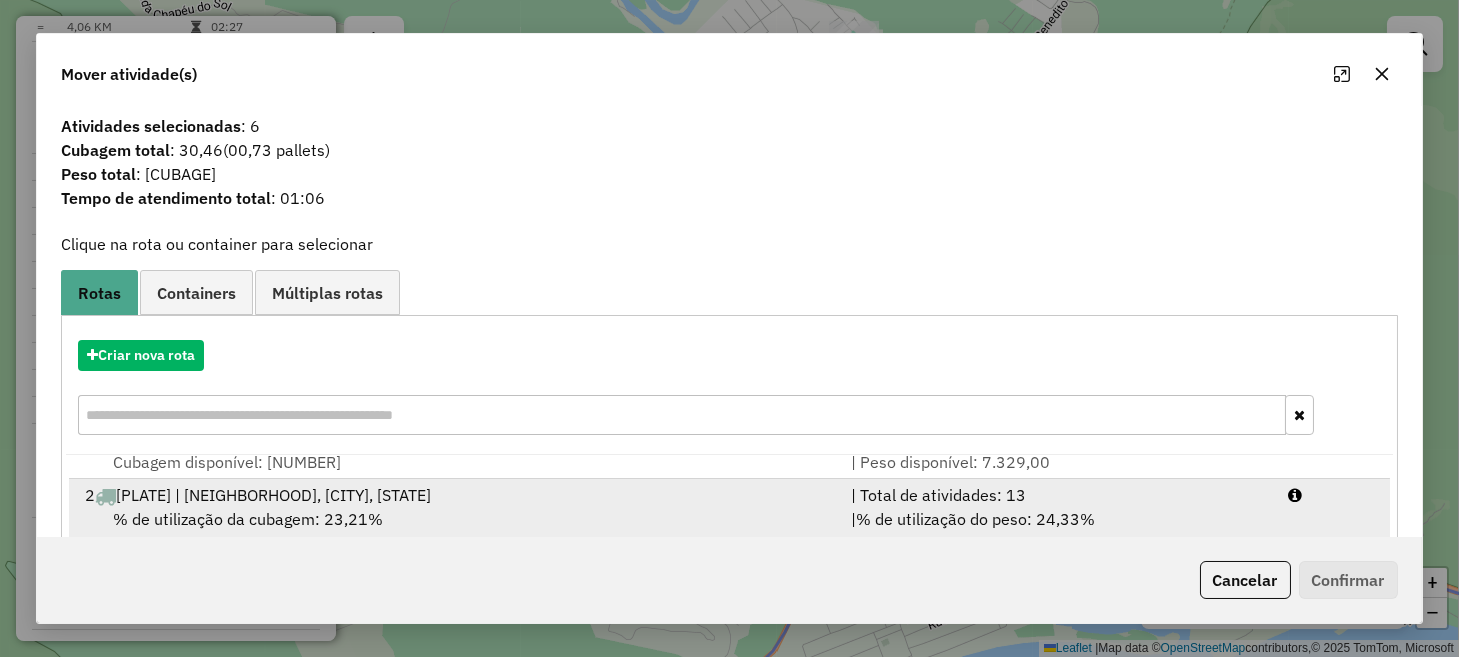 scroll, scrollTop: 84, scrollLeft: 0, axis: vertical 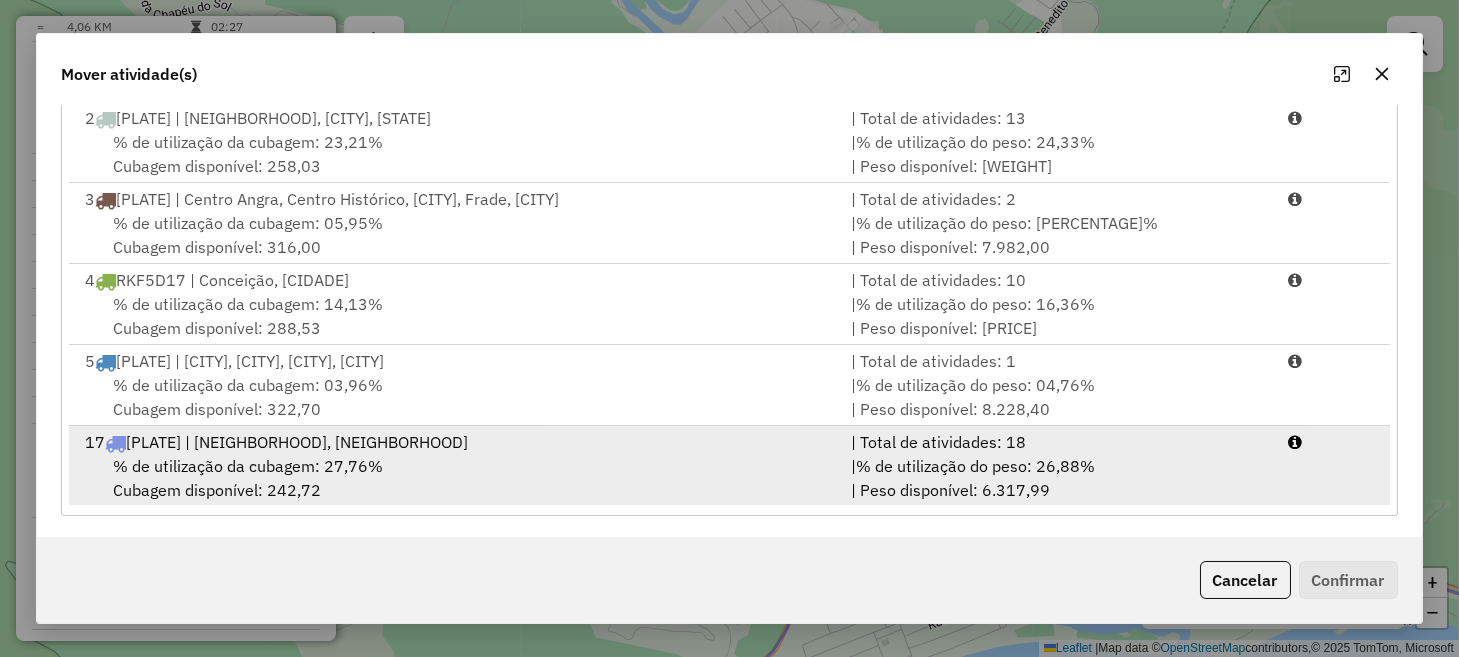 click on "% de utilização da cubagem: 27,76%  Cubagem disponível: 242,72" at bounding box center (455, 478) 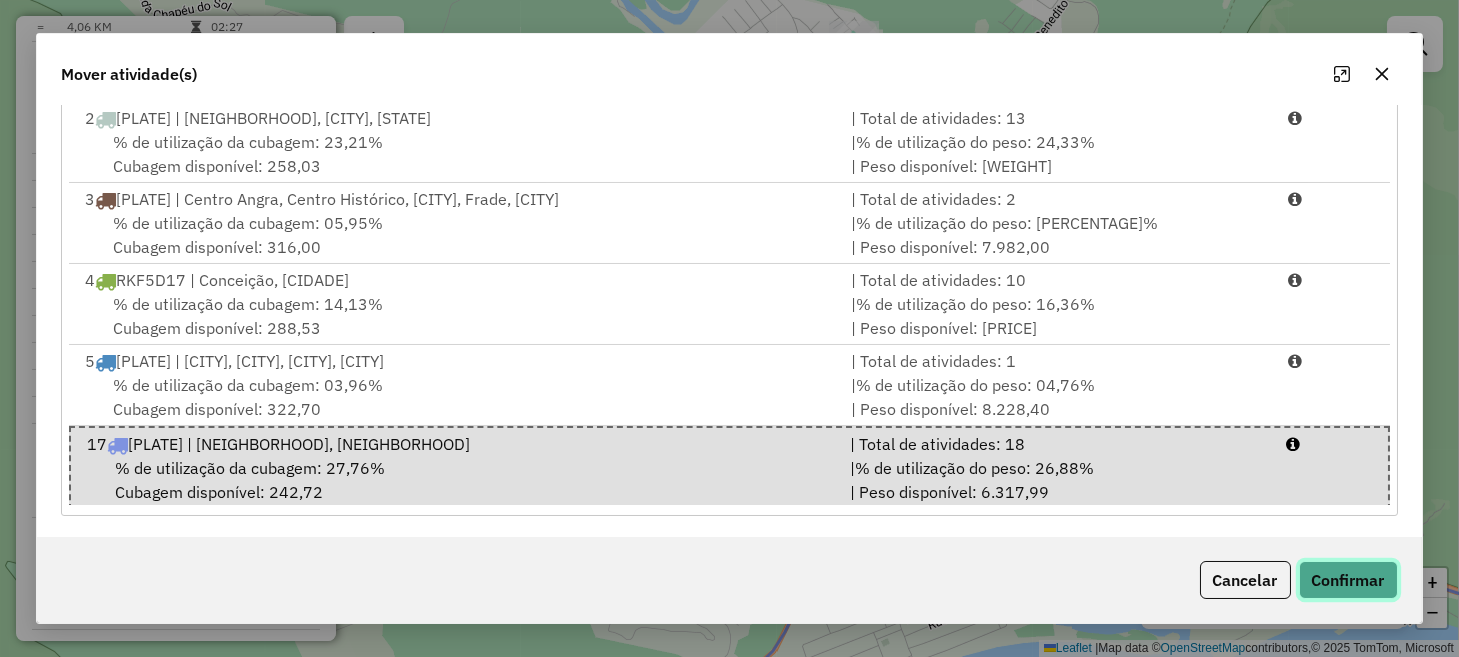 click on "Confirmar" 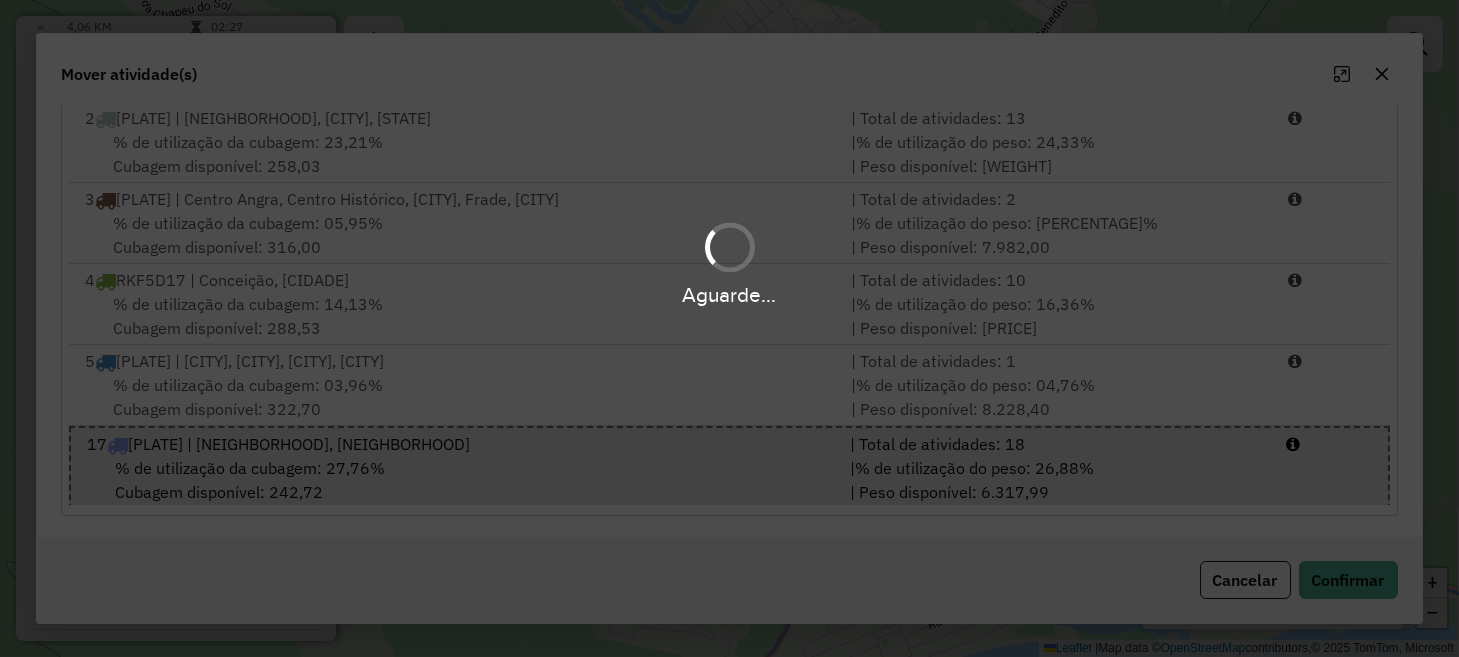scroll, scrollTop: 0, scrollLeft: 0, axis: both 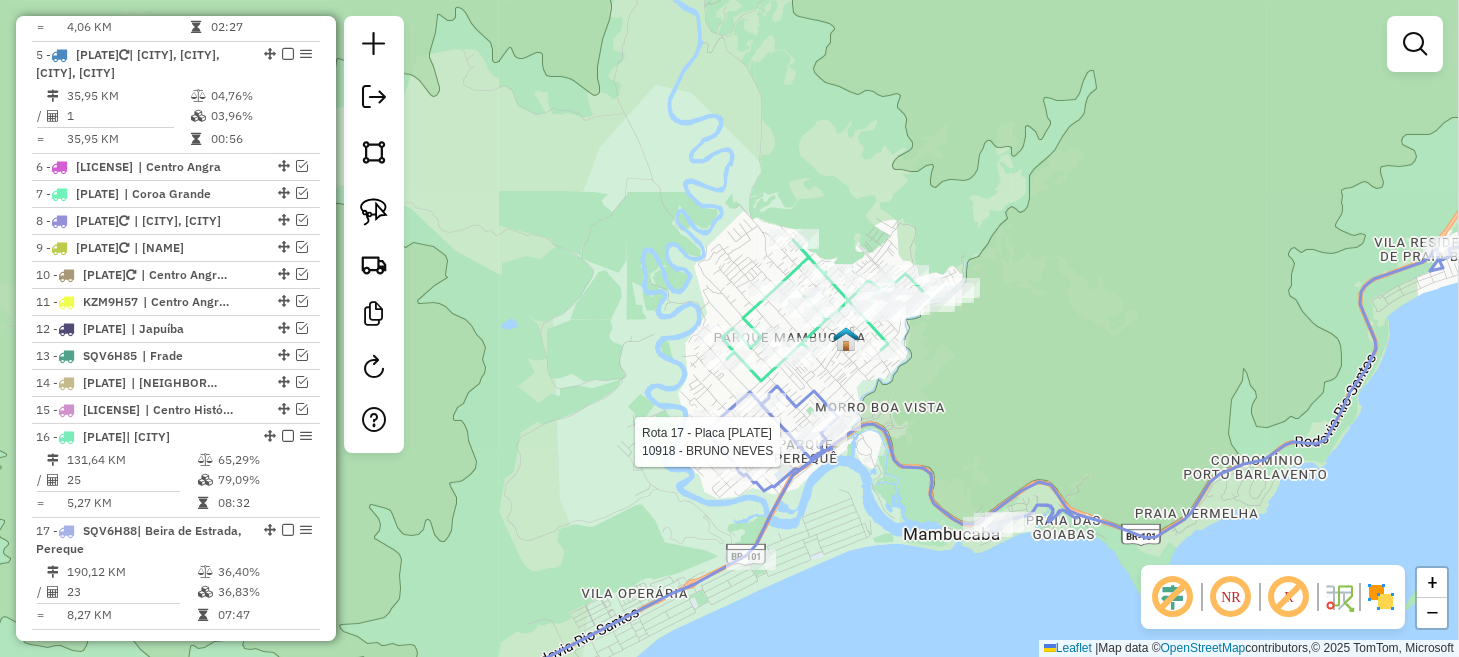 select on "*********" 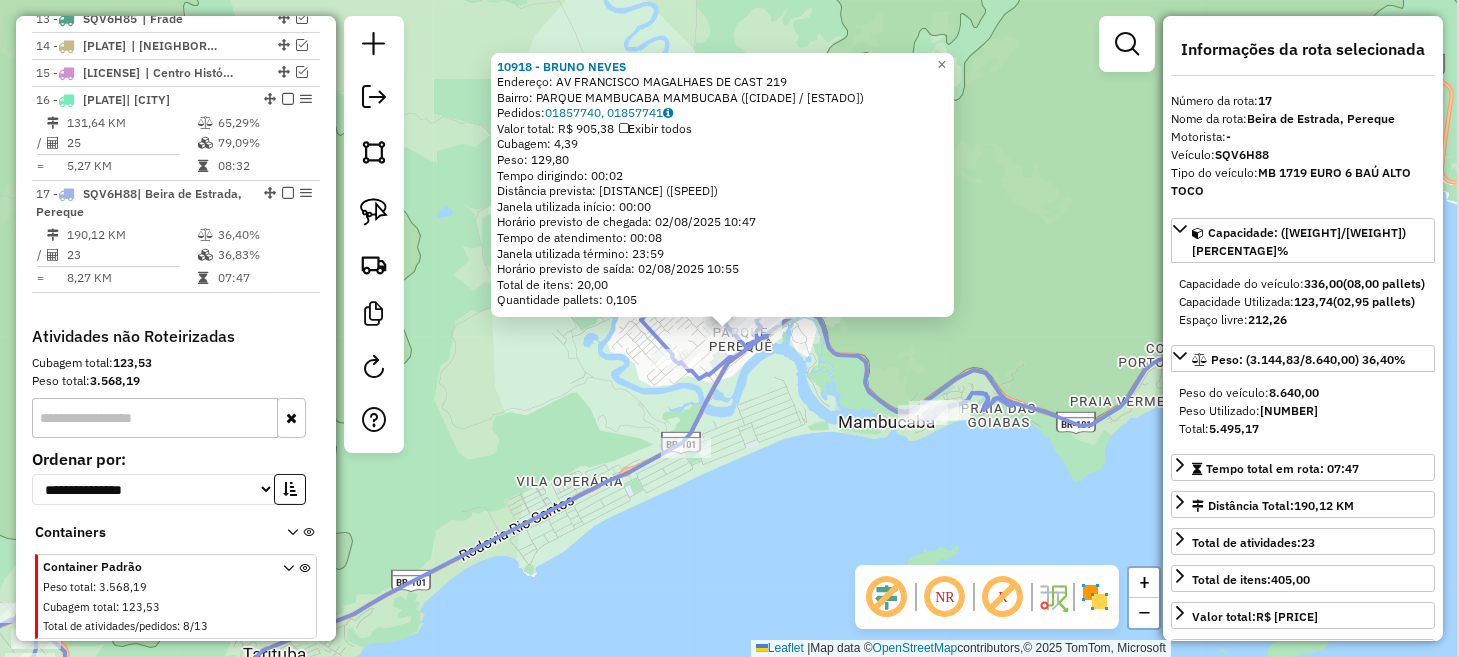 scroll, scrollTop: 1616, scrollLeft: 0, axis: vertical 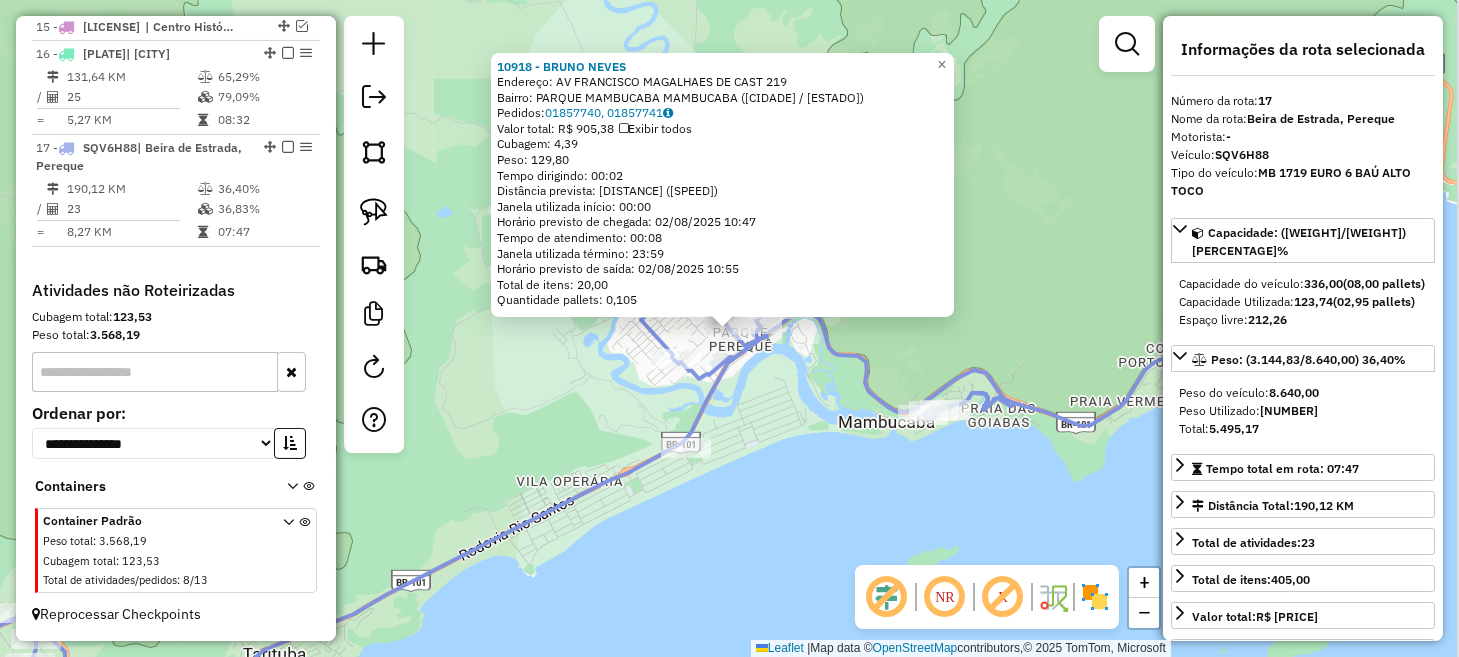 click on "10918 - BRUNO  NEVES  Endereço:  AV FRANCISCO MAGALHAES DE CAST 219   Bairro: PARQUE MAMBUCABA  MAMBUCABA (ANGRA DOS REIS / RJ)   Pedidos:  01857740, 01857741   Valor total: R$ 905,38   Exibir todos   Cubagem: 4,39  Peso: 129,80  Tempo dirigindo: 00:02   Distância prevista: 1,657 km (49,71 km/h)   Janela utilizada início: 00:00   Horário previsto de chegada: 02/08/2025 10:47   Tempo de atendimento: 00:08   Janela utilizada término: 23:59   Horário previsto de saída: 02/08/2025 10:55   Total de itens: 20,00   Quantidade pallets: 0,105  × Janela de atendimento Grade de atendimento Capacidade Transportadoras Veículos Cliente Pedidos  Rotas Selecione os dias de semana para filtrar as janelas de atendimento  Seg   Ter   Qua   Qui   Sex   Sáb   Dom  Informe o período da janela de atendimento: De: Até:  Filtrar exatamente a janela do cliente  Considerar janela de atendimento padrão  Selecione os dias de semana para filtrar as grades de atendimento  Seg   Ter   Qua   Qui   Sex   Sáb   Dom   De:   Até:" 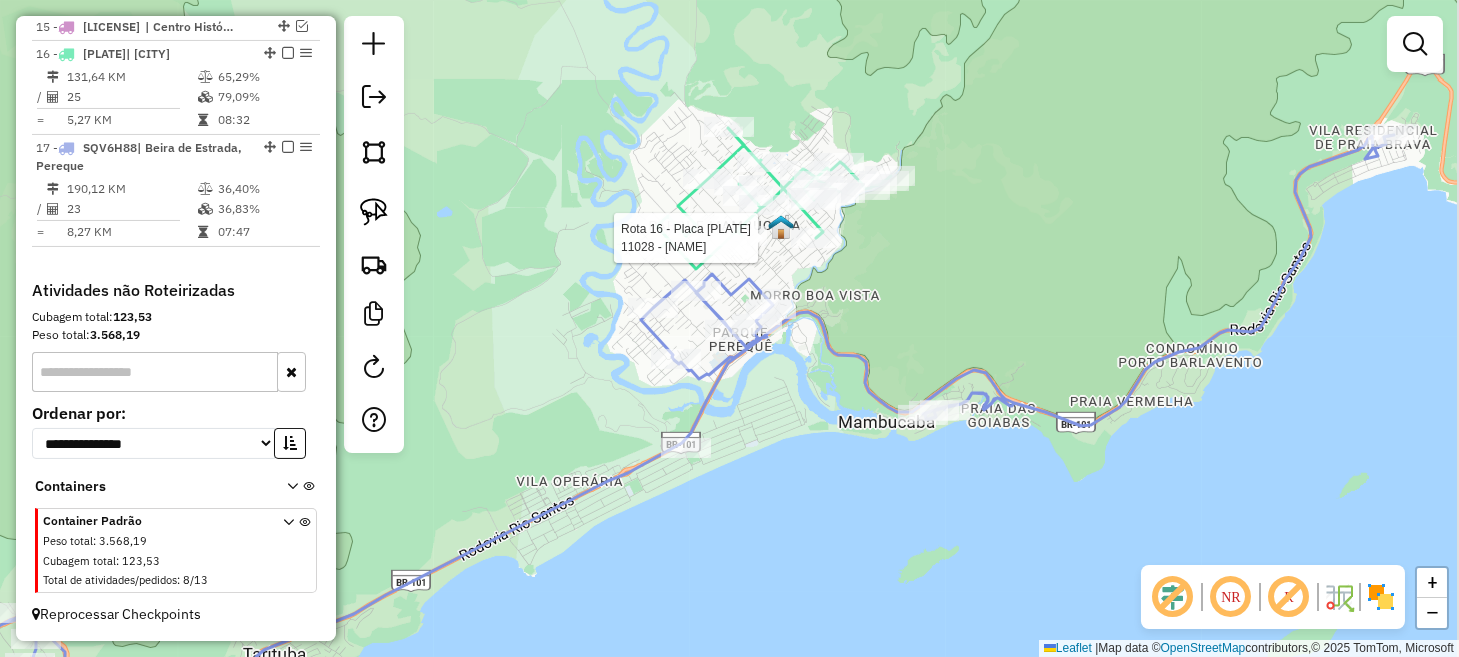 select on "*********" 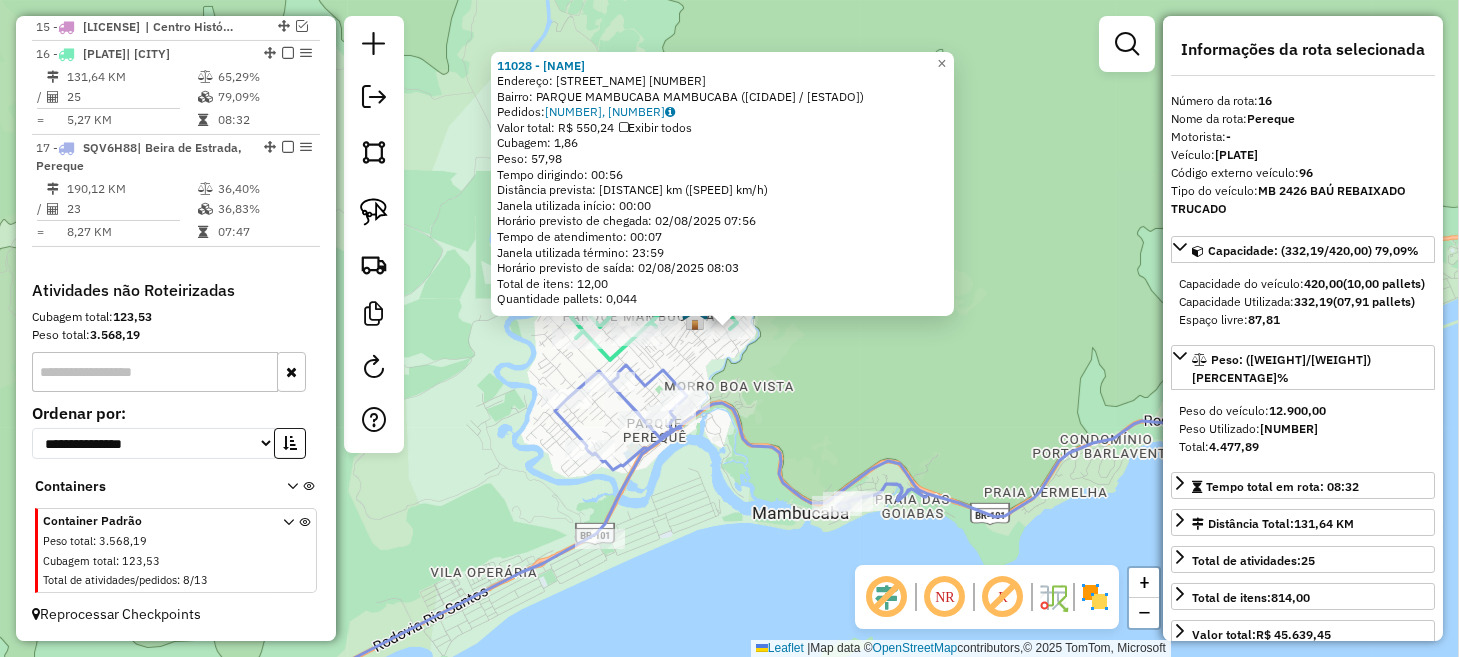 click on "11028 - FABIO JOSE DA CONCEI  Endereço:  Avenida Francisco Guedes da Si 2010   Bairro: PARQUE MAMBUCABA  MAMBUCABA (ANGRA DOS REIS / RJ)   Pedidos:  01857645, 01857646   Valor total: R$ 550,24   Exibir todos   Cubagem: 1,86  Peso: 57,98  Tempo dirigindo: 00:56   Distância prevista: 61,451 km (65,84 km/h)   Janela utilizada início: 00:00   Horário previsto de chegada: 02/08/2025 07:56   Tempo de atendimento: 00:07   Janela utilizada término: 23:59   Horário previsto de saída: 02/08/2025 08:03   Total de itens: 12,00   Quantidade pallets: 0,044  × Janela de atendimento Grade de atendimento Capacidade Transportadoras Veículos Cliente Pedidos  Rotas Selecione os dias de semana para filtrar as janelas de atendimento  Seg   Ter   Qua   Qui   Sex   Sáb   Dom  Informe o período da janela de atendimento: De: Até:  Filtrar exatamente a janela do cliente  Considerar janela de atendimento padrão  Selecione os dias de semana para filtrar as grades de atendimento  Seg   Ter   Qua   Qui   Sex   Sáb   Dom  De:" 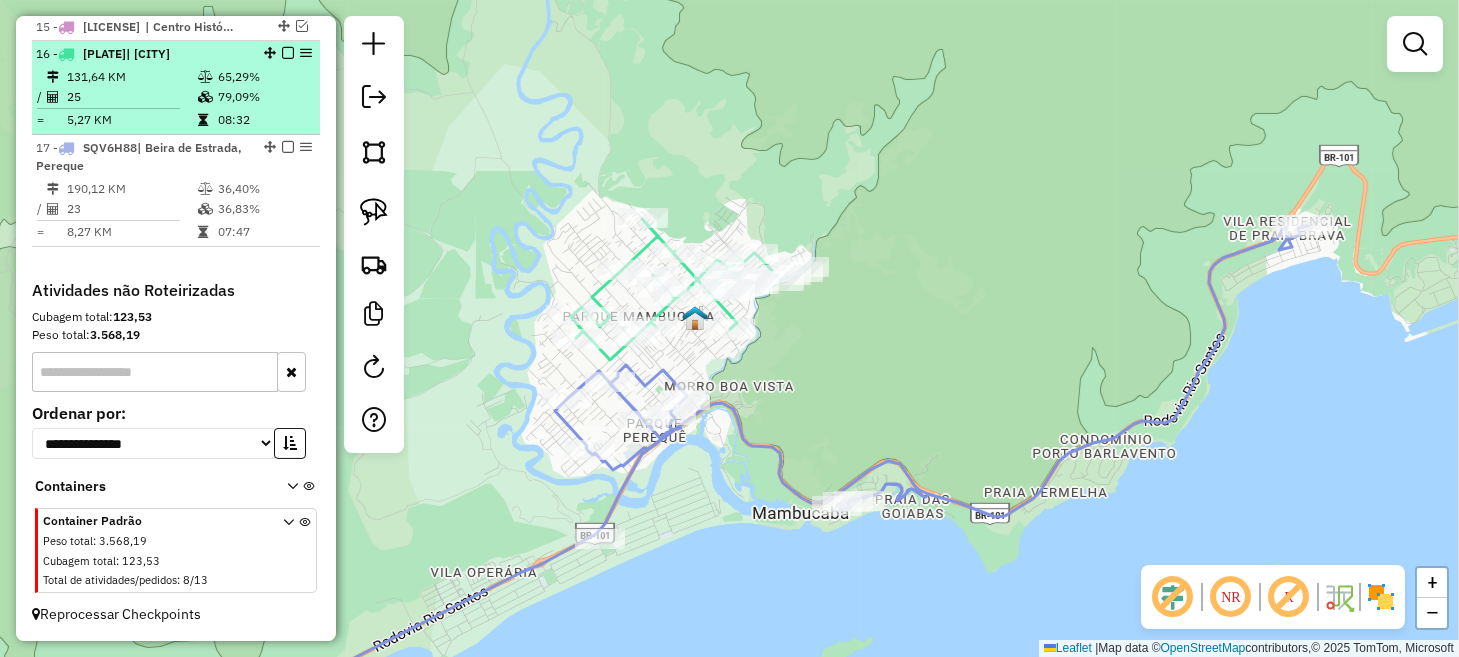 click at bounding box center (288, 53) 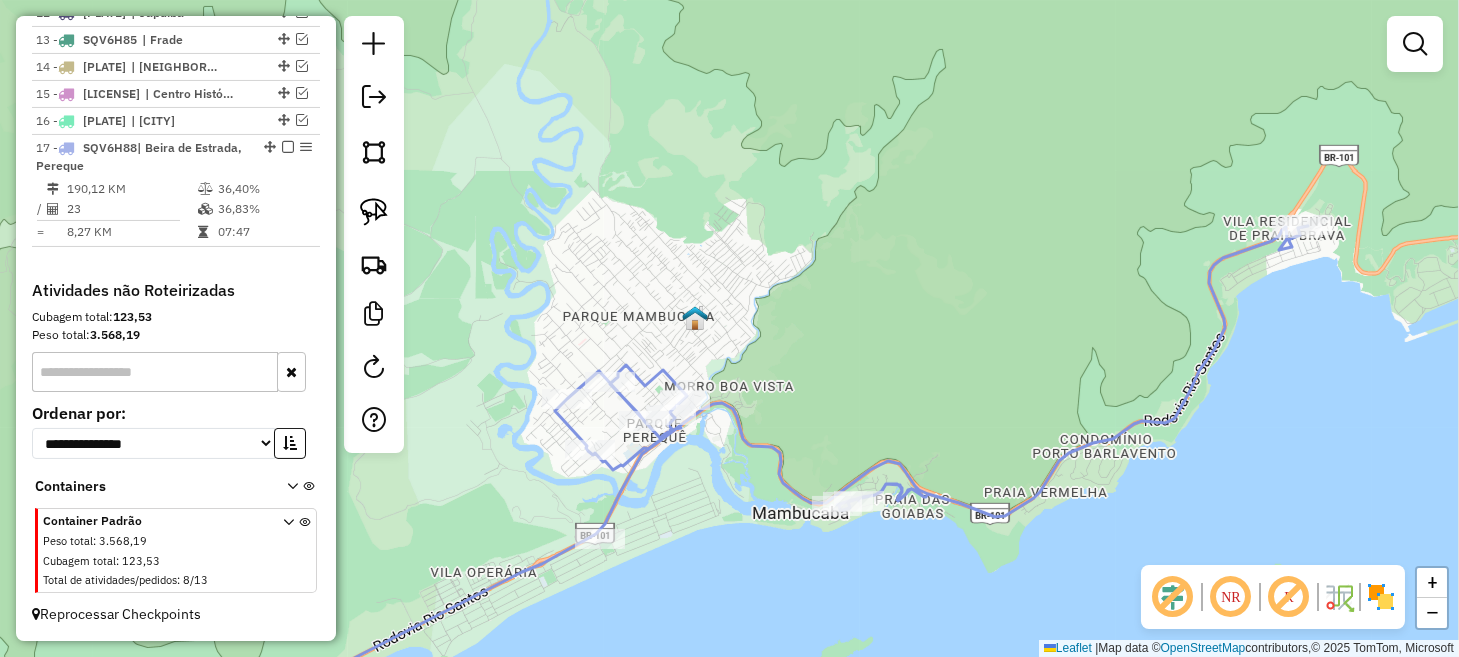 scroll, scrollTop: 1548, scrollLeft: 0, axis: vertical 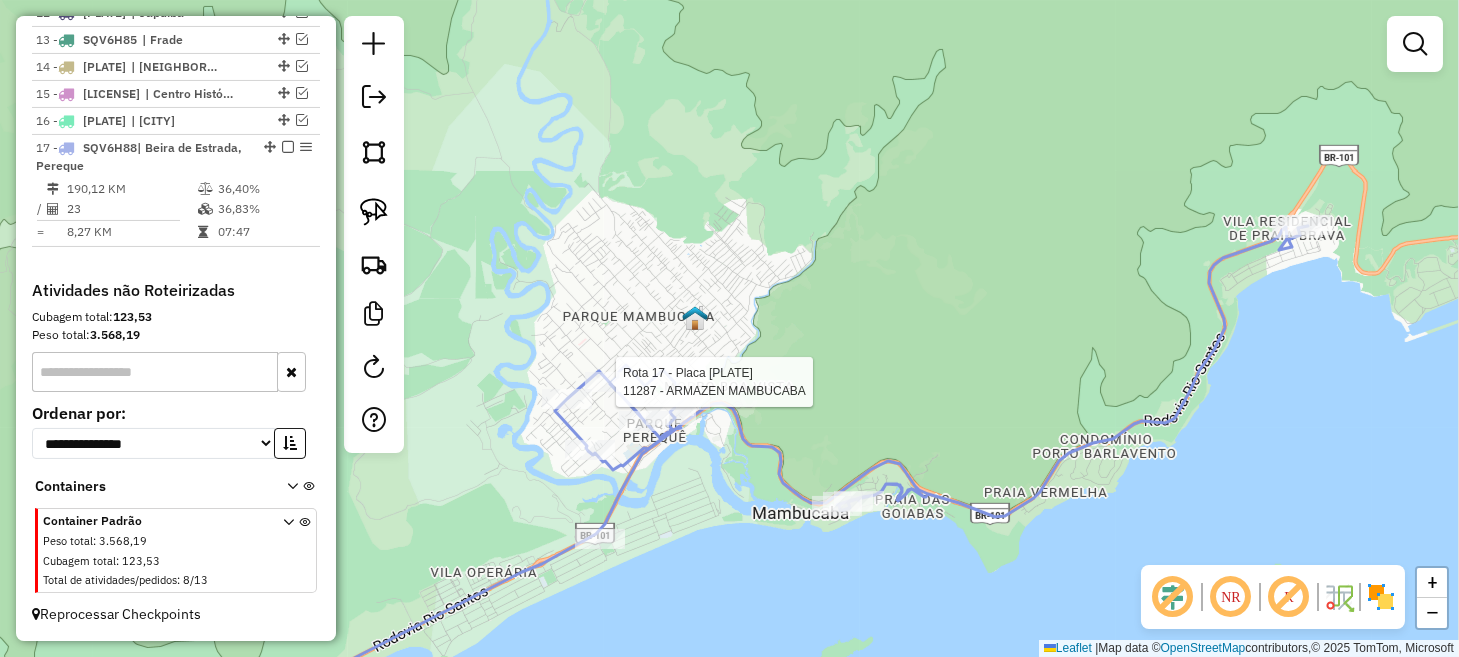 select on "*********" 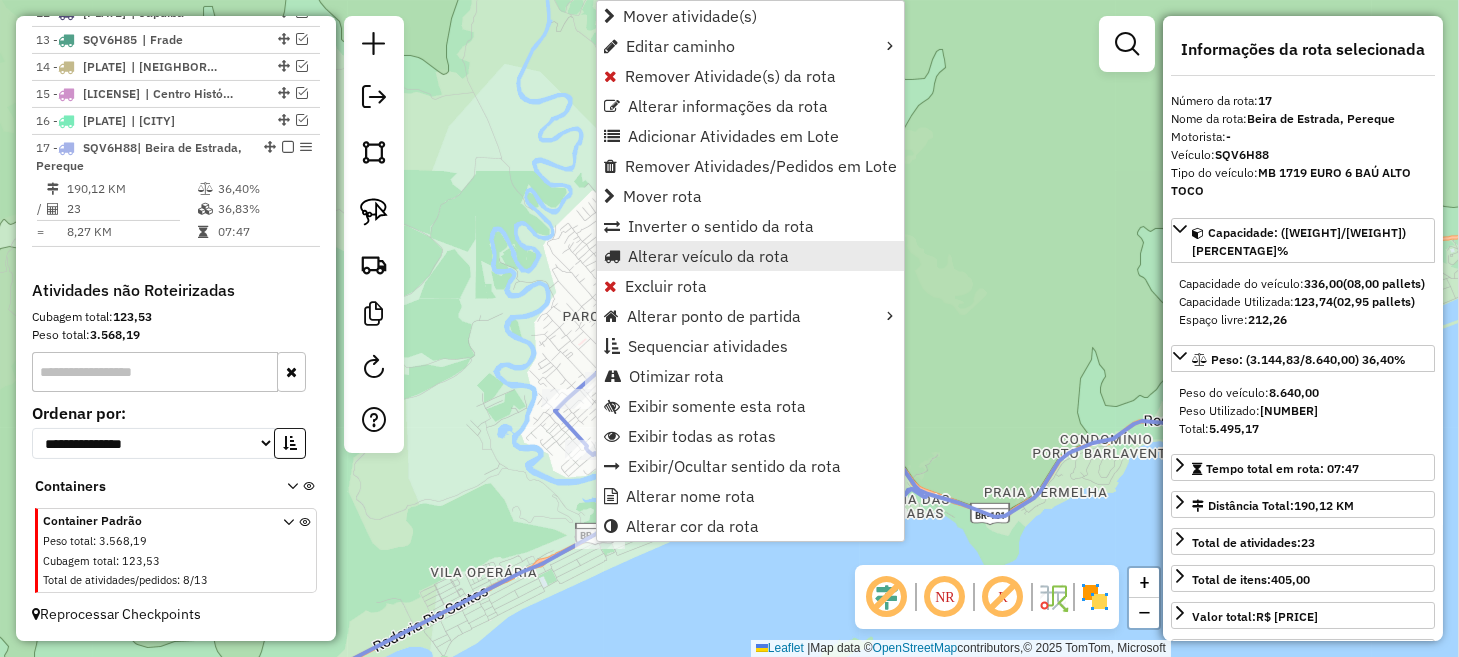 click on "Alterar veículo da rota" at bounding box center [708, 256] 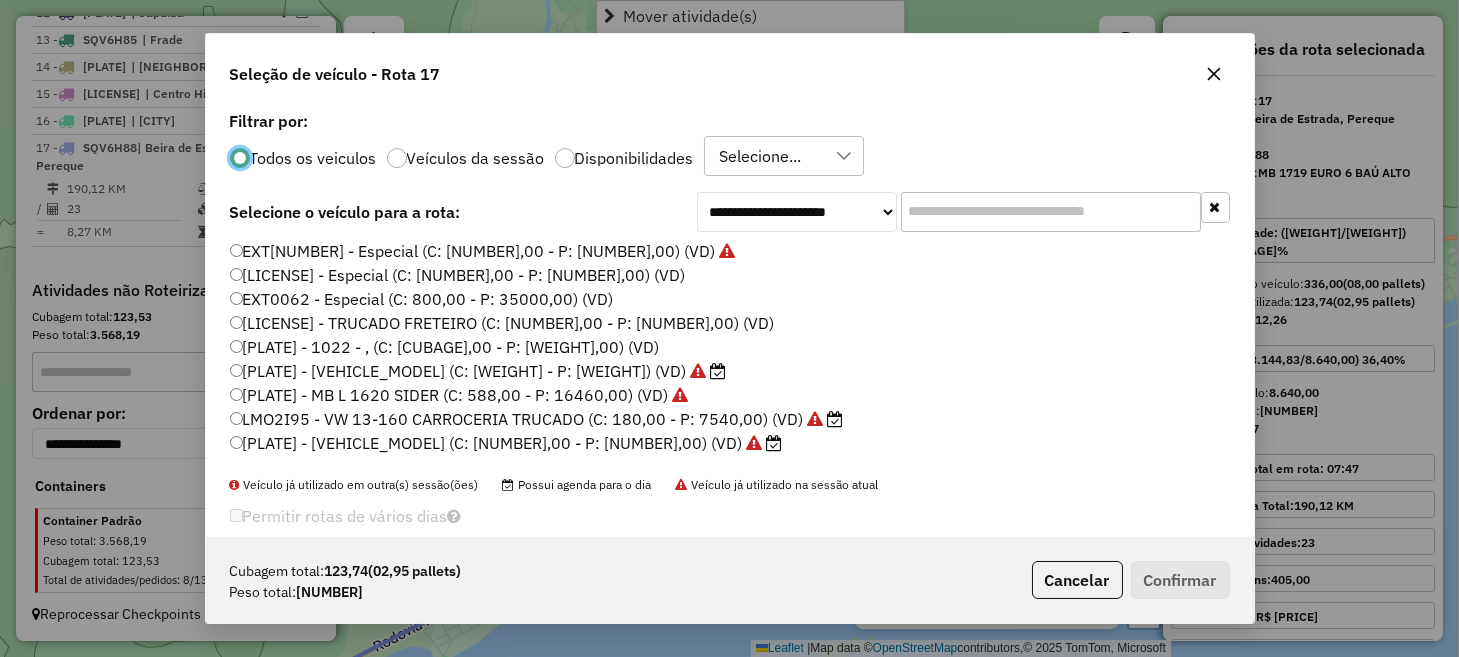 scroll, scrollTop: 10, scrollLeft: 6, axis: both 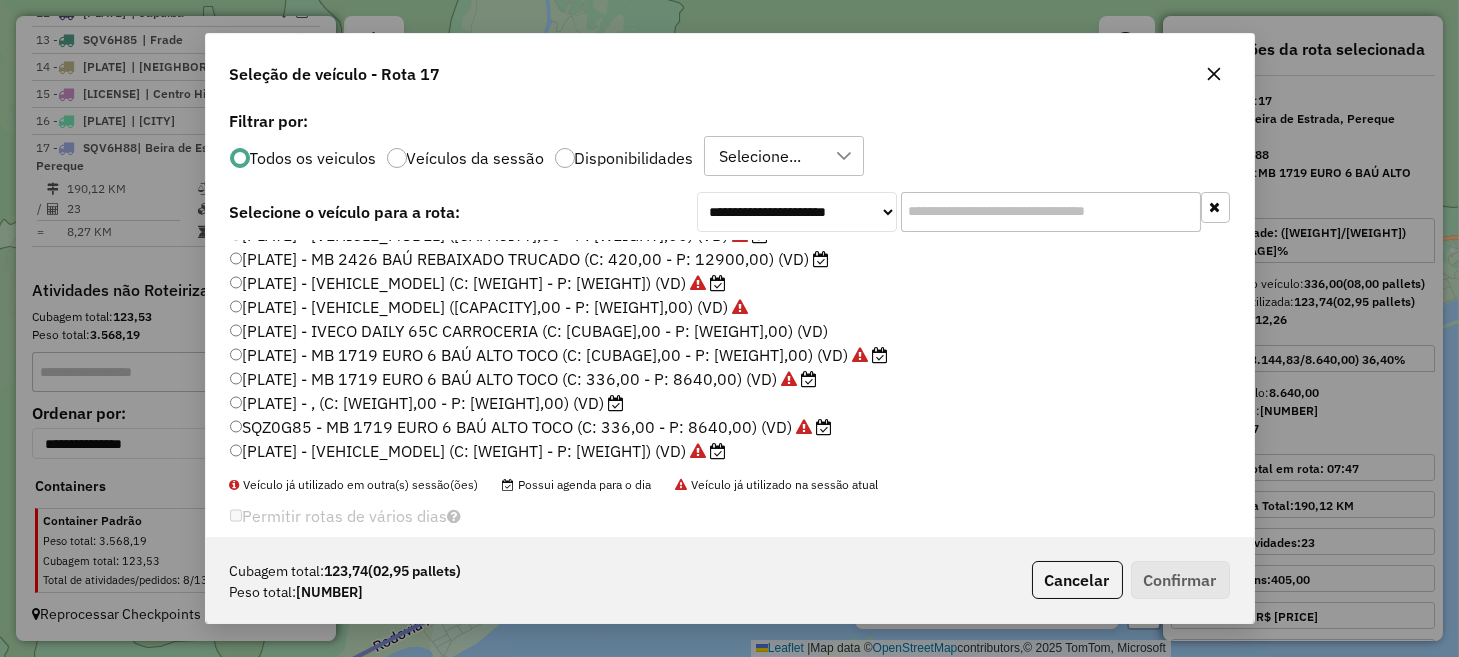 click on "[PLATE] - [VEHICLE_MODEL] (C: [CUBAGE] - P: [WEIGHT]) (VD)" 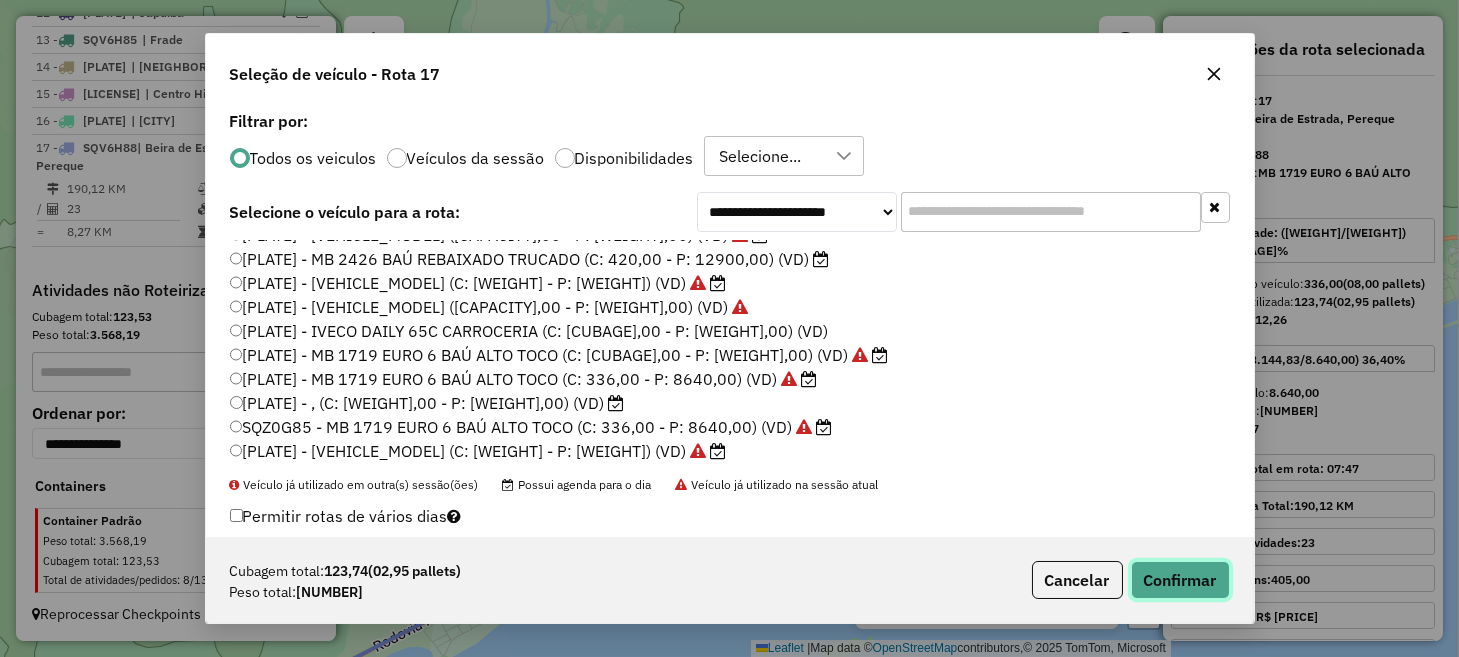 click on "Confirmar" 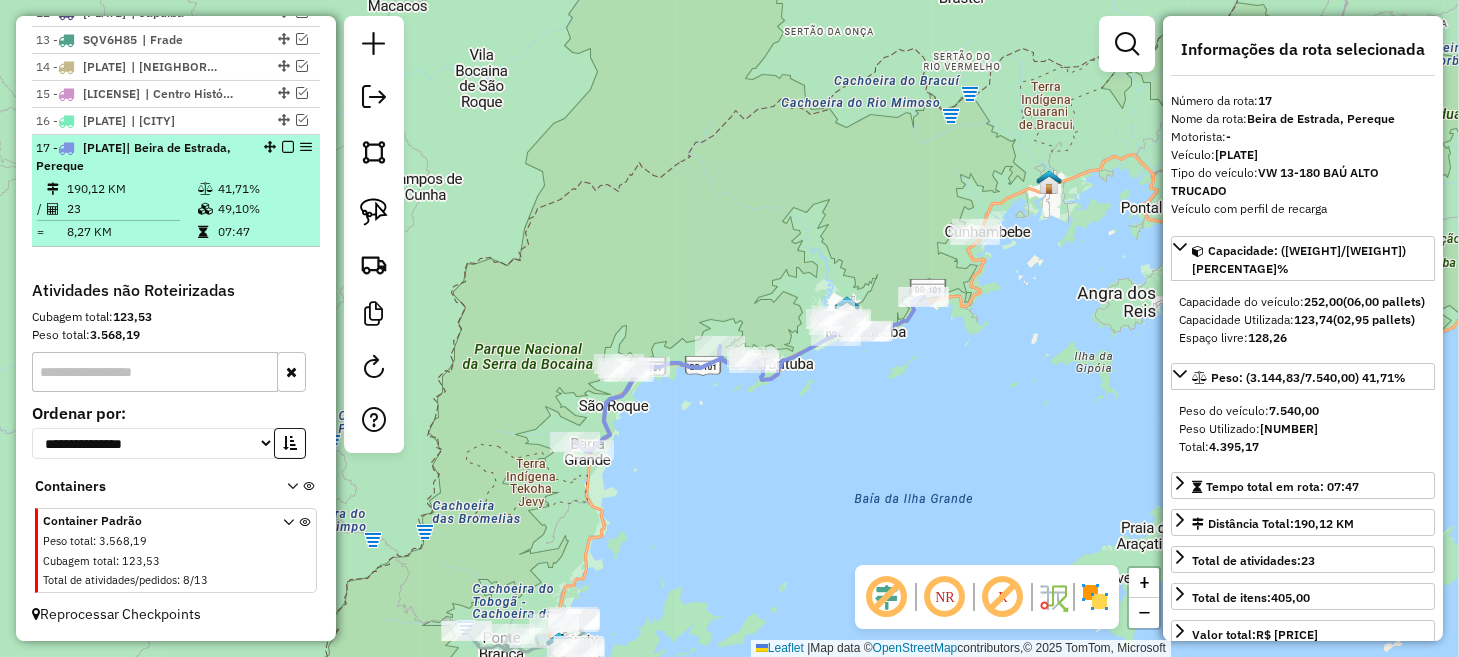 click at bounding box center (288, 147) 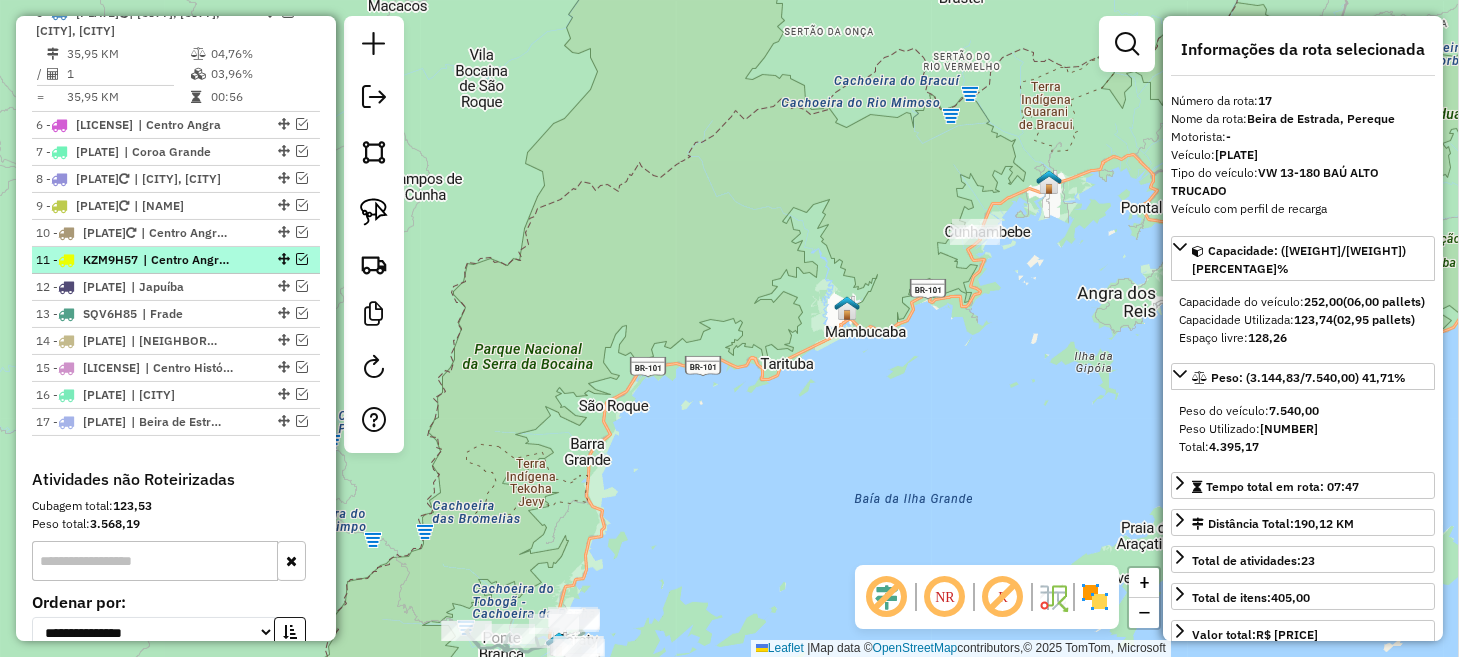 scroll, scrollTop: 1164, scrollLeft: 0, axis: vertical 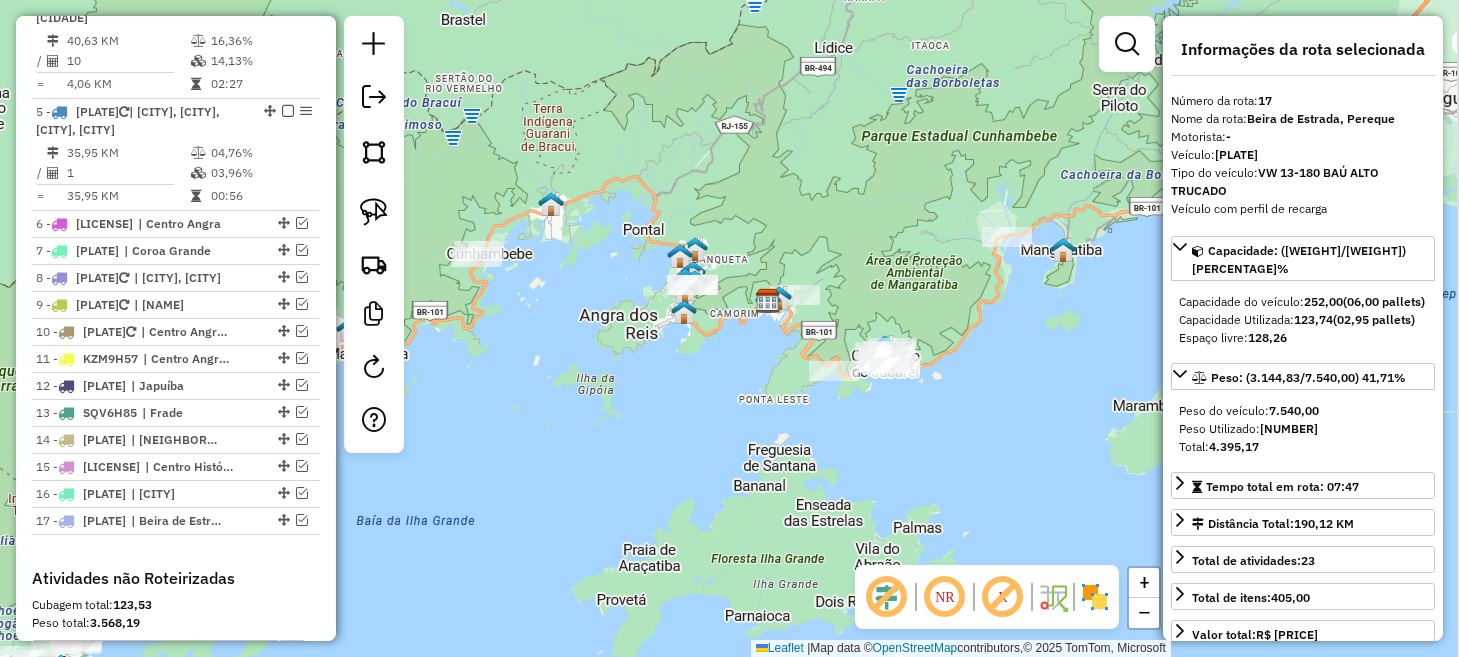 drag, startPoint x: 903, startPoint y: 337, endPoint x: 445, endPoint y: 368, distance: 459.0479 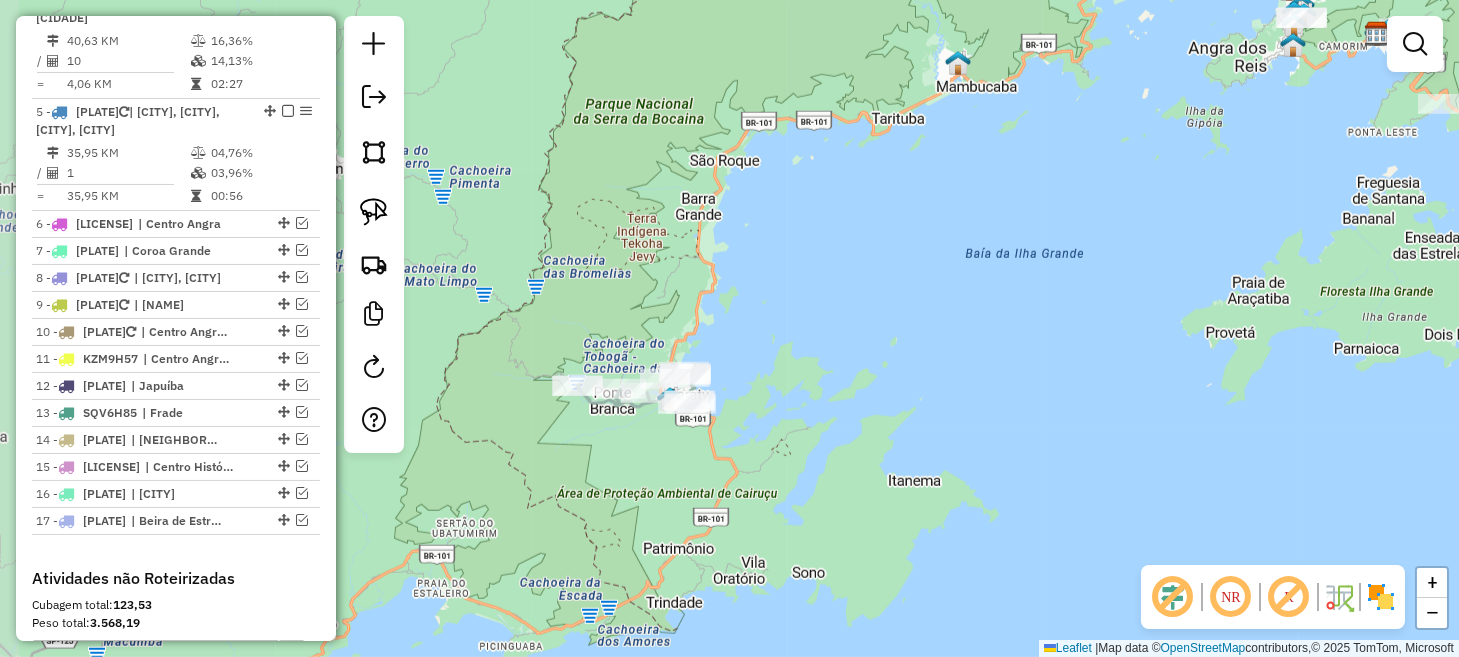 drag, startPoint x: 624, startPoint y: 456, endPoint x: 1236, endPoint y: 179, distance: 671.76855 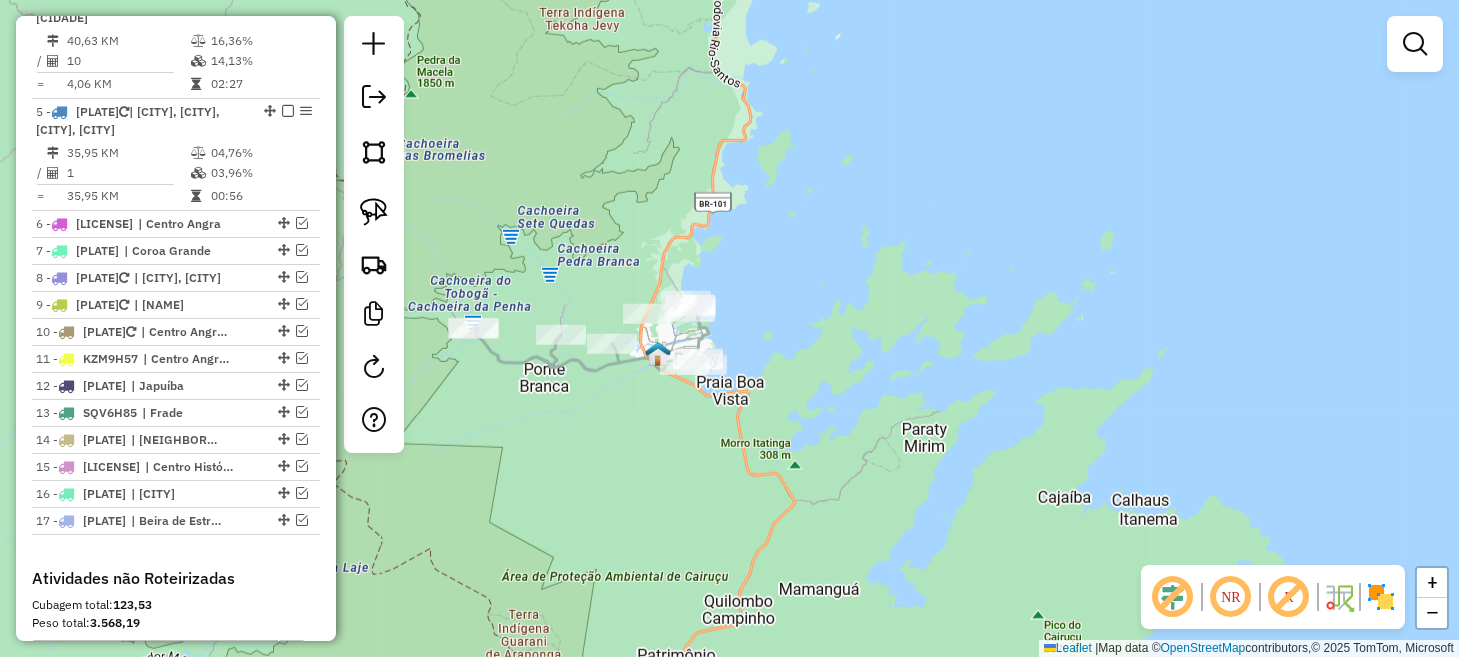 drag, startPoint x: 595, startPoint y: 442, endPoint x: 617, endPoint y: 455, distance: 25.553865 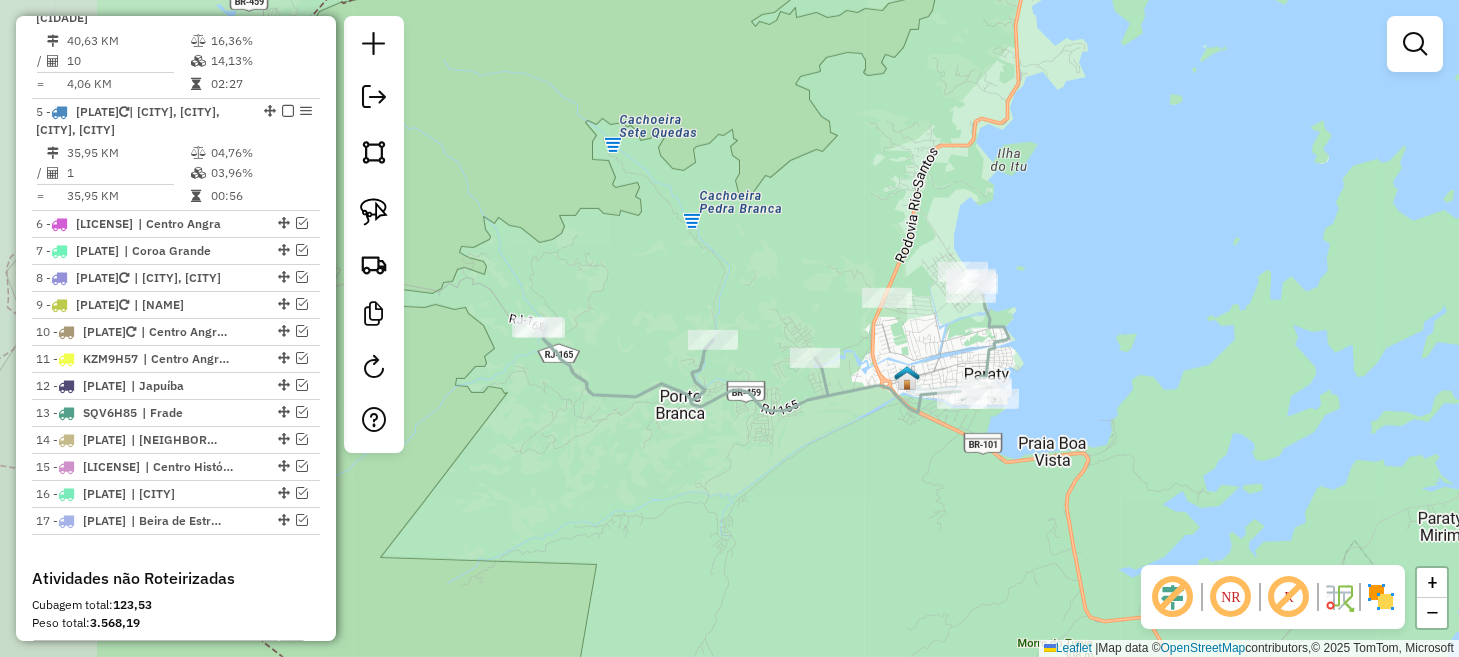drag, startPoint x: 629, startPoint y: 416, endPoint x: 820, endPoint y: 511, distance: 213.32135 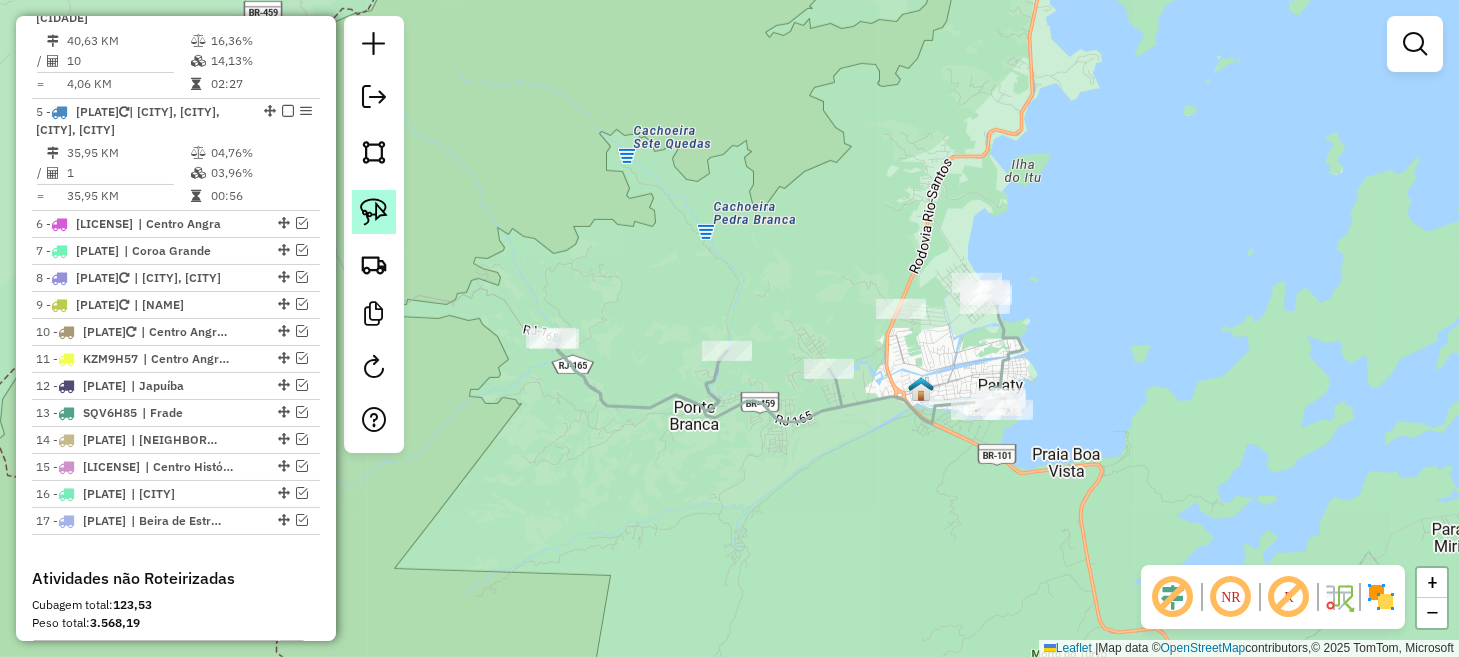 click 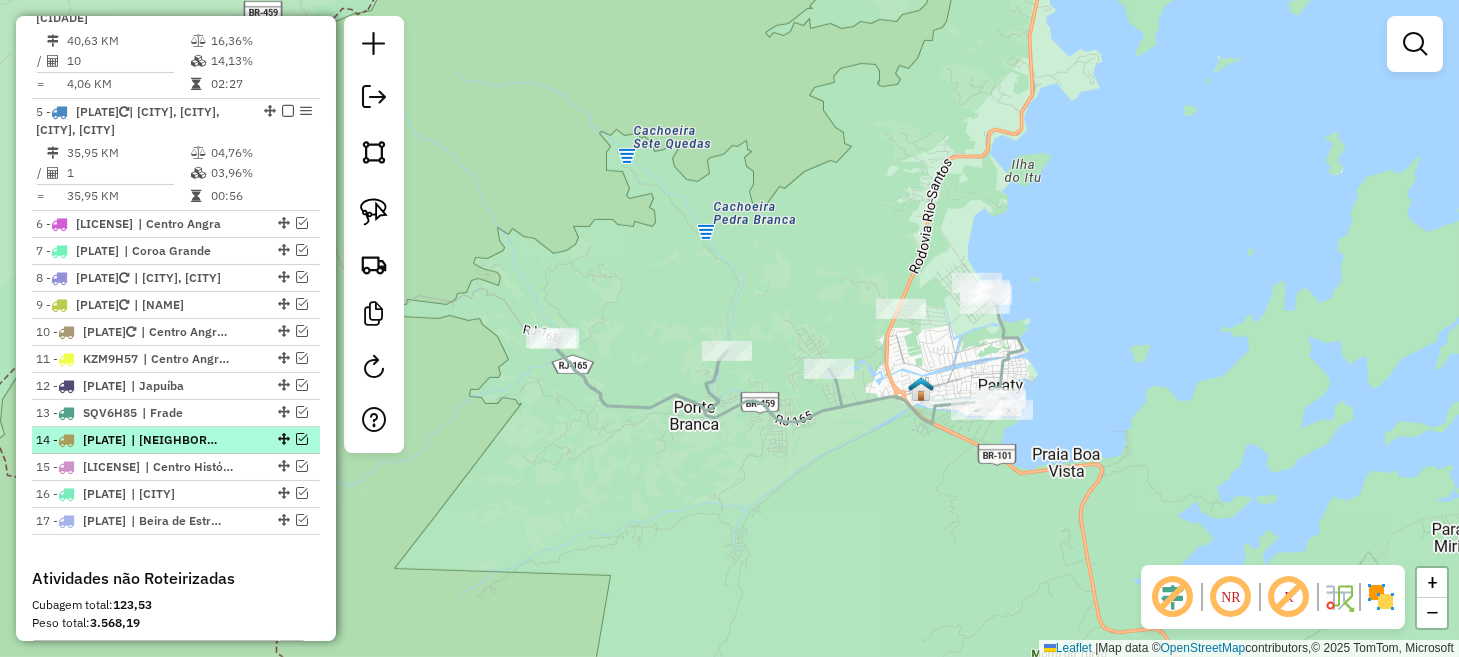 click at bounding box center [302, 439] 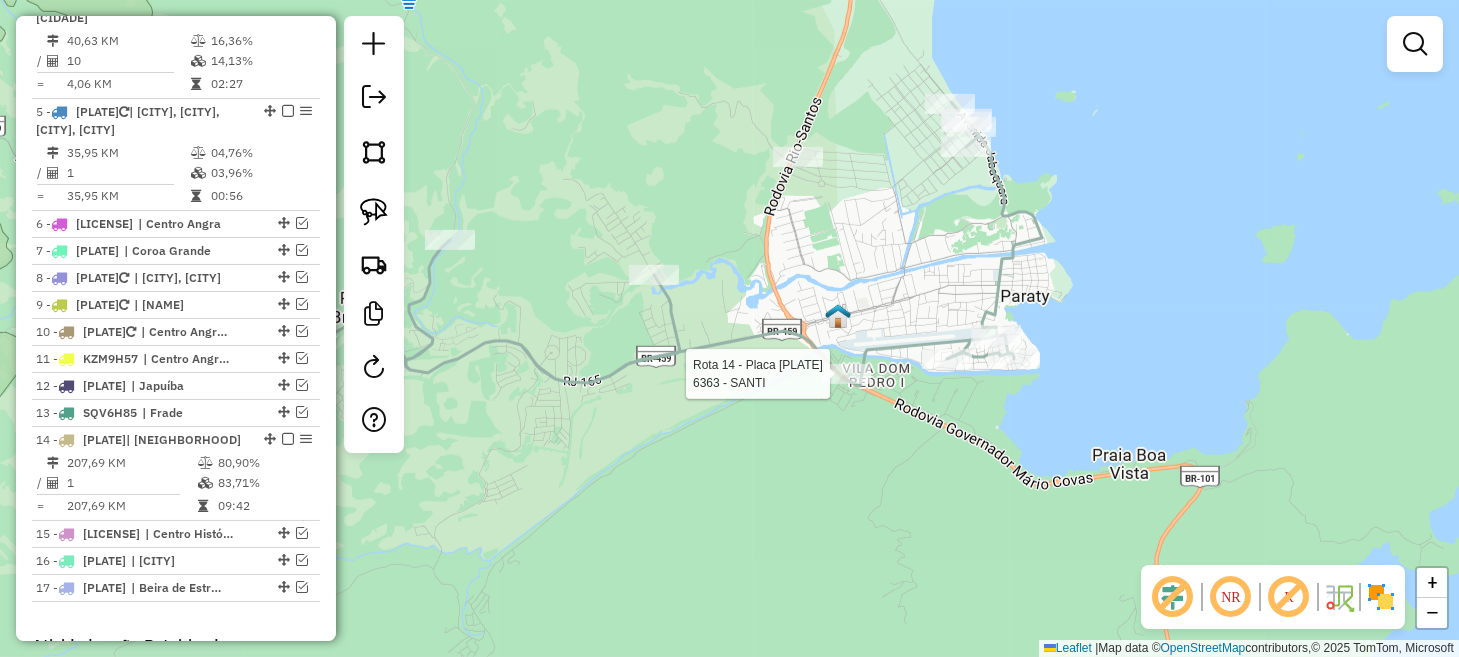 select on "*********" 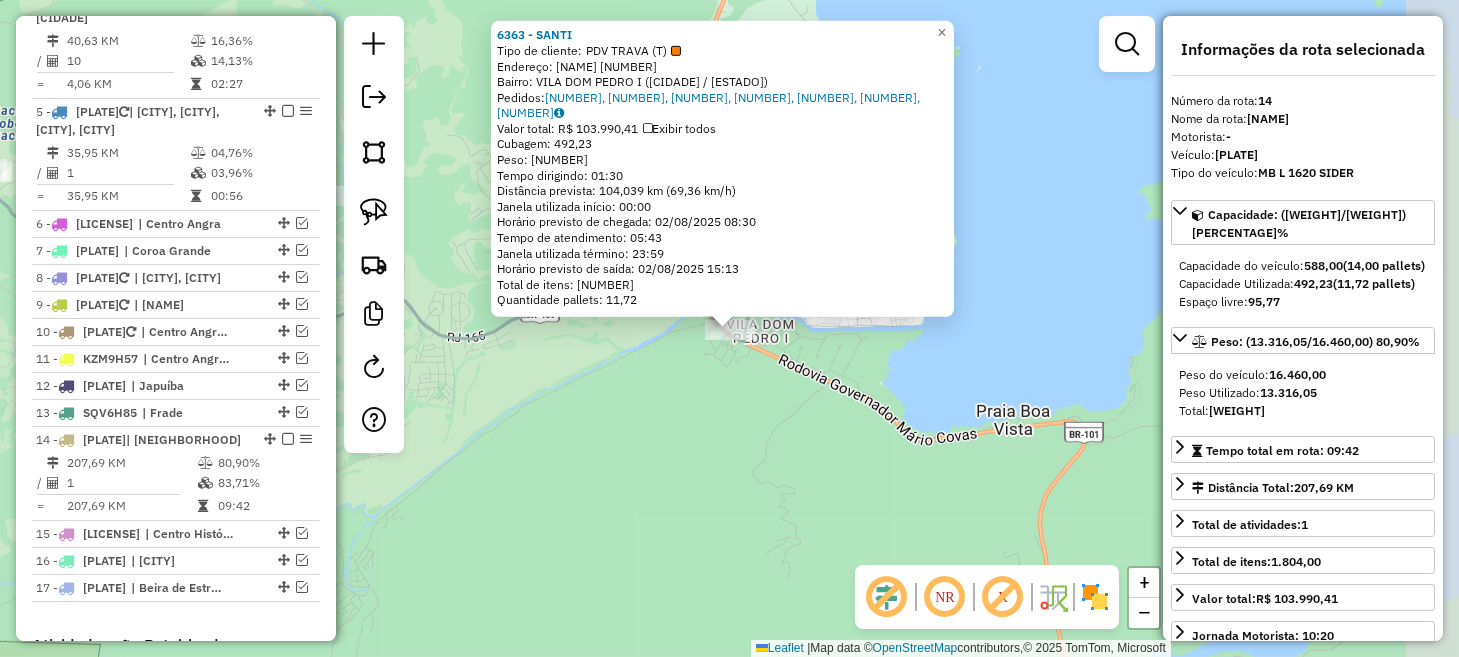 scroll, scrollTop: 1530, scrollLeft: 0, axis: vertical 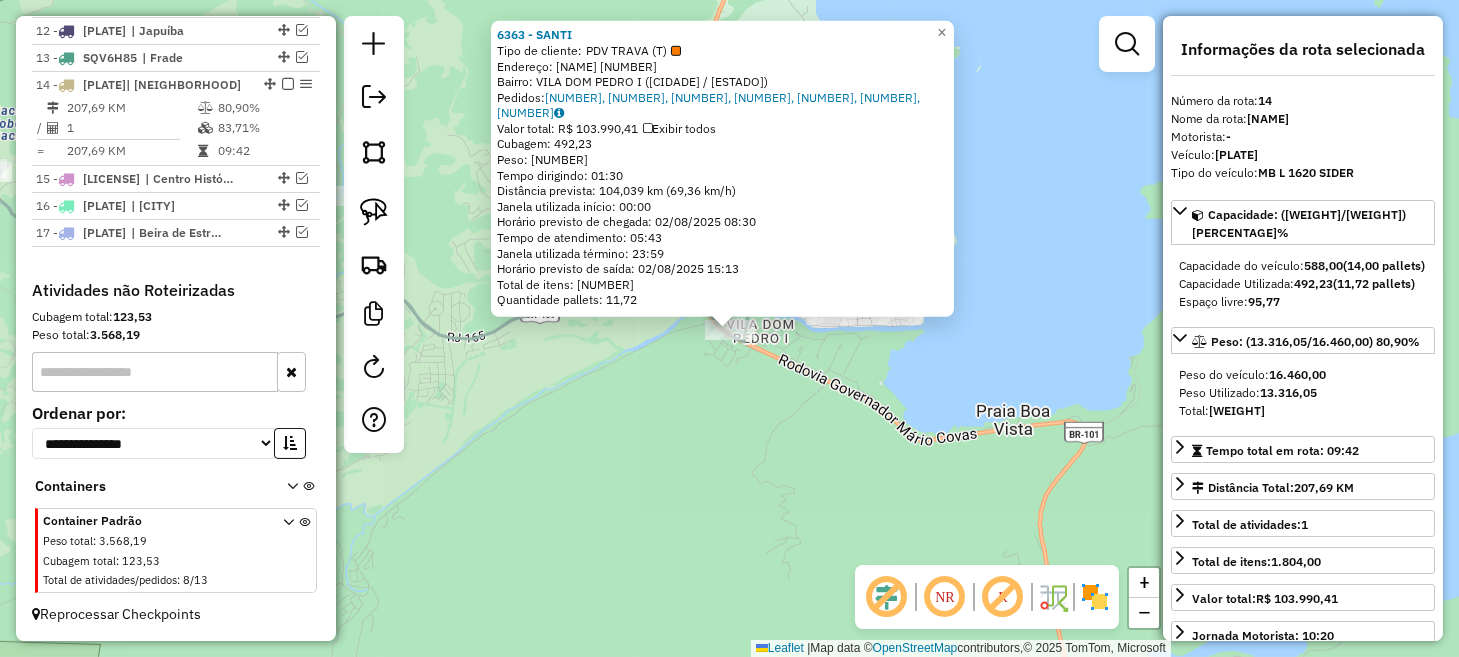 click on "[NUMBER] - [COMPANY_NAME]   Tipo de cliente:   PDV TRAVA (T)   Endereço:  [STREET_NAME] [NUMBER]   Bairro: [NEIGHBORHOOD] ([CITY] / [STATE])   Pedidos:  [ORDER_ID], [ORDER_ID], [ORDER_ID], [ORDER_ID], [ORDER_ID], [ORDER_ID], [ORDER_ID]   Valor total: [CURRENCY] [PRICE]   Exibir todos   Cubagem: [CUBAGE]  Peso: [WEIGHT]  Tempo dirigindo: [TIME]   Distância prevista: [DISTANCE] km ([SPEED] km/h)   Janela utilizada início: [TIME]   Horário previsto de chegada: [DATE] [TIME]   Tempo de atendimento: [TIME]   Janela utilizada término: [TIME]   Horário previsto de saída: [DATE] [TIME]   Total de itens: [ITEM_COUNT]   Quantidade pallets: [PALLET_COUNT]  × Janela de atendimento Grade de atendimento Capacidade Transportadoras Veículos Cliente Pedidos  Rotas Selecione os dias de semana para filtrar as janelas de atendimento  Seg   Ter   Qua   Qui   Sex   Sáb   Dom  Informe o período da janela de atendimento: De: Até:  Filtrar exatamente a janela do cliente  Considerar janela de atendimento padrão  Selecione os dias de semana para filtrar as grades de atendimento De:" 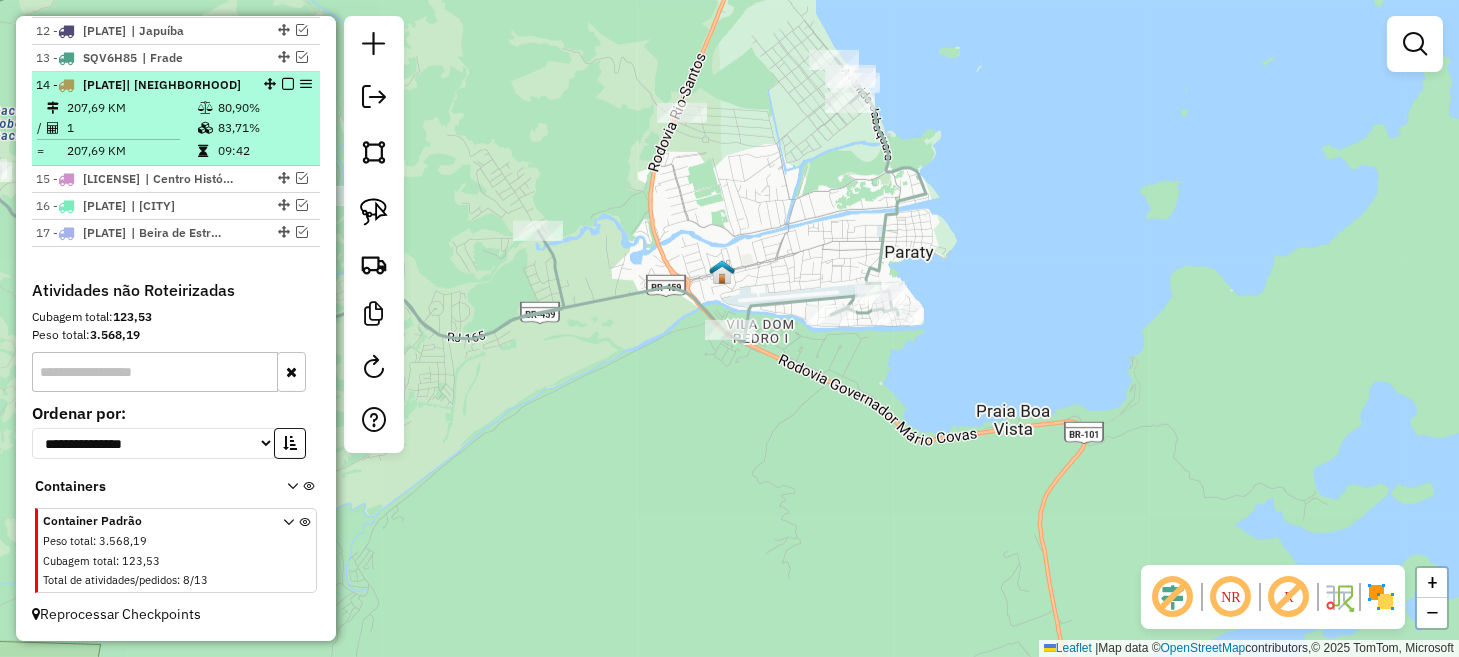 click at bounding box center (288, 84) 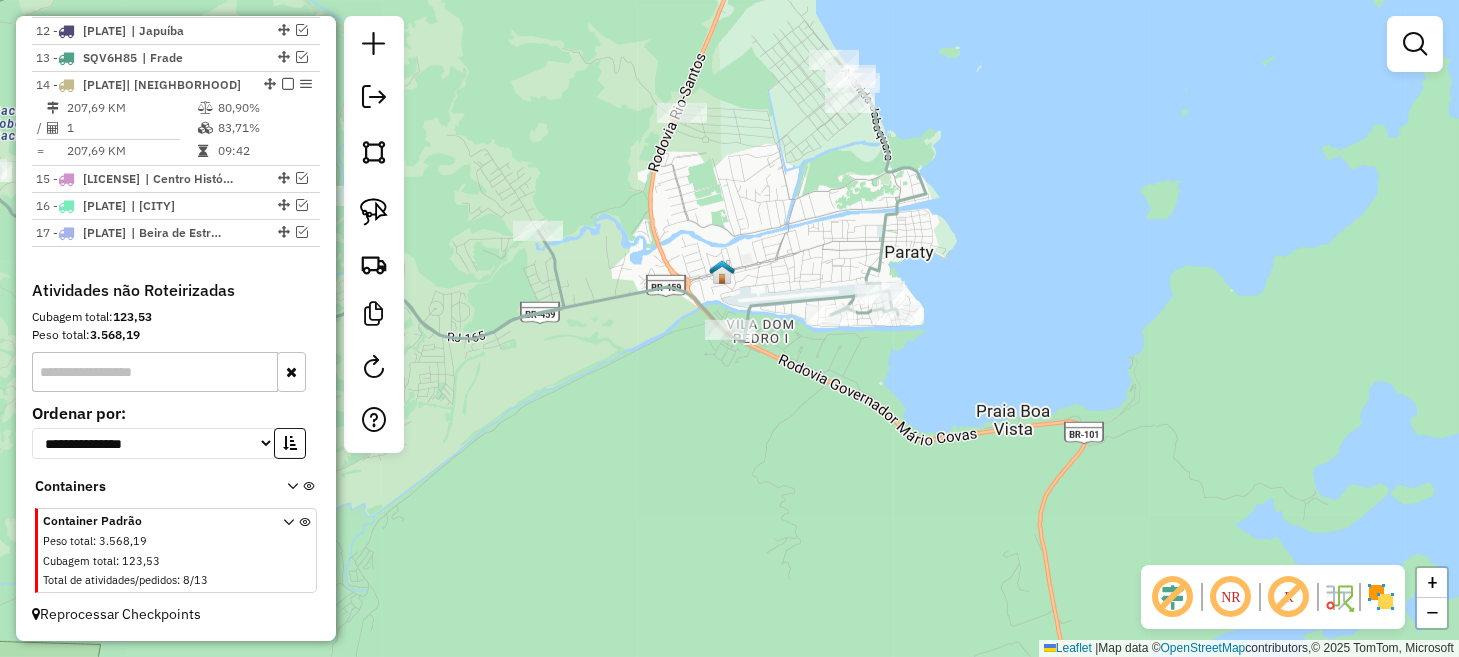 scroll, scrollTop: 1463, scrollLeft: 0, axis: vertical 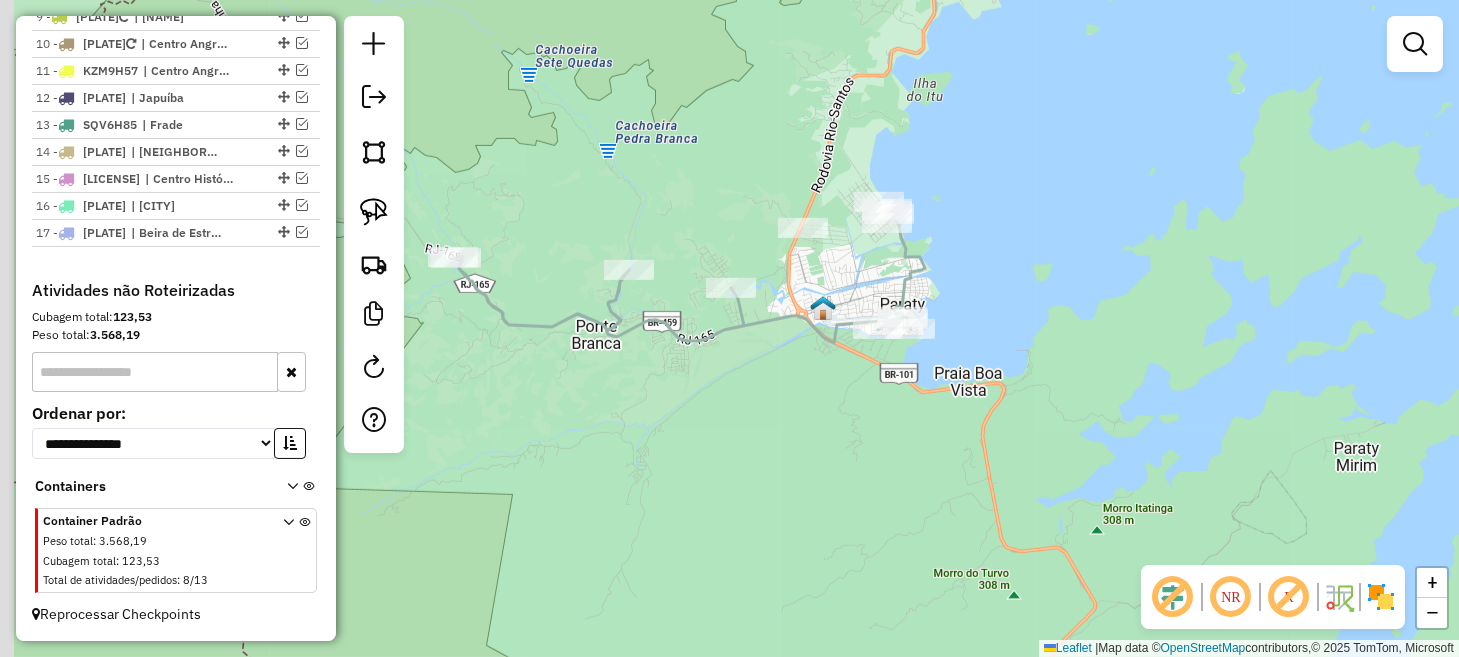 drag, startPoint x: 836, startPoint y: 459, endPoint x: 944, endPoint y: 496, distance: 114.16216 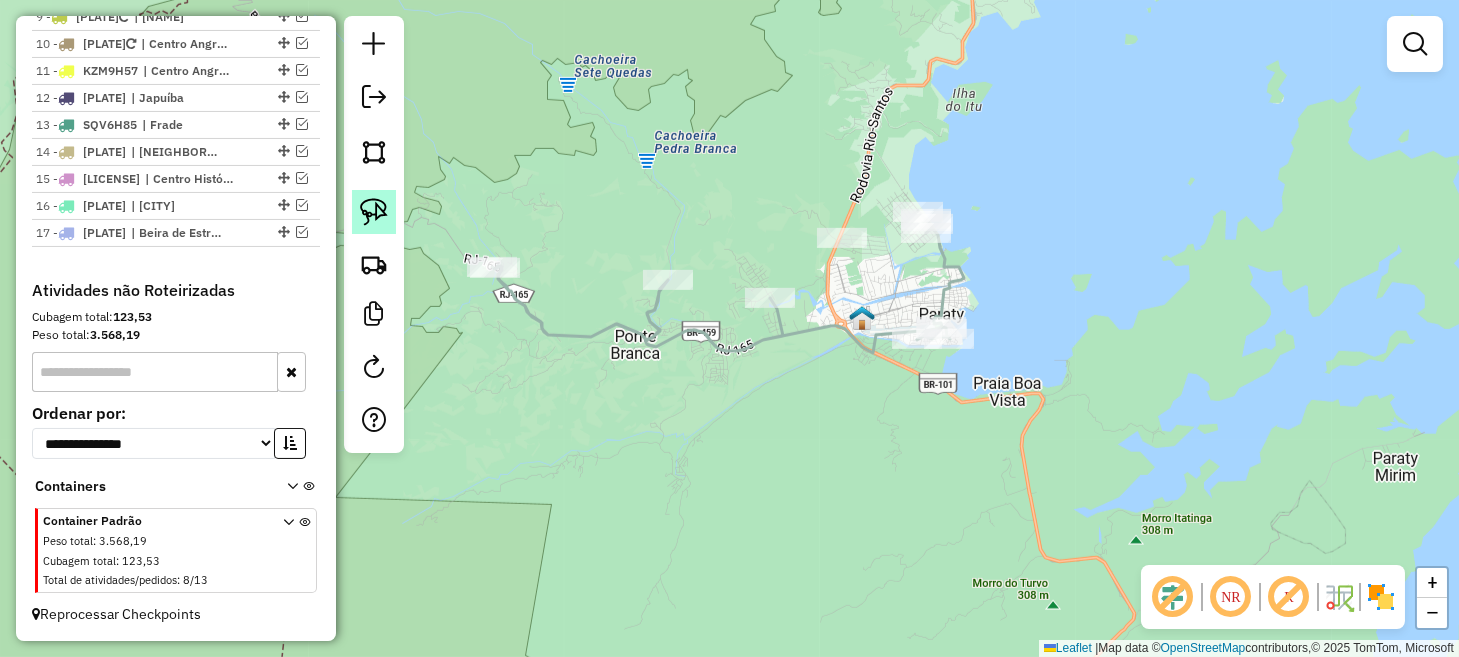 click 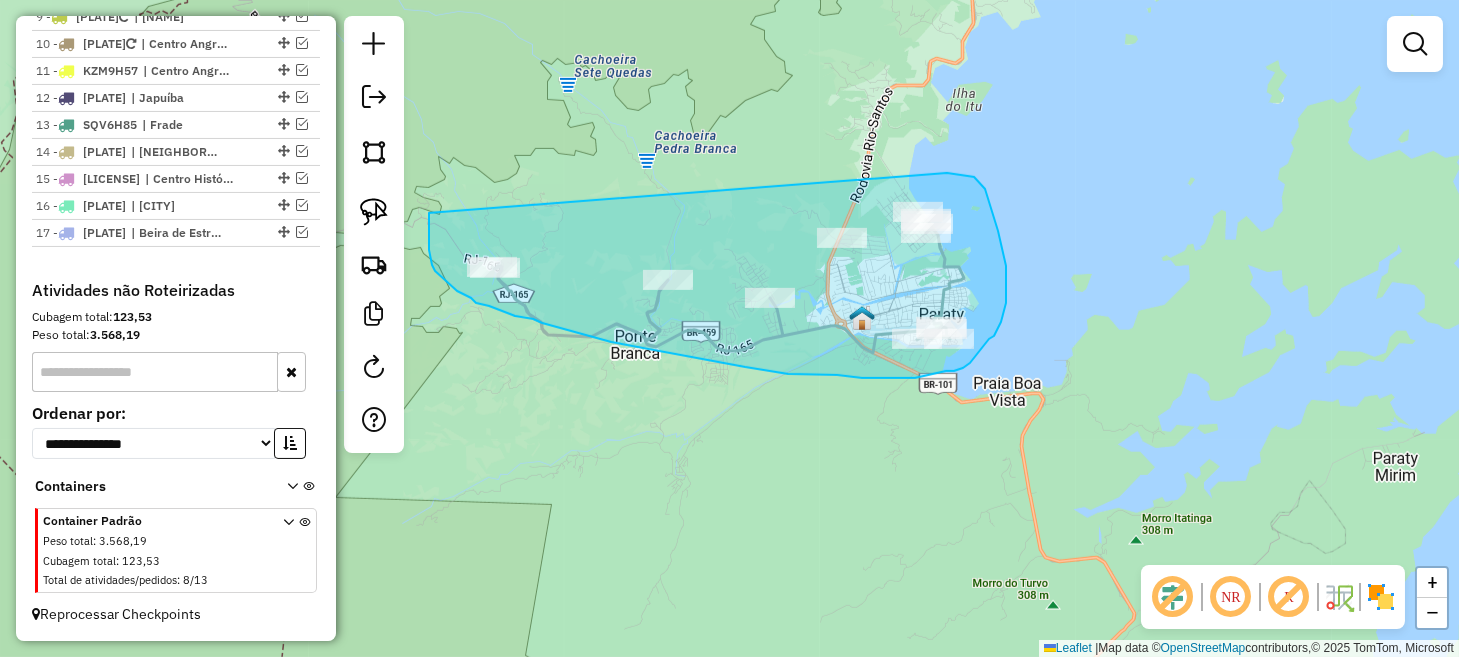 drag, startPoint x: 429, startPoint y: 213, endPoint x: 947, endPoint y: 173, distance: 519.5421 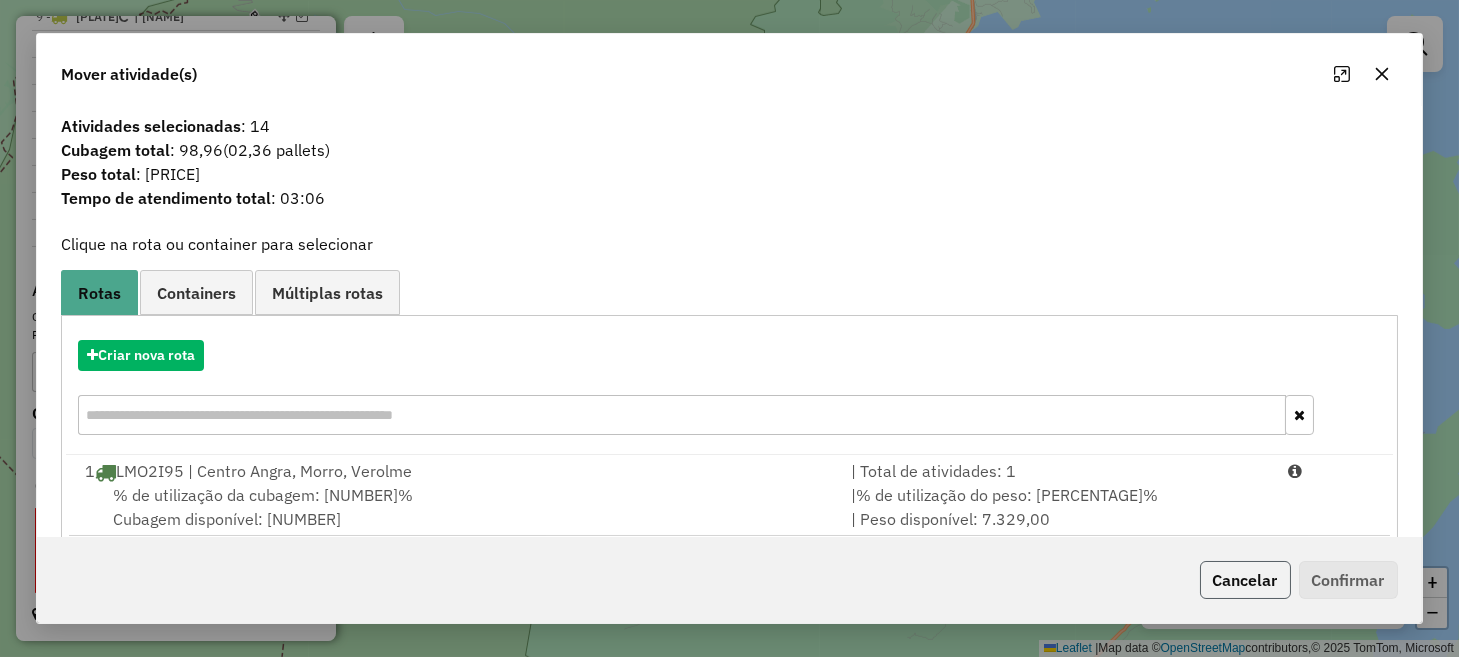 click on "Cancelar" 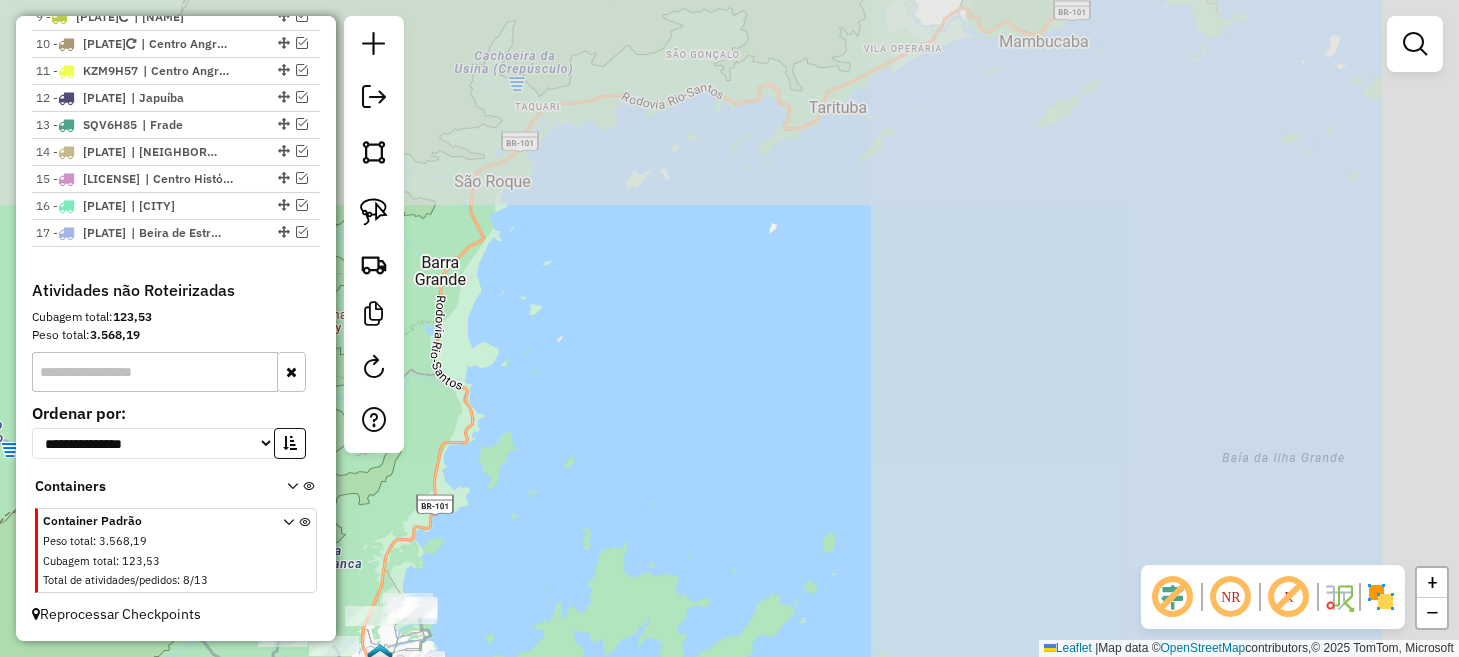drag, startPoint x: 1181, startPoint y: 284, endPoint x: 556, endPoint y: 606, distance: 703.0711 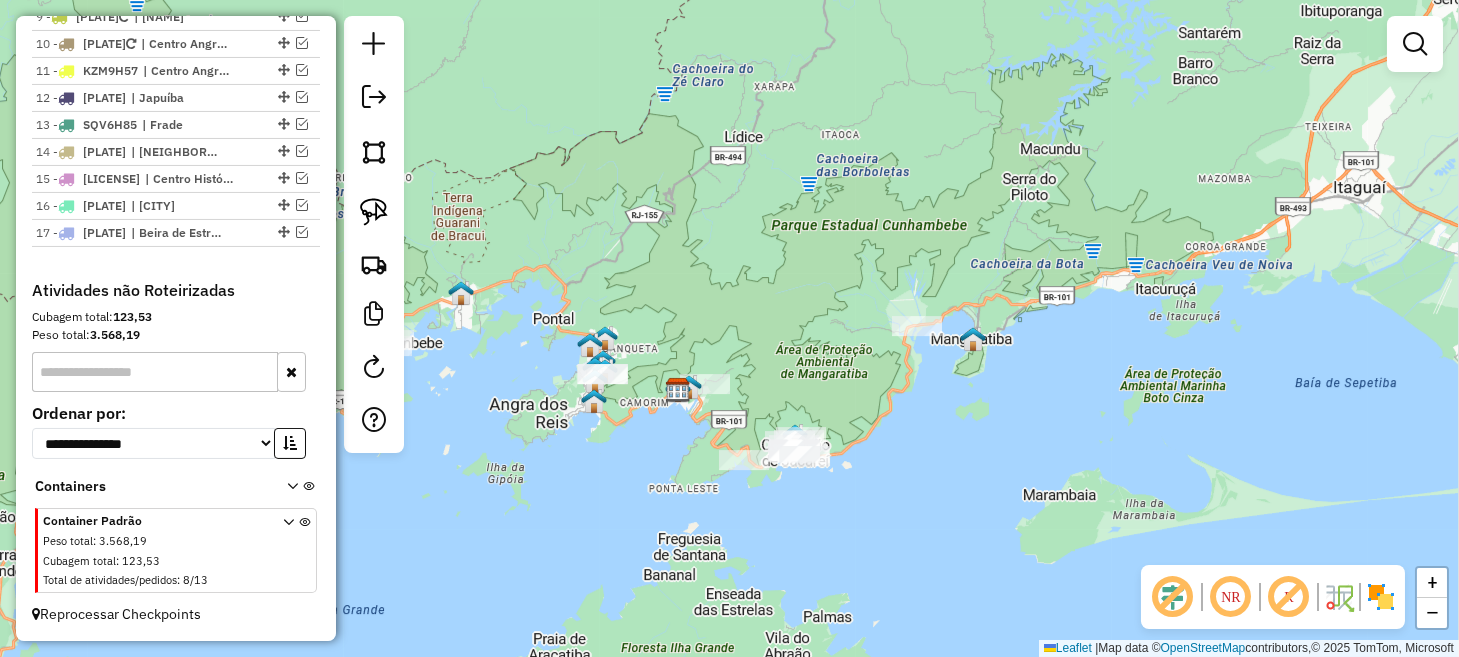 drag, startPoint x: 1057, startPoint y: 365, endPoint x: 557, endPoint y: 525, distance: 524.9762 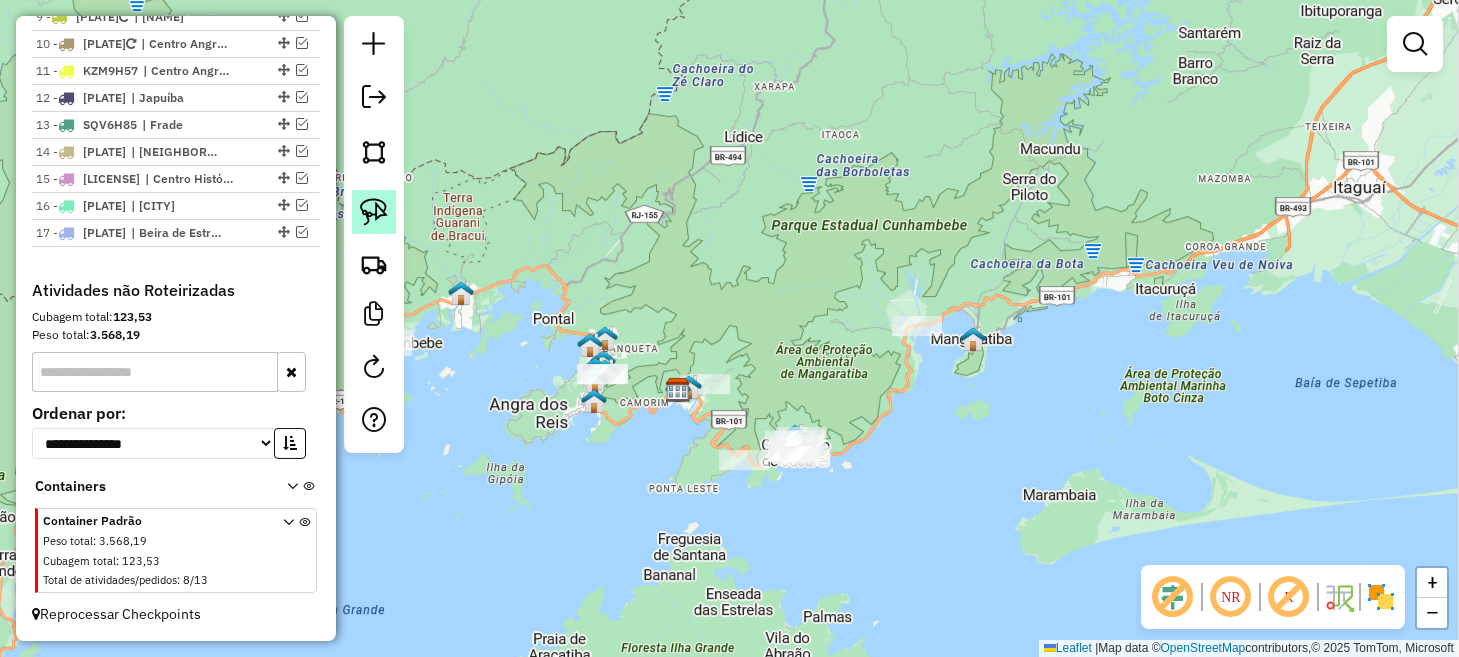 click 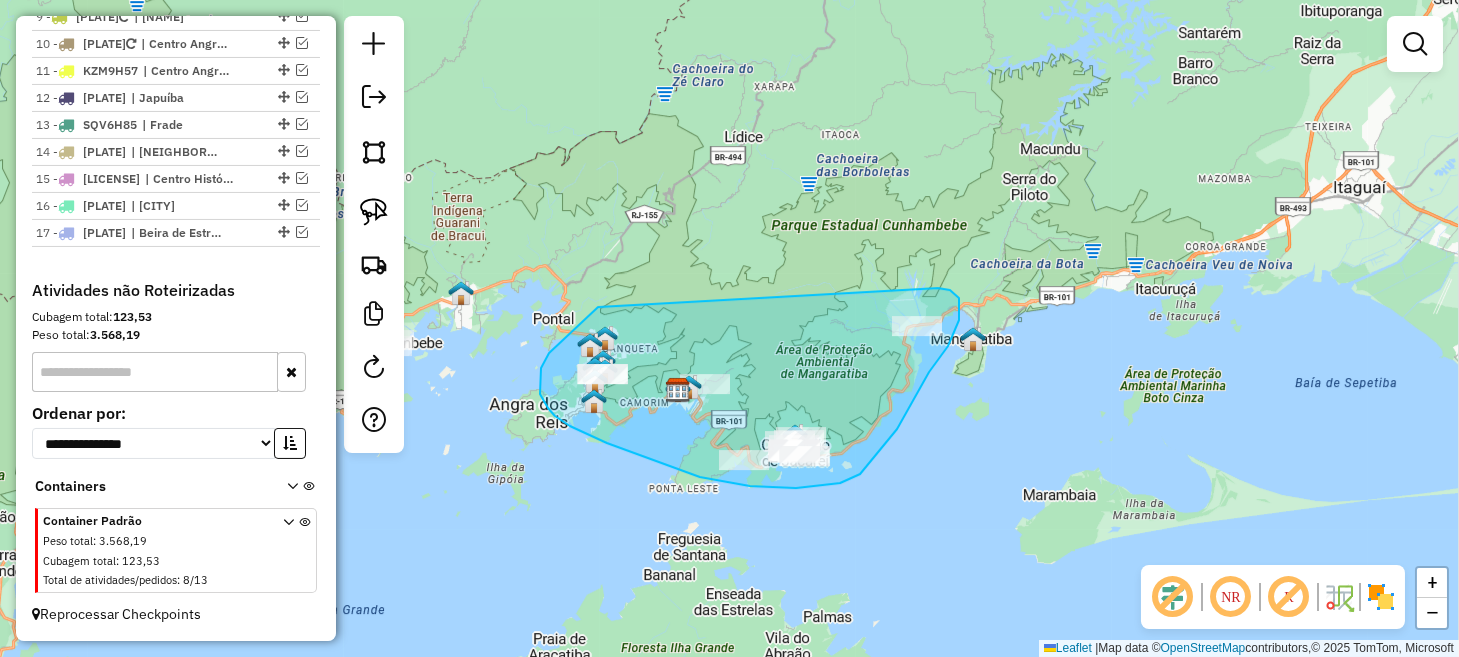 drag, startPoint x: 598, startPoint y: 307, endPoint x: 938, endPoint y: 288, distance: 340.53046 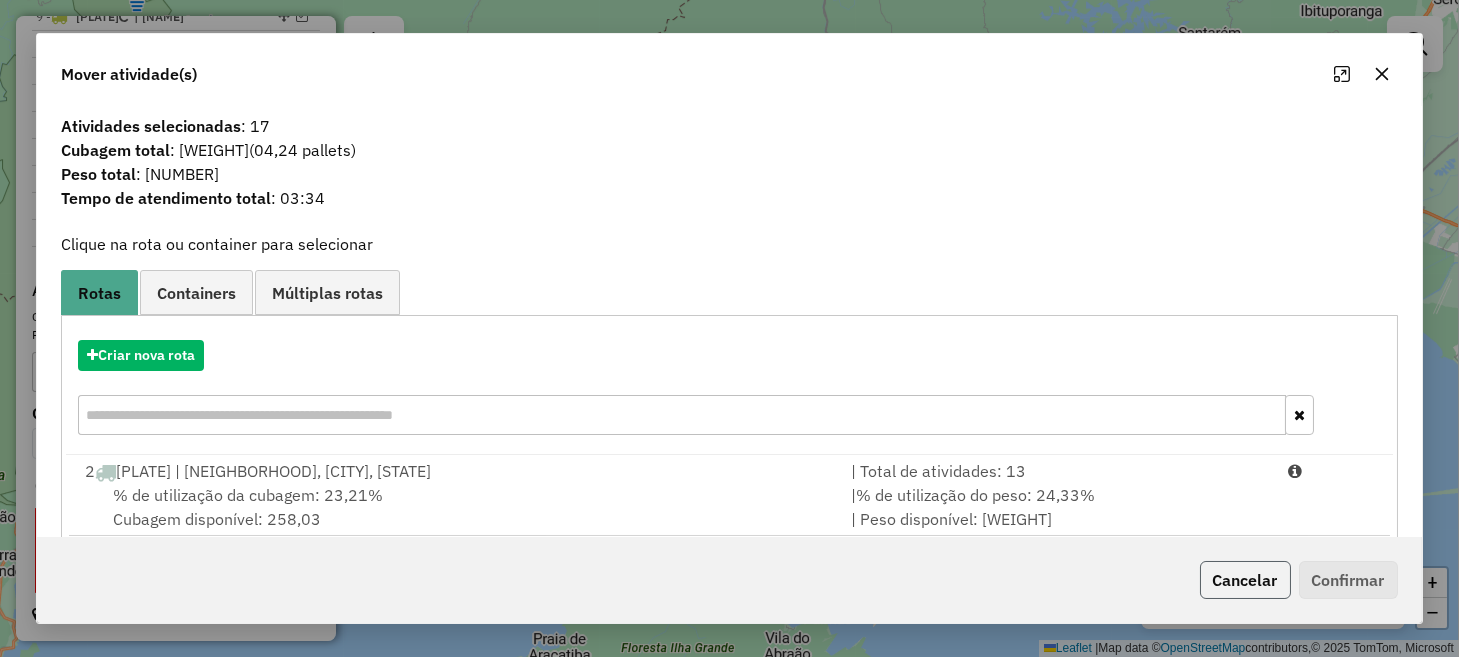 click on "Cancelar" 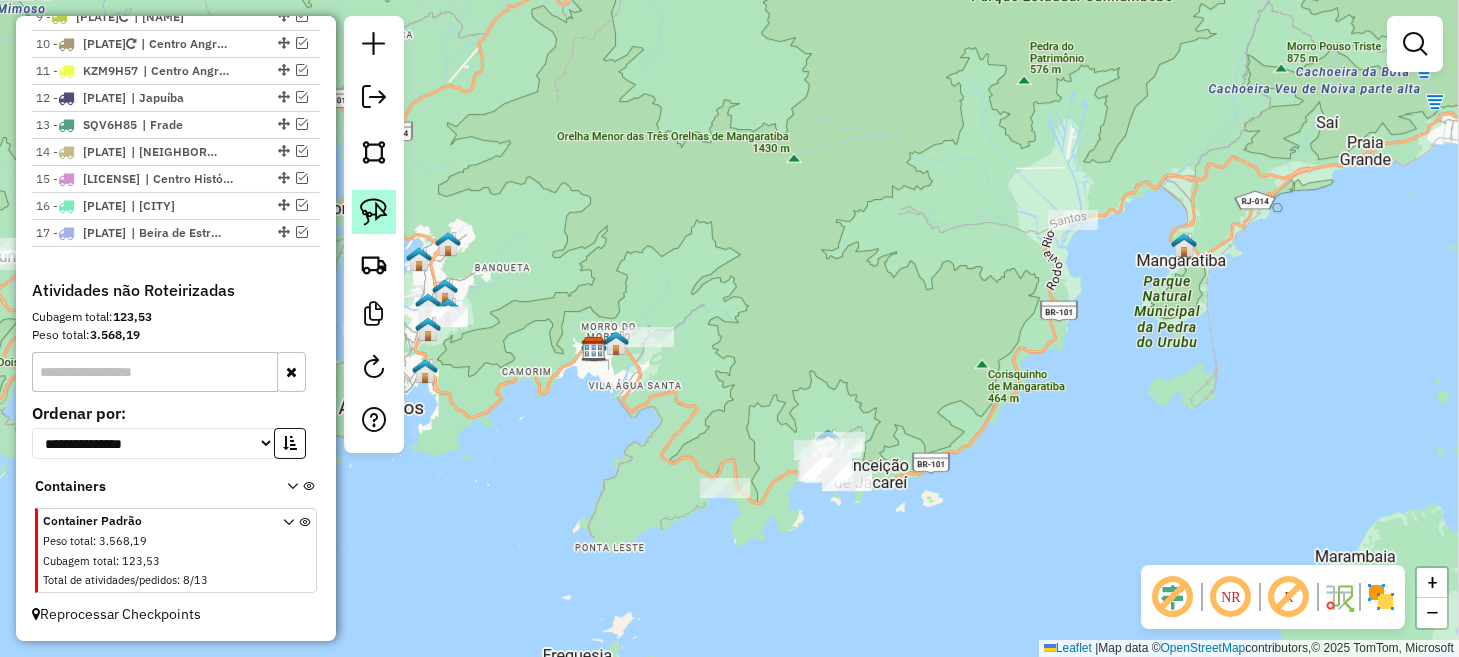click 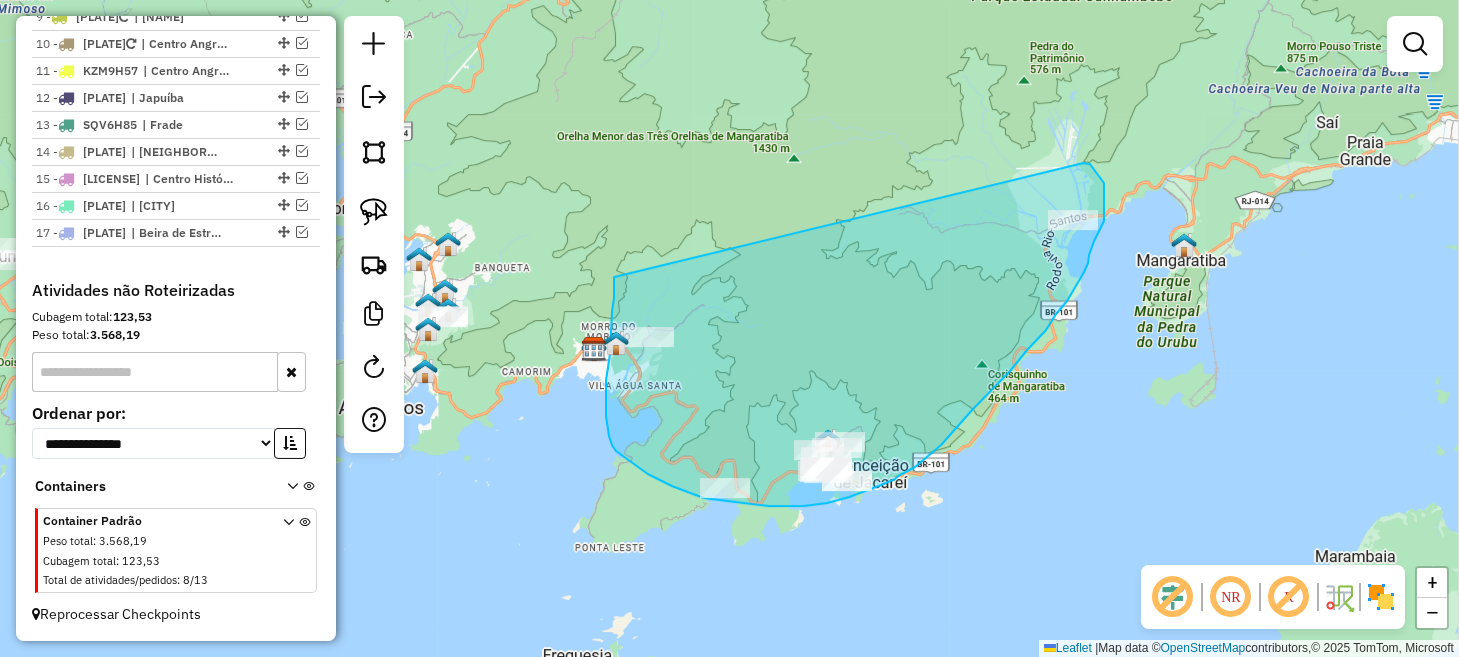 drag, startPoint x: 614, startPoint y: 277, endPoint x: 1083, endPoint y: 163, distance: 482.6562 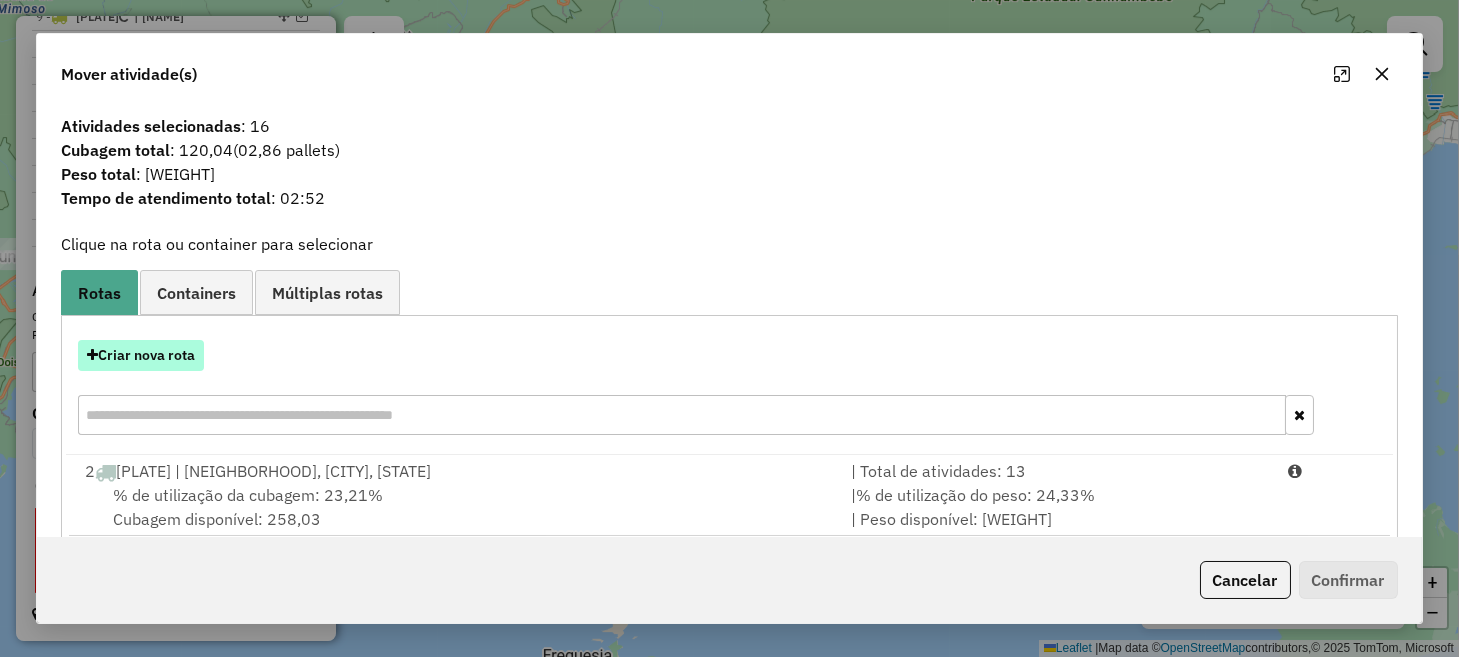 click on "Criar nova rota" at bounding box center (141, 355) 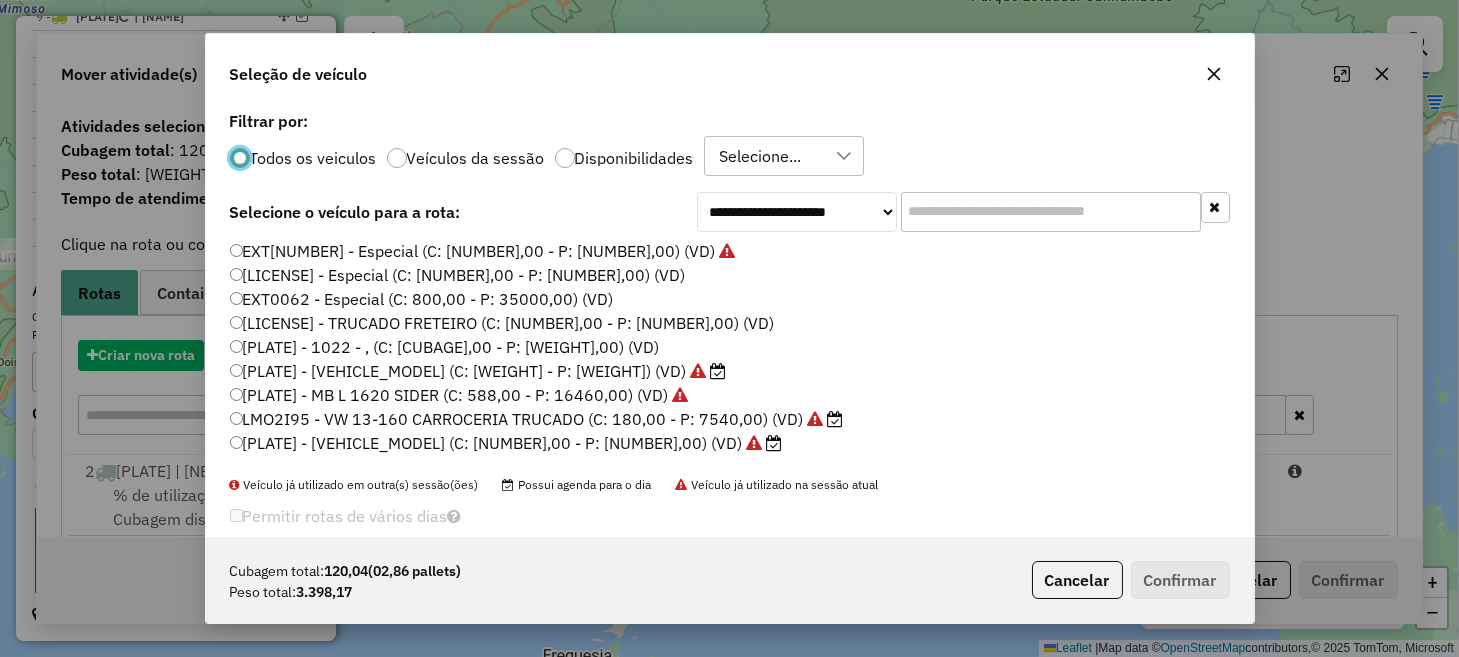 scroll, scrollTop: 10, scrollLeft: 6, axis: both 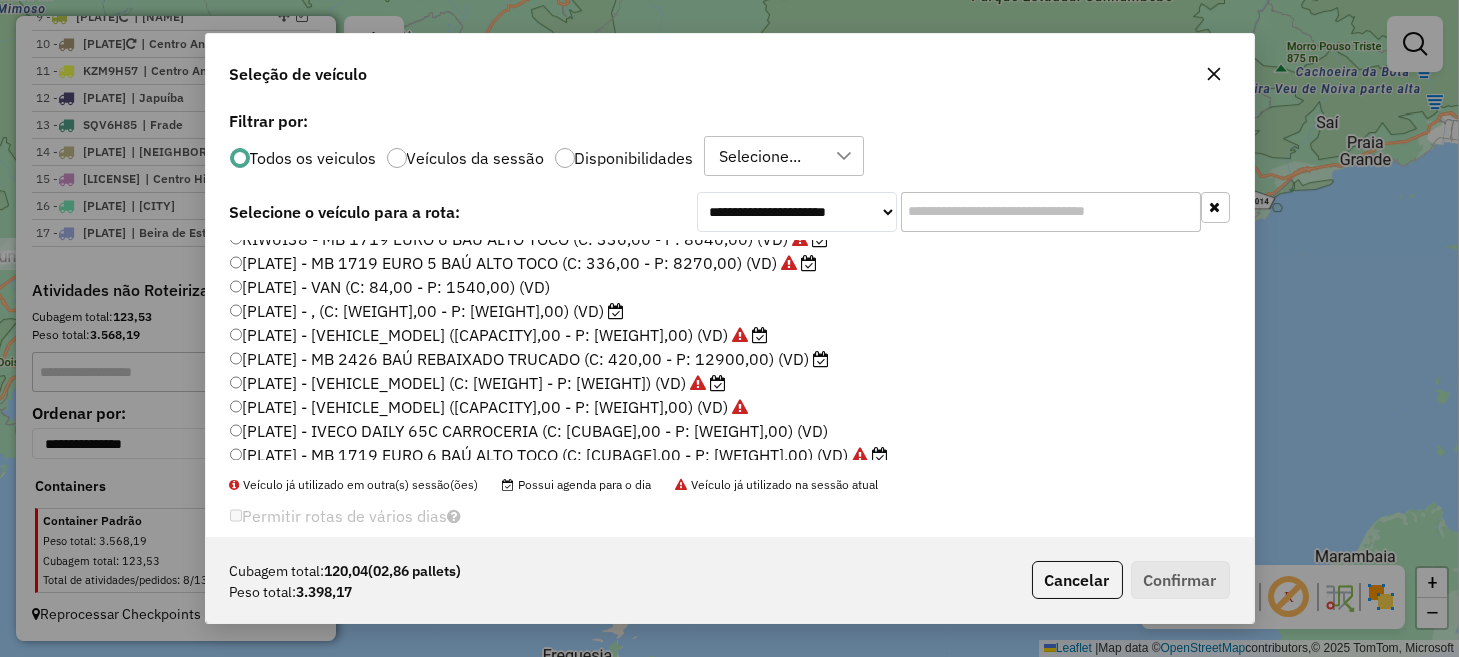 click on "[PLATE] - [VEHICLE_TYPE] (C: [CAPACITY], P: [CAPACITY])" 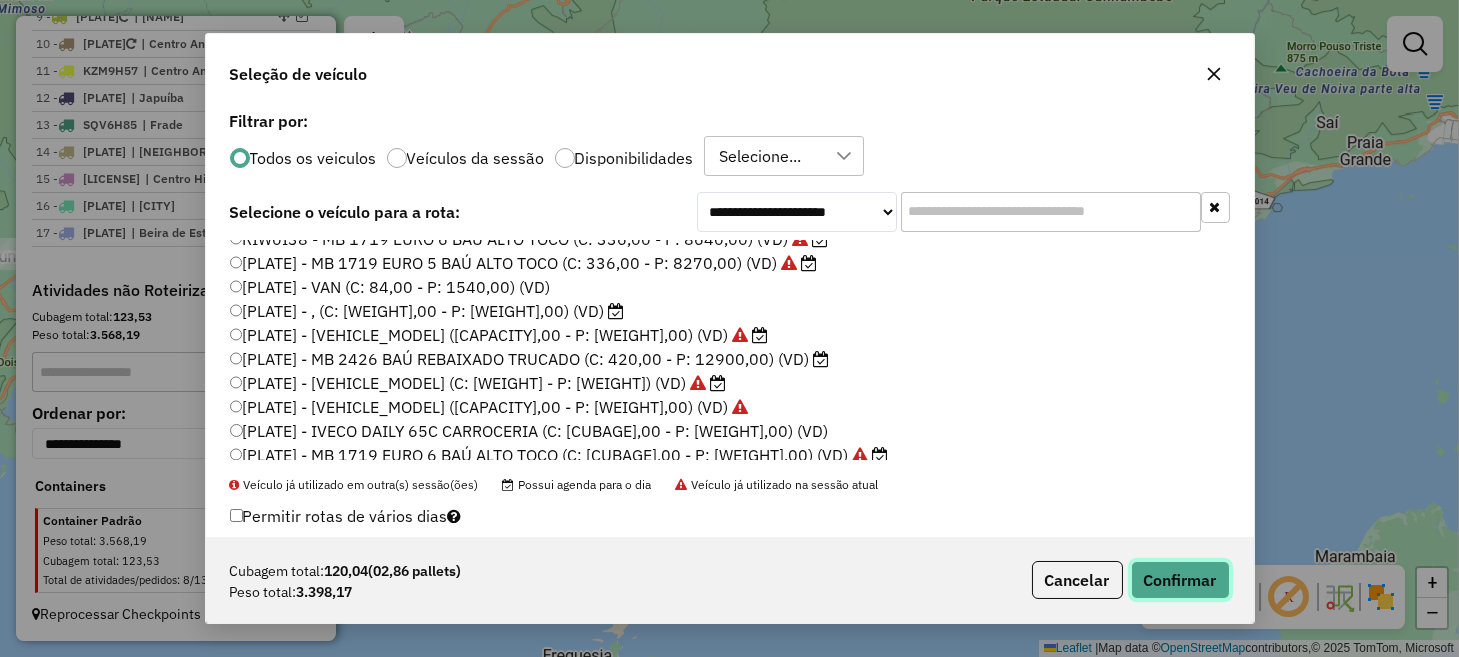 click on "Confirmar" 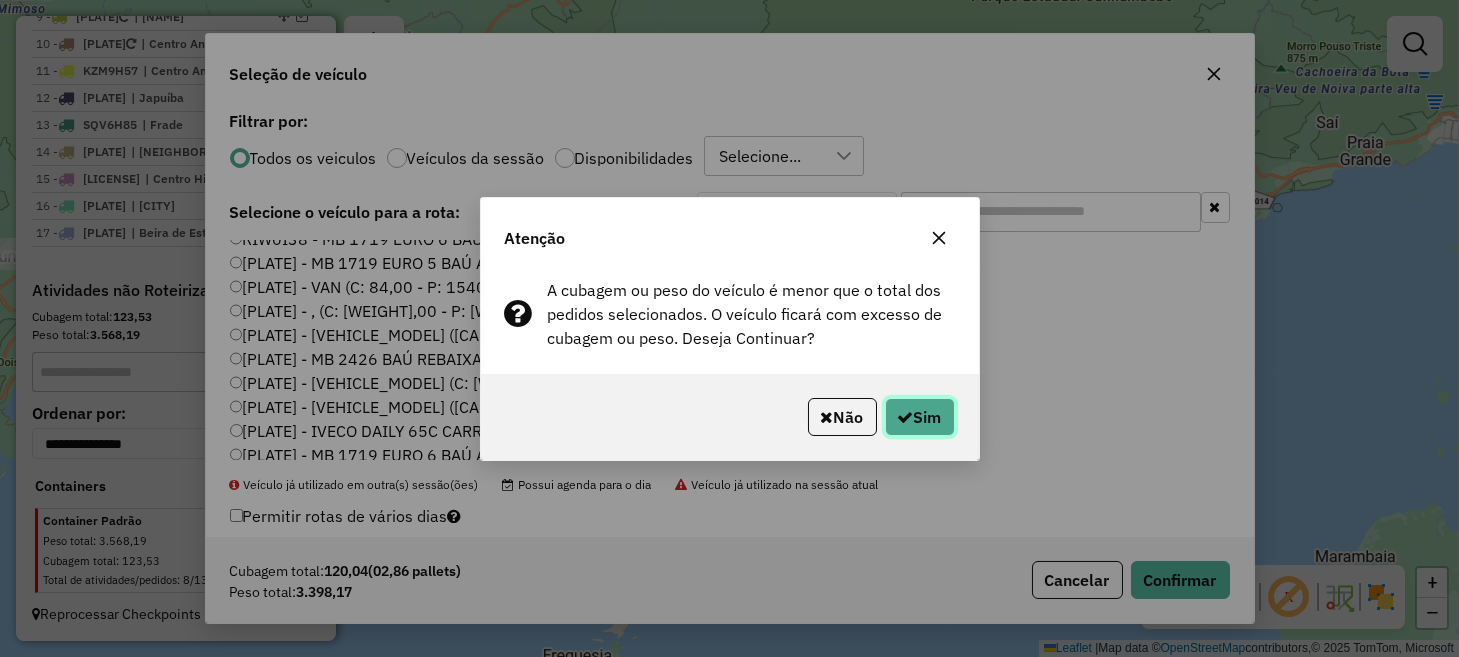 click on "Sim" 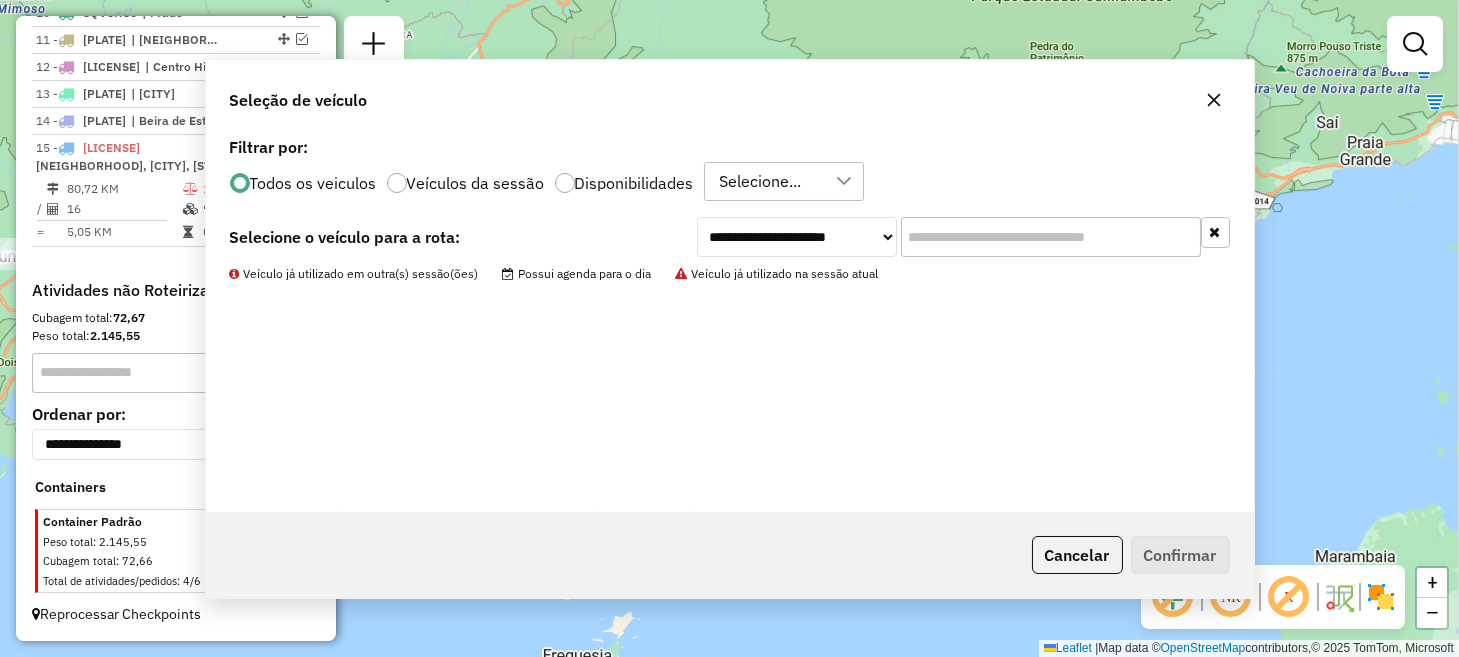 scroll, scrollTop: 1170, scrollLeft: 0, axis: vertical 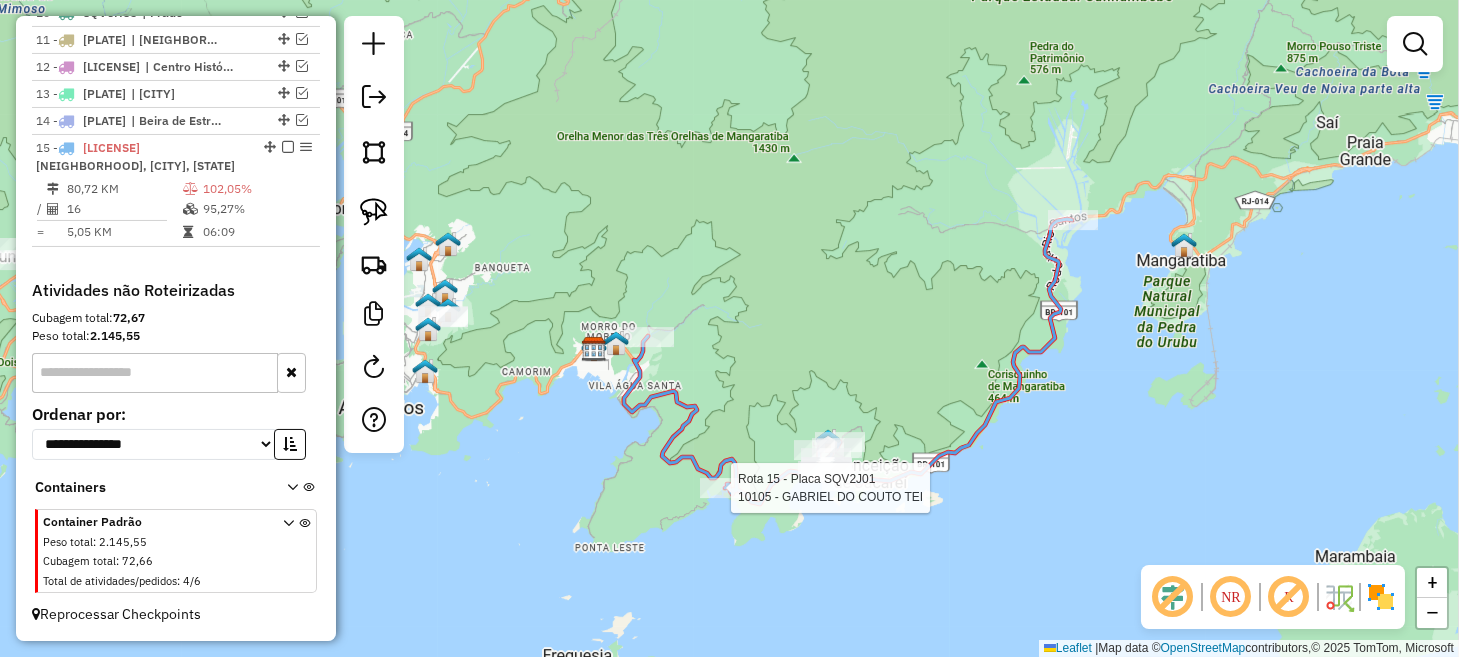 select on "*********" 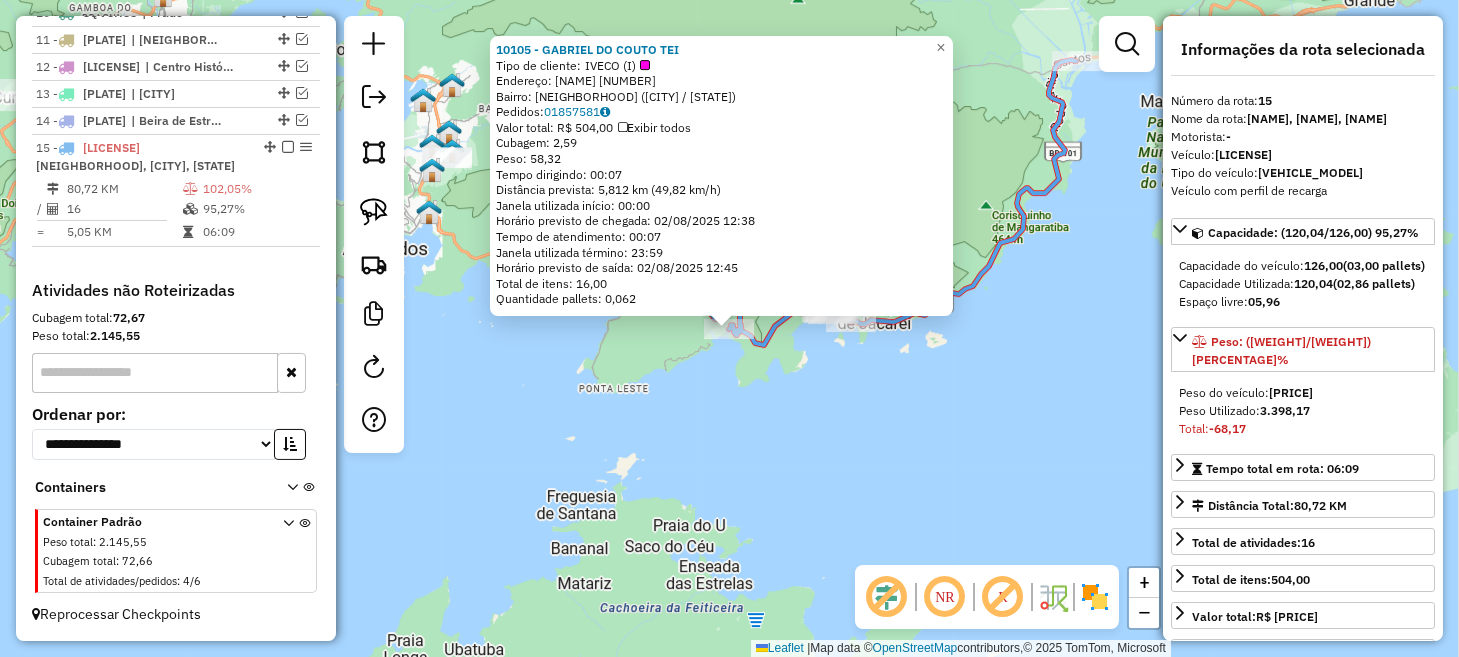 click on "10105 - [NAME]  Tipo de cliente:   IVECO (I)   Endereço:  PORTOGALO 50   Bairro: PORTO GALO ([REGION] / [STATE])   Pedidos:  01857581   Valor total: R$ 504,00   Exibir todos   Cubagem: 2,59  Peso: 58,32  Tempo dirigindo: 00:07   Distância prevista: 5,812 km (49,82 km/h)   Janela utilizada início: 00:00   Horário previsto de chegada: 02/08/2025 12:38   Tempo de atendimento: 00:07   Janela utilizada término: 23:59   Horário previsto de saída: 02/08/2025 12:45   Total de itens: 16,00   Quantidade pallets: 0,062  × Janela de atendimento Grade de atendimento Capacidade Transportadoras Veículos Cliente Pedidos  Rotas Selecione os dias de semana para filtrar as janelas de atendimento  Seg   Ter   Qua   Qui   Sex   Sáb   Dom  Informe o período da janela de atendimento: De: Até:  Filtrar exatamente a janela do cliente  Considerar janela de atendimento padrão  Selecione os dias de semana para filtrar as grades de atendimento  Seg   Ter   Qua   Qui   Sex   Sáb   Dom   Peso mínimo:   De:  +" 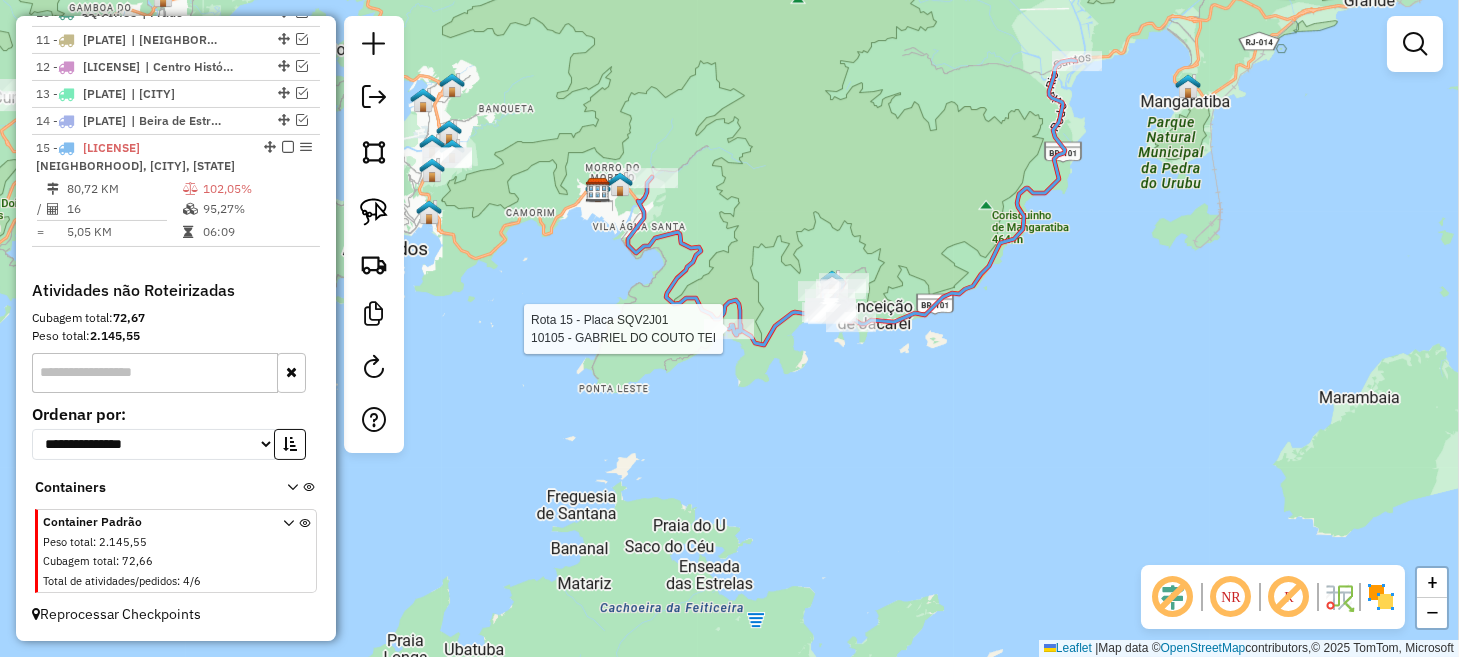 select on "*********" 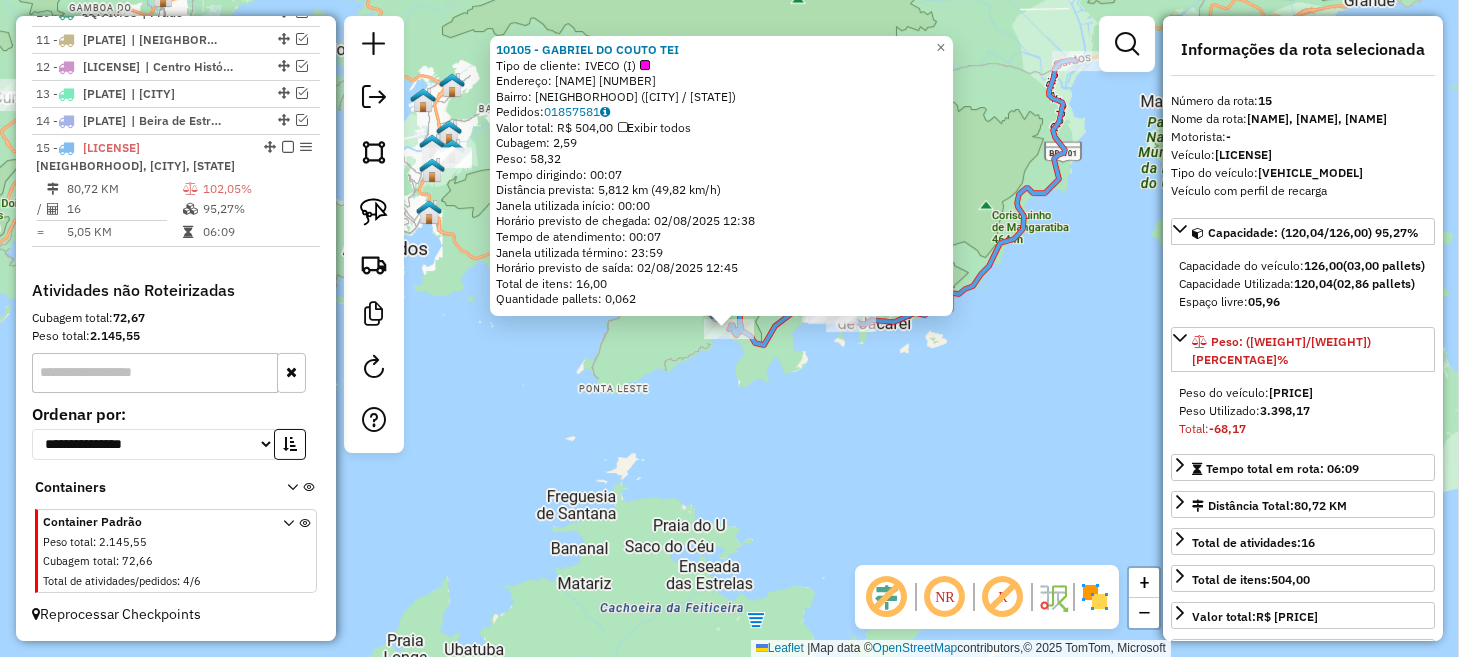 click on "10105 - [NAME]  Tipo de cliente:   IVECO (I)   Endereço:  PORTOGALO 50   Bairro: PORTO GALO ([REGION] / [STATE])   Pedidos:  01857581   Valor total: R$ 504,00   Exibir todos   Cubagem: 2,59  Peso: 58,32  Tempo dirigindo: 00:07   Distância prevista: 5,812 km (49,82 km/h)   Janela utilizada início: 00:00   Horário previsto de chegada: 02/08/2025 12:38   Tempo de atendimento: 00:07   Janela utilizada término: 23:59   Horário previsto de saída: 02/08/2025 12:45   Total de itens: 16,00   Quantidade pallets: 0,062  × Janela de atendimento Grade de atendimento Capacidade Transportadoras Veículos Cliente Pedidos  Rotas Selecione os dias de semana para filtrar as janelas de atendimento  Seg   Ter   Qua   Qui   Sex   Sáb   Dom  Informe o período da janela de atendimento: De: Até:  Filtrar exatamente a janela do cliente  Considerar janela de atendimento padrão  Selecione os dias de semana para filtrar as grades de atendimento  Seg   Ter   Qua   Qui   Sex   Sáb   Dom   Peso mínimo:   De:  +" 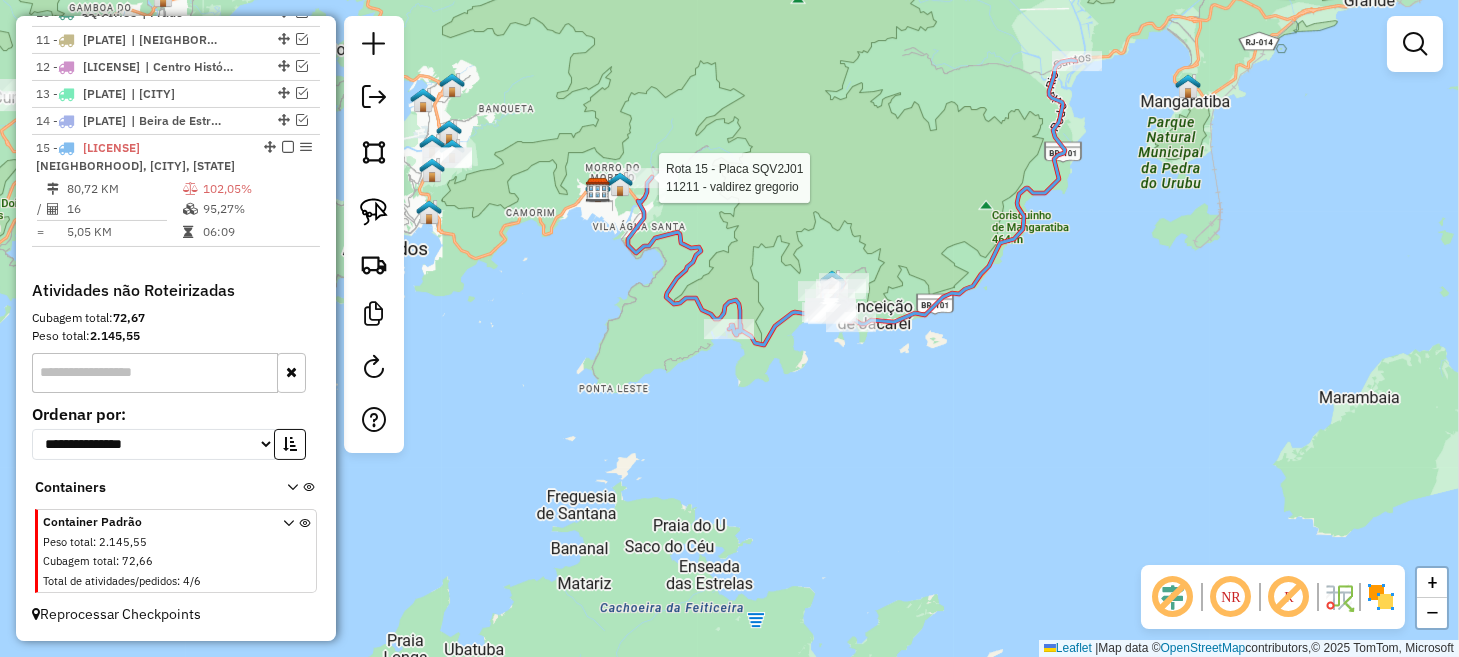 select on "*********" 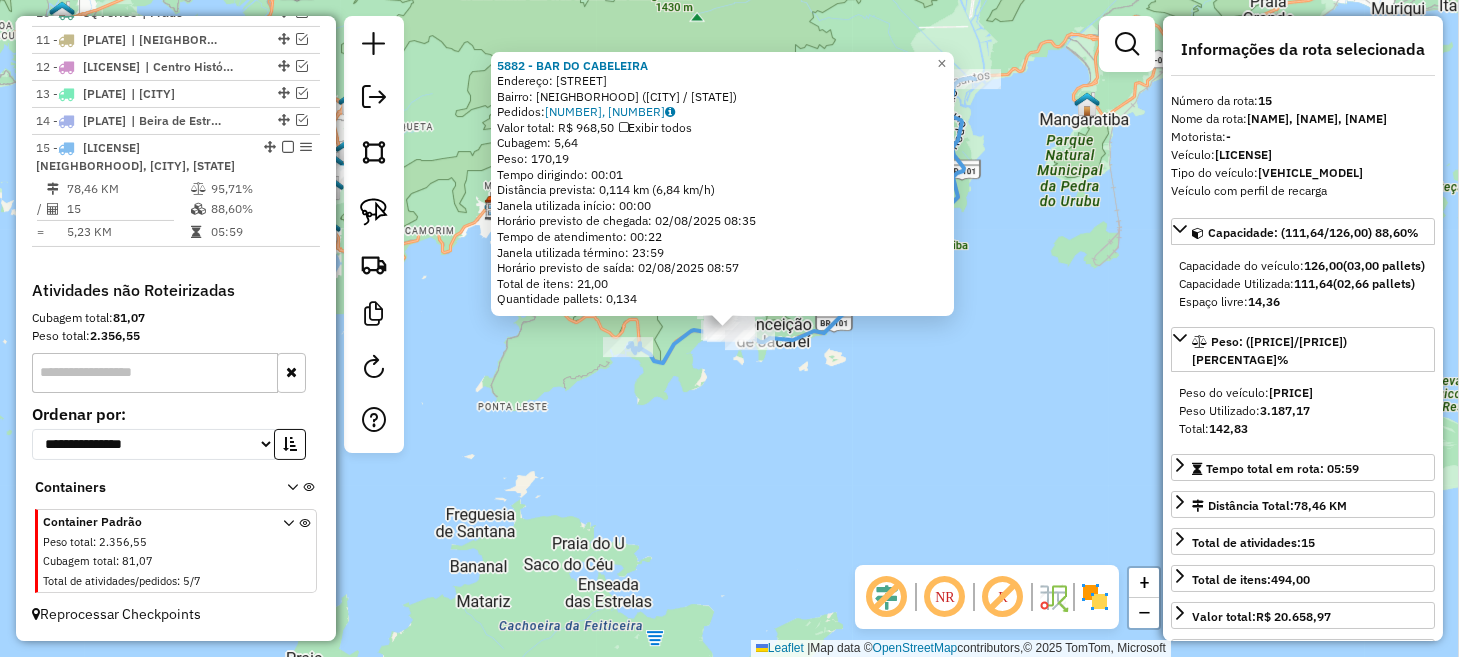 click on "5882 - BAR DO CABELEIRA  Endereço:  EUCLIDES CLAUDINO DA SILVA 21 21   Bairro: CONCEICAO DE JACAREI (MANGARATIBA / RJ)   Pedidos:  01857556, 01857559   Valor total: R$ 968,50   Exibir todos   Cubagem: 5,64  Peso: 170,19  Tempo dirigindo: 00:01   Distância prevista: 0,114 km (6,84 km/h)   Janela utilizada início: 00:00   Horário previsto de chegada: 02/08/2025 08:35   Tempo de atendimento: 00:22   Janela utilizada término: 23:59   Horário previsto de saída: 02/08/2025 08:57   Total de itens: 21,00   Quantidade pallets: 0,134  × Janela de atendimento Grade de atendimento Capacidade Transportadoras Veículos Cliente Pedidos  Rotas Selecione os dias de semana para filtrar as janelas de atendimento  Seg   Ter   Qua   Qui   Sex   Sáb   Dom  Informe o período da janela de atendimento: De: Até:  Filtrar exatamente a janela do cliente  Considerar janela de atendimento padrão  Selecione os dias de semana para filtrar as grades de atendimento  Seg   Ter   Qua   Qui   Sex   Sáb   Dom   Peso mínimo:   De:  +" 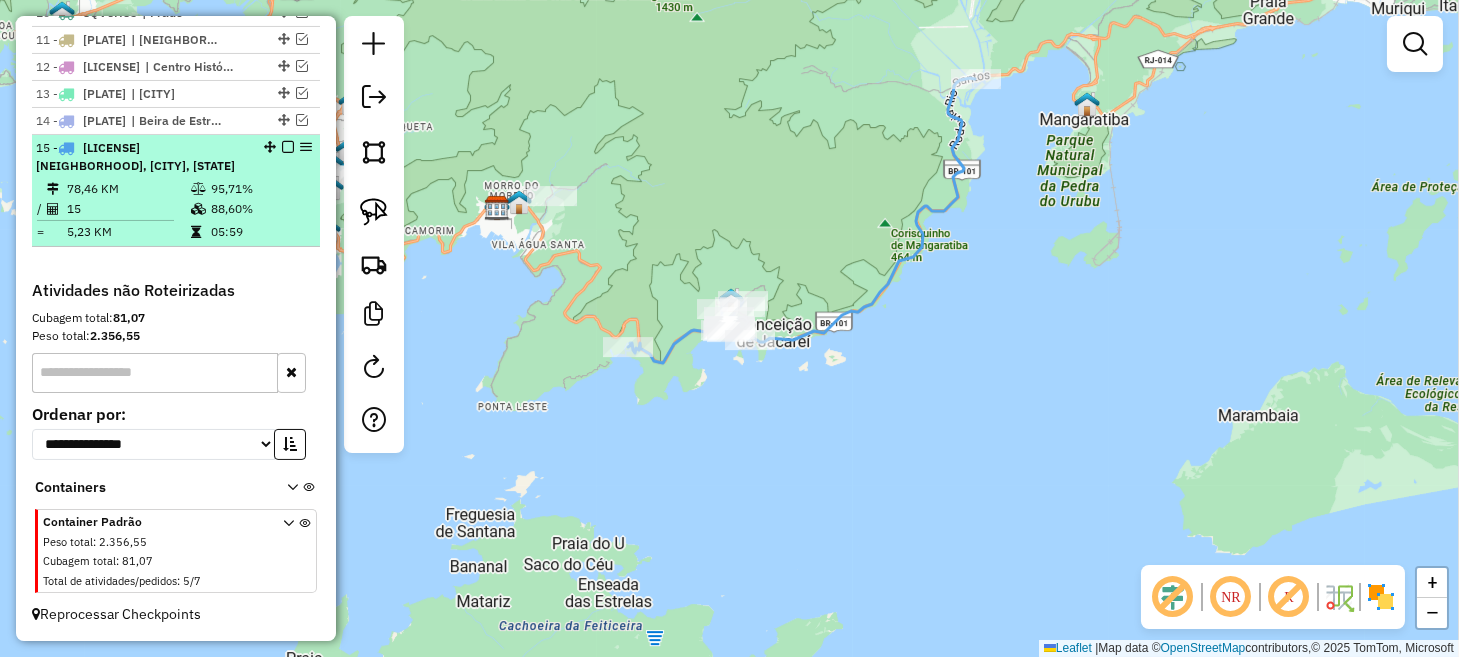 click at bounding box center (288, 147) 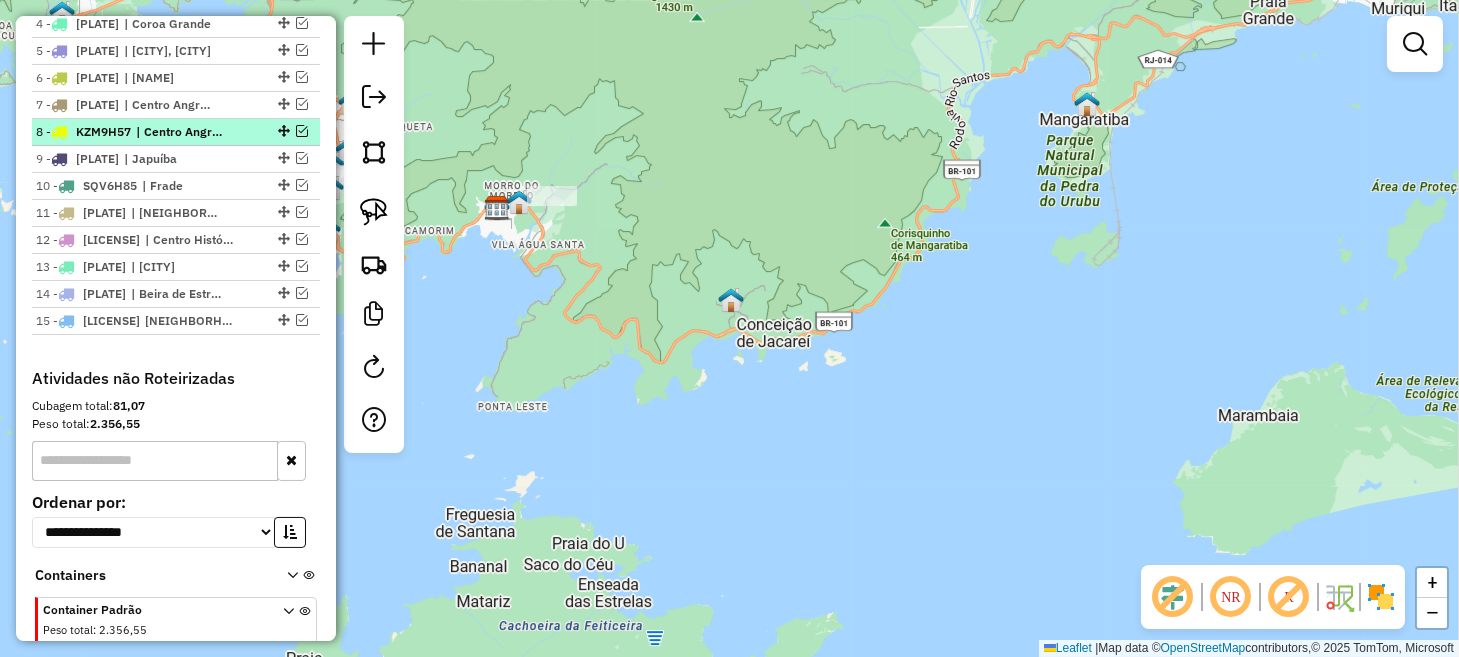 scroll, scrollTop: 1030, scrollLeft: 0, axis: vertical 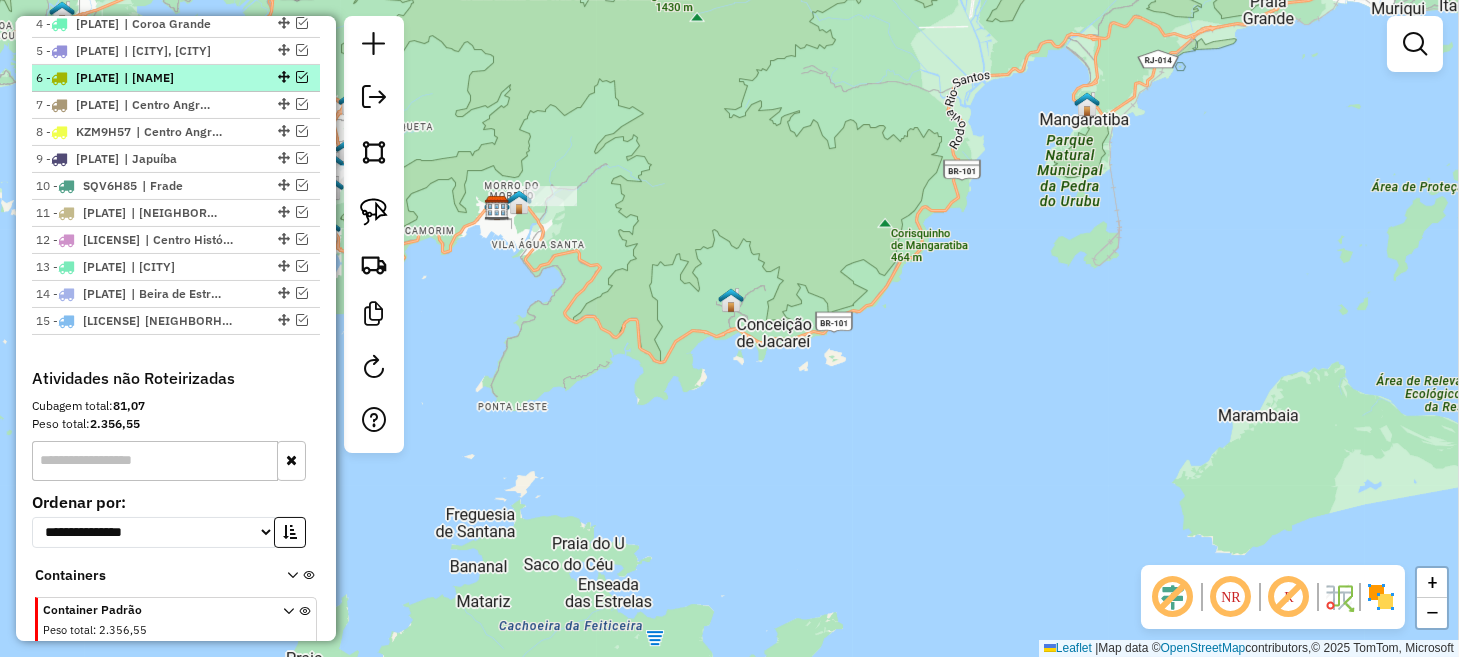 click at bounding box center (302, 77) 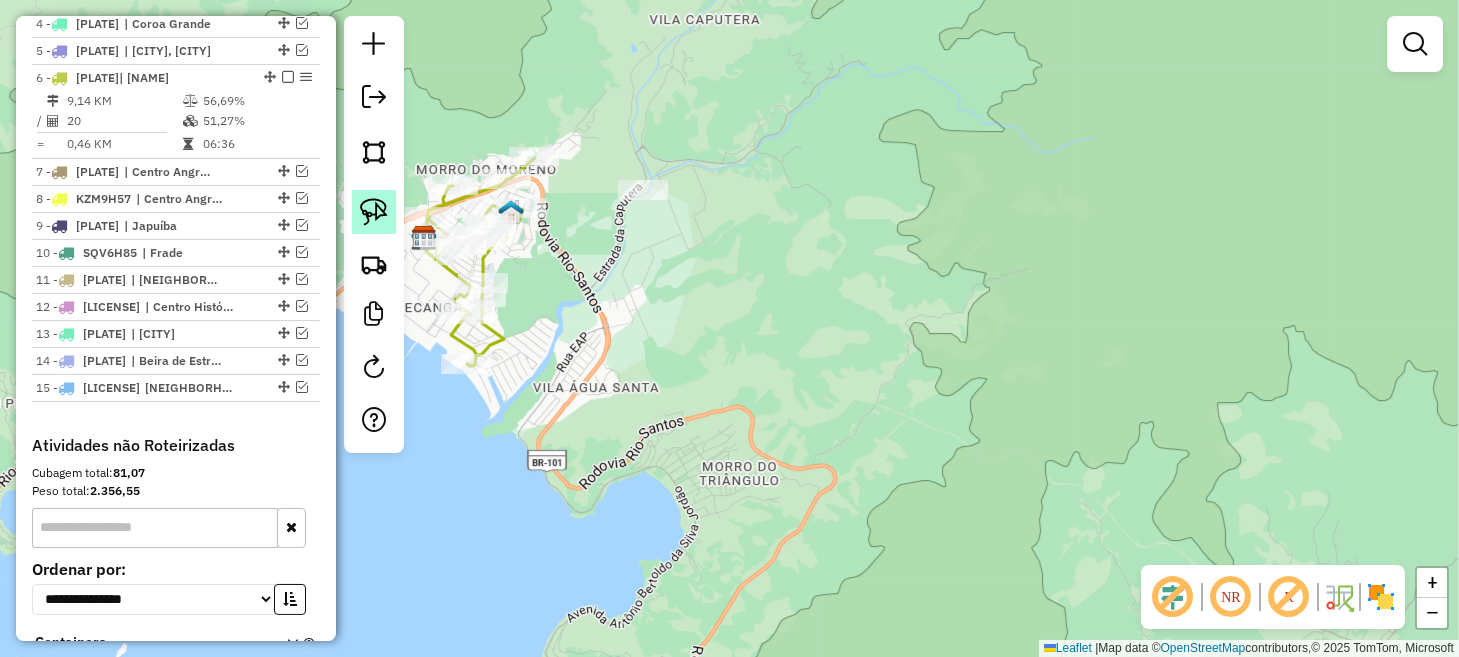 click 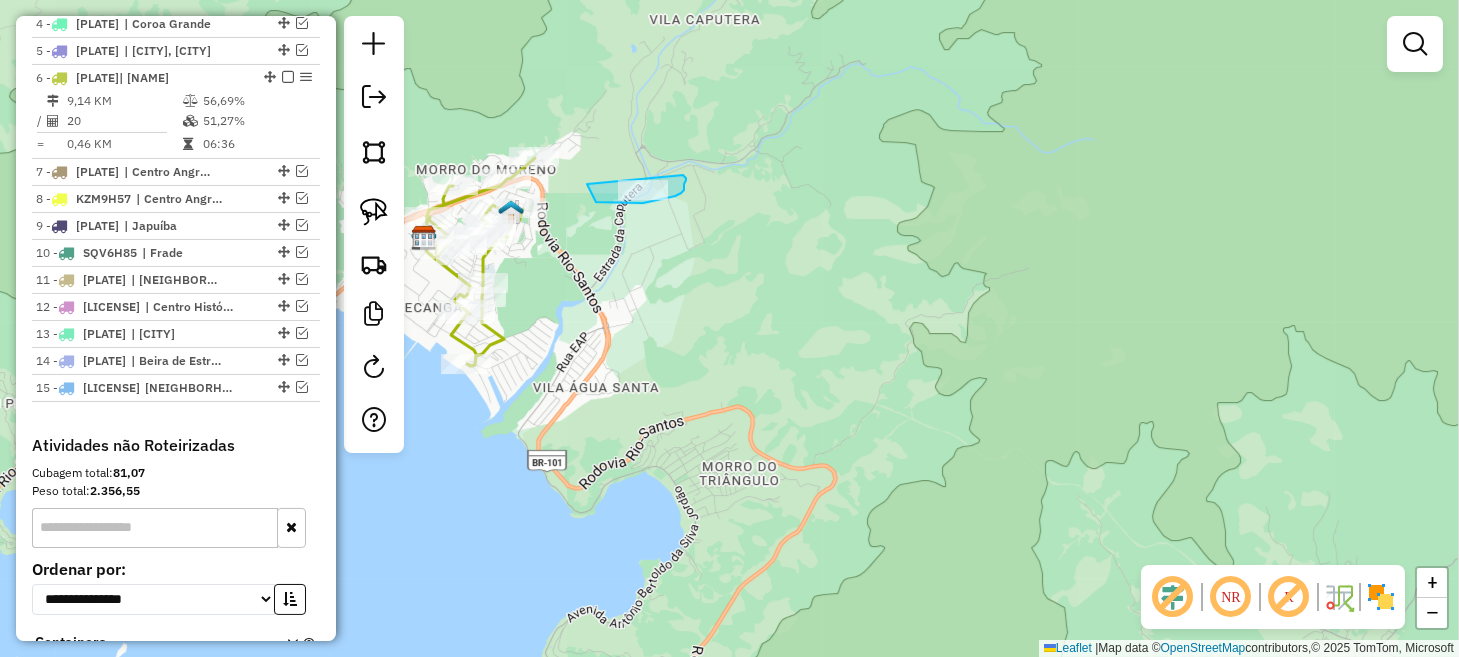 drag, startPoint x: 587, startPoint y: 184, endPoint x: 643, endPoint y: 173, distance: 57.070133 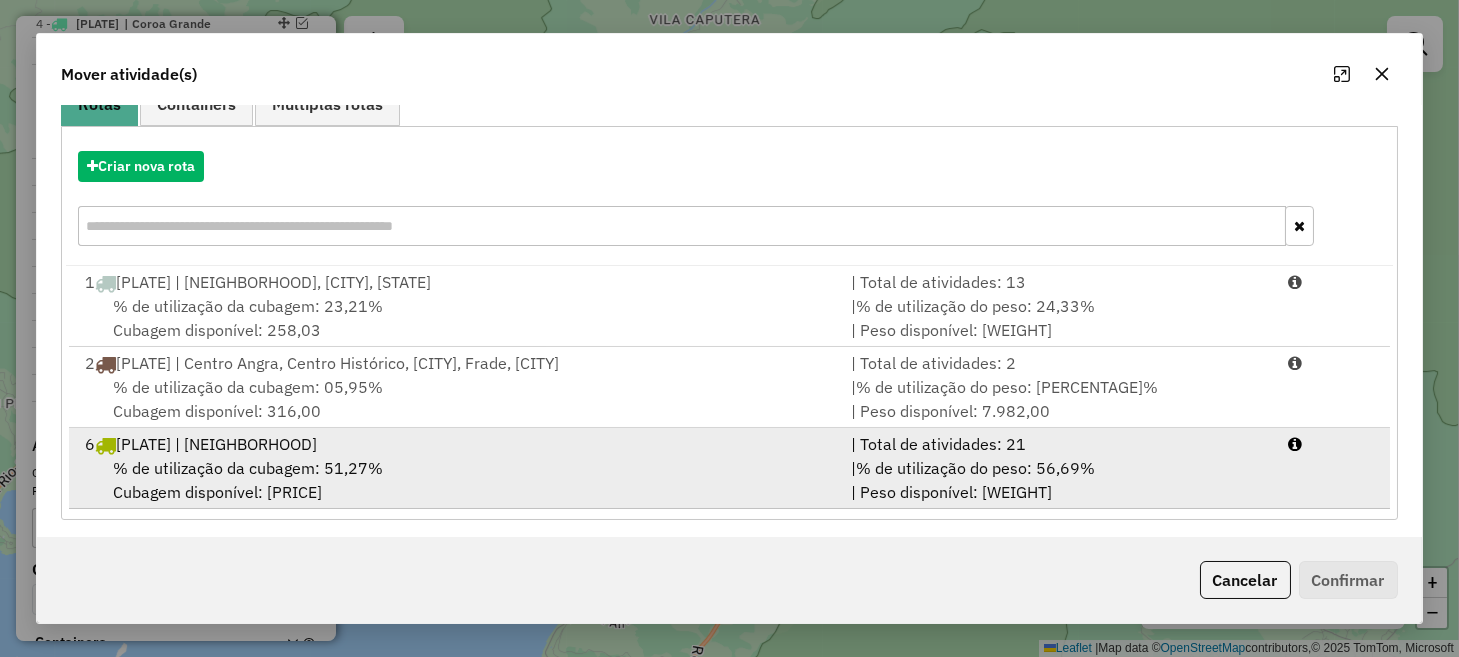 scroll, scrollTop: 192, scrollLeft: 0, axis: vertical 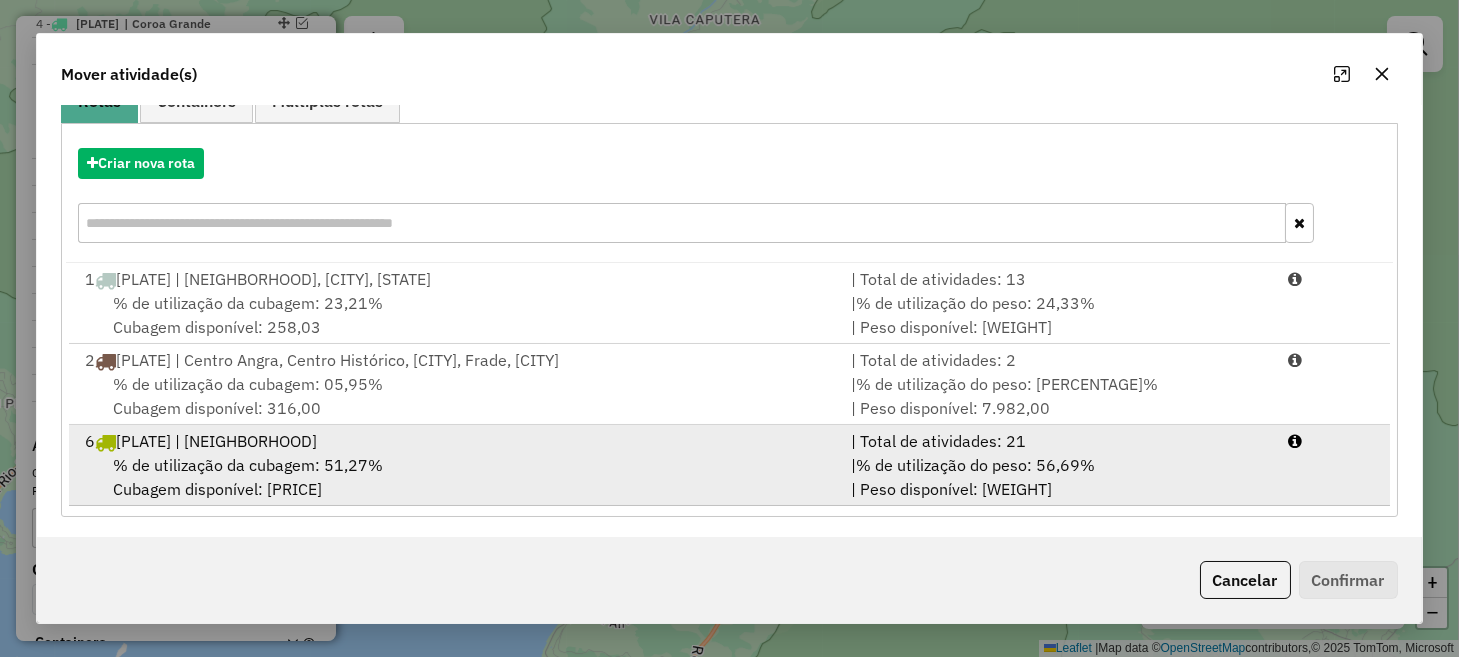 click on "% de utilização da cubagem: 51,27%  Cubagem disponível: 163,73" at bounding box center (455, 477) 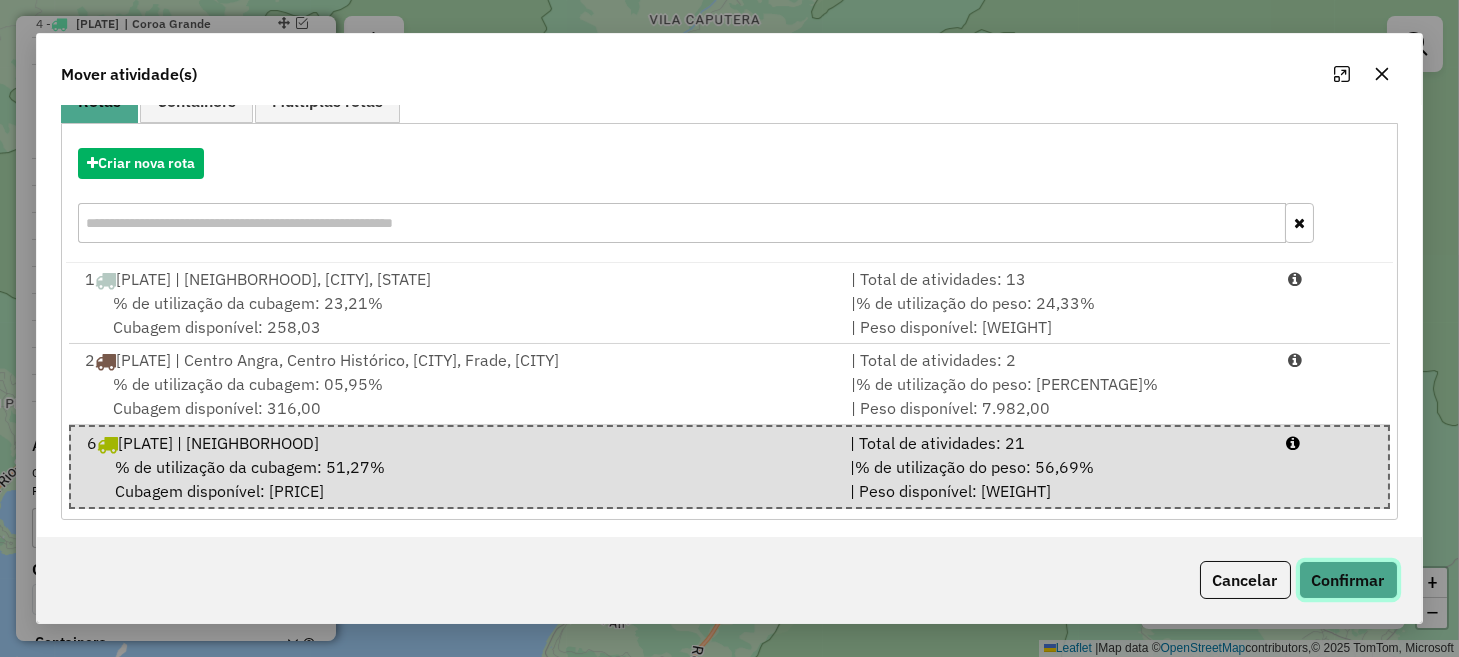 click on "Confirmar" 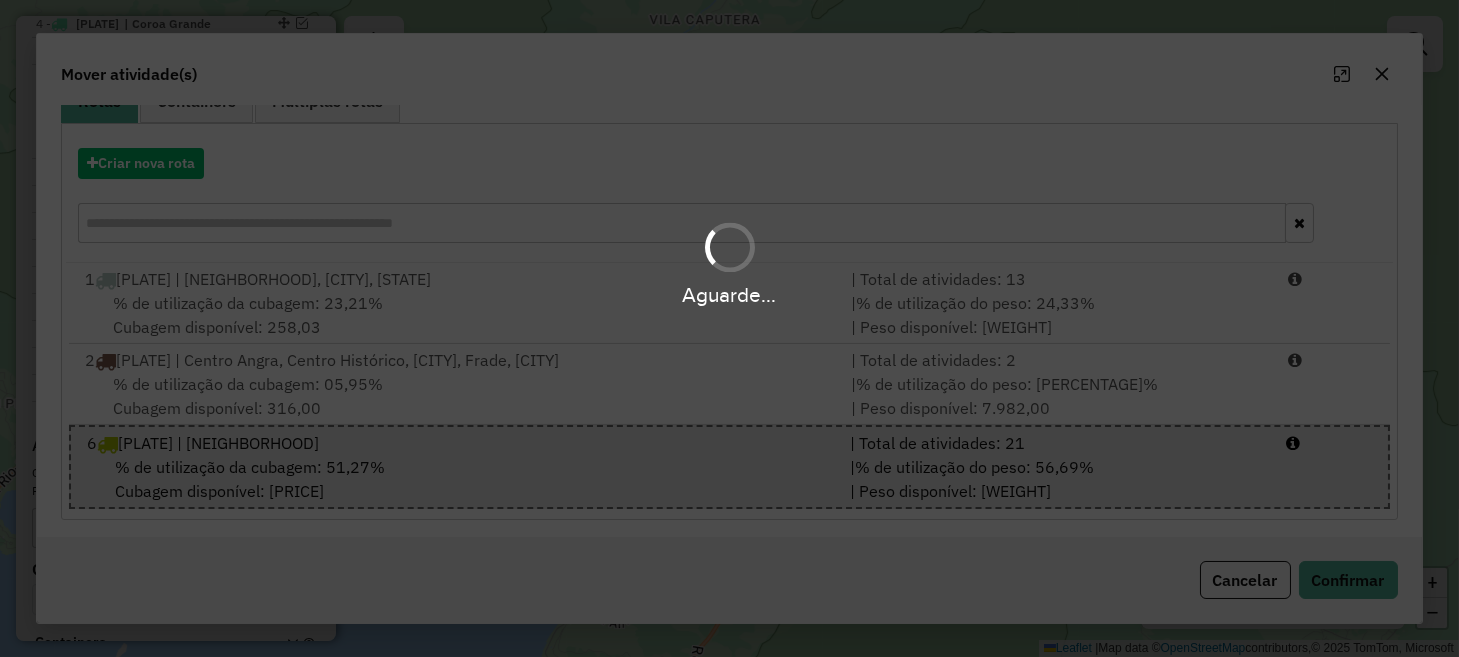 scroll, scrollTop: 0, scrollLeft: 0, axis: both 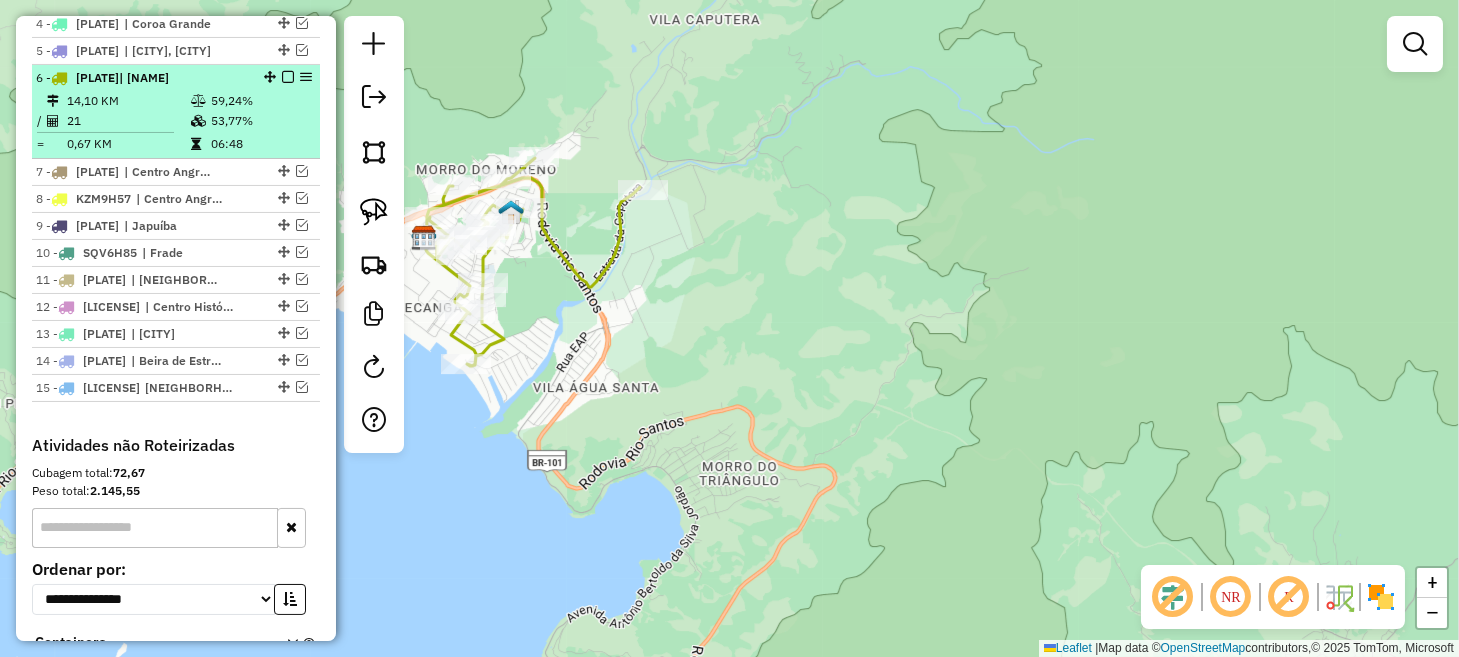 click at bounding box center (288, 77) 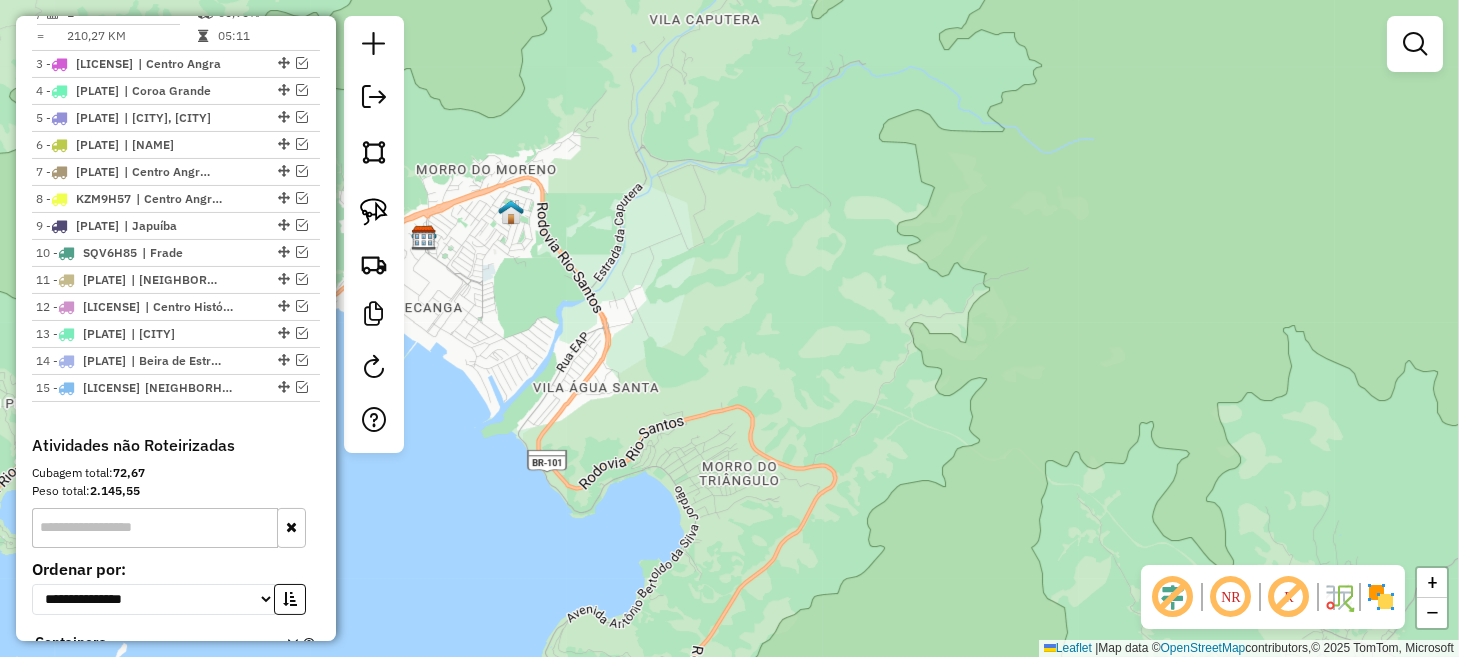 scroll, scrollTop: 931, scrollLeft: 0, axis: vertical 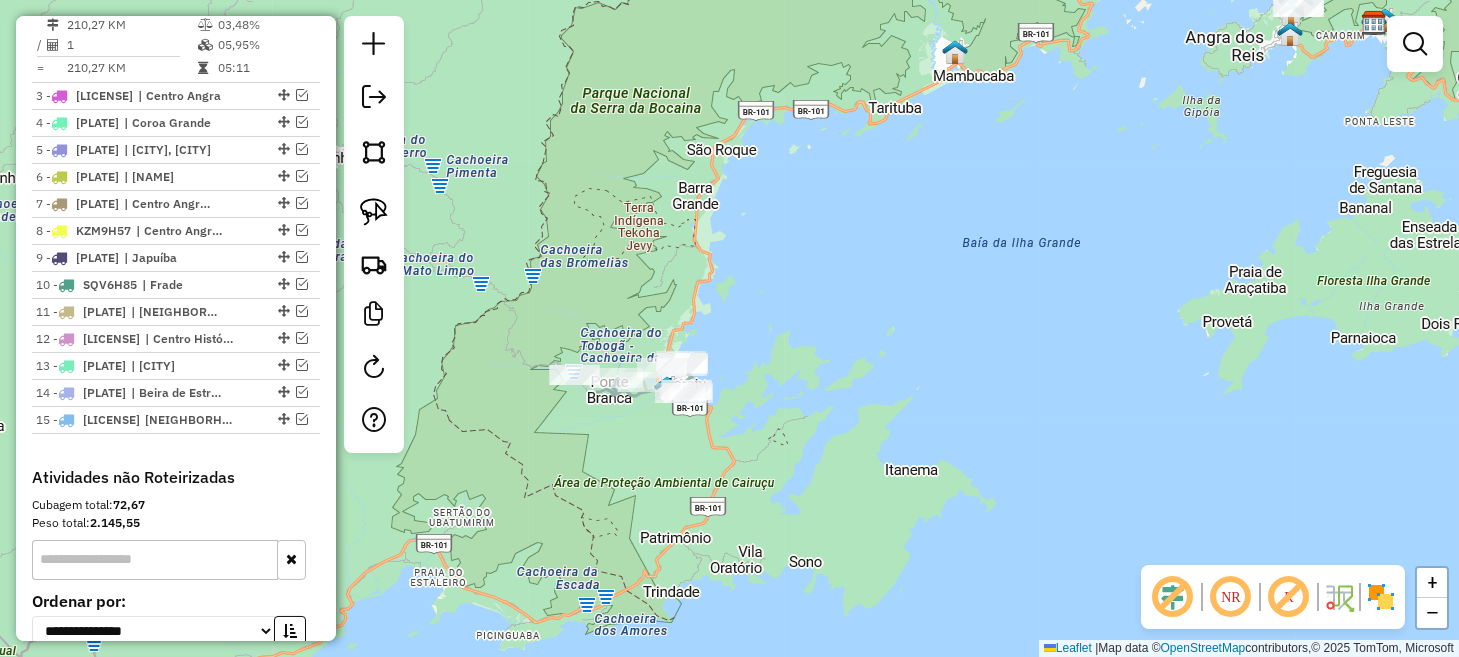 drag, startPoint x: 524, startPoint y: 336, endPoint x: 1277, endPoint y: 98, distance: 789.71704 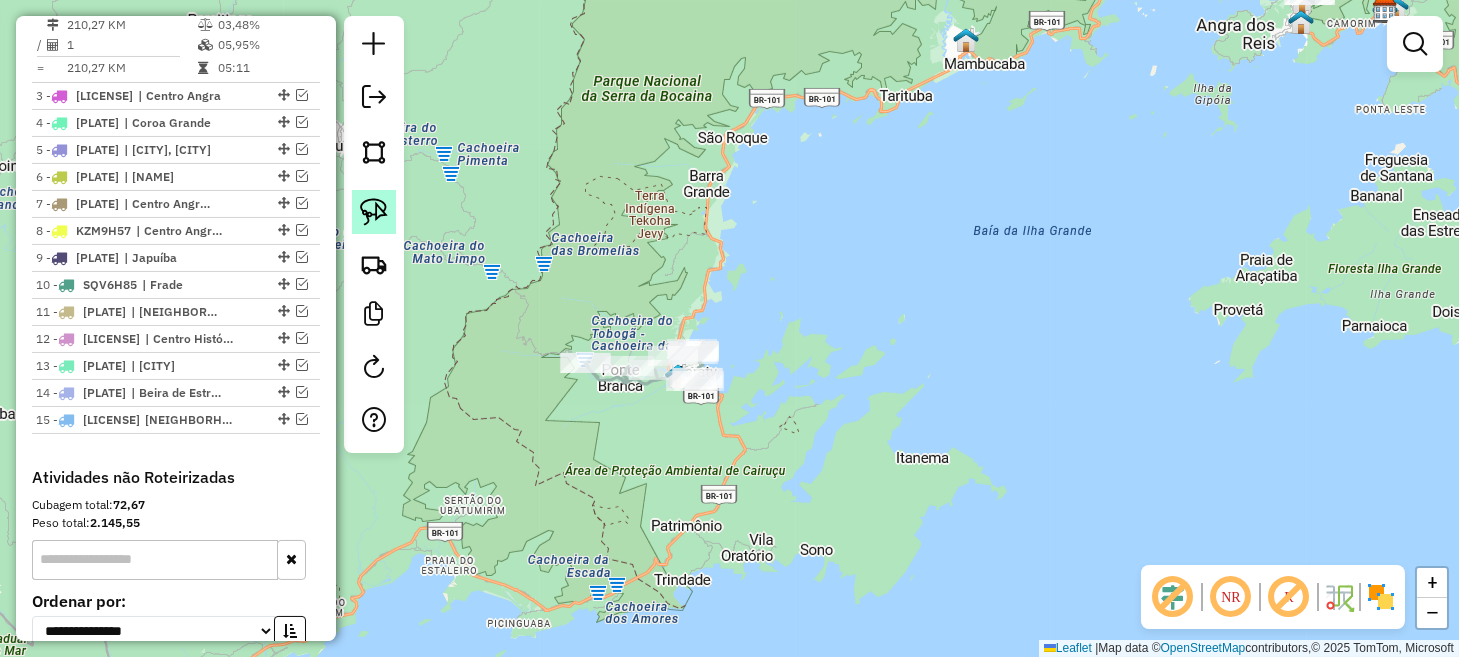 click 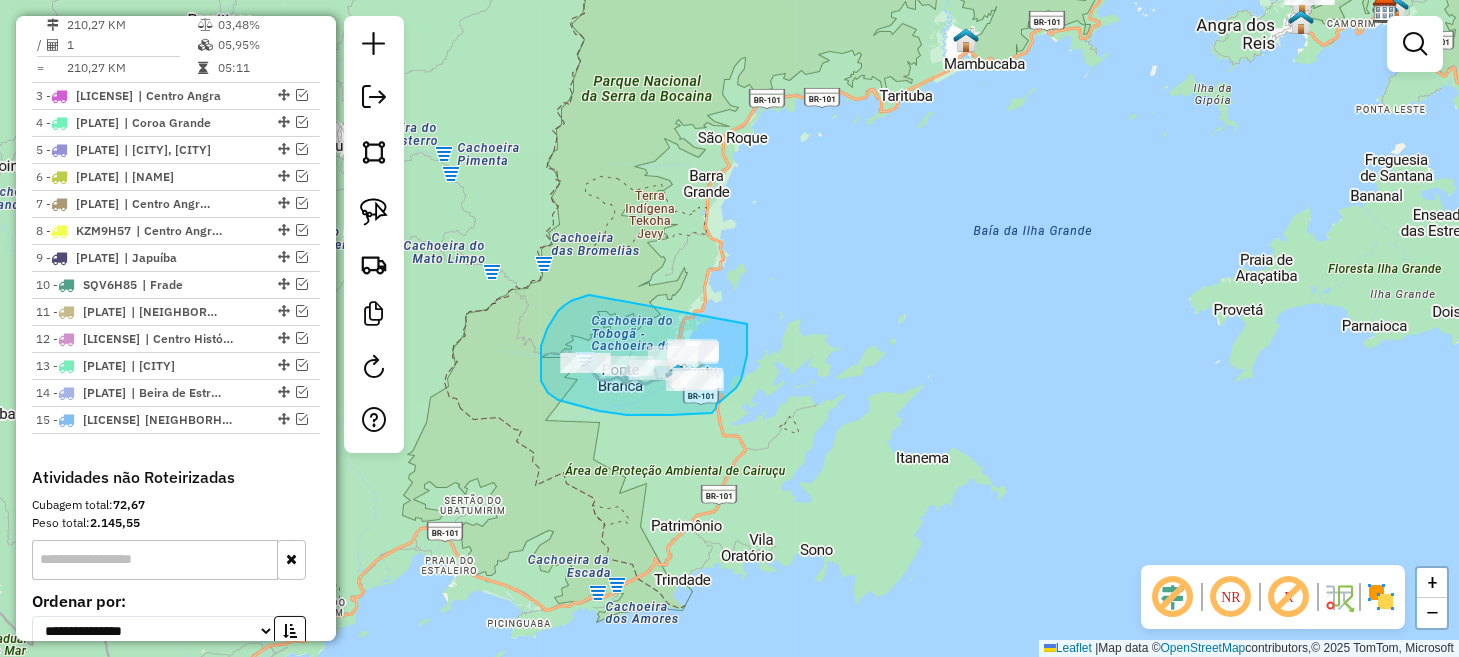 drag, startPoint x: 558, startPoint y: 311, endPoint x: 747, endPoint y: 324, distance: 189.44656 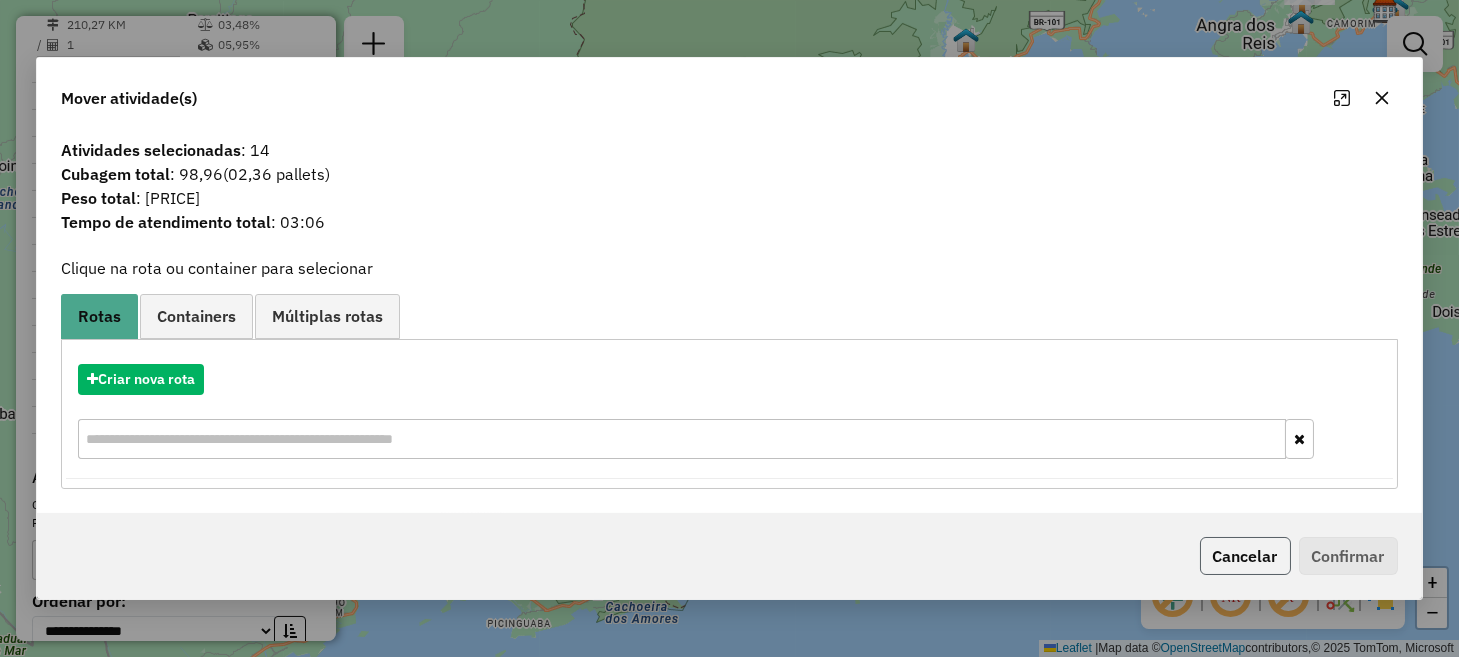 click on "Cancelar" 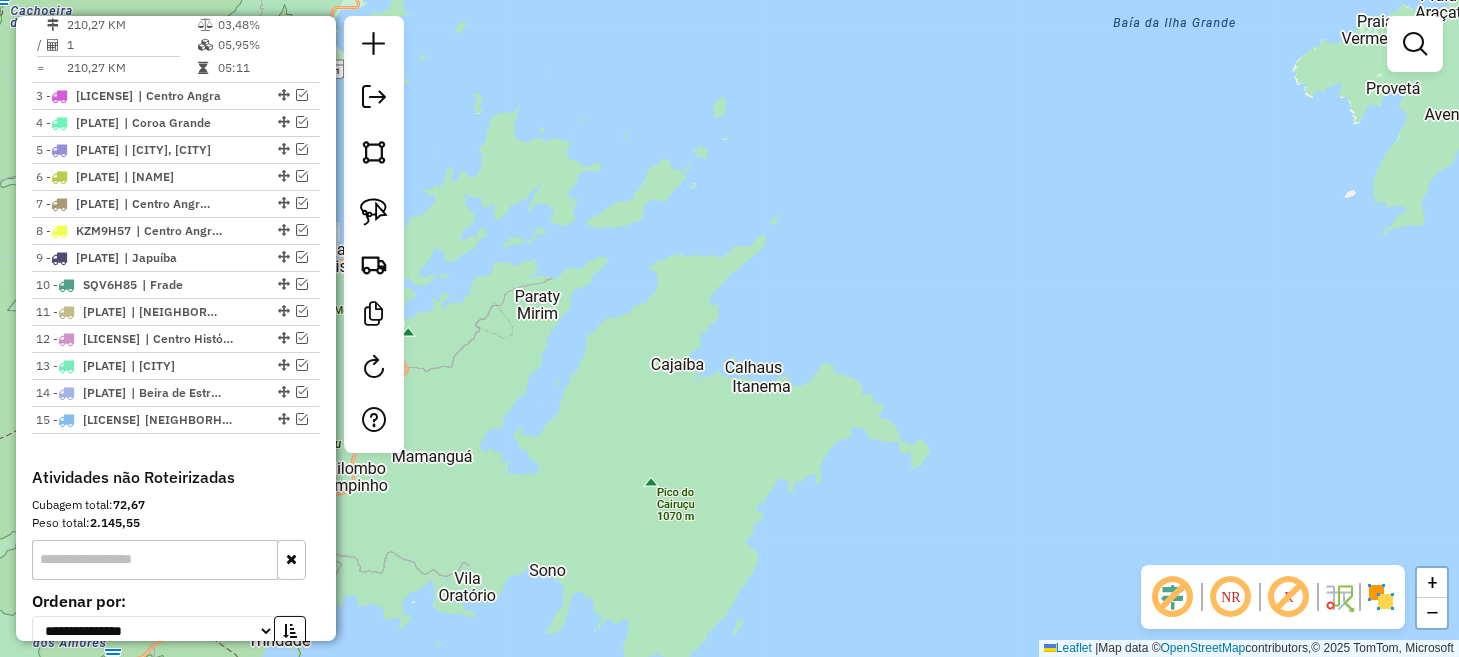 drag, startPoint x: 819, startPoint y: 397, endPoint x: 1436, endPoint y: 481, distance: 622.6917 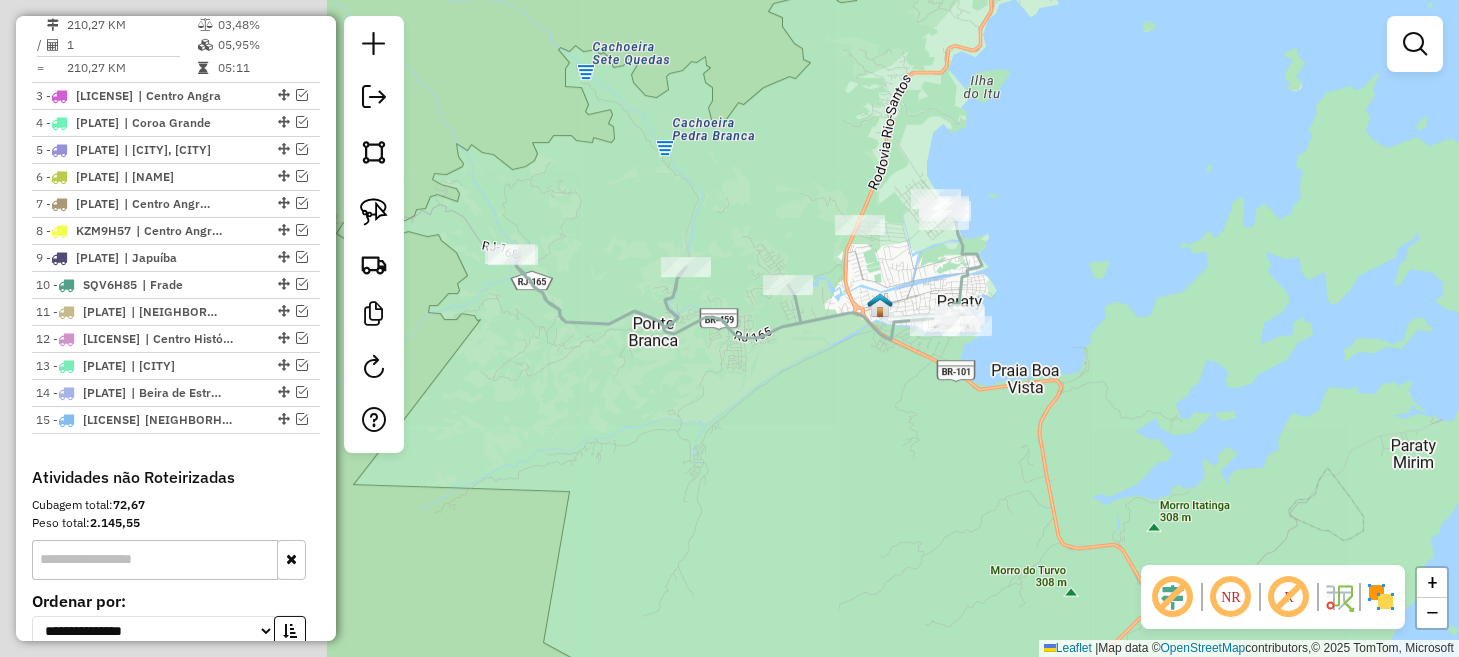 drag, startPoint x: 647, startPoint y: 303, endPoint x: 1014, endPoint y: 447, distance: 394.23978 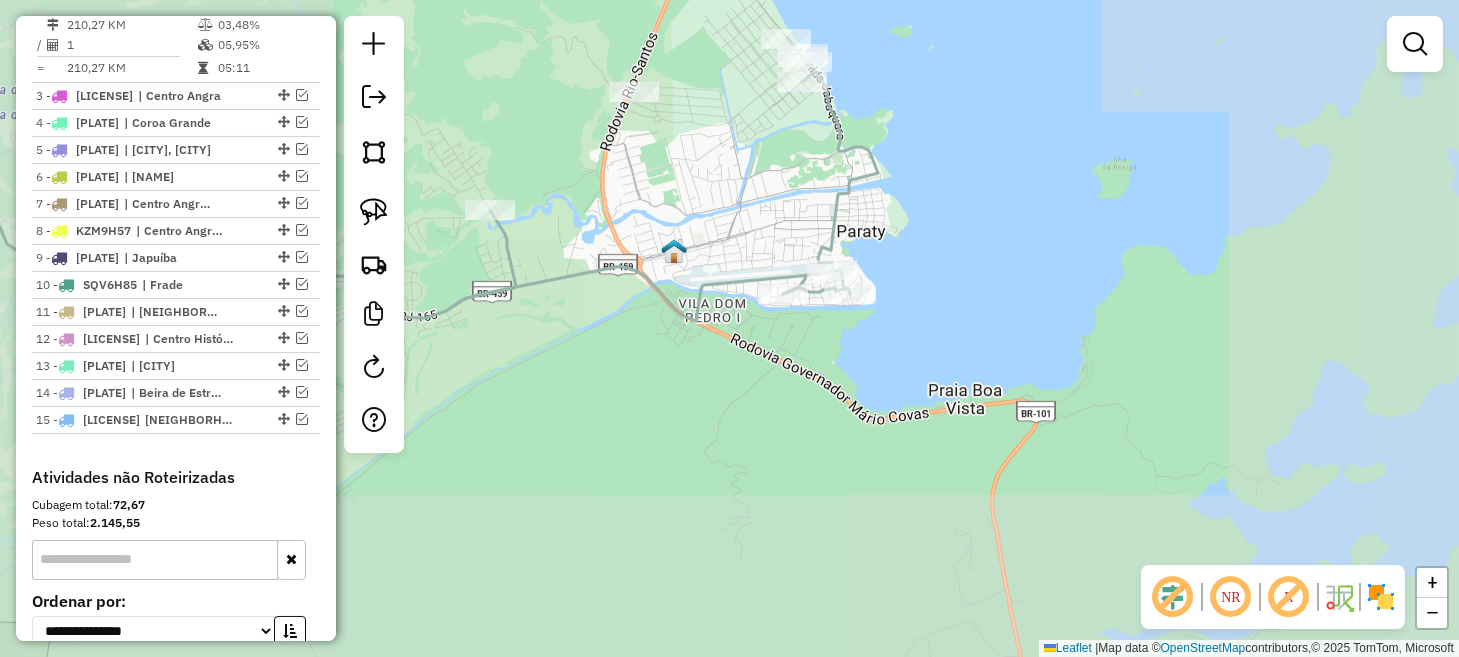 drag, startPoint x: 768, startPoint y: 208, endPoint x: 709, endPoint y: 391, distance: 192.27585 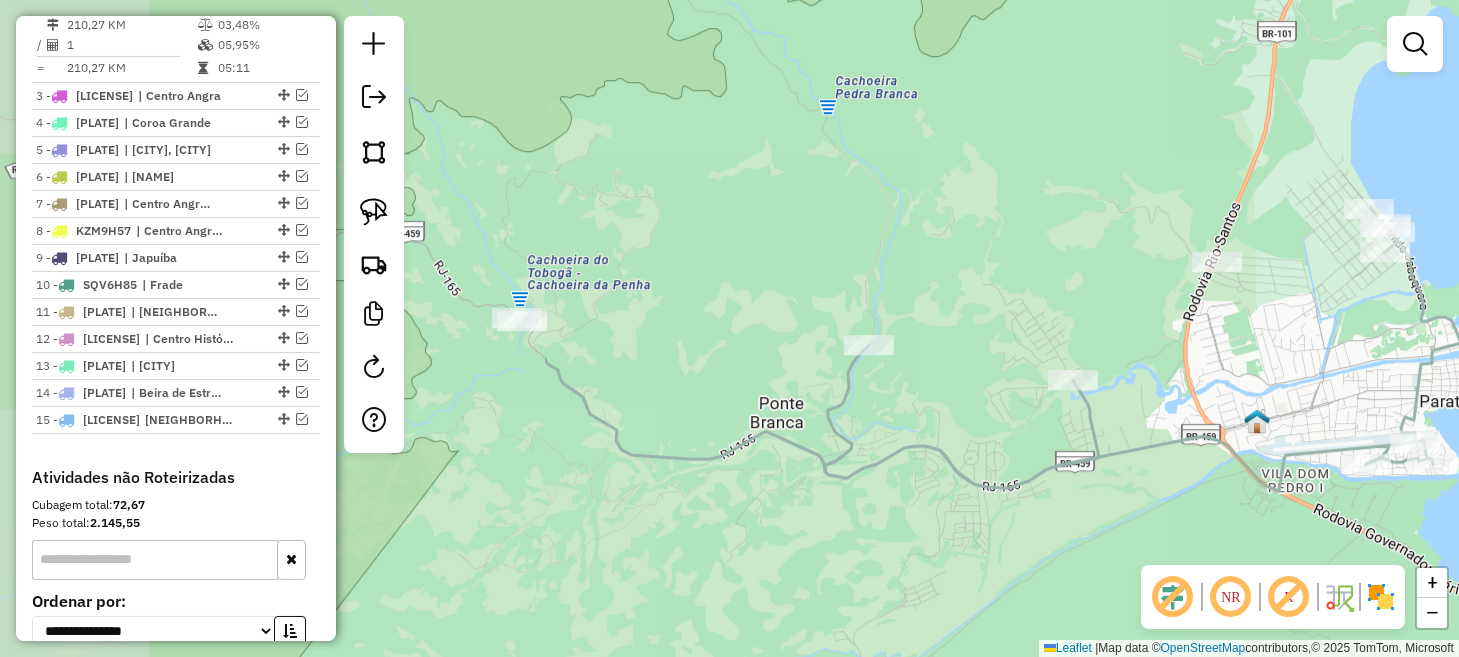 drag, startPoint x: 585, startPoint y: 385, endPoint x: 1276, endPoint y: 335, distance: 692.80664 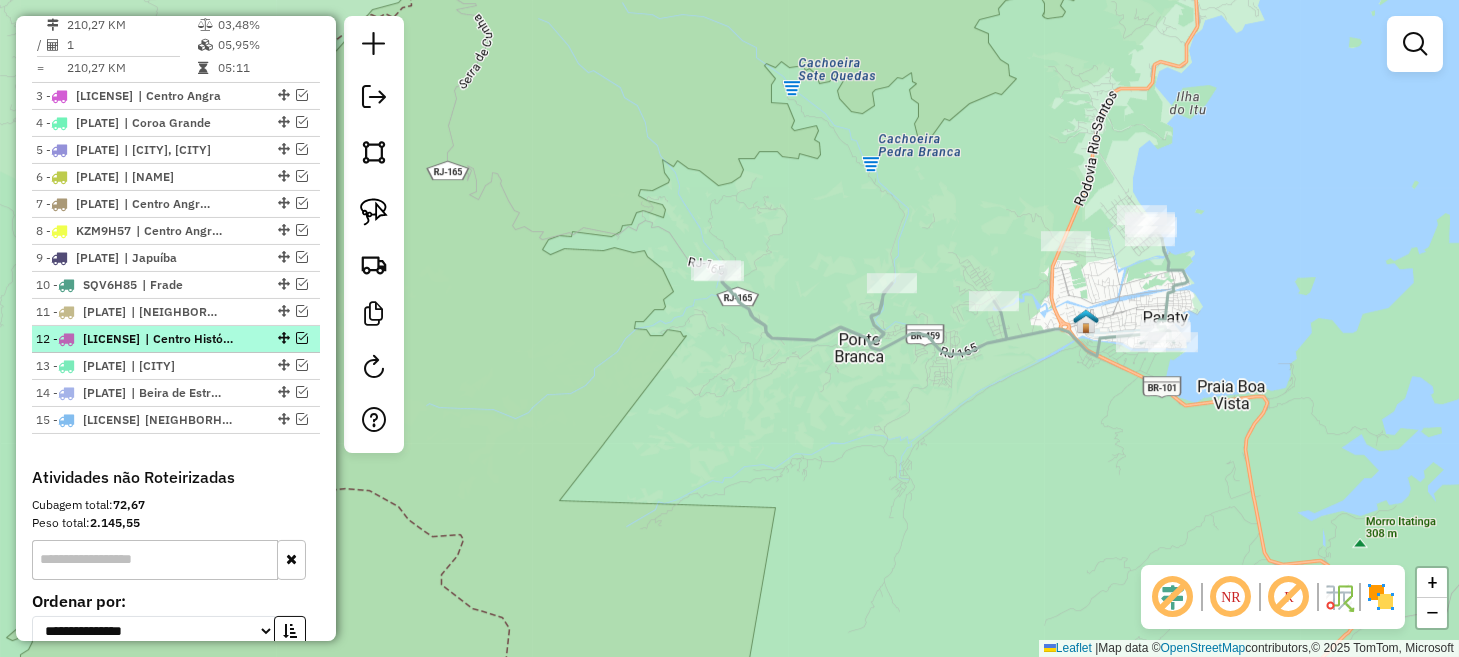 click at bounding box center (302, 338) 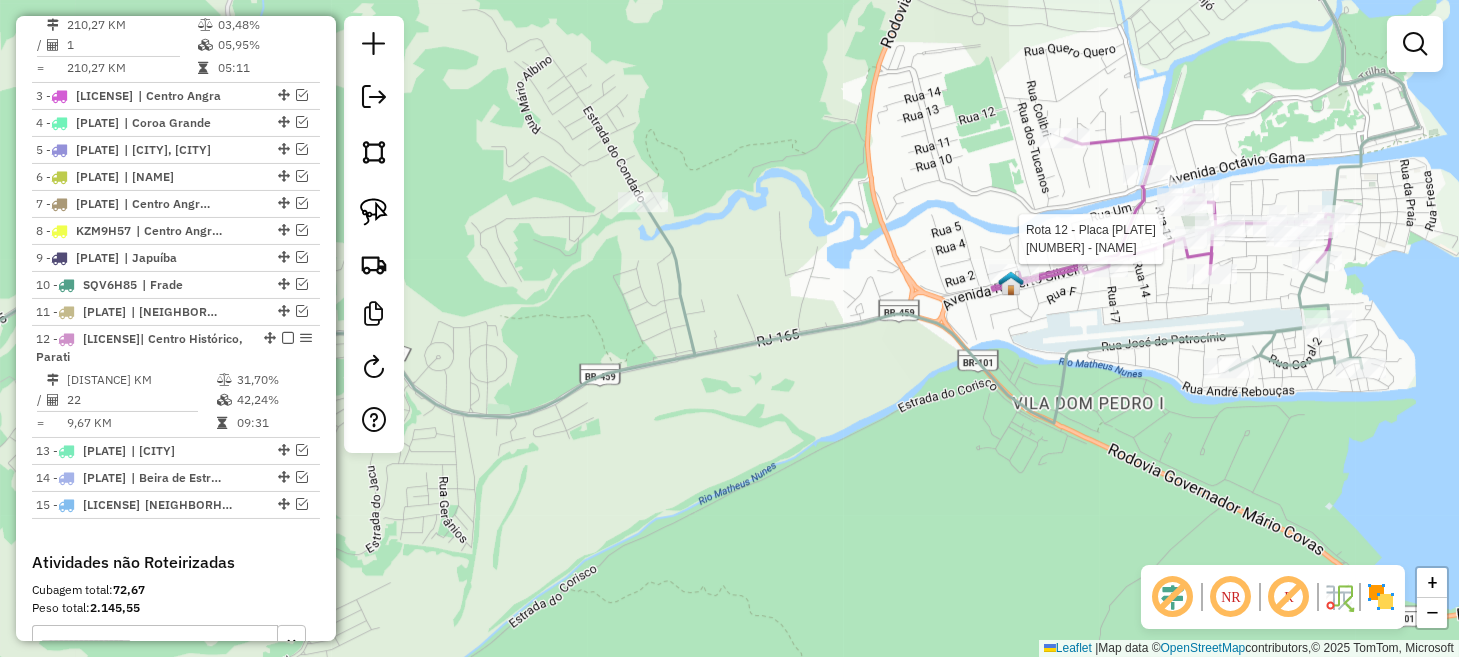 select on "*********" 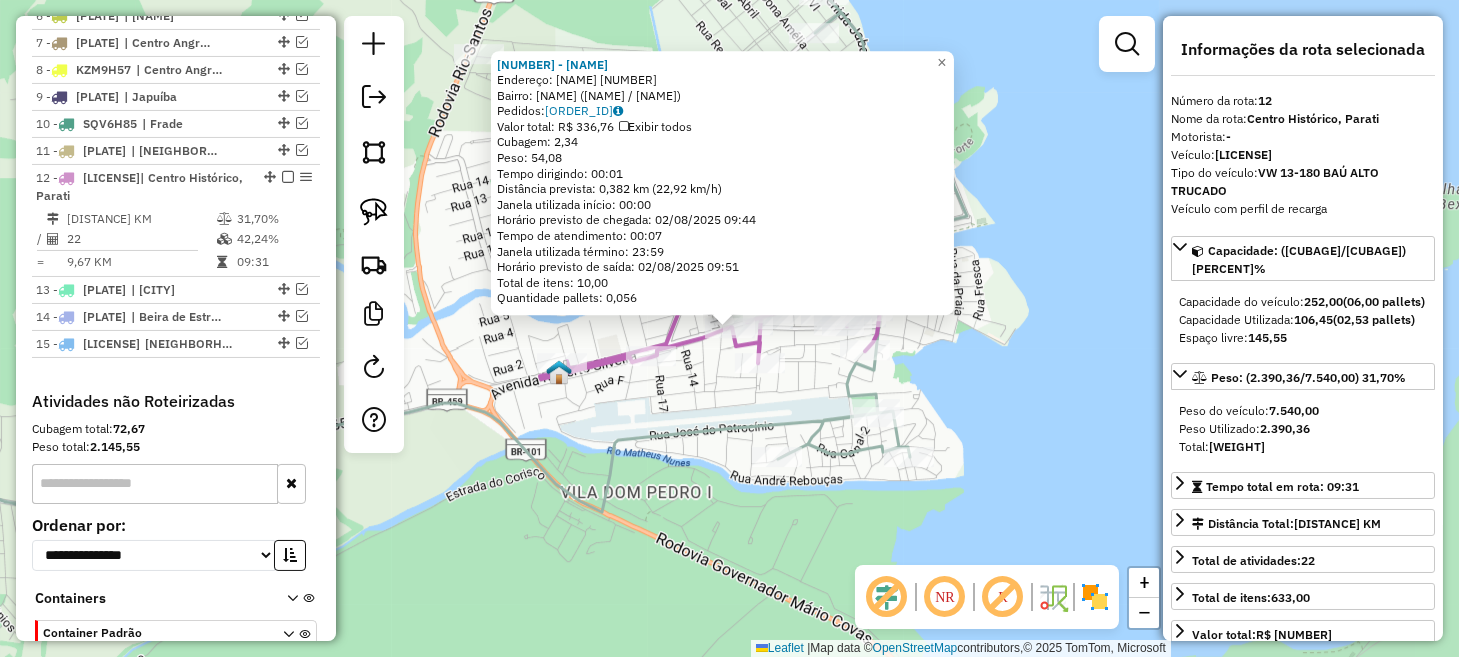 scroll, scrollTop: 1215, scrollLeft: 0, axis: vertical 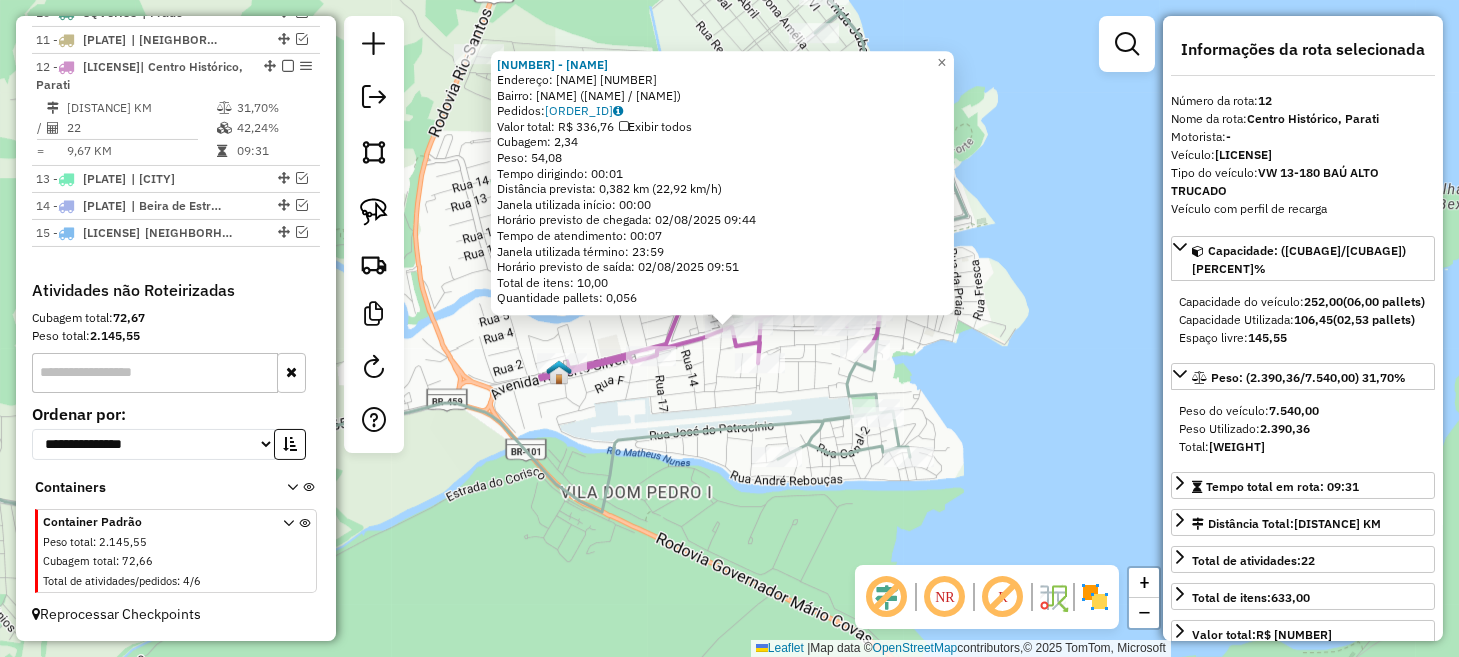 click on "7353 - EMPORIO PARATY  Endereço:  ROBERTO SILVEIRA 1123   Bairro: CHACARA DA SAUDADE (PARATI / RJ)   Pedidos:  01857760   Valor total: R$ 336,76   Exibir todos   Cubagem: 2,34  Peso: 54,08  Tempo dirigindo: 00:01   Distância prevista: 0,382 km (22,92 km/h)   Janela utilizada início: 00:00   Horário previsto de chegada: 02/08/2025 09:44   Tempo de atendimento: 00:07   Janela utilizada término: 23:59   Horário previsto de saída: 02/08/2025 09:51   Total de itens: 10,00   Quantidade pallets: 0,056  × Janela de atendimento Grade de atendimento Capacidade Transportadoras Veículos Cliente Pedidos  Rotas Selecione os dias de semana para filtrar as janelas de atendimento  Seg   Ter   Qua   Qui   Sex   Sáb   Dom  Informe o período da janela de atendimento: De: Até:  Filtrar exatamente a janela do cliente  Considerar janela de atendimento padrão  Selecione os dias de semana para filtrar as grades de atendimento  Seg   Ter   Qua   Qui   Sex   Sáb   Dom   Clientes fora do dia de atendimento selecionado De:" 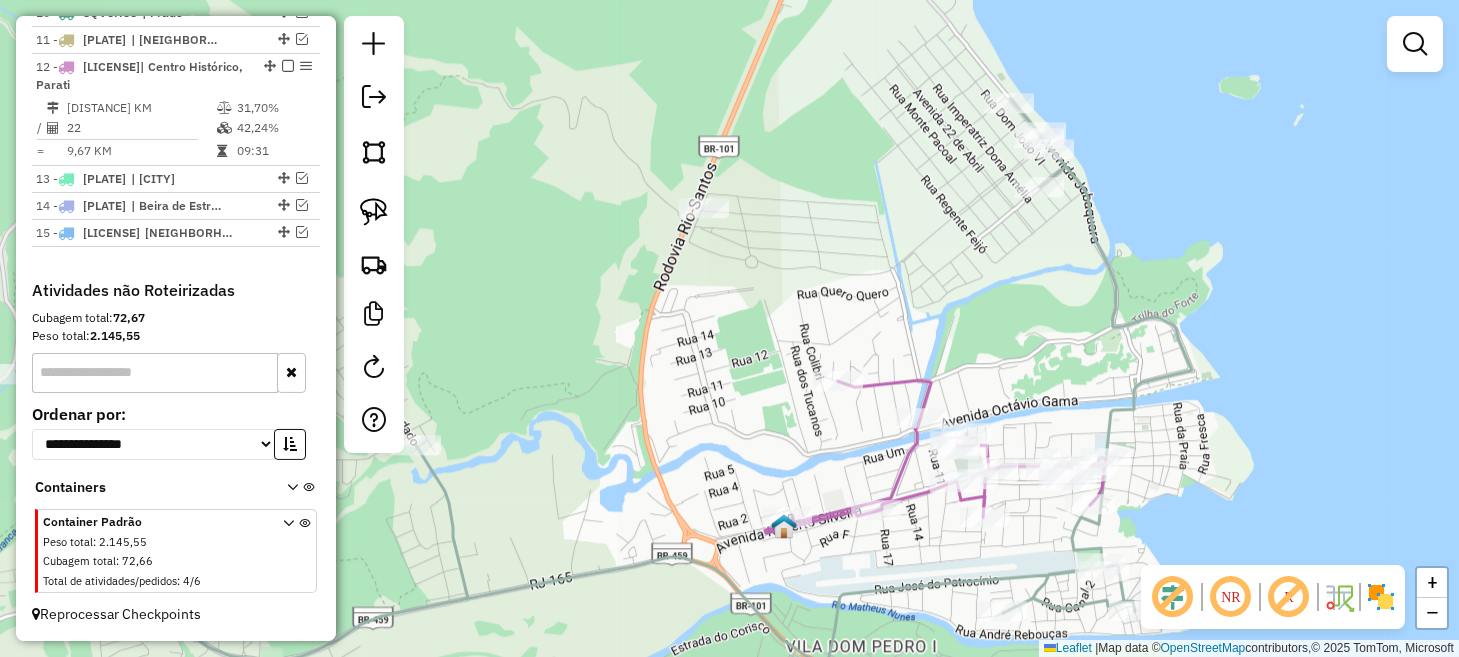 drag, startPoint x: 955, startPoint y: 198, endPoint x: 1180, endPoint y: 350, distance: 271.53085 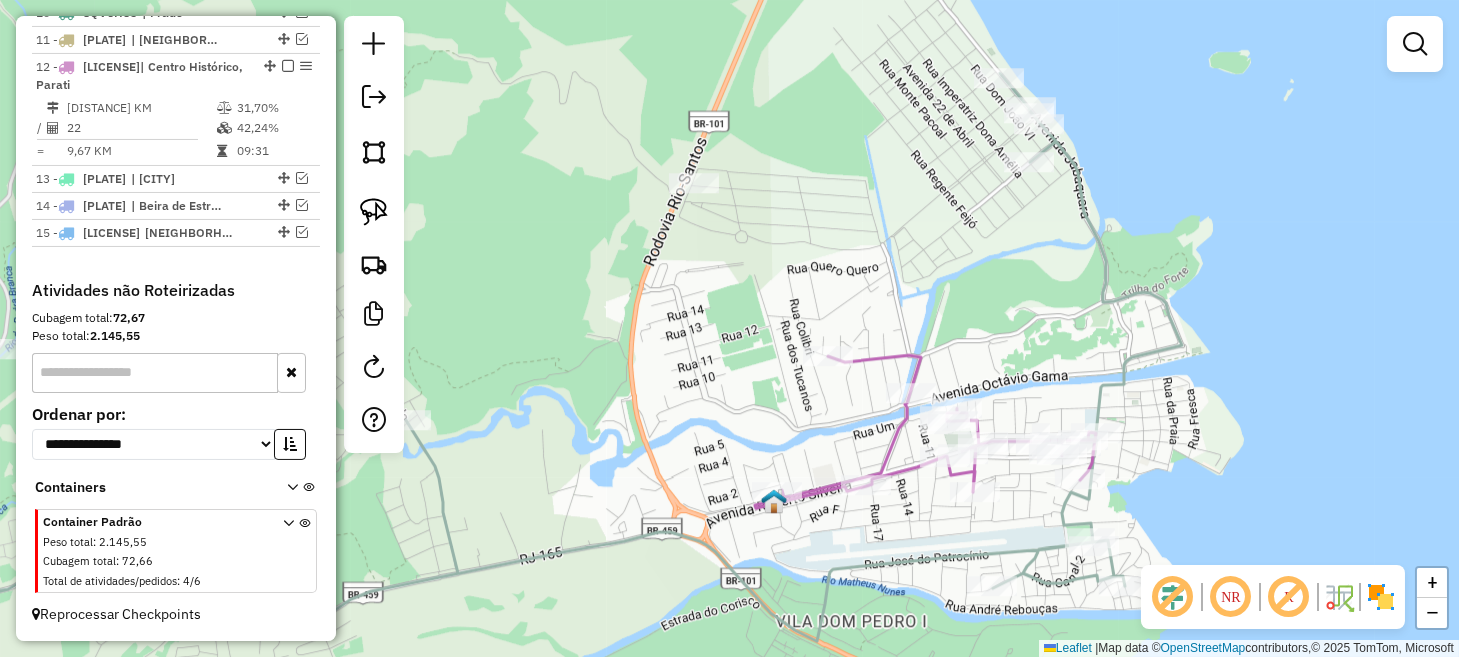 drag, startPoint x: 1180, startPoint y: 413, endPoint x: 1136, endPoint y: 304, distance: 117.54574 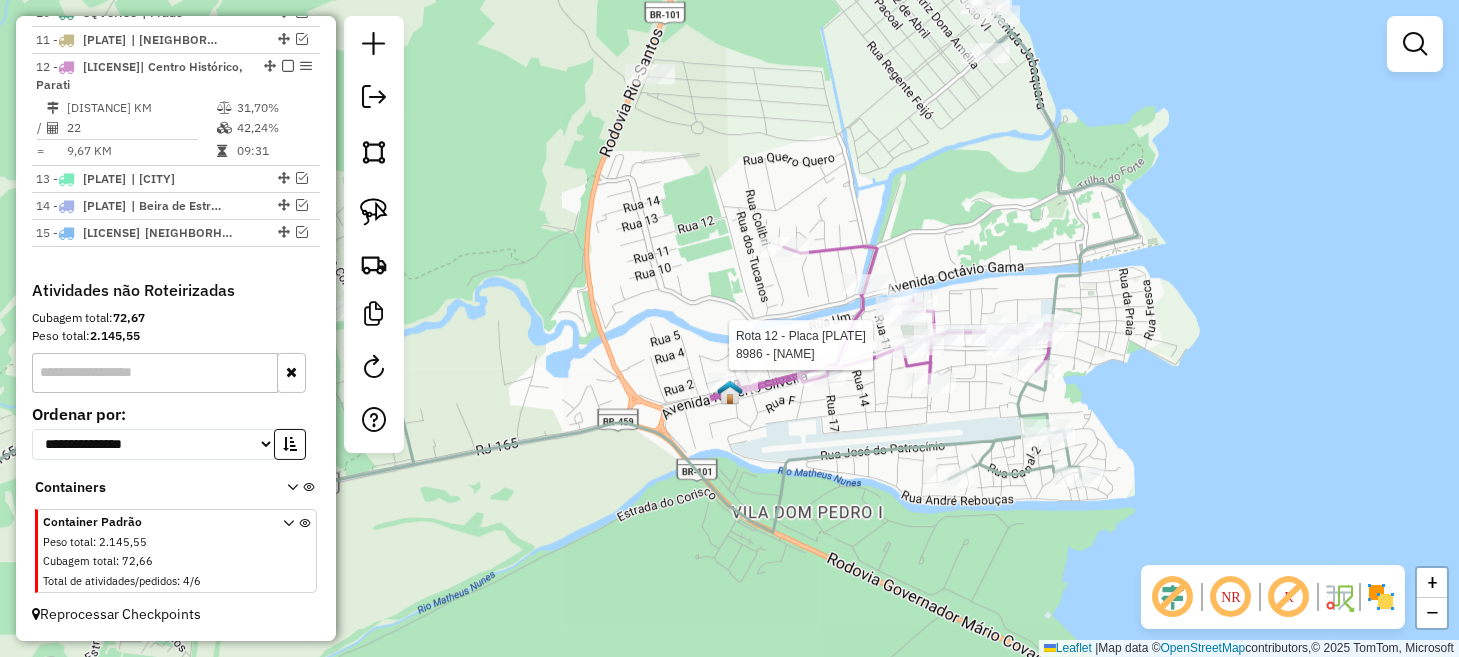 select on "*********" 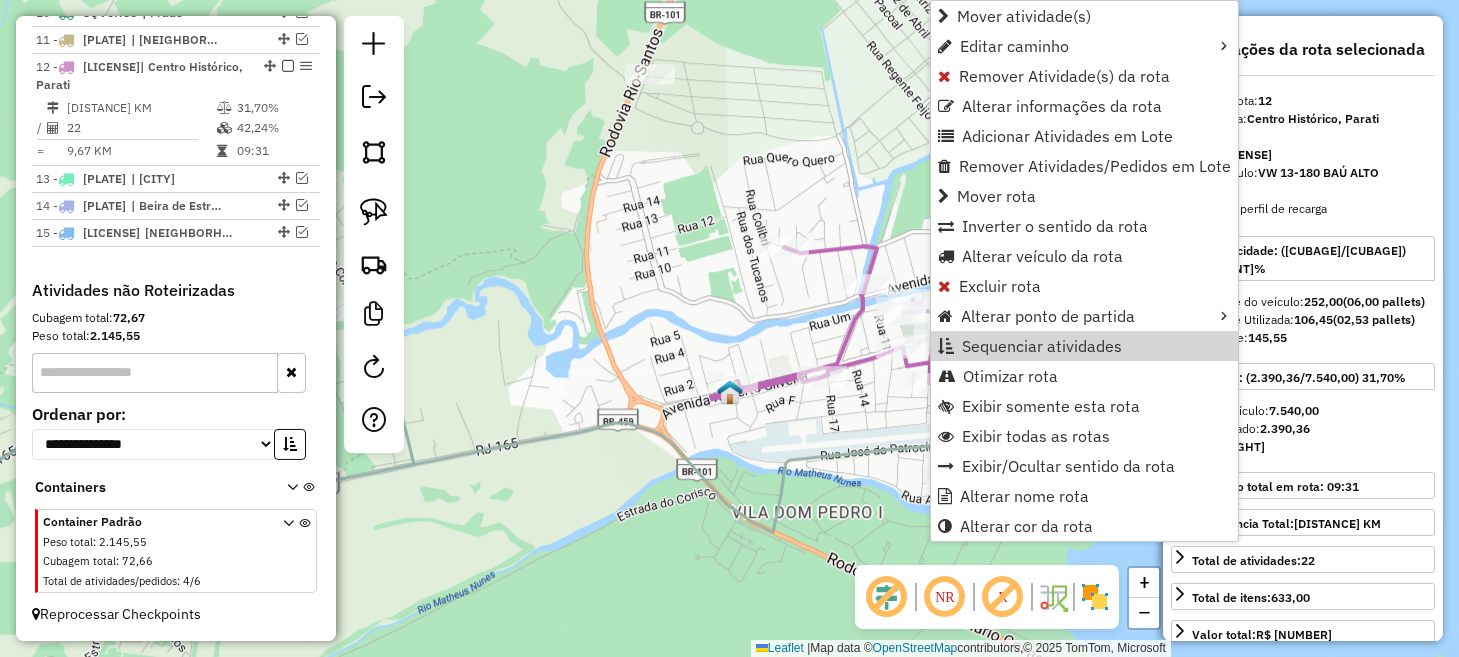 click on "Janela de atendimento Grade de atendimento Capacidade Transportadoras Veículos Cliente Pedidos  Rotas Selecione os dias de semana para filtrar as janelas de atendimento  Seg   Ter   Qua   Qui   Sex   Sáb   Dom  Informe o período da janela de atendimento: De: Até:  Filtrar exatamente a janela do cliente  Considerar janela de atendimento padrão  Selecione os dias de semana para filtrar as grades de atendimento  Seg   Ter   Qua   Qui   Sex   Sáb   Dom   Considerar clientes sem dia de atendimento cadastrado  Clientes fora do dia de atendimento selecionado Filtrar as atividades entre os valores definidos abaixo:  Peso mínimo:   Peso máximo:   Cubagem mínima:   Cubagem máxima:   De:   Até:  Filtrar as atividades entre o tempo de atendimento definido abaixo:  De:   Até:   Considerar capacidade total dos clientes não roteirizados Transportadora: Selecione um ou mais itens Tipo de veículo: Selecione um ou mais itens Veículo: Selecione um ou mais itens Motorista: Selecione um ou mais itens Nome: Rótulo:" 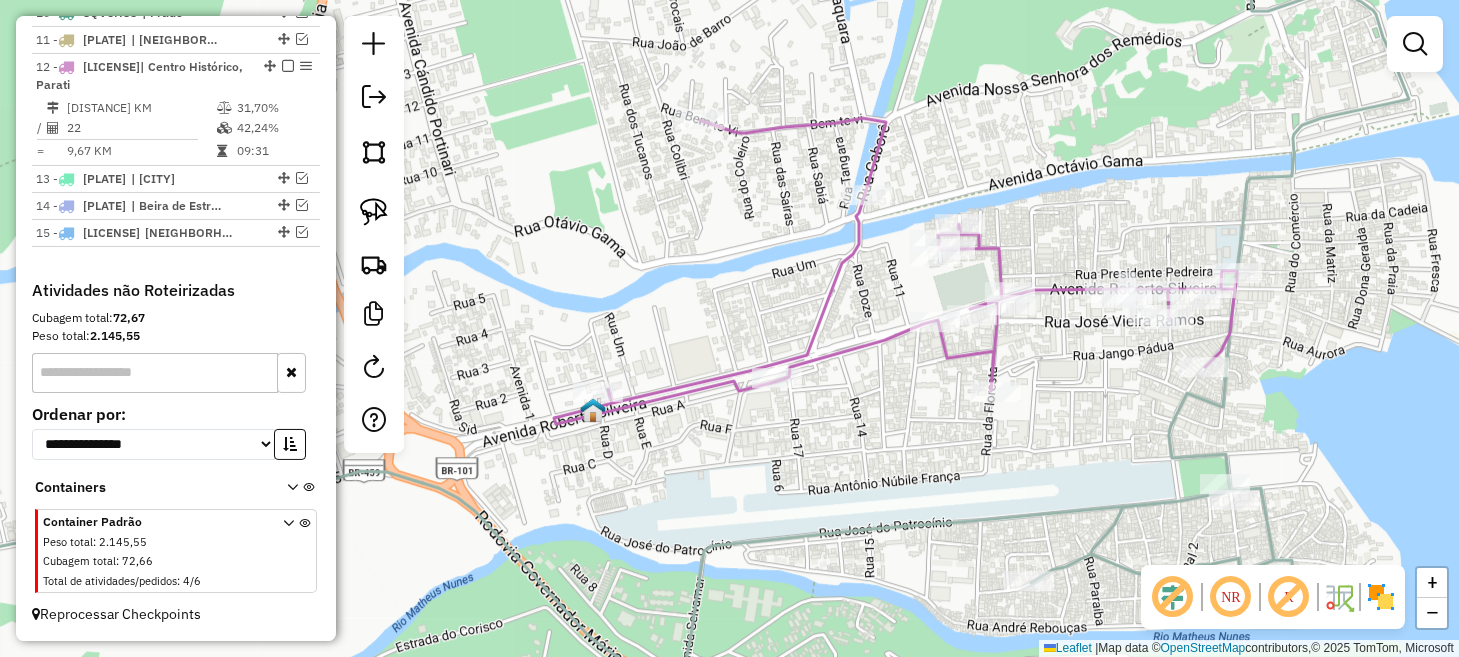 drag, startPoint x: 925, startPoint y: 445, endPoint x: 918, endPoint y: 418, distance: 27.89265 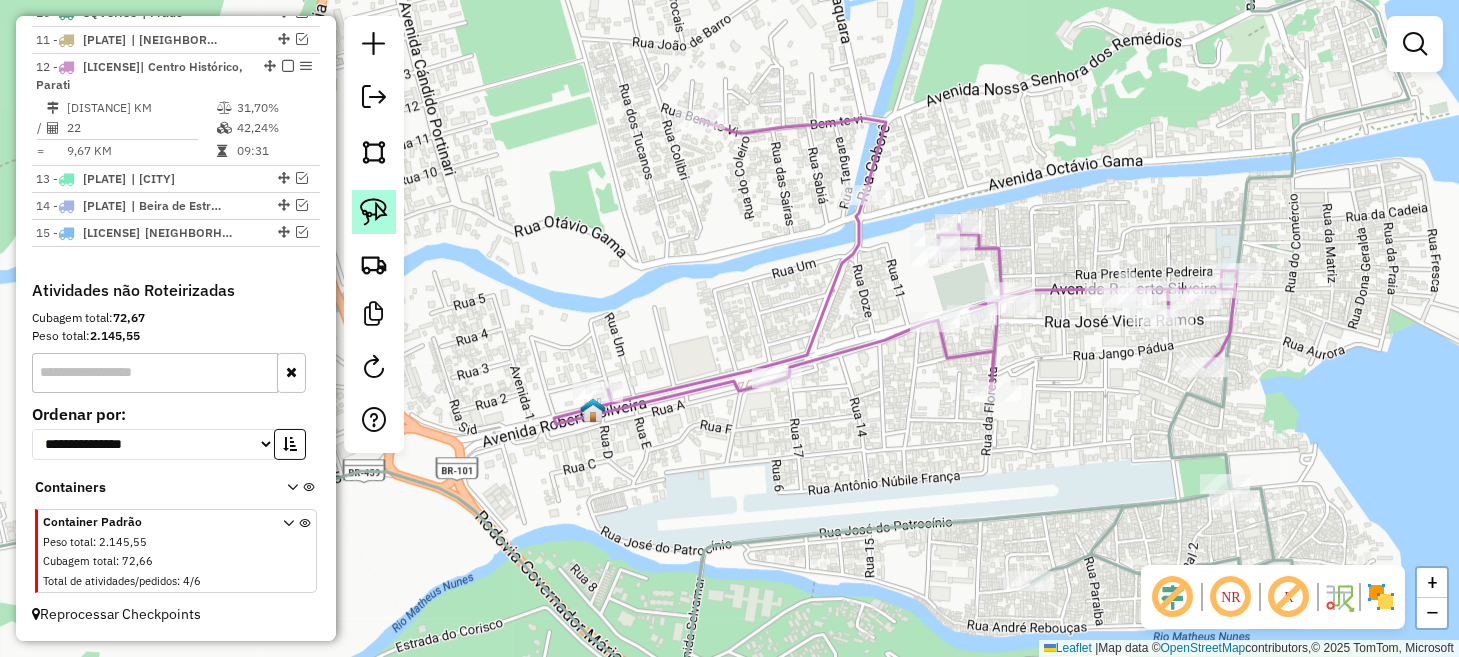 click 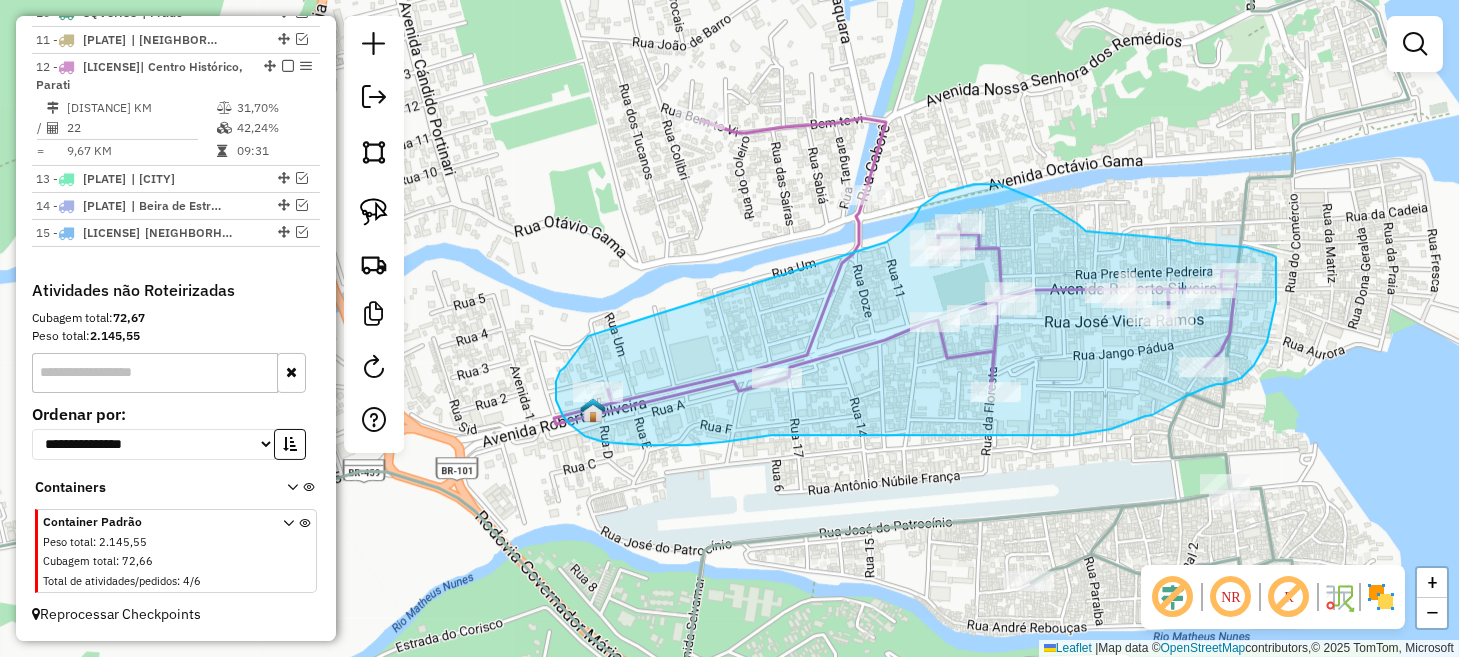 drag, startPoint x: 588, startPoint y: 336, endPoint x: 877, endPoint y: 248, distance: 302.10098 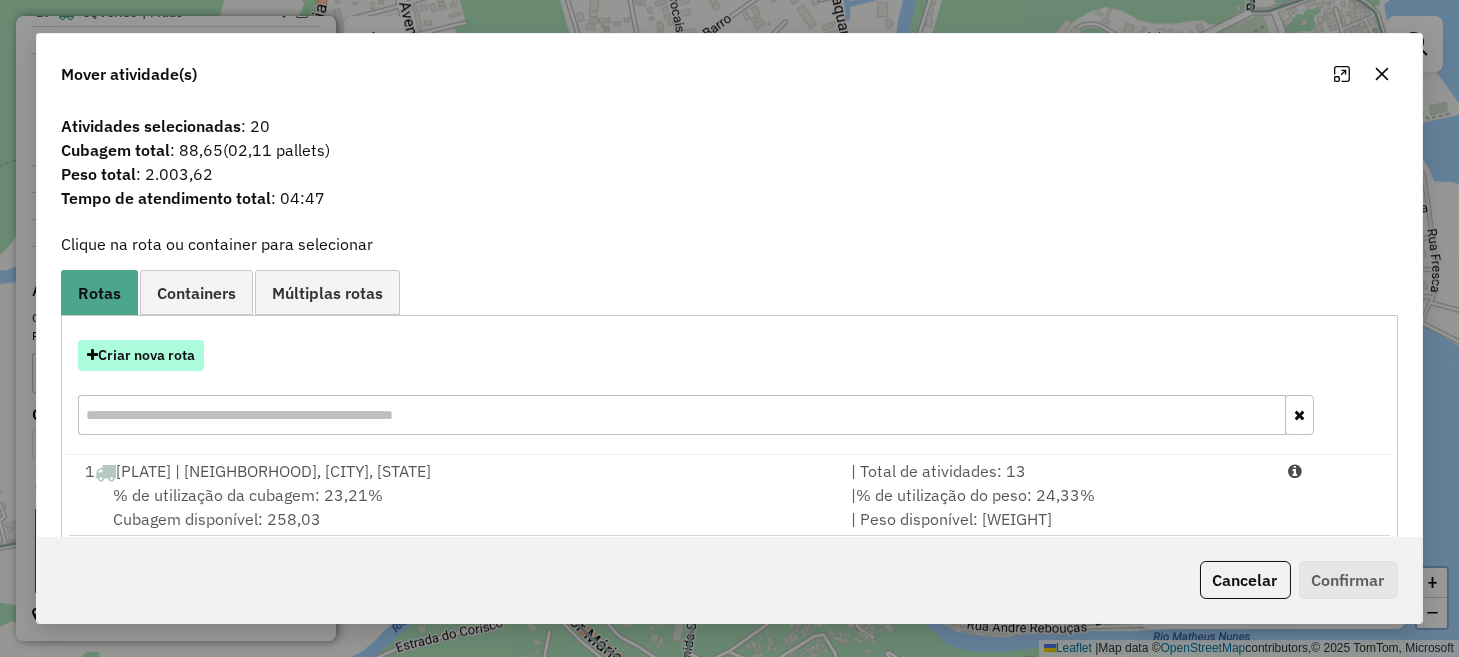 click on "Criar nova rota" at bounding box center (141, 355) 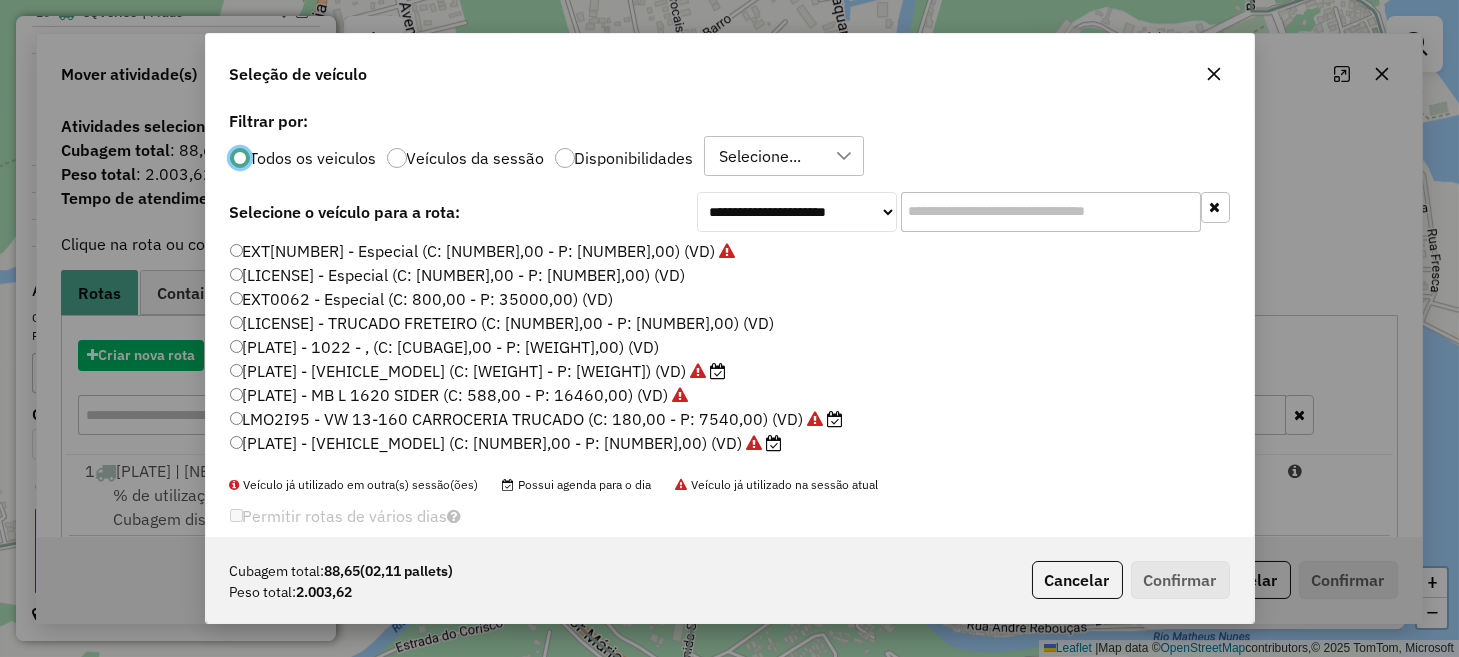 scroll, scrollTop: 10, scrollLeft: 6, axis: both 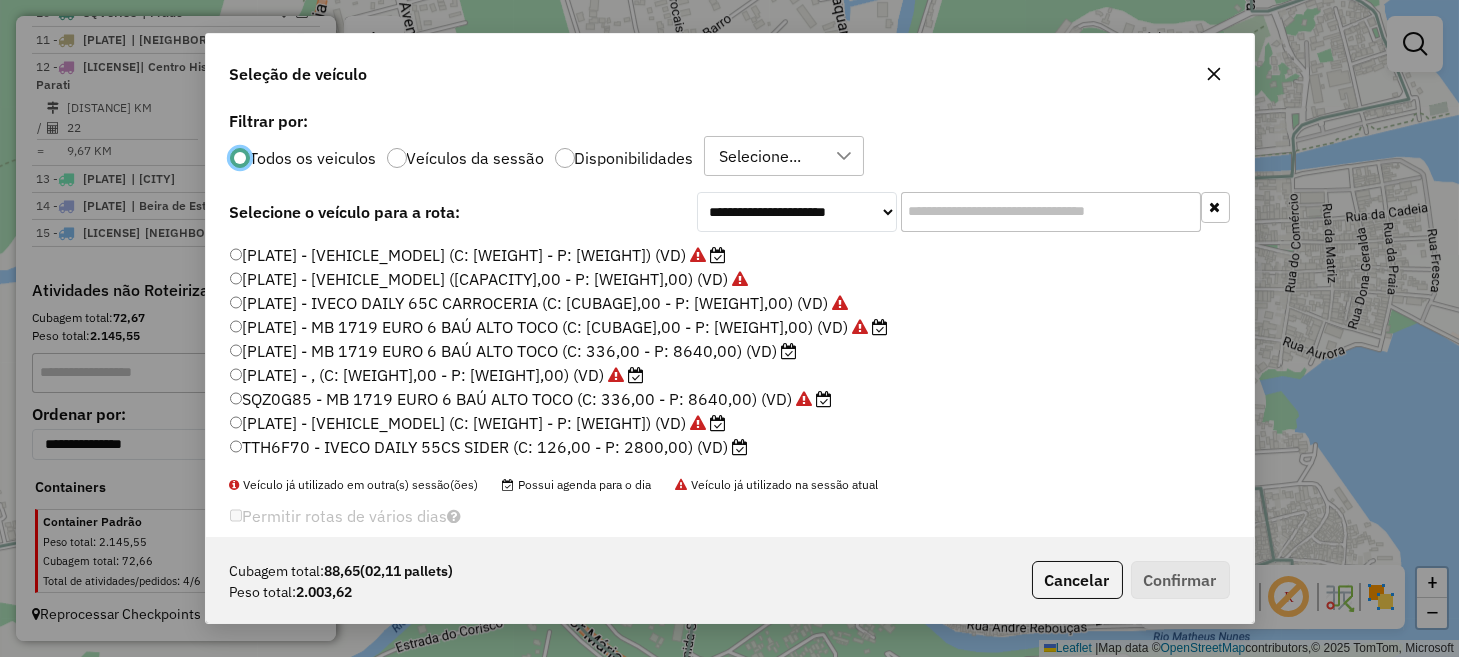 click on "TTH6F70 - IVECO DAILY 55CS SIDER (C: 126,00 - P: 2800,00) (VD)" 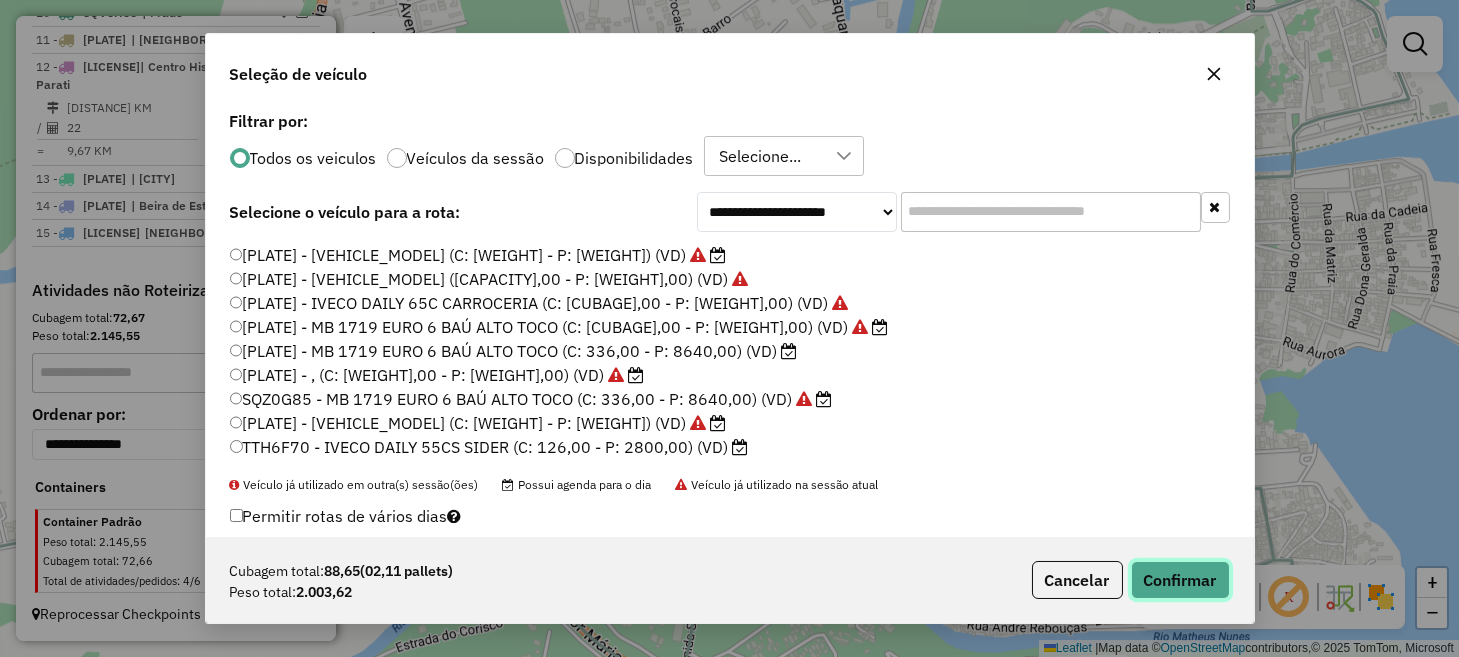 click on "Confirmar" 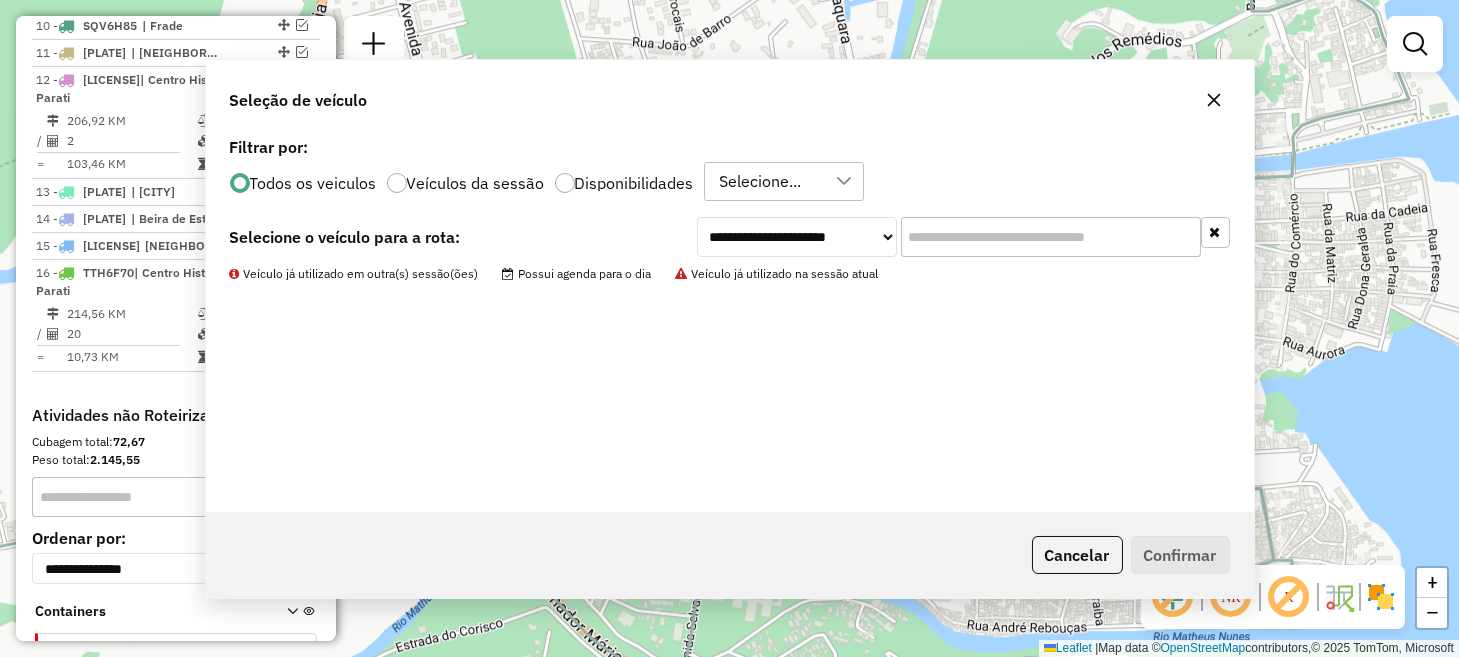 scroll, scrollTop: 1239, scrollLeft: 0, axis: vertical 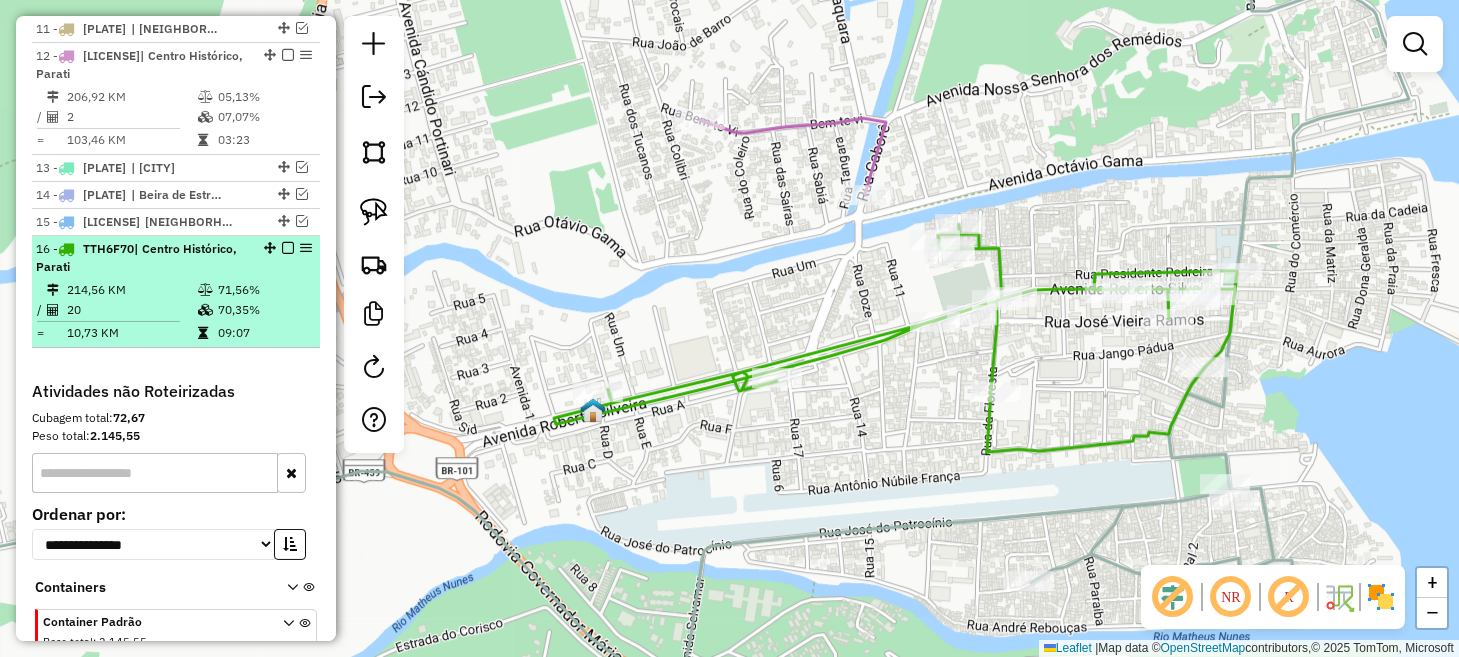 click at bounding box center (288, 248) 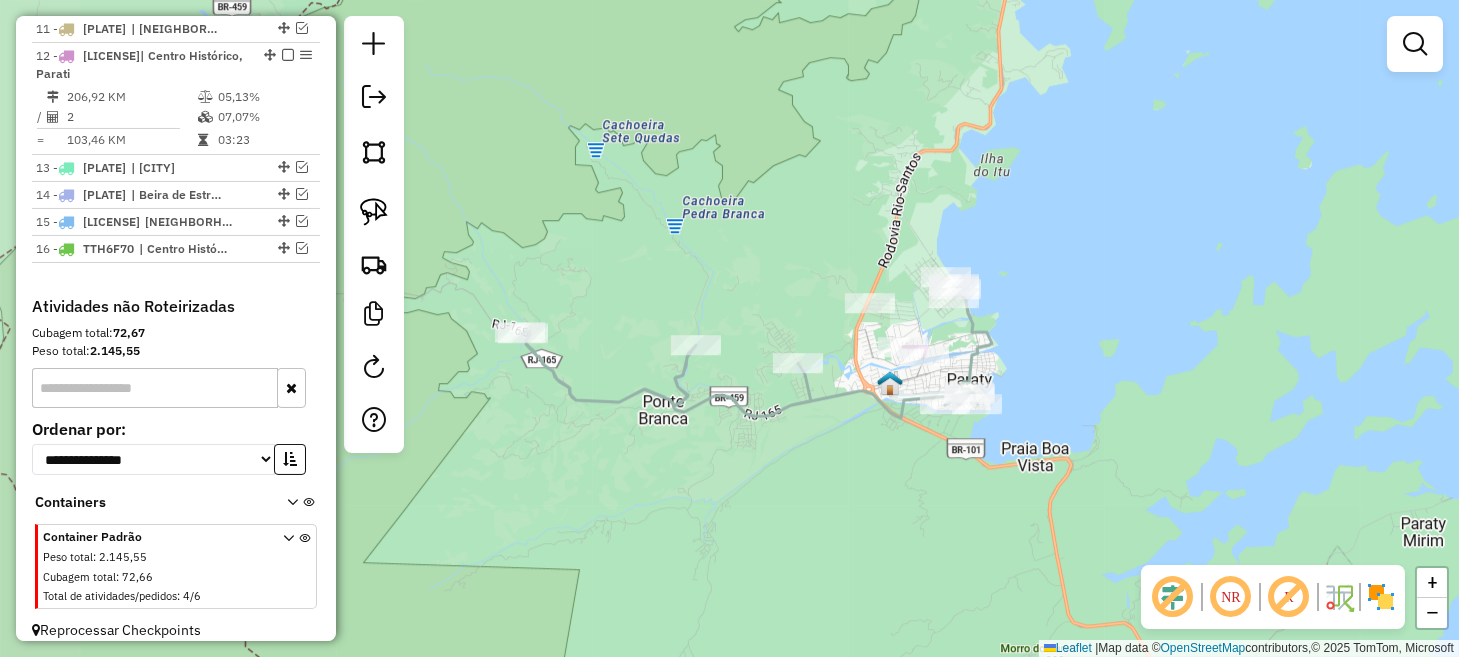 drag, startPoint x: 668, startPoint y: 425, endPoint x: 877, endPoint y: 470, distance: 213.78961 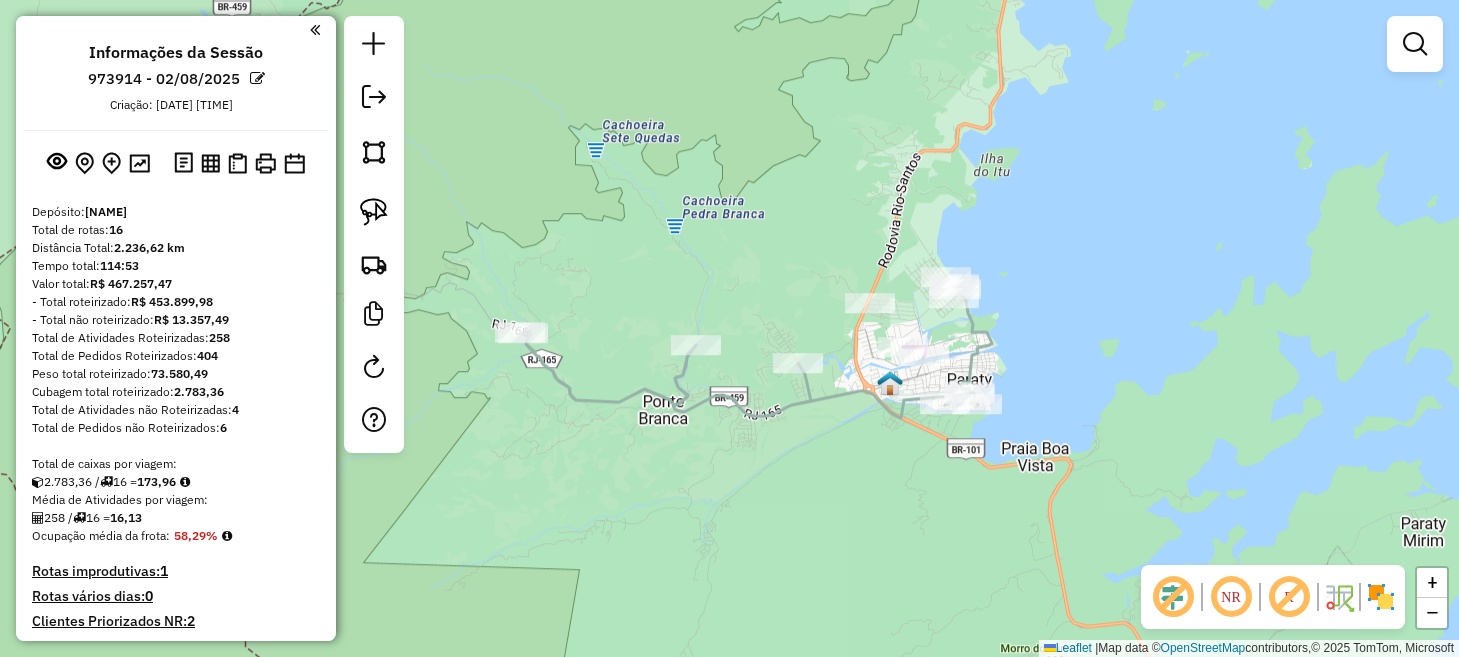 scroll, scrollTop: 0, scrollLeft: 0, axis: both 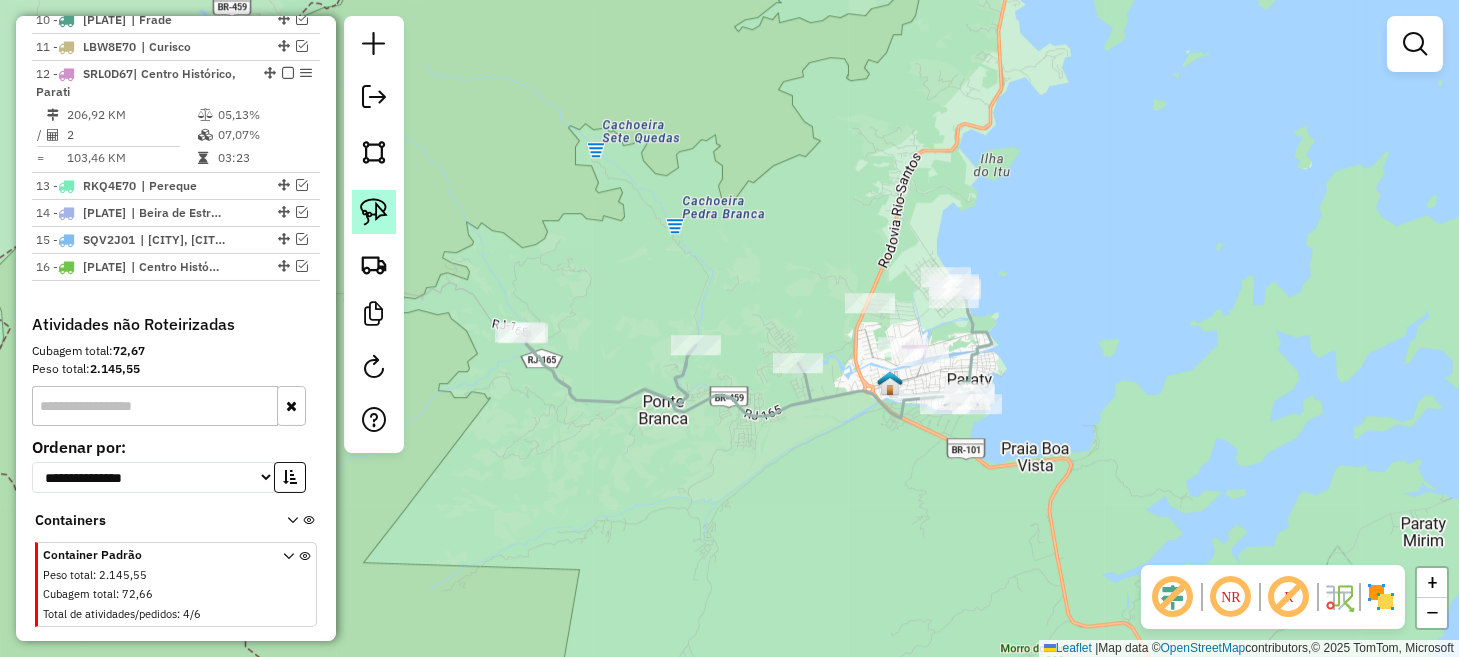 click 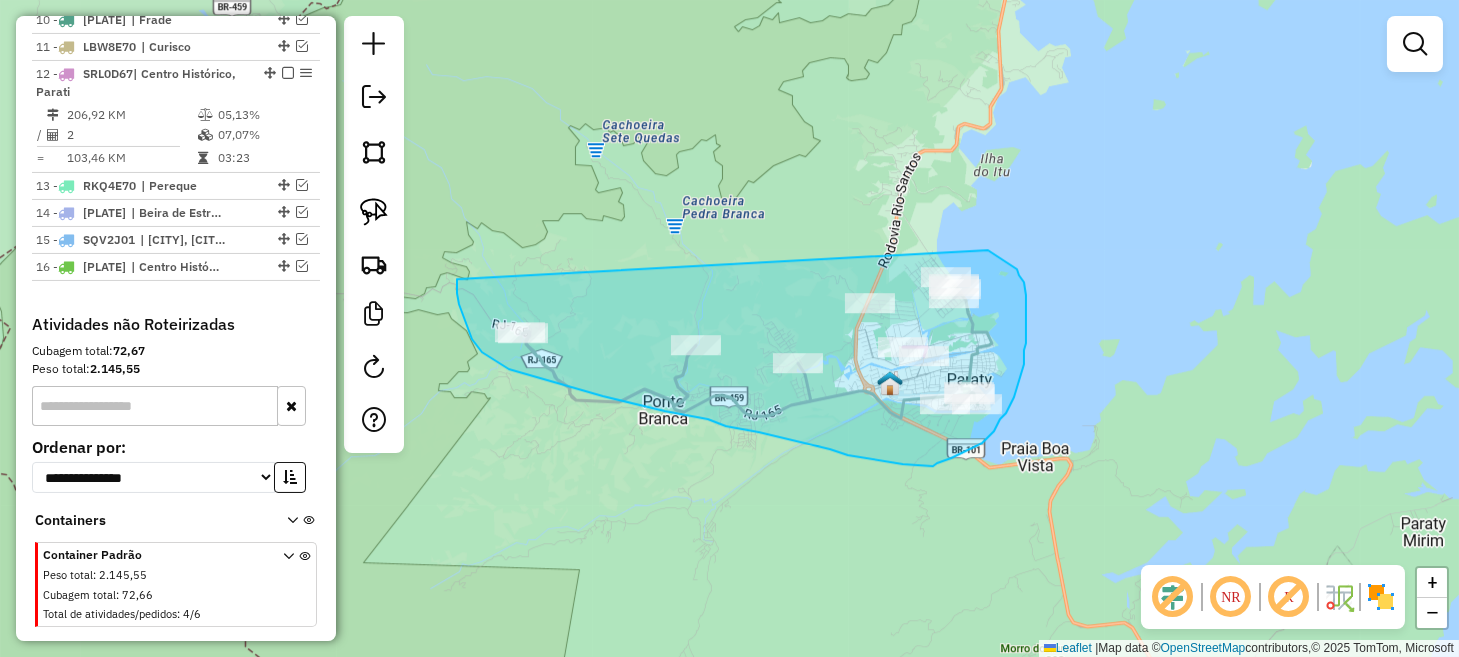 drag, startPoint x: 457, startPoint y: 279, endPoint x: 982, endPoint y: 248, distance: 525.9144 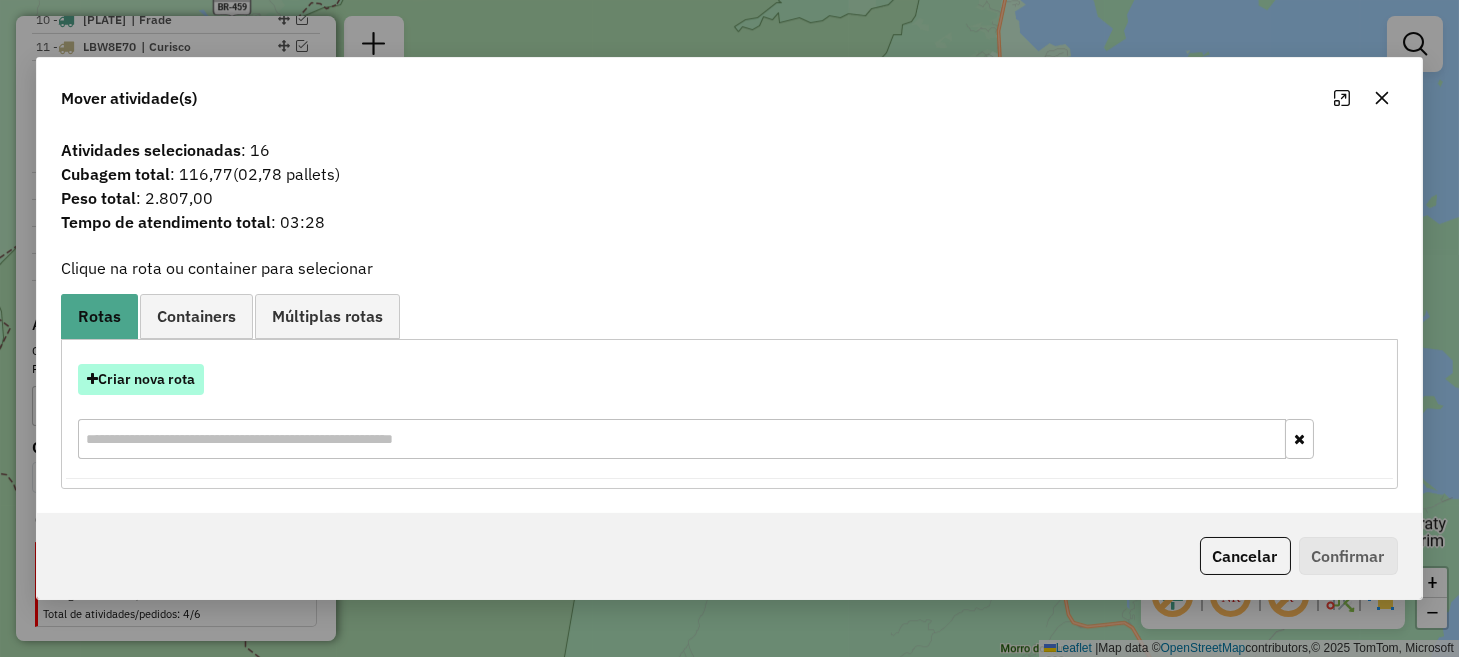 click on "Criar nova rota" at bounding box center (141, 379) 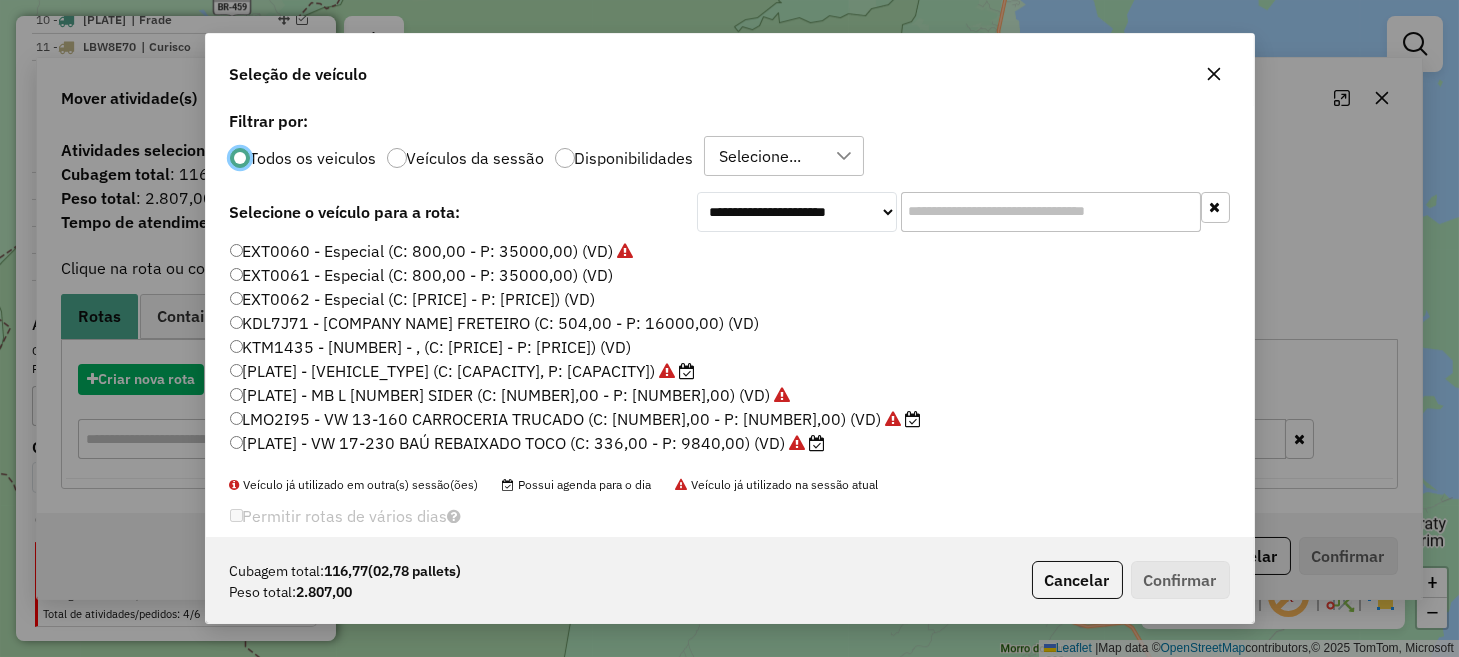 scroll, scrollTop: 10, scrollLeft: 6, axis: both 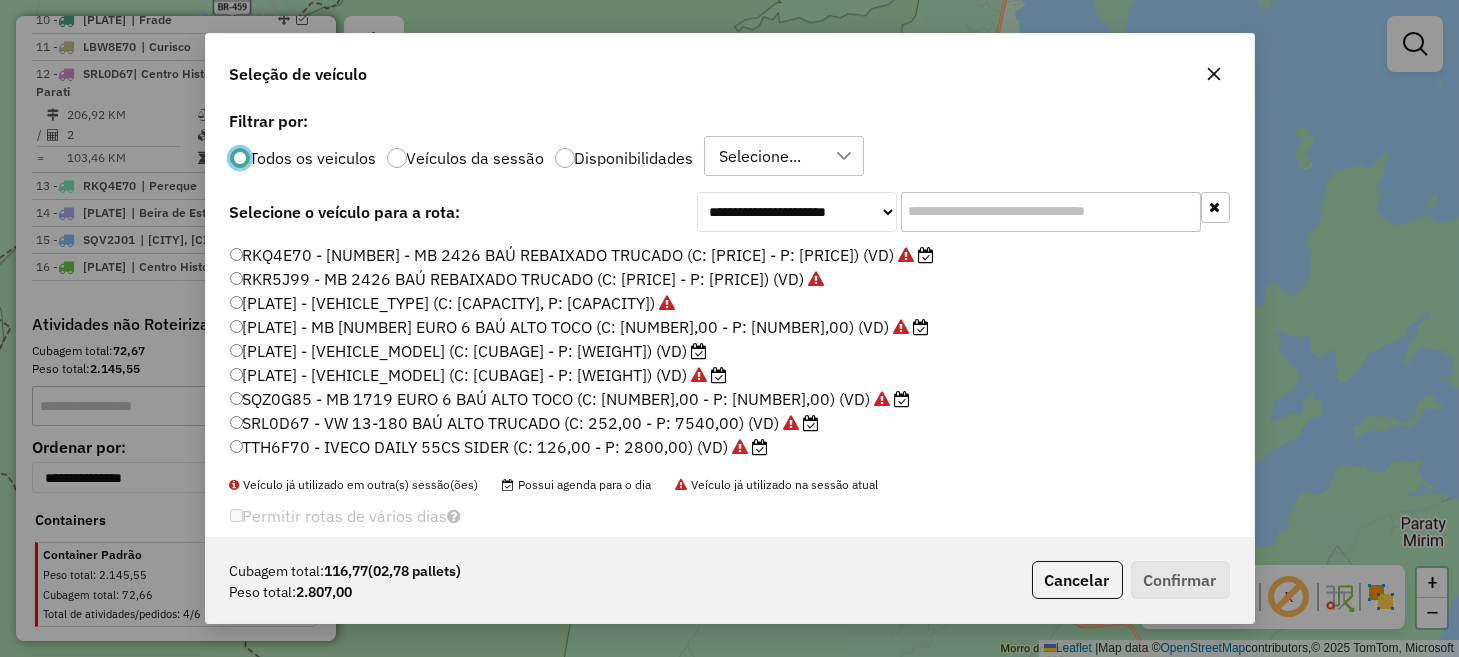 click on "SRL0D67 - VW 13-180 BAÚ ALTO TRUCADO (C: 252,00 - P: 7540,00) (VD)" 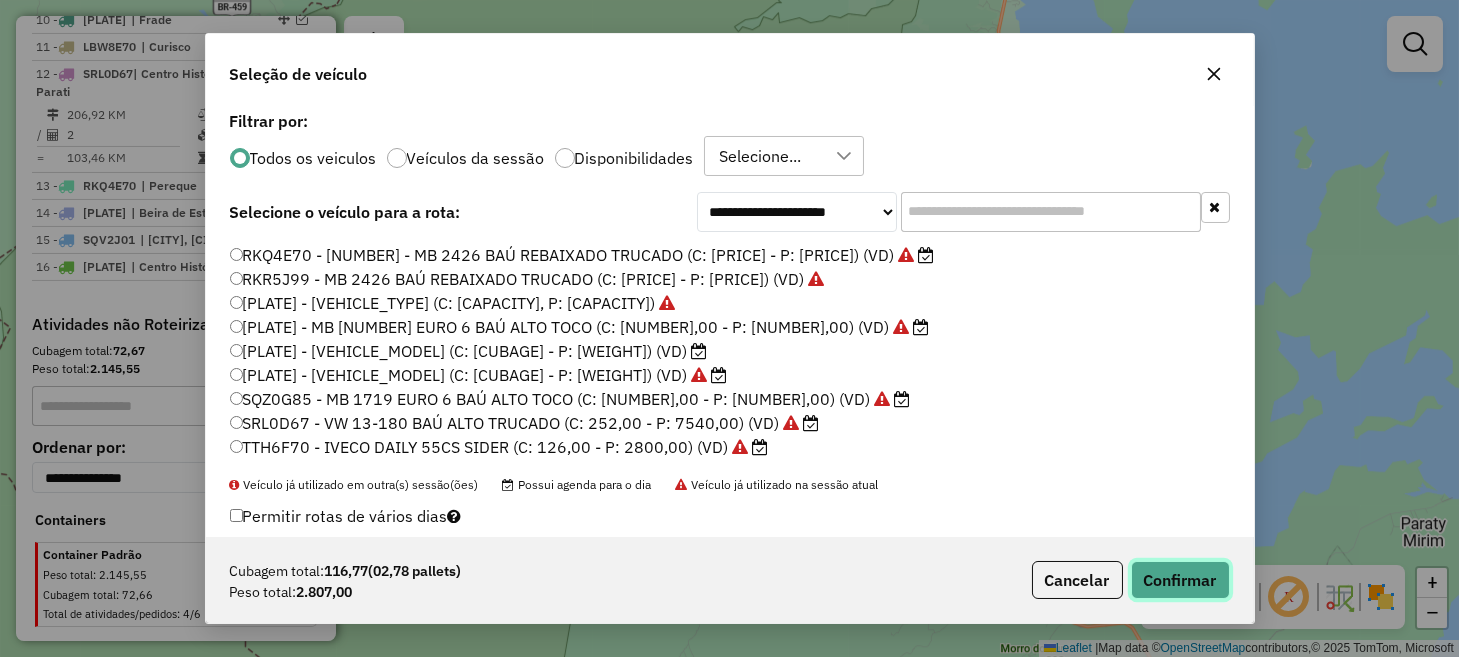 click on "Confirmar" 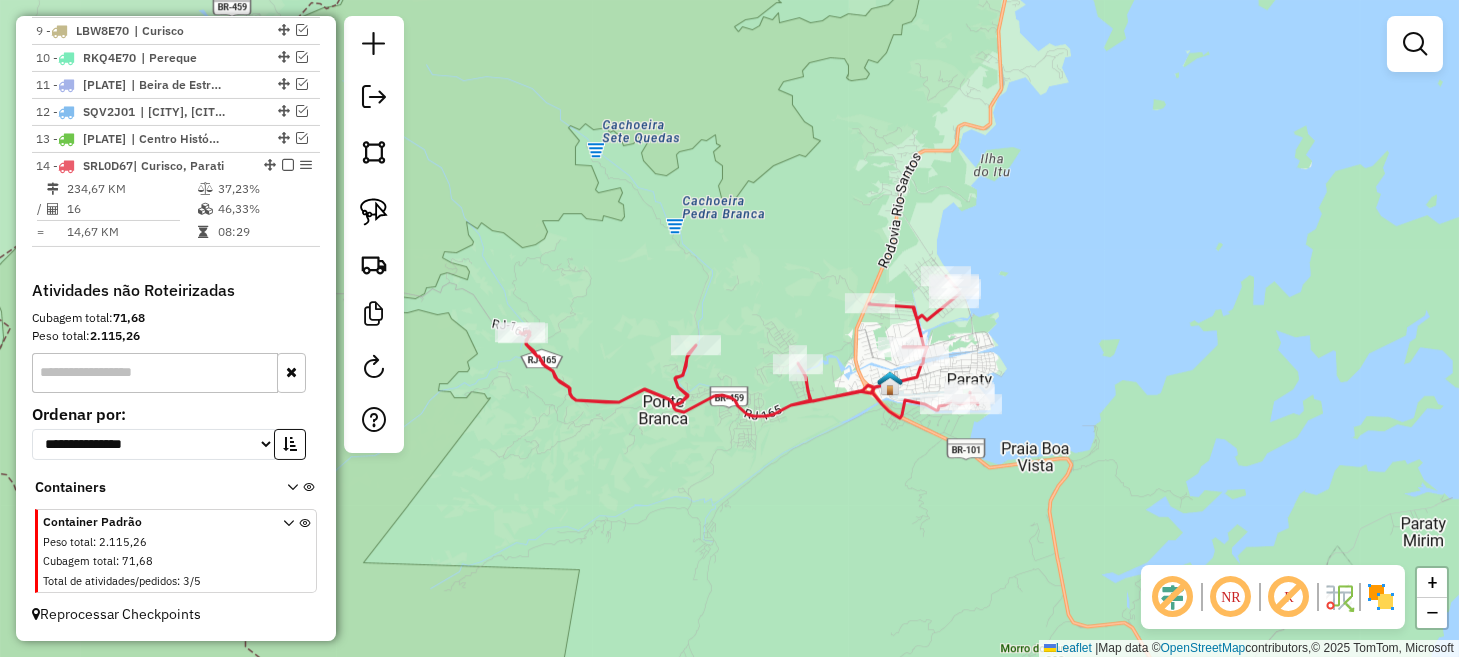 scroll, scrollTop: 973, scrollLeft: 0, axis: vertical 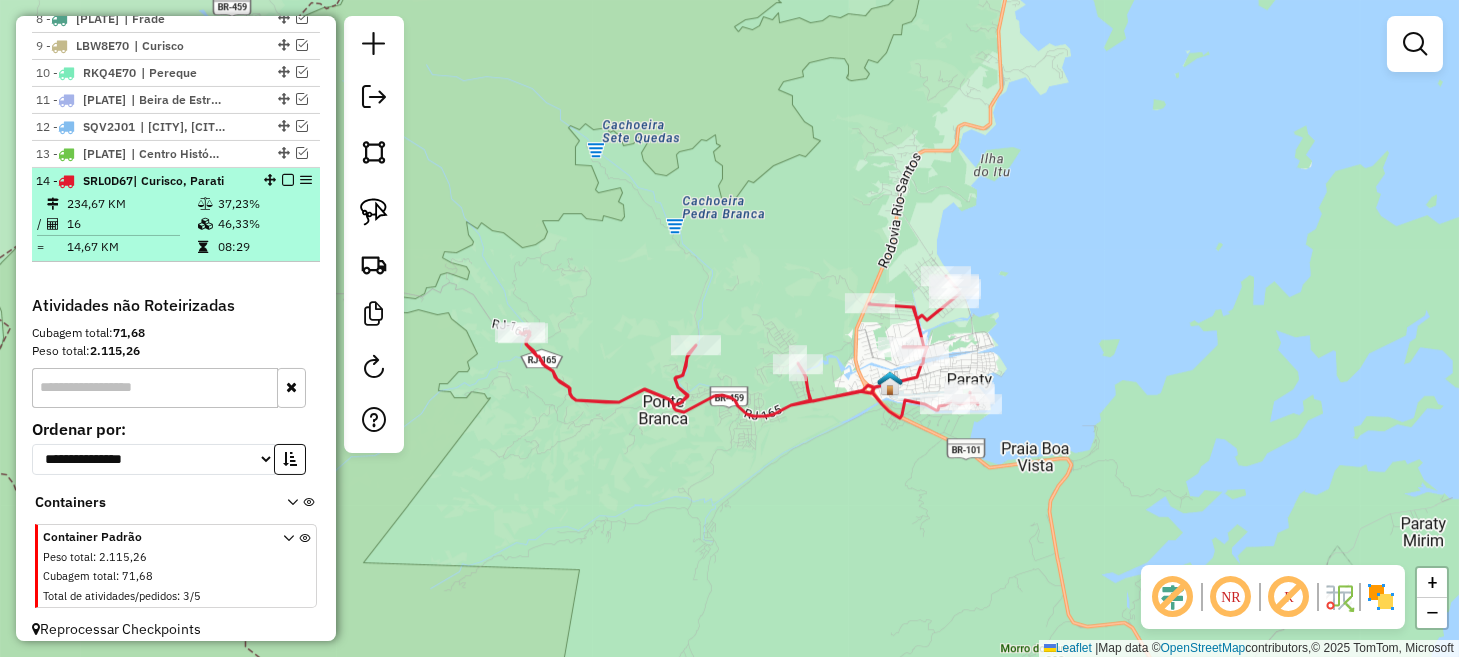 click at bounding box center [288, 180] 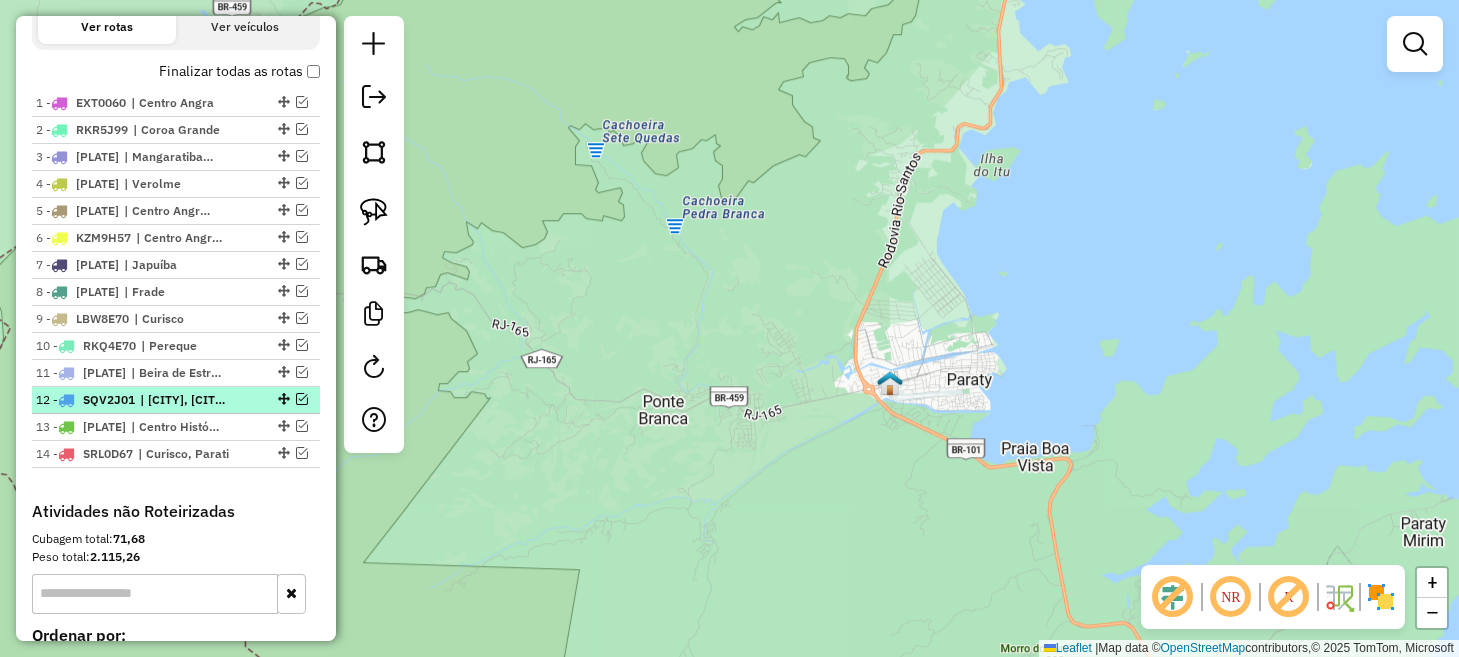scroll, scrollTop: 615, scrollLeft: 0, axis: vertical 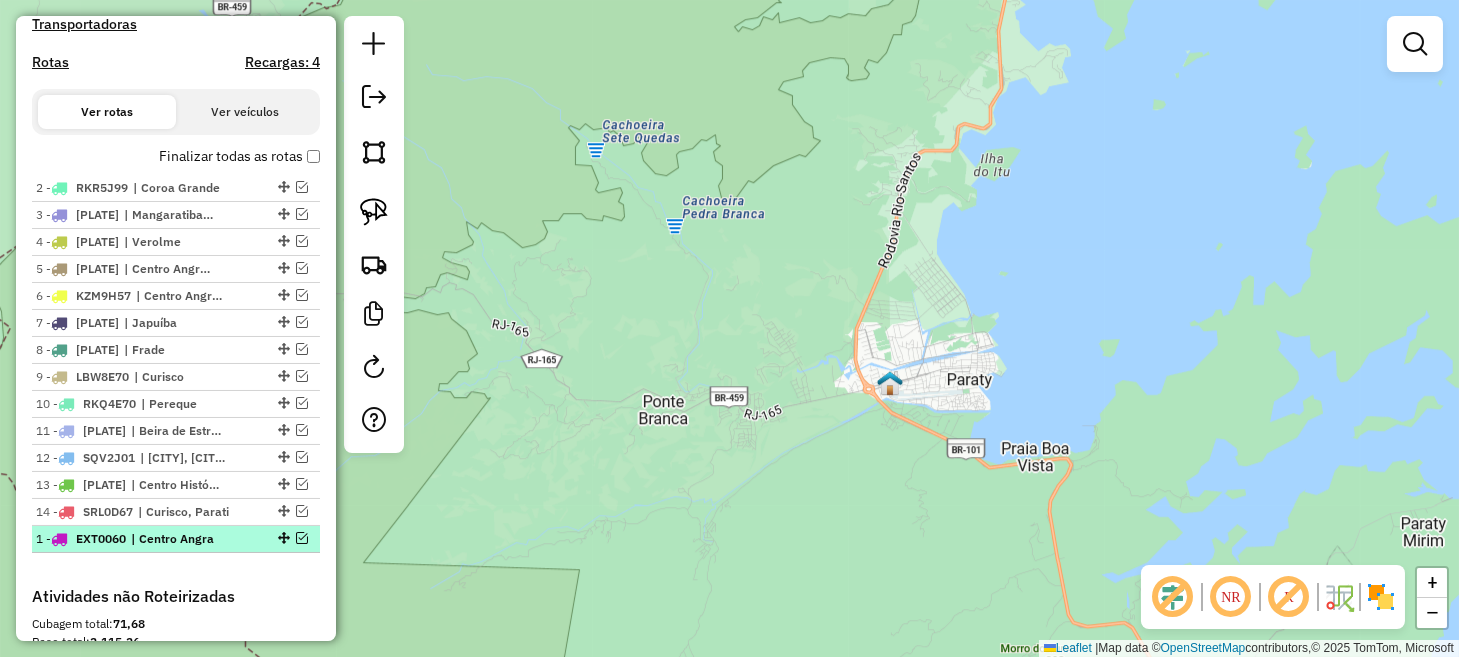 drag, startPoint x: 274, startPoint y: 186, endPoint x: 271, endPoint y: 544, distance: 358.01257 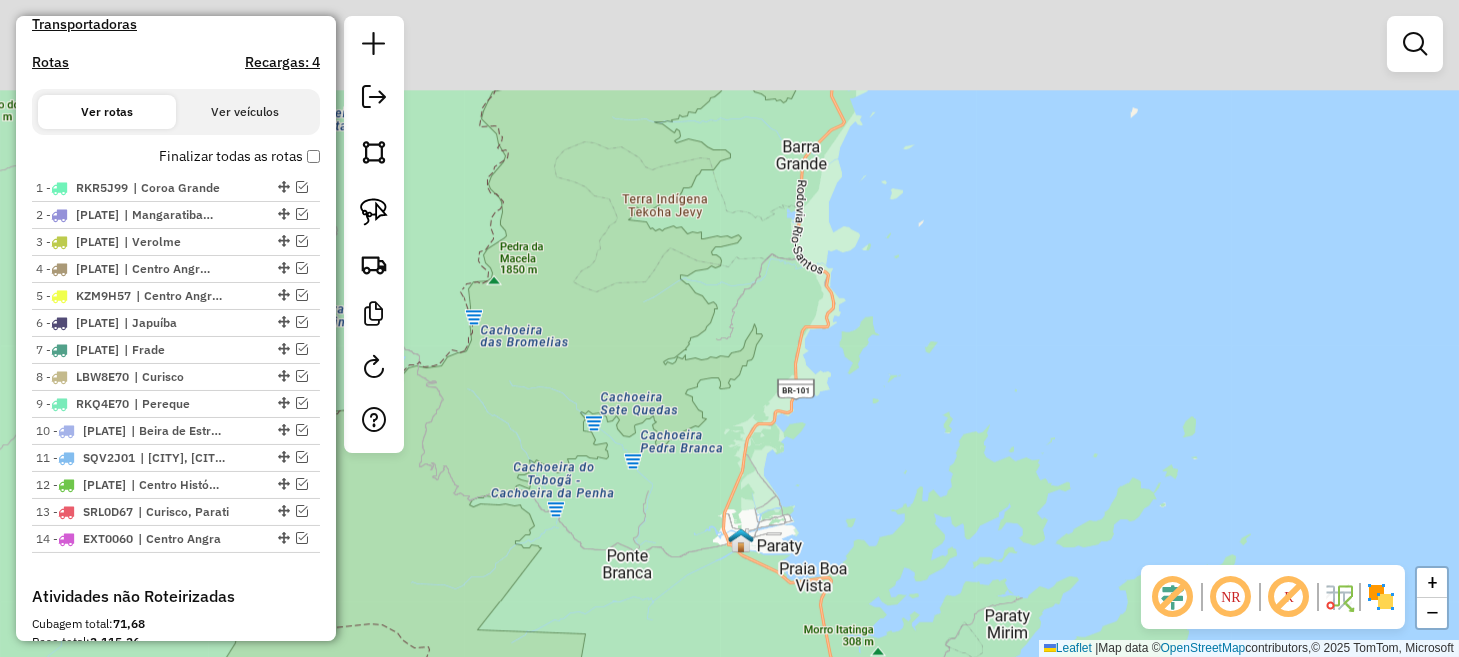 drag, startPoint x: 1148, startPoint y: 317, endPoint x: 936, endPoint y: 583, distance: 340.14703 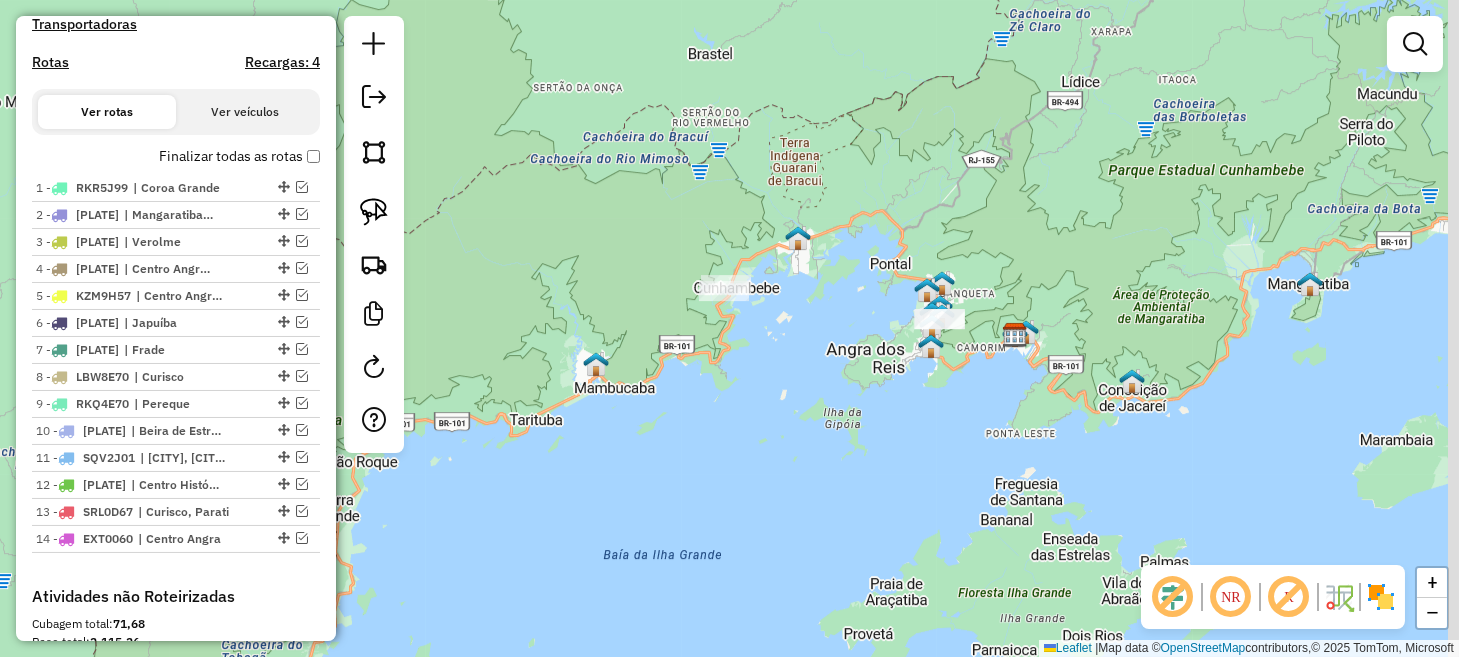 drag, startPoint x: 1097, startPoint y: 349, endPoint x: 532, endPoint y: 557, distance: 602.0706 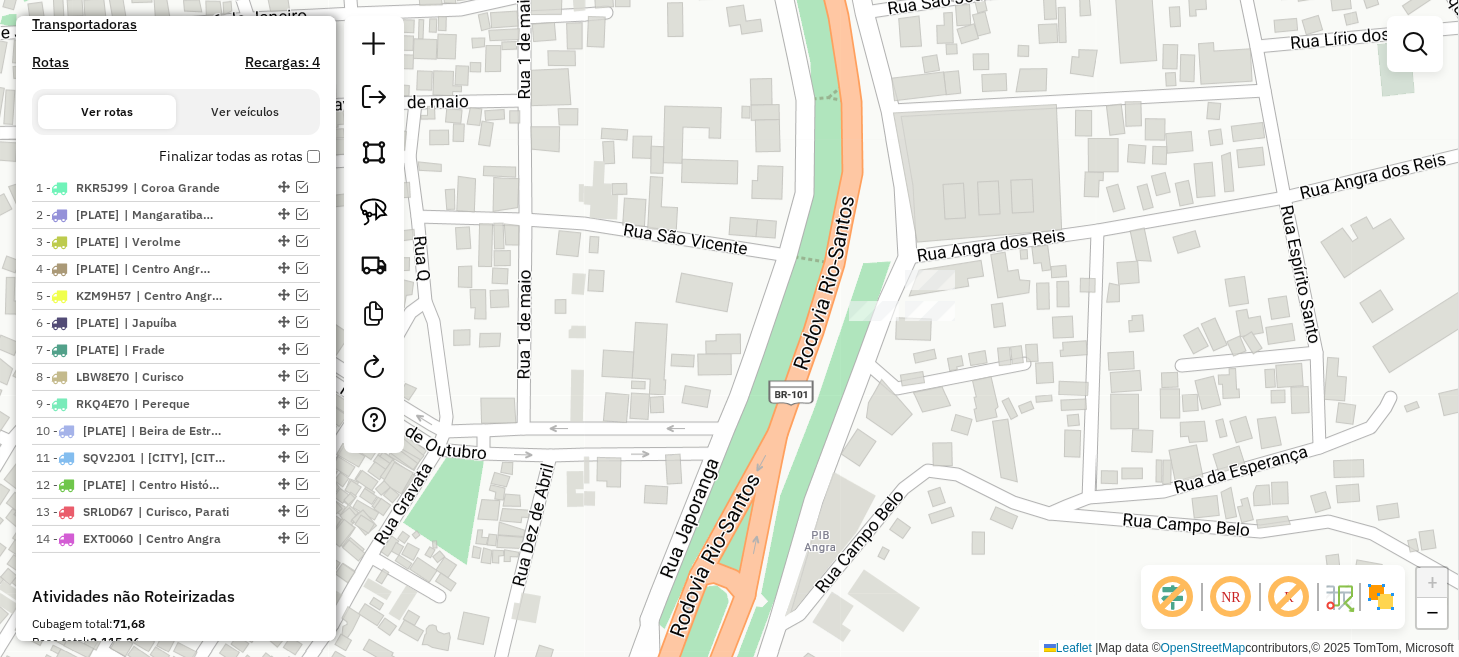 drag, startPoint x: 739, startPoint y: 296, endPoint x: 742, endPoint y: 361, distance: 65.06919 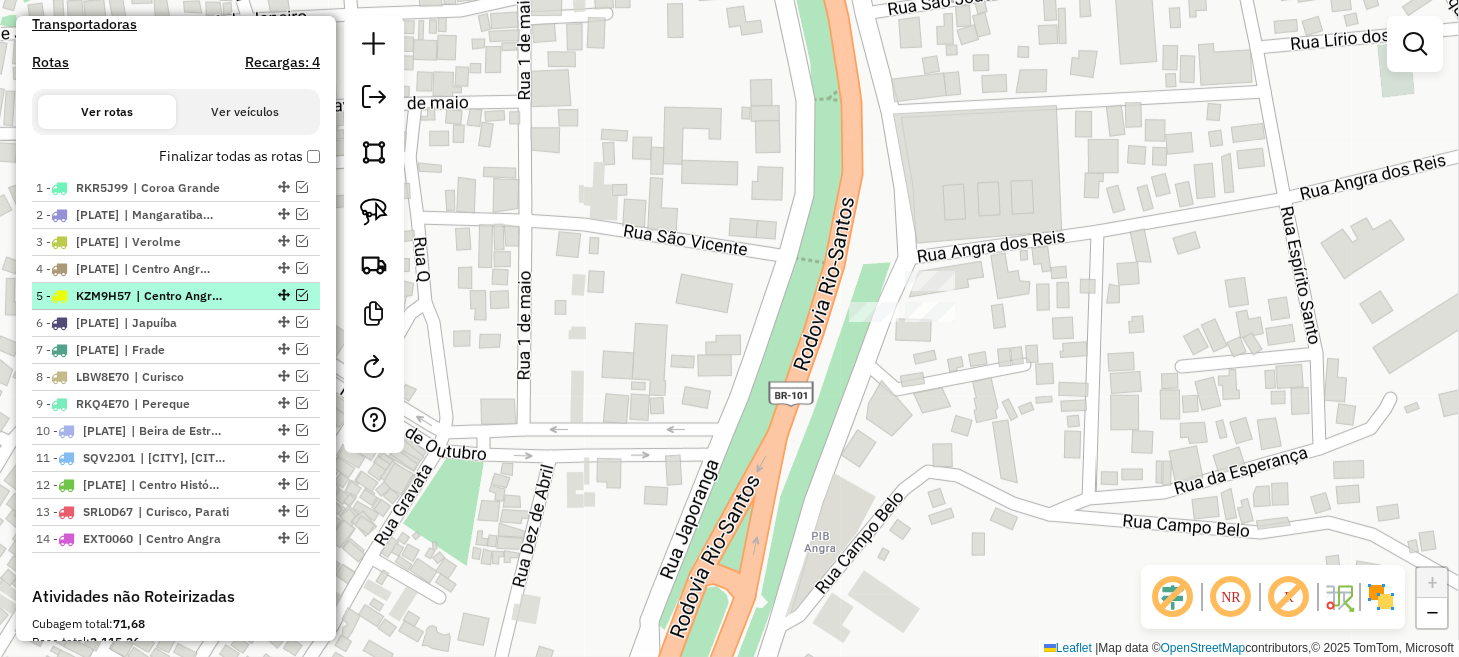 click at bounding box center (302, 295) 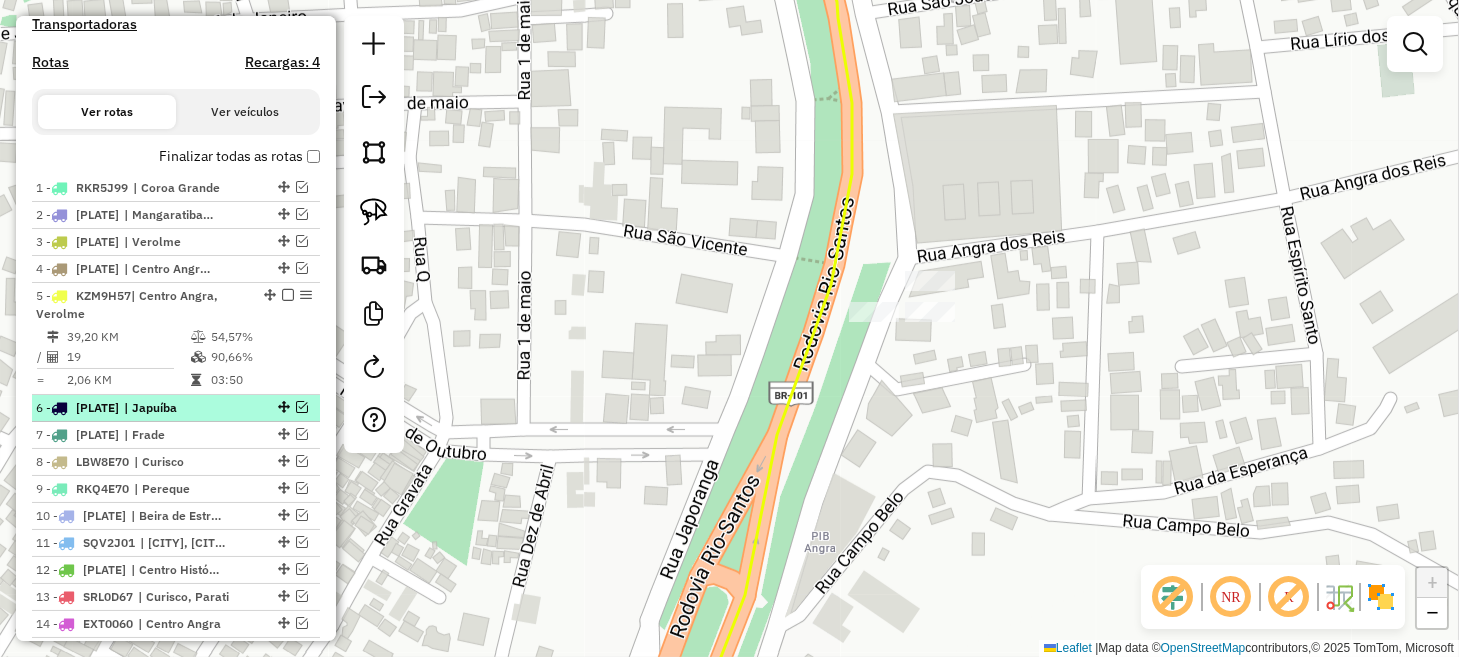 click at bounding box center [302, 407] 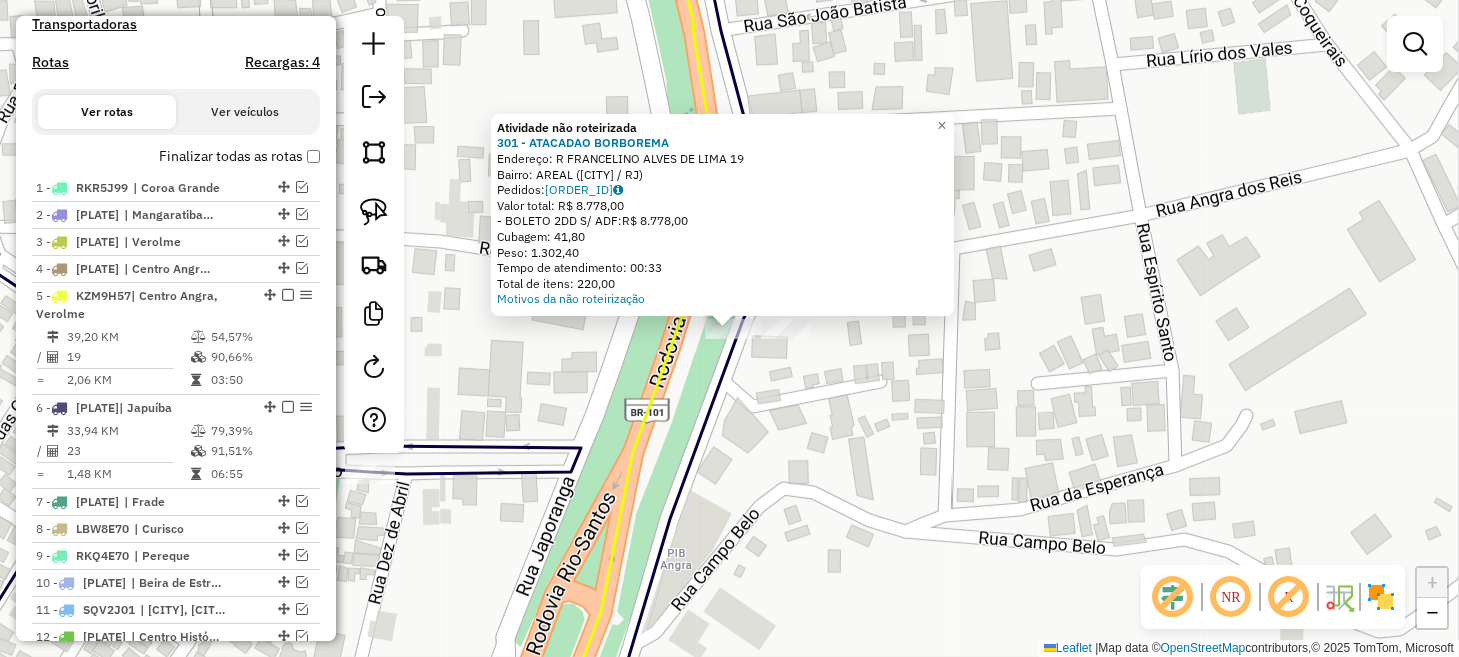 click on "Atividade não roteirizada 301 - ATACADAO BORBOREMA Endereço: R FRANCELINO ALVES DE LIMA 19 Bairro: AREAL ([CITY] / RJ) Pedidos: [ORDER_ID] Valor total: R$ 8.778,00 - BOLETO 2DD S/ ADF: R$ 8.778,00 Cubagem: 41,80 Peso: 1.302,40 Tempo de atendimento: 00:33 Total de itens: 220,00 Motivos da não roteirização × Janela de atendimento Grade de atendimento Capacidade Transportadoras Veículos Cliente Pedidos Rotas Selecione os dias de semana para filtrar as janelas de atendimento Seg Ter Qua Qui Sex Sáb Dom Informe o período da janela de atendimento: De: Até: Filtrar exatamente a janela do cliente Considerar janela de atendimento padrão Selecione os dias de semana para filtrar as grades de atendimento Seg Ter Qua Qui Sex Sáb Dom Considerar clientes sem dia de atendimento cadastrado Clientes fora do dia de atendimento selecionado Filtrar as atividades entre os valores definidos abaixo: Peso mínimo: Peso máximo: Cubagem mínima: De:" 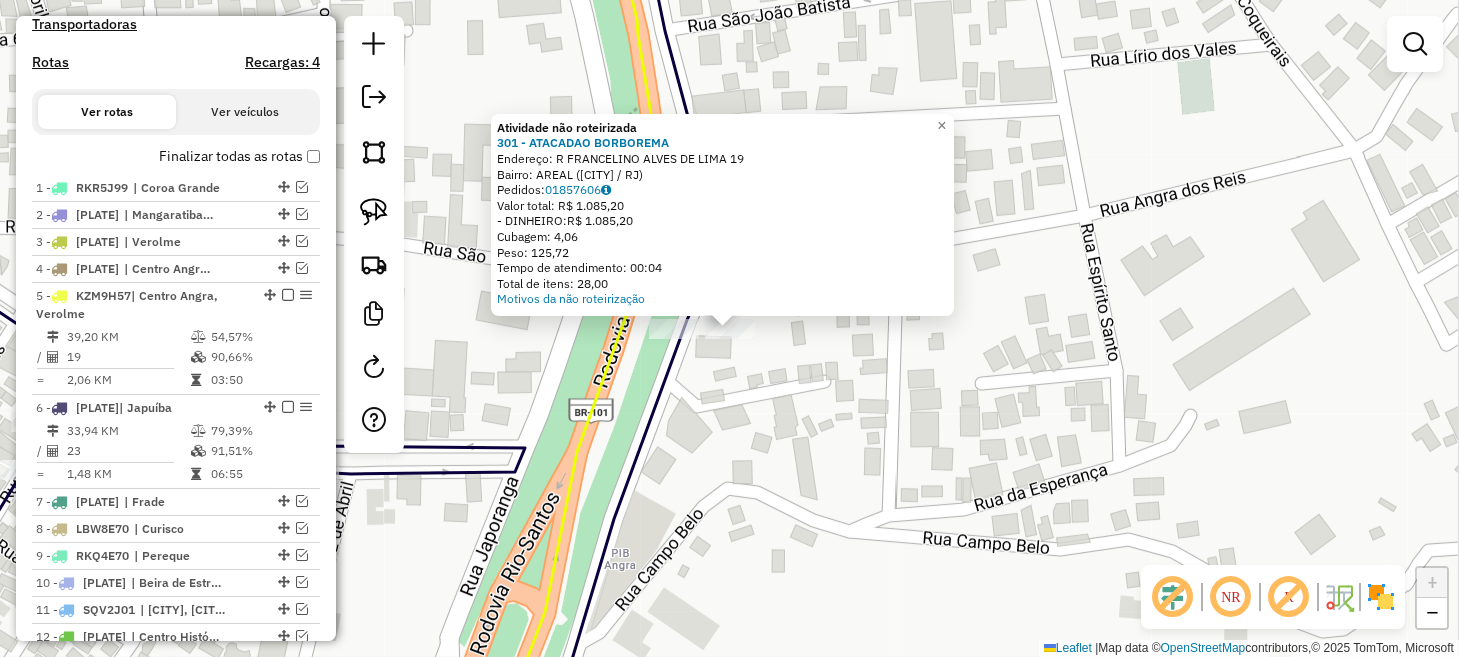 click on "Atividade não roteirizada 301 - ATACADAO BORBOREMA Endereço: R FRANCELINO ALVES DE LIMA 19 Bairro: AREAL ([CITY] / RJ) Pedidos: [ORDER_ID] Valor total: R$ 1.085,20 - DINHEIRO: R$ 1.085,20 Cubagem: 4,06 Peso: 125,72 Tempo de atendimento: 00:04 Total de itens: 28,00 Motivos da não roteirização × Janela de atendimento Grade de atendimento Capacidade Transportadoras Veículos Cliente Pedidos Rotas Selecione os dias de semana para filtrar as janelas de atendimento Seg Ter Qua Qui Sex Sáb Dom Informe o período da janela de atendimento: De: Até: Filtrar exatamente a janela do cliente Considerar janela de atendimento padrão Selecione os dias de semana para filtrar as grades de atendimento Seg Ter Qua Qui Sex Sáb Dom Considerar clientes sem dia de atendimento cadastrado Clientes fora do dia de atendimento selecionado Filtrar as atividades entre os valores definidos abaixo: Peso mínimo: Peso máximo: Cubagem mínima: Cubagem máxima:" 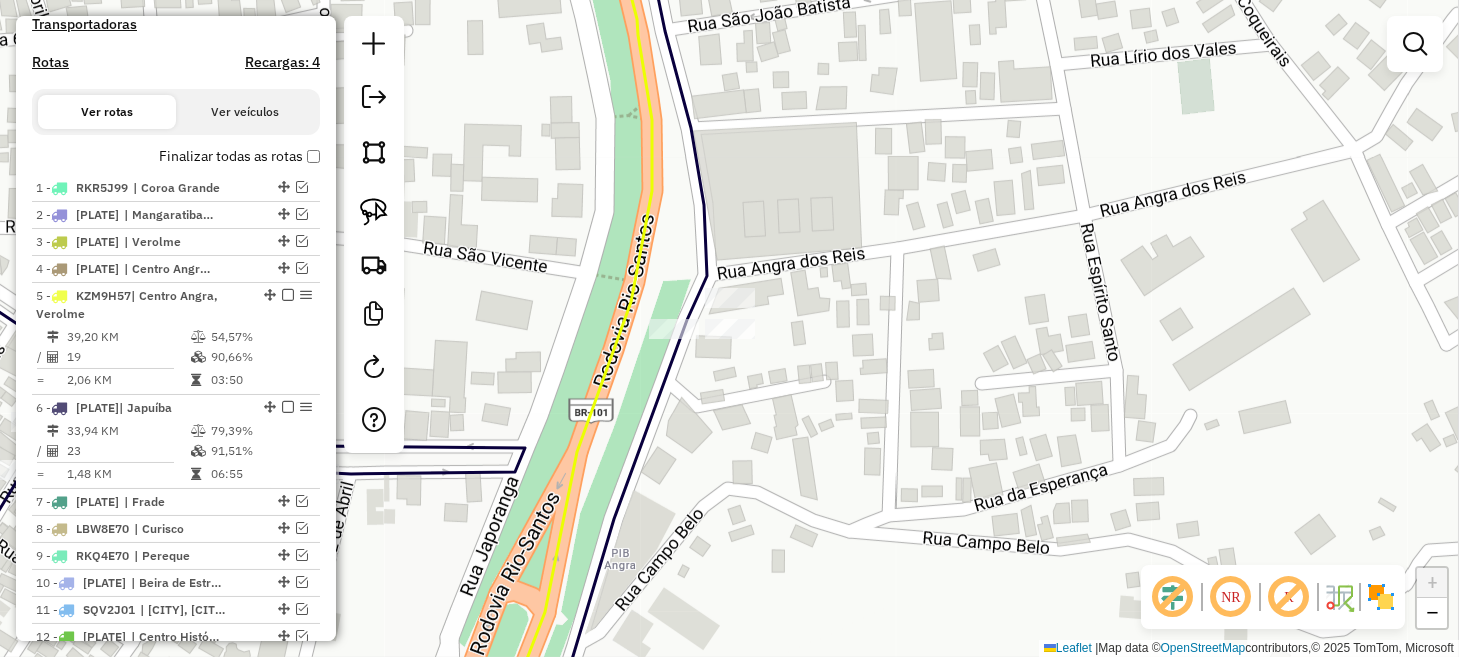 click on "Janela de atendimento Grade de atendimento Capacidade Transportadoras Veículos Cliente Pedidos  Rotas Selecione os dias de semana para filtrar as janelas de atendimento  Seg   Ter   Qua   Qui   Sex   Sáb   Dom  Informe o período da janela de atendimento: De: Até:  Filtrar exatamente a janela do cliente  Considerar janela de atendimento padrão  Selecione os dias de semana para filtrar as grades de atendimento  Seg   Ter   Qua   Qui   Sex   Sáb   Dom   Considerar clientes sem dia de atendimento cadastrado  Clientes fora do dia de atendimento selecionado Filtrar as atividades entre os valores definidos abaixo:  Peso mínimo:   Peso máximo:   Cubagem mínima:   Cubagem máxima:   De:   Até:  Filtrar as atividades entre o tempo de atendimento definido abaixo:  De:   Até:   Considerar capacidade total dos clientes não roteirizados Transportadora: Selecione um ou mais itens Tipo de veículo: Selecione um ou mais itens Veículo: Selecione um ou mais itens Motorista: Selecione um ou mais itens Nome: Rótulo:" 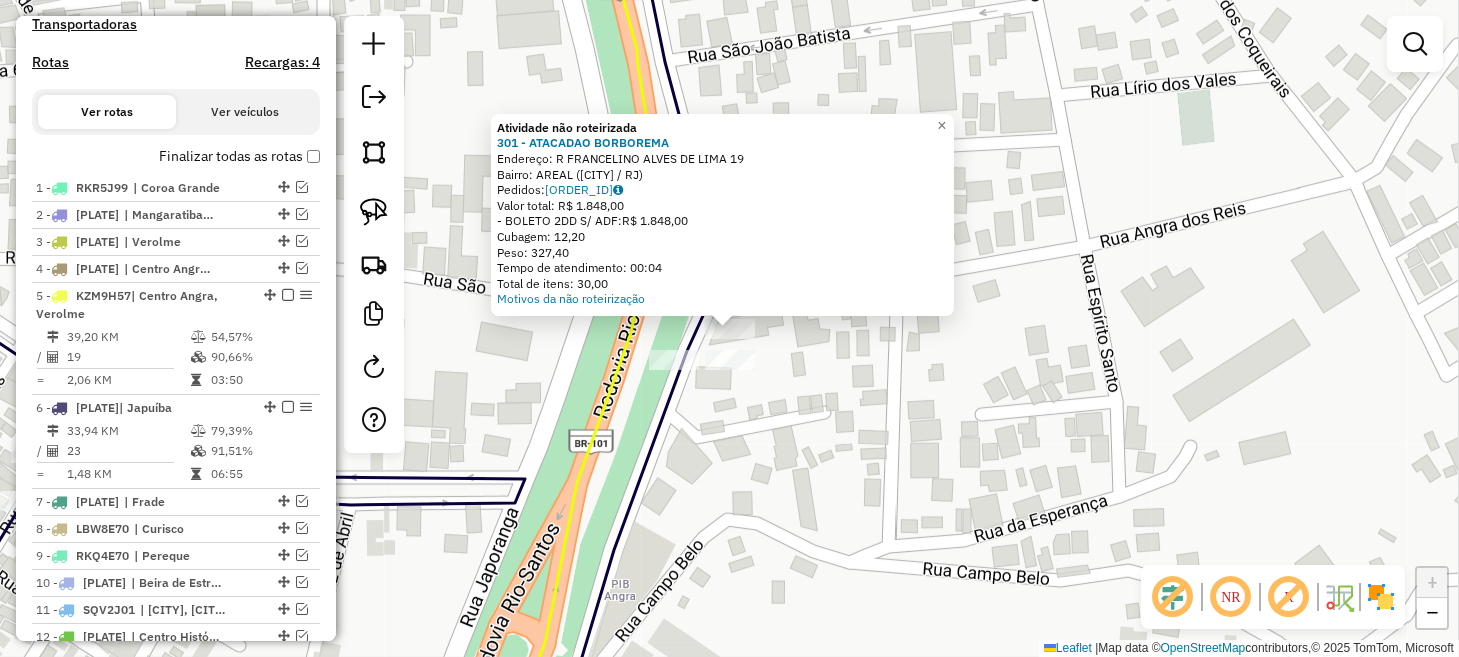 click on "Atividade não roteirizada 301 - ATACADAO BORBOREMA  Endereço: R   FRANCELINO ALVES DE LIMA      19   Bairro: AREAL ([CITY] / [STATE])   Pedidos:  01857842   Valor total: R$ 1.848,00   - BOLETO 2DD S/ ADF:  R$ 1.848,00   Cubagem: 12,20   Peso: 327,40   Tempo de atendimento: 00:04   Total de itens: 30,00  Motivos da não roteirização × Janela de atendimento Grade de atendimento Capacidade Transportadoras Veículos Cliente Pedidos  Rotas Selecione os dias de semana para filtrar as janelas de atendimento  Seg   Ter   Qua   Qui   Sex   Sáb   Dom  Informe o período da janela de atendimento: De: Até:  Filtrar exatamente a janela do cliente  Considerar janela de atendimento padrão  Selecione os dias de semana para filtrar as grades de atendimento  Seg   Ter   Qua   Qui   Sex   Sáb   Dom   Considerar clientes sem dia de atendimento cadastrado  Clientes fora do dia de atendimento selecionado Filtrar as atividades entre os valores definidos abaixo:  Peso mínimo:   Peso máximo:   Cubagem mínima:   De:  +" 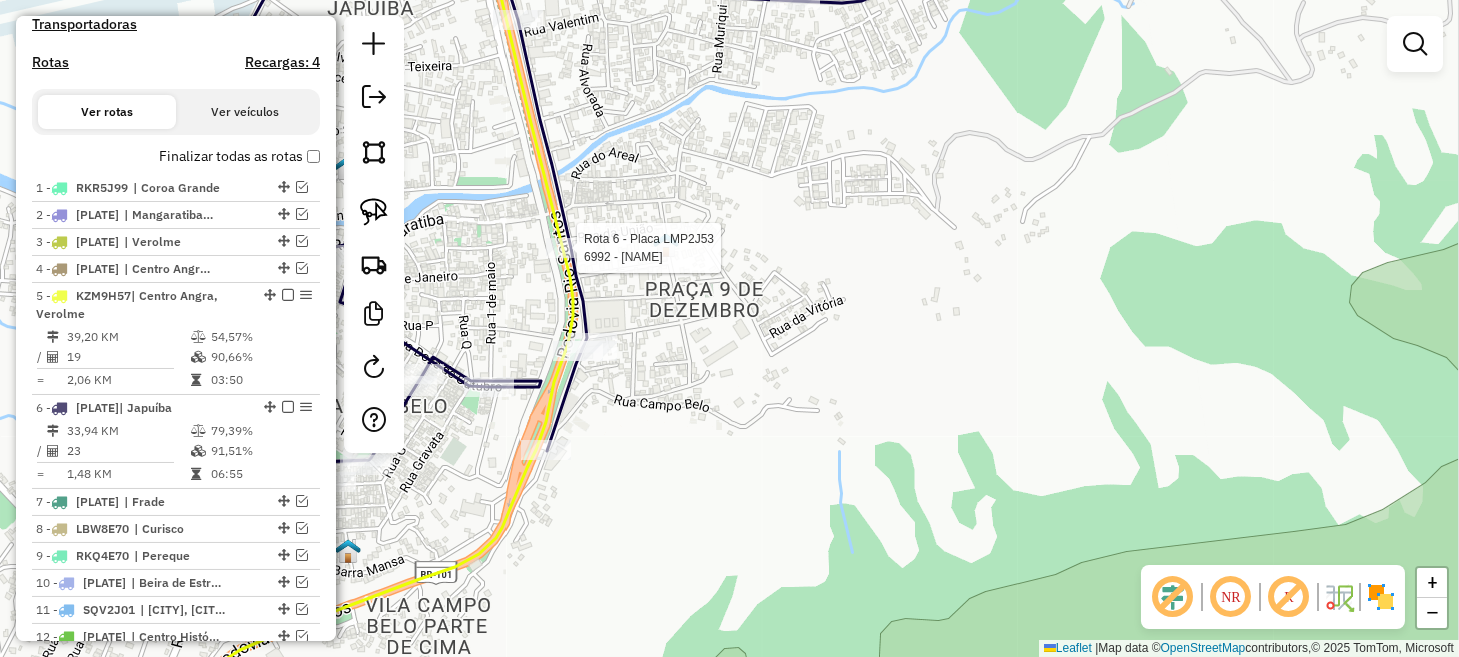 select on "*********" 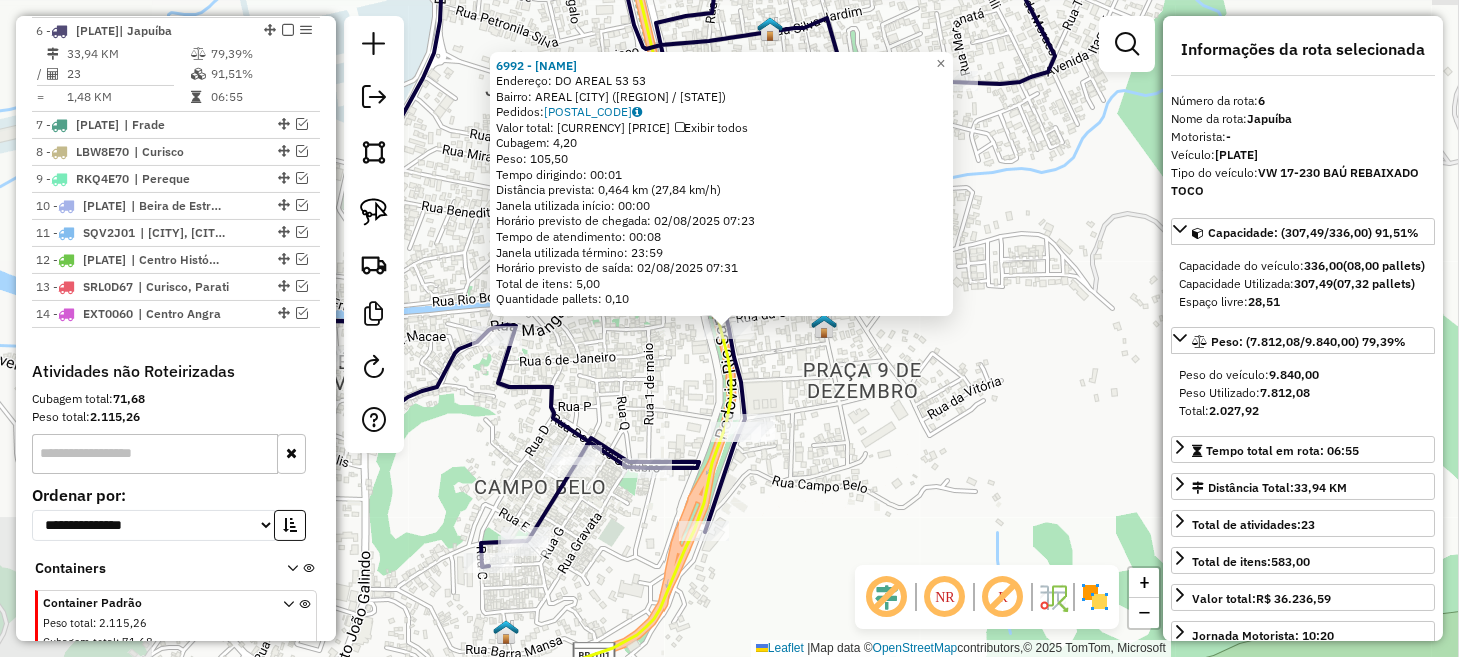 scroll, scrollTop: 992, scrollLeft: 0, axis: vertical 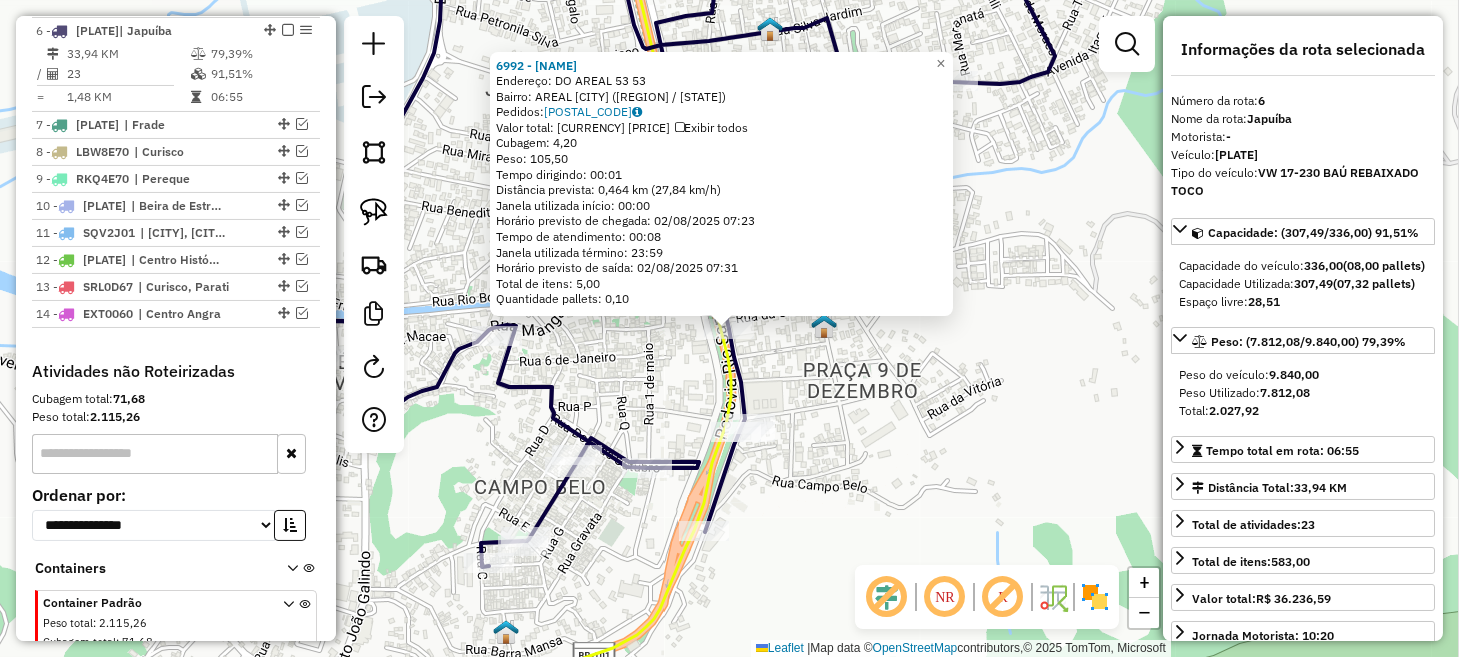 click on "6992 - [FIRST] [LAST]  Endereço:  [STREET NAME] [NUMBER]   Bairro: [NEIGHBORHOOD]  [CITY] ([CITY] / [STATE])   Pedidos:  01857696   Valor total: R$ 415,00   Exibir todos   Cubagem: 4,20  Peso: 105,50  Tempo dirigindo: 00:01   Distância prevista: 0,464 km (27,84 km/h)   Janela utilizada início: 00:00   Horário previsto de chegada: 02/08/2025 07:23   Tempo de atendimento: 00:08   Janela utilizada término: 23:59   Horário previsto de saída: 02/08/2025 07:31   Total de itens: 5,00   Quantidade pallets: 0,10  × Janela de atendimento Grade de atendimento Capacidade Transportadoras Veículos Cliente Pedidos  Rotas Selecione os dias de semana para filtrar as janelas de atendimento  Seg   Ter   Qua   Qui   Sex   Sáb   Dom  Informe o período da janela de atendimento: De: Até:  Filtrar exatamente a janela do cliente  Considerar janela de atendimento padrão  Selecione os dias de semana para filtrar as grades de atendimento  Seg   Ter   Qua   Qui   Sex   Sáb   Dom   Considerar clientes sem dia de atendimento cadastrado +" 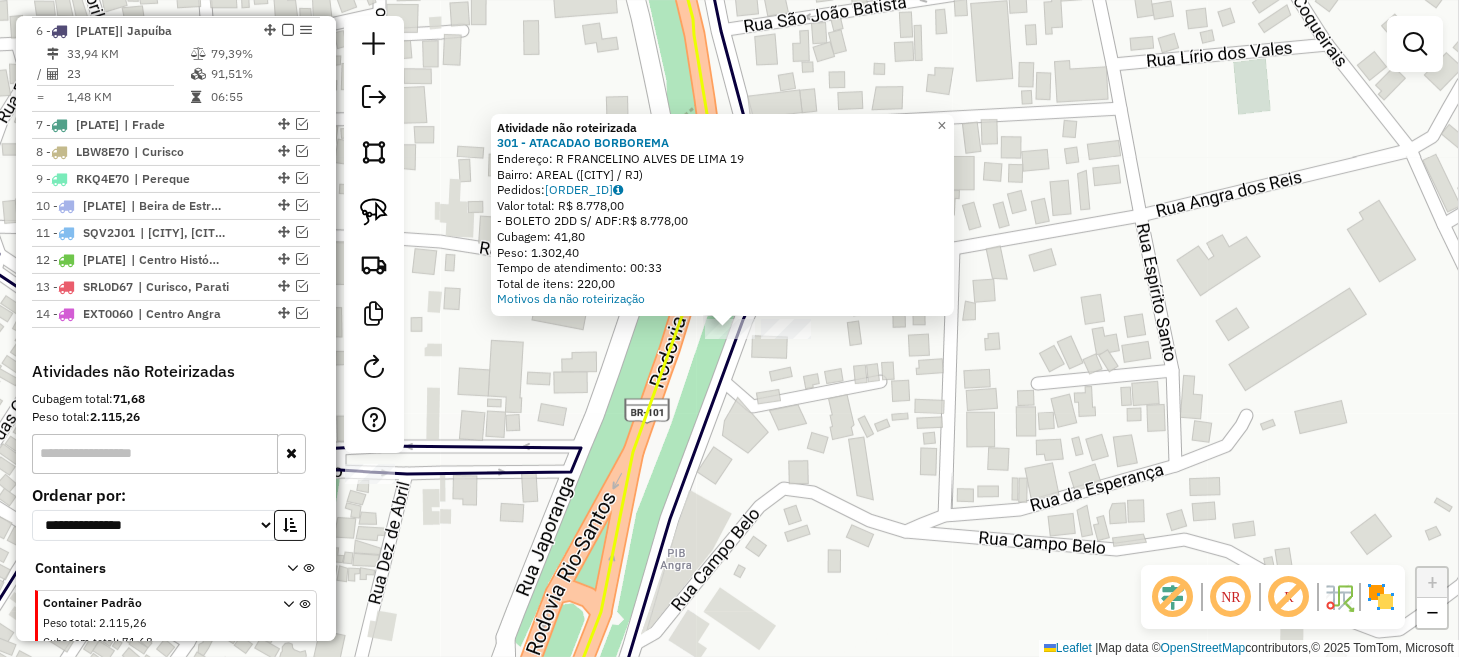 click on "Atividade não roteirizada 301 - ATACADAO BORBOREMA Endereço: R FRANCELINO ALVES DE LIMA 19 Bairro: AREAL ([CITY] / RJ) Pedidos: [ORDER_ID] Valor total: R$ 8.778,00 - BOLETO 2DD S/ ADF: R$ 8.778,00 Cubagem: 41,80 Peso: 1.302,40 Tempo de atendimento: 00:33 Total de itens: 220,00 Motivos da não roteirização × Janela de atendimento Grade de atendimento Capacidade Transportadoras Veículos Cliente Pedidos Rotas Selecione os dias de semana para filtrar as janelas de atendimento Seg Ter Qua Qui Sex Sáb Dom Informe o período da janela de atendimento: De: Até: Filtrar exatamente a janela do cliente Considerar janela de atendimento padrão Selecione os dias de semana para filtrar as grades de atendimento Seg Ter Qua Qui Sex Sáb Dom Considerar clientes sem dia de atendimento cadastrado Clientes fora do dia de atendimento selecionado Filtrar as atividades entre os valores definidos abaixo: Peso mínimo: Peso máximo: Cubagem mínima: De:" 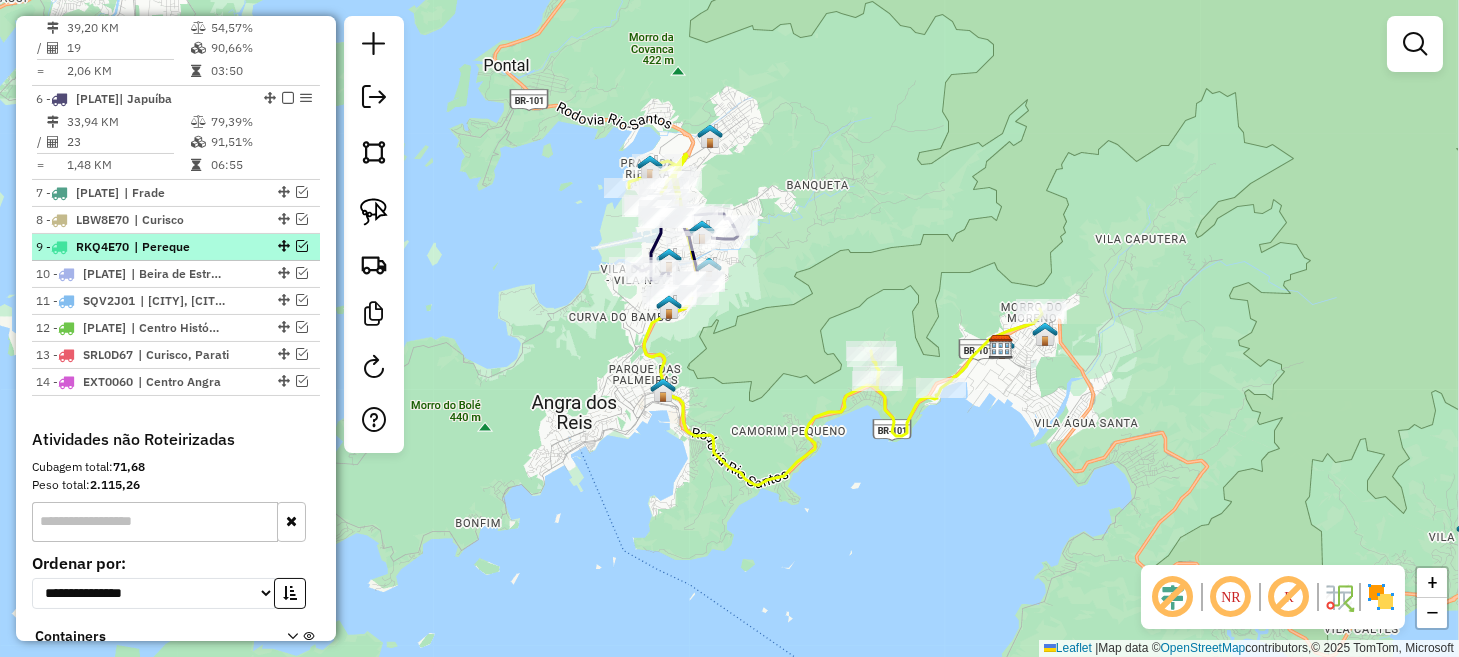 scroll, scrollTop: 892, scrollLeft: 0, axis: vertical 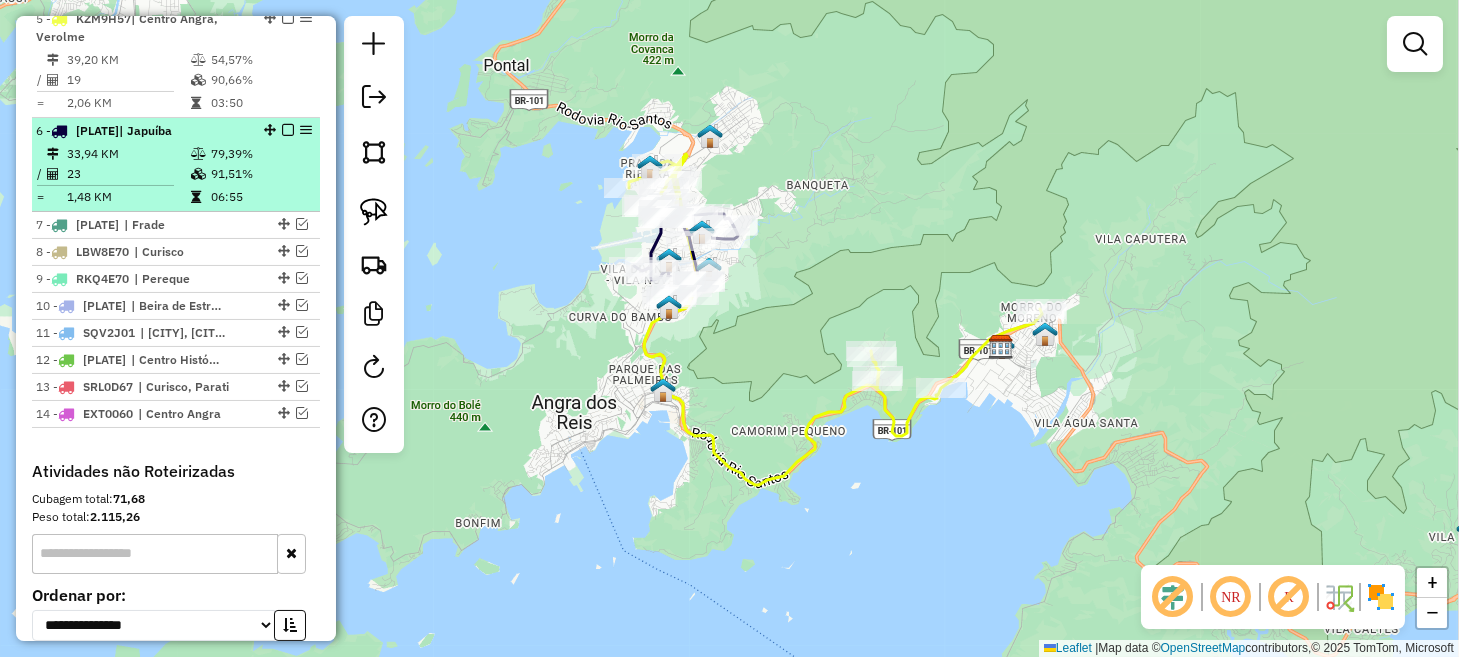 click at bounding box center [288, 130] 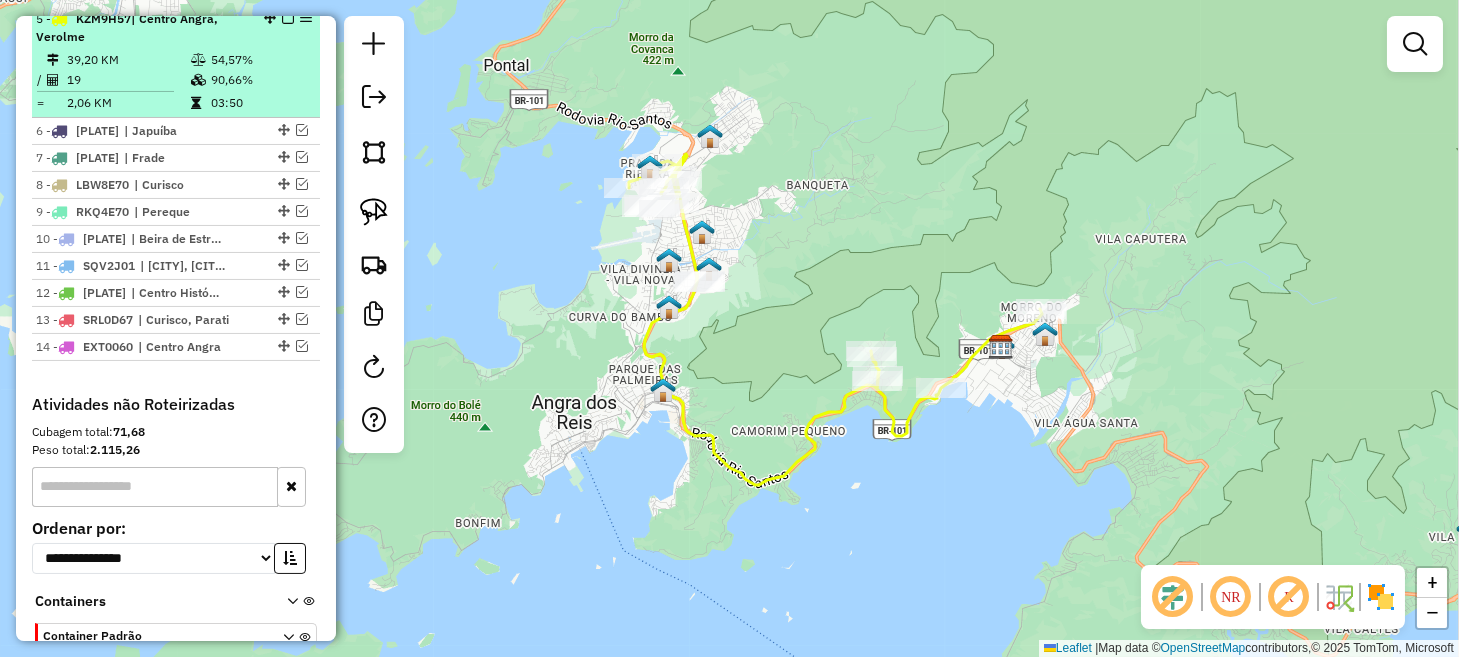 scroll, scrollTop: 792, scrollLeft: 0, axis: vertical 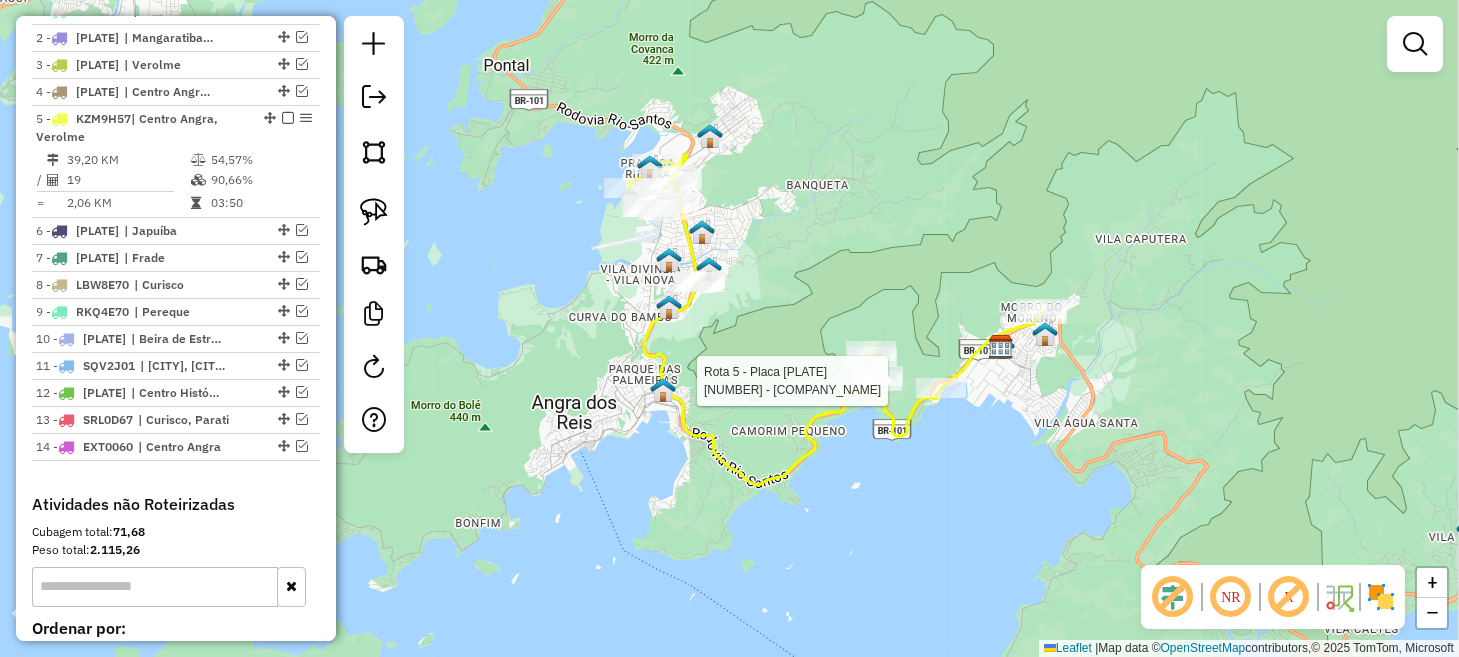 select on "*********" 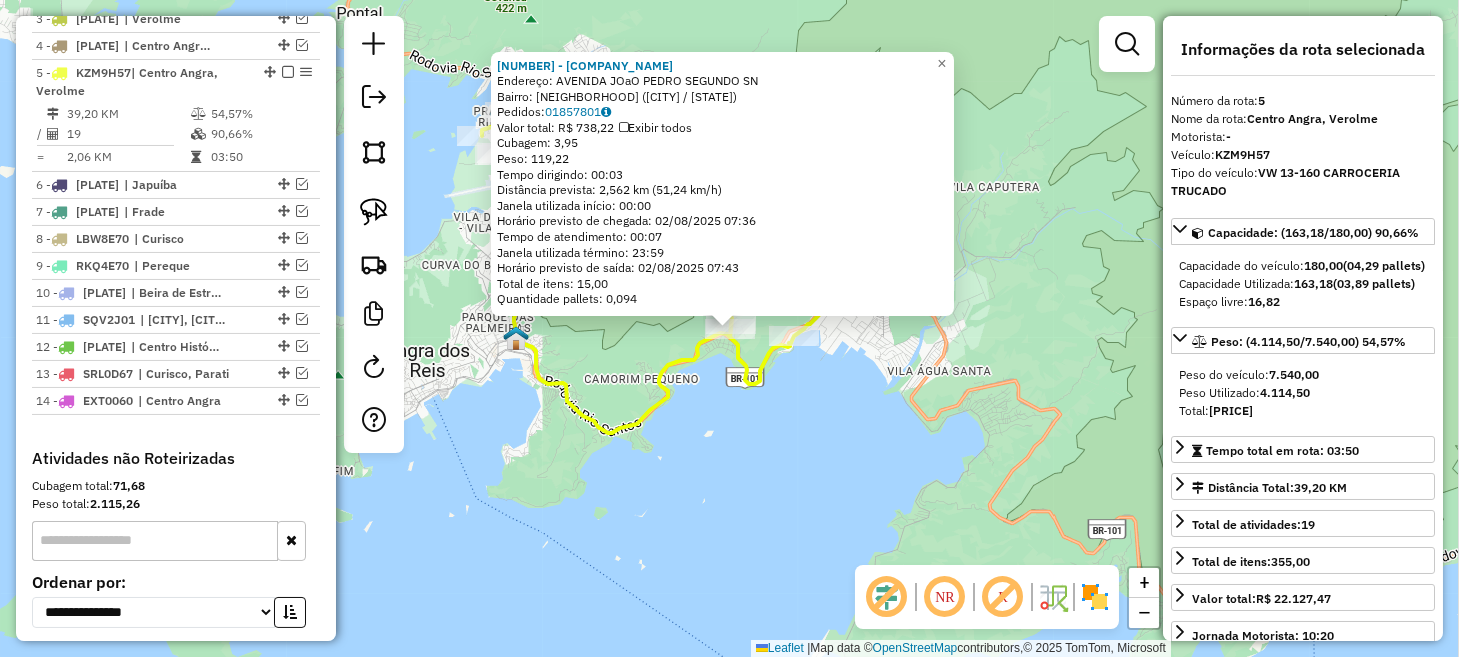 scroll, scrollTop: 880, scrollLeft: 0, axis: vertical 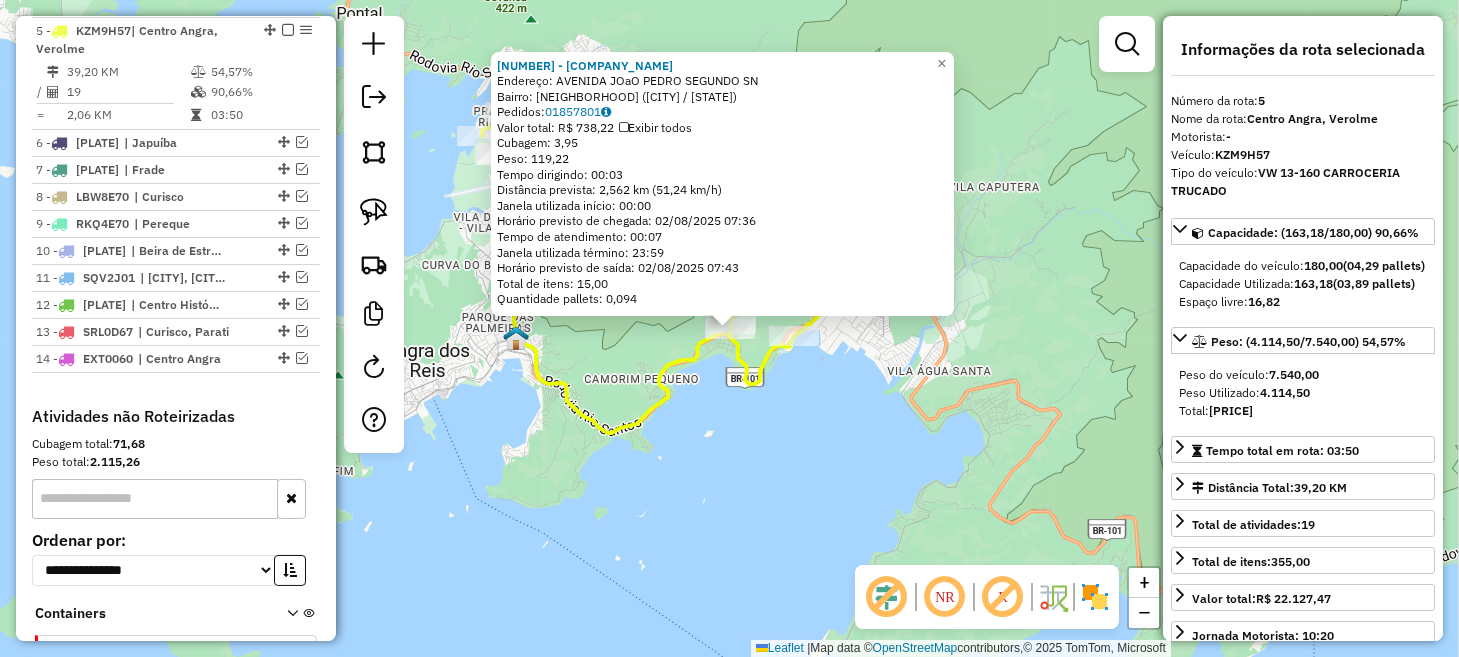 click 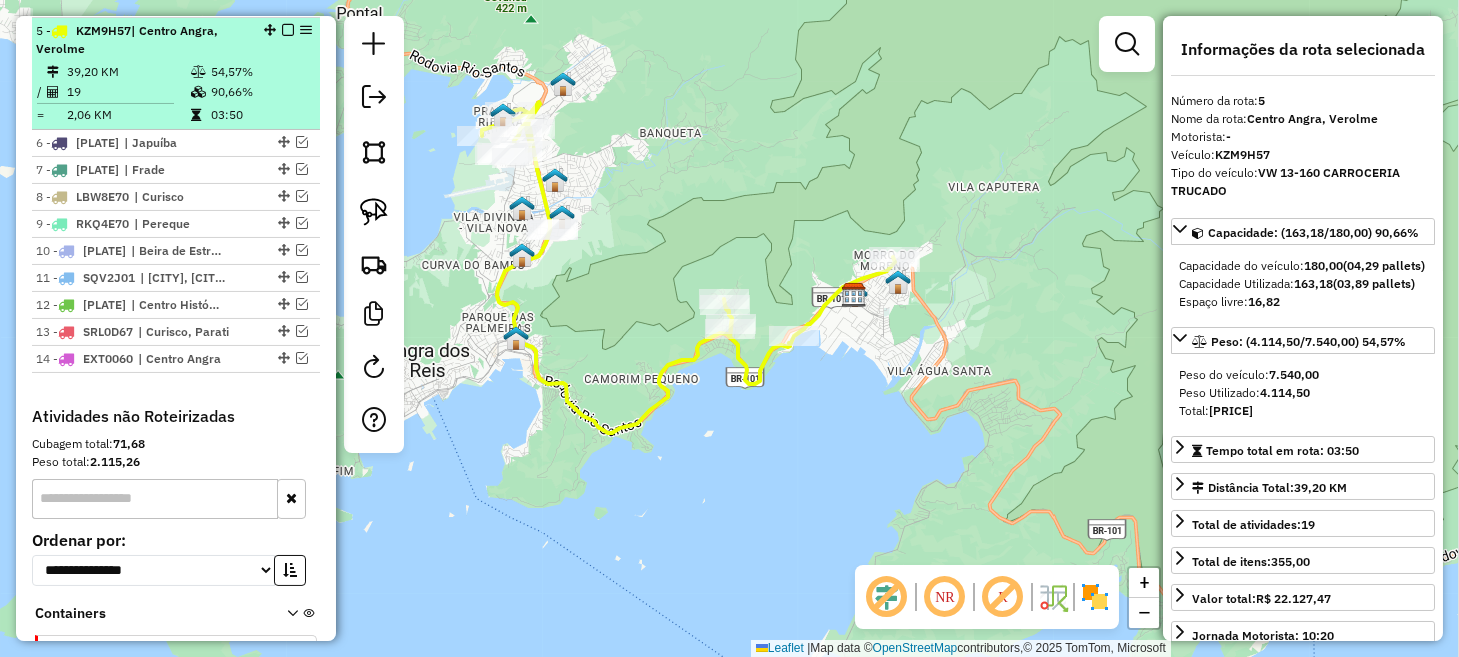scroll, scrollTop: 780, scrollLeft: 0, axis: vertical 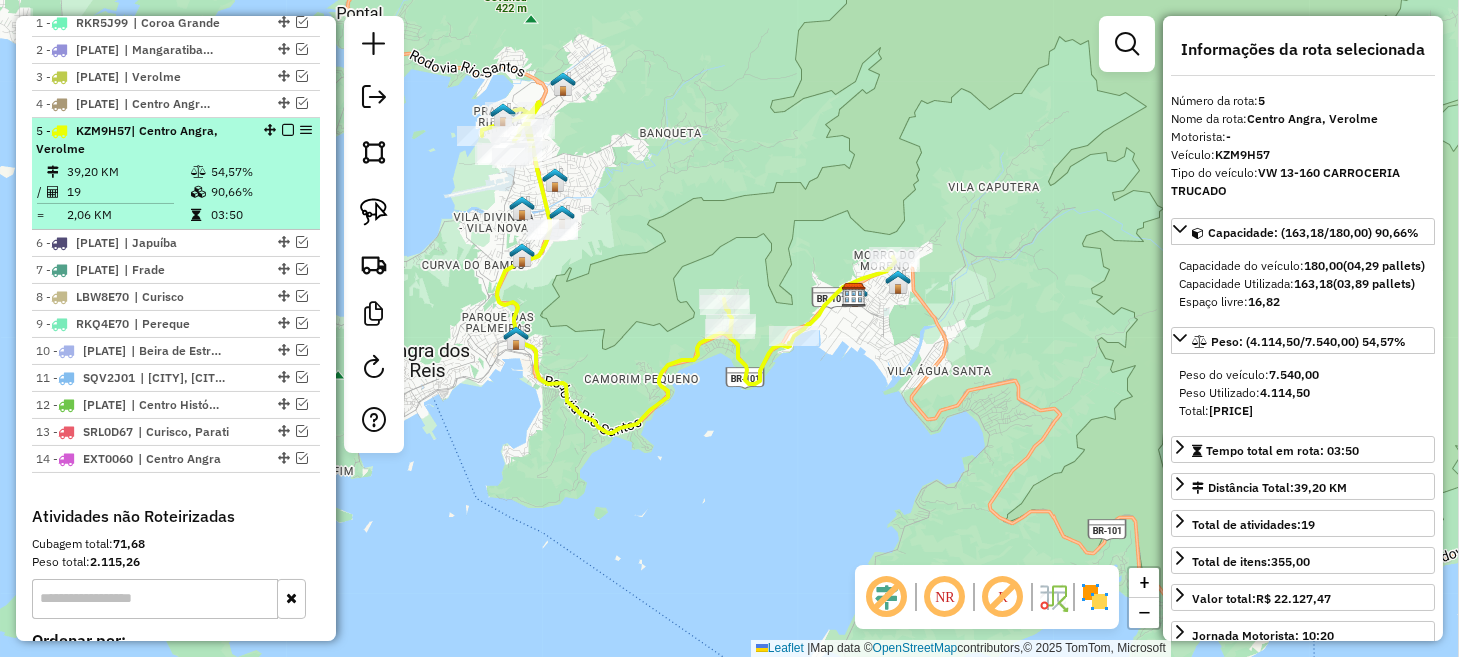 click at bounding box center (282, 130) 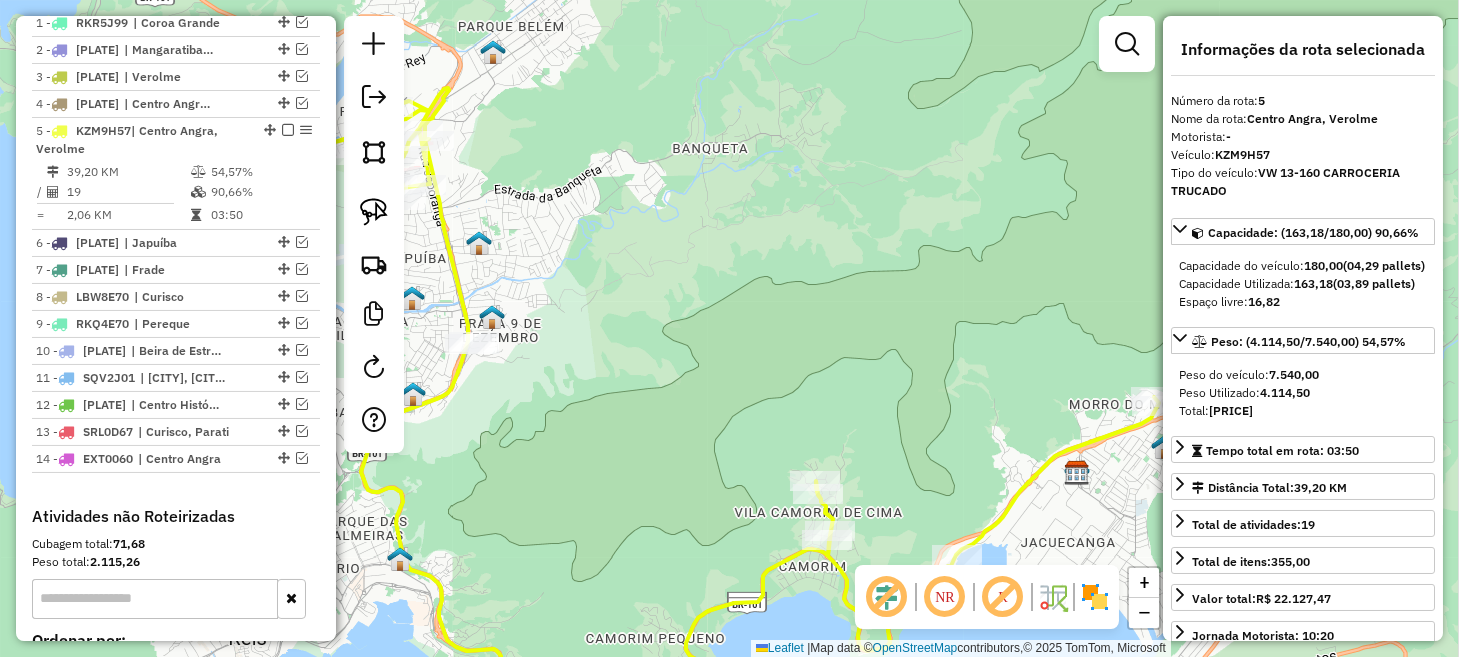 drag, startPoint x: 545, startPoint y: 235, endPoint x: 862, endPoint y: 284, distance: 320.7647 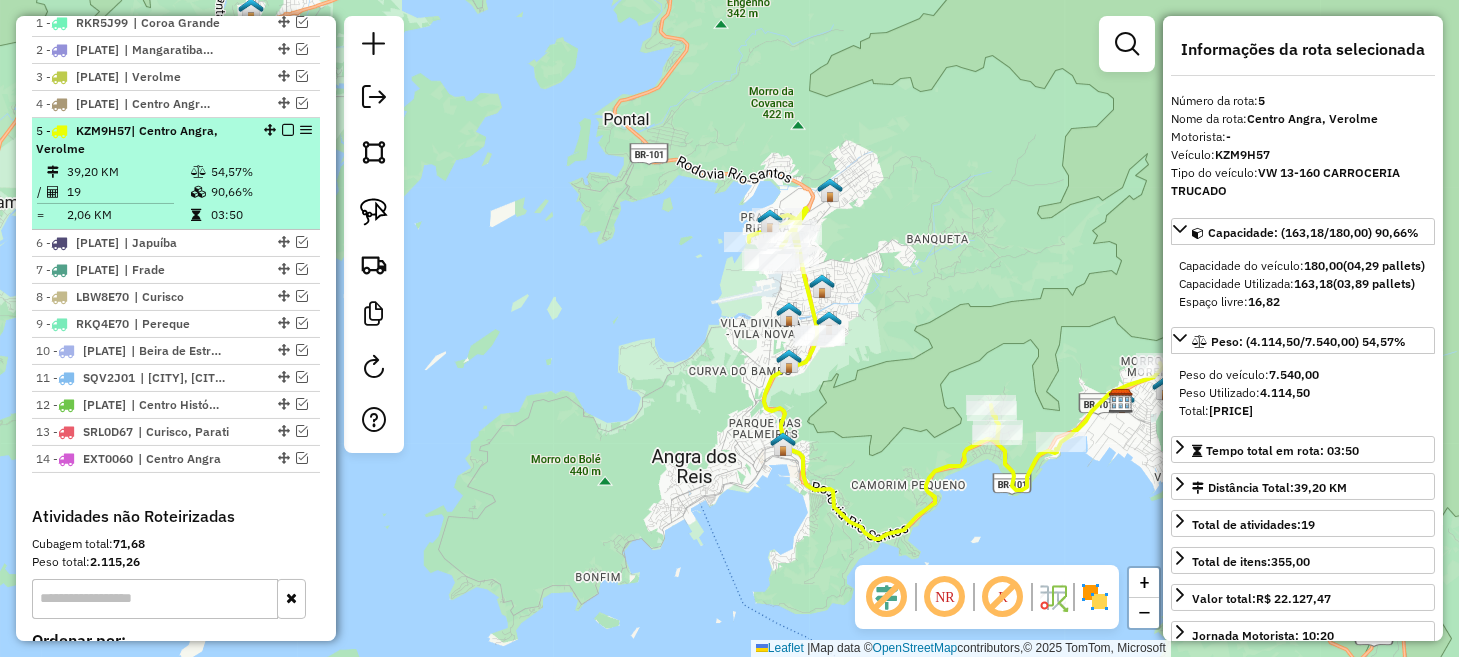 click at bounding box center [288, 130] 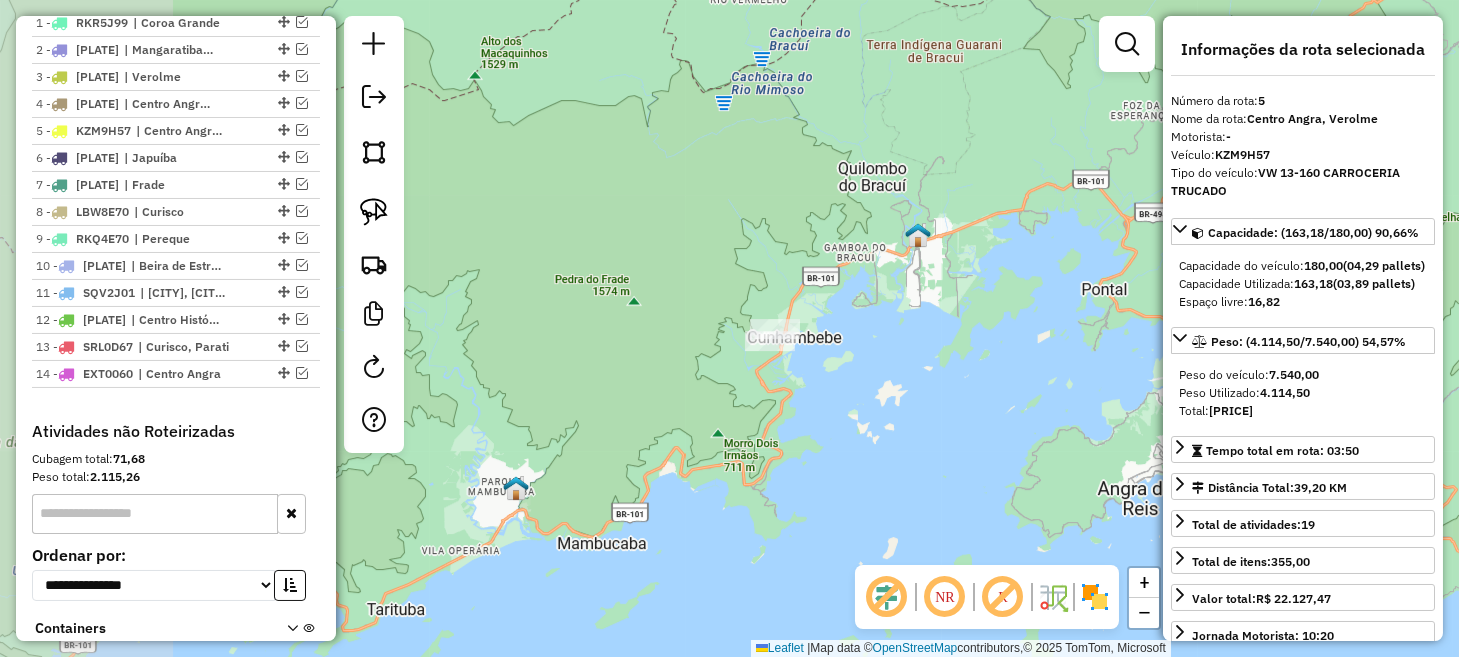 drag, startPoint x: 508, startPoint y: 251, endPoint x: 1041, endPoint y: 364, distance: 544.84674 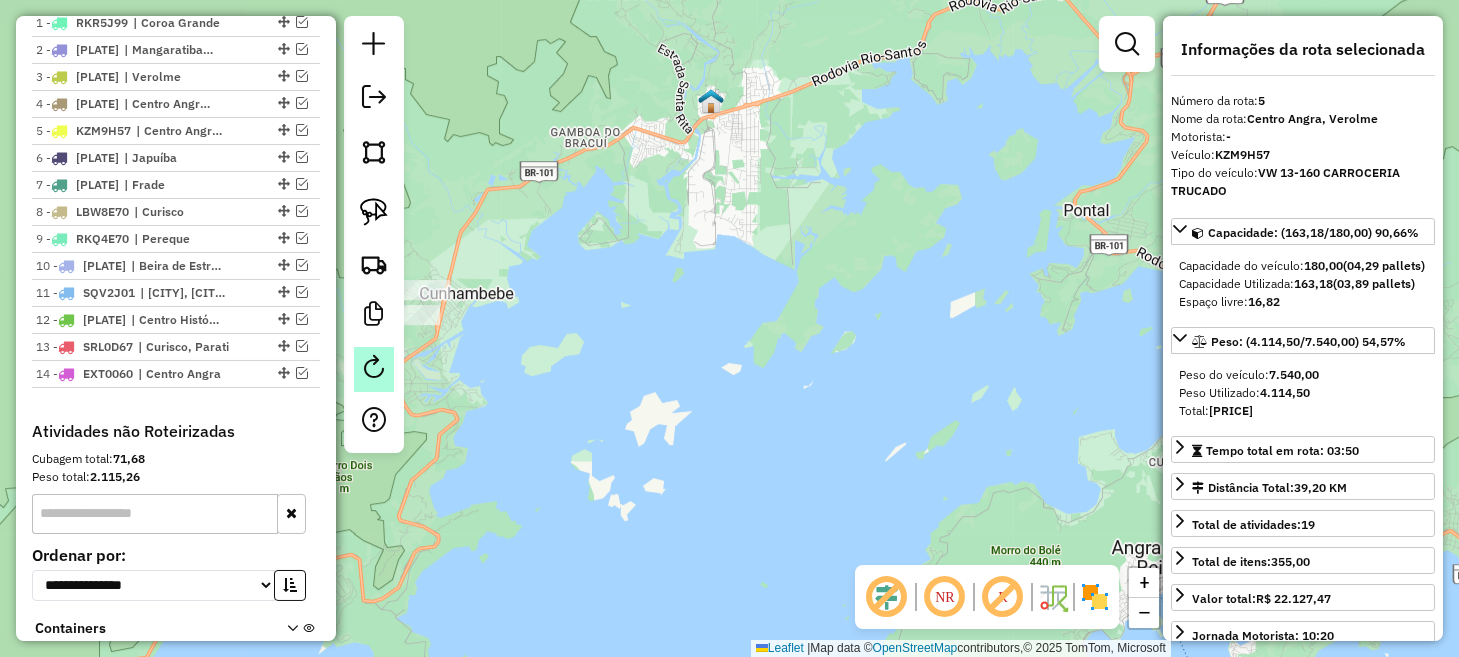 drag, startPoint x: 937, startPoint y: 341, endPoint x: 371, endPoint y: 352, distance: 566.1069 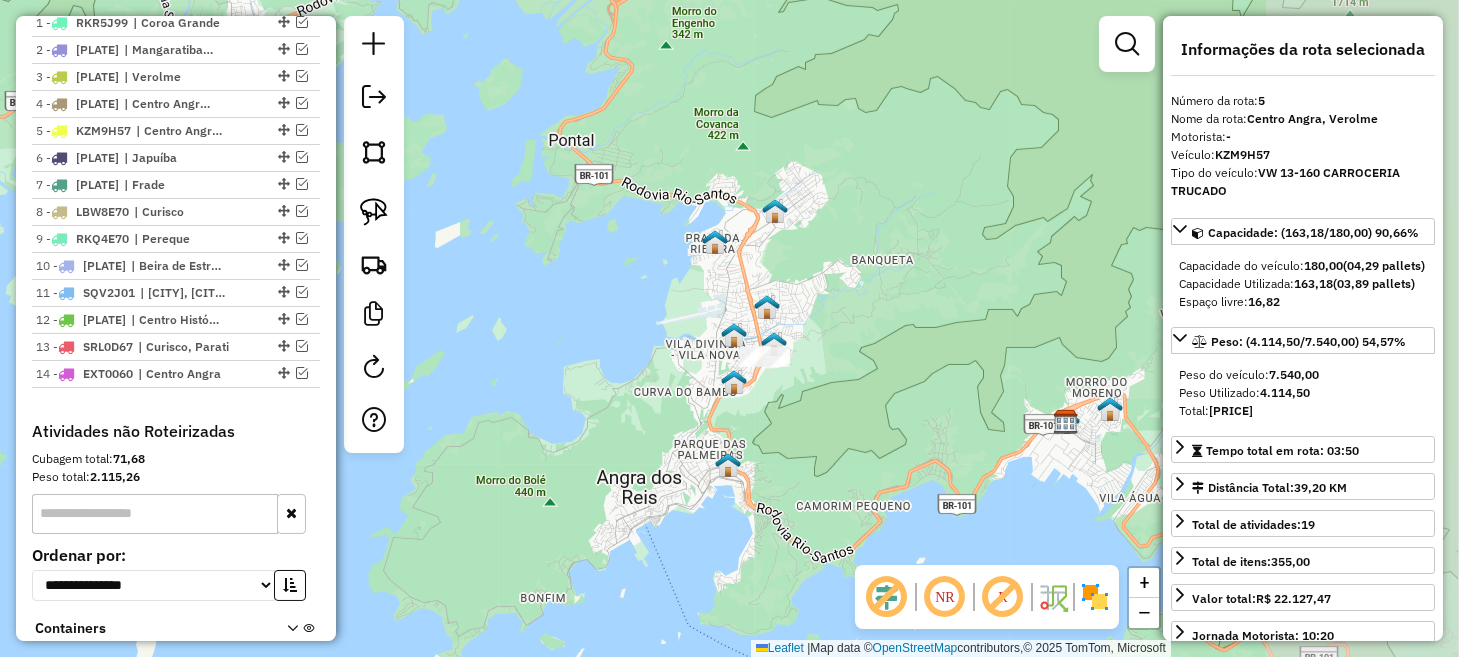 drag, startPoint x: 886, startPoint y: 402, endPoint x: 471, endPoint y: 307, distance: 425.73465 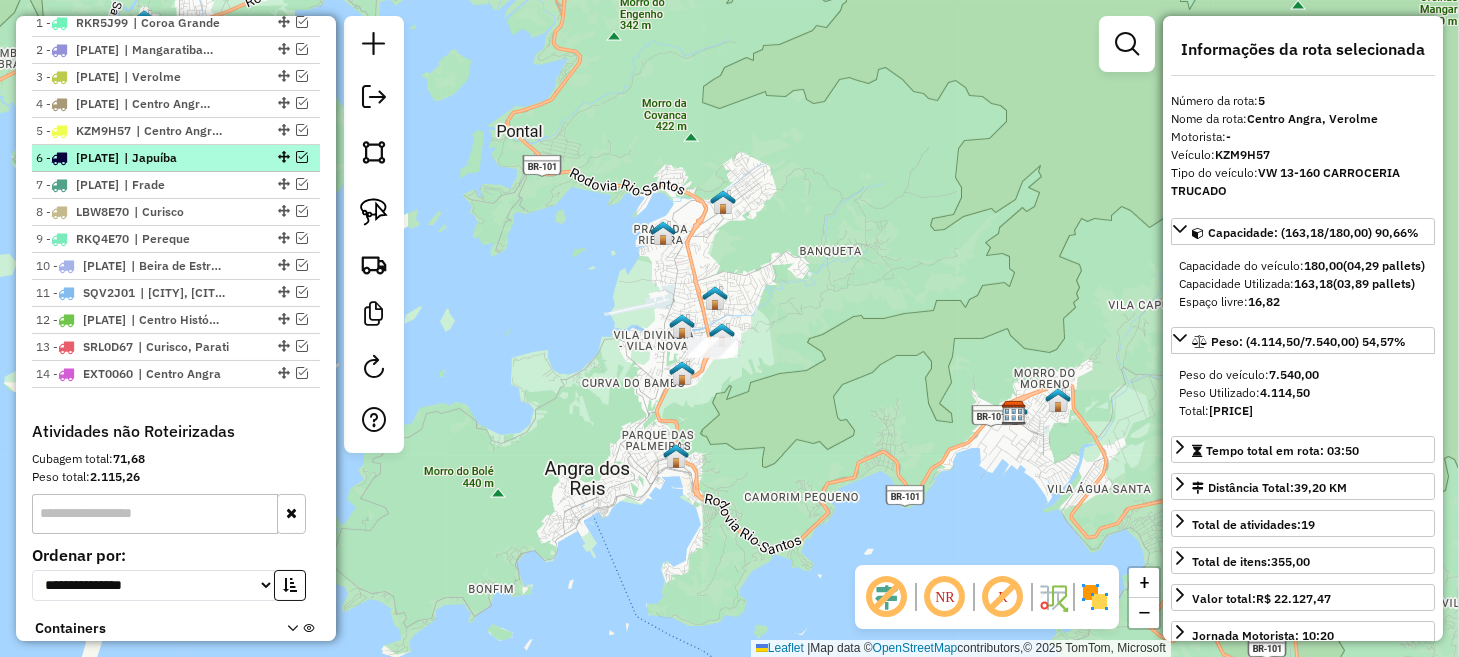click at bounding box center (302, 157) 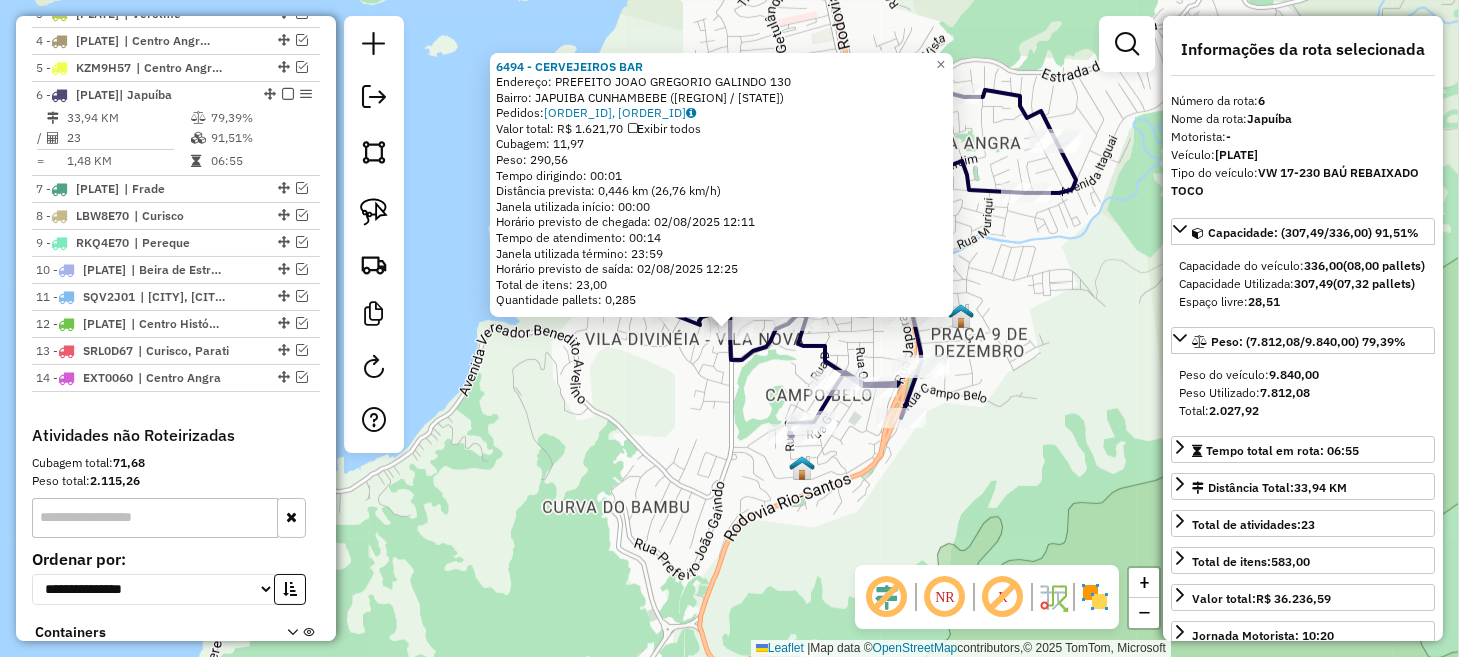 scroll, scrollTop: 908, scrollLeft: 0, axis: vertical 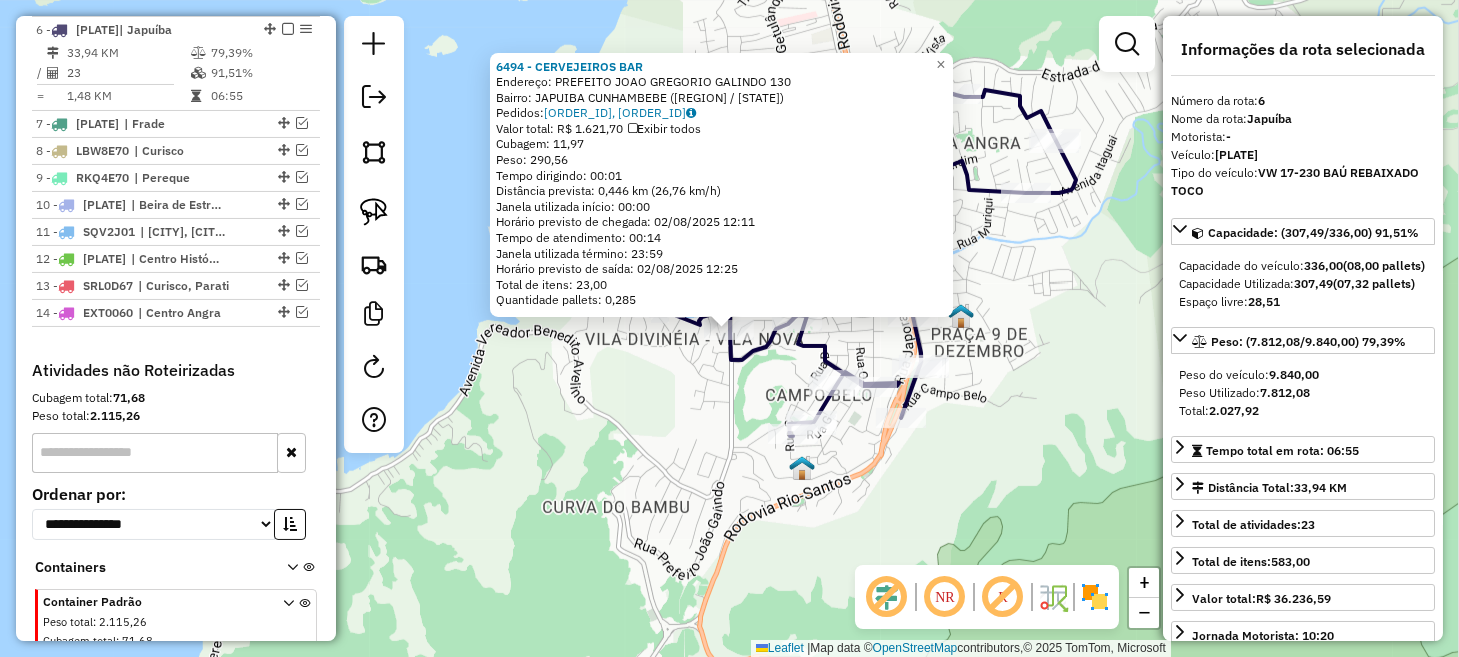 click on "6494 - CERVEJEIROS BAR Endereço: PREFEITO JOAO GREGORIO GALINDO 130 Bairro: JAPUIBA CUNHAMBEBE ([CITY] / [STATE]) Pedidos: 01857754,01857755 Valor total: R$ 1.621,70 Exibir todos Cubagem: 11,97 Peso: 290,56 Tempo dirigindo: 00:01 Distância prevista: 0,446 km (26,76 km/h) Janela utilizada início: 00:00 Horário previsto de chegada: 02/08/2025 12:11 Tempo de atendimento: 00:14 Janela utilizada término: 23:59 Horário previsto de saída: 02/08/2025 12:25 Total de itens: 23,00 Quantidade pallets: 0,285 × Janela de atendimento Grade de atendimento Capacidade Transportadoras Veículos Cliente Pedidos Rotas Selecione os dias de semana para filtrar as janelas de atendimento Seg Ter Qua Qui Sex Sáb Dom Informe o período da janela de atendimento: De: Até: Filtrar exatamente a janela do cliente Considerar janela de atendimento padrão Selecione os dias de semana para filtrar as grades de atendimento Seg Ter Qua Qui Sex Sáb Dom Peso mínimo:" 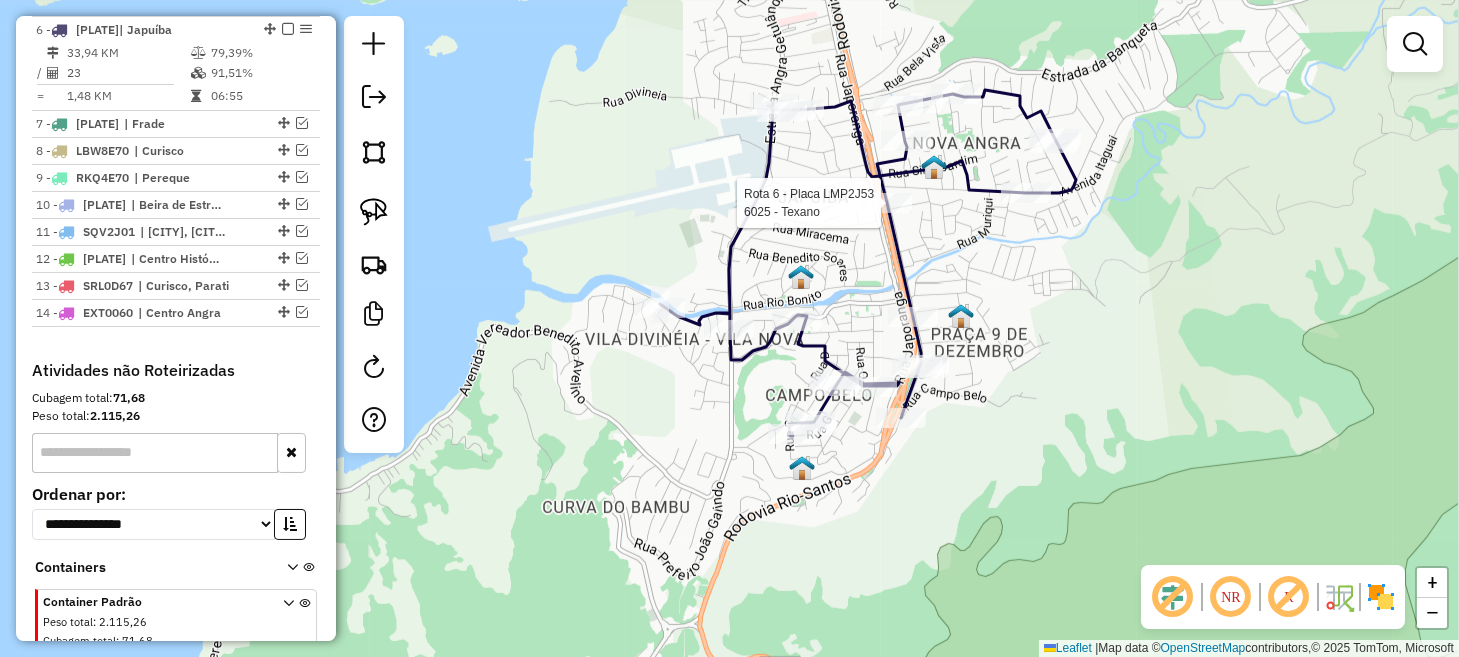 select on "*********" 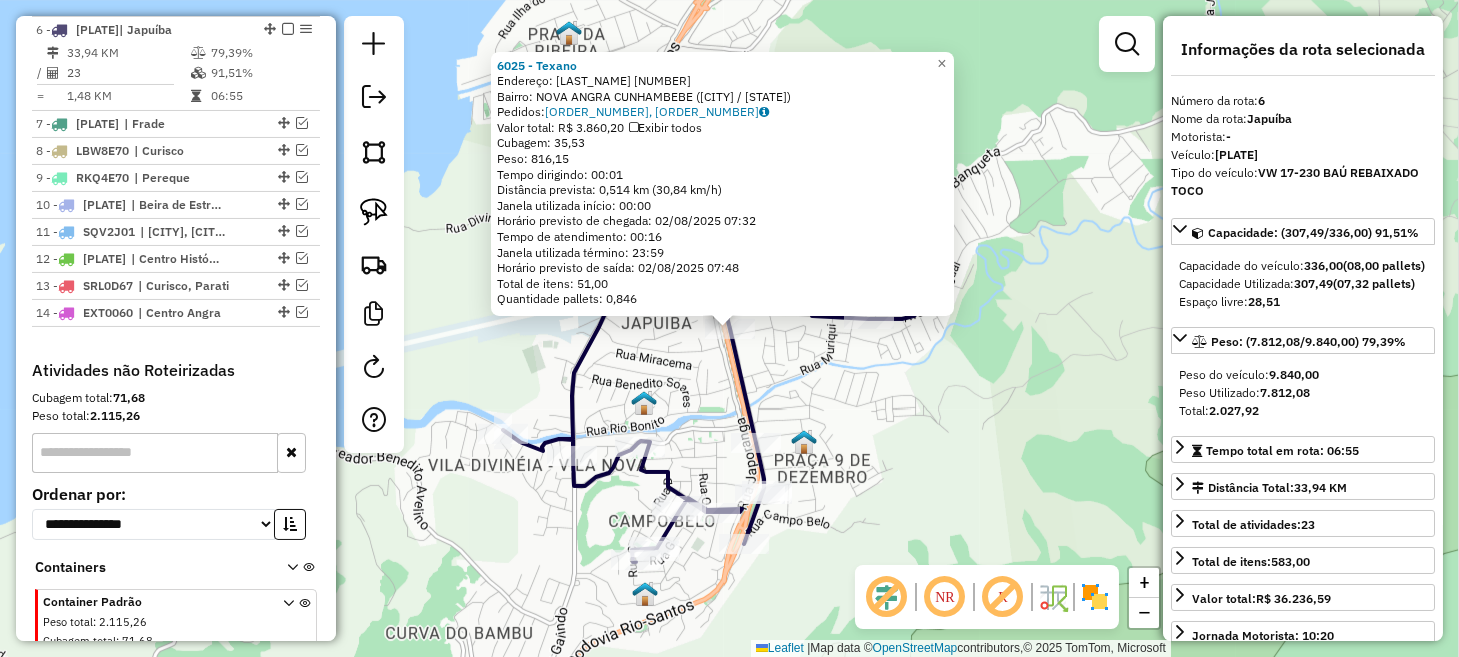 click on "6025 - Texano  Endereço:  ITAGUAI 287   Bairro: NOVA ANGRA  CUNHAMBEBE ([REGION] / [STATE])   Pedidos:  01857869, 01857870   Valor total: R$ 3.860,20   Exibir todos   Cubagem: 35,53  Peso: 816,15  Tempo dirigindo: 00:01   Distância prevista: 0,514 km (30,84 km/h)   Janela utilizada início: 00:00   Horário previsto de chegada: 02/08/2025 07:32   Tempo de atendimento: 00:16   Janela utilizada término: 23:59   Horário previsto de saída: 02/08/2025 07:48   Total de itens: 51,00   Quantidade pallets: 0,846  × Janela de atendimento Grade de atendimento Capacidade Transportadoras Veículos Cliente Pedidos  Rotas Selecione os dias de semana para filtrar as janelas de atendimento  Seg   Ter   Qua   Qui   Sex   Sáb   Dom  Informe o período da janela de atendimento: De: Até:  Filtrar exatamente a janela do cliente  Considerar janela de atendimento padrão  Selecione os dias de semana para filtrar as grades de atendimento  Seg   Ter   Qua   Qui   Sex   Sáb   Dom   Peso mínimo:   Peso máximo:   De:   Até:" 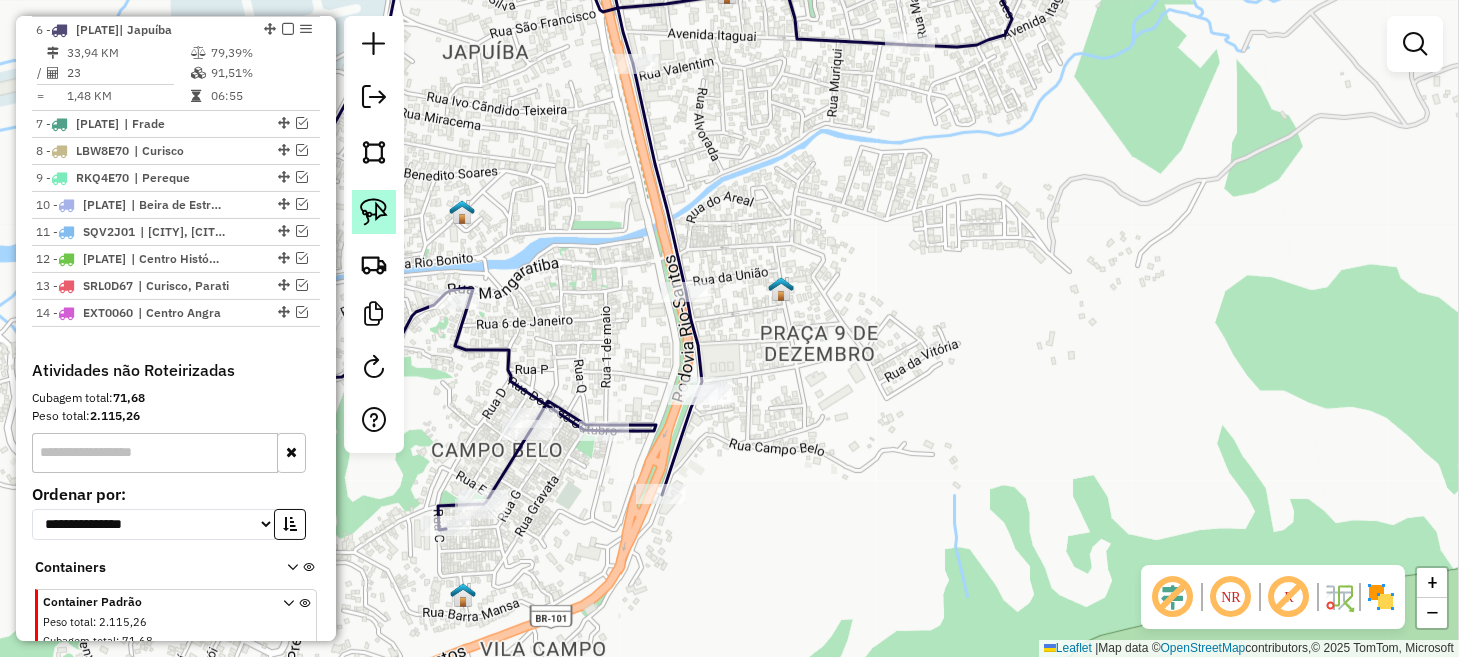 click 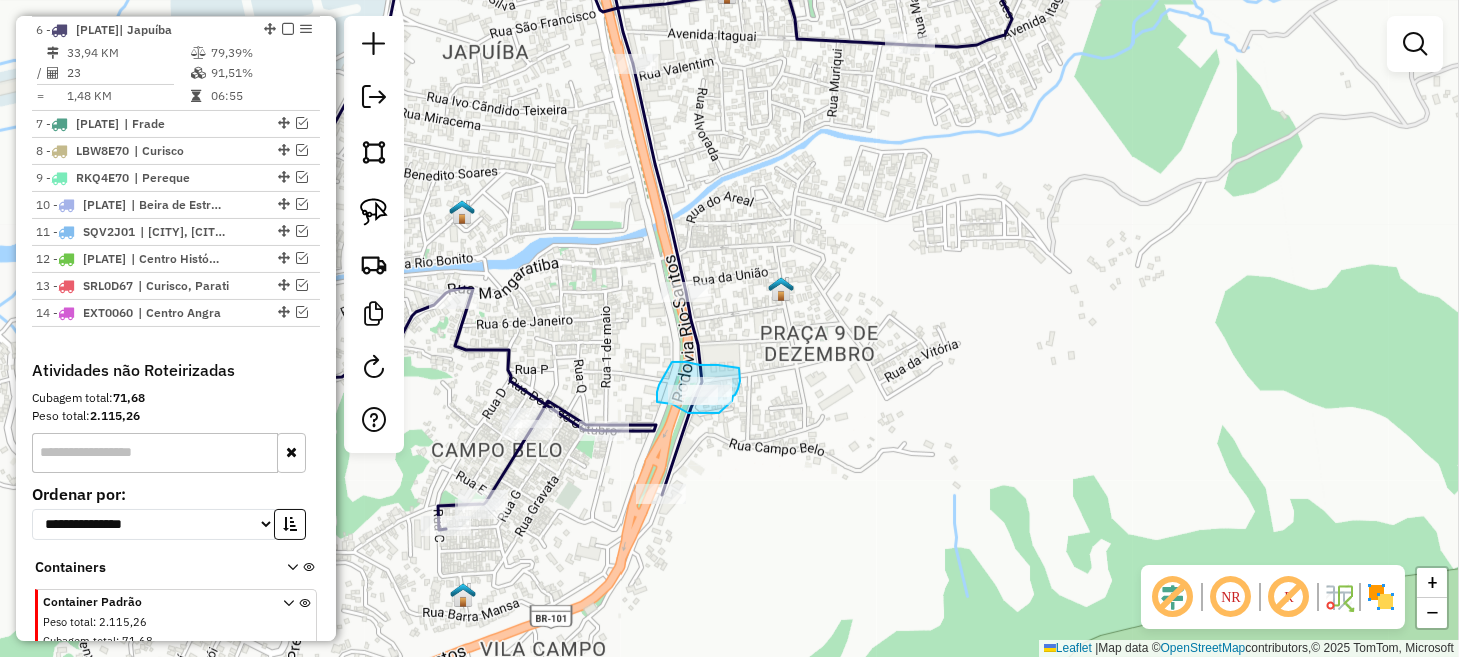 drag, startPoint x: 659, startPoint y: 385, endPoint x: 671, endPoint y: 362, distance: 25.942244 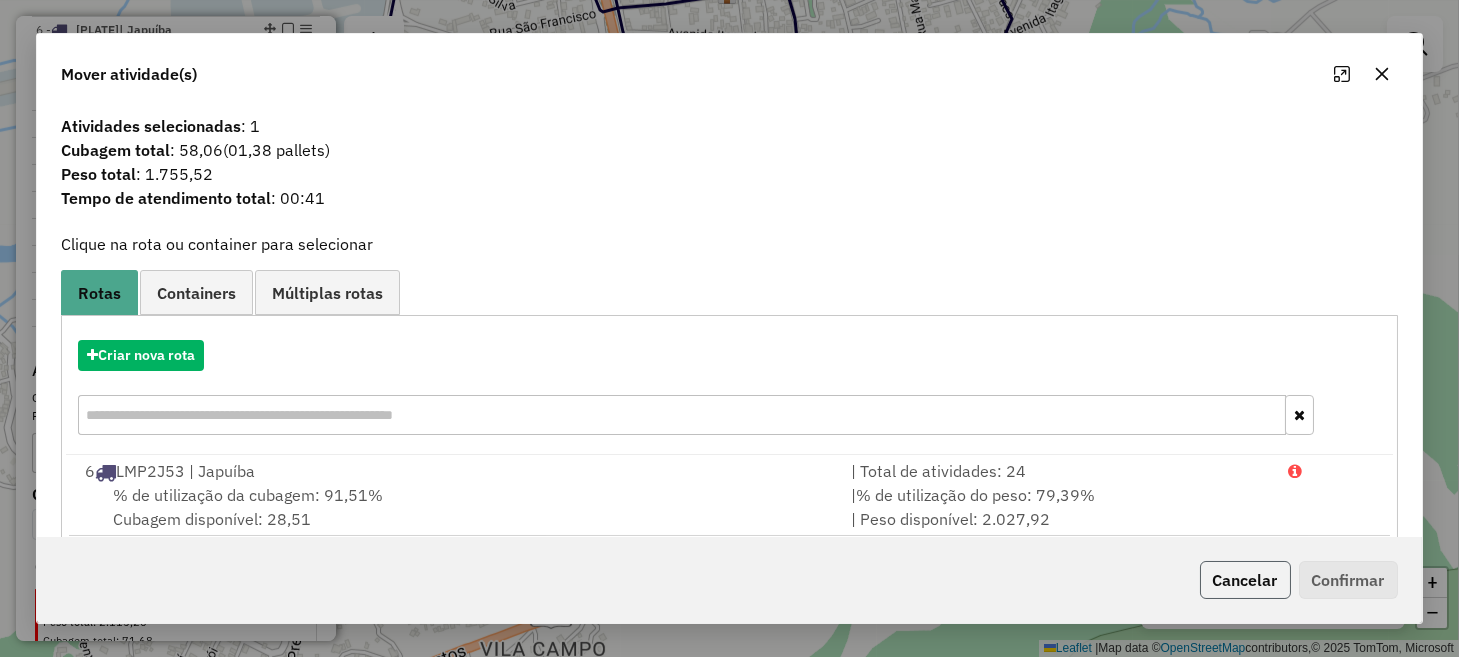 click on "Cancelar" 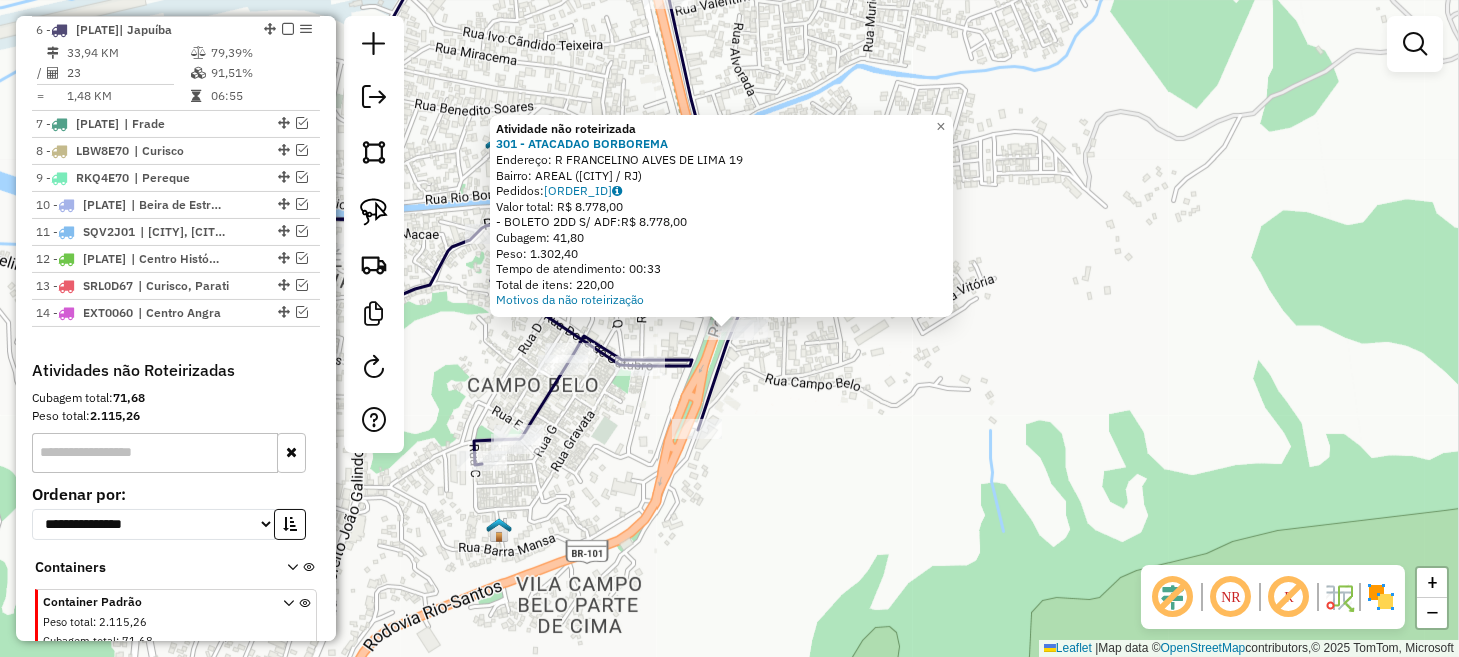 click on "Atividade não roteirizada 301 - ATACADAO BORBOREMA Endereço: R FRANCELINO ALVES DE LIMA 19 Bairro: AREAL ([CITY] / RJ) Pedidos: [ORDER_ID] Valor total: R$ 8.778,00 - BOLETO 2DD S/ ADF: R$ 8.778,00 Cubagem: 41,80 Peso: 1.302,40 Tempo de atendimento: 00:33 Total de itens: 220,00 Motivos da não roteirização × Janela de atendimento Grade de atendimento Capacidade Transportadoras Veículos Cliente Pedidos Rotas Selecione os dias de semana para filtrar as janelas de atendimento Seg Ter Qua Qui Sex Sáb Dom Informe o período da janela de atendimento: De: Até: Filtrar exatamente a janela do cliente Considerar janela de atendimento padrão Selecione os dias de semana para filtrar as grades de atendimento Seg Ter Qua Qui Sex Sáb Dom Considerar clientes sem dia de atendimento cadastrado Clientes fora do dia de atendimento selecionado Filtrar as atividades entre os valores definidos abaixo: Peso mínimo: Peso máximo: Cubagem mínima: De:" 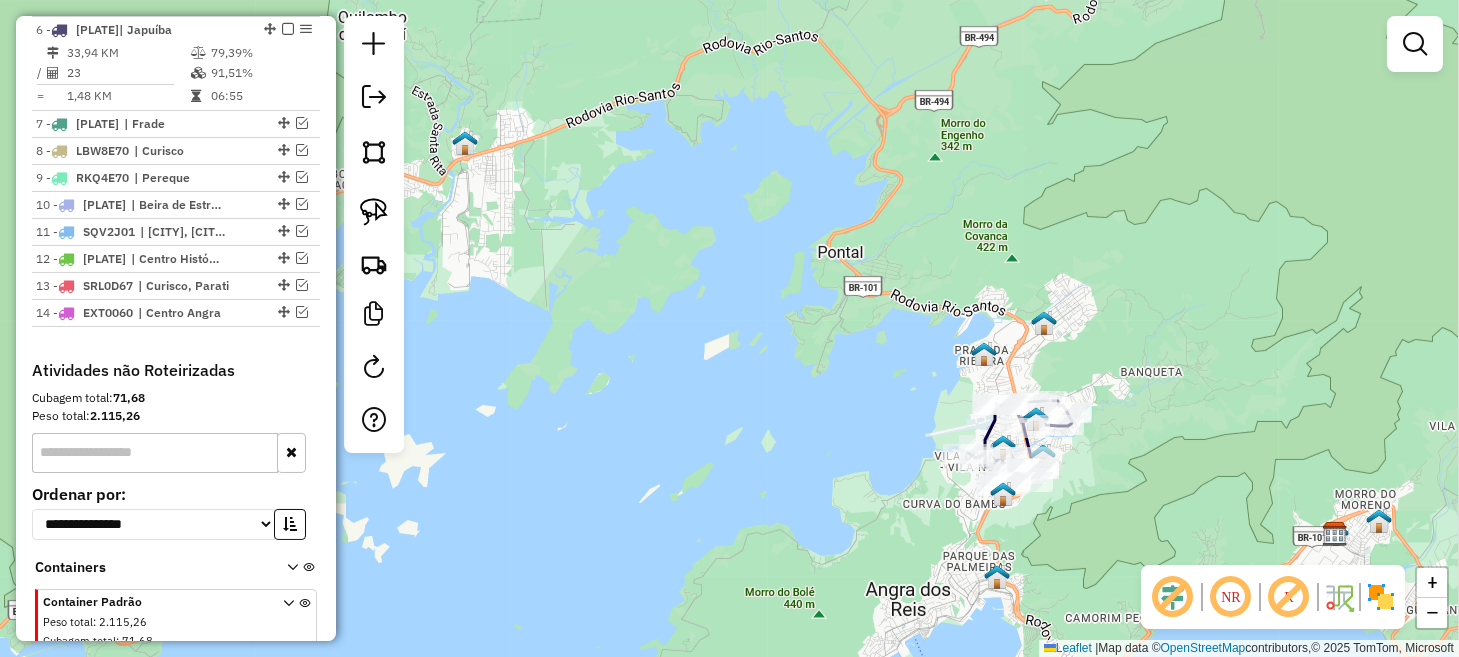 drag, startPoint x: 748, startPoint y: 365, endPoint x: 597, endPoint y: 356, distance: 151.26797 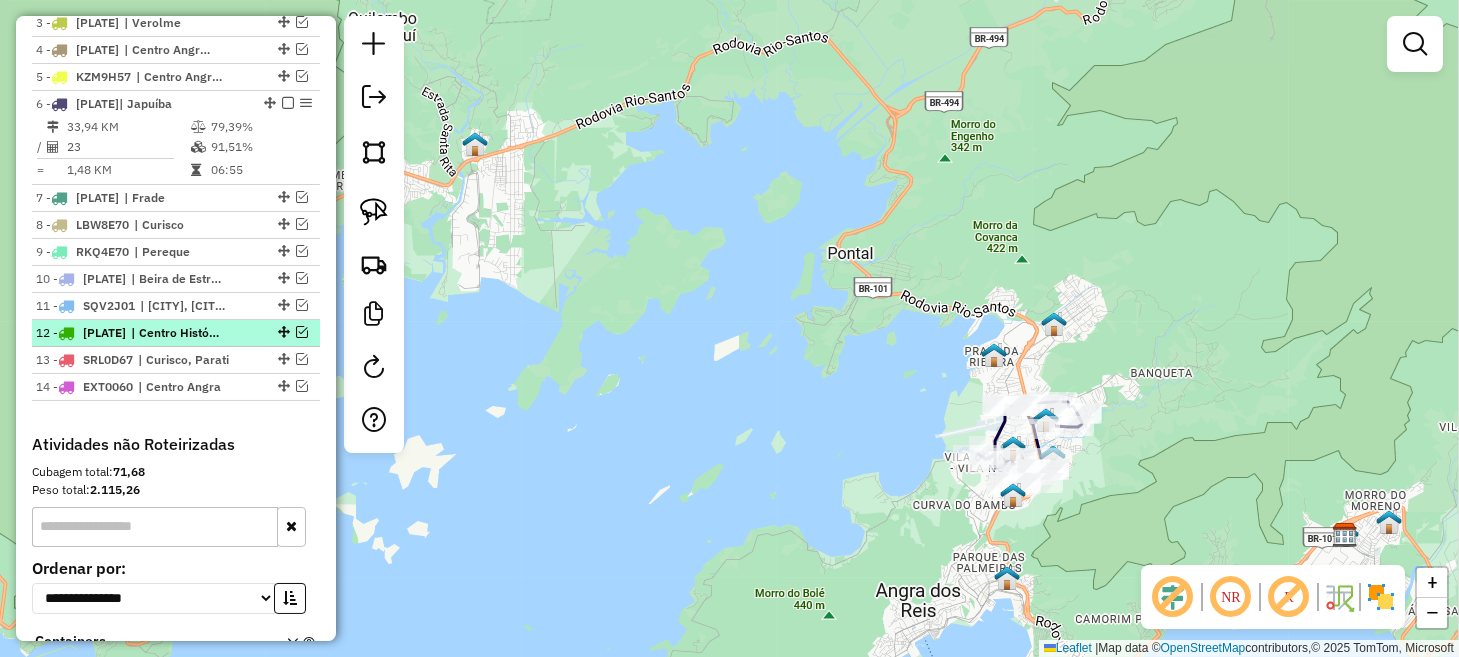 scroll, scrollTop: 808, scrollLeft: 0, axis: vertical 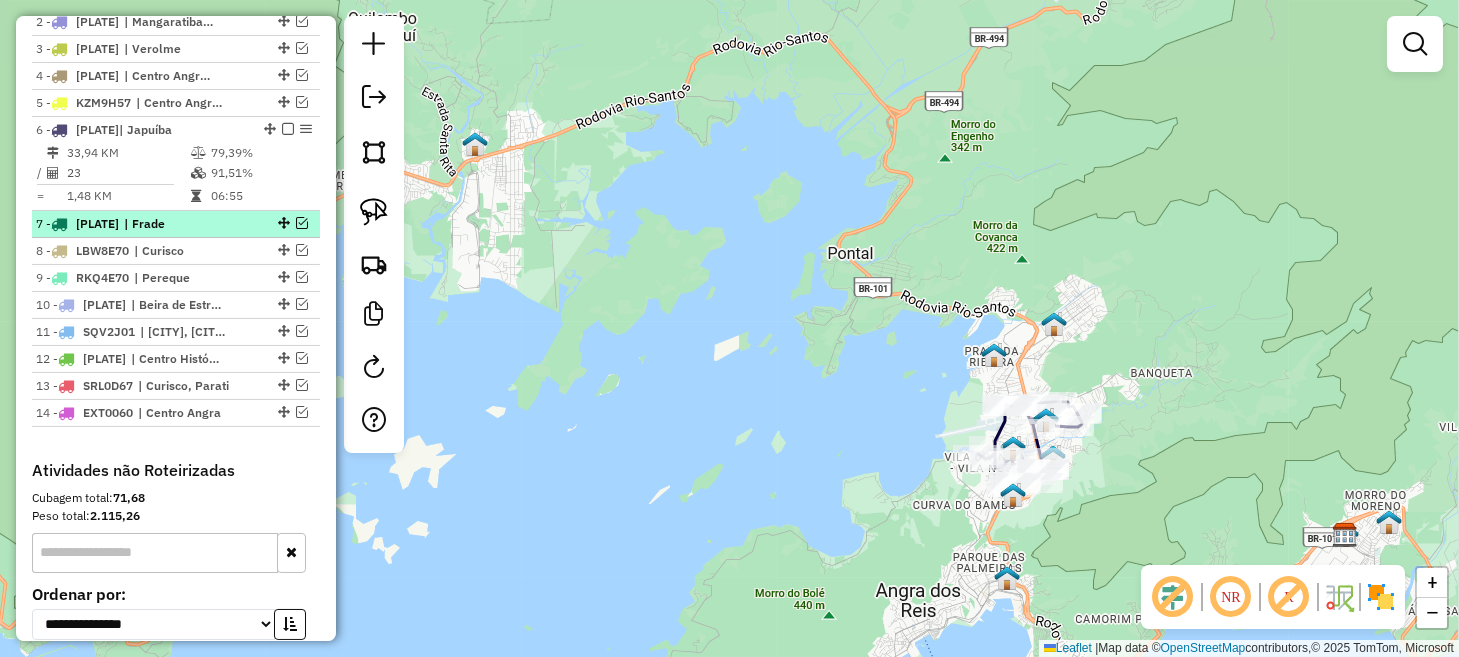 drag, startPoint x: 293, startPoint y: 218, endPoint x: 342, endPoint y: 223, distance: 49.25444 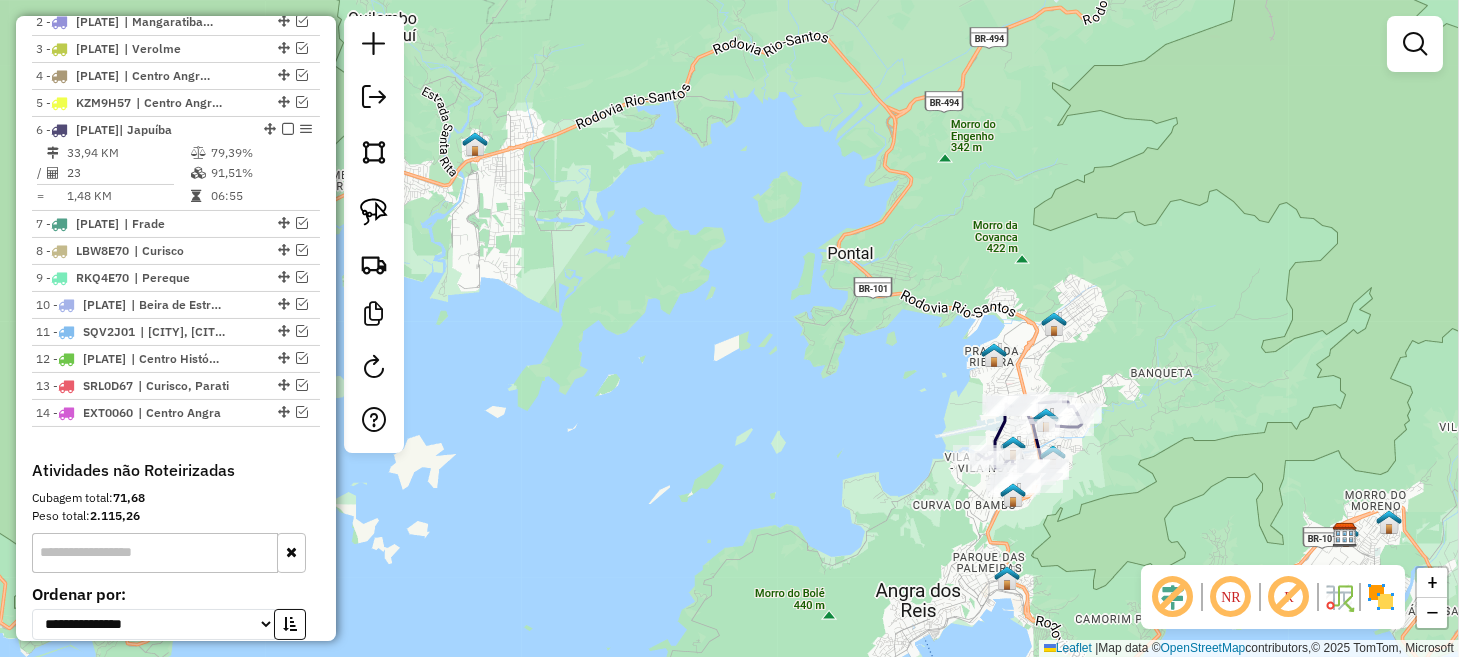 click at bounding box center (302, 223) 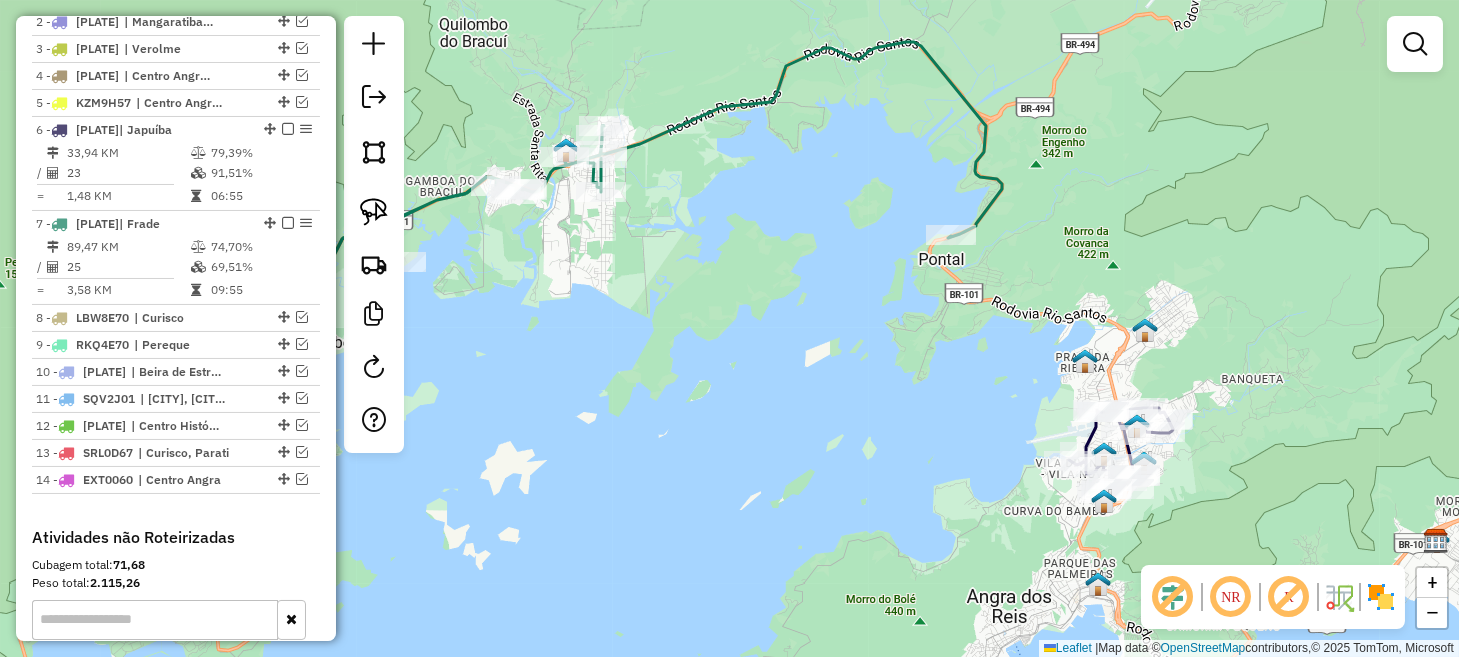 drag, startPoint x: 723, startPoint y: 384, endPoint x: 841, endPoint y: 387, distance: 118.03813 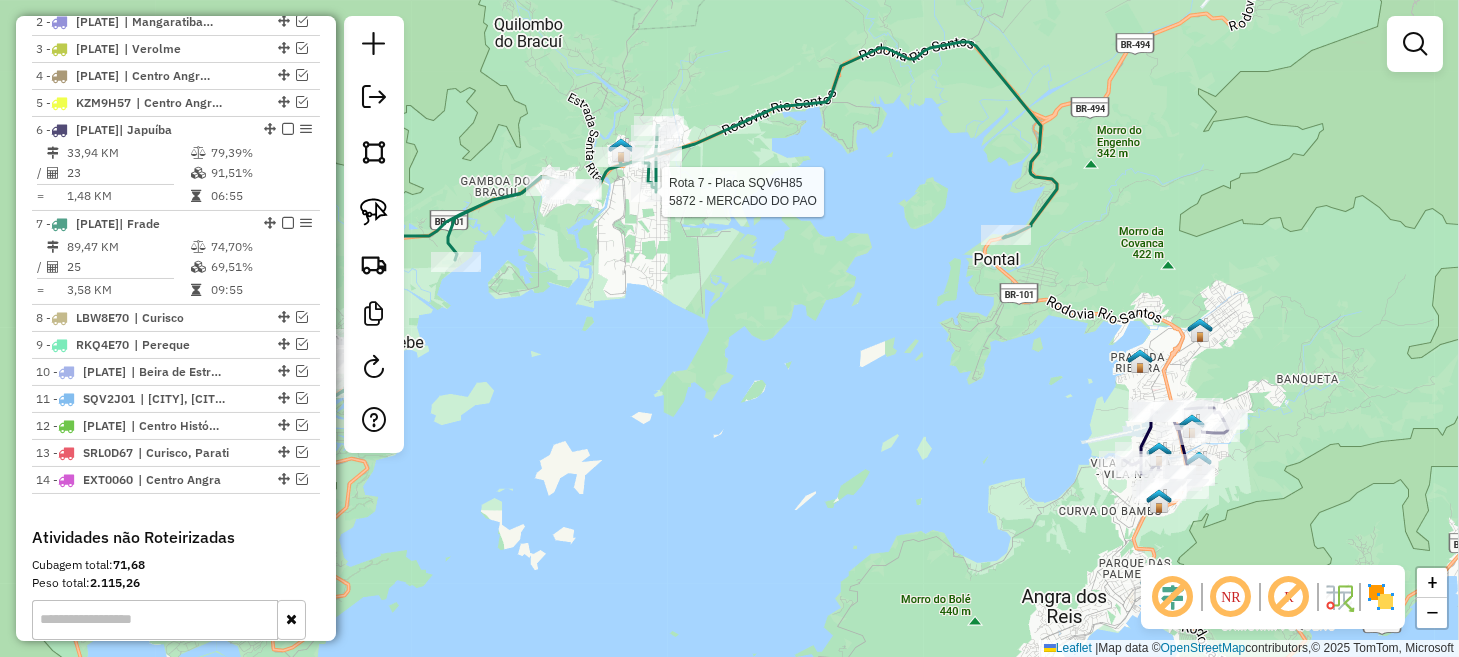 click 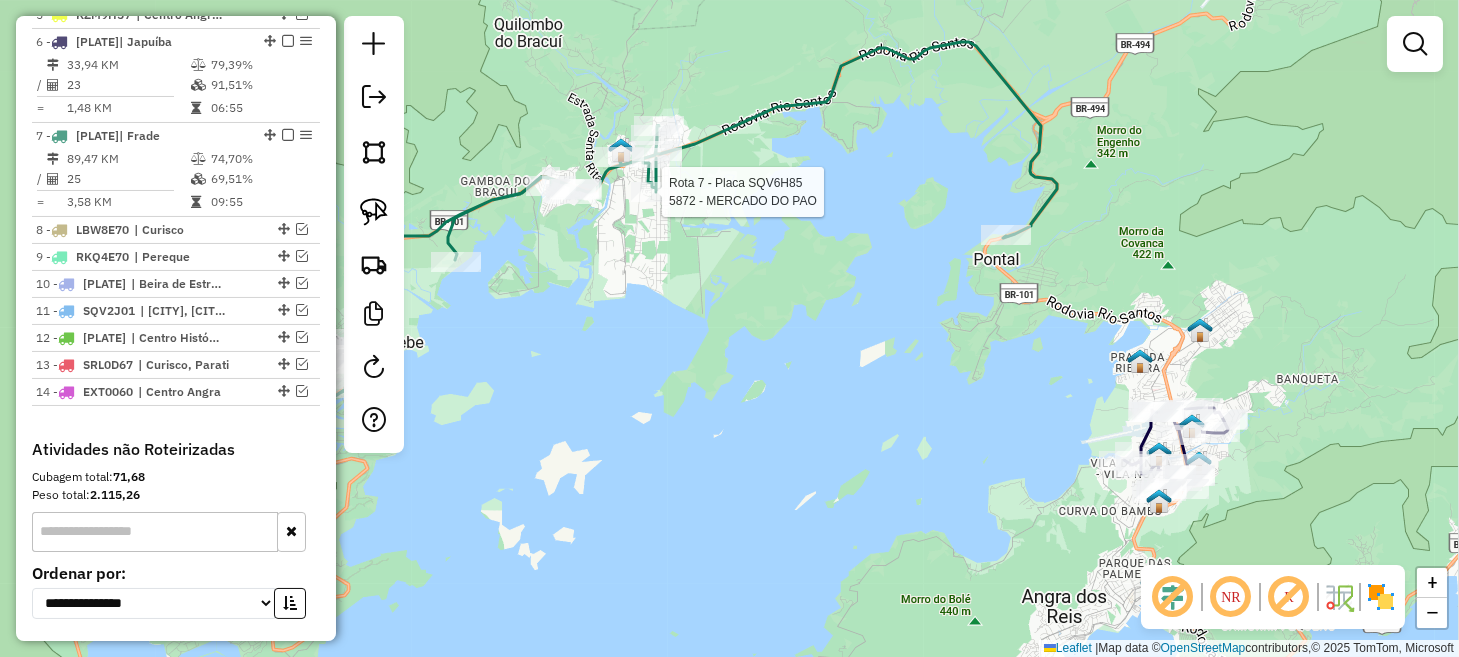 select on "*********" 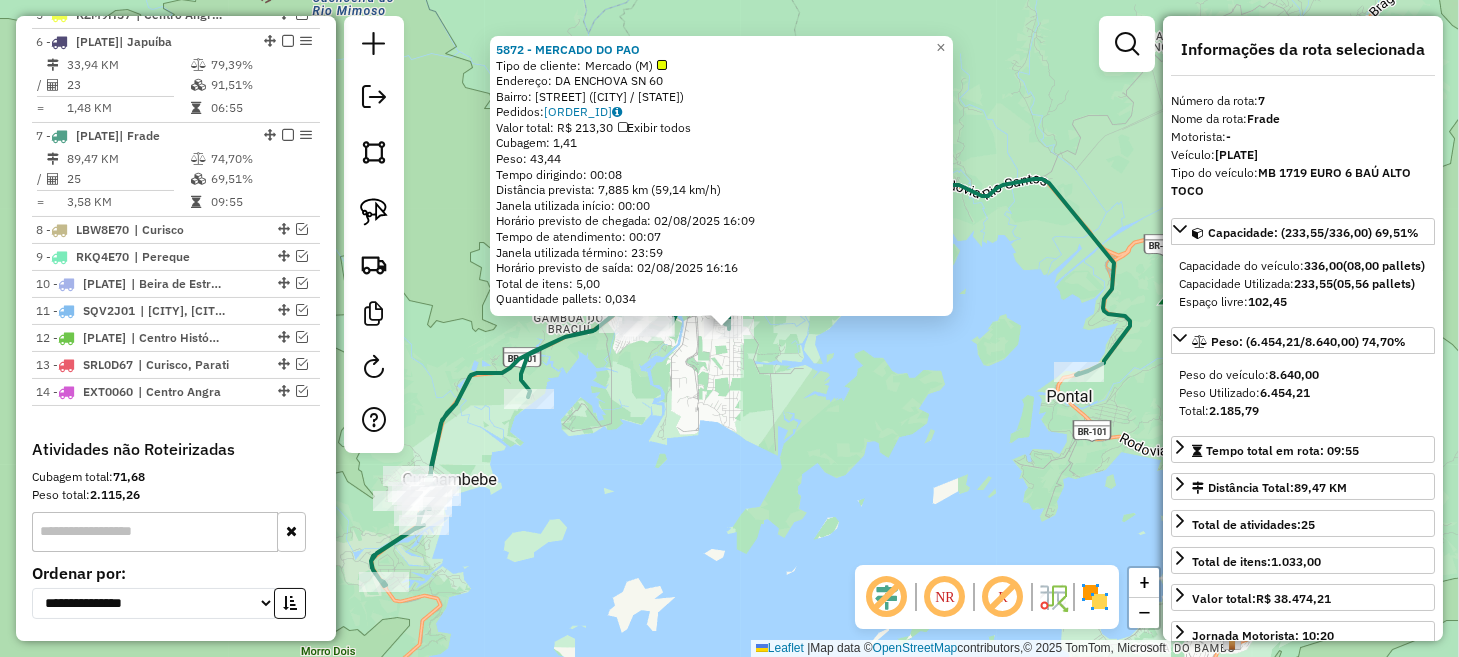 scroll, scrollTop: 1001, scrollLeft: 0, axis: vertical 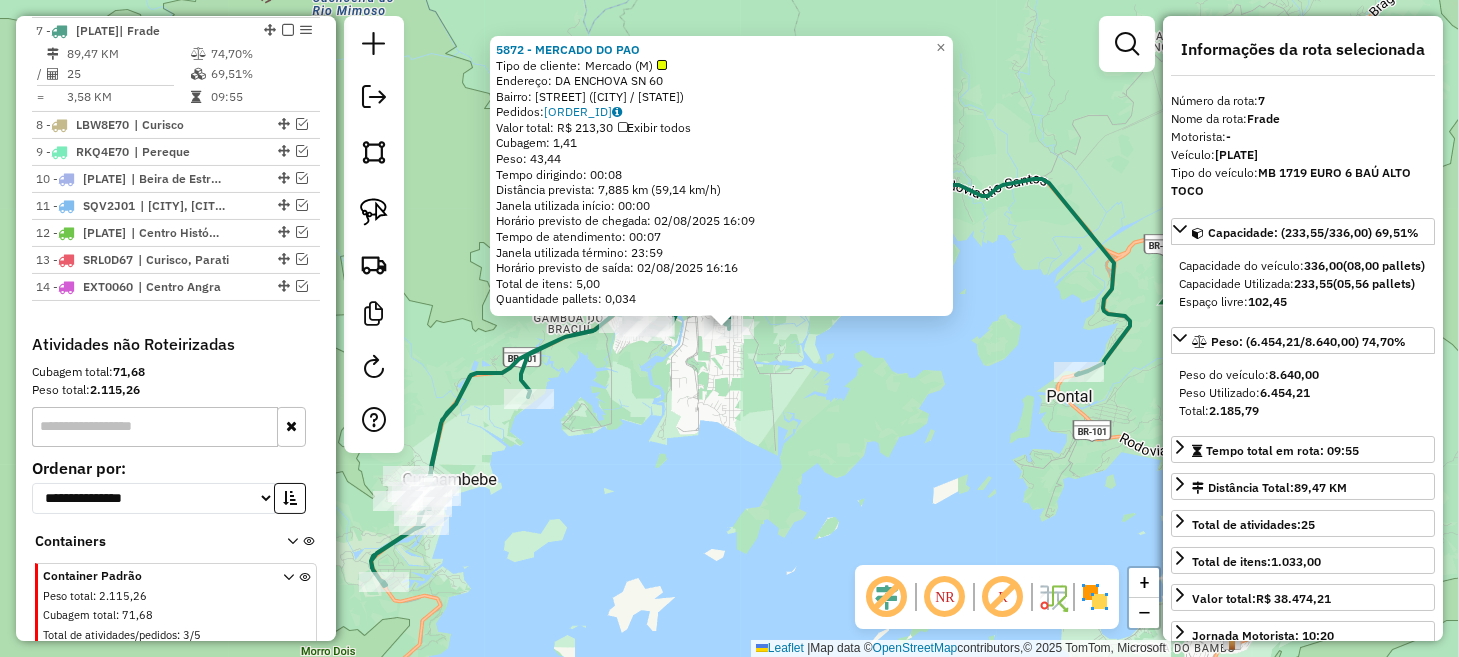 click on "Rota 7 - Placa SQV6H85  10720 - [NAME] [LASTNAME] 5872 - [NAME] [LASTNAME]   Endereço:  DA ENCHOVA SN 60   Bairro: CONDOMINIO BRACUI ([CITY] / [STATE])   Pedidos:  01857506   Valor total: R$ 213,30   Exibir todos   Cubagem: 1,41  Peso: 43,44  Tempo dirigindo: 00:08   Distância prevista: 7,885 km (59,14 km/h)   Janela utilizada início: 00:00   Horário previsto de chegada: 02/08/2025 16:09   Tempo de atendimento: 00:07   Janela utilizada término: 23:59   Horário previsto de saída: 02/08/2025 16:16   Total de itens: 5,00   Quantidade pallets: 0,034  × Janela de atendimento Grade de atendimento Capacidade Transportadoras Veículos Cliente Pedidos  Rotas Selecione os dias de semana para filtrar as janelas de atendimento  Seg   Ter   Qua   Qui   Sex   Sáb   Dom  Informe o período da janela de atendimento: De: Até:  Filtrar exatamente a janela do cliente  Considerar janela de atendimento padrão  Selecione os dias de semana para filtrar as grades de atendimento  Seg  De:" 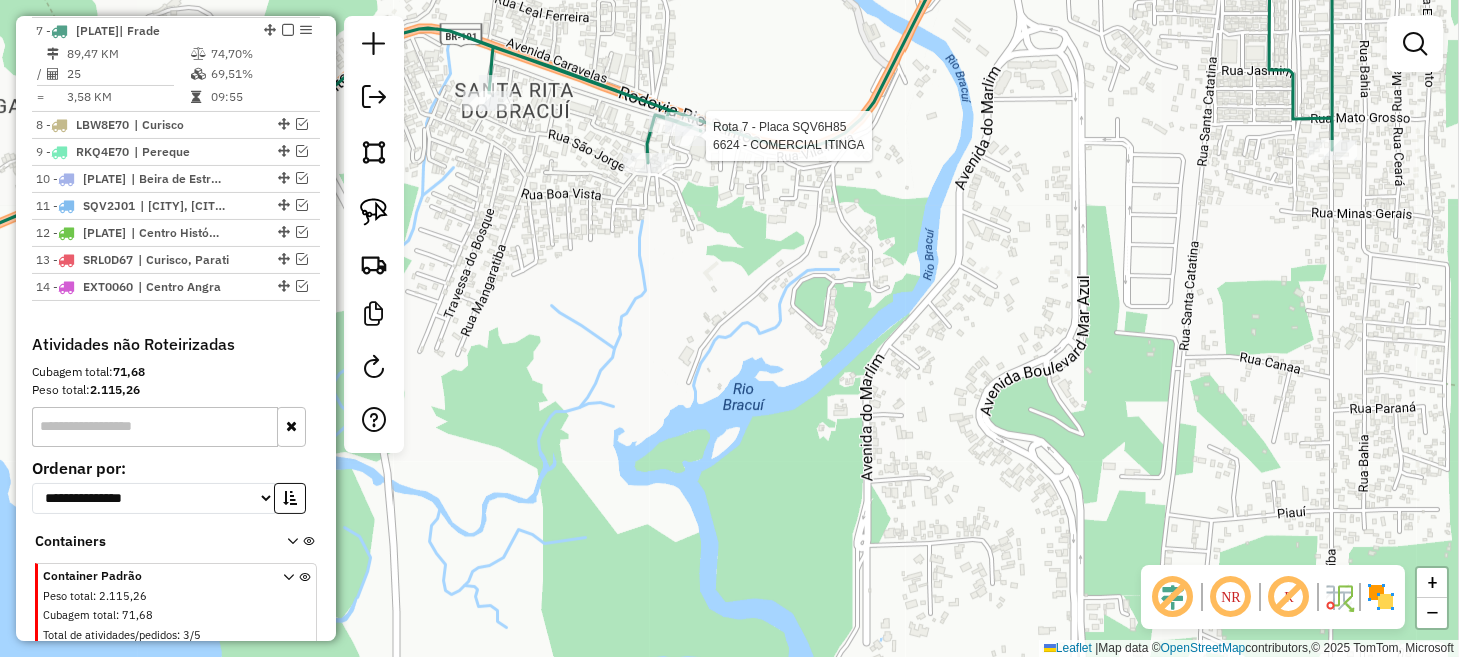 select on "*********" 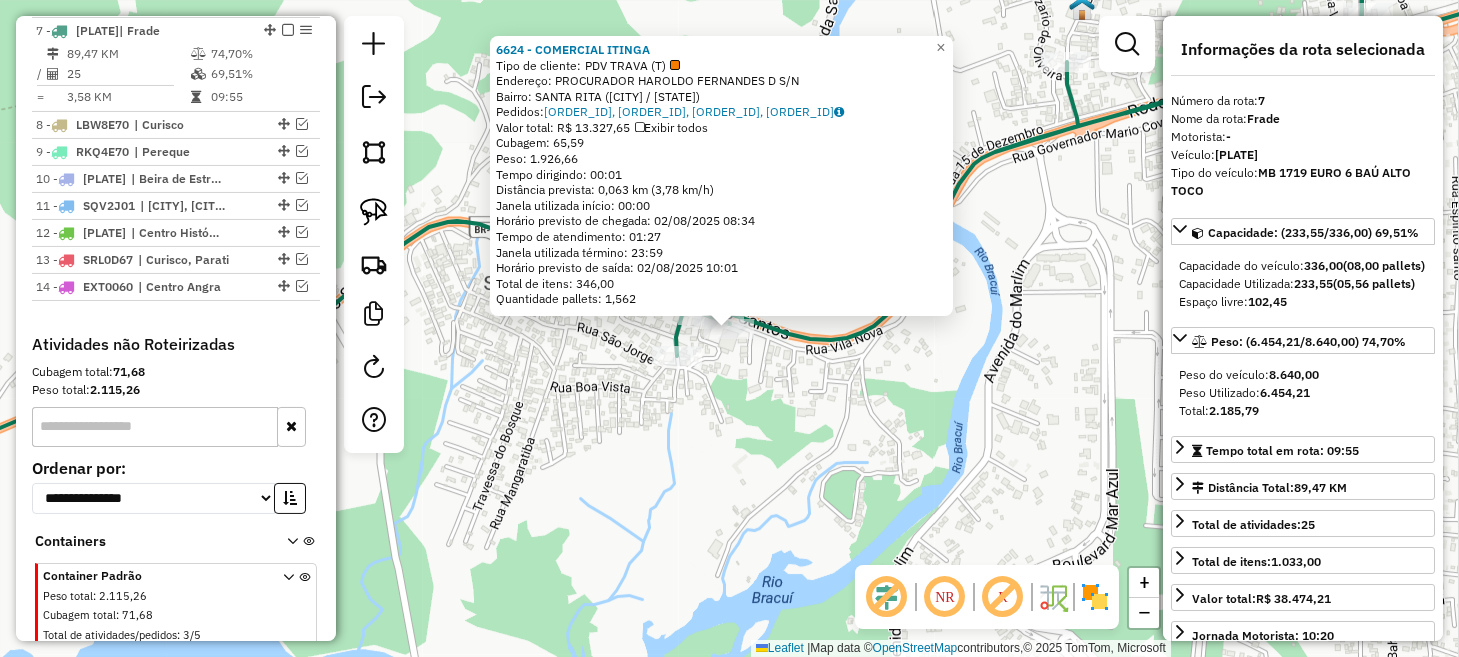 click on "[NUMBER] - [COMPANY_NAME]  Tipo de cliente:   PDV TRAVA (T)   Endereço:  [STREET_NAME] S/N   Bairro: [NEIGHBORHOOD] ([CITY] / [STATE])   Pedidos:  [ORDER_ID], [ORDER_ID], [ORDER_ID], [ORDER_ID]   Valor total: [CURRENCY] [PRICE]   Exibir todos   Cubagem: [CUBAGE]  Peso: [WEIGHT]  Tempo dirigindo: [TIME]   Distância prevista: [DISTANCE] km ([SPEED] km/h)   Janela utilizada início: [TIME]   Horário previsto de chegada: [DATE] [TIME]   Tempo de atendimento: [TIME]   Janela utilizada término: [TIME]   Horário previsto de saída: [DATE] [TIME]   Total de itens: [ITEM_COUNT]   Quantidade pallets: [PALLET_COUNT]  × Janela de atendimento Grade de atendimento Capacidade Transportadoras Veículos Cliente Pedidos  Rotas Selecione os dias de semana para filtrar as janelas de atendimento  Seg   Ter   Qua   Qui   Sex   Sáb   Dom  Informe o período da janela de atendimento: De: Até:  Filtrar exatamente a janela do cliente  Considerar janela de atendimento padrão  Selecione os dias de semana para filtrar as grades de atendimento  Seg  De:" 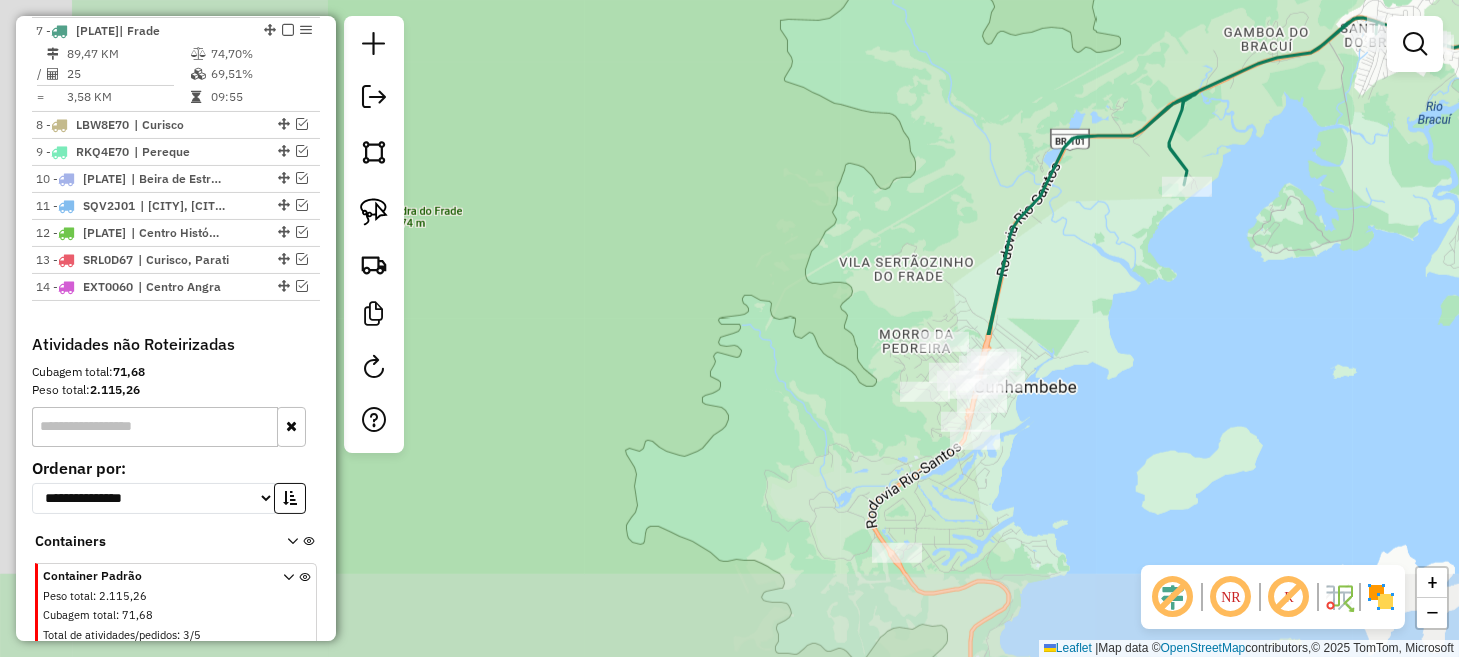 drag, startPoint x: 631, startPoint y: 535, endPoint x: 1366, endPoint y: 136, distance: 836.31696 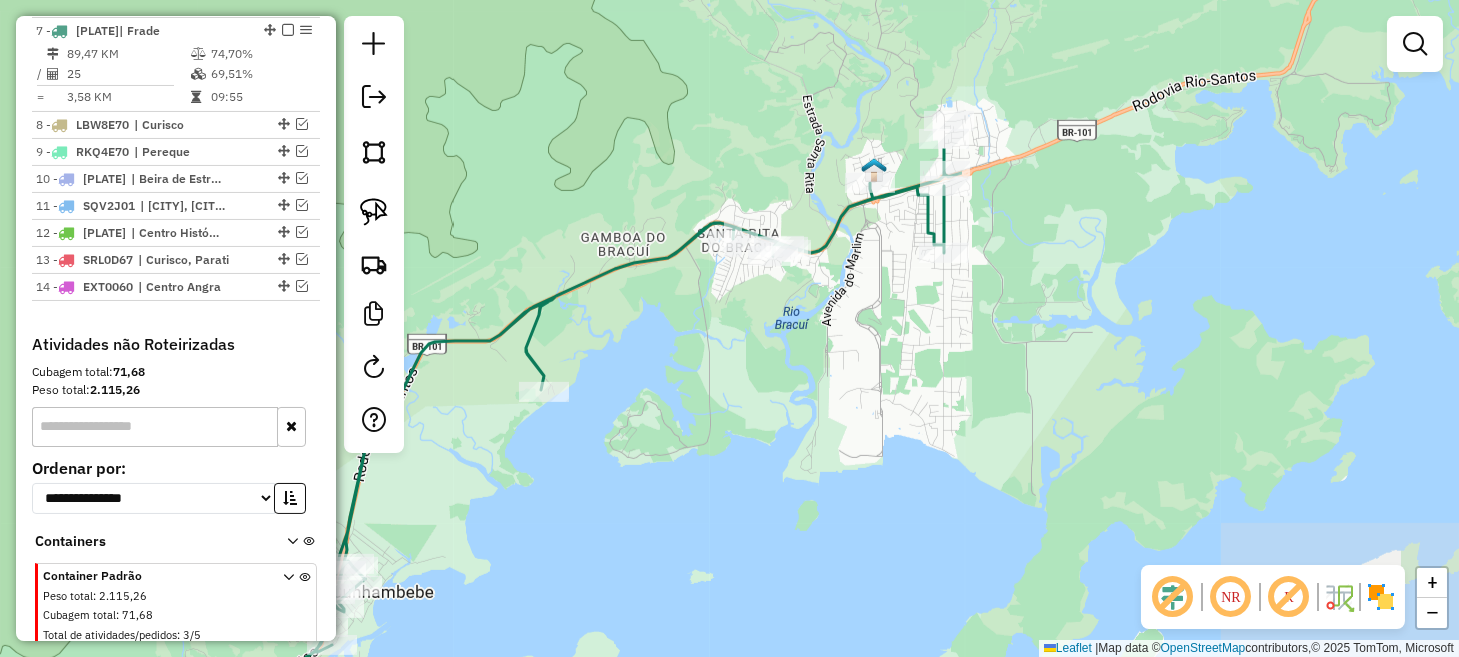 drag, startPoint x: 1199, startPoint y: 344, endPoint x: 592, endPoint y: 554, distance: 642.2998 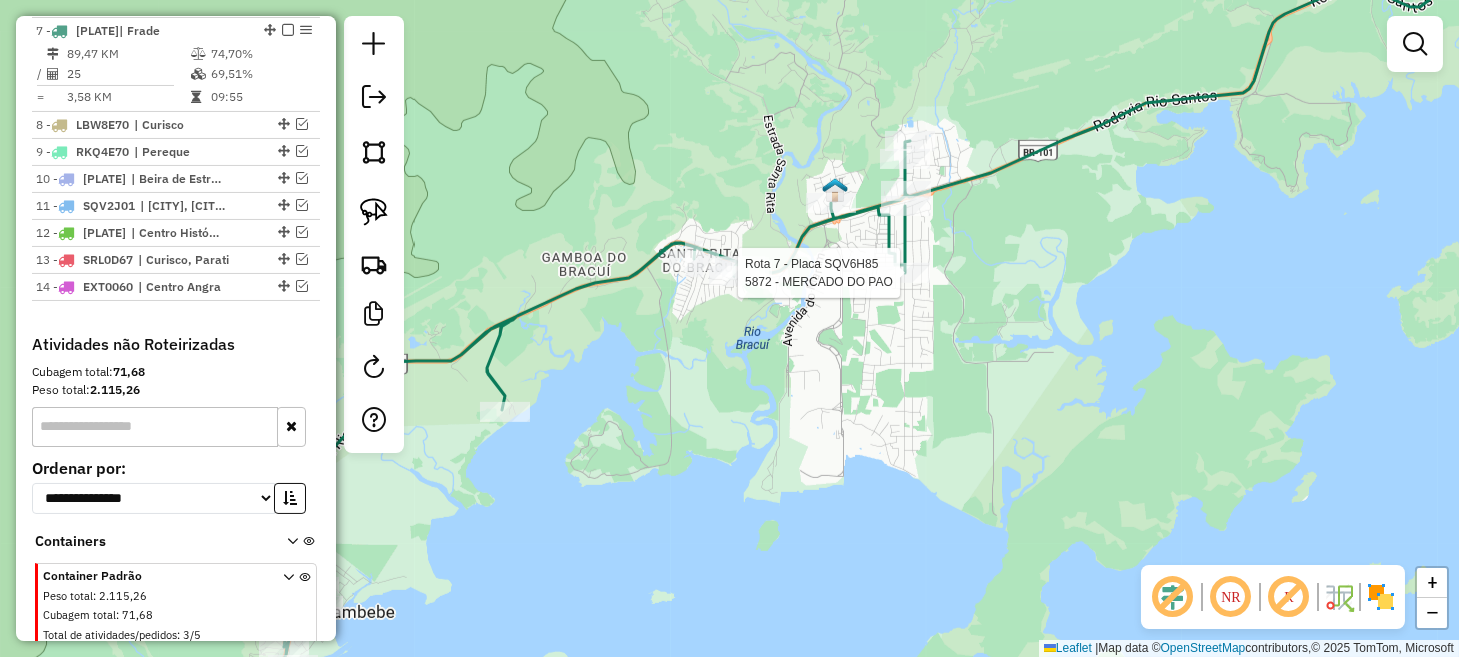 select on "*********" 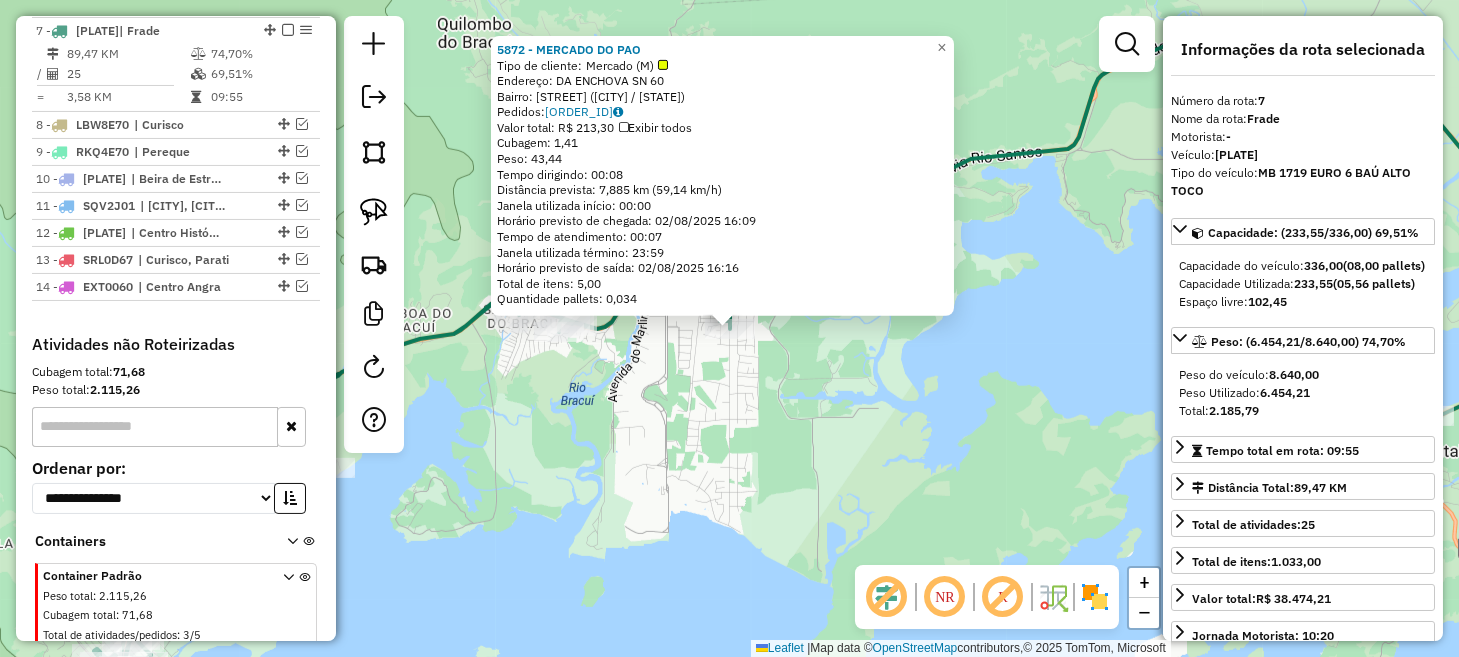 click on "5872 - [NAME]  Tipo de cliente:   [NAME] ([CODE])   Endereço:  [STREET] SN   Bairro: [NEIGHBORHOOD] ([CITY] / [STATE])   Pedidos:  [ORDER_NUMBER]   Valor total: R$ [AMOUNT],   Exibir todos   Cubagem: [NUMBER]  Peso: [NUMBER],  Tempo dirigindo: [TIME]   Distância prevista: [DISTANCE] km ([SPEED] km/h)   Janela utilizada início: [TIME]   Horário previsto de chegada: [DATE] [TIME]   Tempo de atendimento: [TIME]   Janela utilizada término: [TIME]   Horário previsto de saída: [DATE] [TIME]   Total de itens: [NUMBER],00   Quantidade pallets: [NUMBER]  × Janela de atendimento Grade de atendimento Capacidade Transportadoras Veículos Cliente Pedidos  Rotas Selecione os dias de semana para filtrar as janelas de atendimento  Seg   Ter   Qua   Qui   Sex   Sáb   Dom  Informe o período da janela de atendimento: De: Até:  Filtrar exatamente a janela do cliente  Considerar janela de atendimento padrão  Selecione os dias de semana para filtrar as grades de atendimento  Seg   Ter   Qua   Qui   Sex   Sáb   Dom   Peso mínimo:  De:" 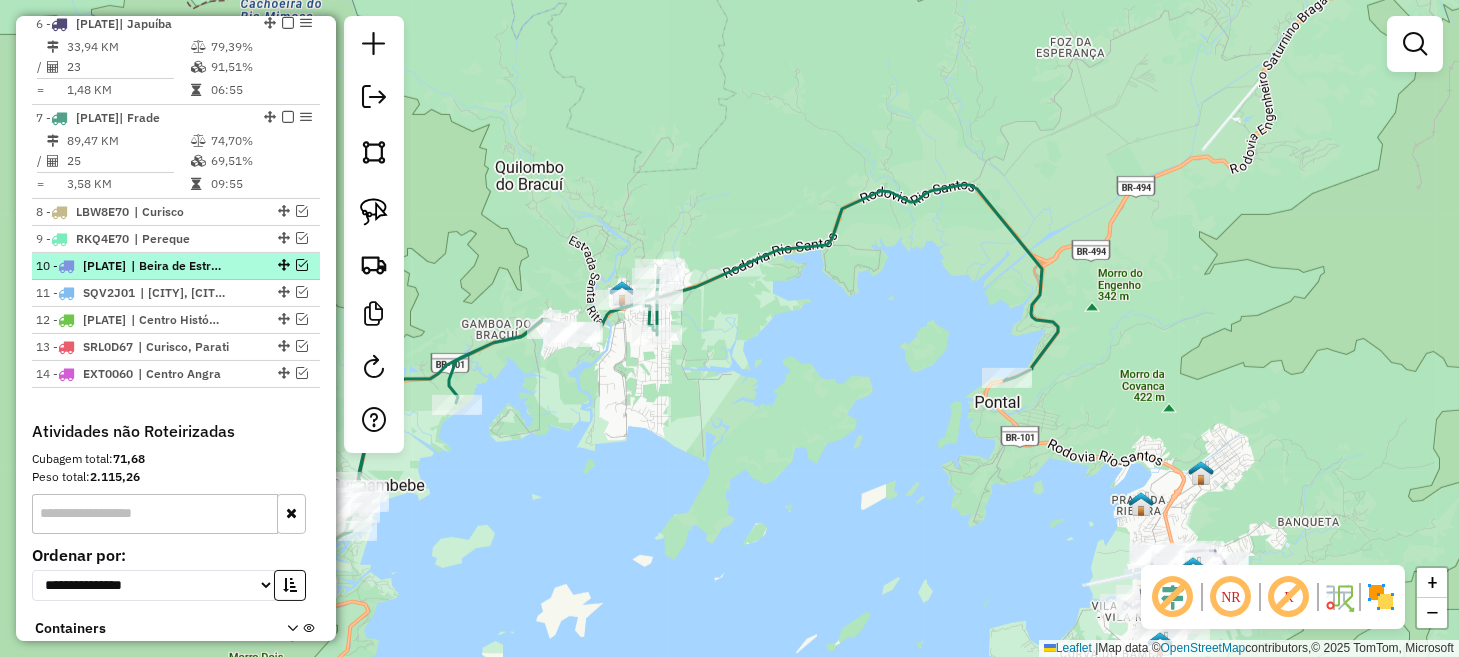 scroll, scrollTop: 901, scrollLeft: 0, axis: vertical 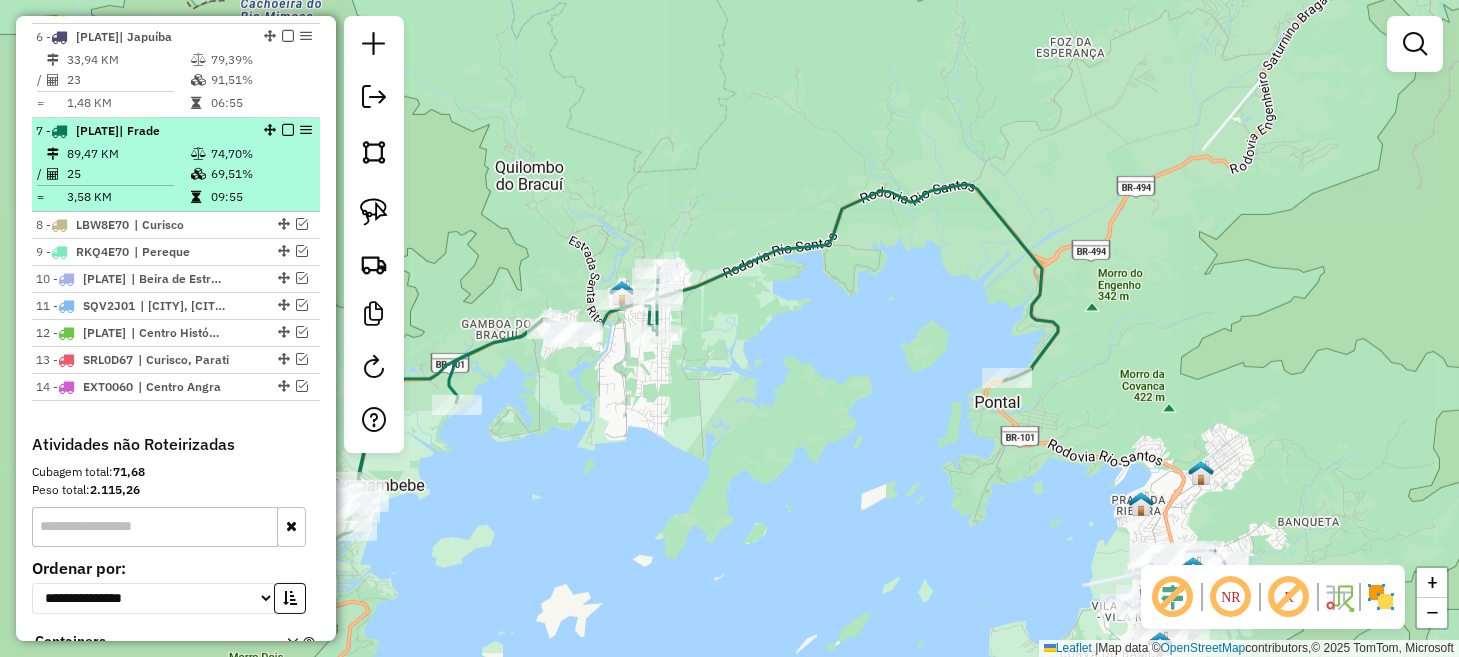 click at bounding box center [288, 130] 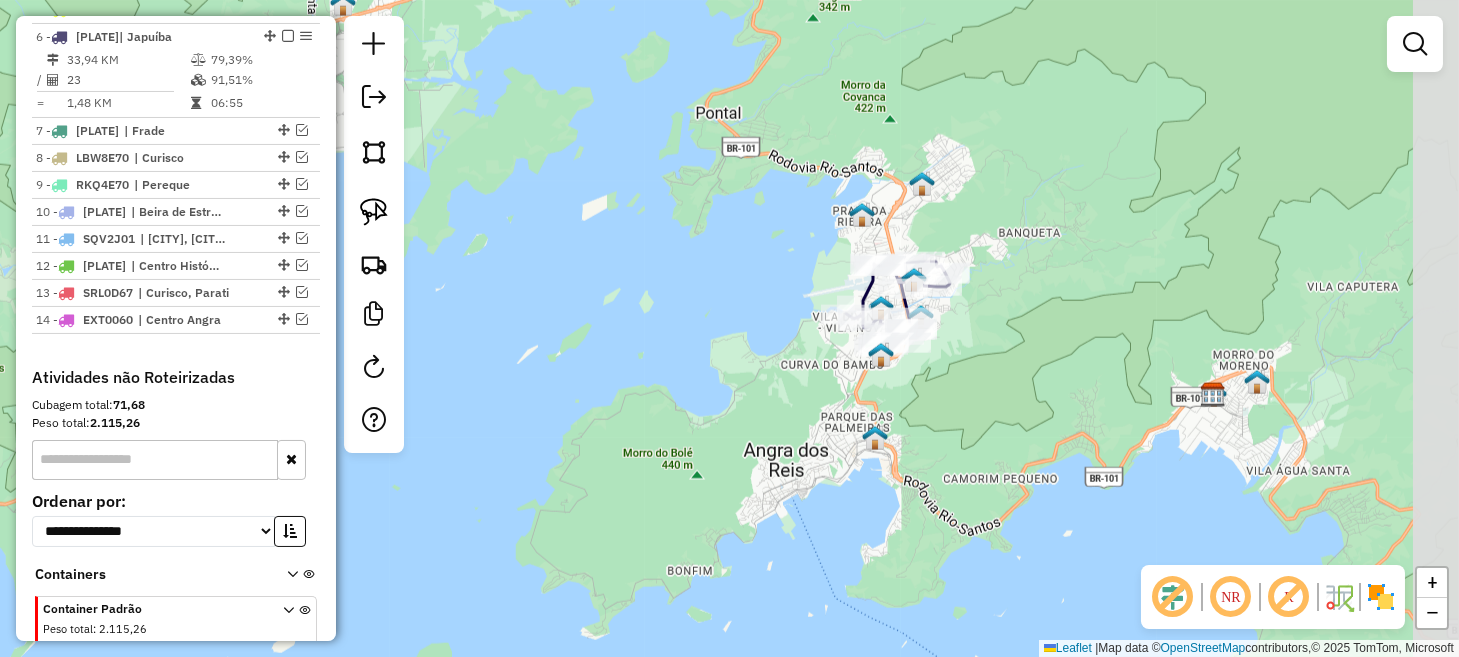 drag, startPoint x: 858, startPoint y: 429, endPoint x: 500, endPoint y: 183, distance: 434.3731 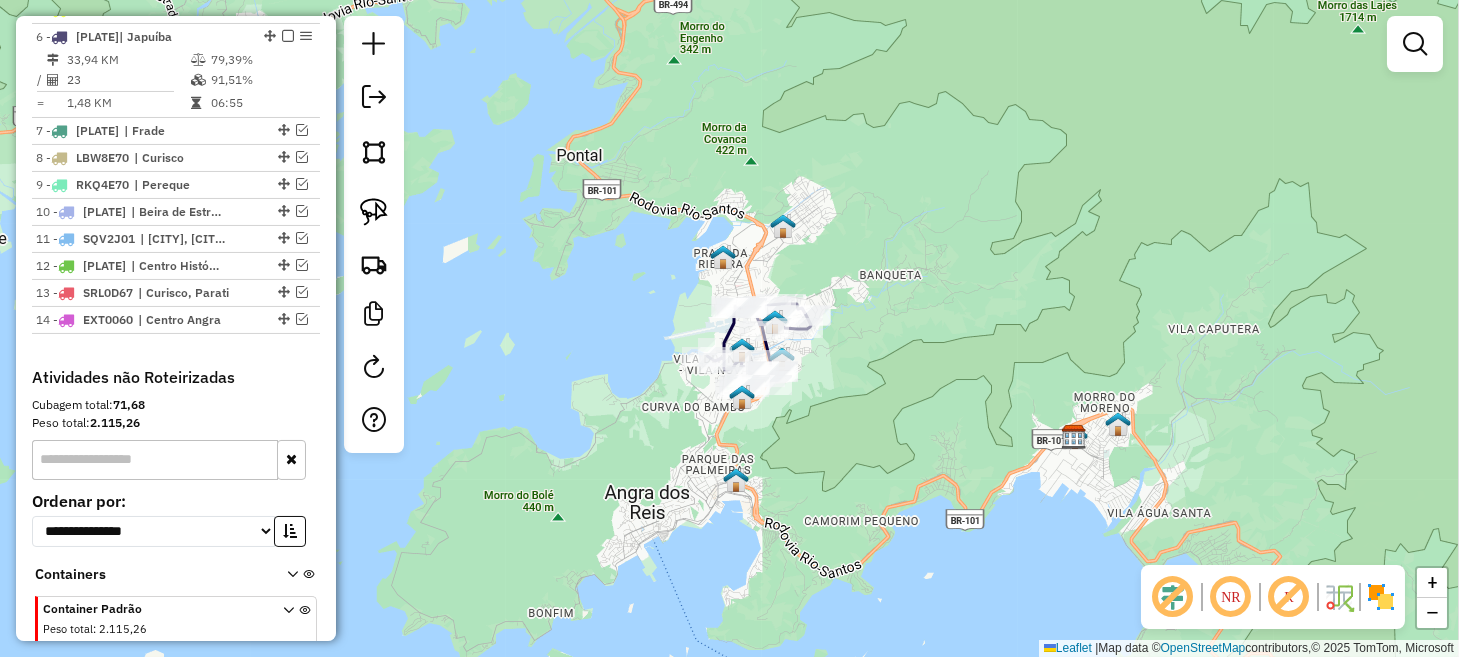 drag, startPoint x: 716, startPoint y: 388, endPoint x: 576, endPoint y: 423, distance: 144.3087 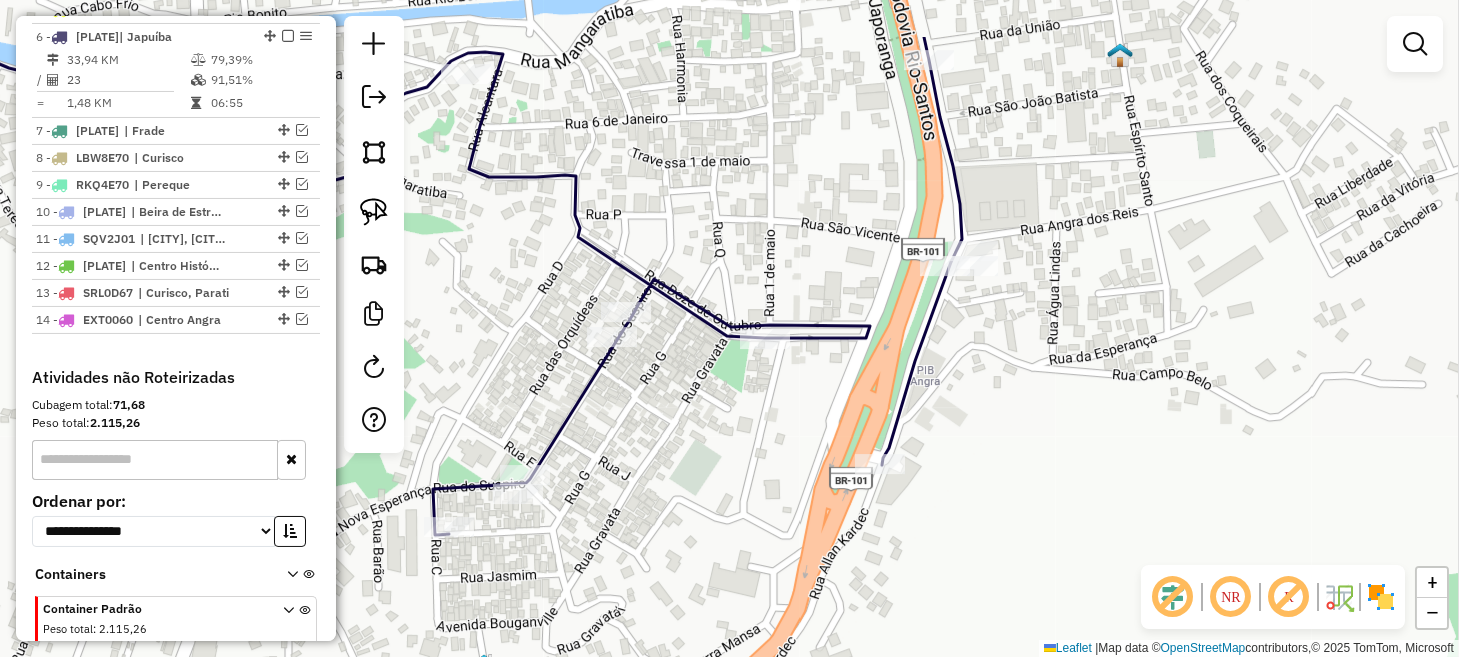 drag, startPoint x: 1075, startPoint y: 275, endPoint x: 988, endPoint y: 460, distance: 204.4358 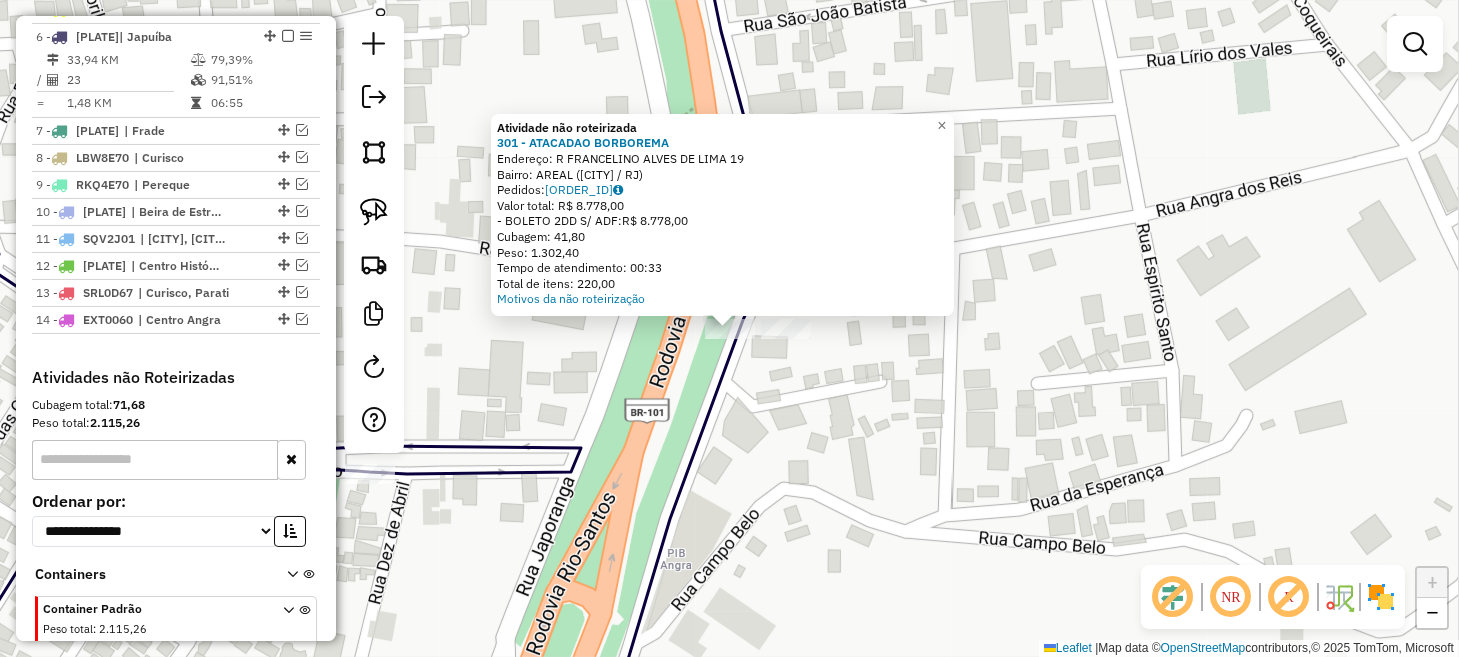 drag, startPoint x: 563, startPoint y: 238, endPoint x: 590, endPoint y: 238, distance: 27 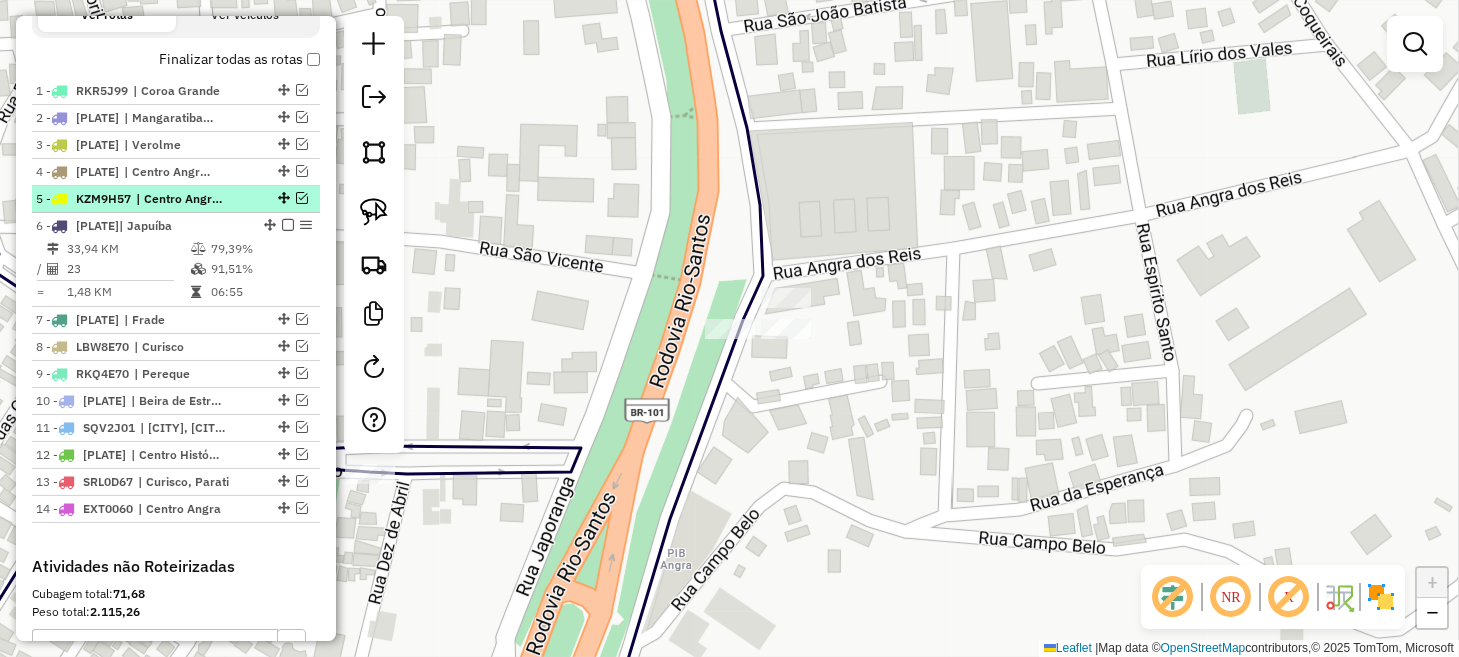 scroll, scrollTop: 700, scrollLeft: 0, axis: vertical 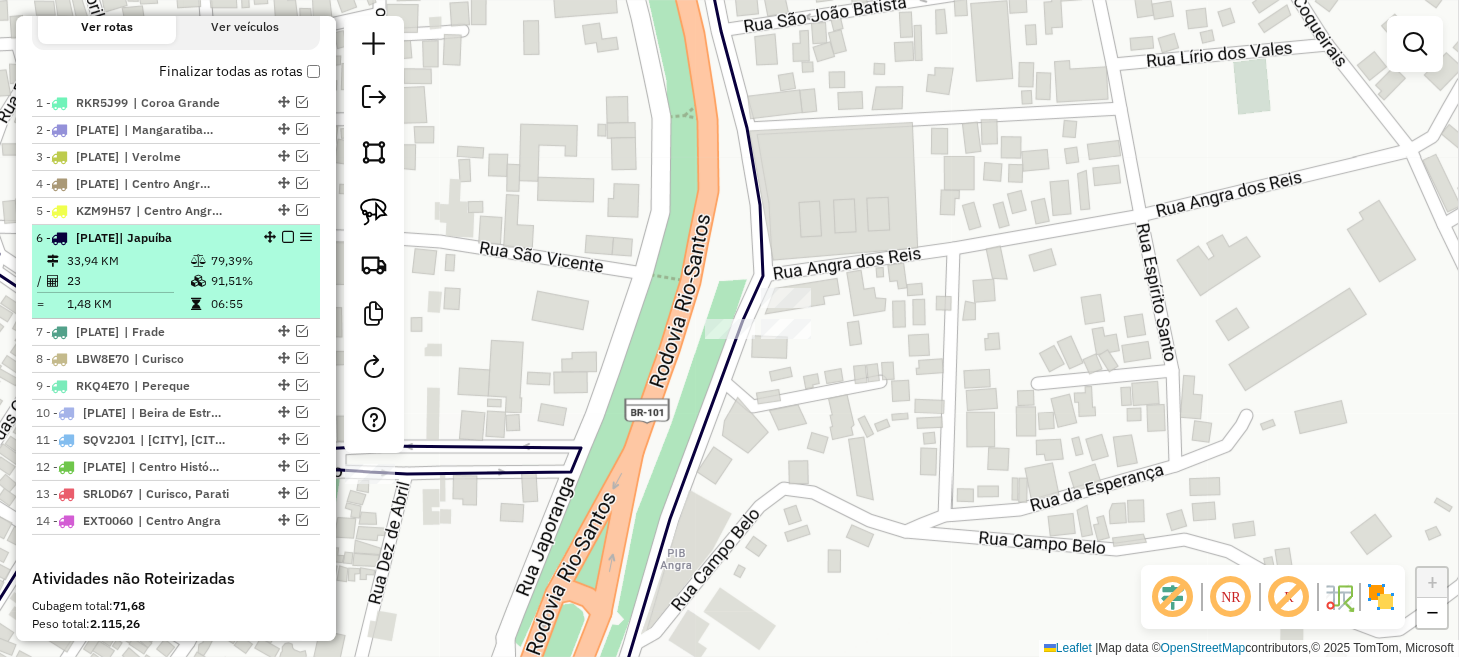 click at bounding box center (288, 237) 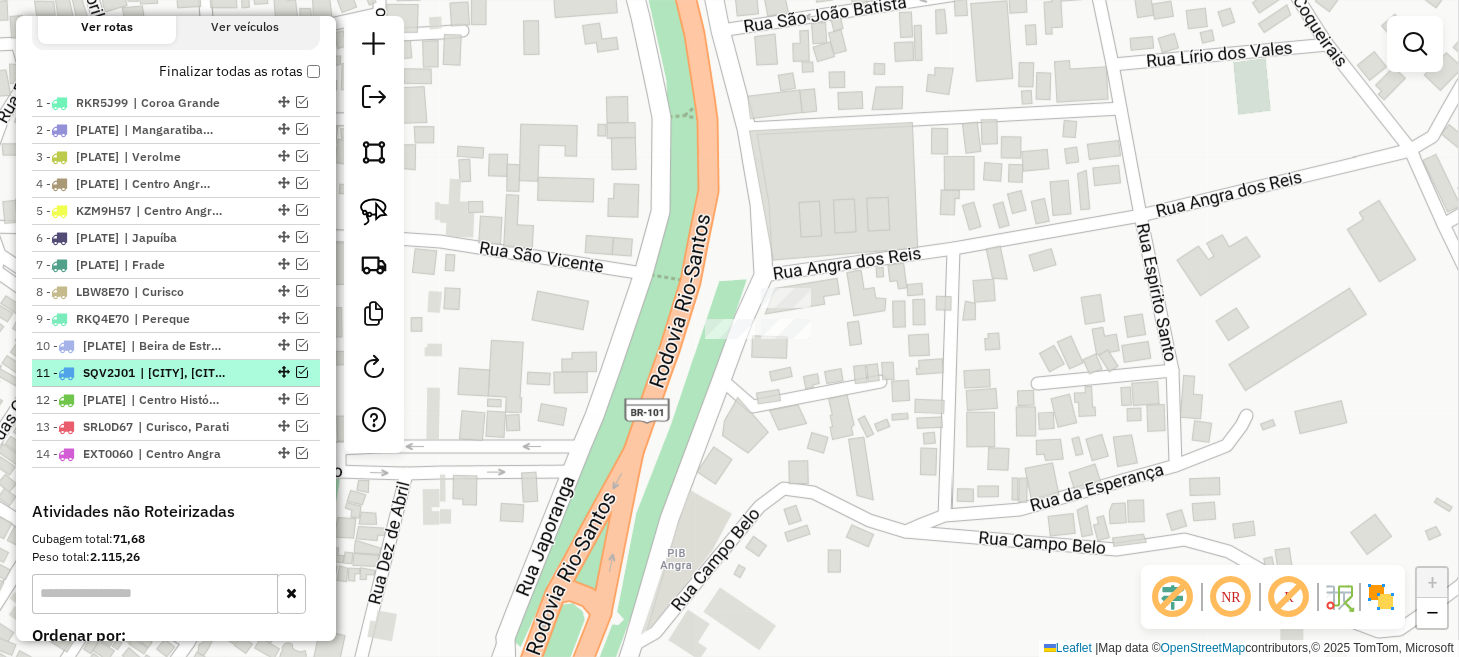 click at bounding box center [302, 372] 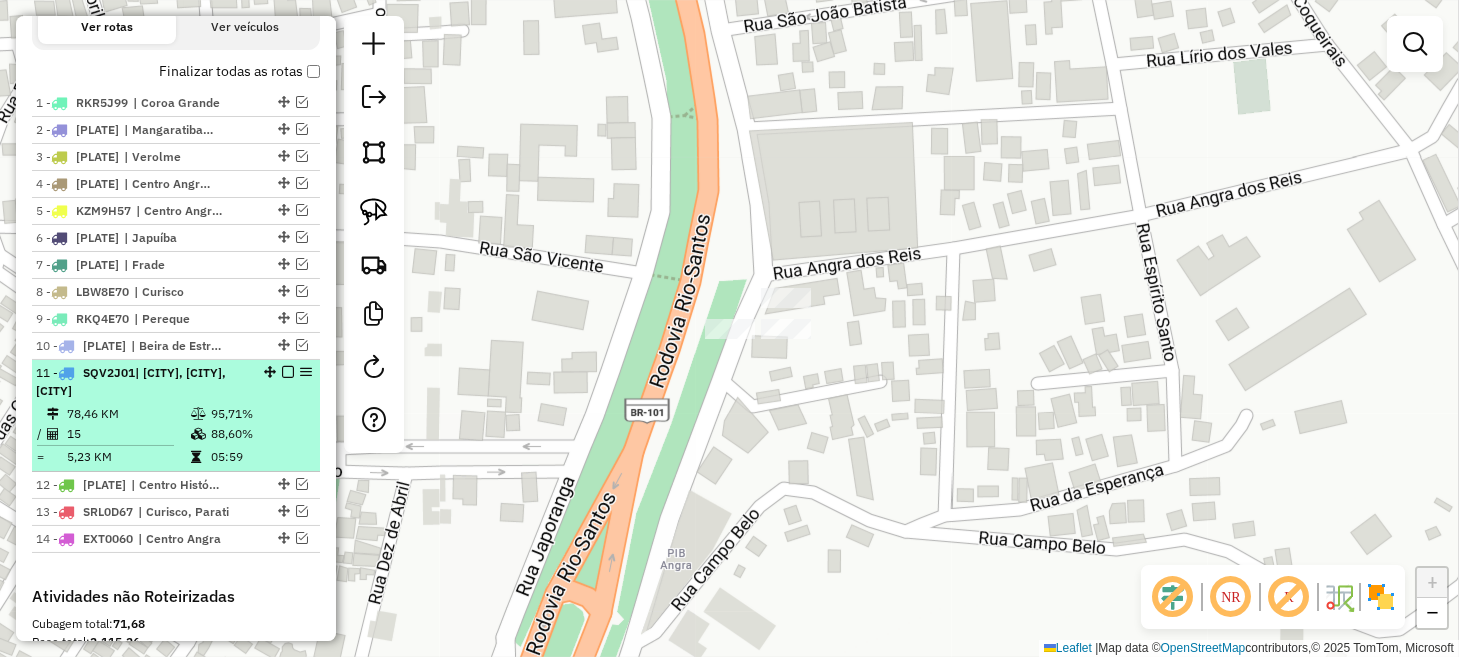 click on "| [CITY], [CITY], [CITY]" at bounding box center [131, 381] 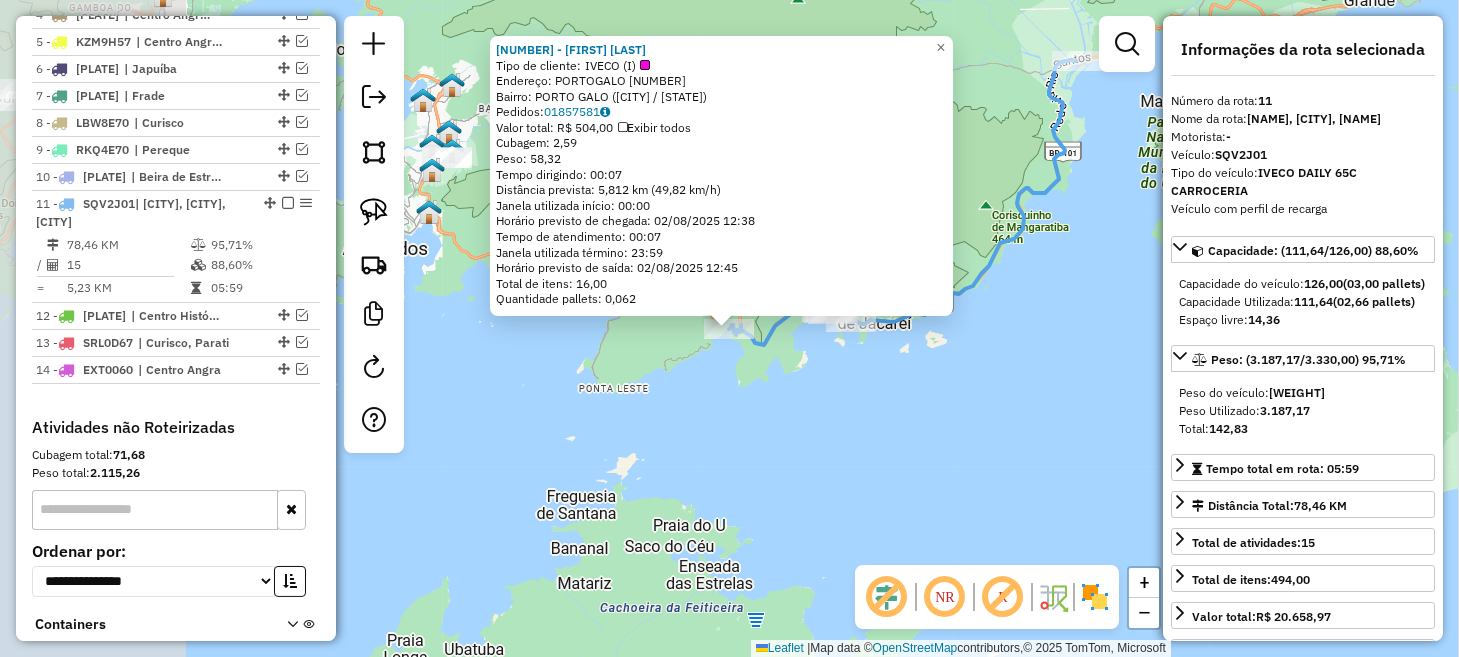 scroll, scrollTop: 1000, scrollLeft: 0, axis: vertical 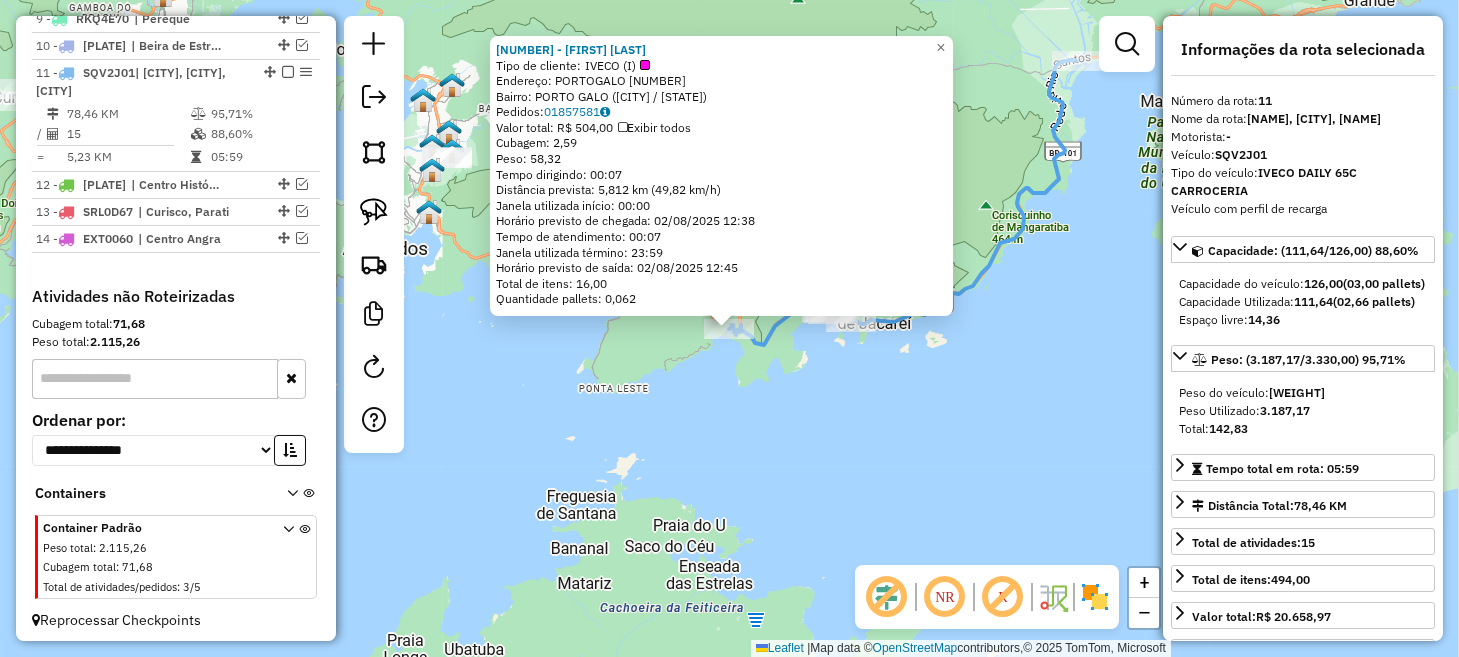 click on "10105 - [NAME]  Tipo de cliente:   IVECO (I)   Endereço:  PORTOGALO 50   Bairro: PORTO GALO ([REGION] / [STATE])   Pedidos:  01857581   Valor total: R$ 504,00   Exibir todos   Cubagem: 2,59  Peso: 58,32  Tempo dirigindo: 00:07   Distância prevista: 5,812 km (49,82 km/h)   Janela utilizada início: 00:00   Horário previsto de chegada: 02/08/2025 12:38   Tempo de atendimento: 00:07   Janela utilizada término: 23:59   Horário previsto de saída: 02/08/2025 12:45   Total de itens: 16,00   Quantidade pallets: 0,062  × Janela de atendimento Grade de atendimento Capacidade Transportadoras Veículos Cliente Pedidos  Rotas Selecione os dias de semana para filtrar as janelas de atendimento  Seg   Ter   Qua   Qui   Sex   Sáb   Dom  Informe o período da janela de atendimento: De: Até:  Filtrar exatamente a janela do cliente  Considerar janela de atendimento padrão  Selecione os dias de semana para filtrar as grades de atendimento  Seg   Ter   Qua   Qui   Sex   Sáb   Dom   Peso mínimo:   De:  +" 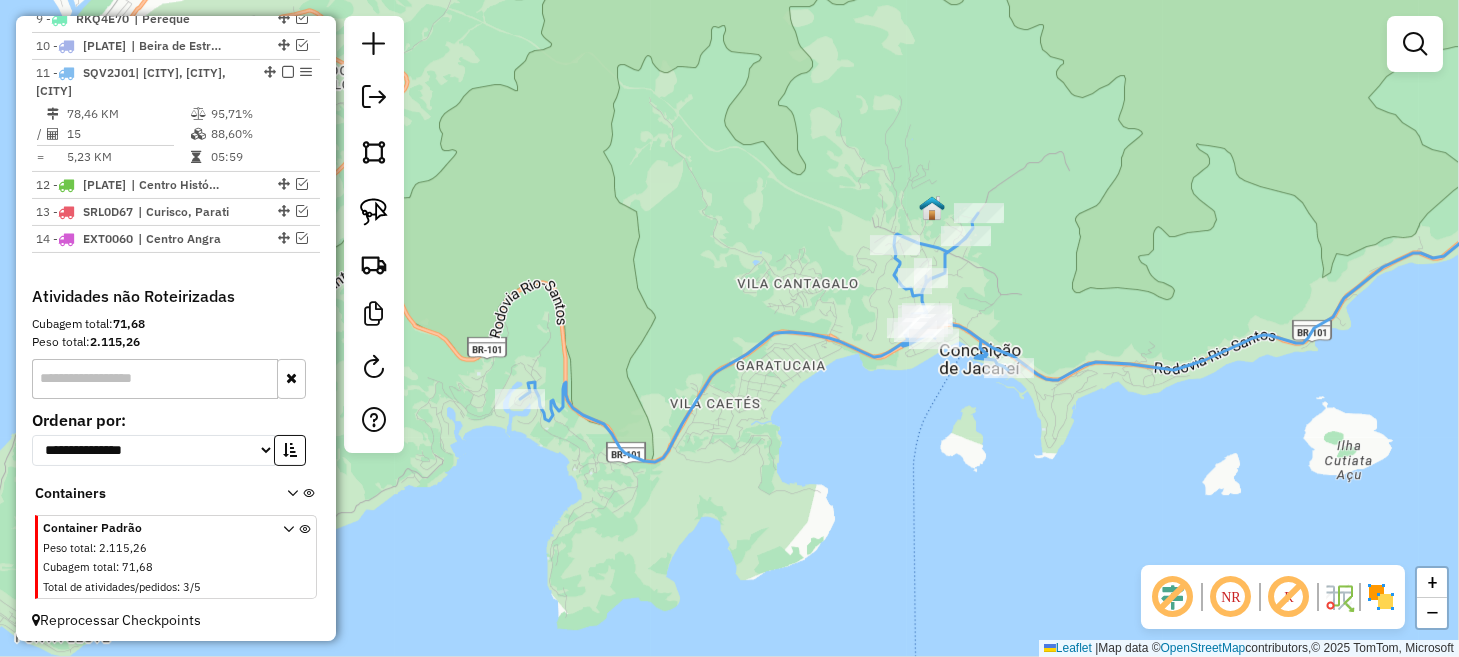 drag, startPoint x: 921, startPoint y: 280, endPoint x: 901, endPoint y: 455, distance: 176.13914 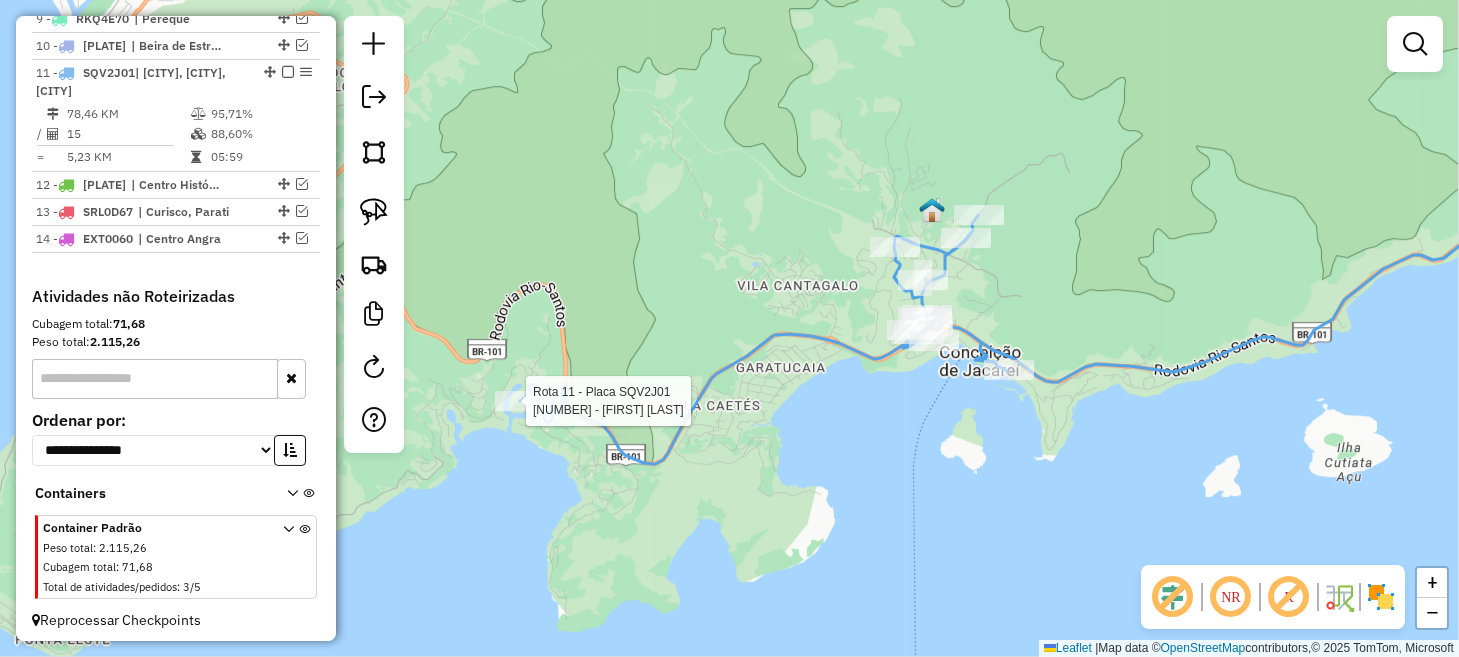 select on "*********" 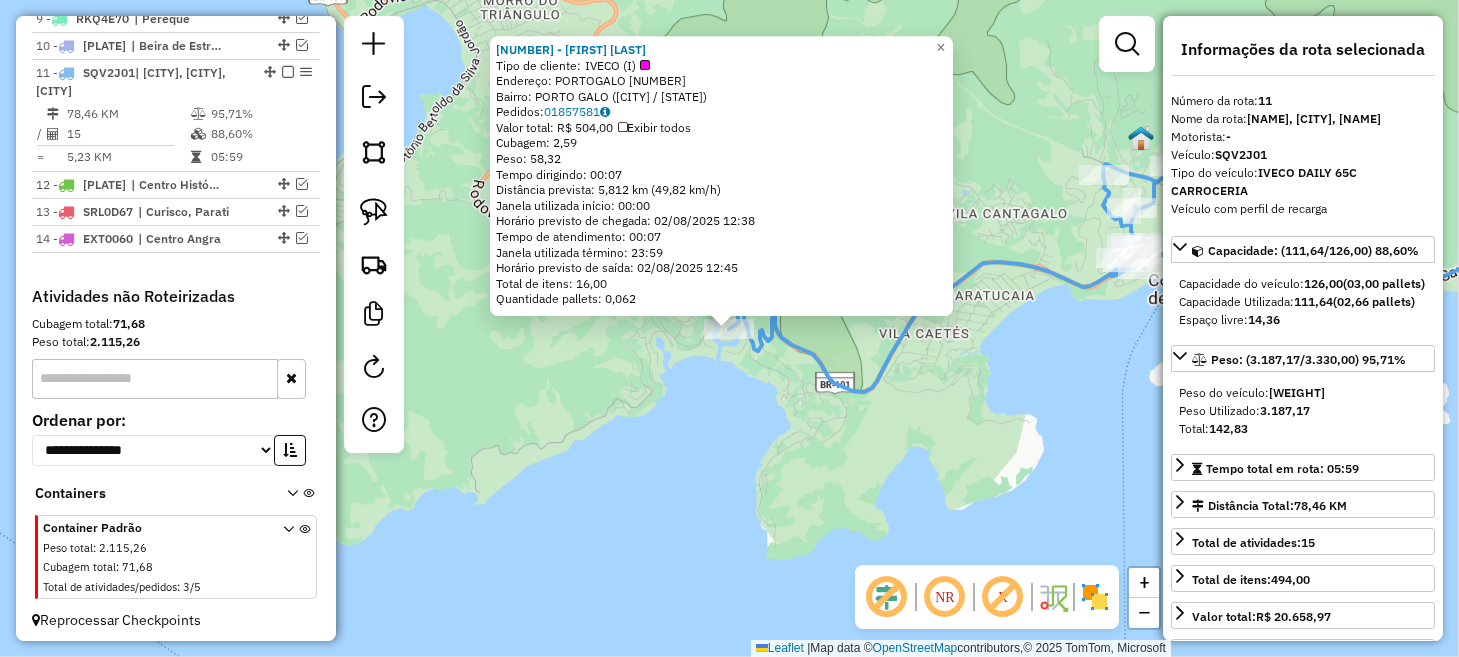 click on "10105 - [NAME]  Tipo de cliente:   IVECO (I)   Endereço:  PORTOGALO 50   Bairro: PORTO GALO ([REGION] / [STATE])   Pedidos:  01857581   Valor total: R$ 504,00   Exibir todos   Cubagem: 2,59  Peso: 58,32  Tempo dirigindo: 00:07   Distância prevista: 5,812 km (49,82 km/h)   Janela utilizada início: 00:00   Horário previsto de chegada: 02/08/2025 12:38   Tempo de atendimento: 00:07   Janela utilizada término: 23:59   Horário previsto de saída: 02/08/2025 12:45   Total de itens: 16,00   Quantidade pallets: 0,062  × Janela de atendimento Grade de atendimento Capacidade Transportadoras Veículos Cliente Pedidos  Rotas Selecione os dias de semana para filtrar as janelas de atendimento  Seg   Ter   Qua   Qui   Sex   Sáb   Dom  Informe o período da janela de atendimento: De: Até:  Filtrar exatamente a janela do cliente  Considerar janela de atendimento padrão  Selecione os dias de semana para filtrar as grades de atendimento  Seg   Ter   Qua   Qui   Sex   Sáb   Dom   Peso mínimo:   De:  +" 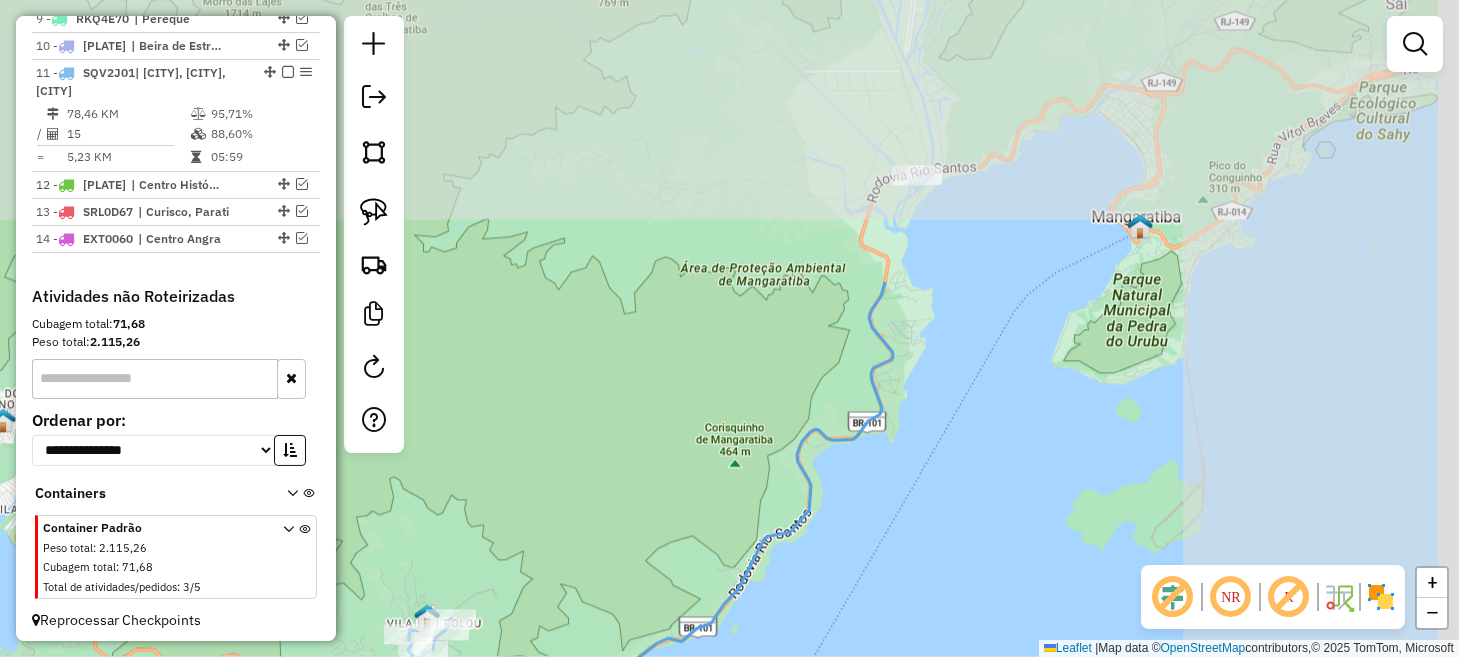 drag, startPoint x: 969, startPoint y: 249, endPoint x: 563, endPoint y: 543, distance: 501.2704 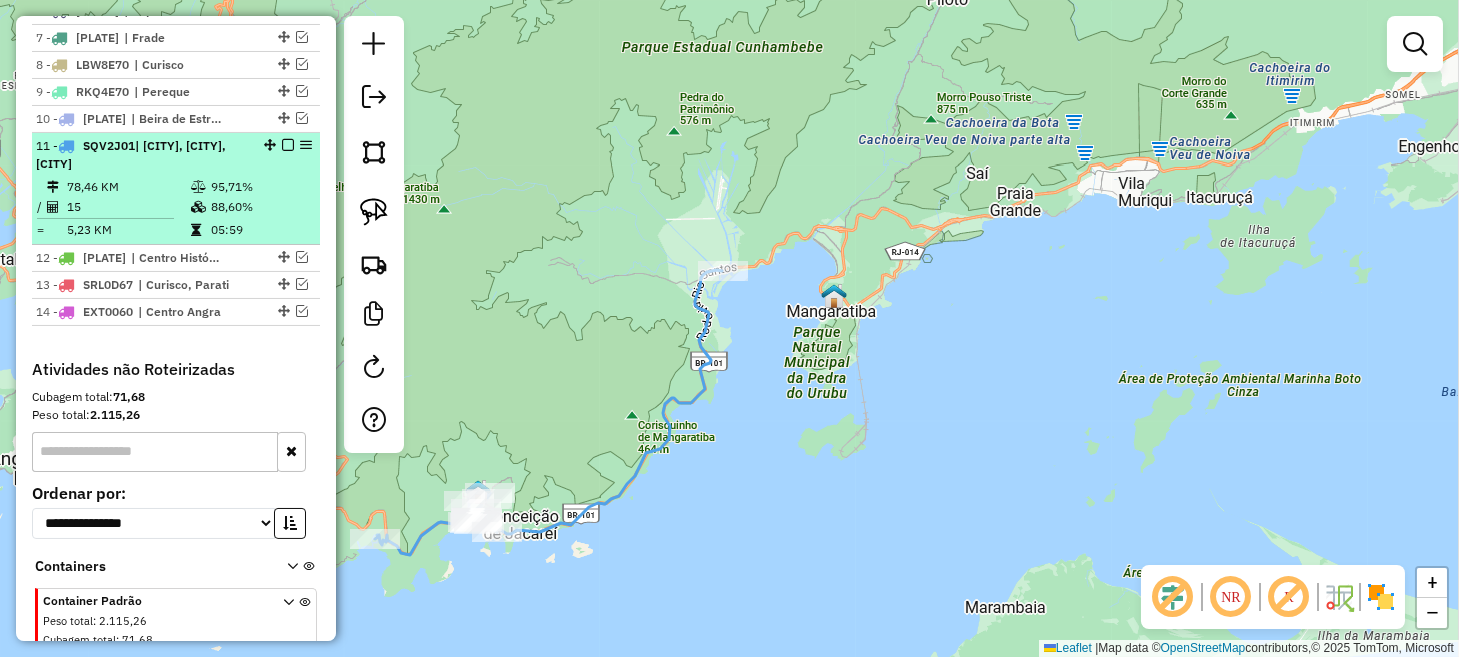 scroll, scrollTop: 900, scrollLeft: 0, axis: vertical 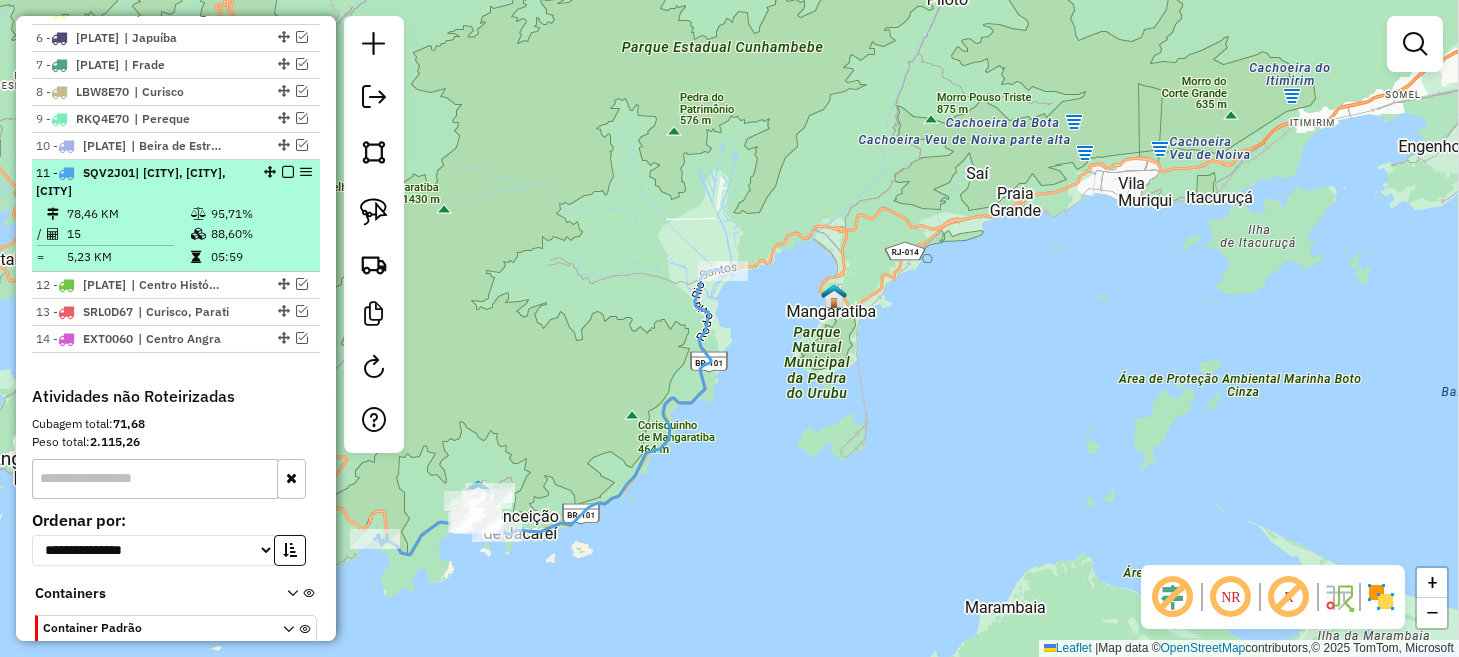 click at bounding box center (288, 172) 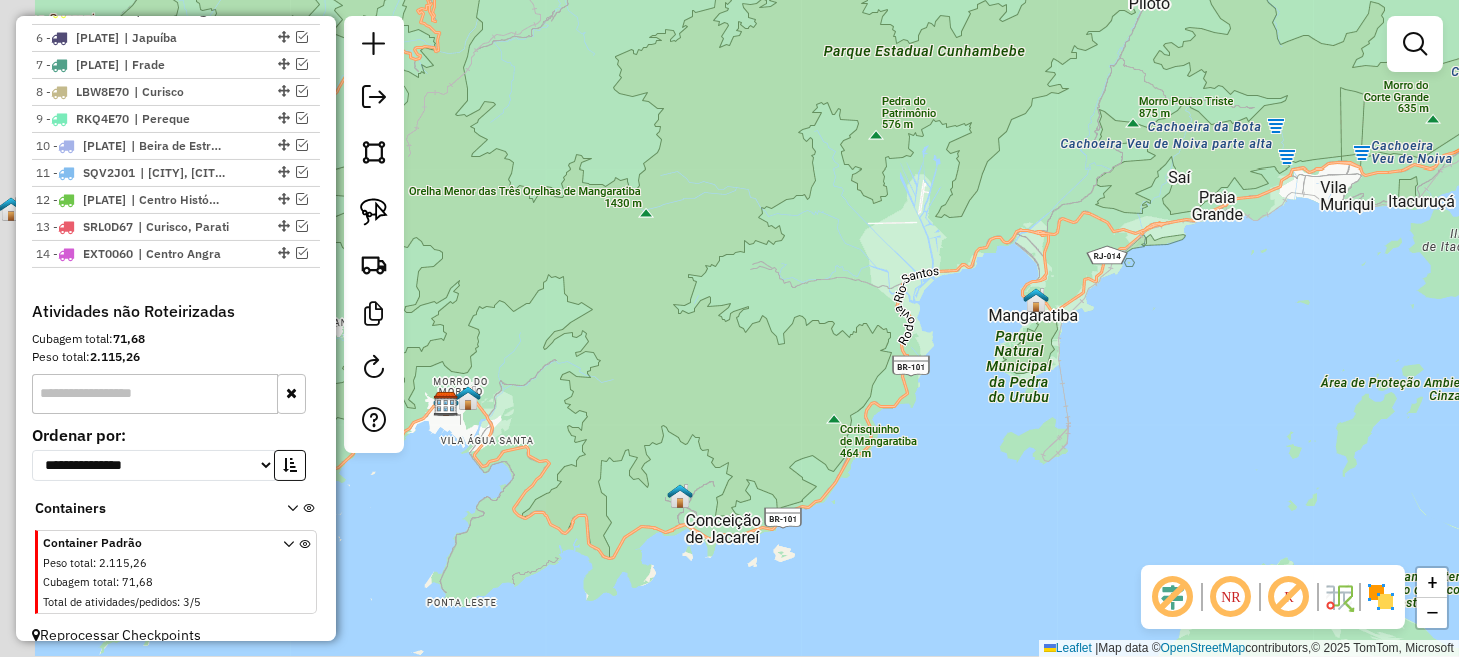 drag, startPoint x: 540, startPoint y: 364, endPoint x: 802, endPoint y: 372, distance: 262.1221 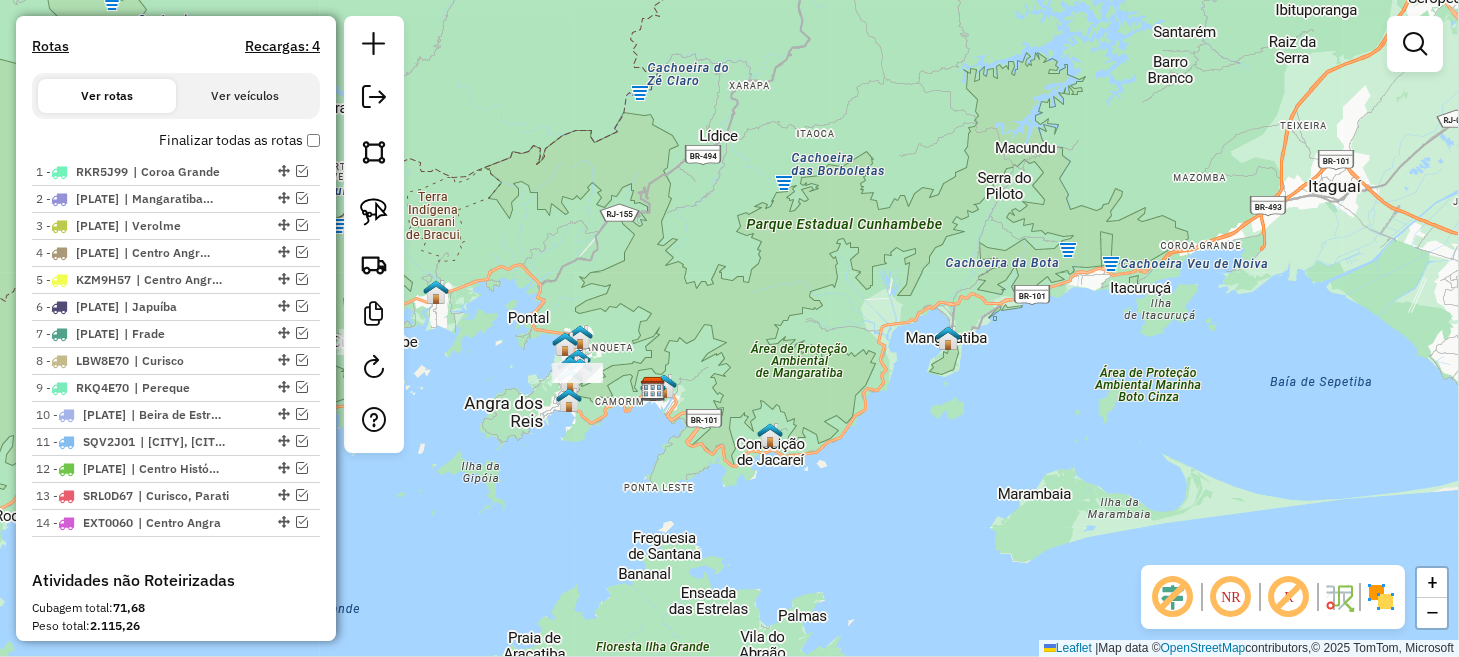 scroll, scrollTop: 600, scrollLeft: 0, axis: vertical 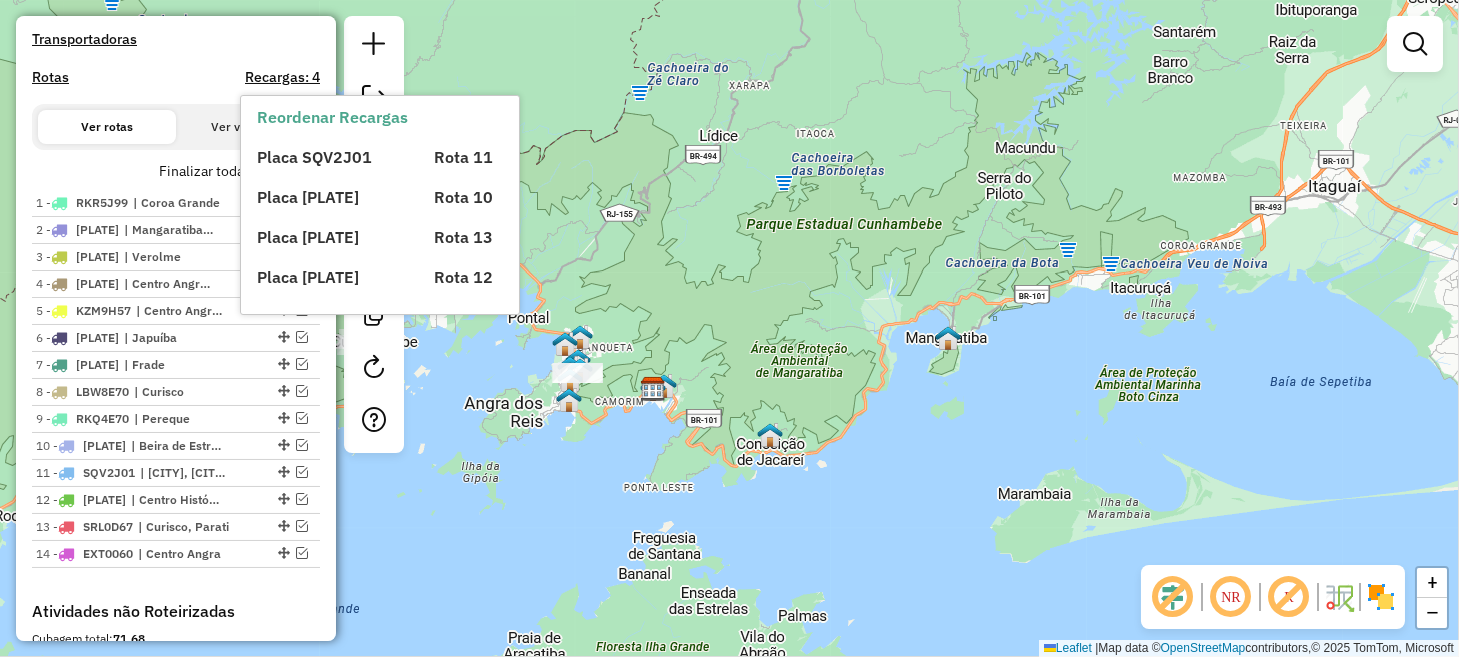 click on "Janela de atendimento Grade de atendimento Capacidade Transportadoras Veículos Cliente Pedidos  Rotas Selecione os dias de semana para filtrar as janelas de atendimento  Seg   Ter   Qua   Qui   Sex   Sáb   Dom  Informe o período da janela de atendimento: De: Até:  Filtrar exatamente a janela do cliente  Considerar janela de atendimento padrão  Selecione os dias de semana para filtrar as grades de atendimento  Seg   Ter   Qua   Qui   Sex   Sáb   Dom   Considerar clientes sem dia de atendimento cadastrado  Clientes fora do dia de atendimento selecionado Filtrar as atividades entre os valores definidos abaixo:  Peso mínimo:   Peso máximo:   Cubagem mínima:   Cubagem máxima:   De:   Até:  Filtrar as atividades entre o tempo de atendimento definido abaixo:  De:   Até:   Considerar capacidade total dos clientes não roteirizados Transportadora: Selecione um ou mais itens Tipo de veículo: Selecione um ou mais itens Veículo: Selecione um ou mais itens Motorista: Selecione um ou mais itens Nome: Rótulo:" 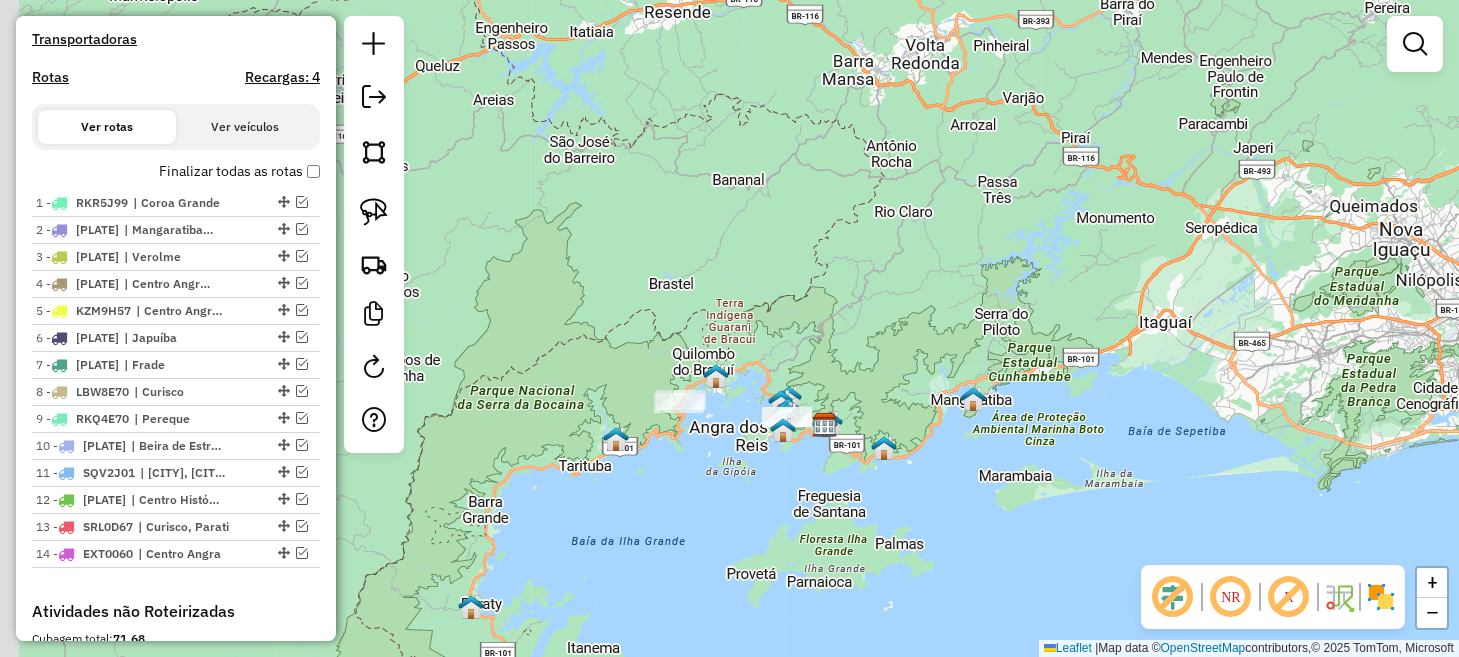 drag, startPoint x: 633, startPoint y: 499, endPoint x: 736, endPoint y: 484, distance: 104.0865 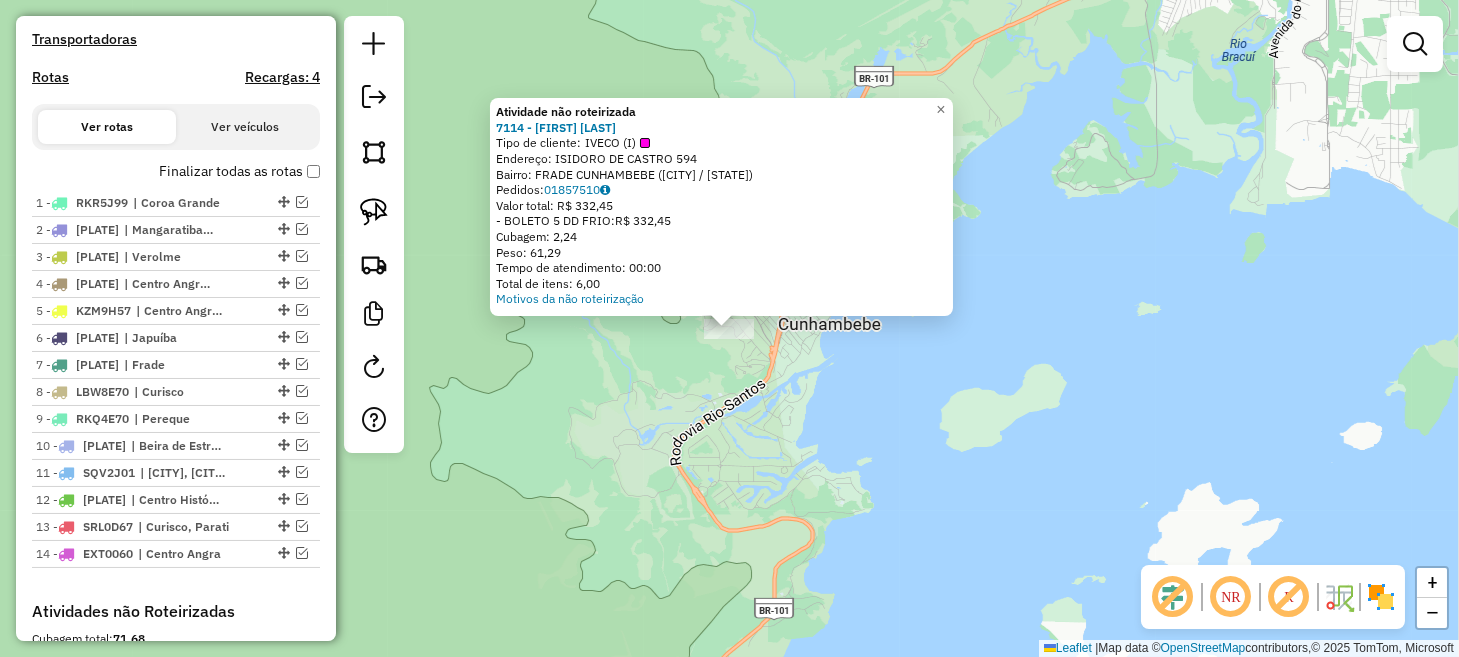 drag, startPoint x: 604, startPoint y: 350, endPoint x: 633, endPoint y: 342, distance: 30.083218 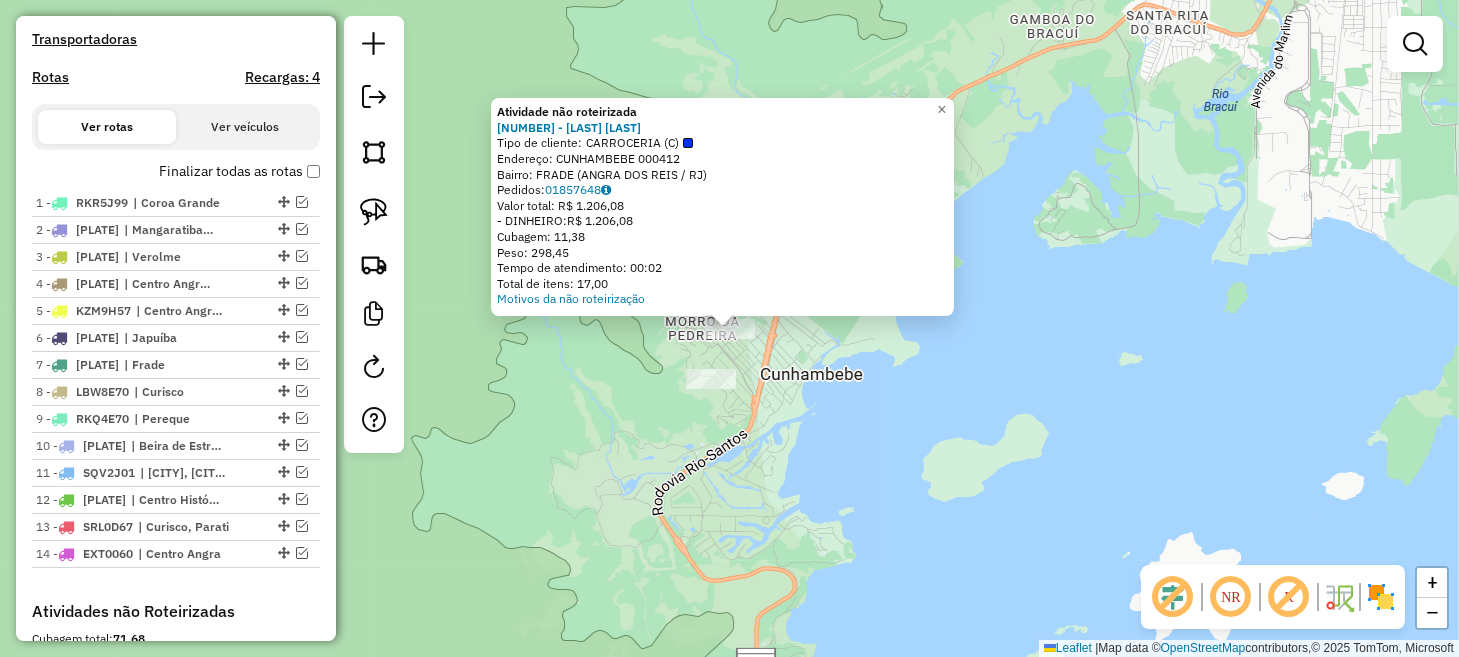 click on "Atividade não roteirizada 39596 - [COMPANY NAME]  Tipo de cliente:   CARROCERIA (C)   Endereço:  [STREET NAME] [NUMBER]   Bairro: [NEIGHBORHOOD] ([CITY] / [STATE])   Pedidos:  01857648   Valor total: R$ 1.206,08   - DINHEIRO:  R$ 1.206,08   Cubagem: 11,38   Peso: 298,45   Tempo de atendimento: 00:02   Total de itens: 17,00  Motivos da não roteirização × Janela de atendimento Grade de atendimento Capacidade Transportadoras Veículos Cliente Pedidos  Rotas Selecione os dias de semana para filtrar as janelas de atendimento  Seg   Ter   Qua   Qui   Sex   Sáb   Dom  Informe o período da janela de atendimento: De: Até:  Filtrar exatamente a janela do cliente  Considerar janela de atendimento padrão  Selecione os dias de semana para filtrar as grades de atendimento  Seg   Ter   Qua   Qui   Sex   Sáb   Dom   Considerar clientes sem dia de atendimento cadastrado  Clientes fora do dia de atendimento selecionado Filtrar as atividades entre os valores definidos abaixo:  Peso mínimo:   Peso máximo:   Cubagem mínima:  De:" 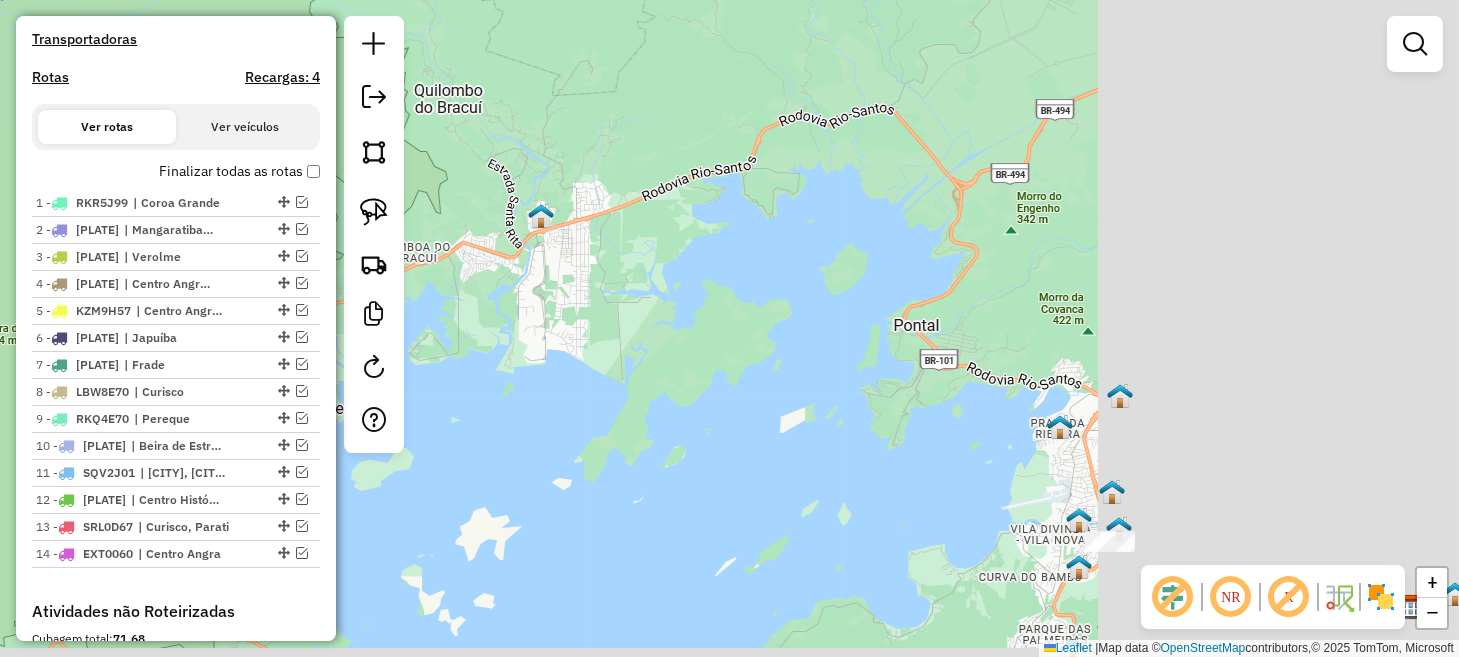 drag, startPoint x: 387, startPoint y: 463, endPoint x: 372, endPoint y: 460, distance: 15.297058 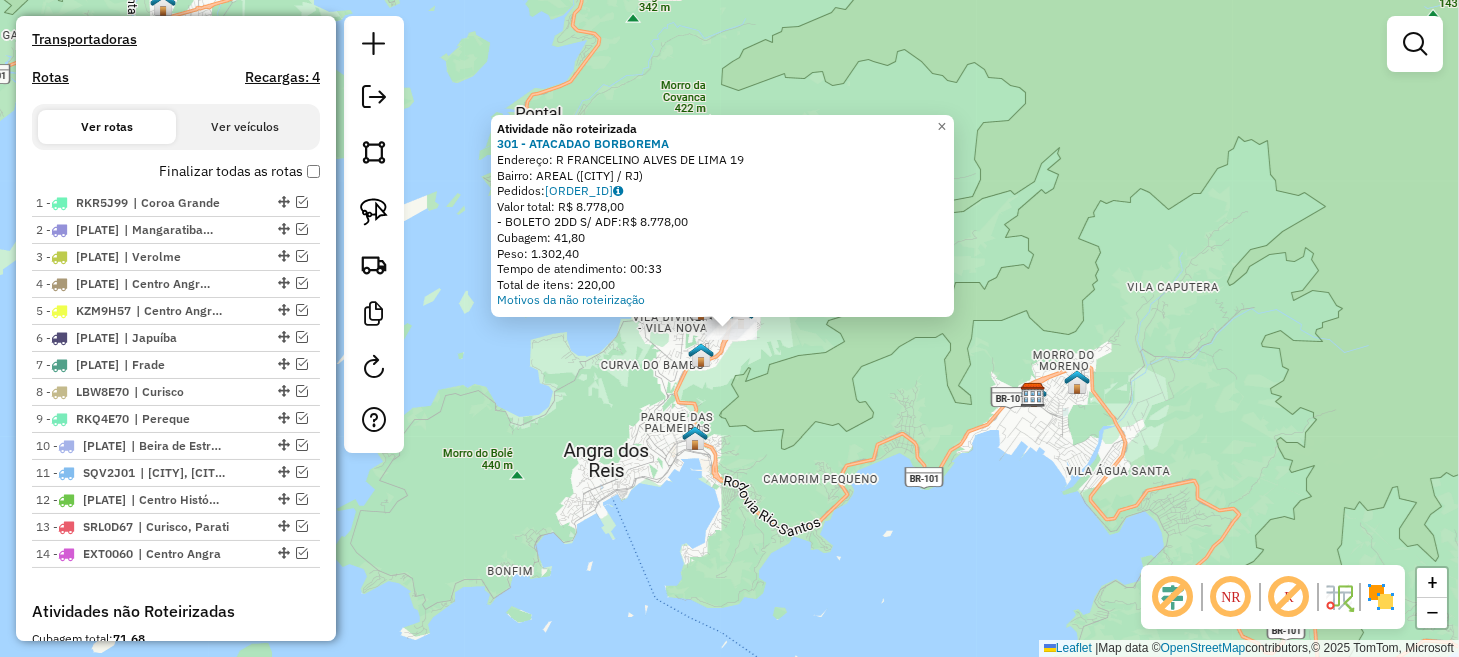 click on "Atividade não roteirizada 301 - ATACADAO BORBOREMA Endereço: R FRANCELINO ALVES DE LIMA 19 Bairro: AREAL ([CITY] / RJ) Pedidos: [ORDER_ID] Valor total: R$ 8.778,00 - BOLETO 2DD S/ ADF: R$ 8.778,00 Cubagem: 41,80 Peso: 1.302,40 Tempo de atendimento: 00:33 Total de itens: 220,00 Motivos da não roteirização × Janela de atendimento Grade de atendimento Capacidade Transportadoras Veículos Cliente Pedidos Rotas Selecione os dias de semana para filtrar as janelas de atendimento Seg Ter Qua Qui Sex Sáb Dom Informe o período da janela de atendimento: De: Até: Filtrar exatamente a janela do cliente Considerar janela de atendimento padrão Selecione os dias de semana para filtrar as grades de atendimento Seg Ter Qua Qui Sex Sáb Dom Considerar clientes sem dia de atendimento cadastrado Clientes fora do dia de atendimento selecionado Filtrar as atividades entre os valores definidos abaixo: Peso mínimo: Peso máximo: Cubagem mínima: De:" 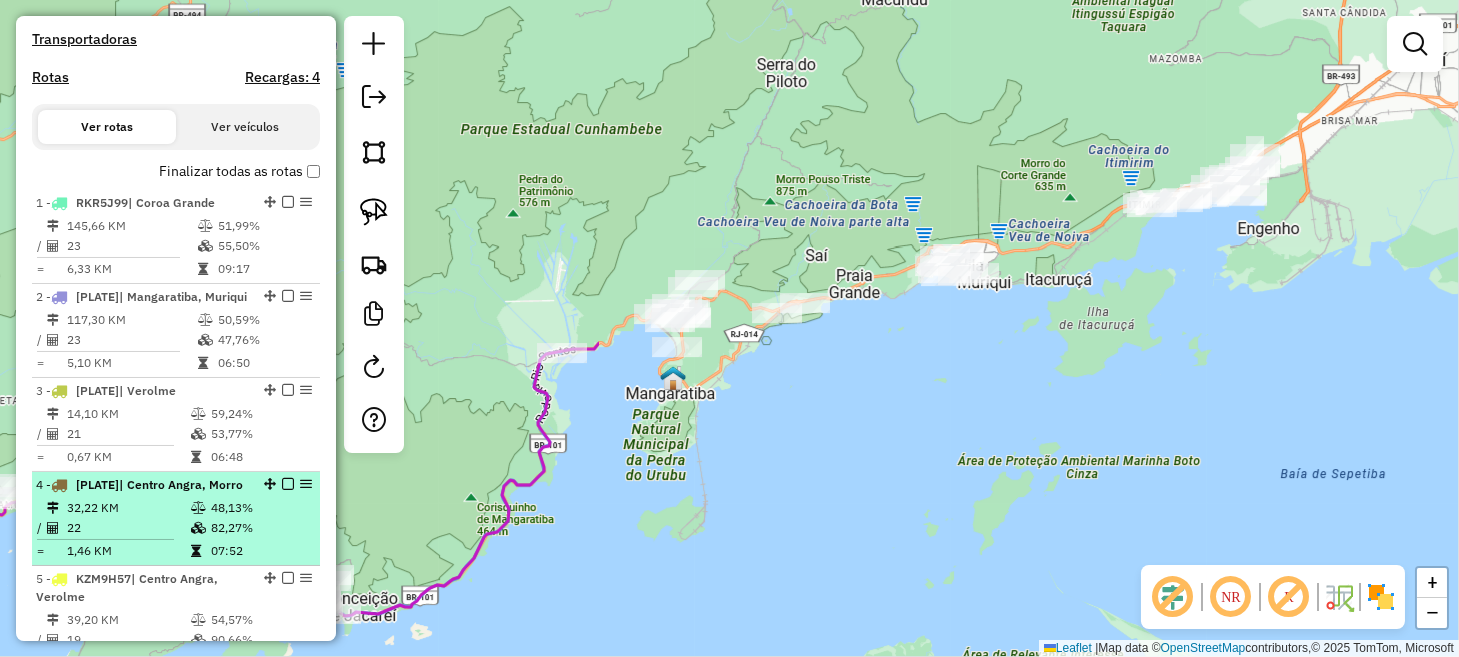 drag, startPoint x: 1248, startPoint y: 362, endPoint x: 181, endPoint y: 499, distance: 1075.7593 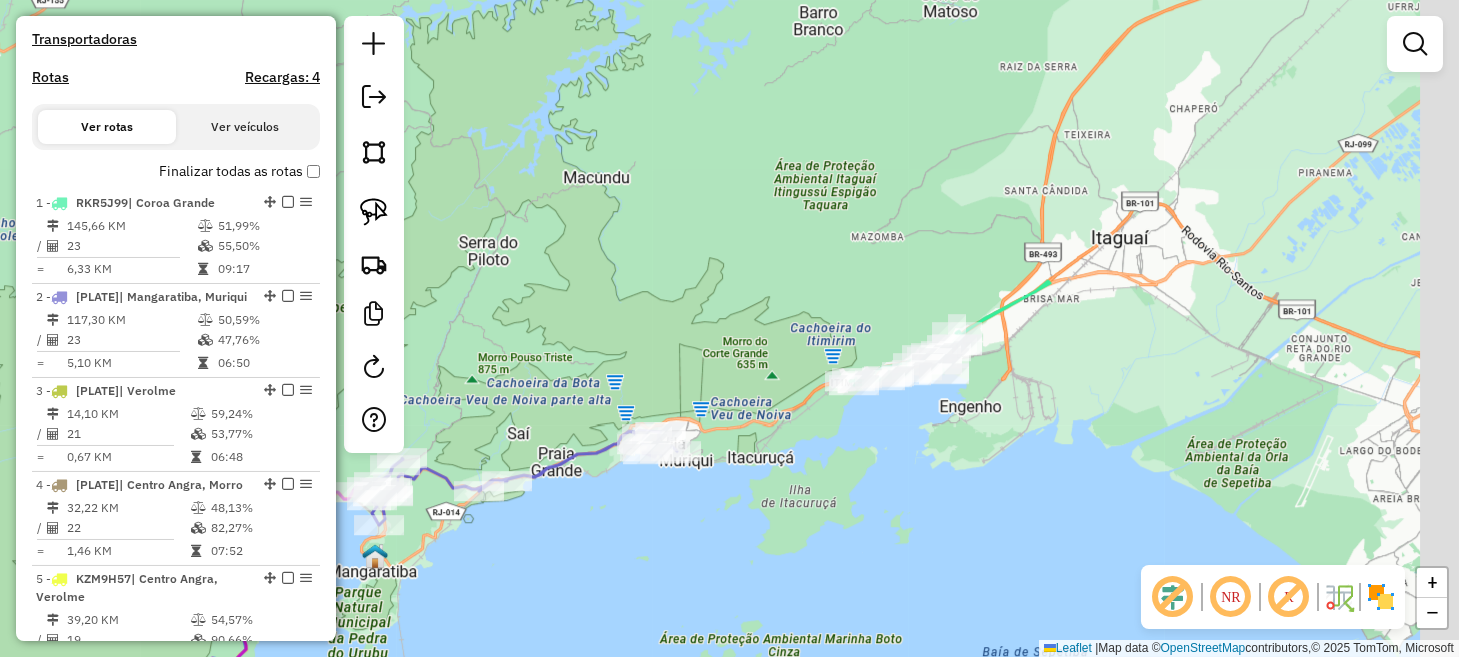 drag, startPoint x: 947, startPoint y: 390, endPoint x: 705, endPoint y: 556, distance: 293.4621 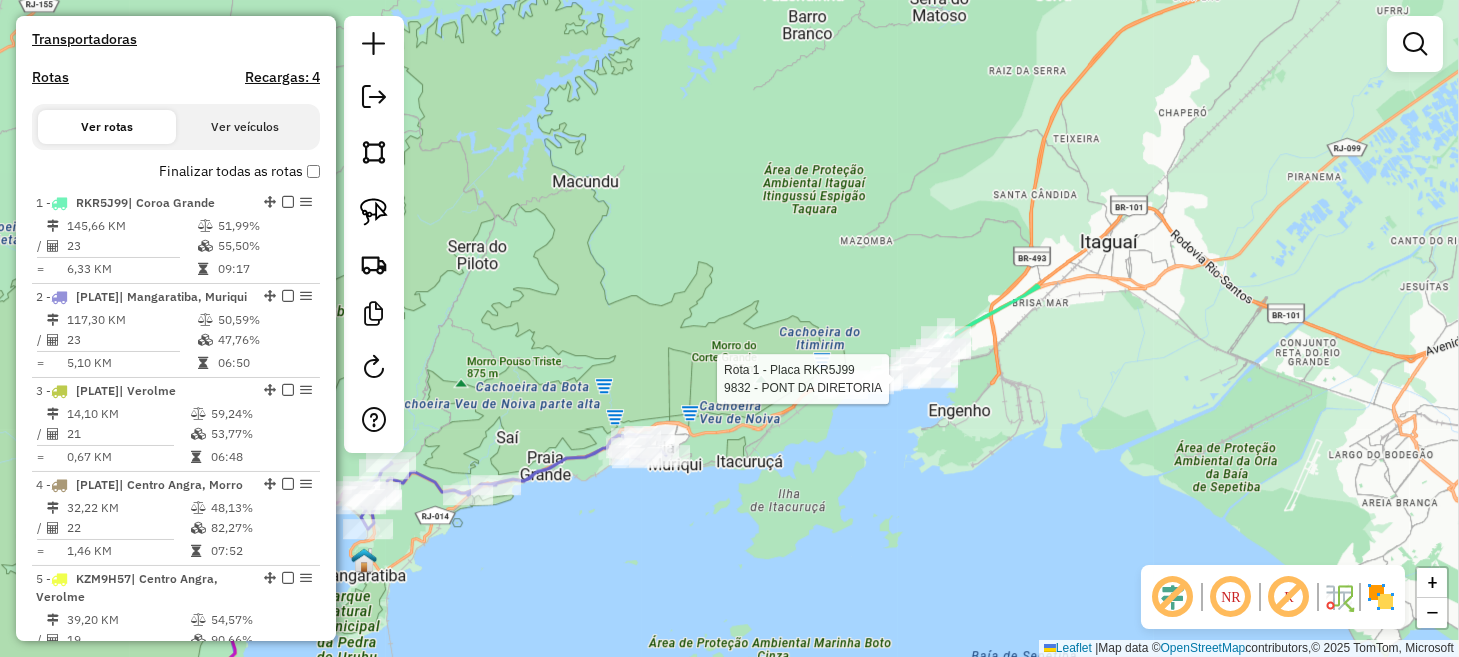 select on "*********" 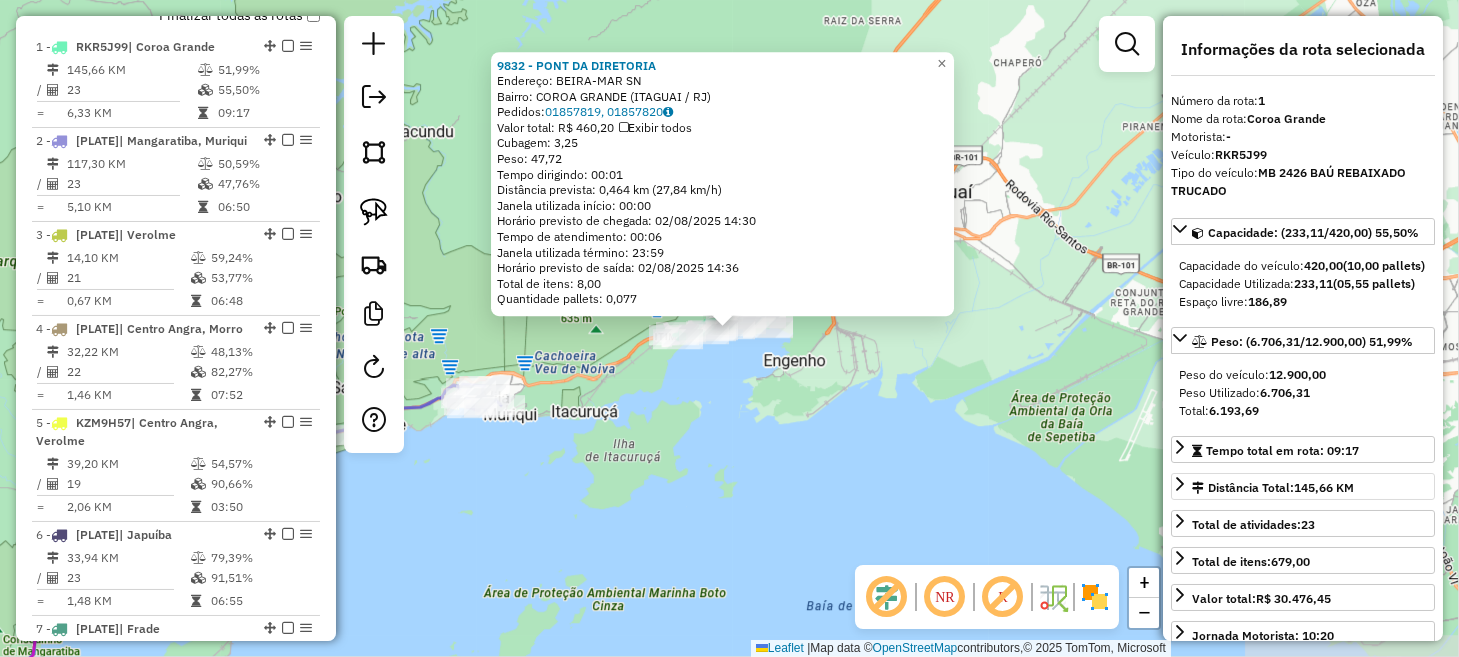 scroll, scrollTop: 774, scrollLeft: 0, axis: vertical 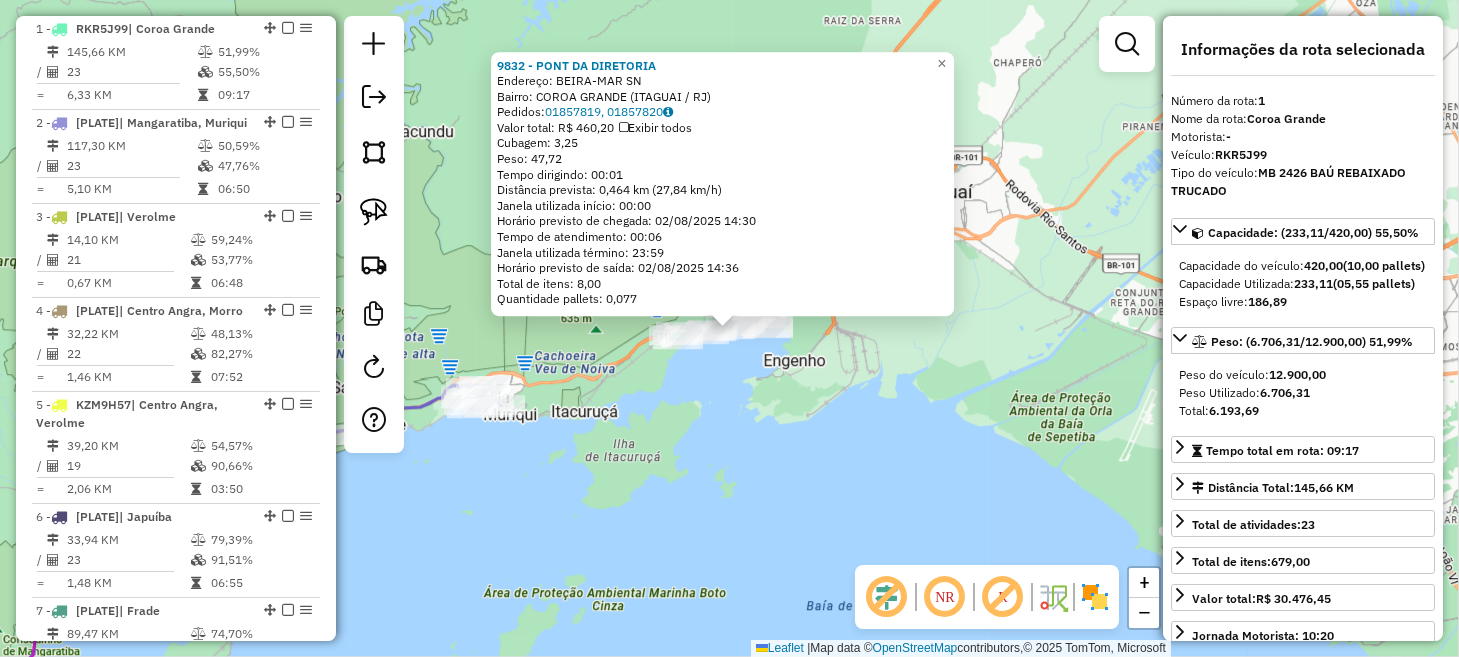 click on "9832 - PONT DA DIRETORIA  Endereço:  BEIRA-MAR SN   Bairro: COROA GRANDE ([REGION] / [STATE])   Pedidos:  01857819, 01857820   Valor total: R$ 460,20   Exibir todos   Cubagem: 3,25  Peso: 47,72  Tempo dirigindo: 00:01   Distância prevista: 0,464 km (27,84 km/h)   Janela utilizada início: 00:00   Horário previsto de chegada: 02/08/2025 14:30   Tempo de atendimento: 00:06   Janela utilizada término: 23:59   Horário previsto de saída: 02/08/2025 14:36   Total de itens: 8,00   Quantidade pallets: 0,077  × Janela de atendimento Grade de atendimento Capacidade Transportadoras Veículos Cliente Pedidos  Rotas Selecione os dias de semana para filtrar as janelas de atendimento  Seg   Ter   Qua   Qui   Sex   Sáb   Dom  Informe o período da janela de atendimento: De: Até:  Filtrar exatamente a janela do cliente  Considerar janela de atendimento padrão  Selecione os dias de semana para filtrar as grades de atendimento  Seg   Ter   Qua   Qui   Sex   Sáb   Dom   Peso mínimo:   Peso máximo:   De:   Até:" 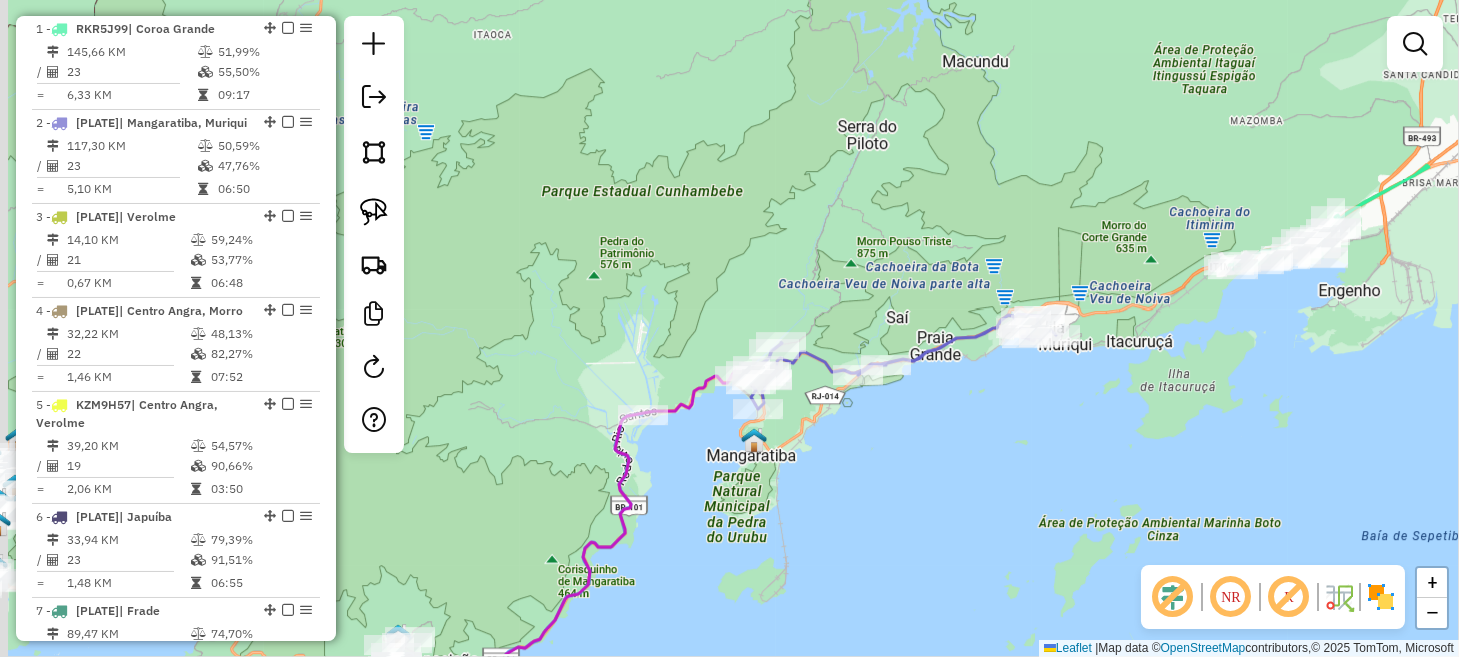 drag, startPoint x: 754, startPoint y: 450, endPoint x: 1325, endPoint y: 369, distance: 576.71655 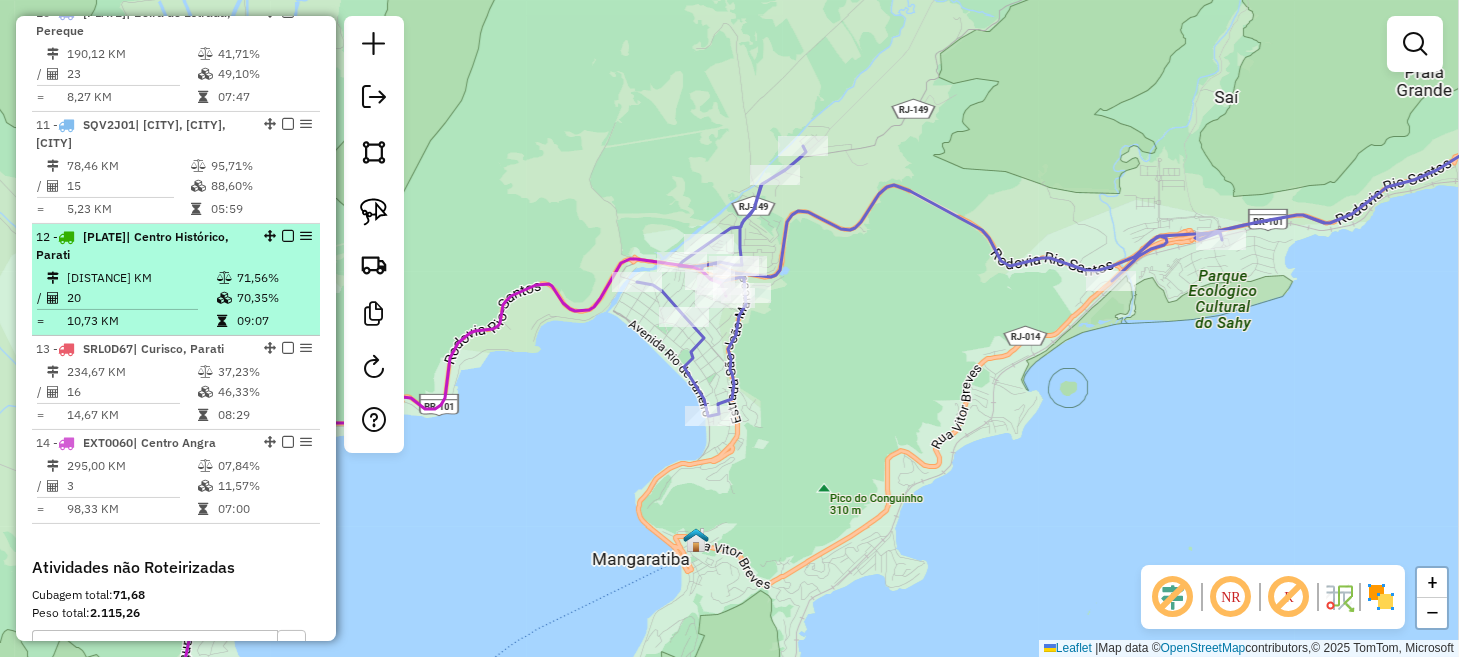 scroll, scrollTop: 1673, scrollLeft: 0, axis: vertical 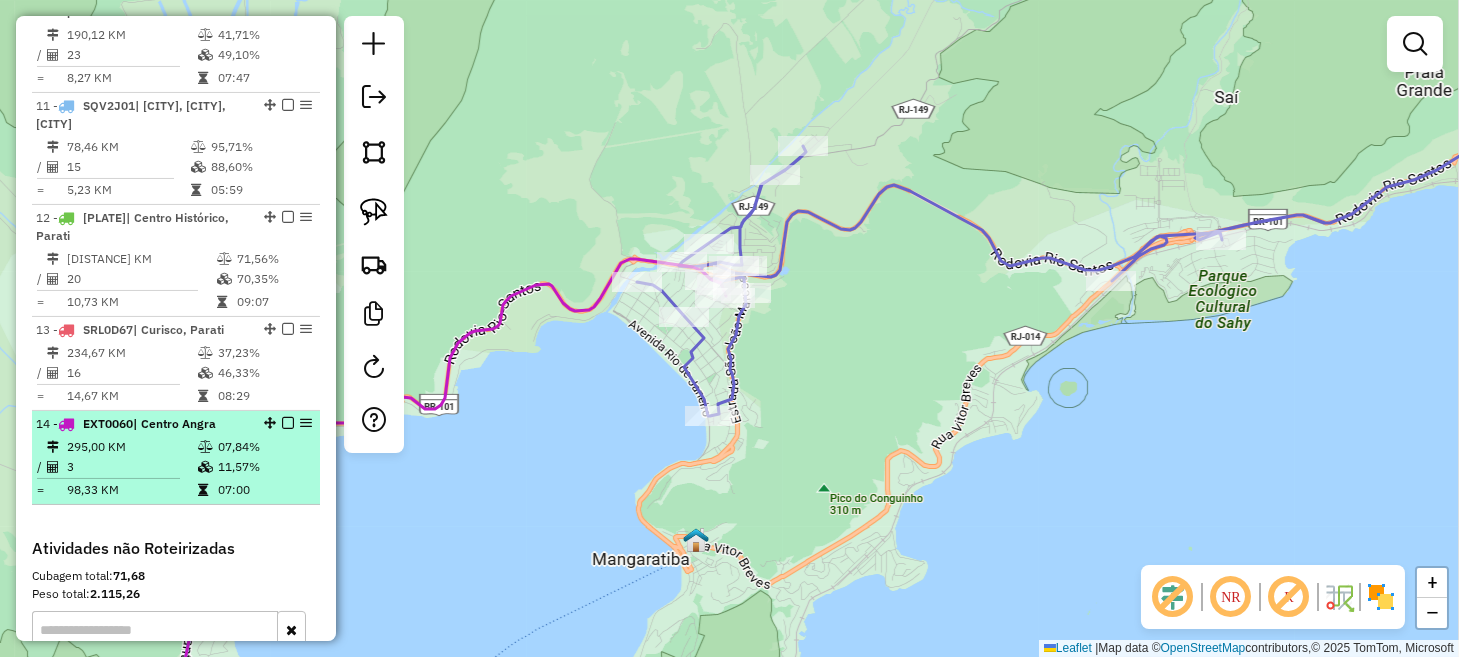 click at bounding box center [288, 423] 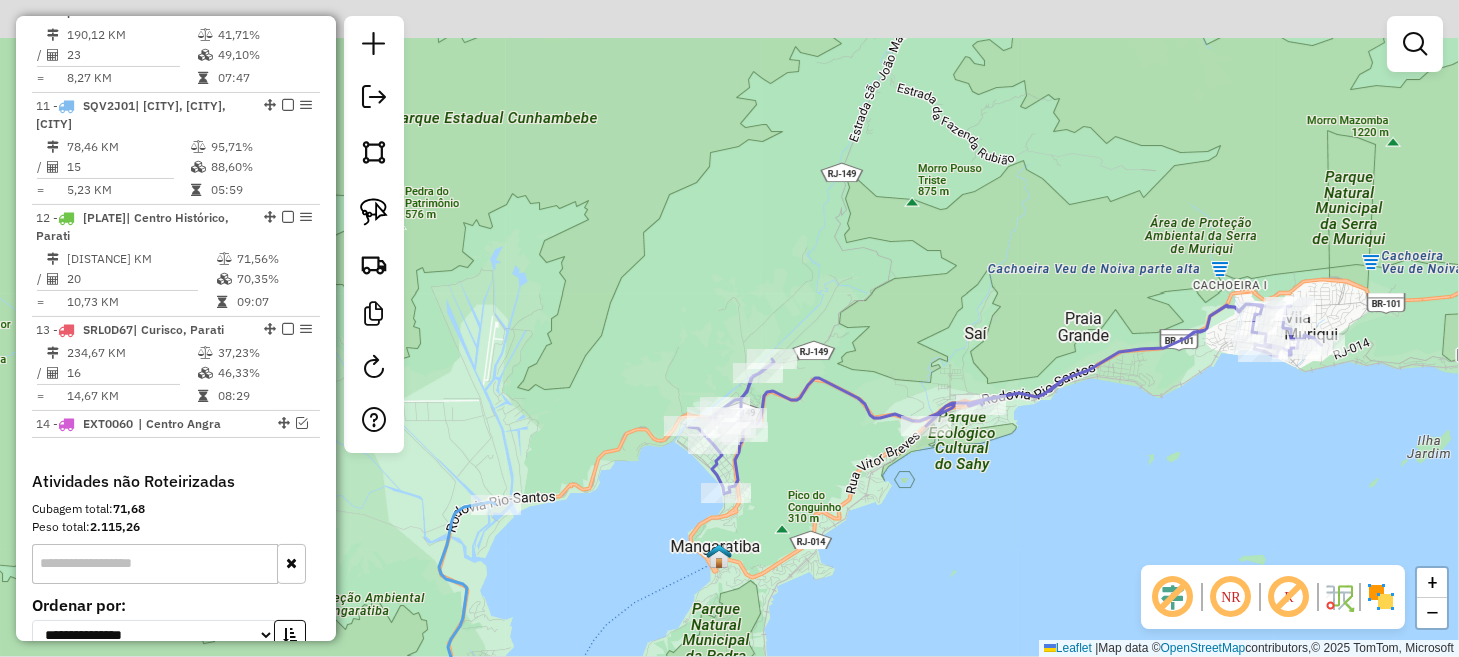 drag, startPoint x: 923, startPoint y: 434, endPoint x: 800, endPoint y: 512, distance: 145.64684 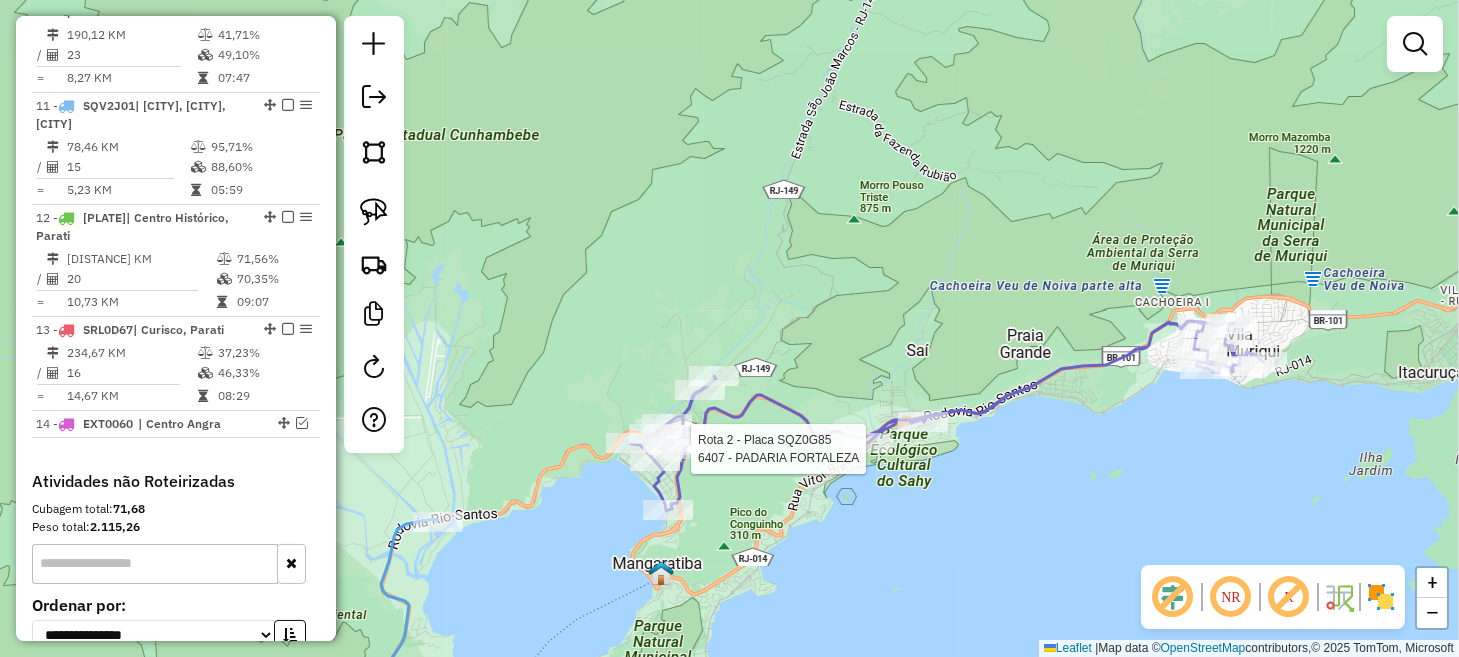 select on "*********" 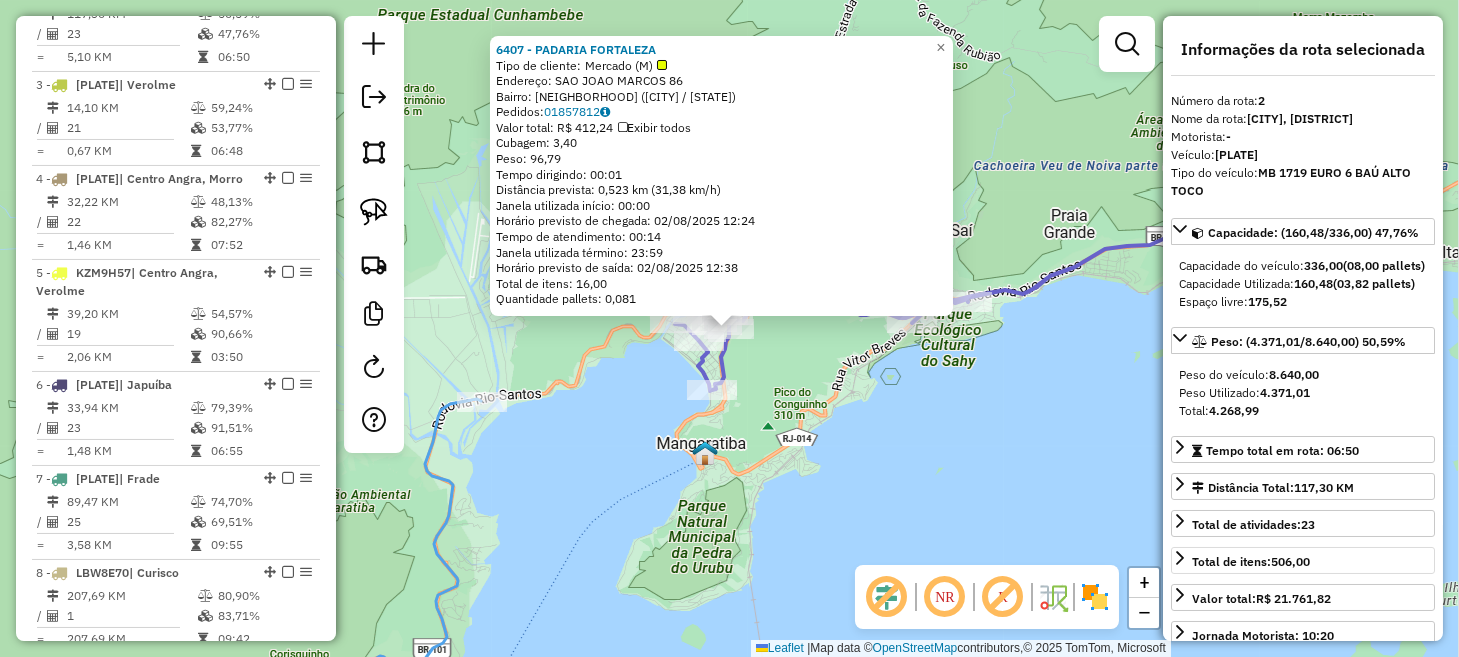 scroll, scrollTop: 867, scrollLeft: 0, axis: vertical 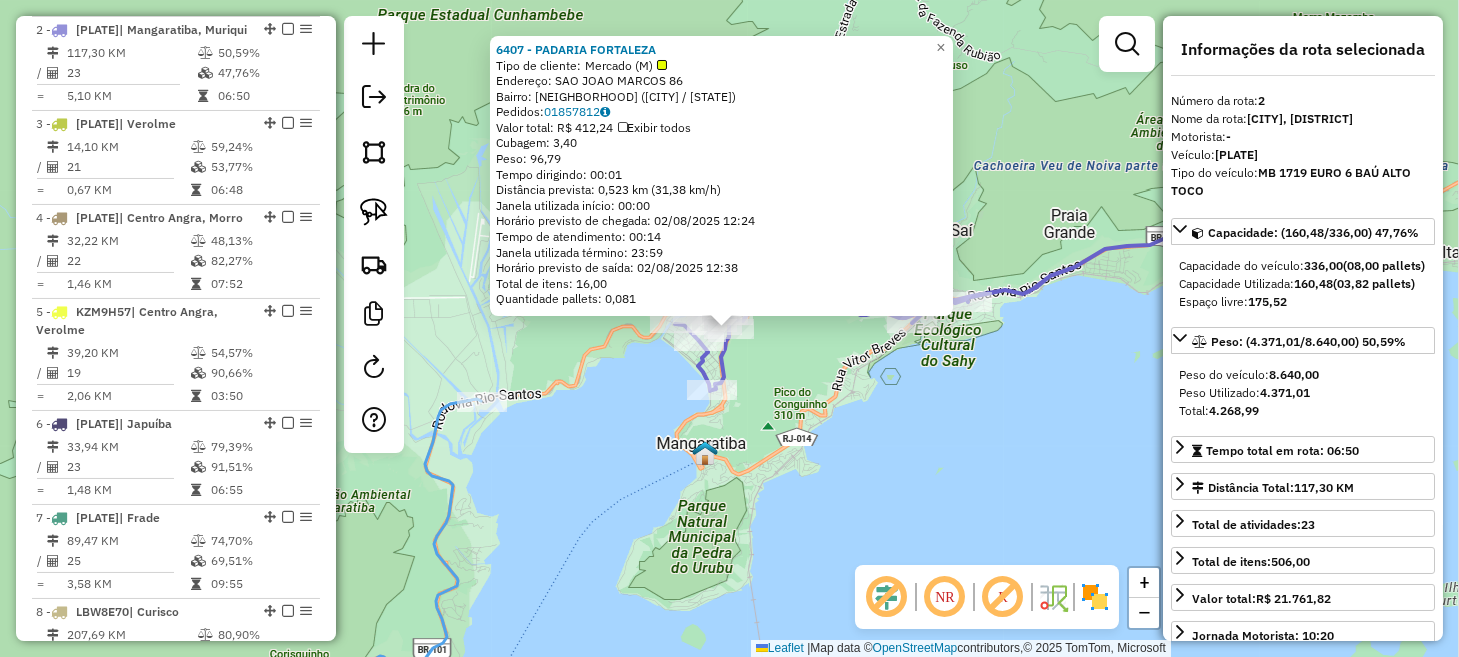 click on "6407 - PADARIA FORTALEZA Tipo de cliente: Mercado (M) Endereço: SAO JOAO MARCOS 86 Bairro: EL RANCHITO ([CITY] / [STATE]) Pedidos: 01857812 Valor total: R$ 412,24 Exibir todos Cubagem: 3,40 Peso: 96,79 Tempo dirigindo: 00:01 Distância prevista: 0,523 km (31,38 km/h) Janela utilizada início: 00:00 Horário previsto de chegada: 02/08/2025 12:24 Tempo de atendimento: 00:14 Janela utilizada término: 23:59 Horário previsto de saída: 02/08/2025 12:38 Total de itens: 16,00 Quantidade pallets: 0,081 × Janela de atendimento Grade de atendimento Capacidade Transportadoras Veículos Cliente Pedidos Rotas Selecione os dias de semana para filtrar as janelas de atendimento Seg Ter Qua Qui Sex Sáb Dom Informe o período da janela de atendimento: De: Até: Filtrar exatamente a janela do cliente Considerar janela de atendimento padrão Selecione os dias de semana para filtrar as grades de atendimento Seg Ter Qua Qui Sex Sáb Dom Peso mínimo: De:" 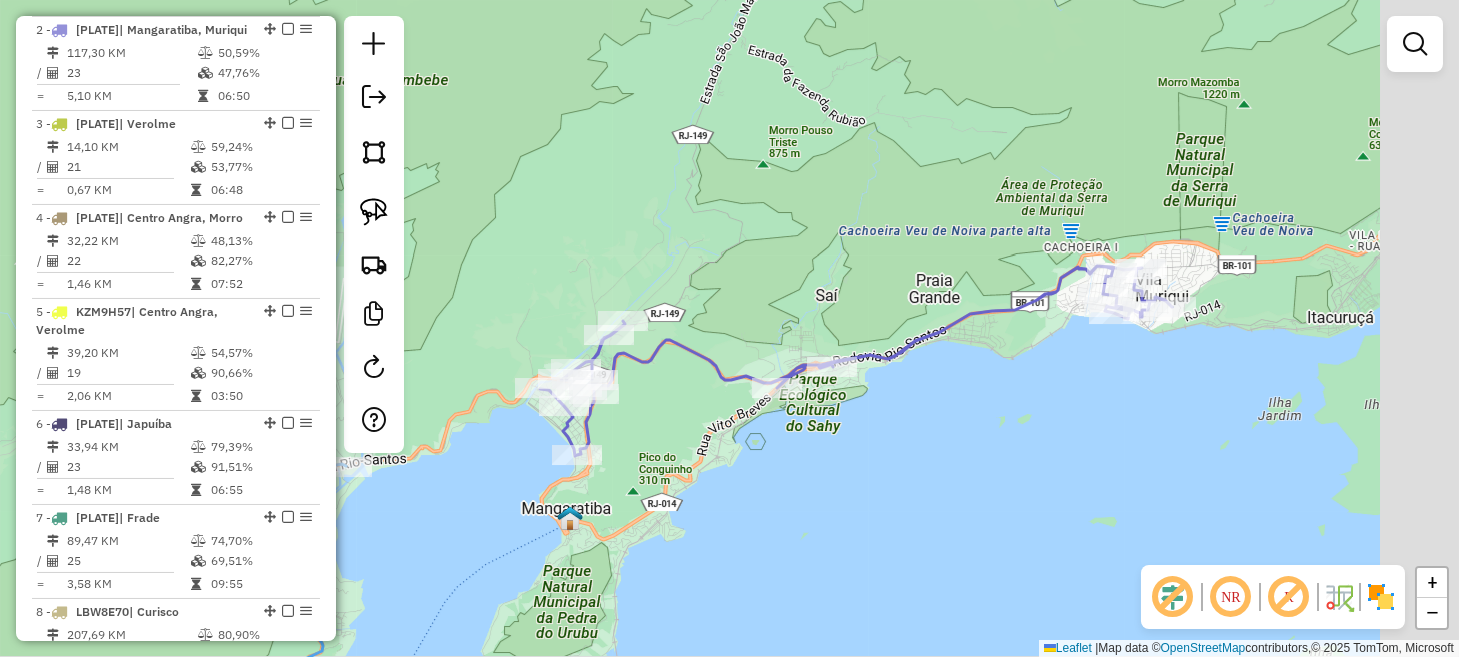drag, startPoint x: 1035, startPoint y: 386, endPoint x: 900, endPoint y: 451, distance: 149.83324 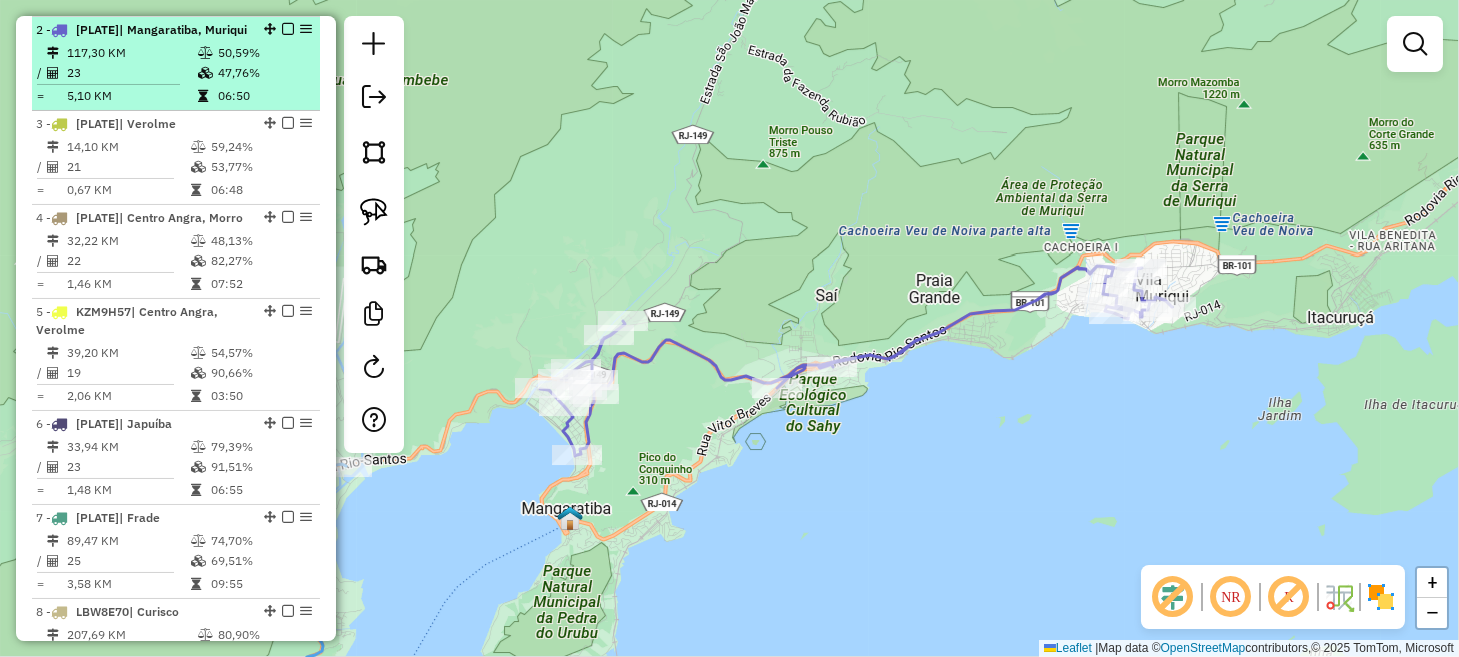 click at bounding box center [288, 29] 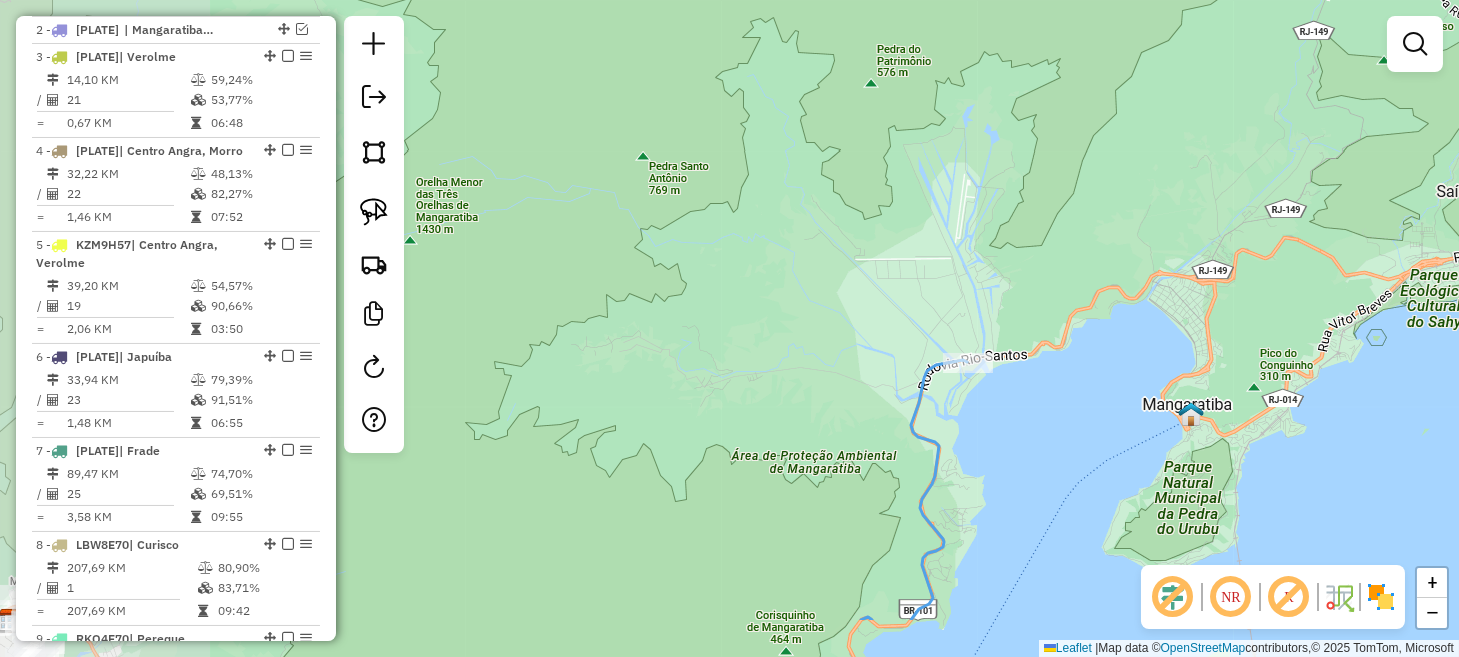 drag, startPoint x: 598, startPoint y: 343, endPoint x: 1310, endPoint y: 169, distance: 732.95294 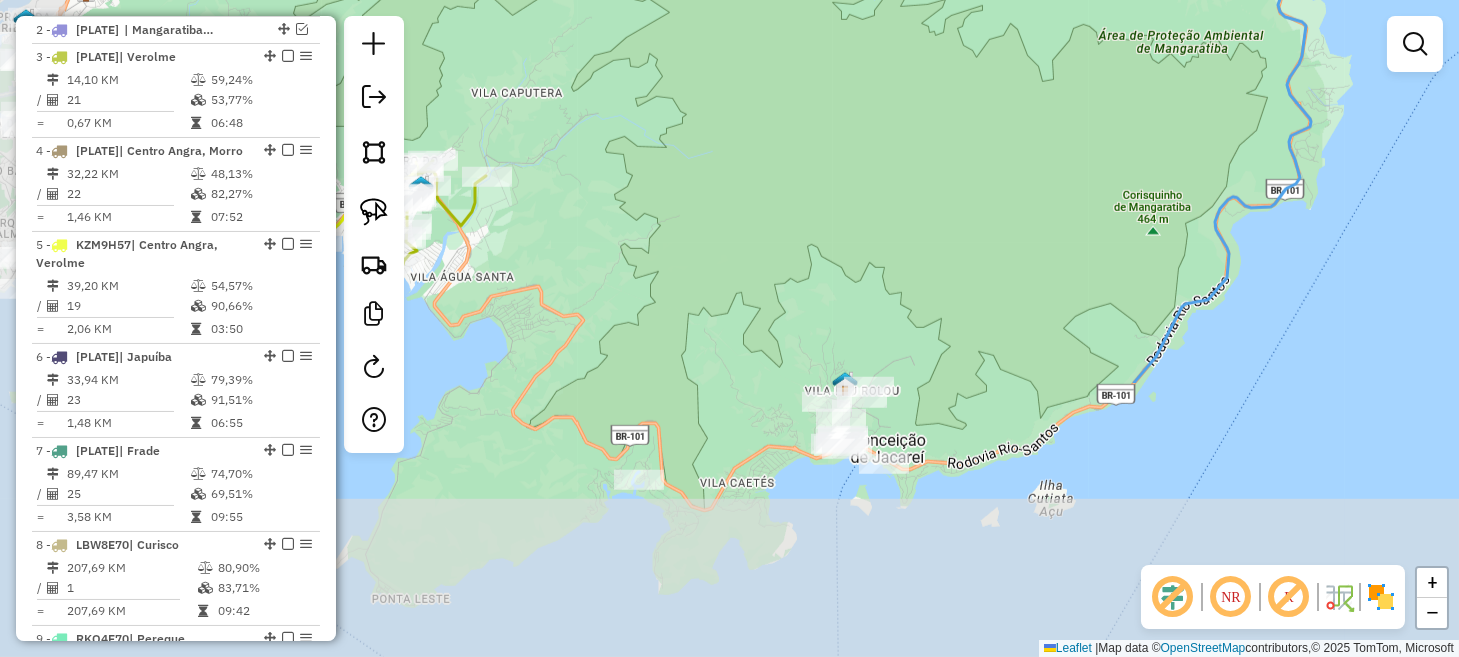 drag, startPoint x: 795, startPoint y: 440, endPoint x: 991, endPoint y: 132, distance: 365.07535 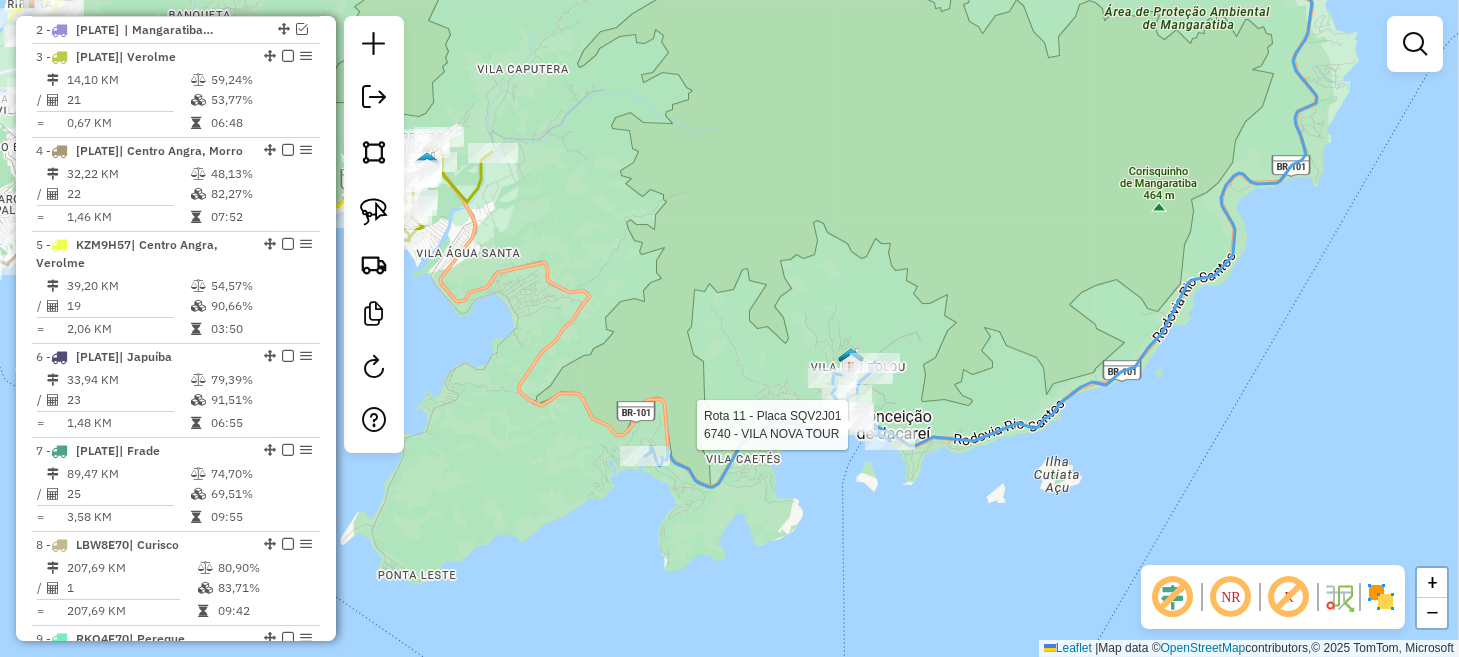 click 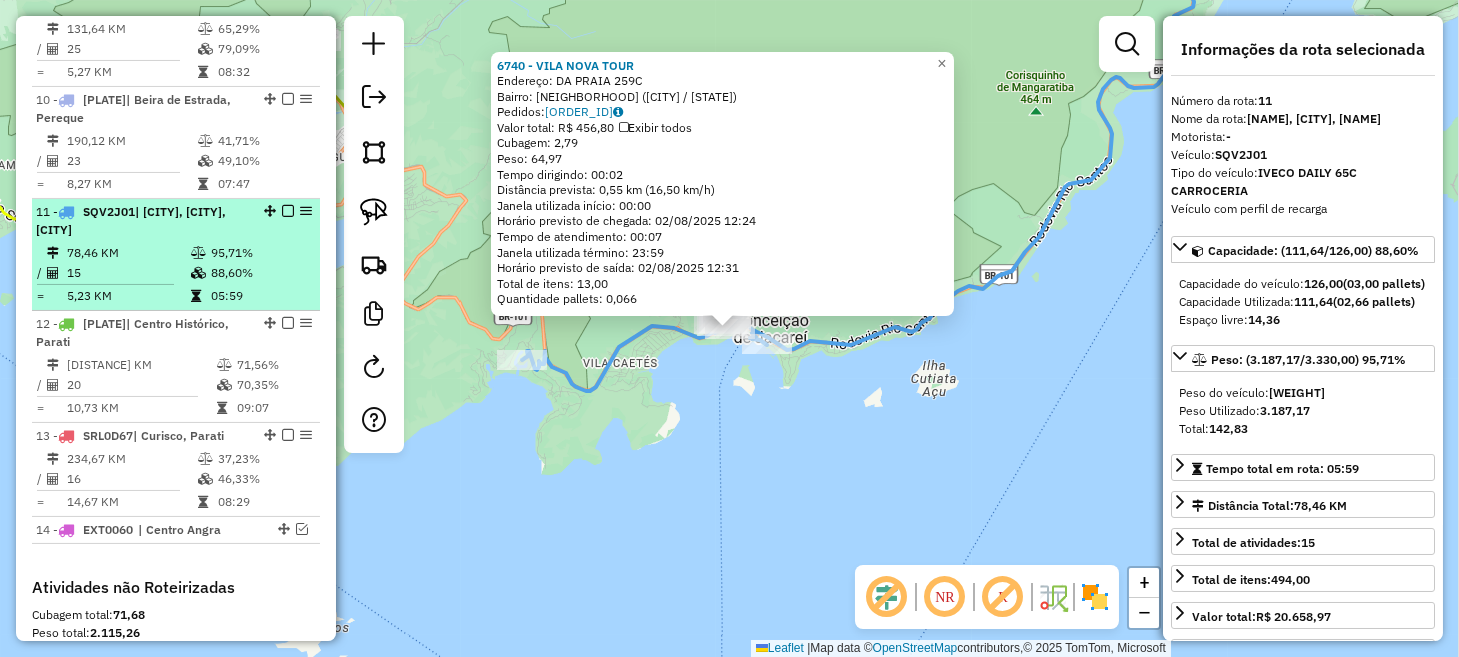 scroll, scrollTop: 1498, scrollLeft: 0, axis: vertical 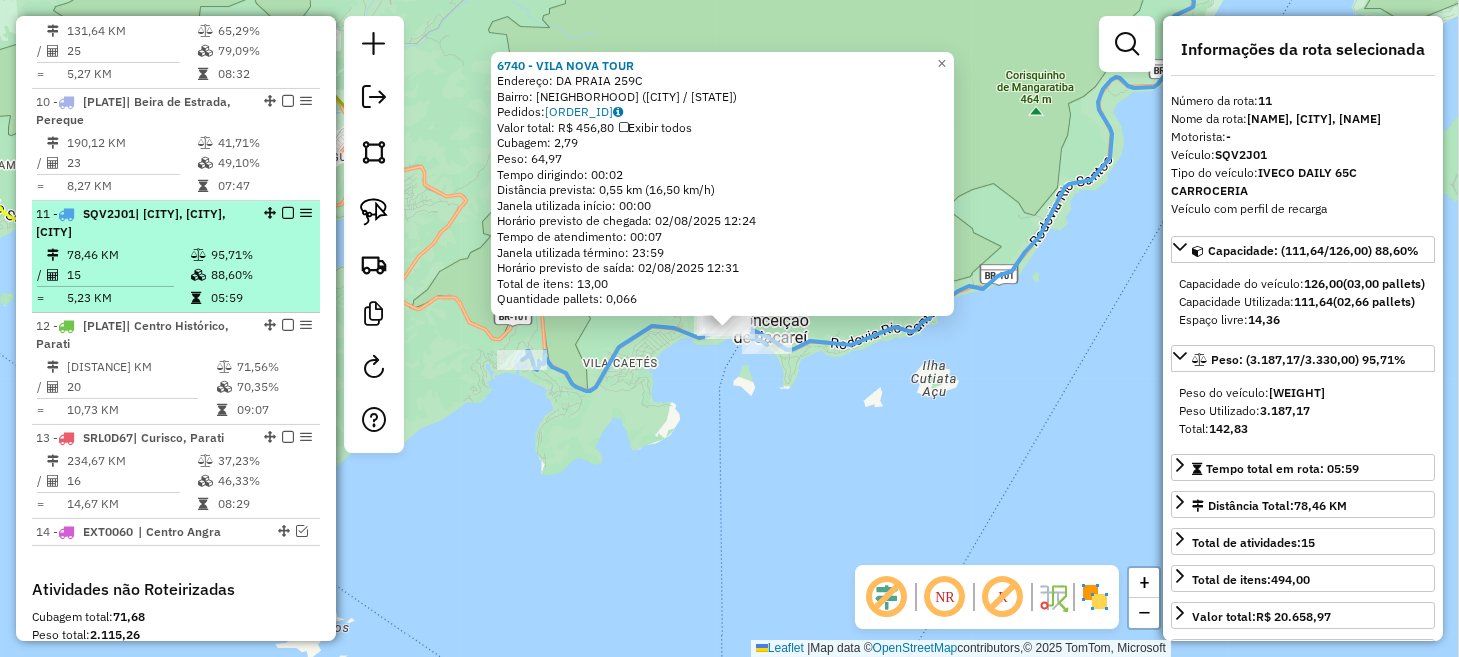 click at bounding box center (288, 213) 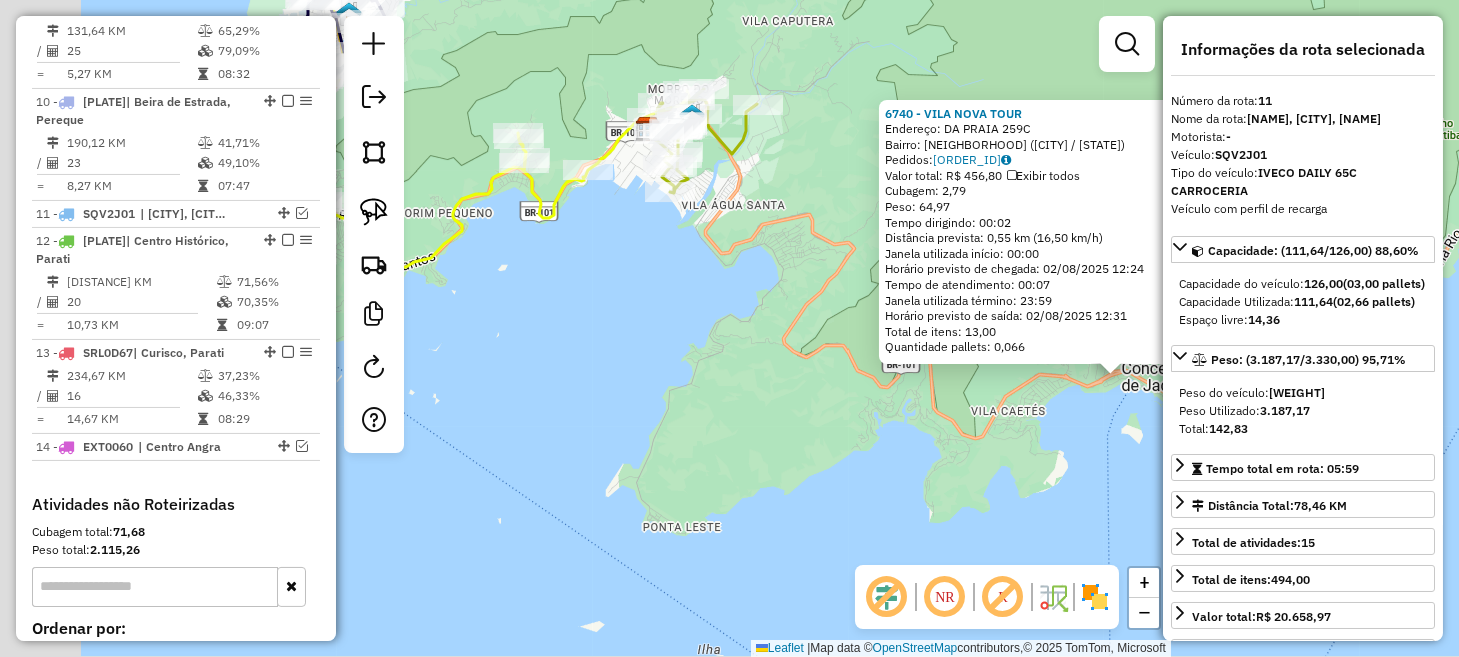 drag, startPoint x: 544, startPoint y: 408, endPoint x: 984, endPoint y: 482, distance: 446.17932 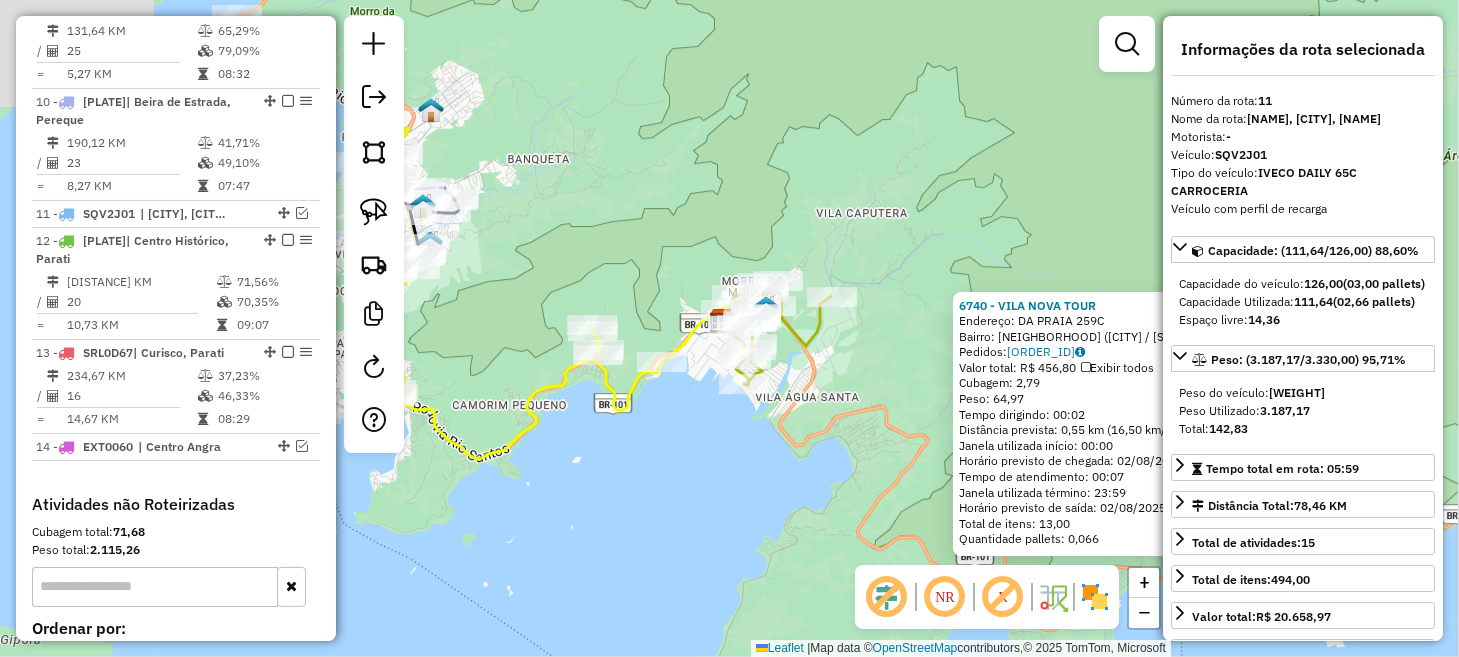 drag, startPoint x: 758, startPoint y: 346, endPoint x: 780, endPoint y: 516, distance: 171.41762 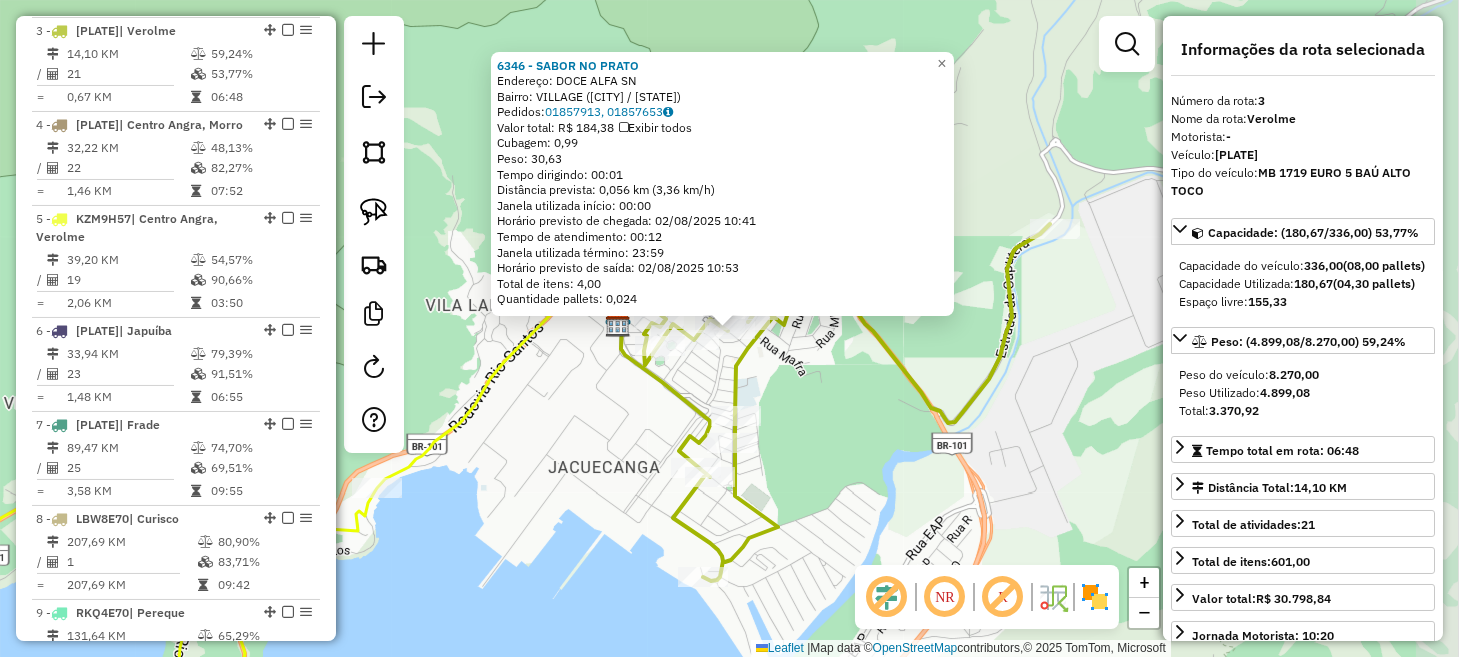 scroll, scrollTop: 893, scrollLeft: 0, axis: vertical 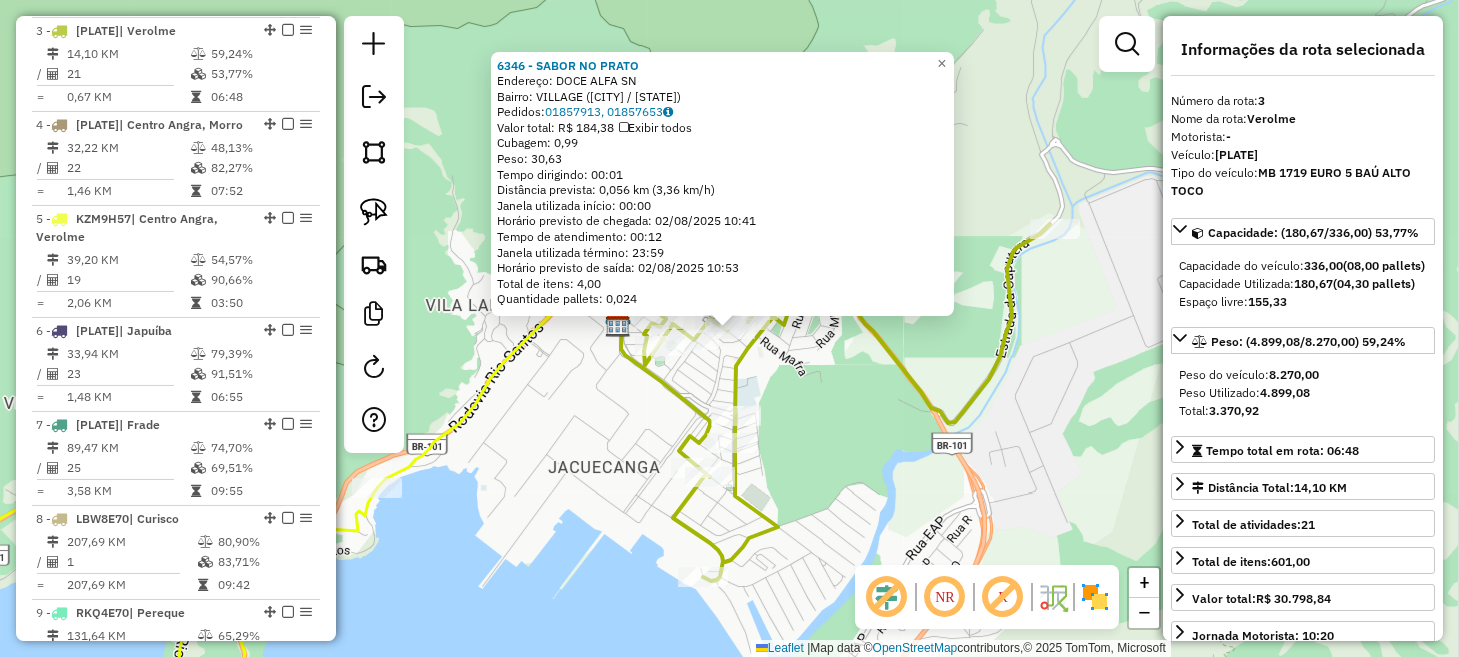 click on "6346 - [NAME]  Endereço:  [STREET] SN   Bairro: [NEIGHBORHOOD] ([CITY] / [STATE])   Pedidos:  [ORDER_NUMBER]   Valor total: R$ [AMOUNT],   Exibir todos   Cubagem: [NUMBER]  Peso: [NUMBER],  Tempo dirigindo: [TIME]   Distância prevista: [DISTANCE] km ([SPEED] km/h)   Janela utilizada início: [TIME]   Horário previsto de chegada: [DATE] [TIME]   Tempo de atendimento: [TIME]   Janela utilizada término: [TIME]   Horário previsto de saída: [DATE] [TIME]   Total de itens: [NUMBER],00   Quantidade pallets: [NUMBER]  × Janela de atendimento Grade de atendimento Capacidade Transportadoras Veículos Cliente Pedidos  Rotas Selecione os dias de semana para filtrar as janelas de atendimento  Seg   Ter   Qua   Qui   Sex   Sáb   Dom  Informe o período da janela de atendimento: De: Até:  Filtrar exatamente a janela do cliente  Considerar janela de atendimento padrão  Selecione os dias de semana para filtrar as grades de atendimento  Seg   Ter   Qua   Qui   Sex   Sáb   Dom   Considerar clientes sem dia de atendimento cadastrado +" 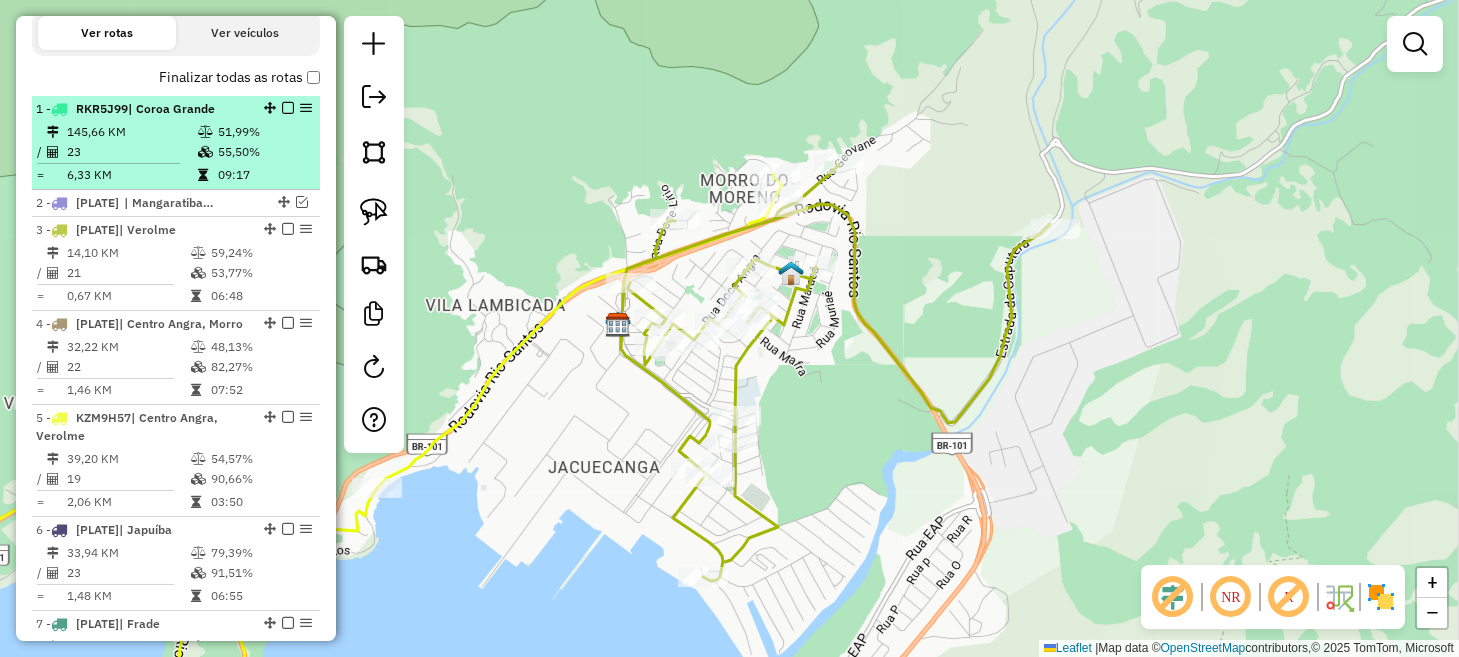 scroll, scrollTop: 693, scrollLeft: 0, axis: vertical 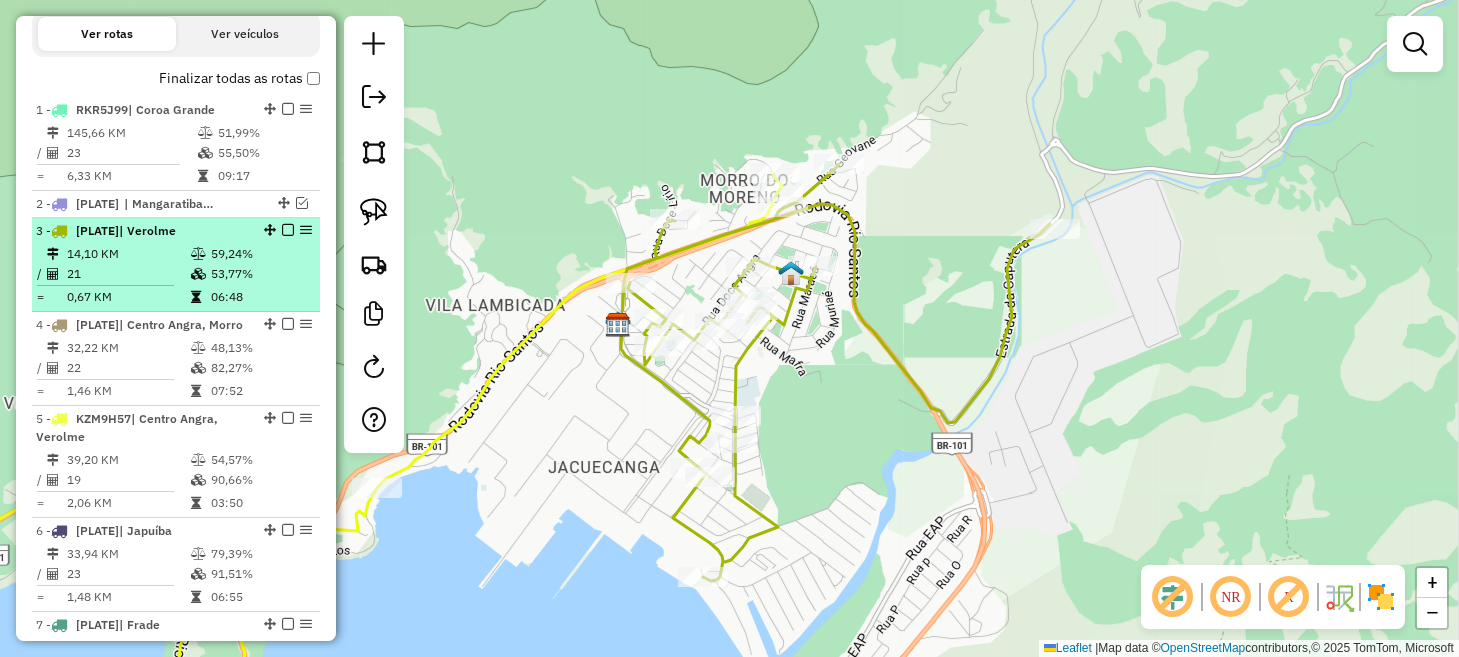 click at bounding box center [288, 230] 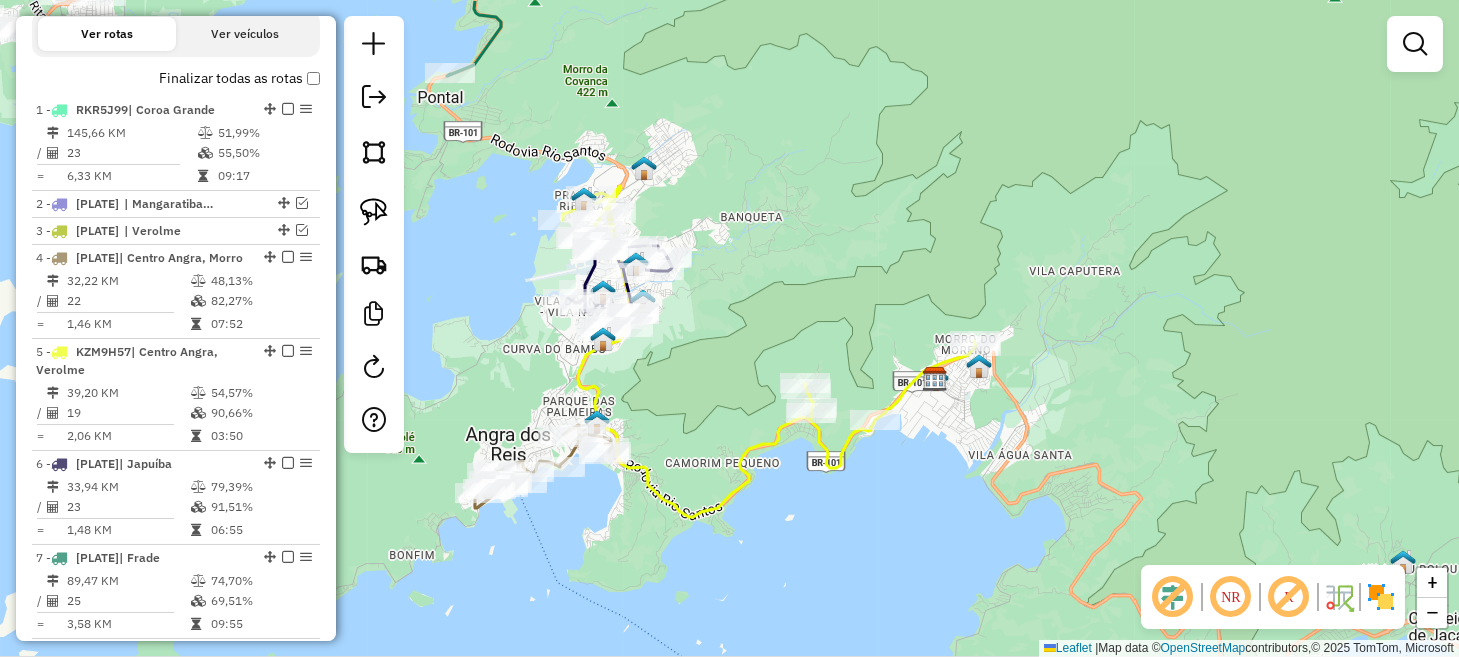 drag, startPoint x: 528, startPoint y: 418, endPoint x: 898, endPoint y: 485, distance: 376.01727 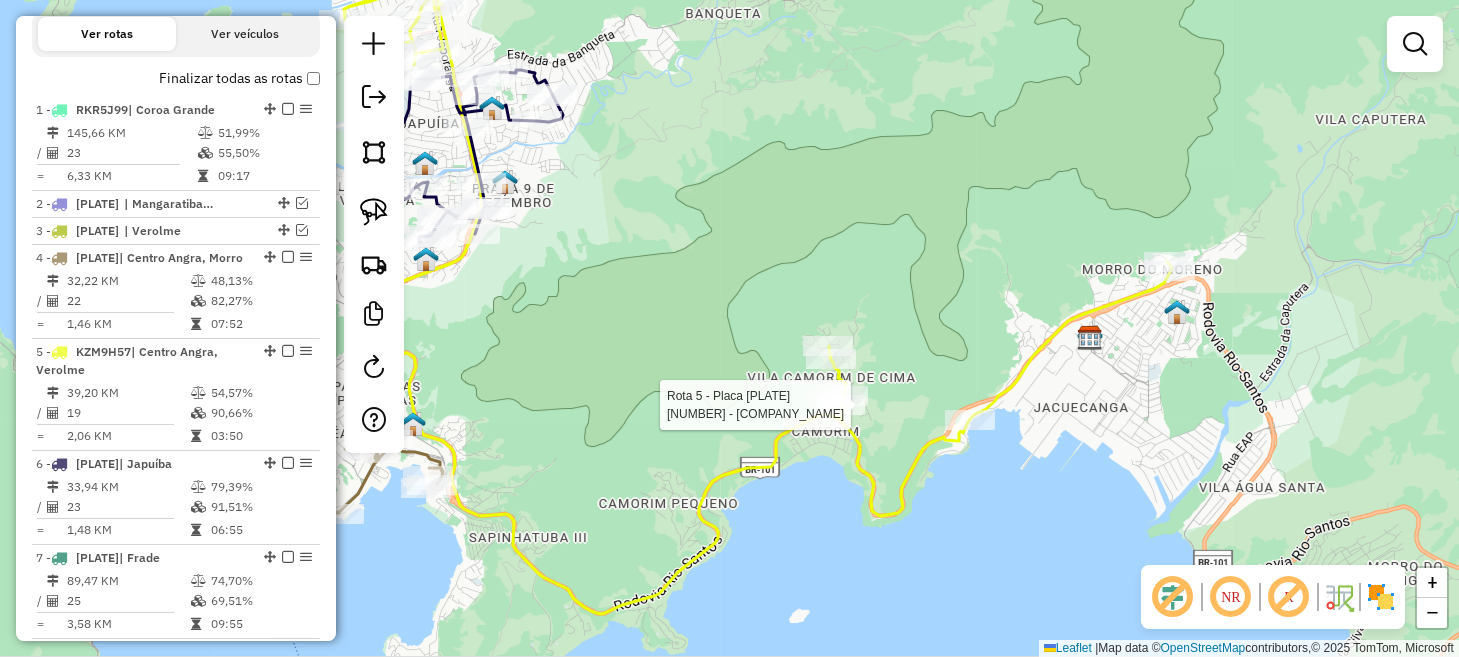 select on "*********" 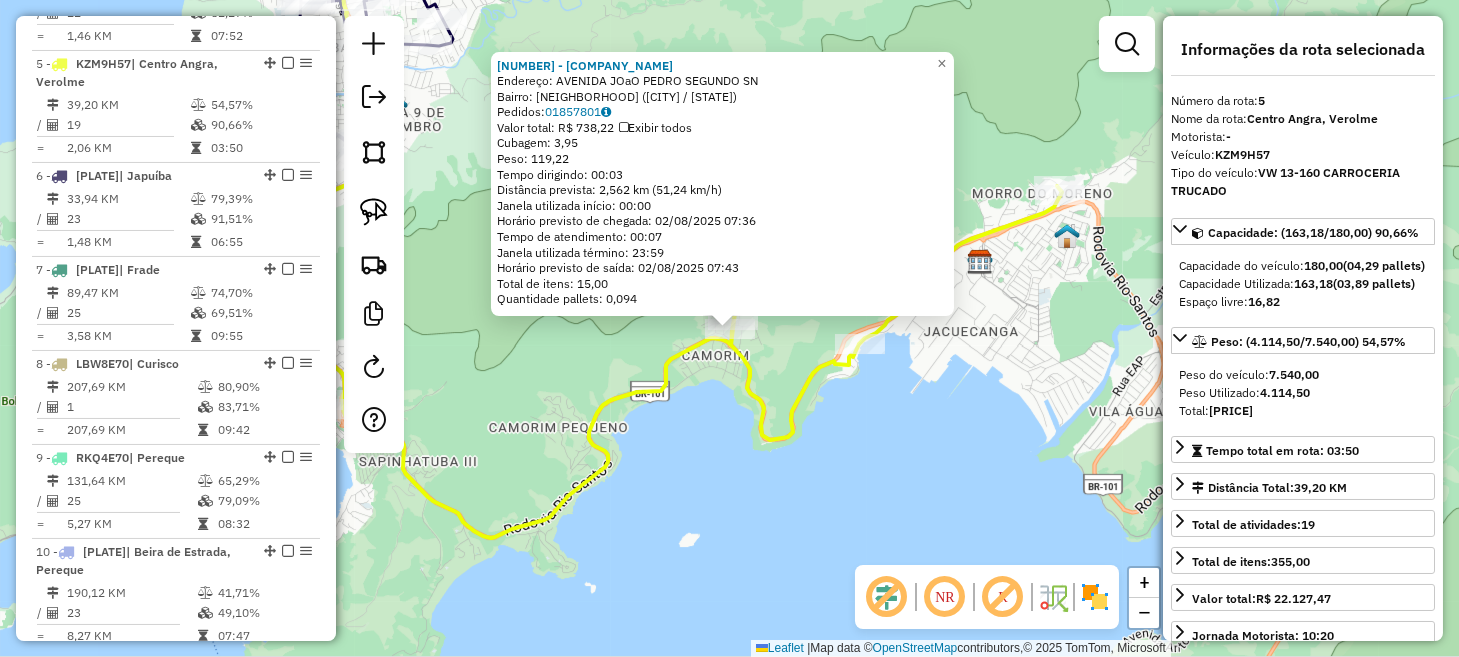 scroll, scrollTop: 1033, scrollLeft: 0, axis: vertical 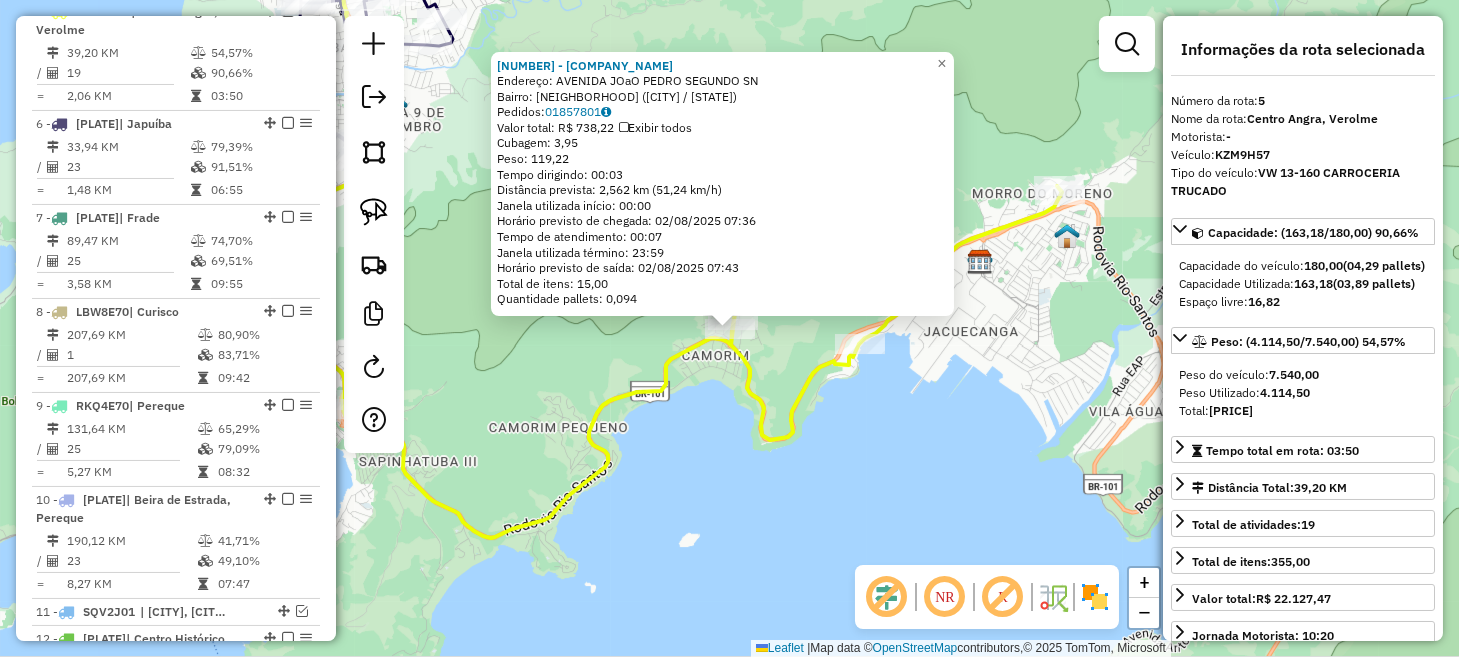 click on "[NUMBER] - [LAST] [LAST] Endereço: AVENIDA JOAO PEDRO SEGUNDO SN Bairro: CAMORIM ([CITY] / [STATE]) Pedidos: 01857801 Valor total: R$ [PRICE] Exibir todos Cubagem: [NUMBER] Peso: [NUMBER] Tempo dirigindo: 00:03 Distância prevista: [NUMBER] km ([NUMBER] km/h) Janela utilizada início: 00:00 Horário previsto de chegada: [DATE] [TIME] Tempo de atendimento: 00:07 Janela utilizada término: 23:59 Horário previsto de saída: [DATE] [TIME] Total de itens: [NUMBER] Quantidade pallets: [NUMBER] × Janela de atendimento Grade de atendimento Capacidade Transportadoras Veículos Cliente Pedidos Rotas Selecione os dias de semana para filtrar as janelas de atendimento Seg Ter Qua Qui Sex Sáb Dom Informe o período da janela de atendimento: De: Até: Filtrar exatamente a janela do cliente Considerar janela de atendimento padrão Selecione os dias de semana para filtrar as grades de atendimento Seg Ter Qua Qui Sex Sáb Dom Peso mínimo: Peso máximo: De: De:" 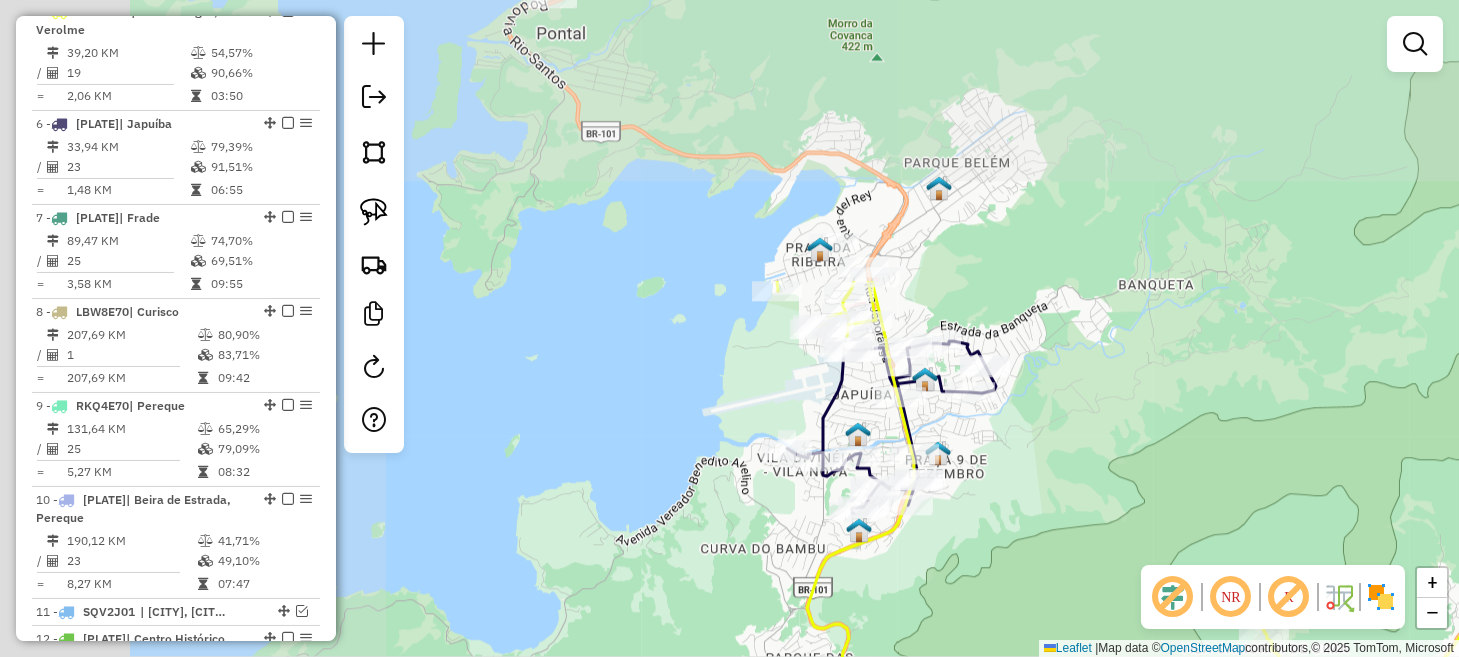 drag, startPoint x: 640, startPoint y: 357, endPoint x: 1151, endPoint y: 631, distance: 579.82495 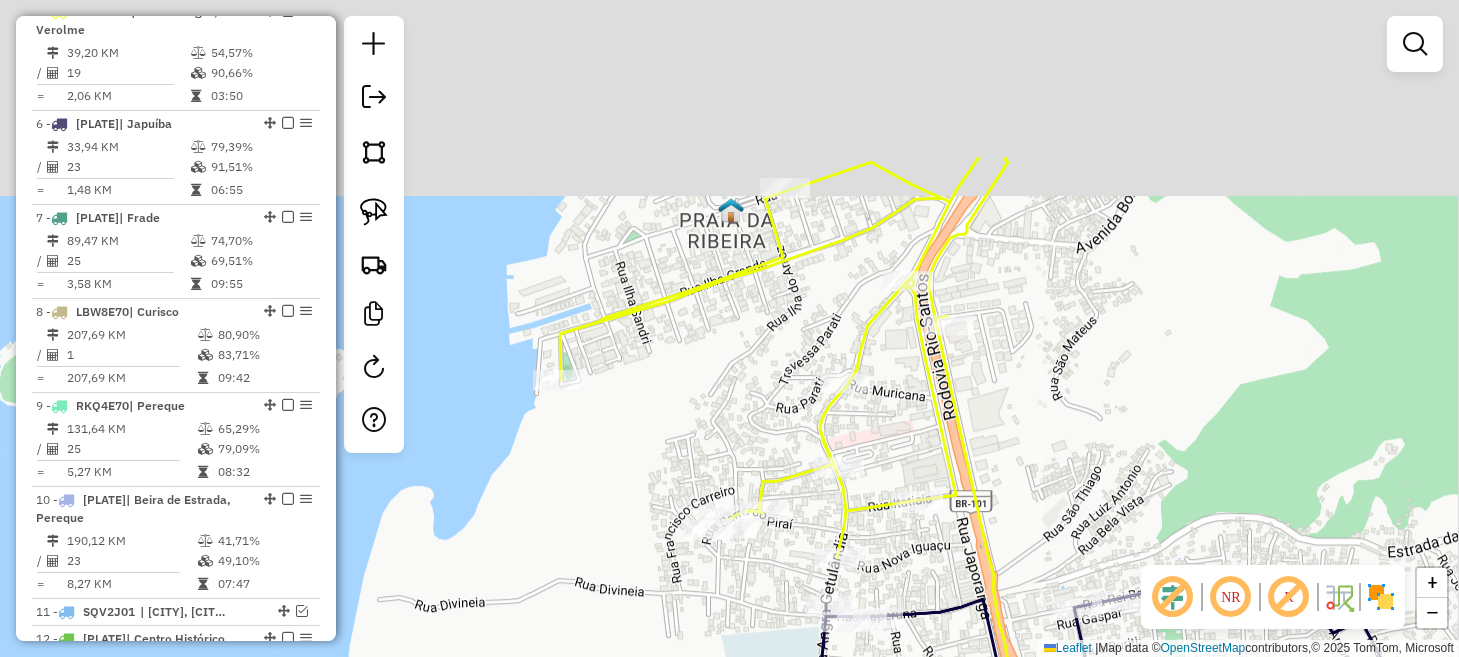 drag, startPoint x: 979, startPoint y: 268, endPoint x: 990, endPoint y: 493, distance: 225.26872 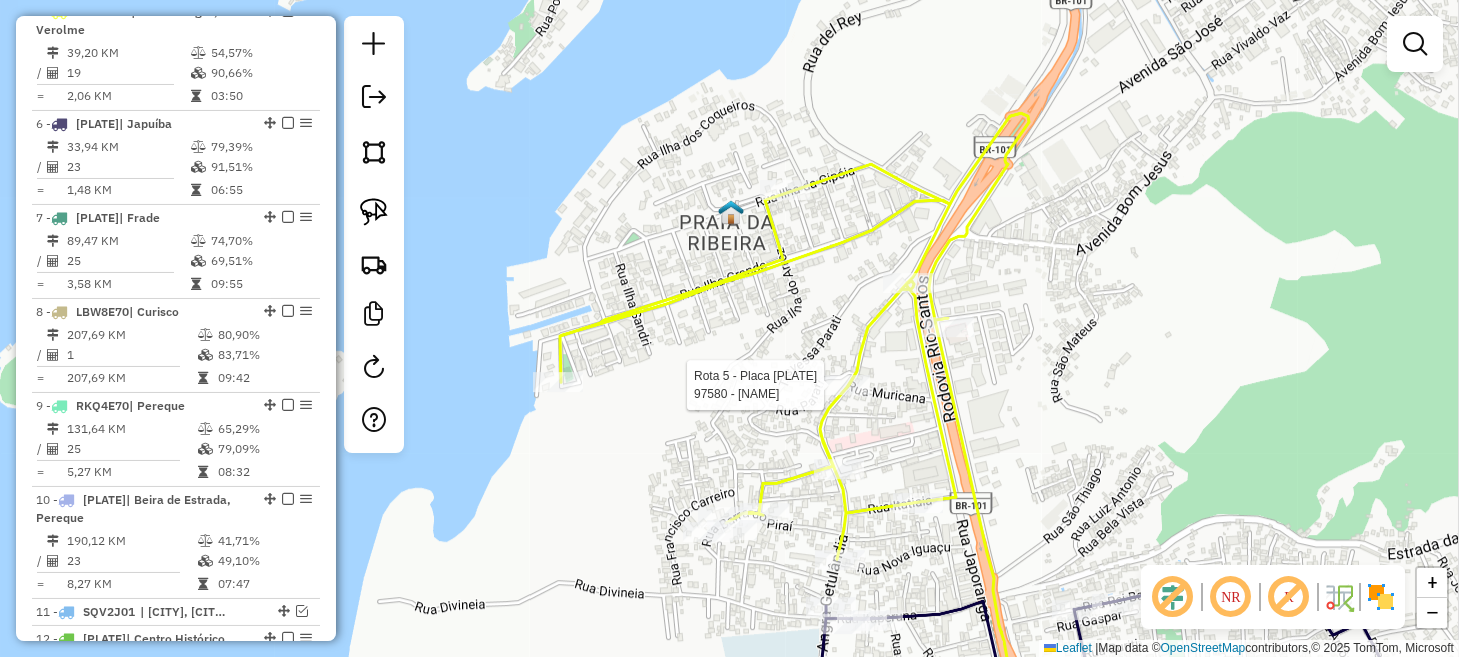 select on "*********" 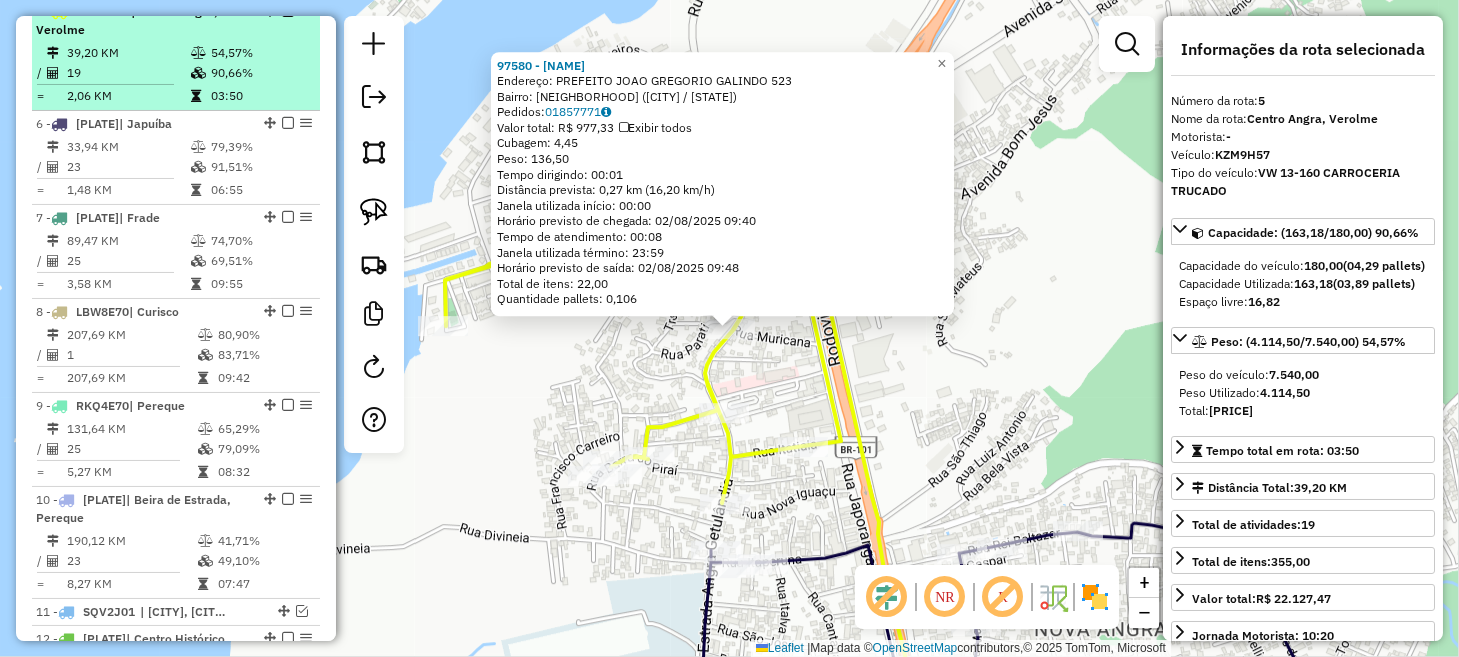 click at bounding box center [288, 11] 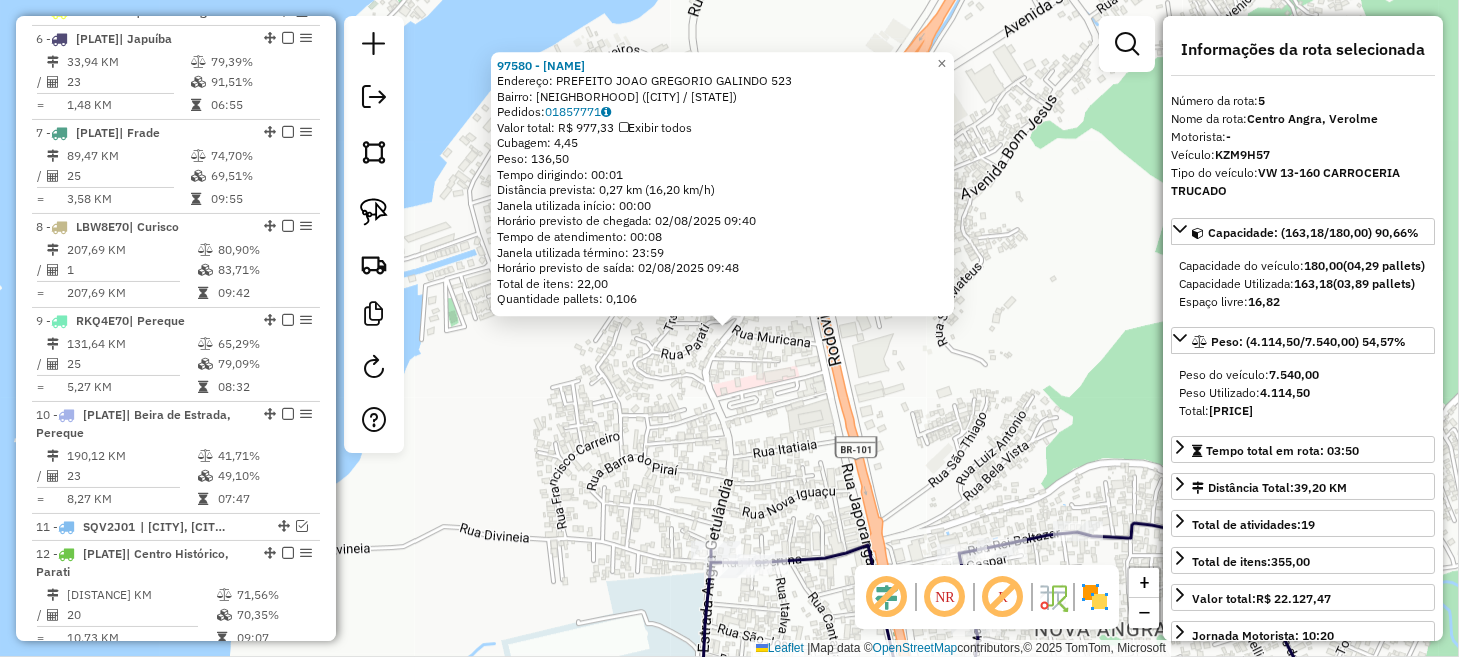 click on "[NUMBER] - [LAST] [LAST] Endereço: PREFEITO JOAO GREGORIO GALINDO [NUMBER] Bairro: [STREET] ([CITY] / [STATE]) Pedidos: 01857771 Valor total: R$ [PRICE] Exibir todos Cubagem: [NUMBER] Peso: [NUMBER] Tempo dirigindo: 00:01 Distância prevista: [NUMBER] km ([NUMBER] km/h) Janela utilizada início: 00:00 Horário previsto de chegada: [DATE] [TIME] Tempo de atendimento: 00:08 Janela utilizada término: 23:59 Horário previsto de saída: [DATE] [TIME] Total de itens: [NUMBER] Quantidade pallets: [NUMBER] × Janela de atendimento Grade de atendimento Capacidade Transportadoras Veículos Cliente Pedidos Rotas Selecione os dias de semana para filtrar as janelas de atendimento Seg Ter Qua Qui Sex Sáb Dom Informe o período da janela de atendimento: De: Até: Filtrar exatamente a janela do cliente Considerar janela de atendimento padrão Selecione os dias de semana para filtrar as grades de atendimento Seg Ter Qua Qui Sex Sáb Dom Peso mínimo: Peso máximo: De: De:" 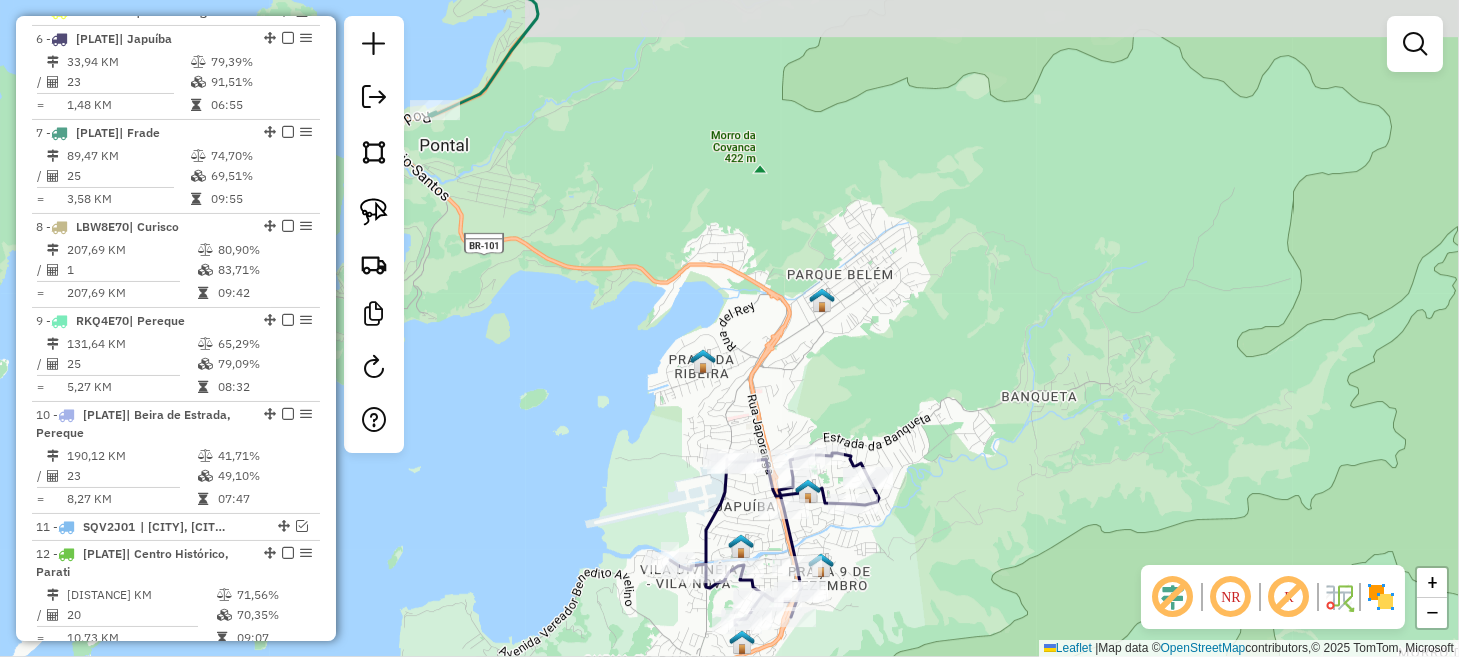 drag, startPoint x: 947, startPoint y: 595, endPoint x: 945, endPoint y: 361, distance: 234.00854 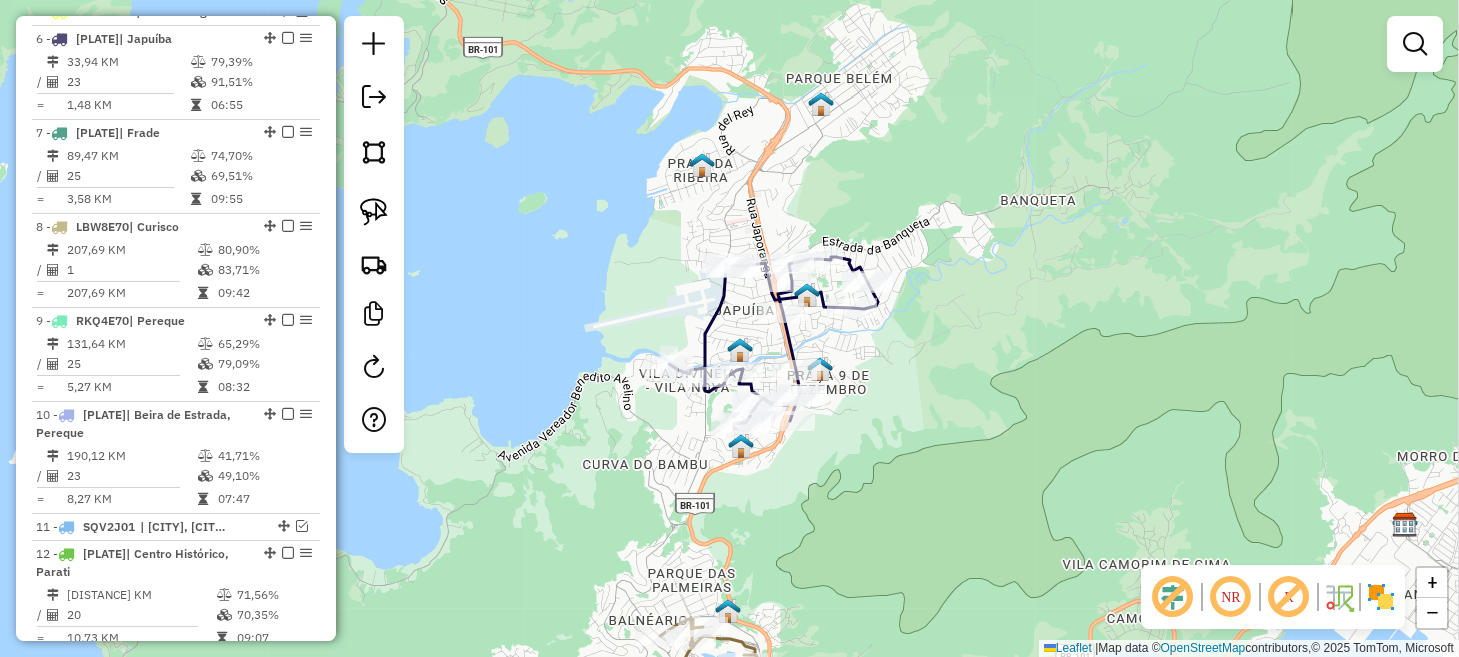 drag, startPoint x: 944, startPoint y: 561, endPoint x: 992, endPoint y: 295, distance: 270.29614 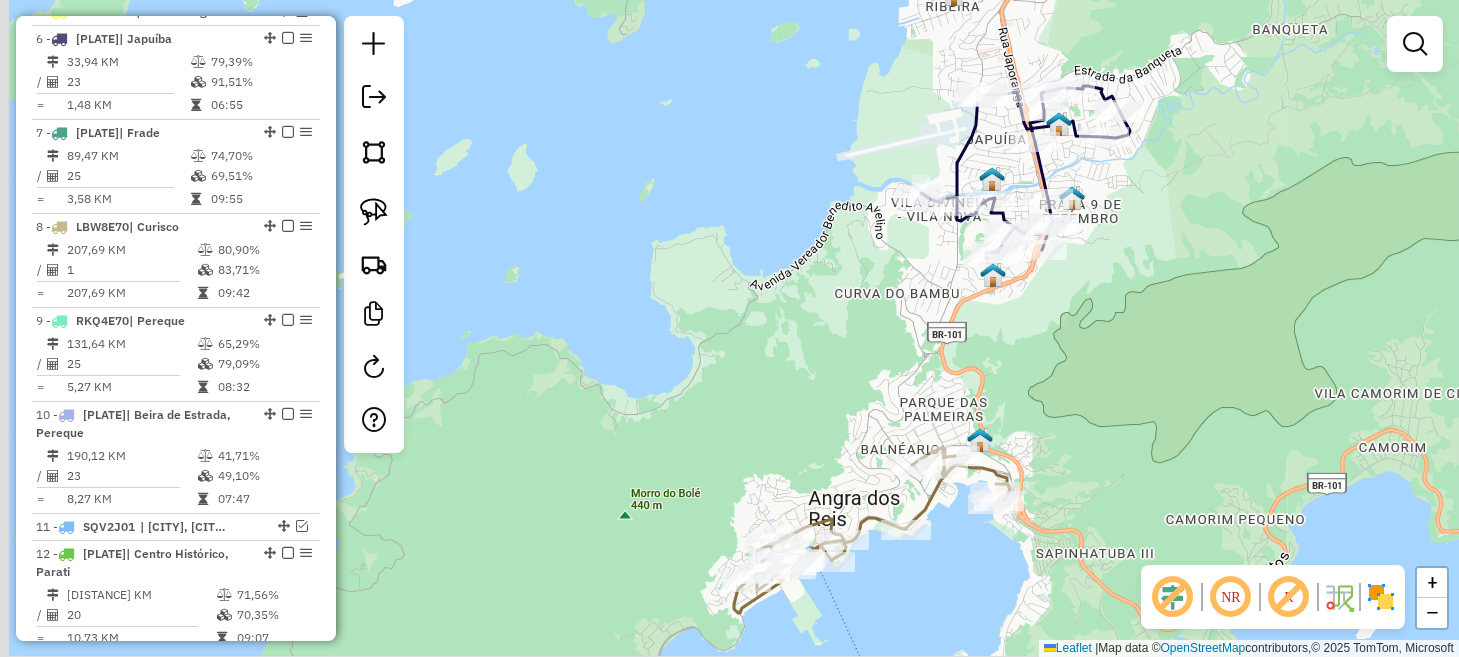 drag, startPoint x: 602, startPoint y: 530, endPoint x: 864, endPoint y: 561, distance: 263.8276 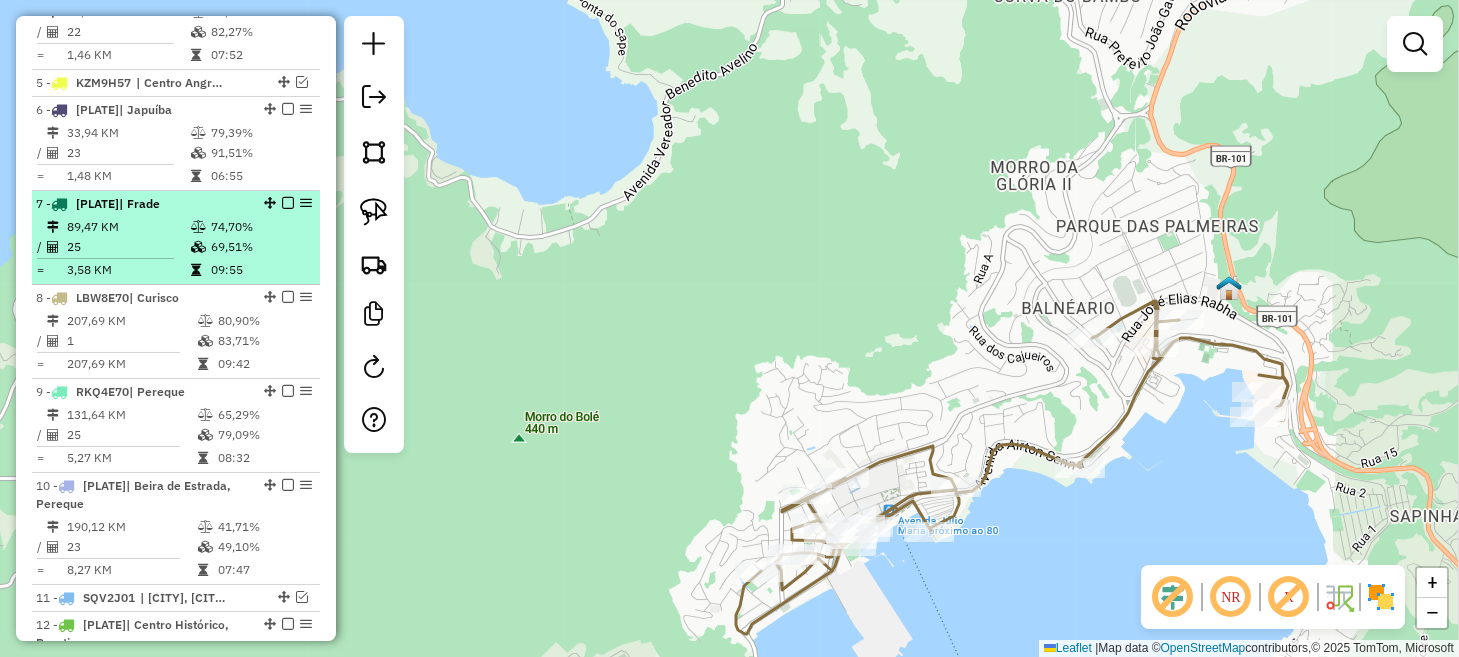 scroll, scrollTop: 933, scrollLeft: 0, axis: vertical 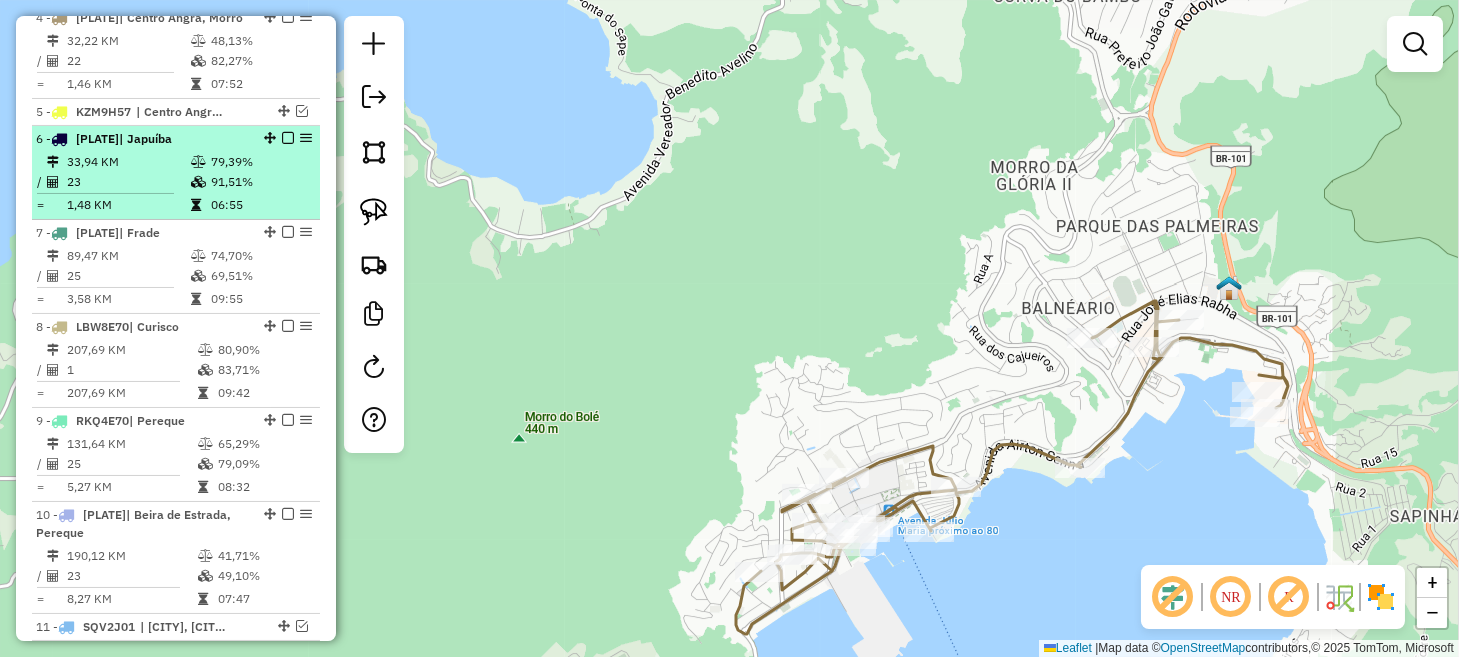 click at bounding box center (288, 138) 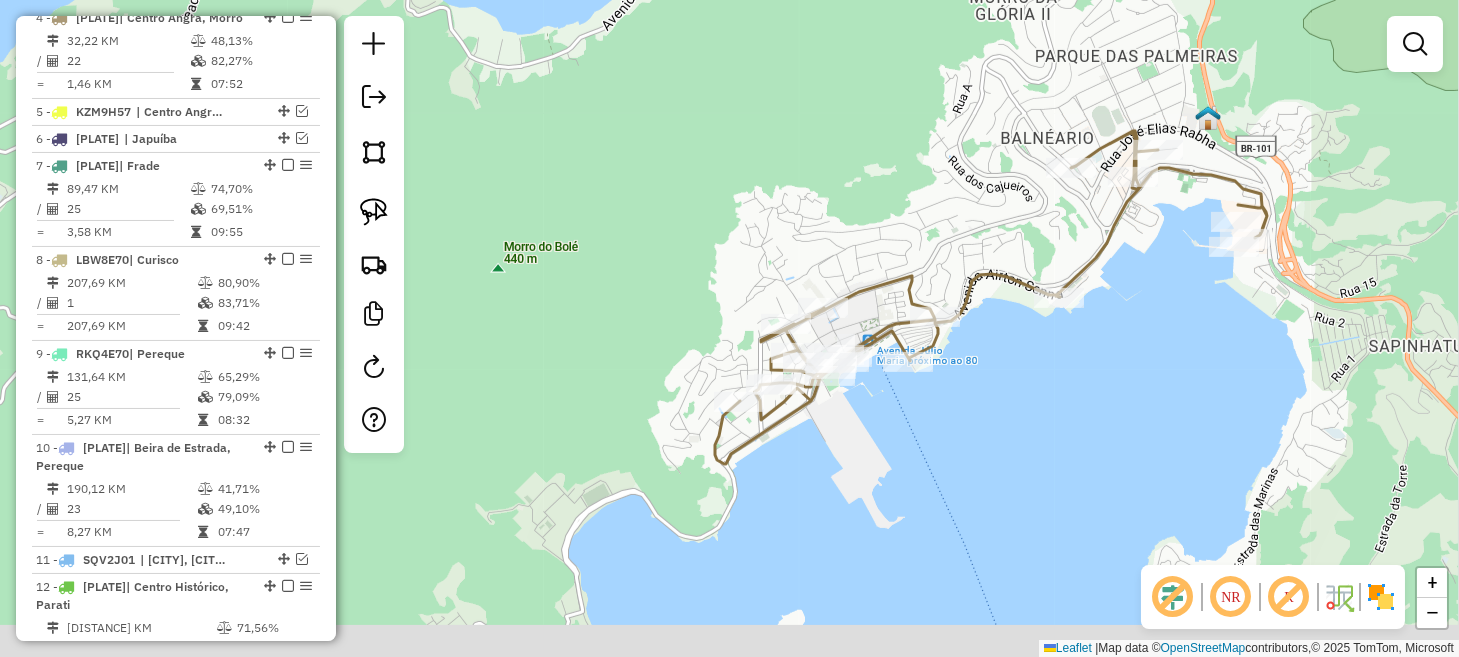 drag, startPoint x: 1007, startPoint y: 590, endPoint x: 975, endPoint y: 379, distance: 213.41275 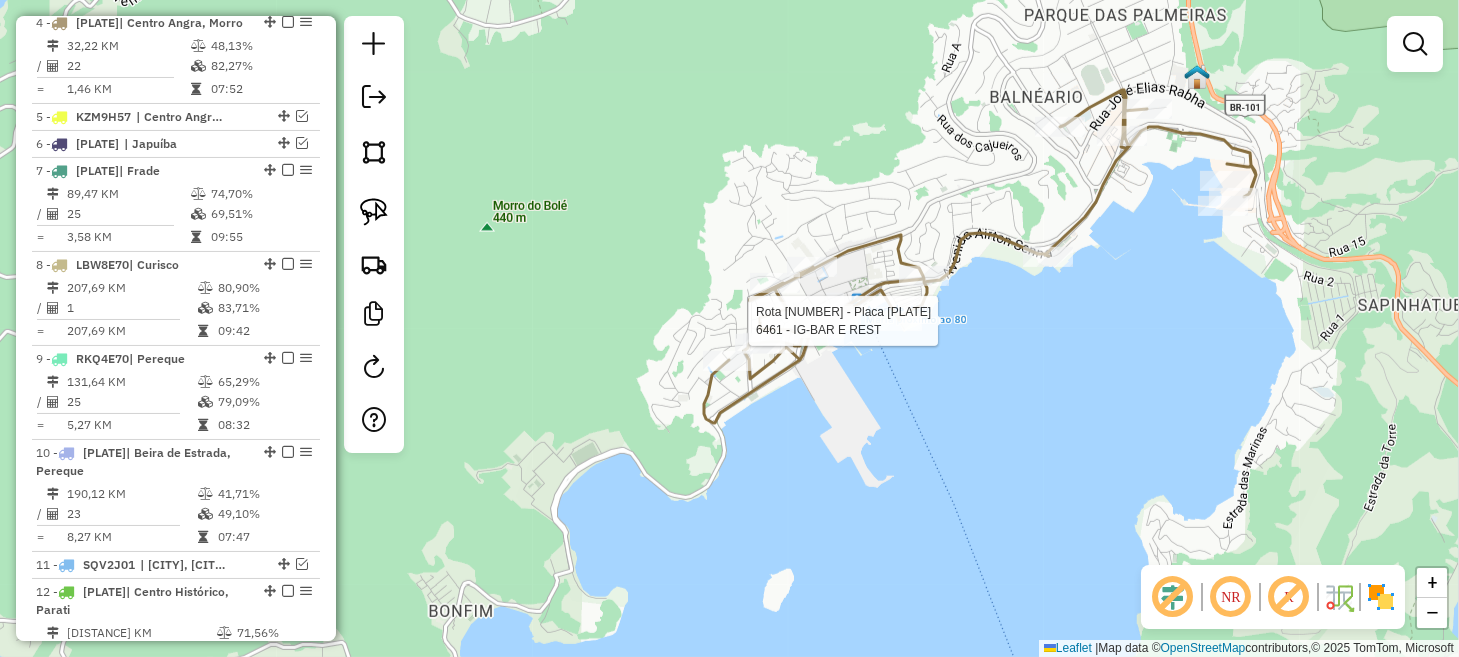 select on "*********" 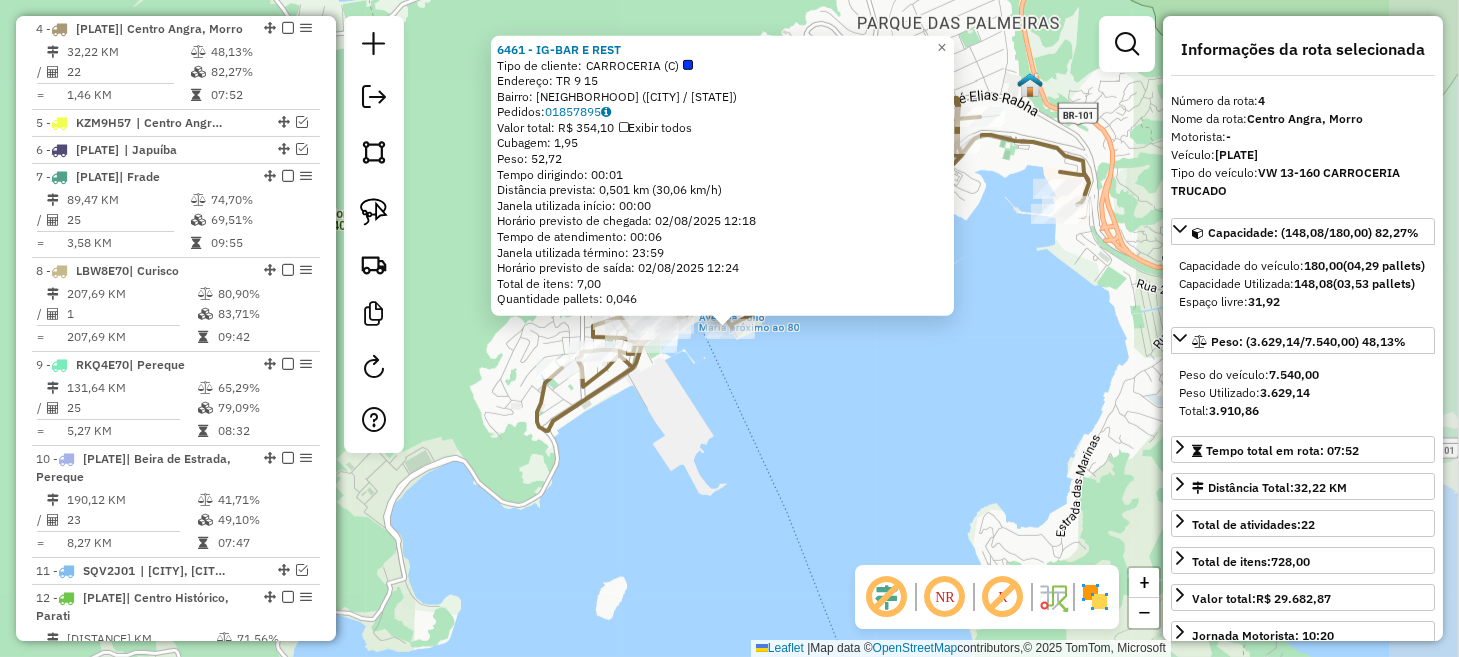 scroll, scrollTop: 921, scrollLeft: 0, axis: vertical 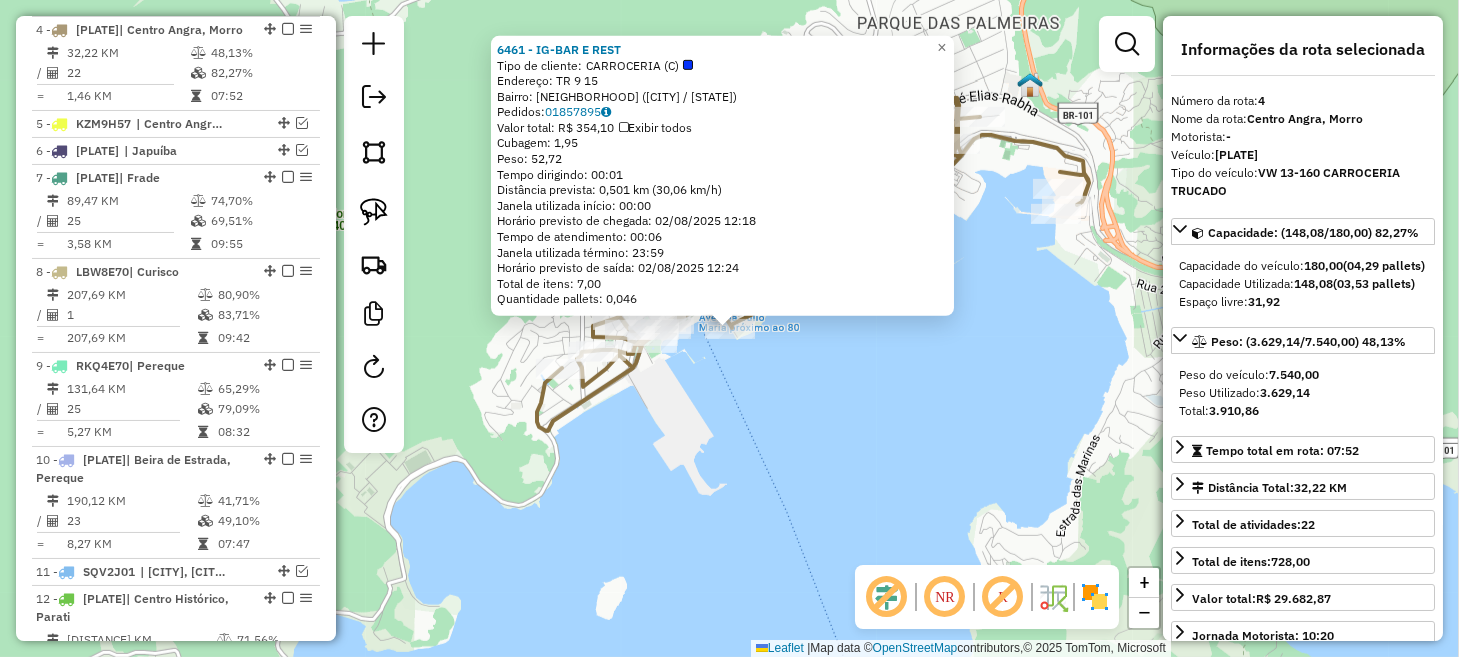 click on "[NUMBER] - [LAST] [LAST] Tipo de cliente: CARROCERIA (C) Endereço: TR [NUMBER] [NUMBER] Bairro: [STREET] ([CITY] / [STATE]) Pedidos: 01857895 Valor total: R$ [PRICE] Exibir todos Cubagem: [NUMBER] Peso: [NUMBER] Tempo dirigindo: 00:01 Distância prevista: [NUMBER] km ([NUMBER] km/h) Janela utilizada início: 00:00 Horário previsto de chegada: [DATE] [TIME] Tempo de atendimento: 00:06 Janela utilizada término: 23:59 Horário previsto de saída: [DATE] [TIME] Total de itens: [NUMBER] Quantidade pallets: [NUMBER] × Janela de atendimento Grade de atendimento Capacidade Transportadoras Veículos Cliente Pedidos Rotas Selecione os dias de semana para filtrar as janelas de atendimento Seg Ter Qua Qui Sex Sáb Dom Informe o período da janela de atendimento: De: Até: Filtrar exatamente a janela do cliente Considerar janela de atendimento padrão Selecione os dias de semana para filtrar as grades de atendimento Seg Ter Qua Qui Sex Sáb Dom Peso mínimo: Peso máximo:" 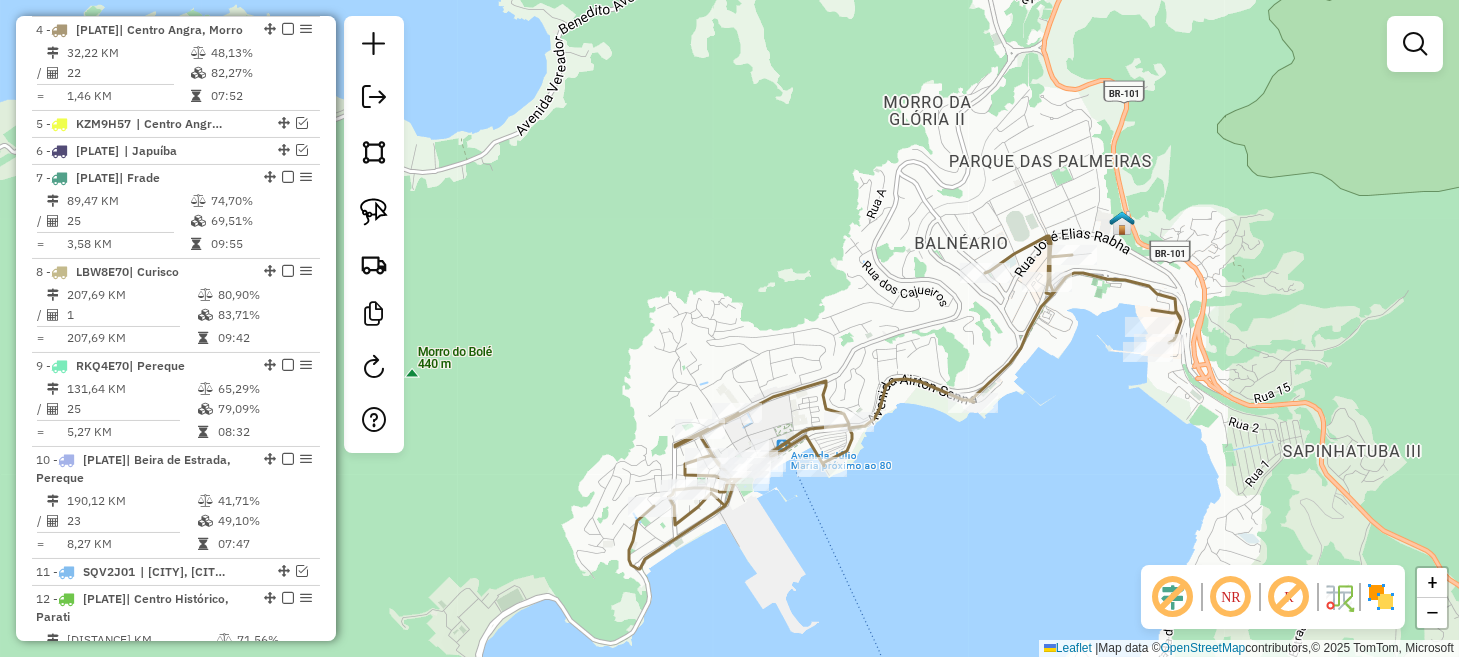 drag, startPoint x: 832, startPoint y: 384, endPoint x: 924, endPoint y: 507, distance: 153.60013 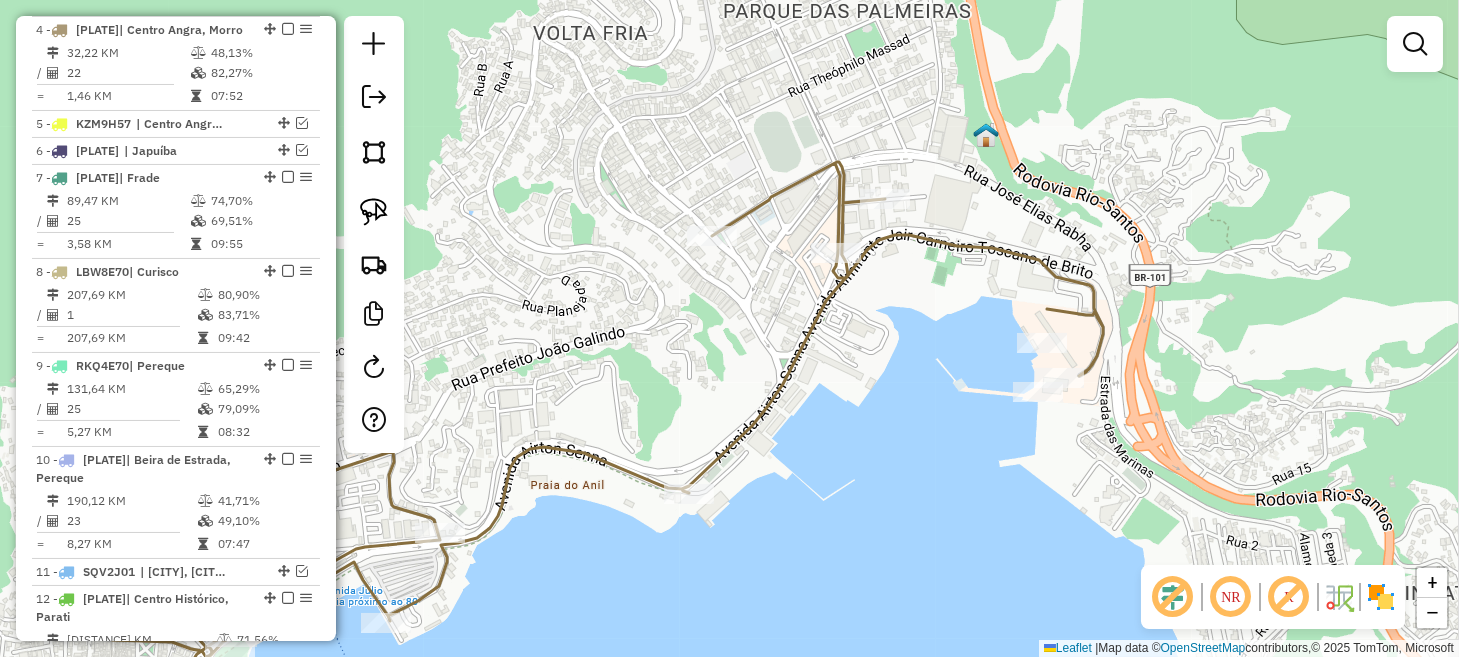 drag, startPoint x: 978, startPoint y: 290, endPoint x: 896, endPoint y: 339, distance: 95.524864 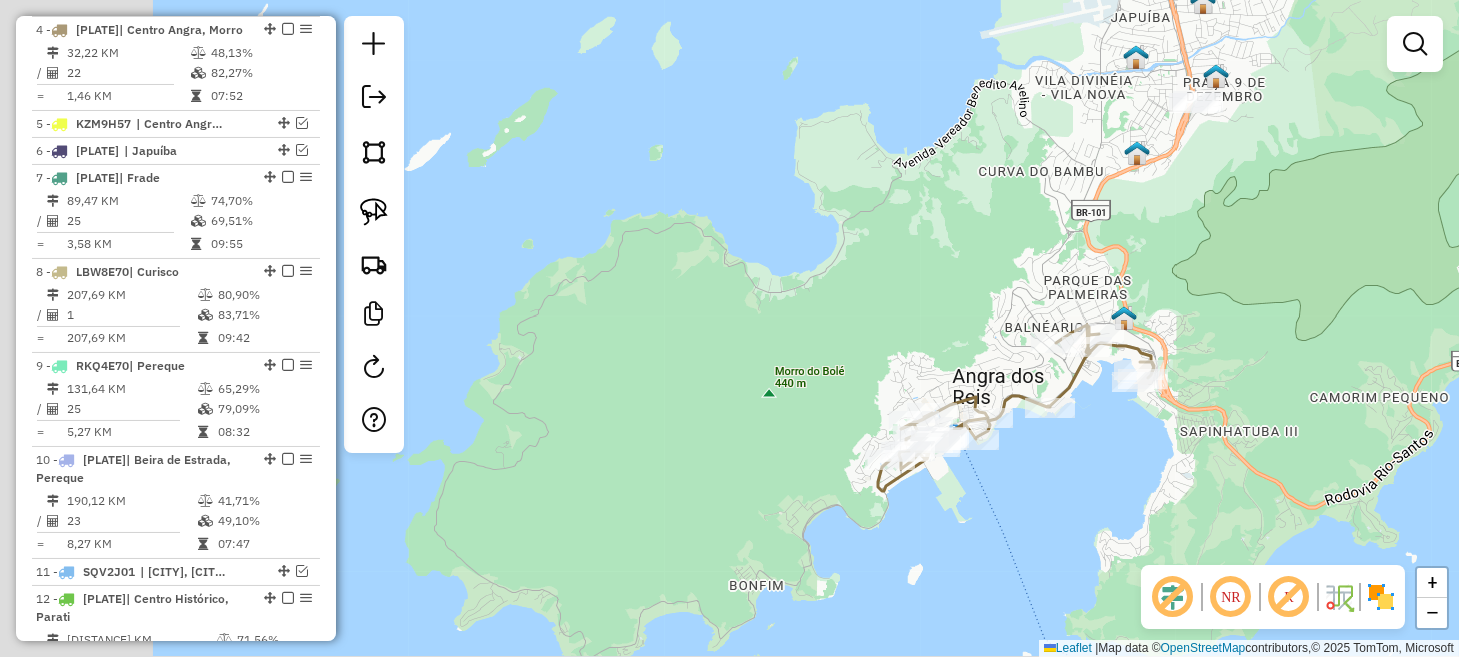 drag, startPoint x: 536, startPoint y: 336, endPoint x: 937, endPoint y: 369, distance: 402.35556 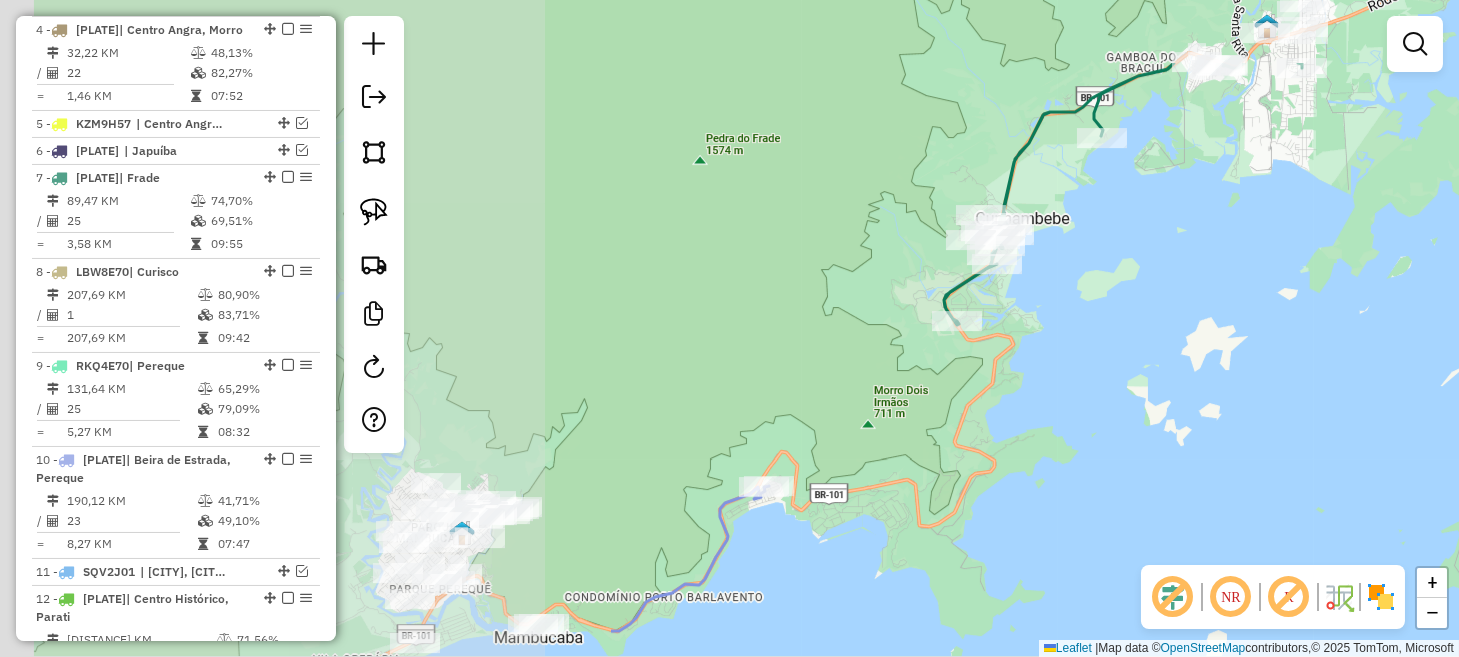 drag, startPoint x: 785, startPoint y: 362, endPoint x: 1455, endPoint y: 423, distance: 672.7711 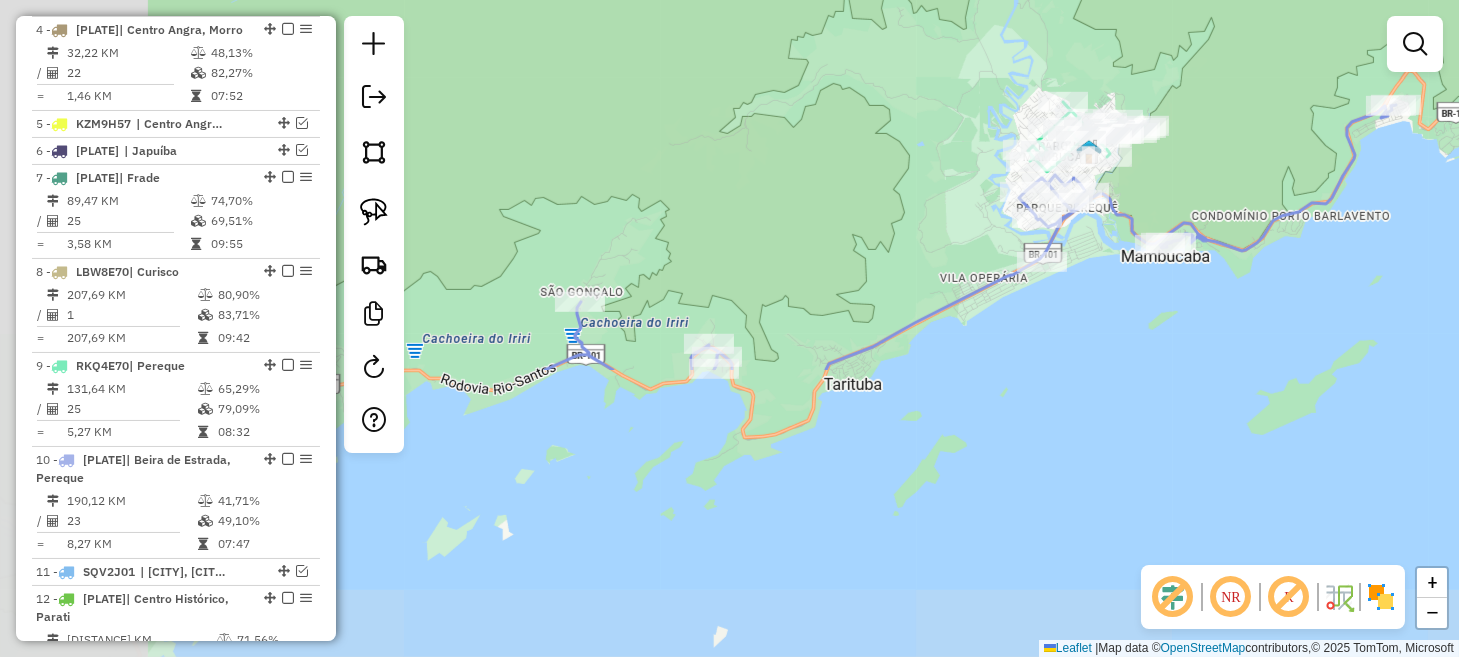 drag, startPoint x: 691, startPoint y: 447, endPoint x: 1293, endPoint y: 93, distance: 698.3695 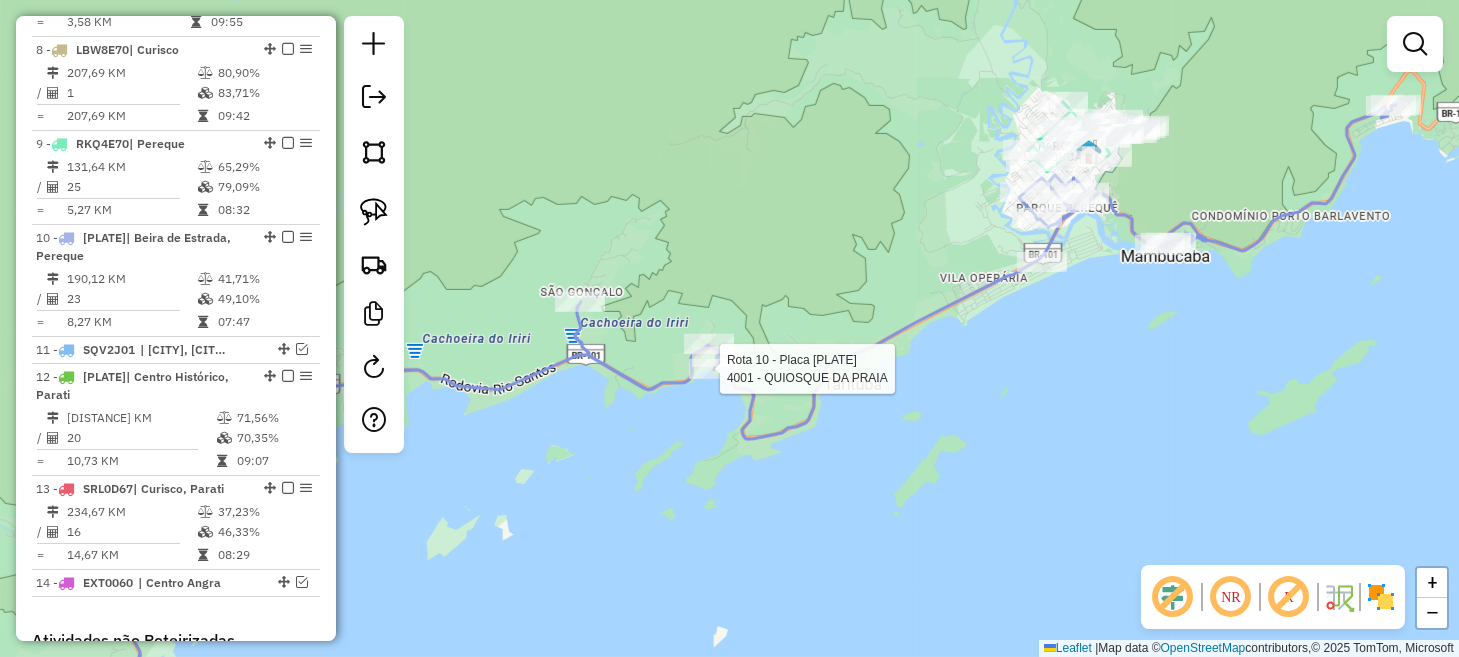 select on "*********" 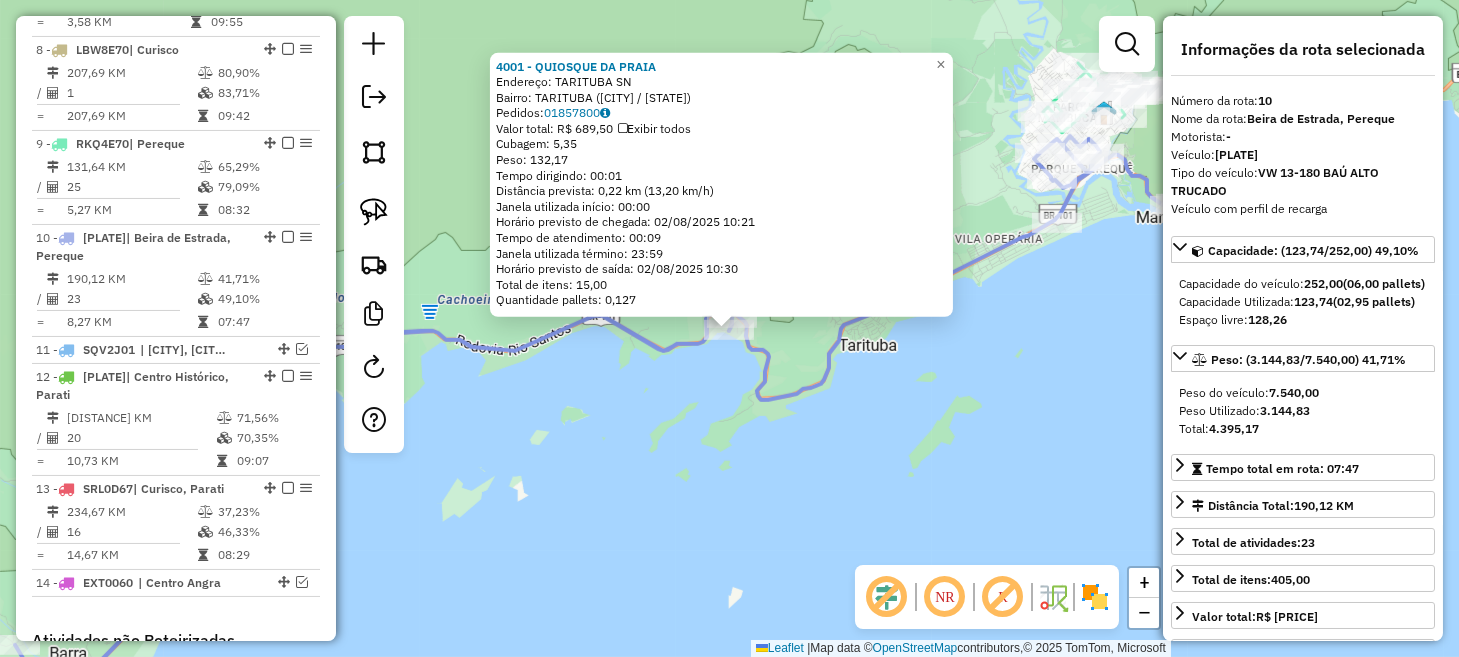 scroll, scrollTop: 1368, scrollLeft: 0, axis: vertical 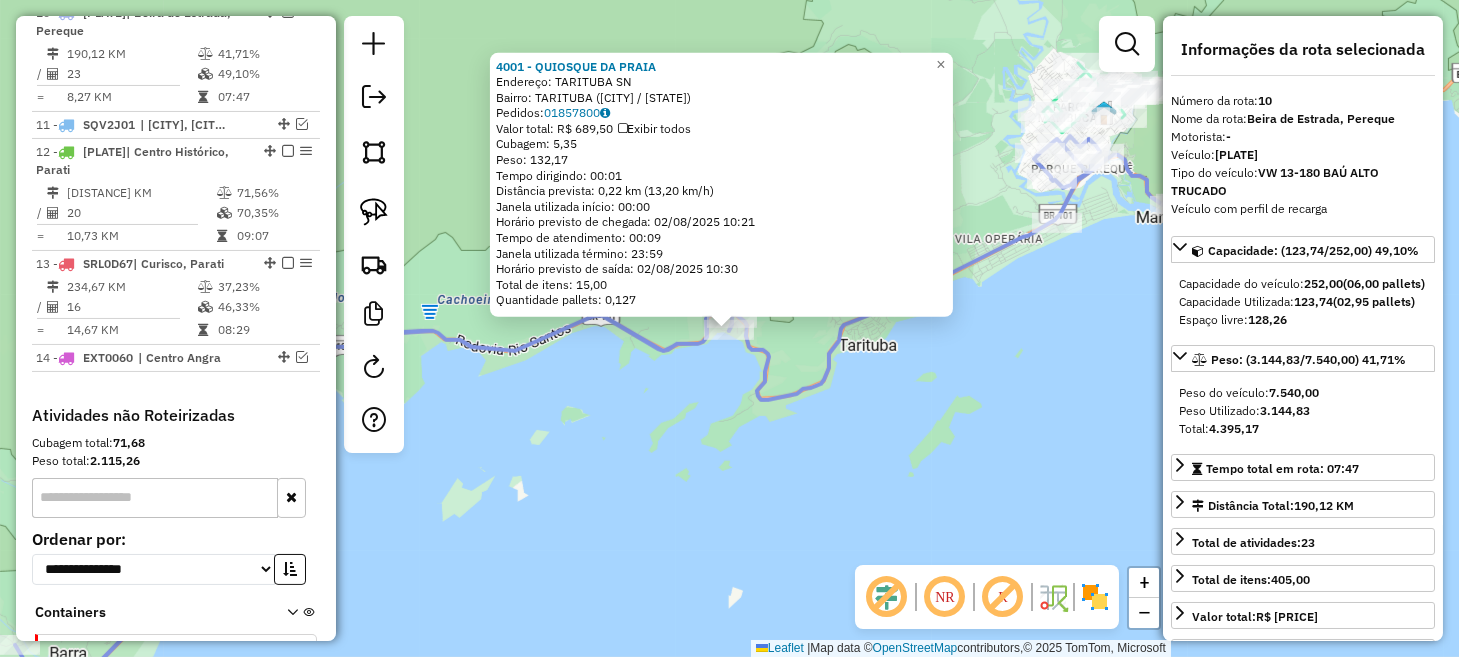 click on "4001 - [COMPANY NAME]  Endereço:  [STREET NAME] SN   Bairro: [NEIGHBORHOOD] ([CITY] / [STATE])   Pedidos:  01857800   Valor total: R$ 689,50   Exibir todos   Cubagem: 5,35  Peso: 132,17  Tempo dirigindo: 00:01   Distância prevista: 0,22 km (13,20 km/h)   Janela utilizada início: 00:00   Horário previsto de chegada: 02/08/2025 10:21   Tempo de atendimento: 00:09   Janela utilizada término: 23:59   Horário previsto de saída: 02/08/2025 10:30   Total de itens: 15,00   Quantidade pallets: 0,127  × Janela de atendimento Grade de atendimento Capacidade Transportadoras Veículos Cliente Pedidos  Rotas Selecione os dias de semana para filtrar as janelas de atendimento  Seg   Ter   Qua   Qui   Sex   Sáb   Dom  Informe o período da janela de atendimento: De: Até:  Filtrar exatamente a janela do cliente  Considerar janela de atendimento padrão  Selecione os dias de semana para filtrar as grades de atendimento  Seg   Ter   Qua   Qui   Sex   Sáb   Dom   Considerar clientes sem dia de atendimento cadastrado  Peso mínimo:" 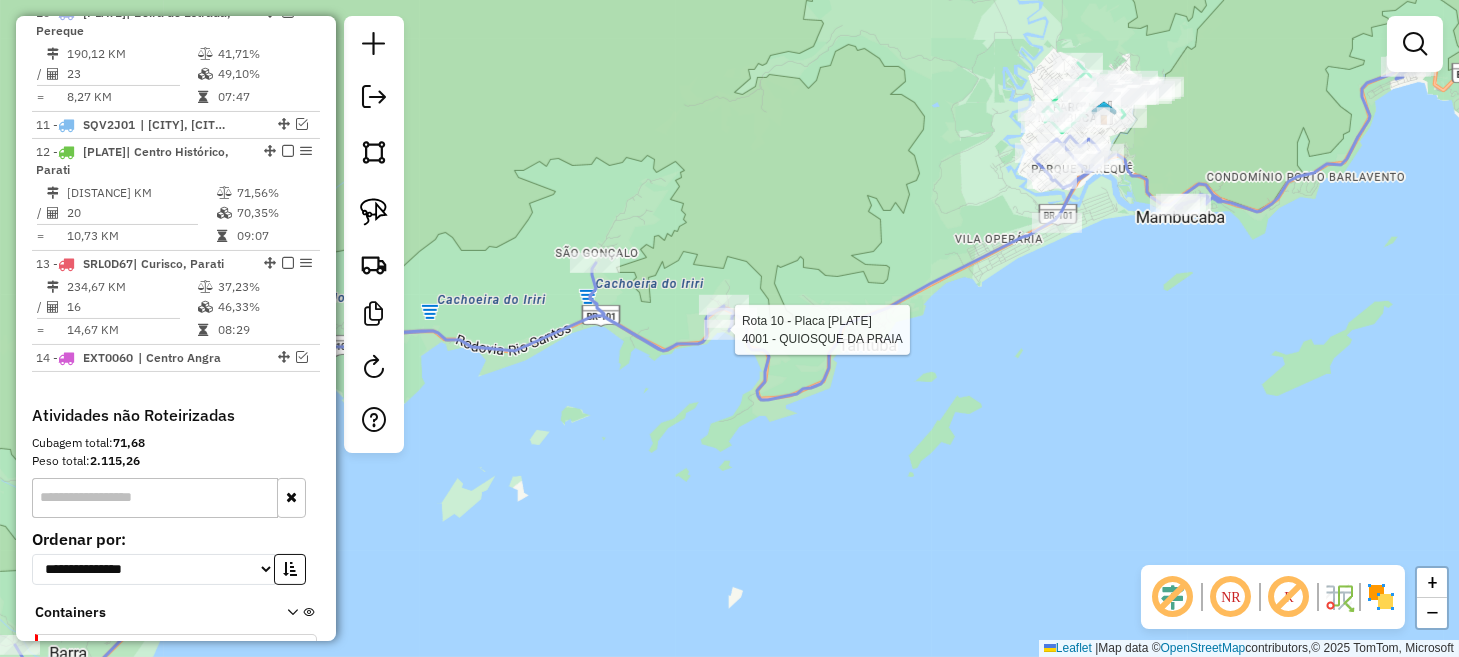 select on "*********" 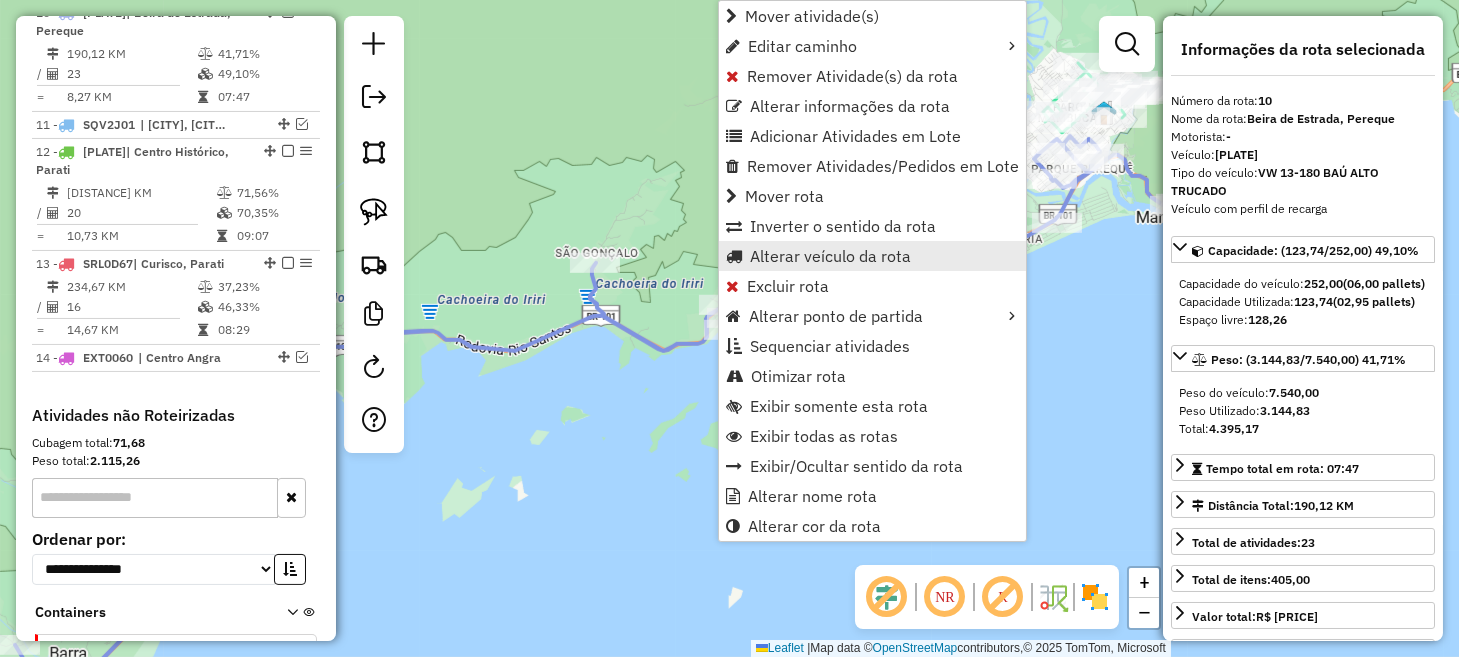 click on "Alterar veículo da rota" at bounding box center (830, 256) 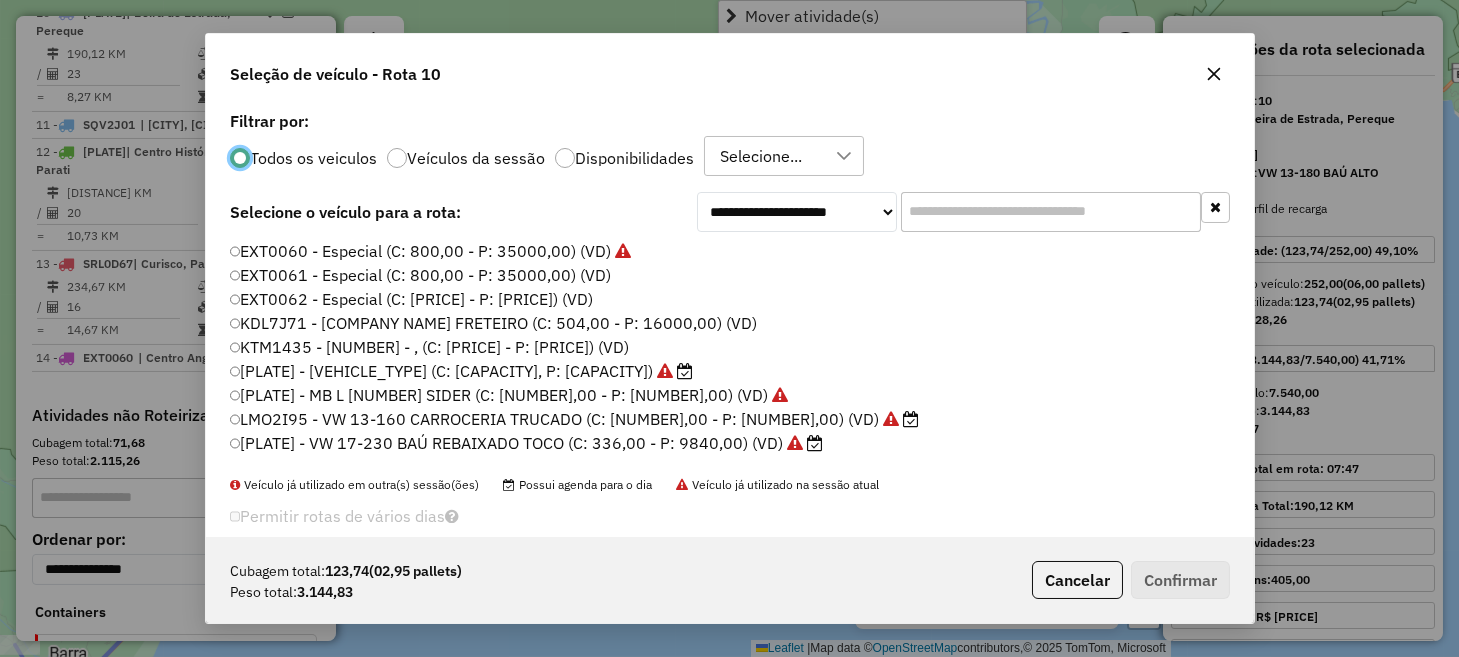 scroll, scrollTop: 10, scrollLeft: 6, axis: both 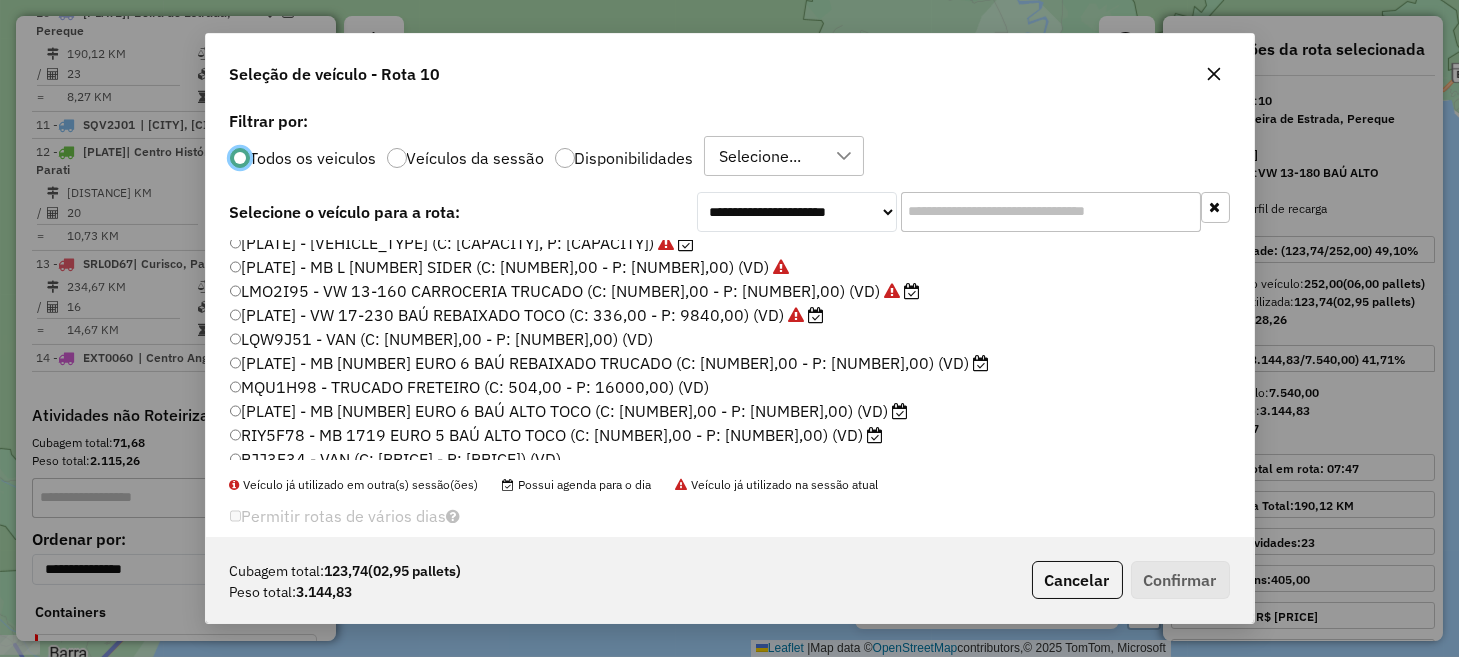 click on "LMO2I95 -  VW 13-160 CARROCERIA TRUCADO (C: [NUMBER],00 - P: [NUMBER],00) (VD)" 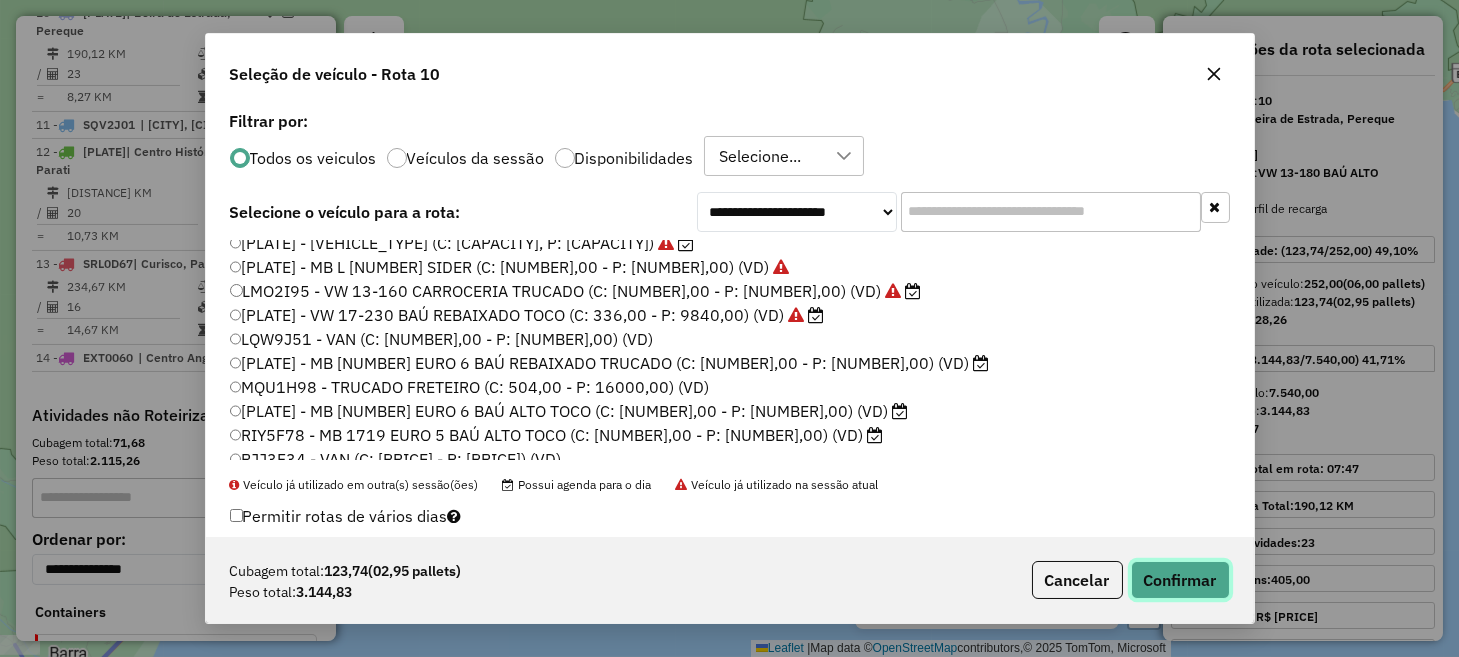click on "Confirmar" 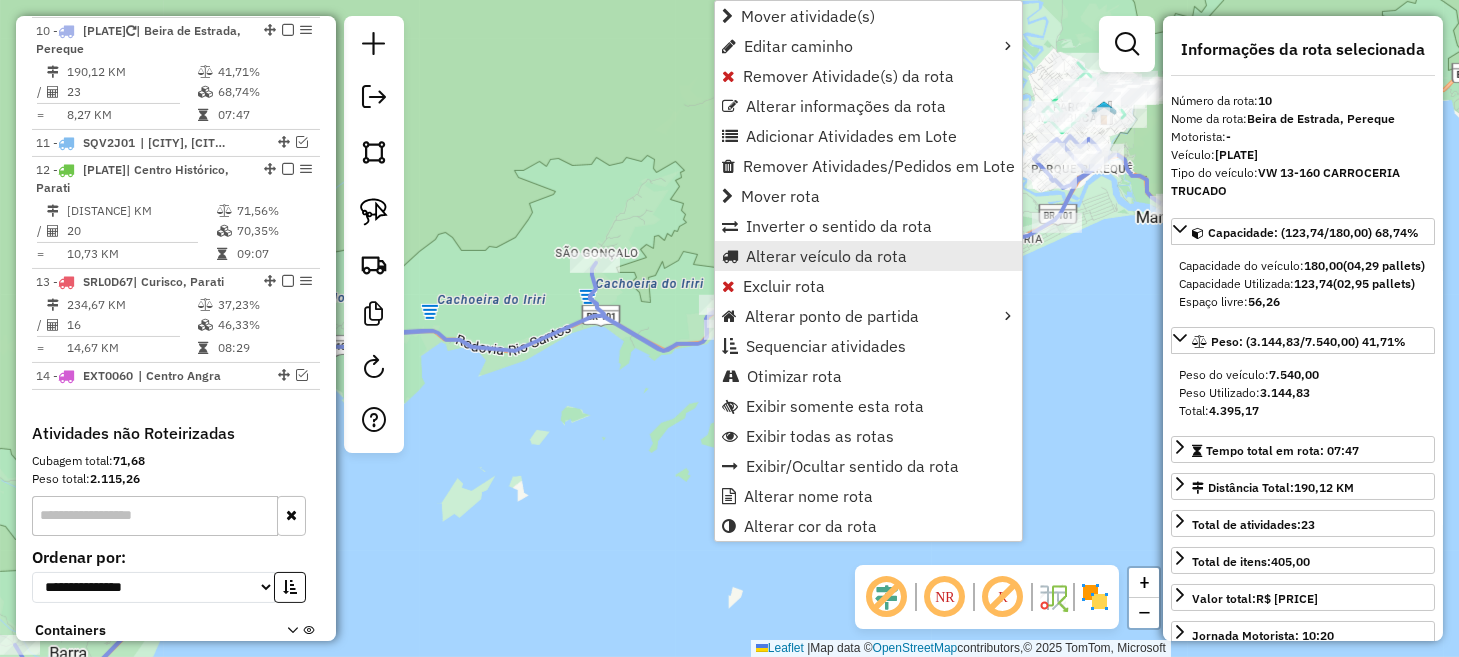 click on "Alterar veículo da rota" at bounding box center (826, 256) 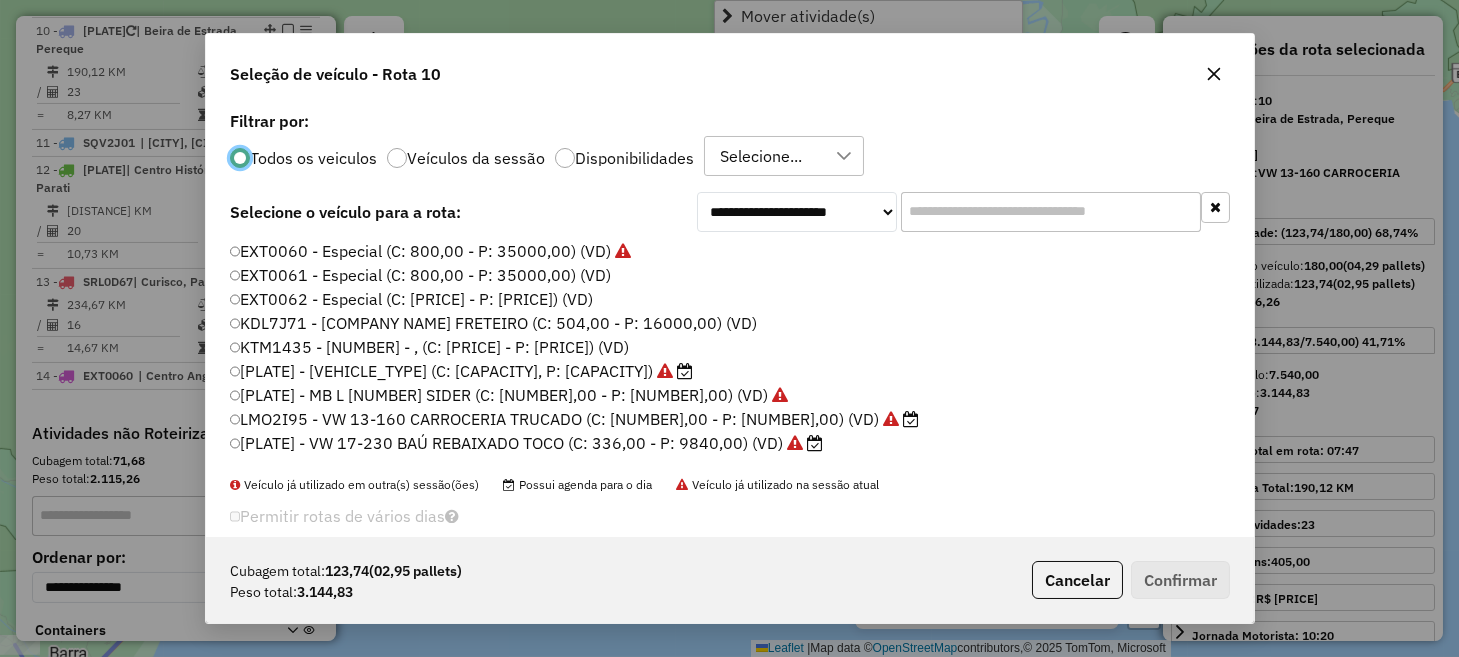 scroll, scrollTop: 10, scrollLeft: 6, axis: both 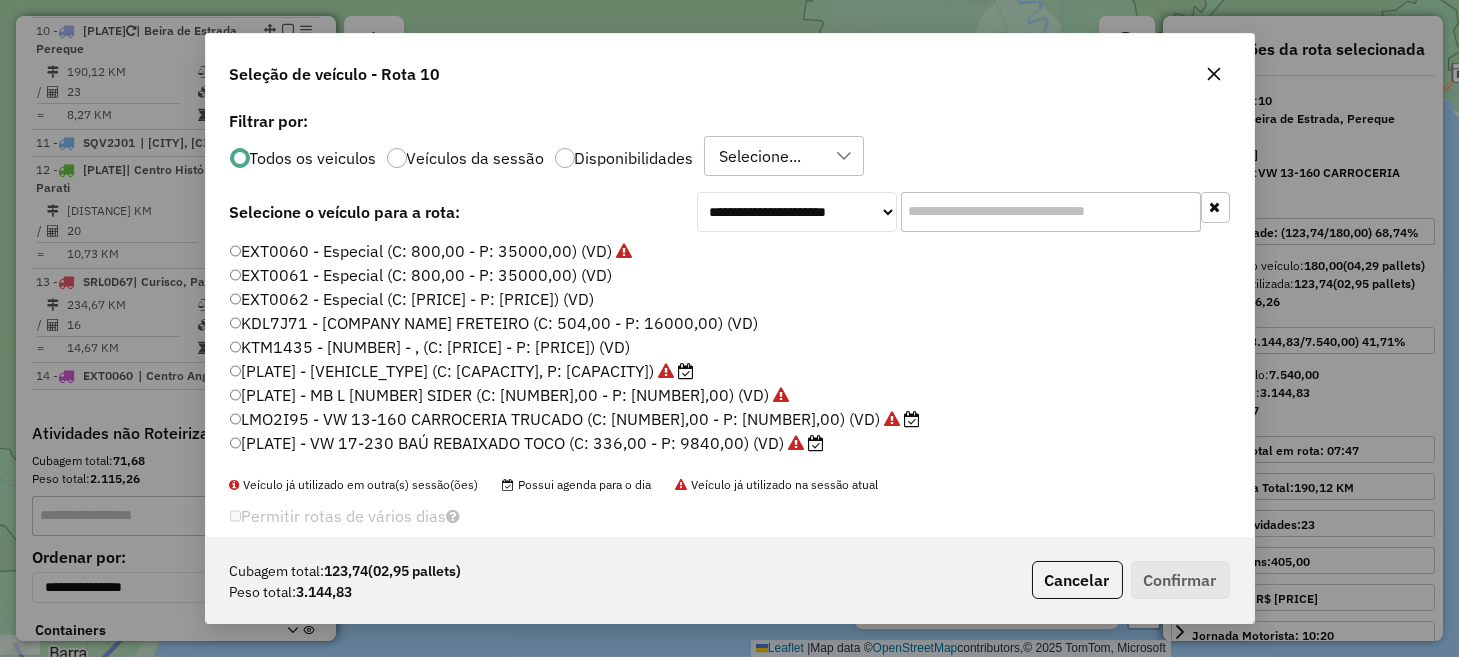click on "[PLATE] - [VEHICLE_TYPE] (C: [CAPACITY], P: [CAPACITY])" 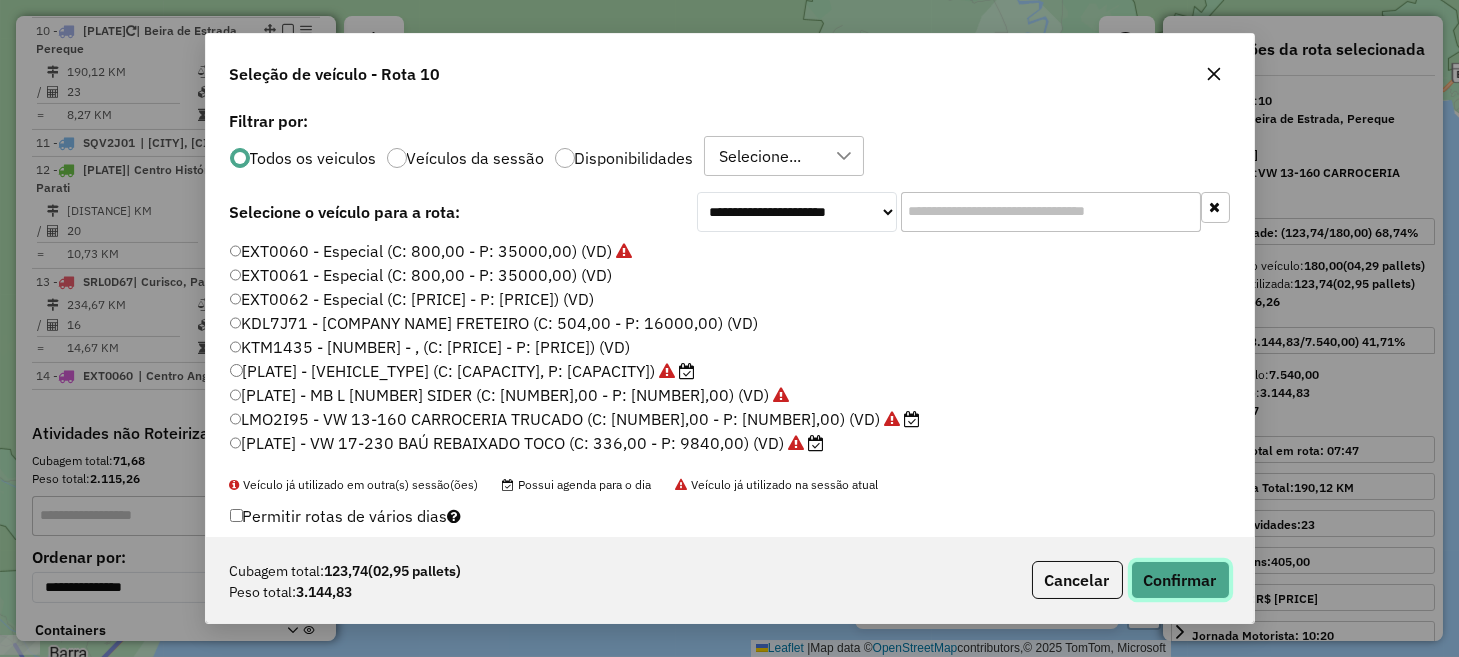 click on "Confirmar" 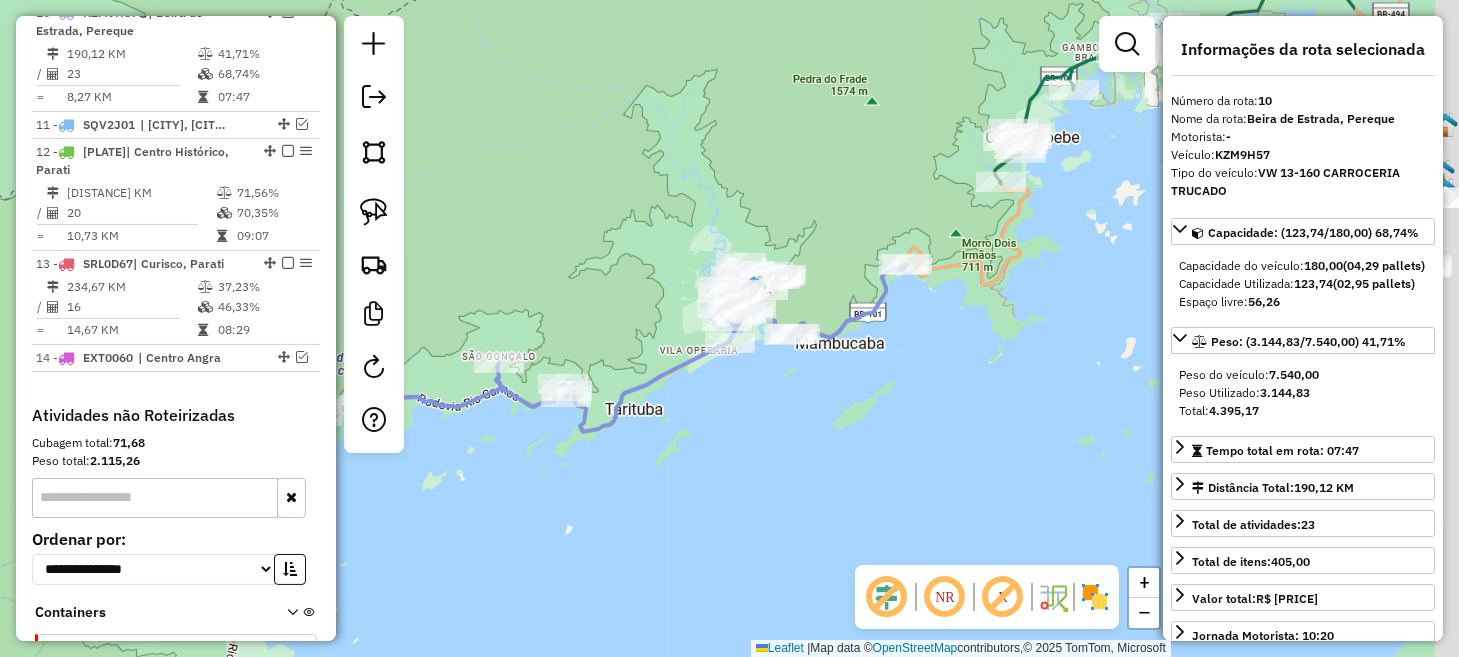 drag, startPoint x: 976, startPoint y: 428, endPoint x: 710, endPoint y: 460, distance: 267.9179 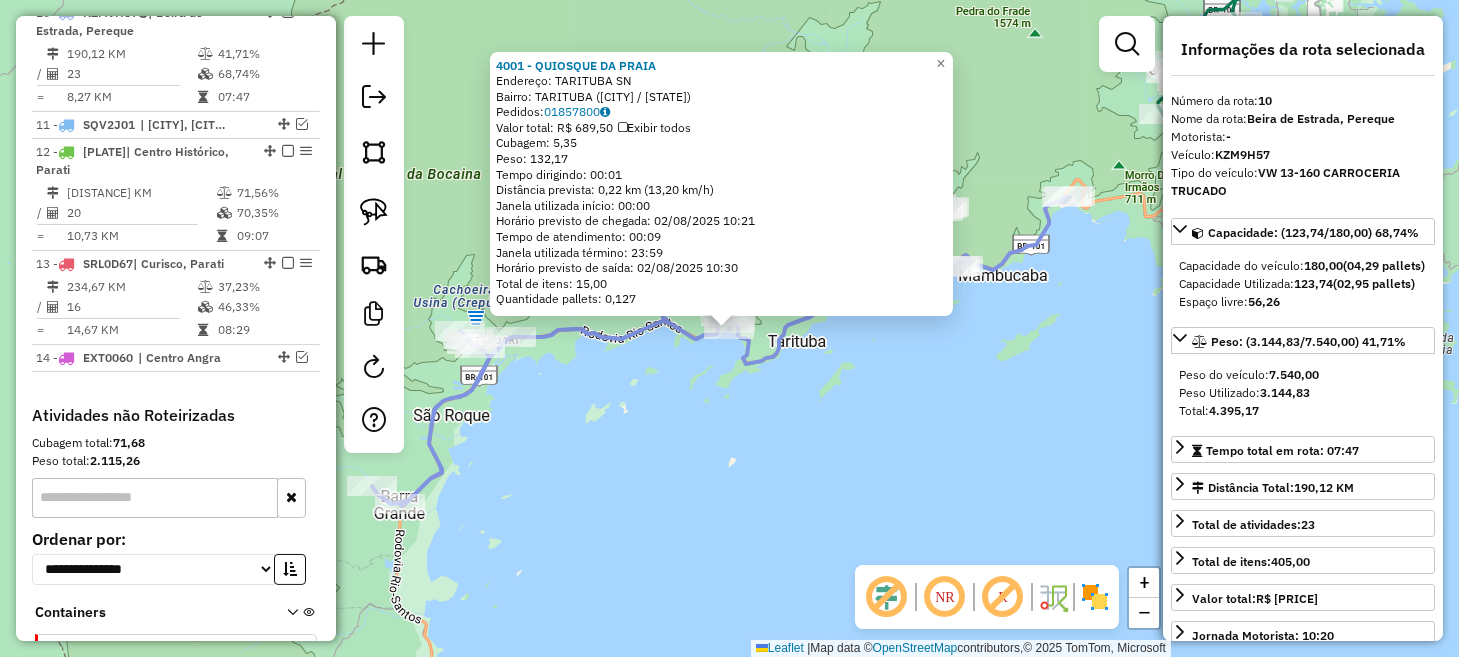 click on "4001 - [COMPANY NAME]  Endereço:  [STREET NAME] SN   Bairro: [NEIGHBORHOOD] ([CITY] / [STATE])   Pedidos:  01857800   Valor total: R$ 689,50   Exibir todos   Cubagem: 5,35  Peso: 132,17  Tempo dirigindo: 00:01   Distância prevista: 0,22 km (13,20 km/h)   Janela utilizada início: 00:00   Horário previsto de chegada: 02/08/2025 10:21   Tempo de atendimento: 00:09   Janela utilizada término: 23:59   Horário previsto de saída: 02/08/2025 10:30   Total de itens: 15,00   Quantidade pallets: 0,127  × Janela de atendimento Grade de atendimento Capacidade Transportadoras Veículos Cliente Pedidos  Rotas Selecione os dias de semana para filtrar as janelas de atendimento  Seg   Ter   Qua   Qui   Sex   Sáb   Dom  Informe o período da janela de atendimento: De: Até:  Filtrar exatamente a janela do cliente  Considerar janela de atendimento padrão  Selecione os dias de semana para filtrar as grades de atendimento  Seg   Ter   Qua   Qui   Sex   Sáb   Dom   Considerar clientes sem dia de atendimento cadastrado  Peso mínimo:" 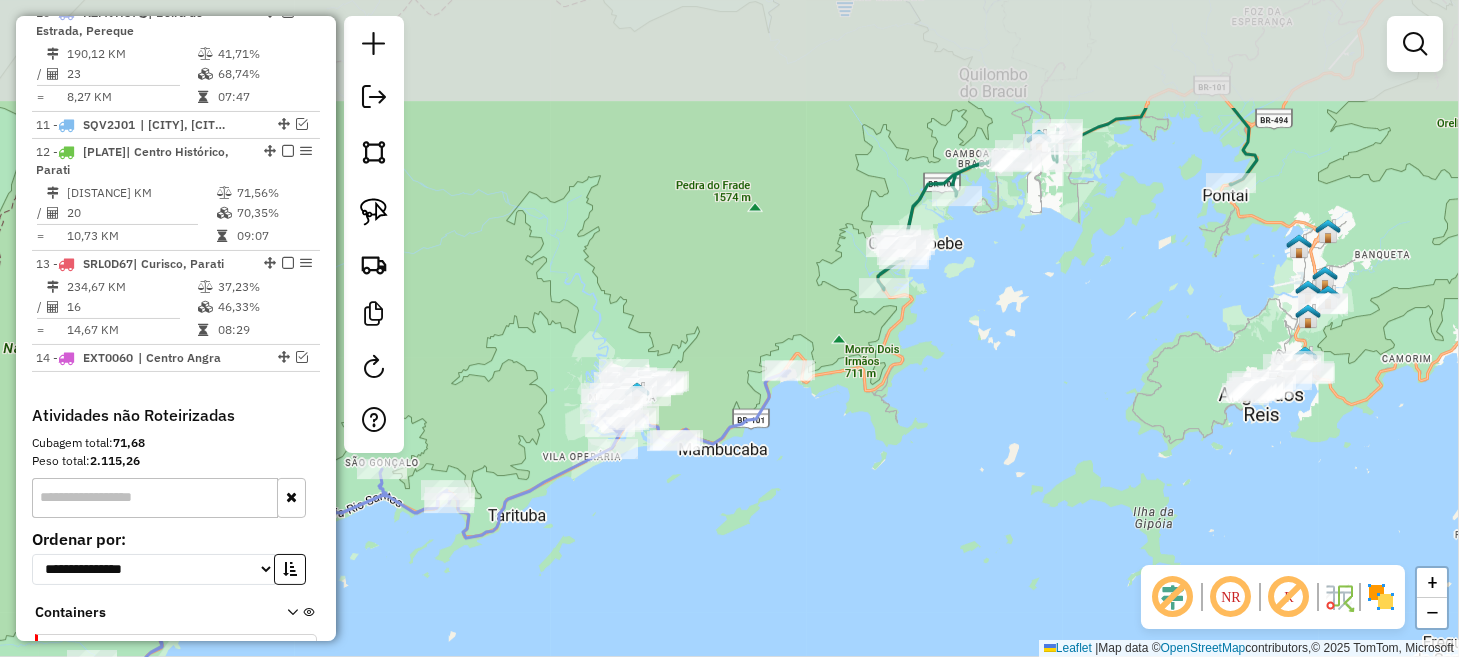 drag, startPoint x: 977, startPoint y: 410, endPoint x: 892, endPoint y: 519, distance: 138.22446 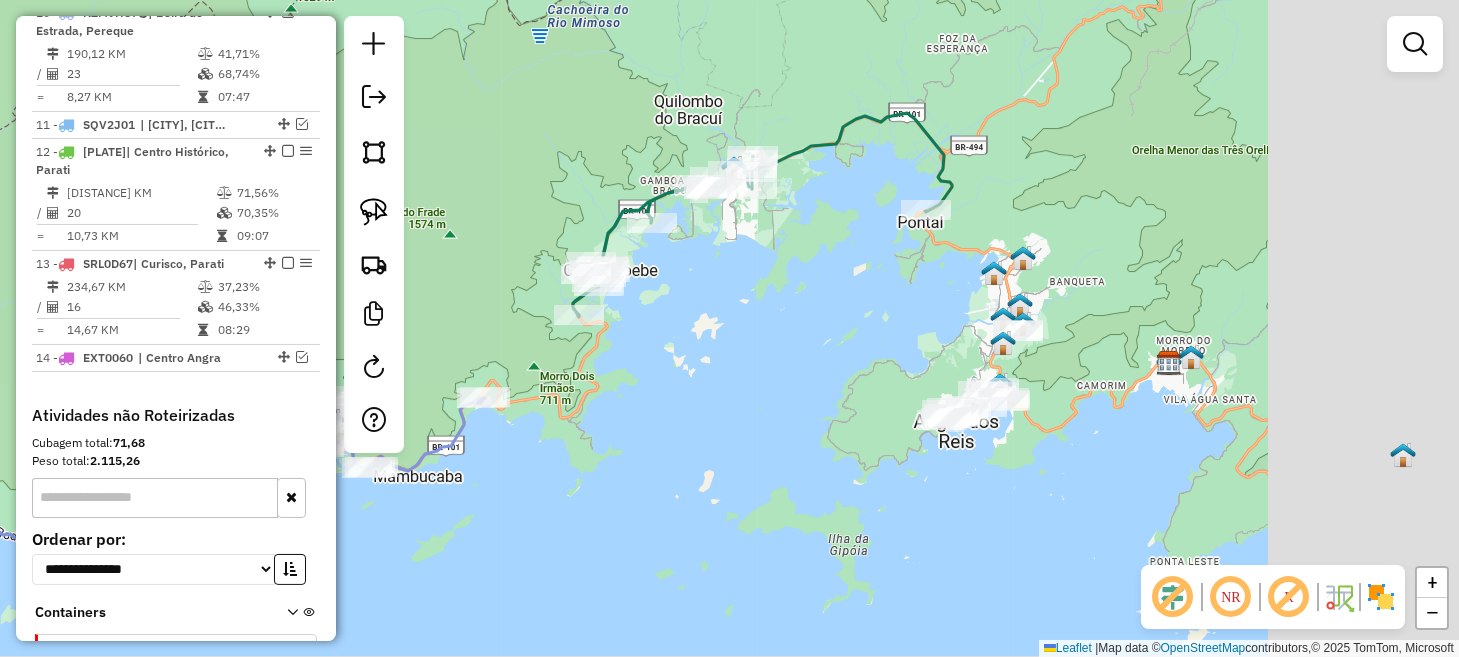 drag, startPoint x: 991, startPoint y: 483, endPoint x: 650, endPoint y: 521, distance: 343.11078 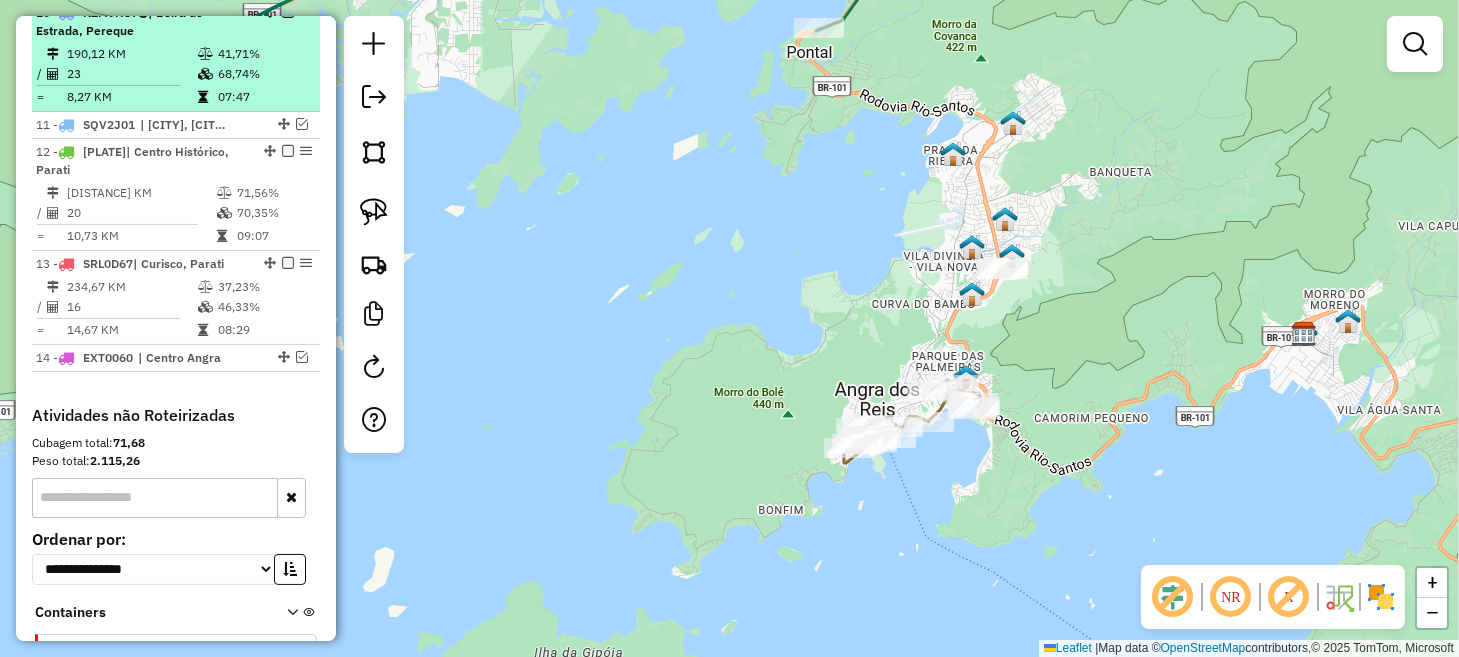 scroll, scrollTop: 1268, scrollLeft: 0, axis: vertical 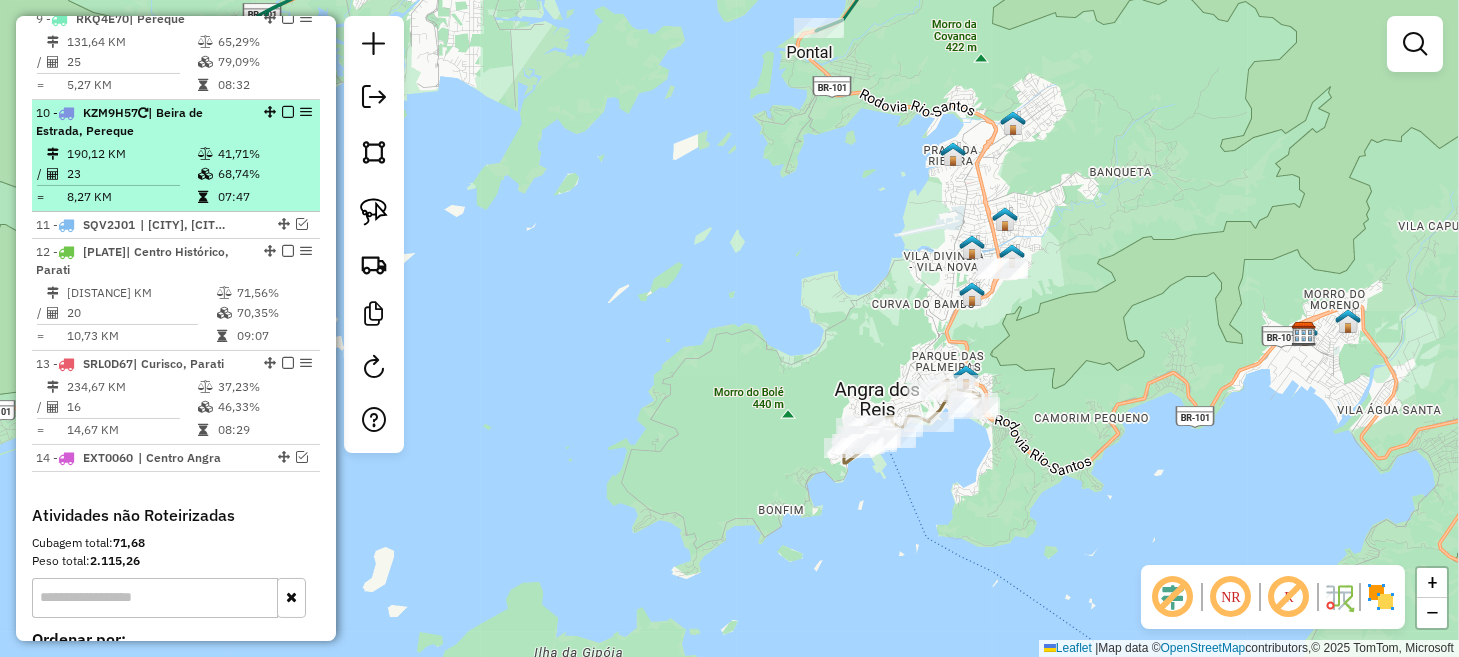 click at bounding box center [288, 112] 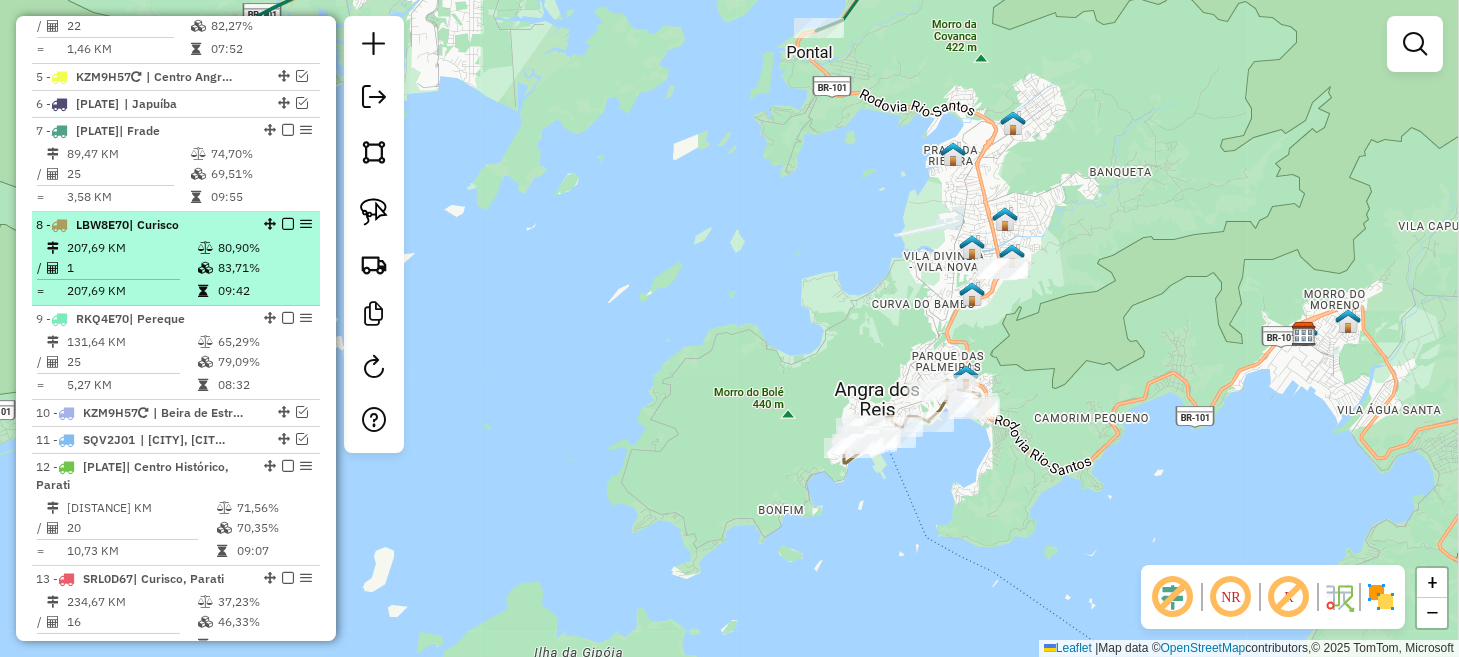 scroll, scrollTop: 868, scrollLeft: 0, axis: vertical 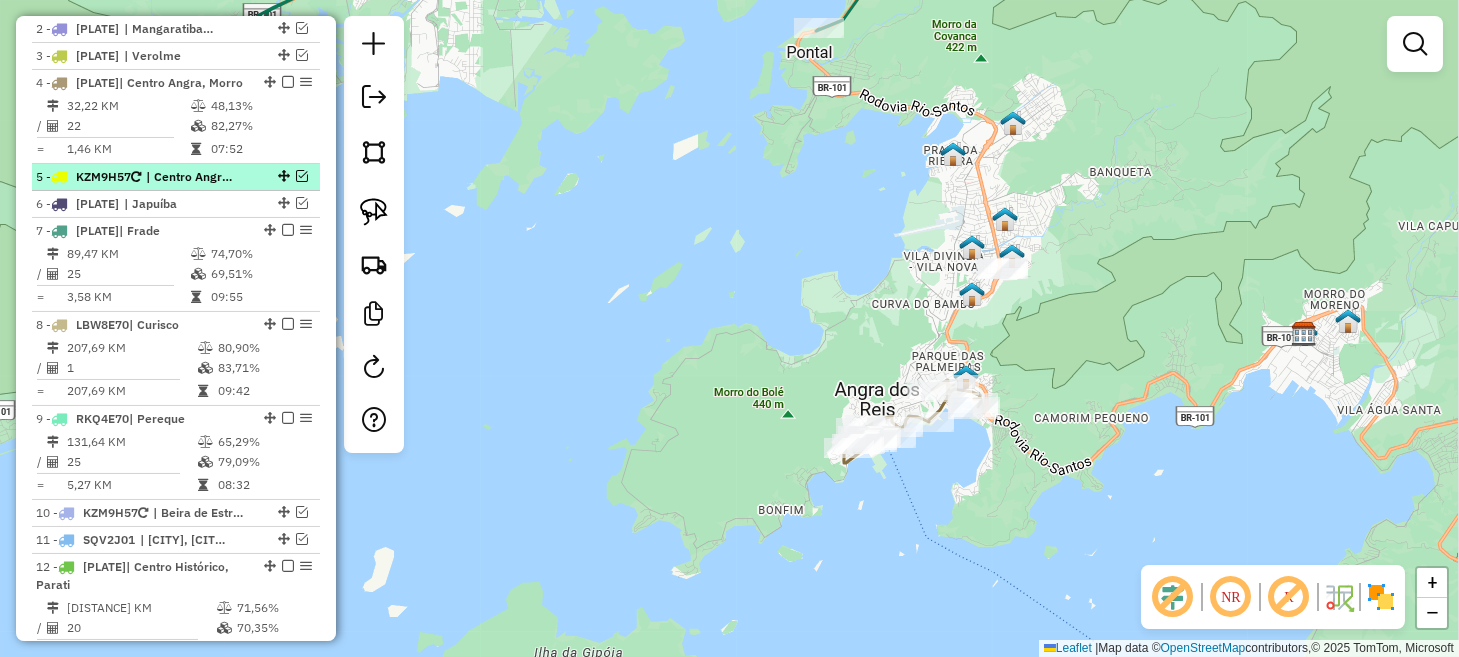 click at bounding box center [302, 176] 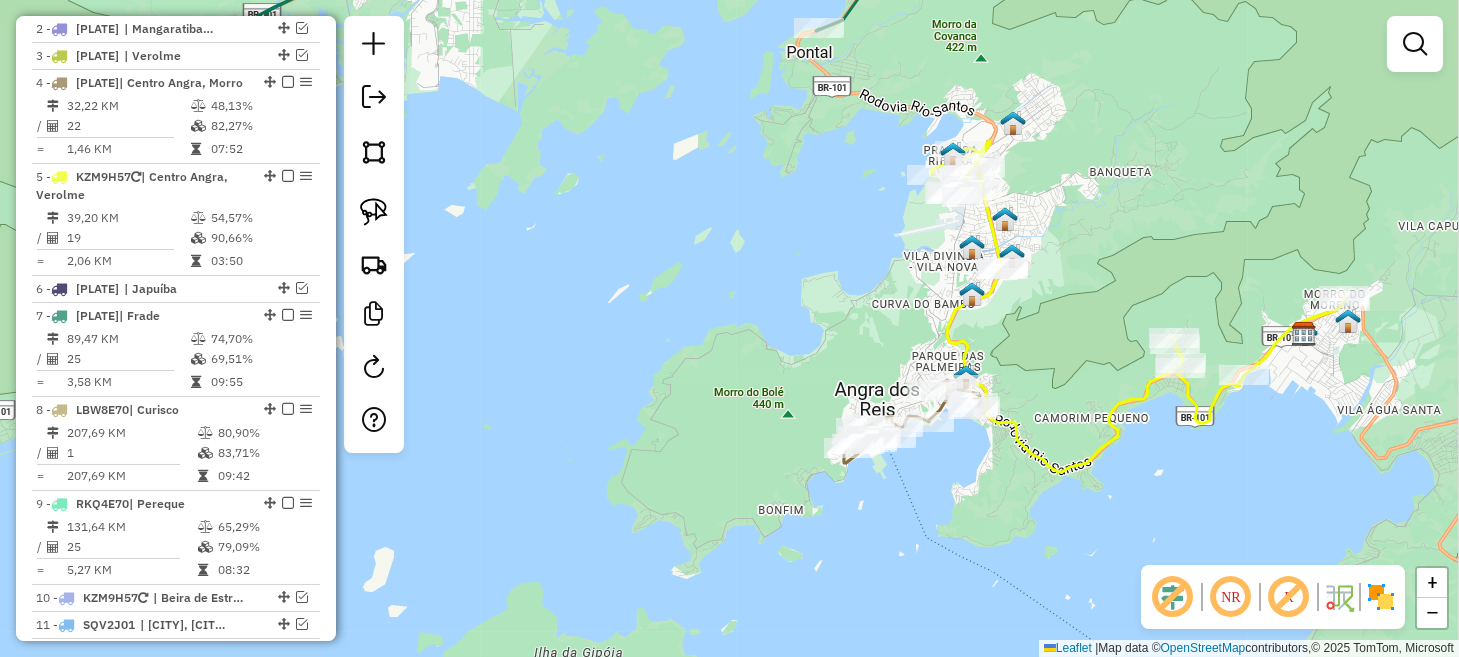 drag, startPoint x: 640, startPoint y: 204, endPoint x: 519, endPoint y: 334, distance: 177.59785 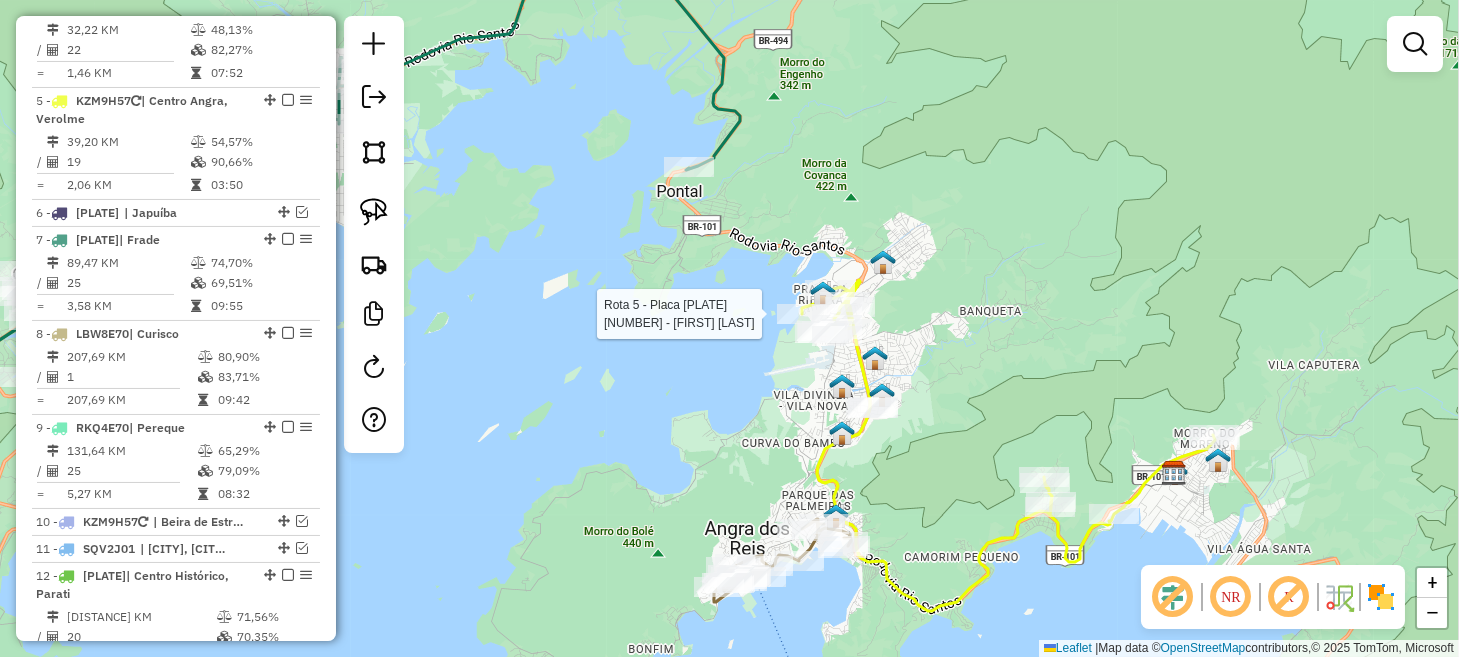 select on "*********" 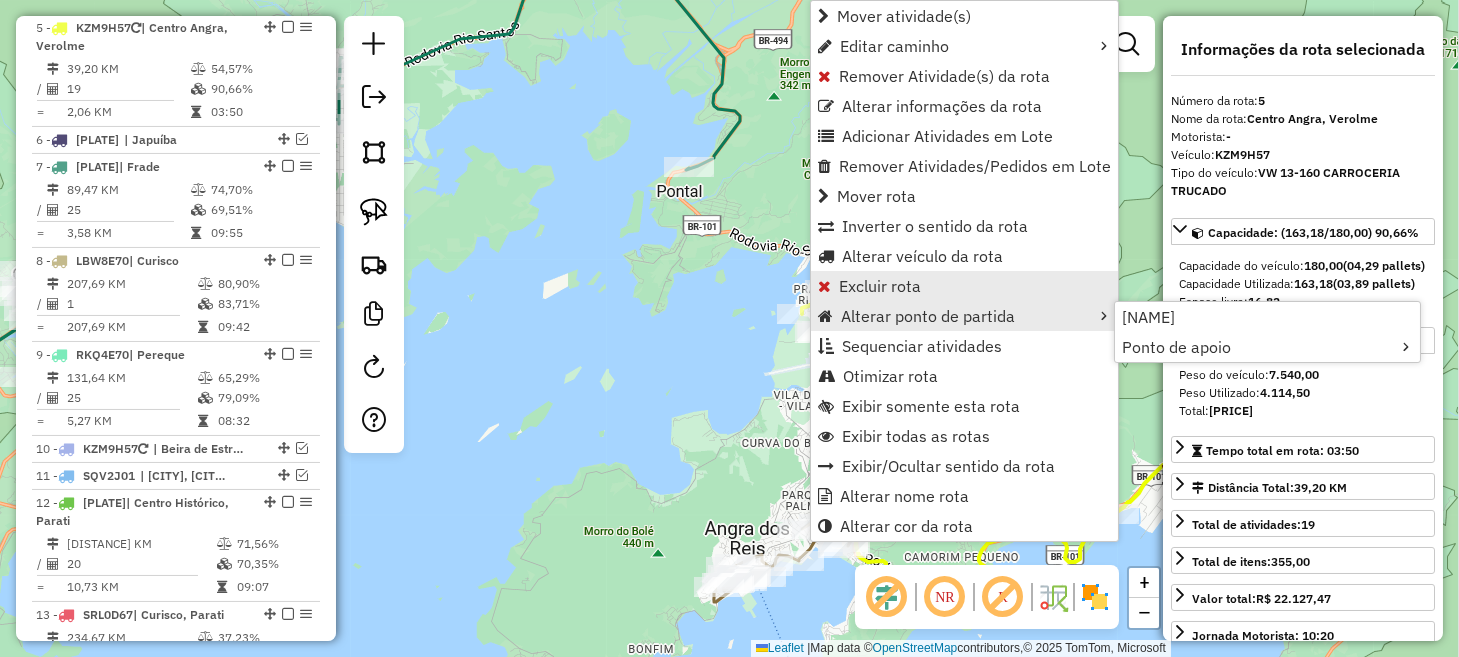 scroll, scrollTop: 1033, scrollLeft: 0, axis: vertical 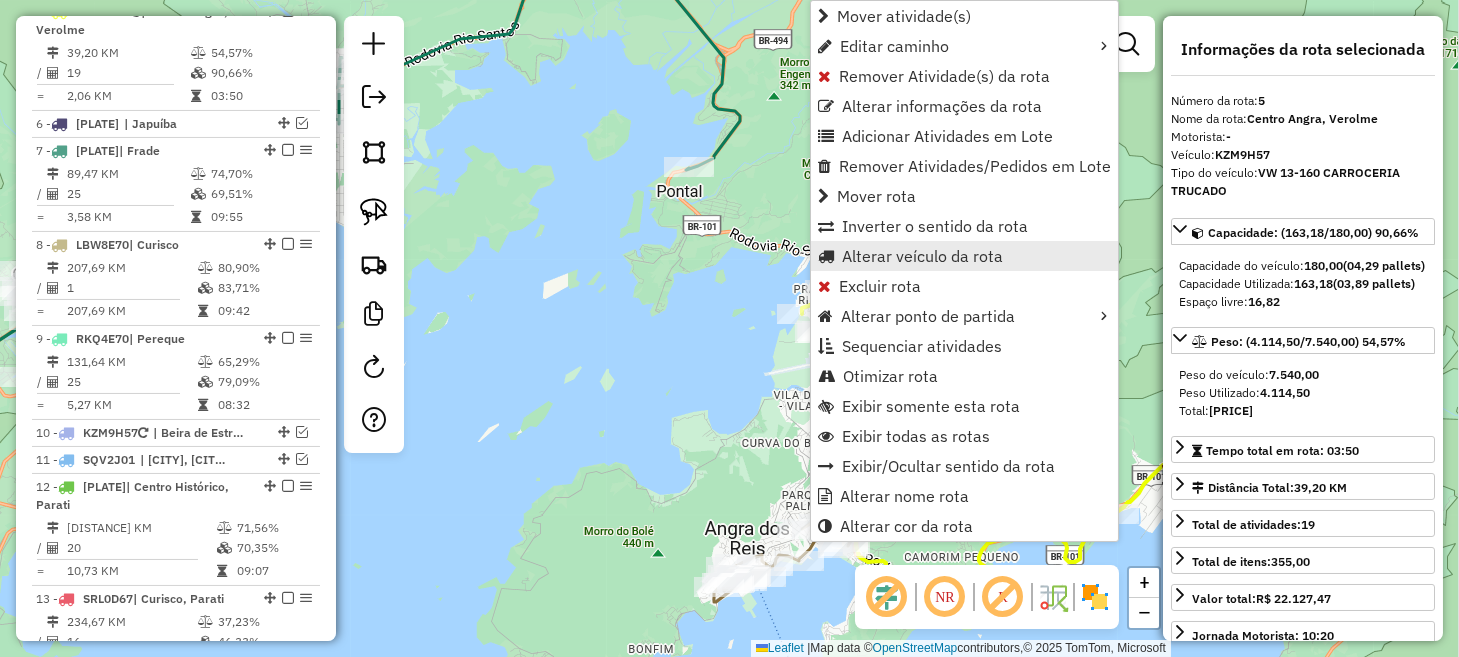 click on "Alterar veículo da rota" at bounding box center [922, 256] 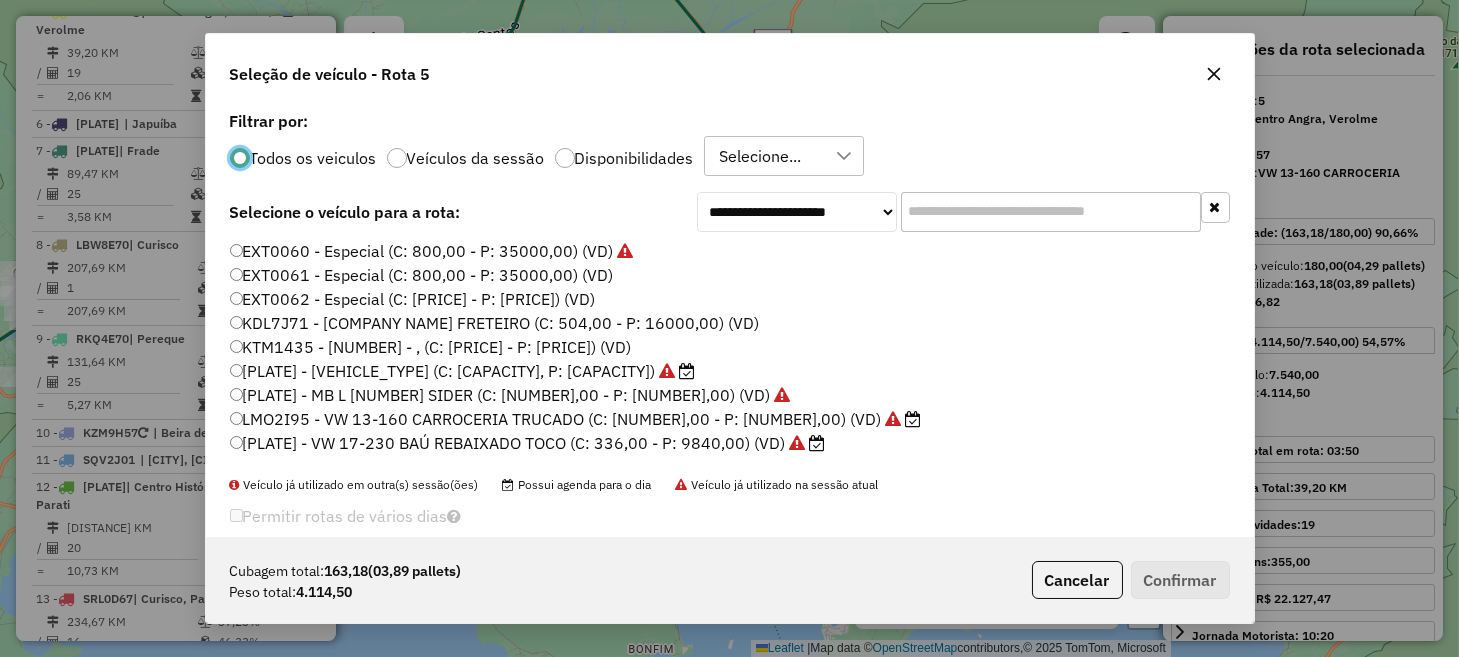 scroll, scrollTop: 10, scrollLeft: 6, axis: both 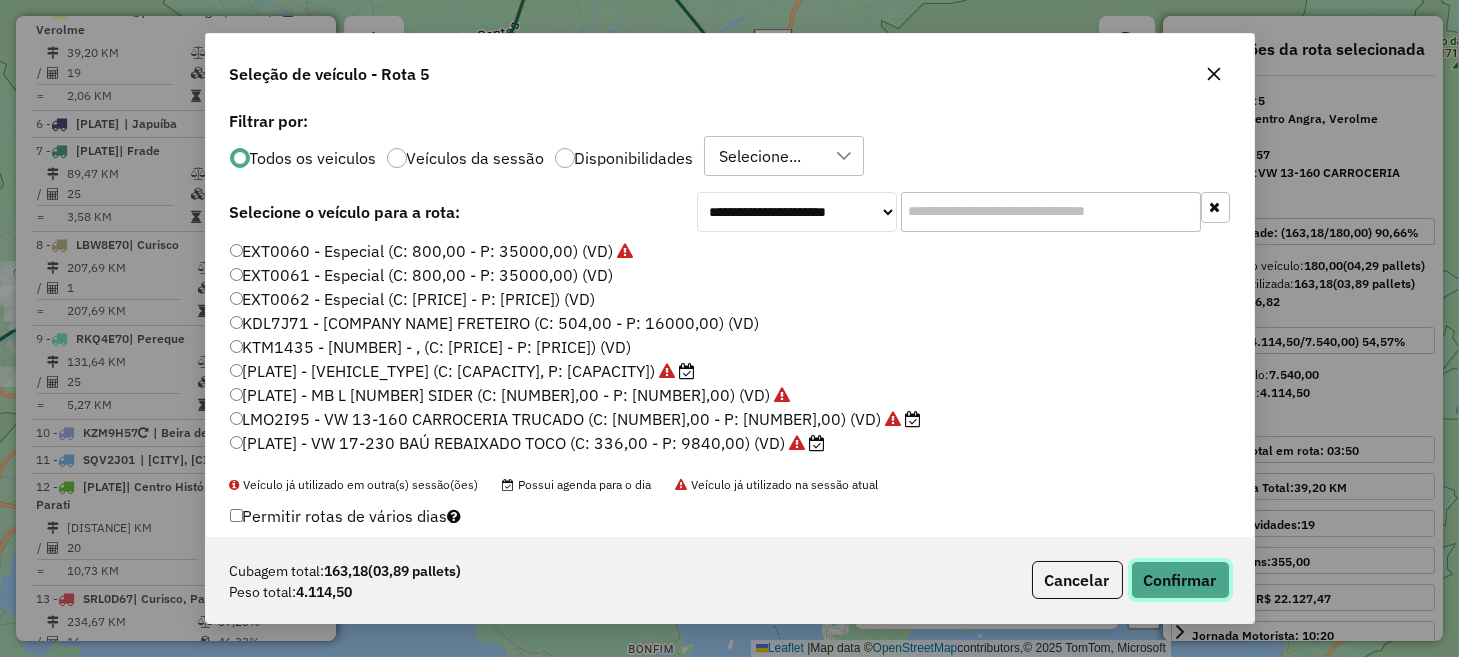 click on "Confirmar" 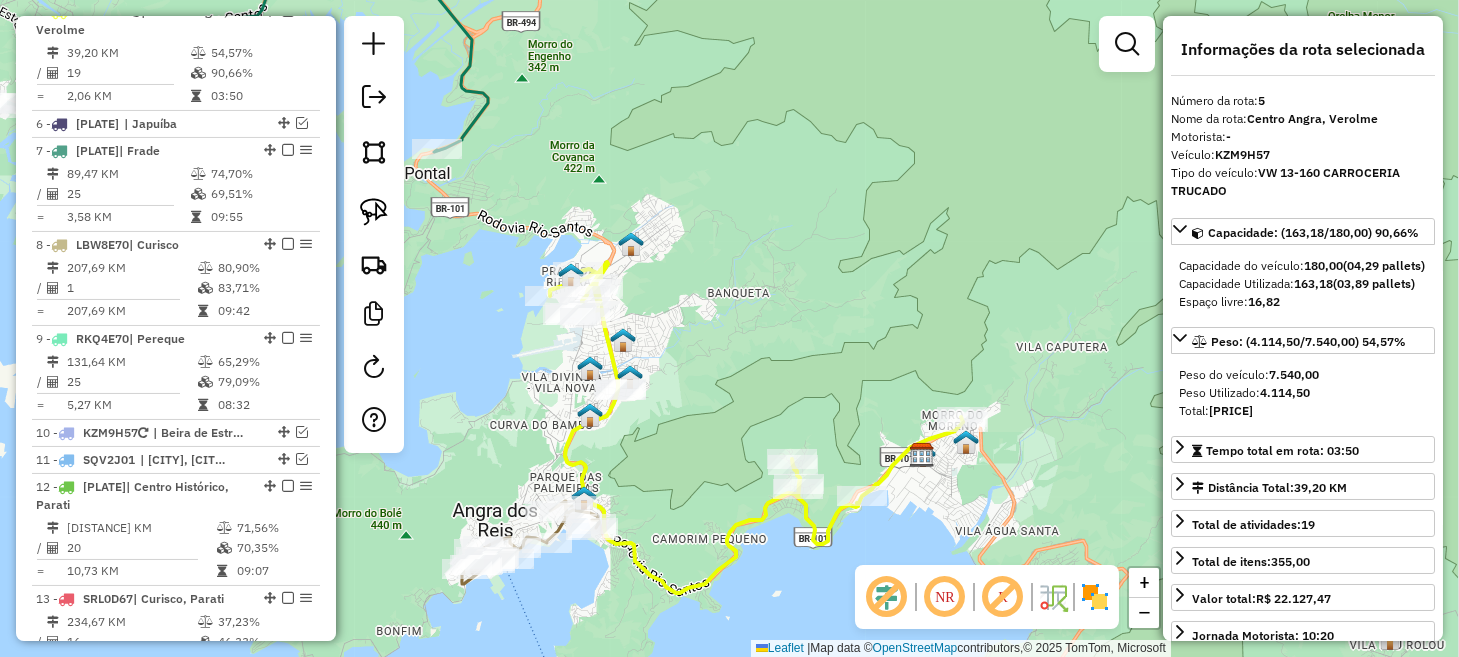 drag, startPoint x: 787, startPoint y: 364, endPoint x: 540, endPoint y: 346, distance: 247.655 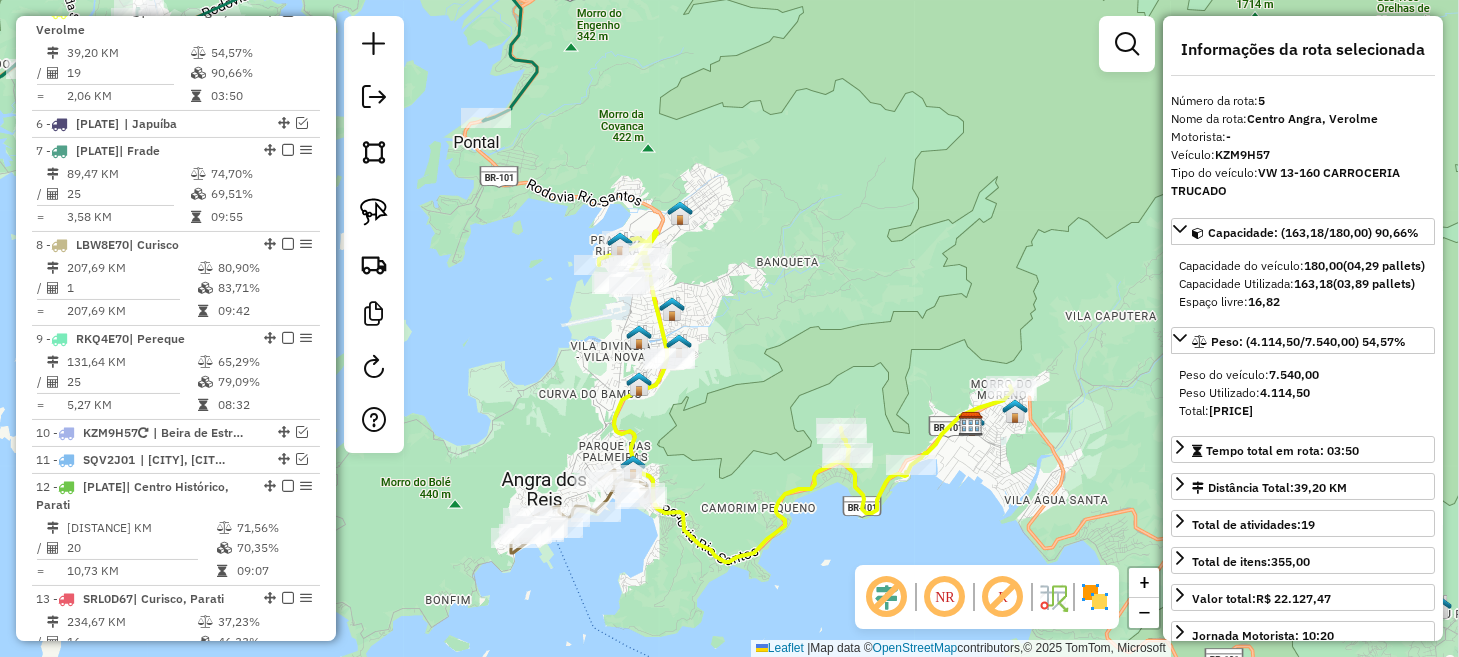 drag, startPoint x: 642, startPoint y: 492, endPoint x: 737, endPoint y: 432, distance: 112.36102 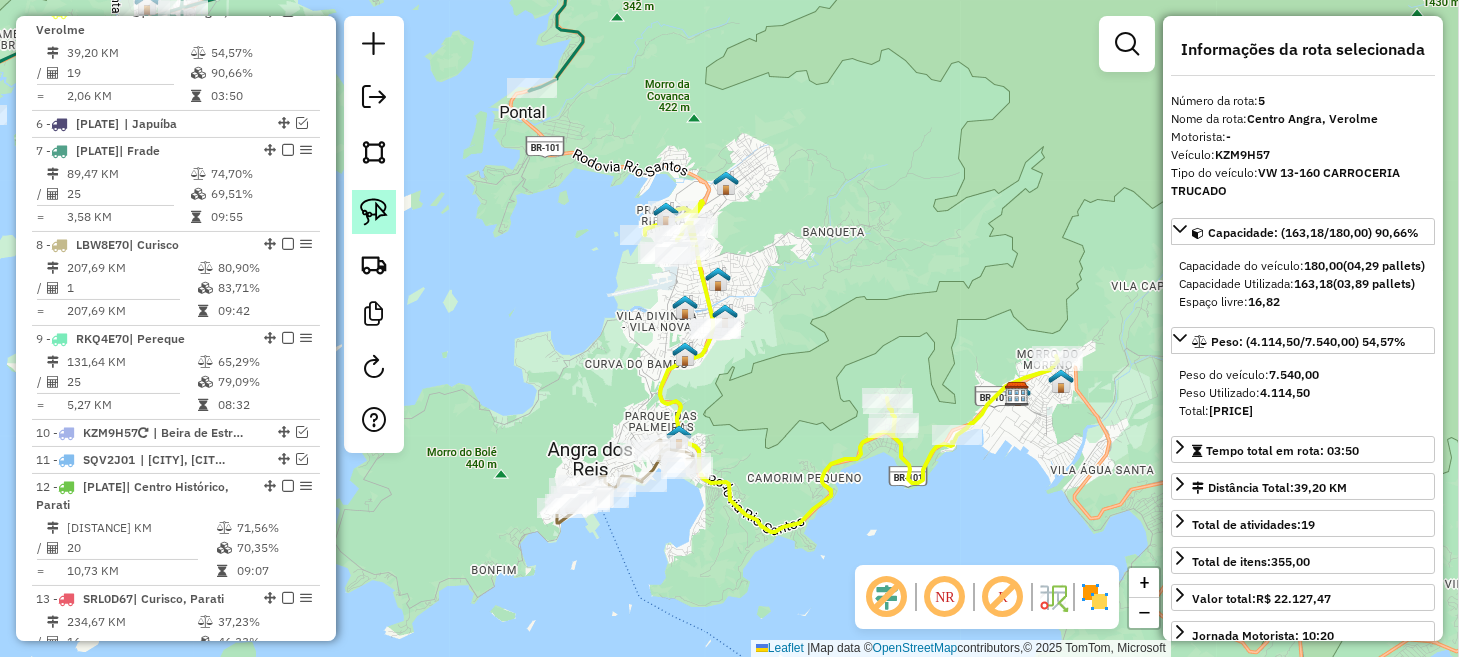 click 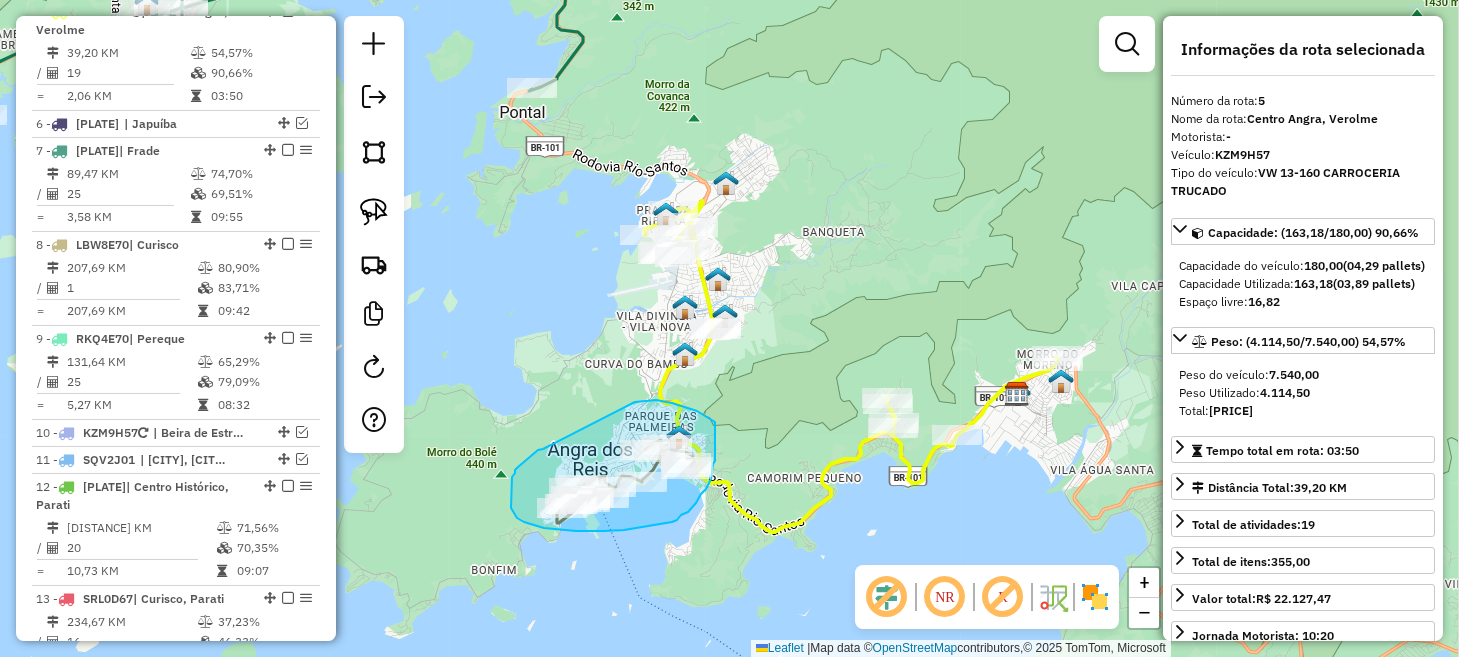 drag, startPoint x: 543, startPoint y: 449, endPoint x: 635, endPoint y: 402, distance: 103.31021 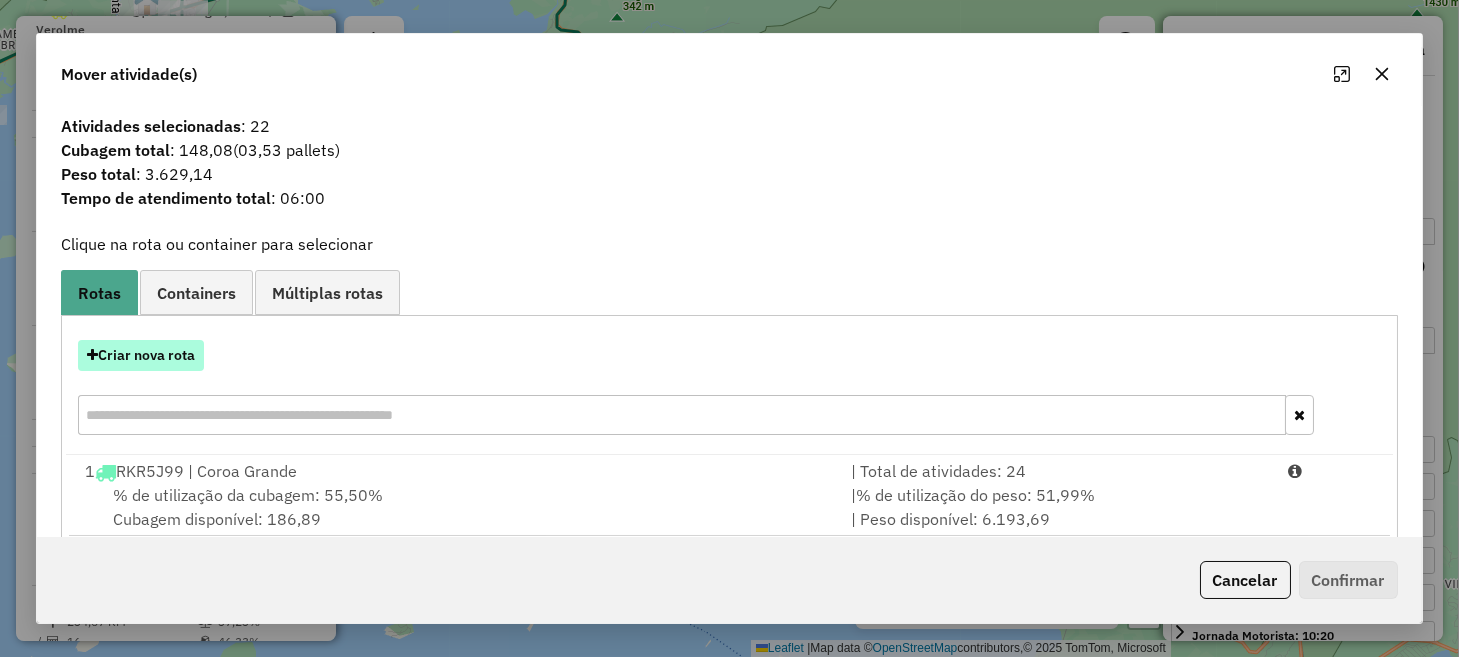 click on "Criar nova rota" at bounding box center [141, 355] 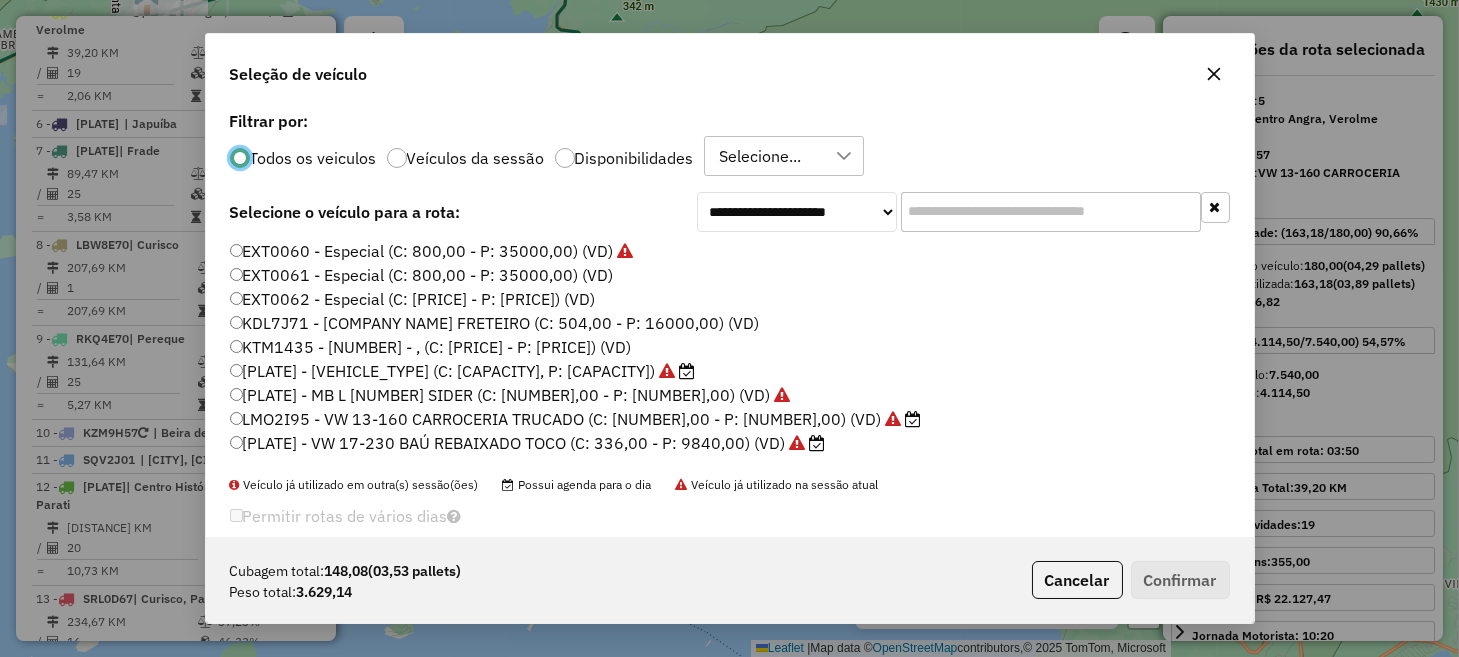 scroll, scrollTop: 10, scrollLeft: 6, axis: both 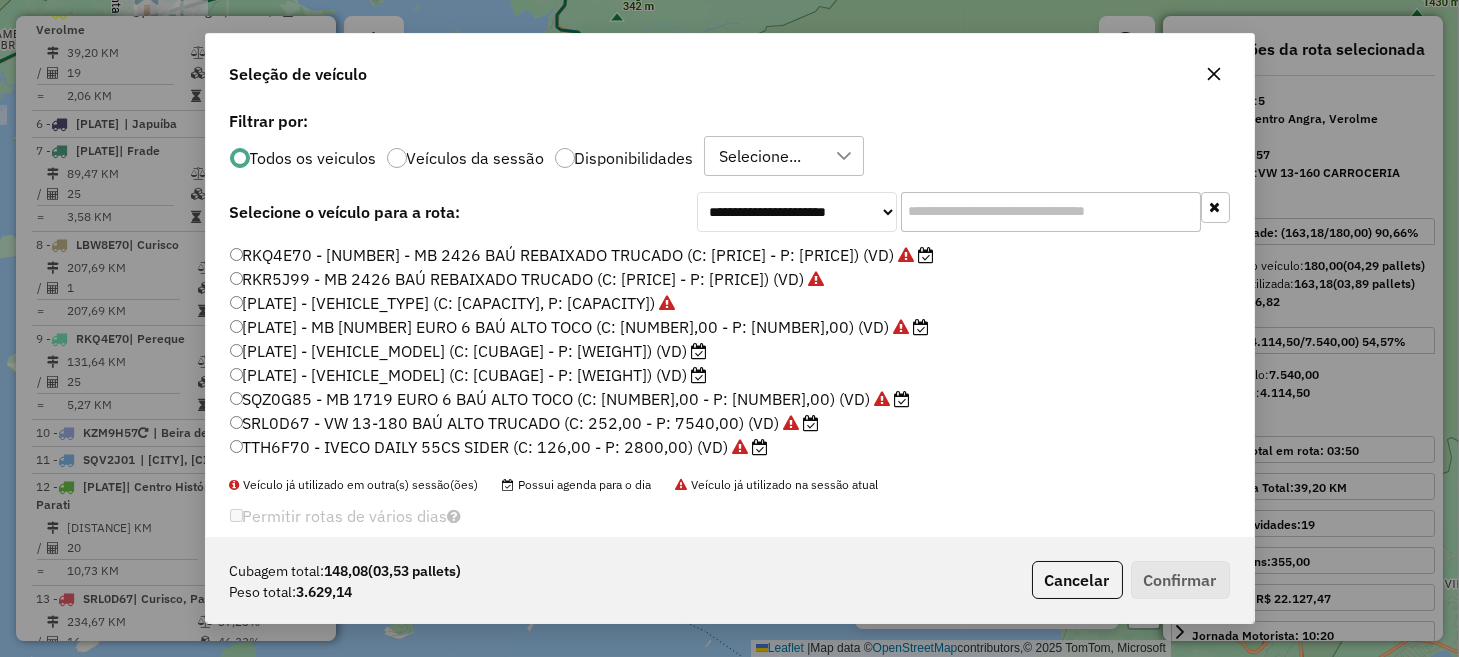 click on "[PLATE] - [VEHICLE_MODEL] (C: [CUBAGE] - P: [WEIGHT]) (VD)" 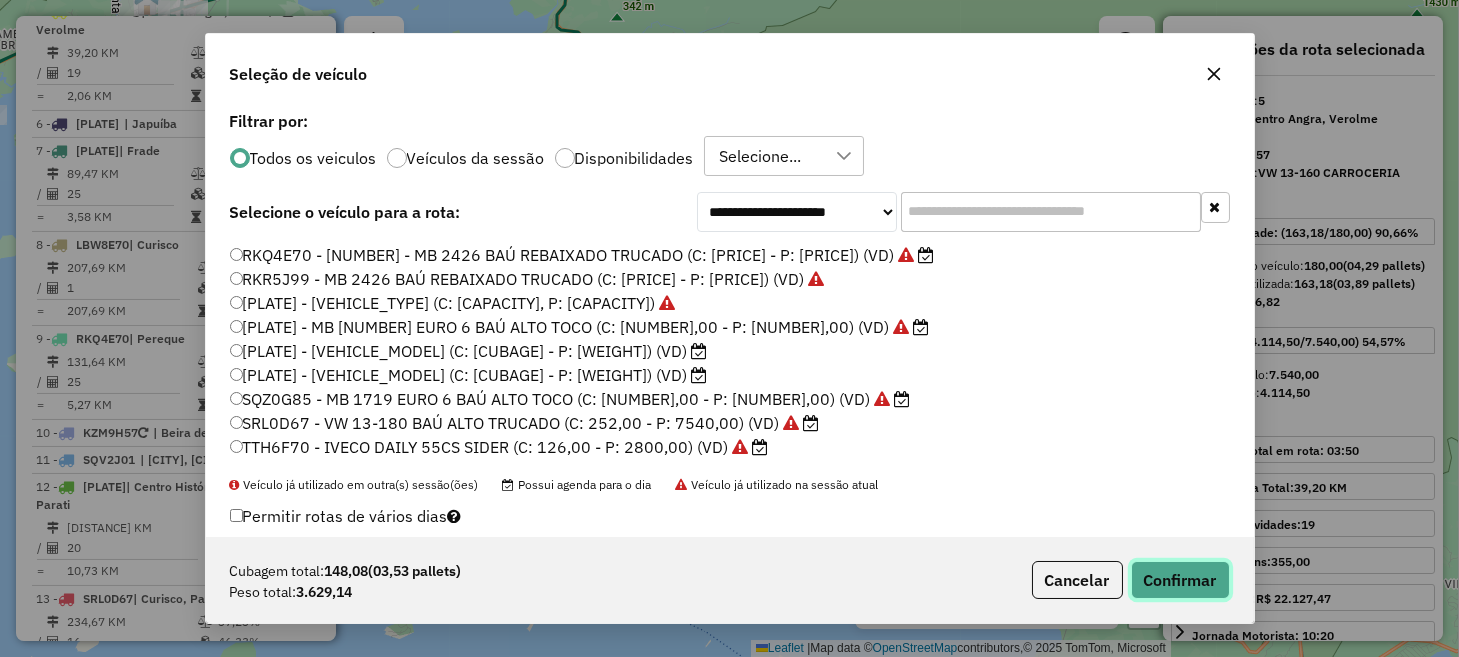 click on "Confirmar" 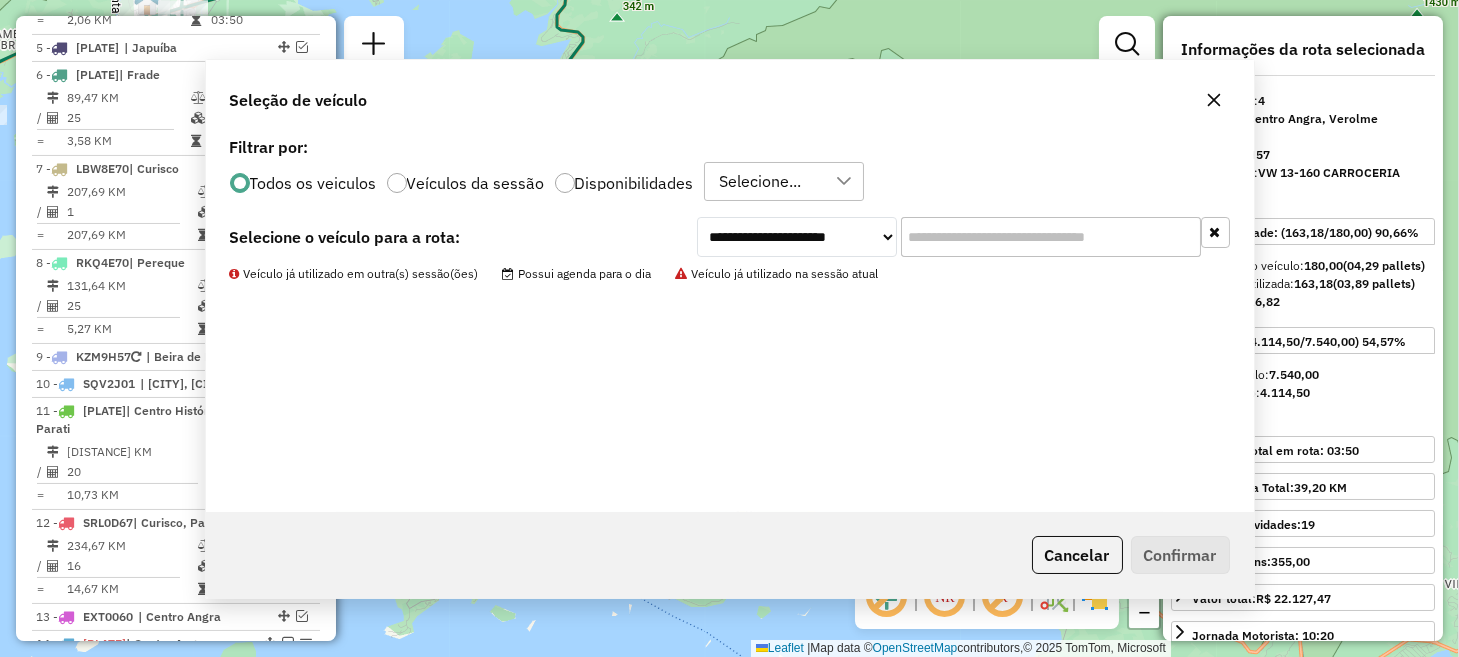 scroll, scrollTop: 1033, scrollLeft: 0, axis: vertical 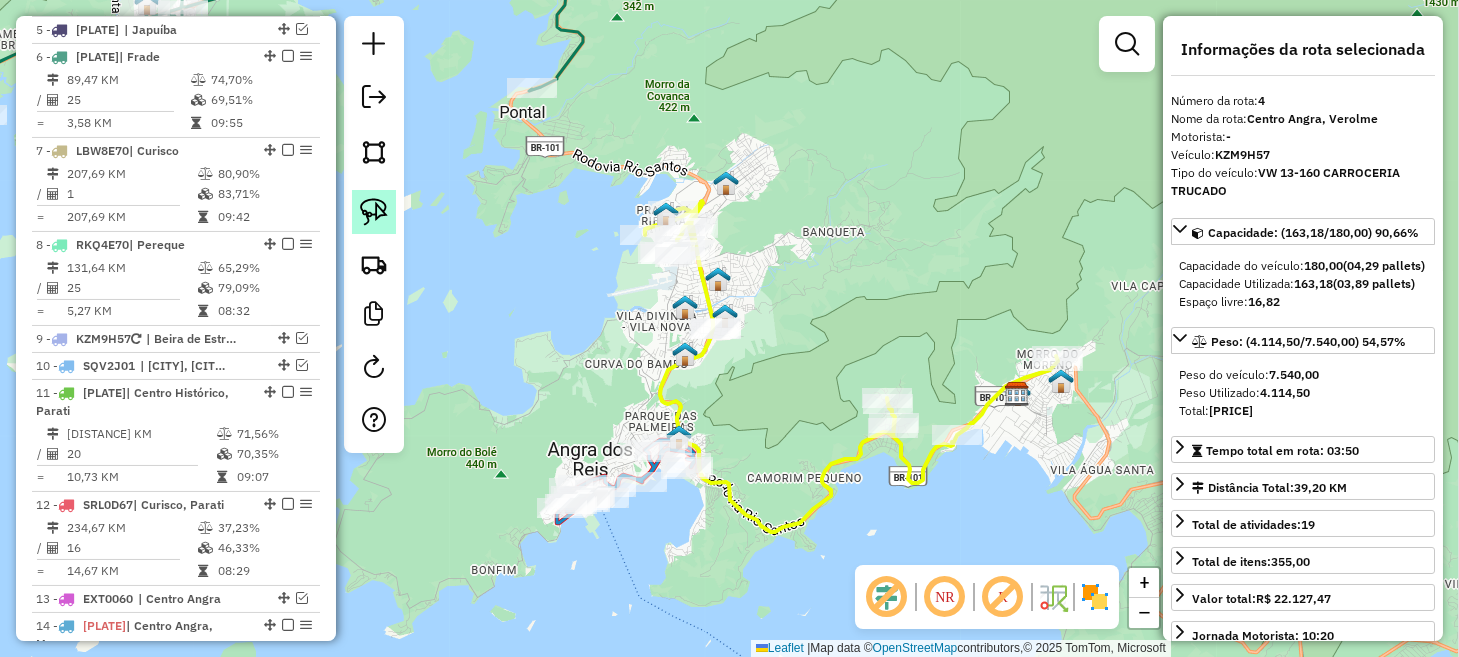 click 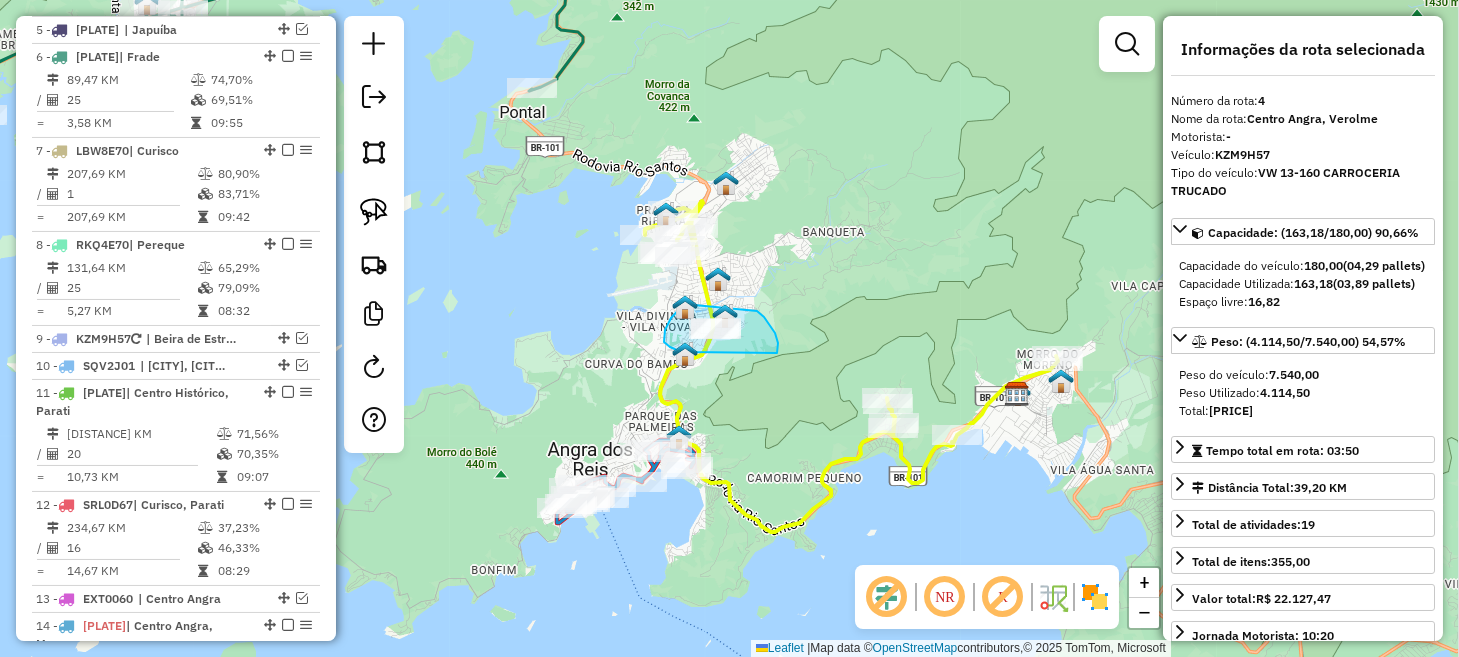 drag, startPoint x: 684, startPoint y: 304, endPoint x: 726, endPoint y: 299, distance: 42.296574 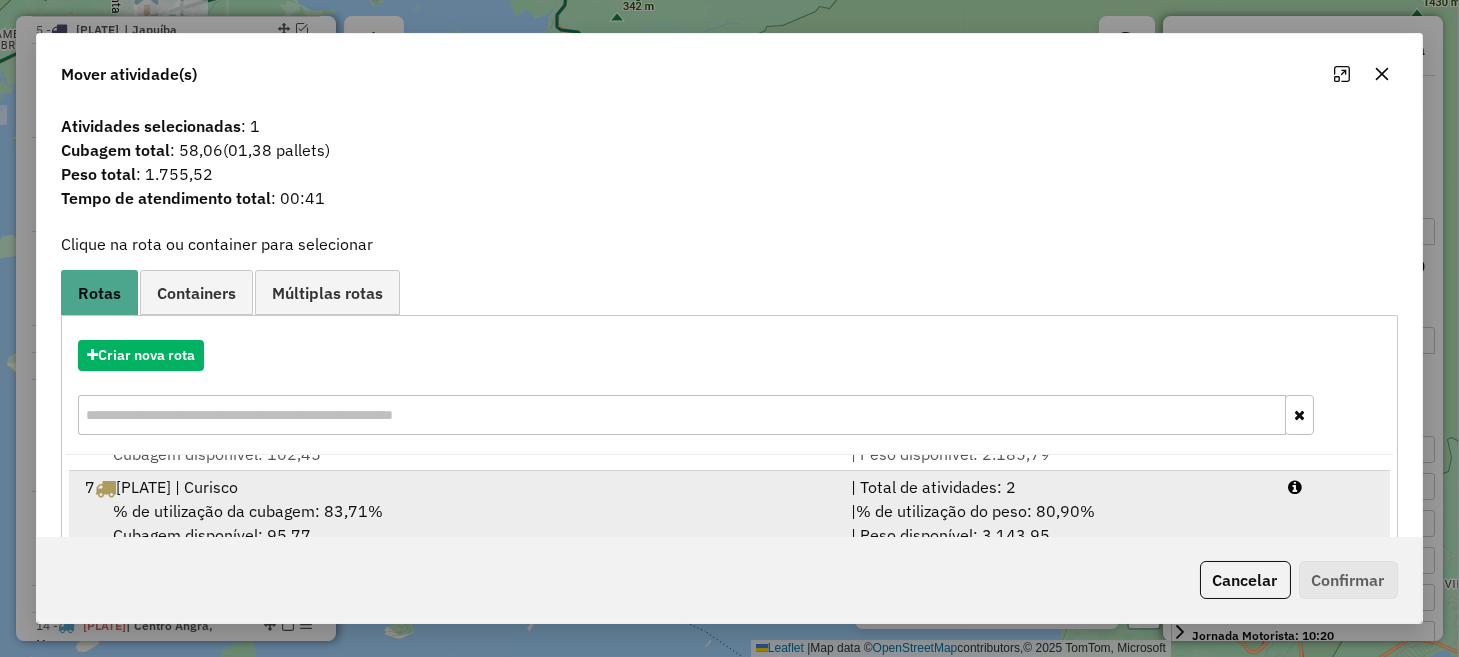 scroll, scrollTop: 246, scrollLeft: 0, axis: vertical 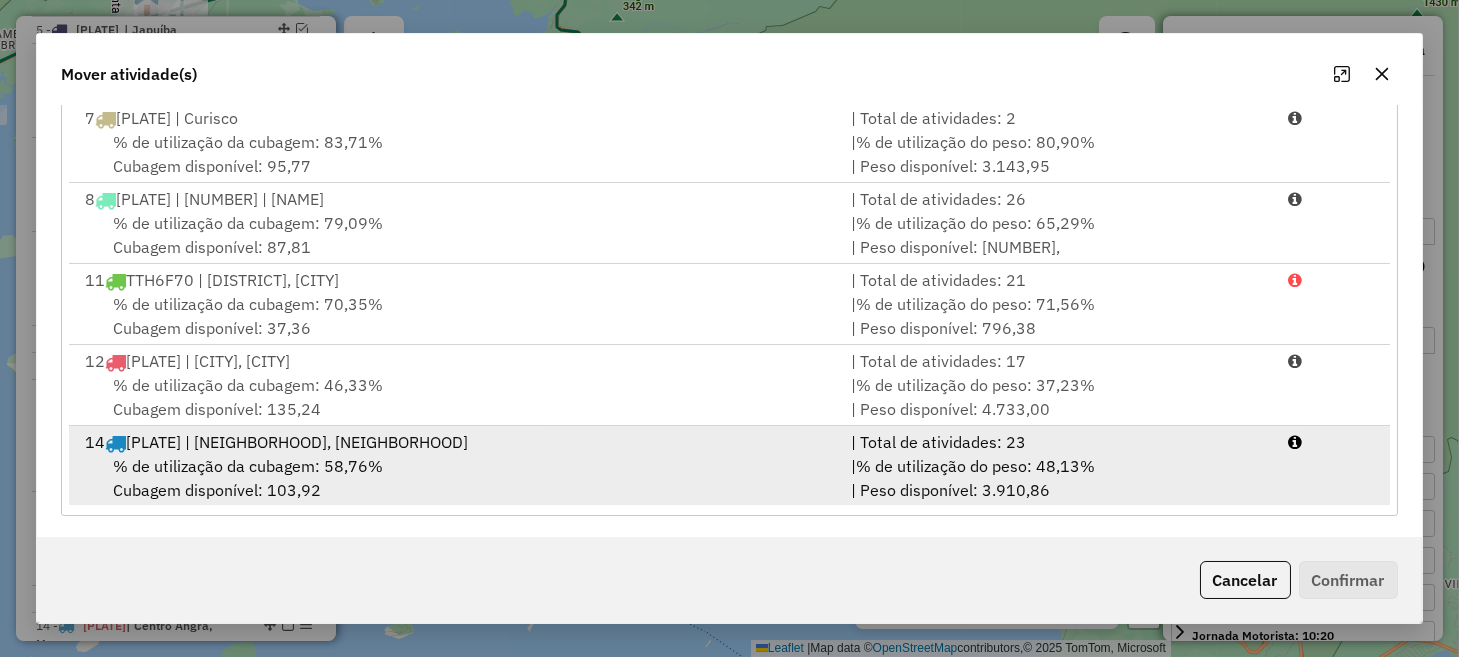 click on "| % de utilização do peso: 48,13% | Peso disponível: 3.910,86" at bounding box center (1057, 478) 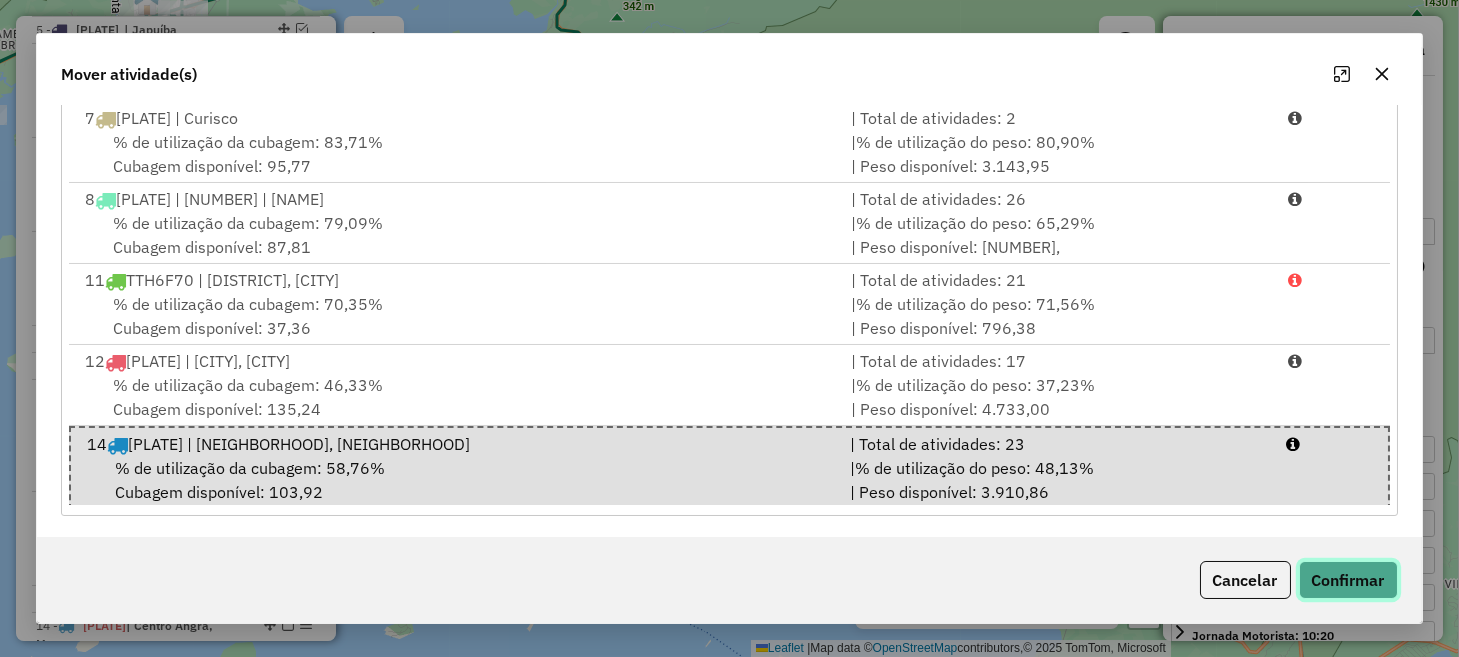 click on "Confirmar" 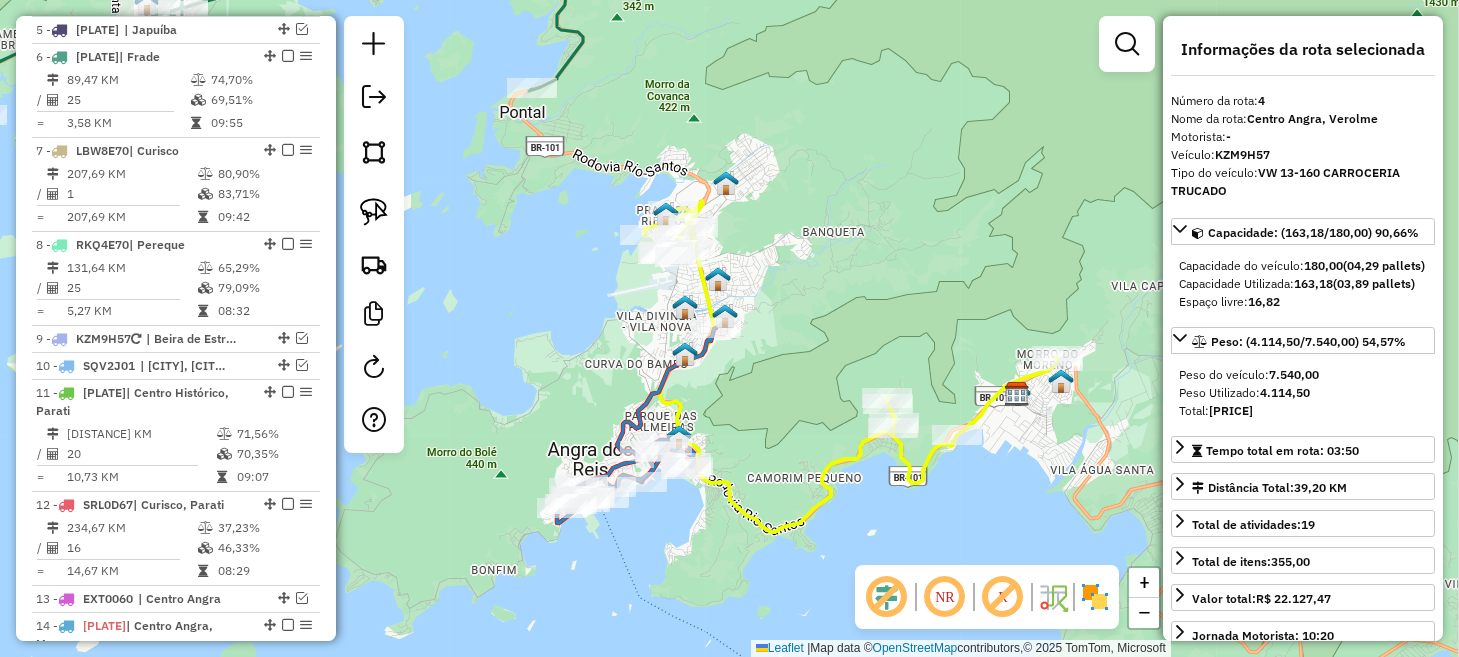 scroll, scrollTop: 0, scrollLeft: 0, axis: both 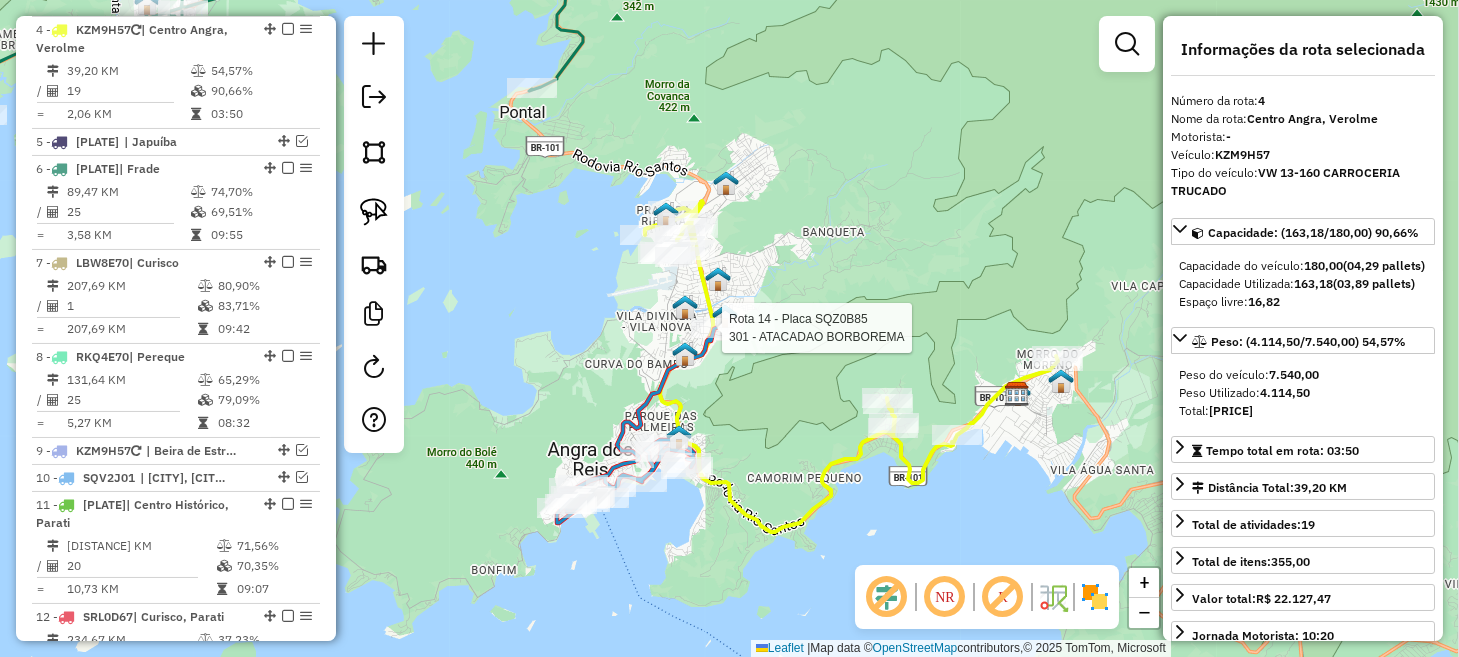 click 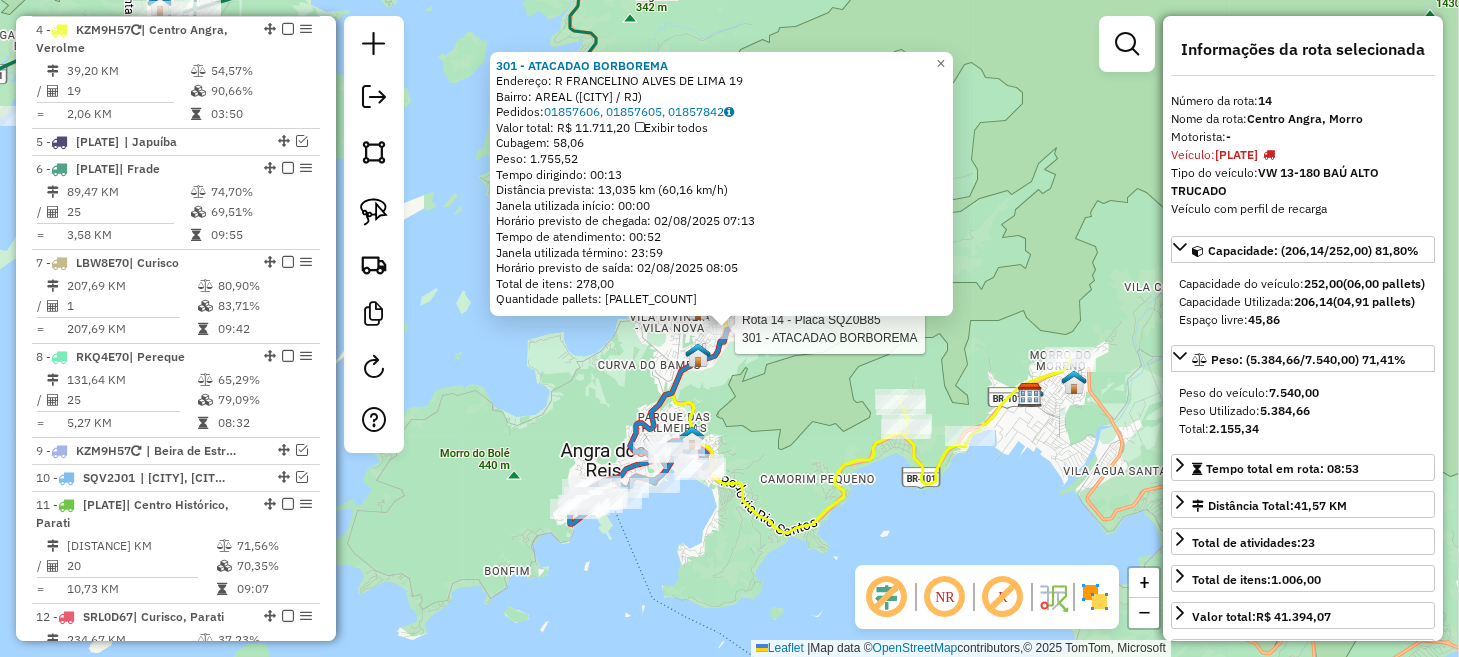 scroll, scrollTop: 1505, scrollLeft: 0, axis: vertical 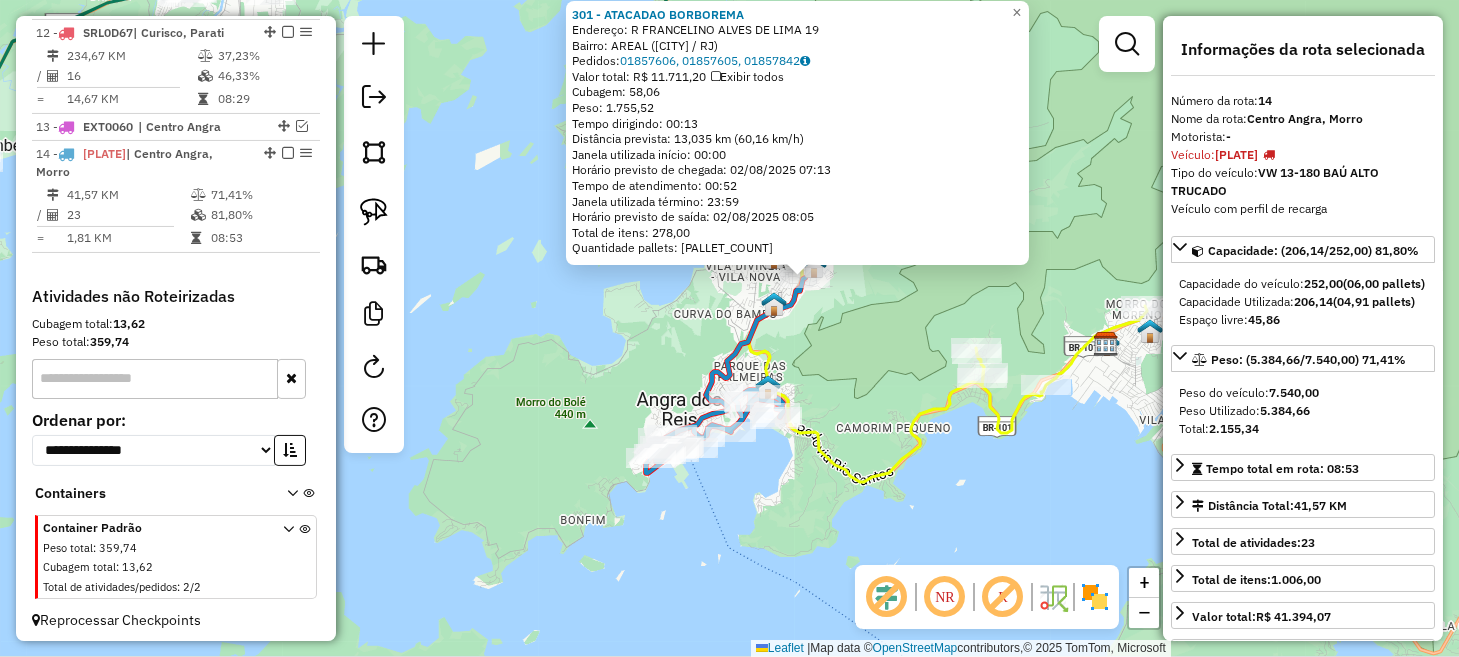 click on "301 - ATACADAO BORBOREMA  Endereço: R   FRANCELINO ALVES DE LIMA      19   Bairro: AREAL ([REGION] / [STATE])   Pedidos:  01857606, 01857605, 01857842   Valor total: R$ 11.711,20   Exibir todos   Cubagem: 58,06  Peso: 1.755,52  Tempo dirigindo: 00:13   Distância prevista: 13,035 km (60,16 km/h)   Janela utilizada início: 00:00   Horário previsto de chegada: 02/08/2025 07:13   Tempo de atendimento: 00:52   Janela utilizada término: 23:59   Horário previsto de saída: 02/08/2025 08:05   Total de itens: 278,00   Quantidade pallets: 1,382  × Janela de atendimento Grade de atendimento Capacidade Transportadoras Veículos Cliente Pedidos  Rotas Selecione os dias de semana para filtrar as janelas de atendimento  Seg   Ter   Qua   Qui   Sex   Sáb   Dom  Informe o período da janela de atendimento: De: Até:  Filtrar exatamente a janela do cliente  Considerar janela de atendimento padrão  Selecione os dias de semana para filtrar as grades de atendimento  Seg   Ter   Qua   Qui   Sex   Sáb   Dom   De:   De:" 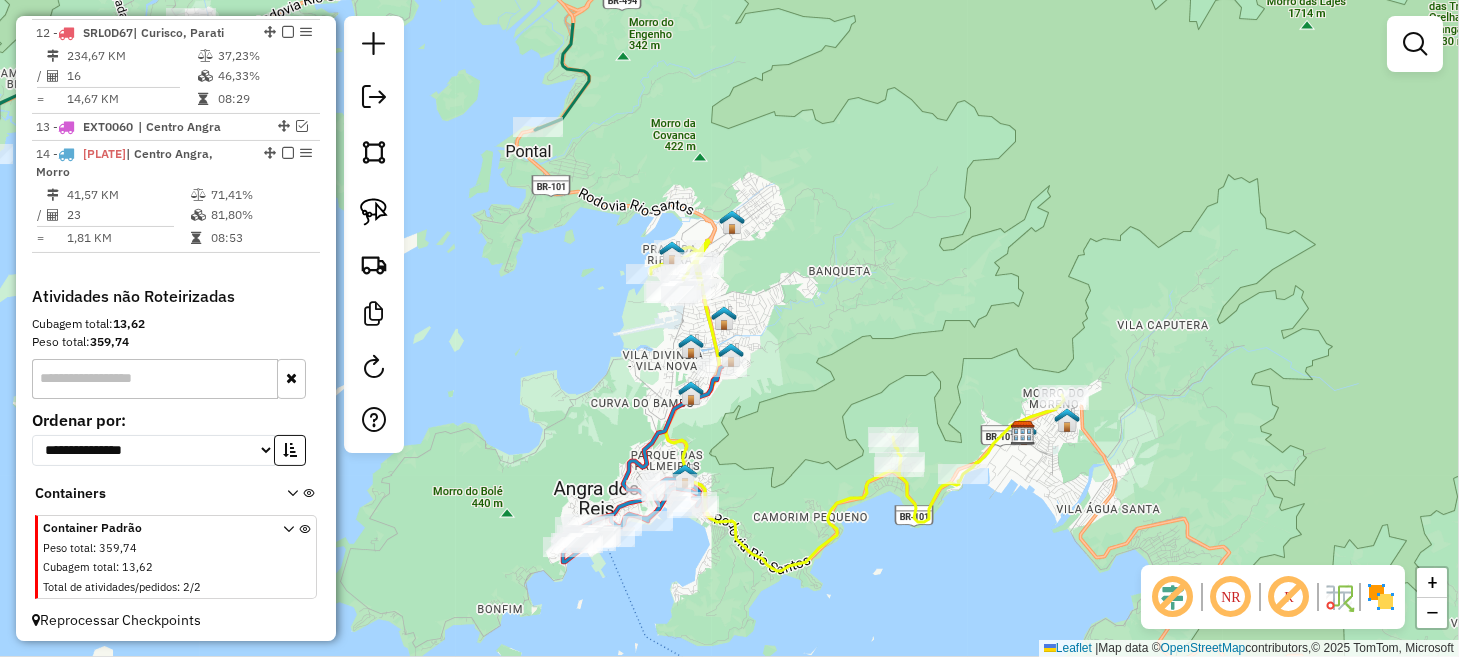 drag, startPoint x: 851, startPoint y: 375, endPoint x: 768, endPoint y: 464, distance: 121.69634 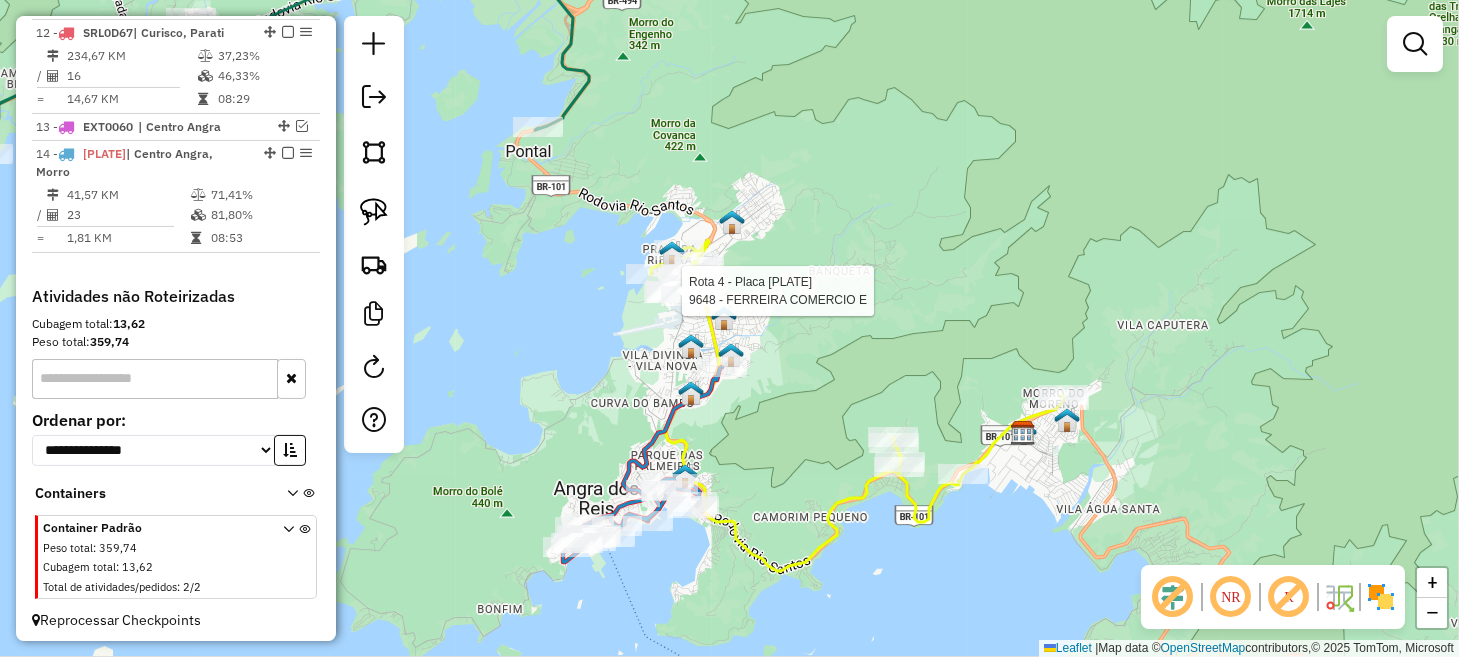 select on "*********" 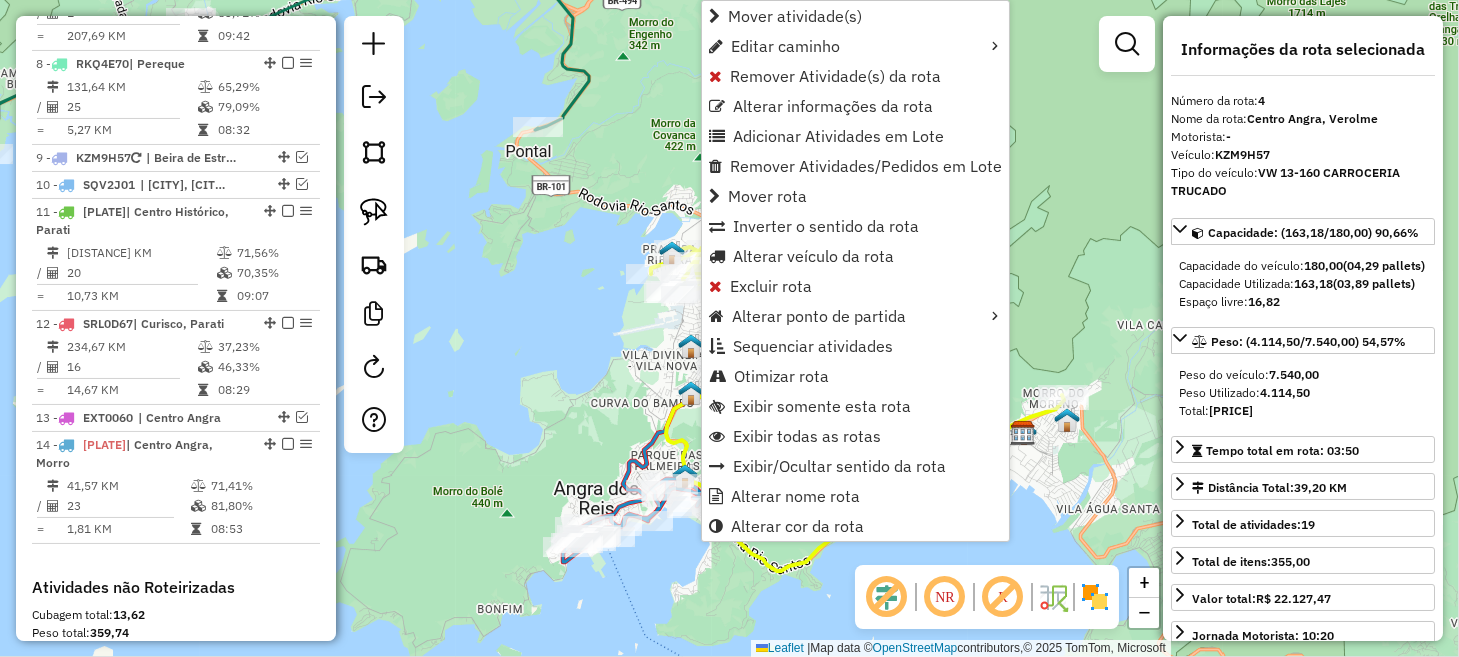 scroll, scrollTop: 921, scrollLeft: 0, axis: vertical 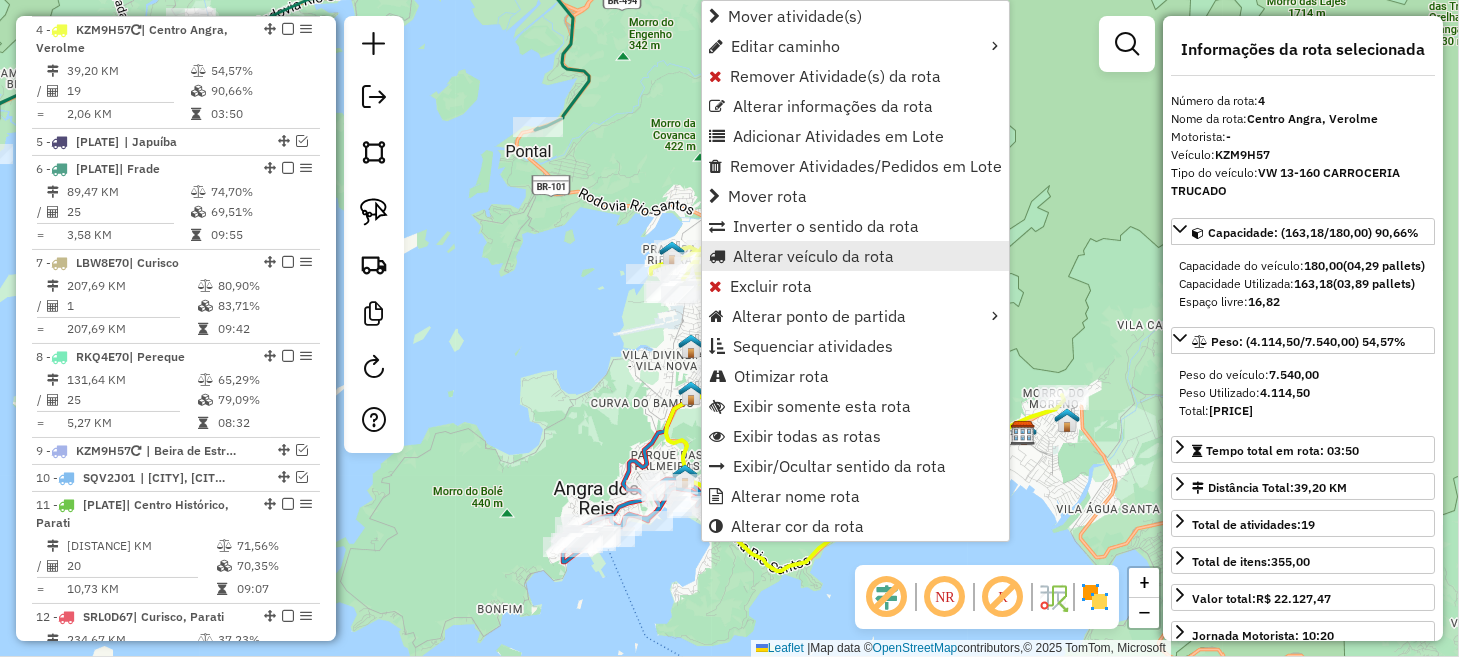 click on "Alterar veículo da rota" at bounding box center [813, 256] 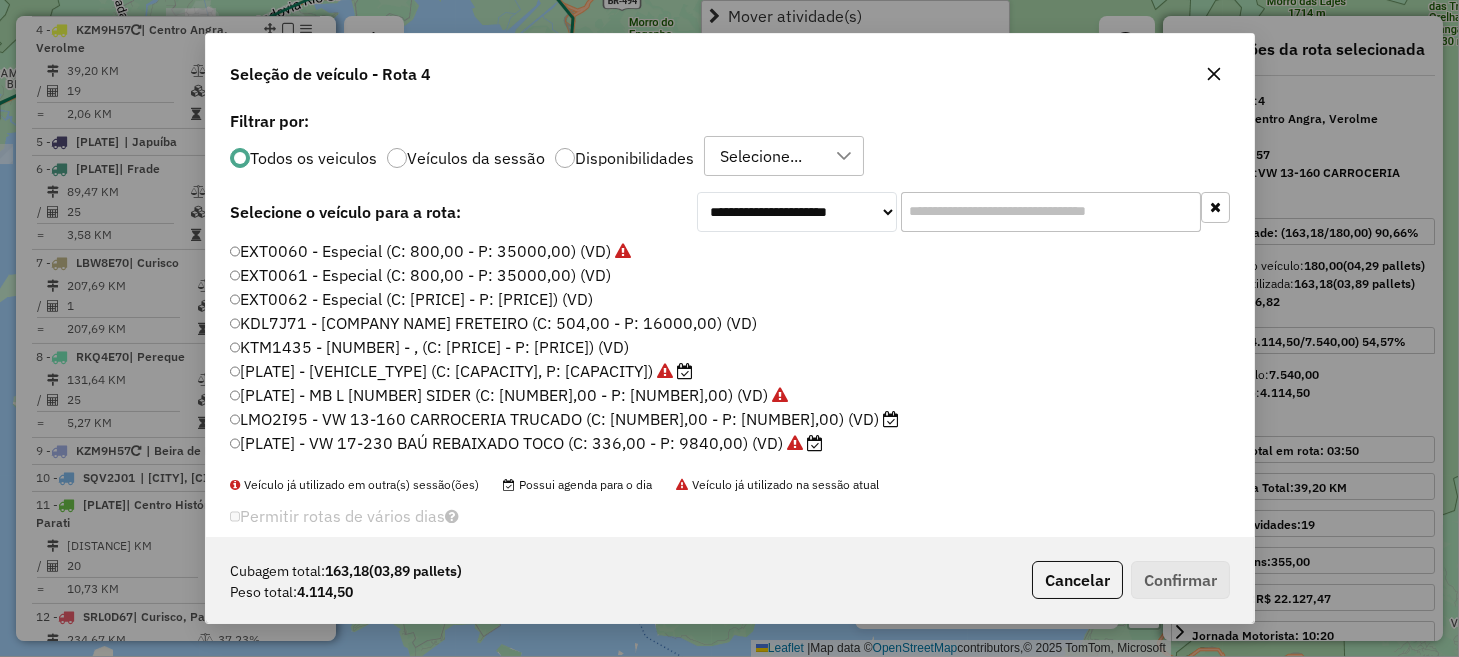 scroll, scrollTop: 10, scrollLeft: 6, axis: both 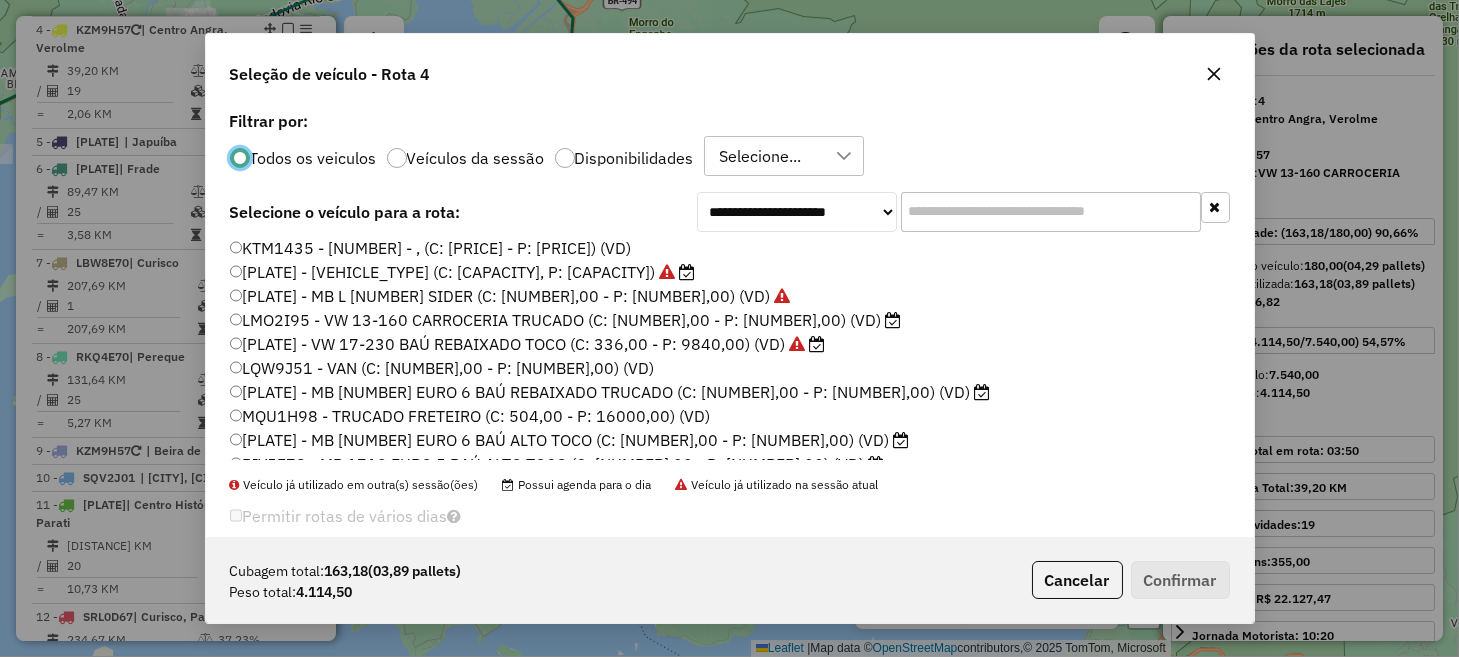 click on "LMO2I95 -  VW 13-160 CARROCERIA TRUCADO (C: [NUMBER],00 - P: [NUMBER],00) (VD)" 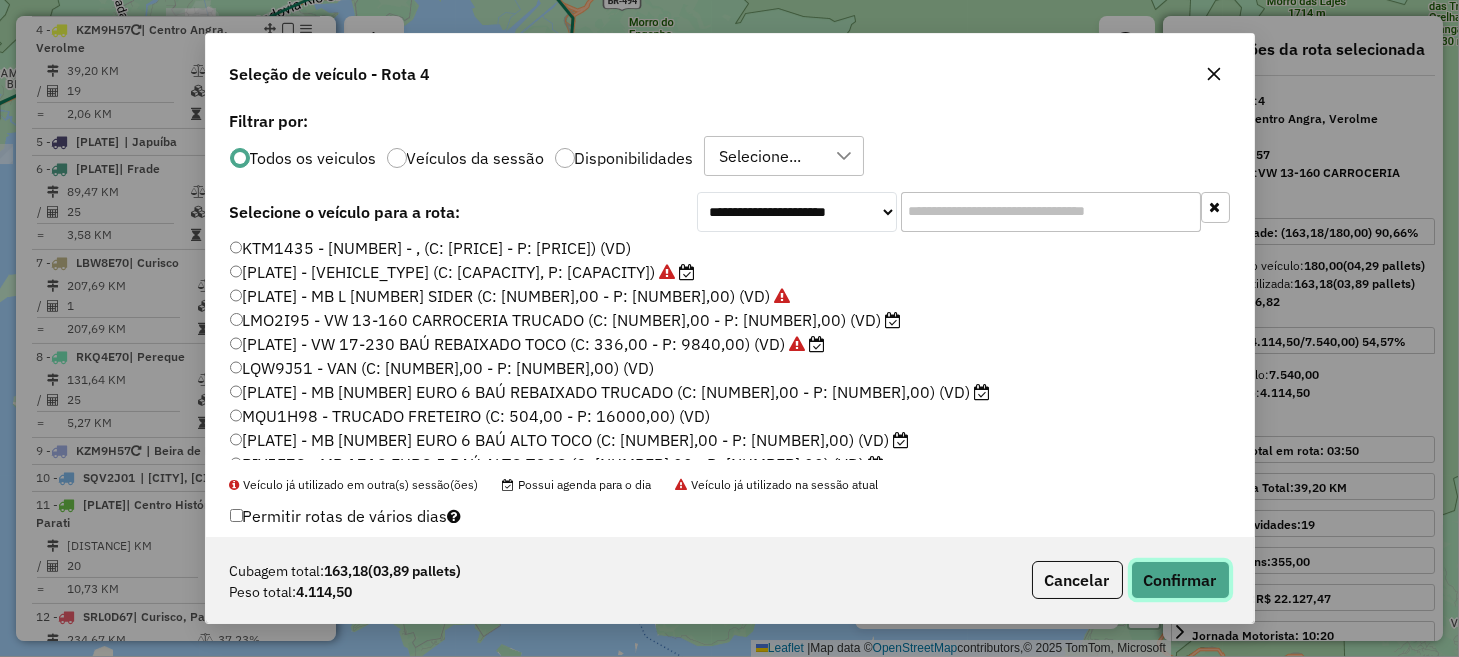 click on "Confirmar" 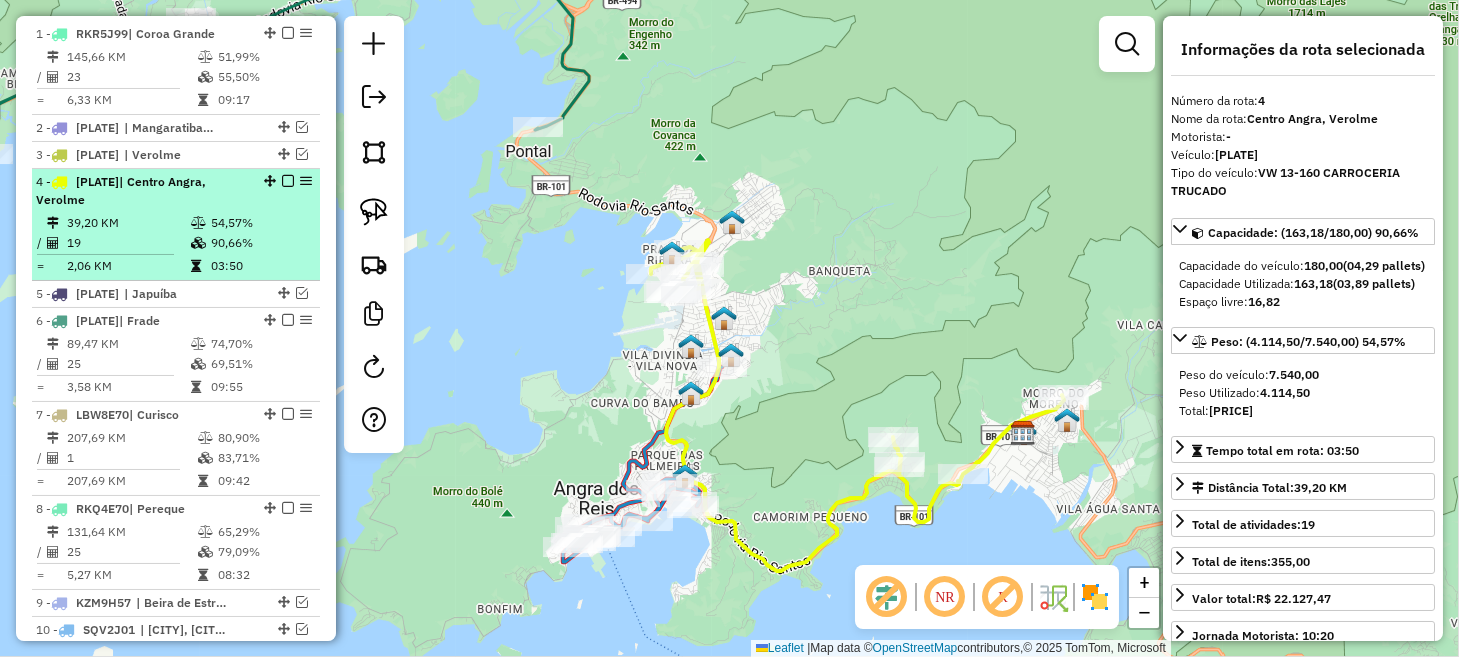 scroll, scrollTop: 720, scrollLeft: 0, axis: vertical 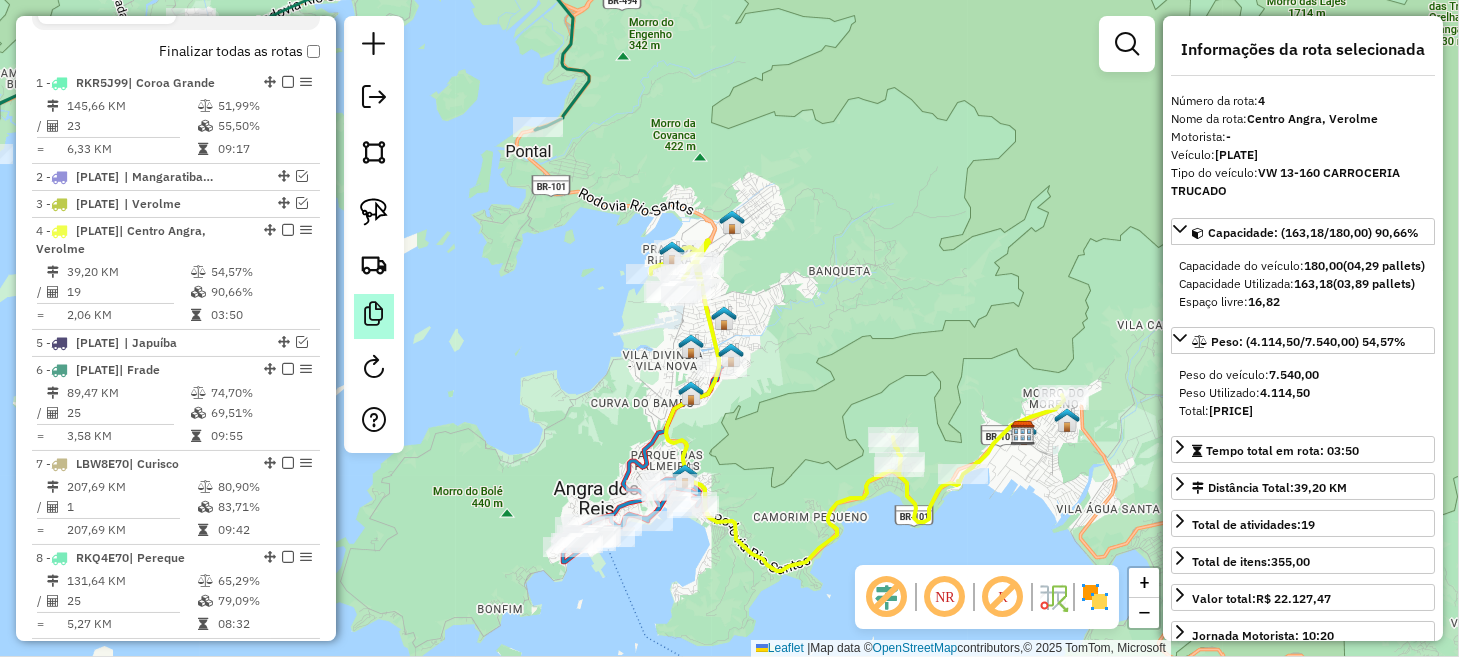 drag, startPoint x: 281, startPoint y: 223, endPoint x: 368, endPoint y: 314, distance: 125.89678 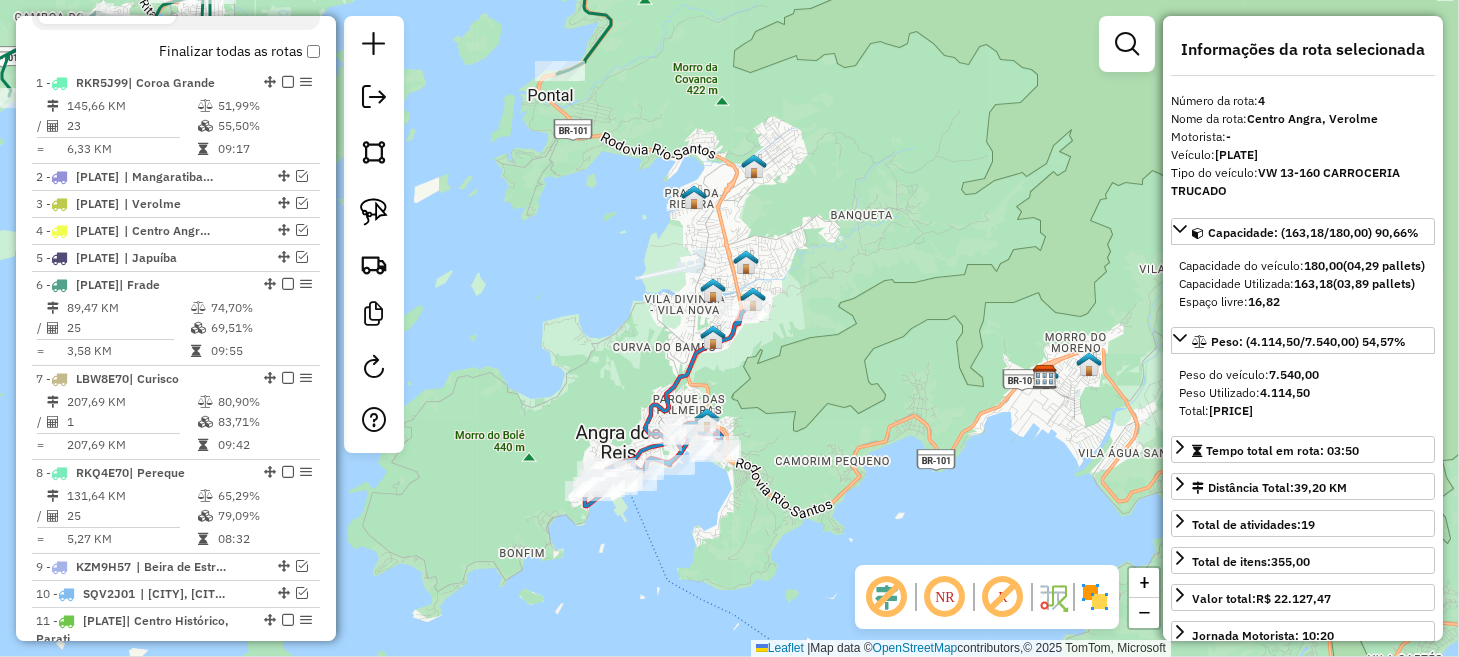 drag, startPoint x: 712, startPoint y: 448, endPoint x: 752, endPoint y: 359, distance: 97.575615 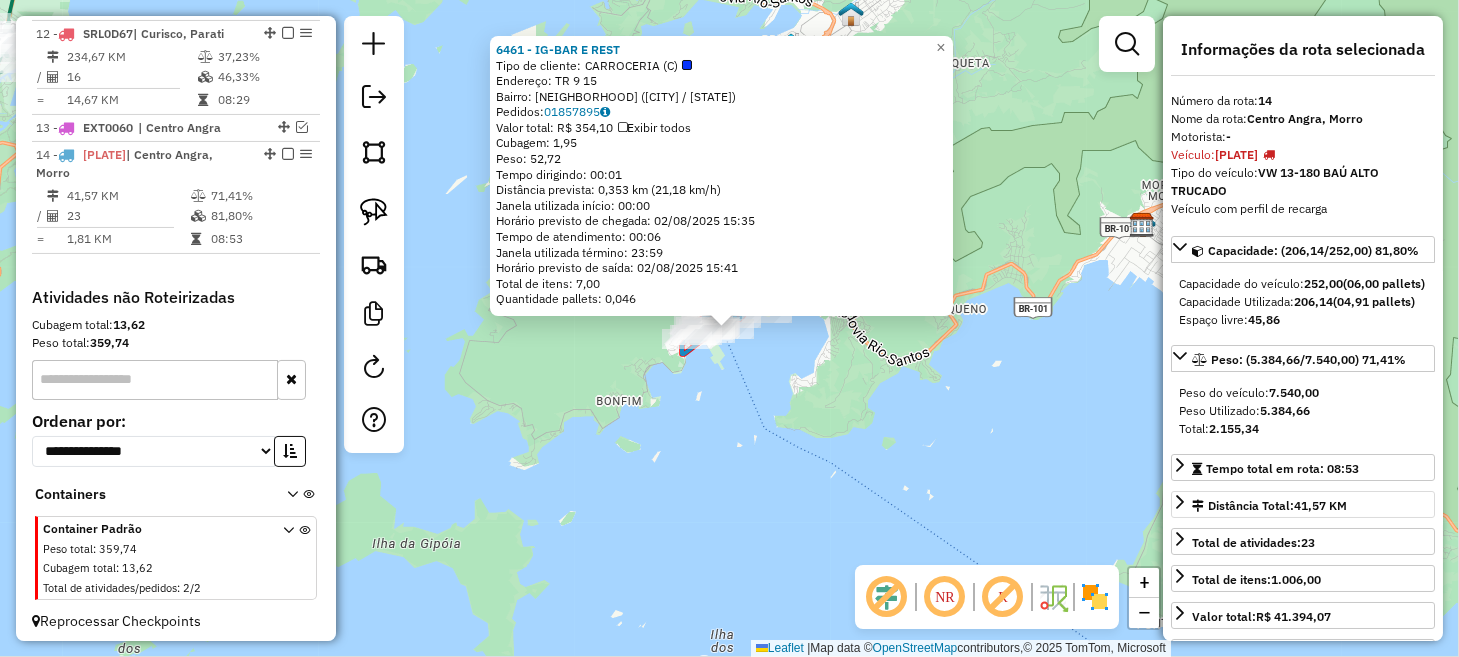 scroll, scrollTop: 1420, scrollLeft: 0, axis: vertical 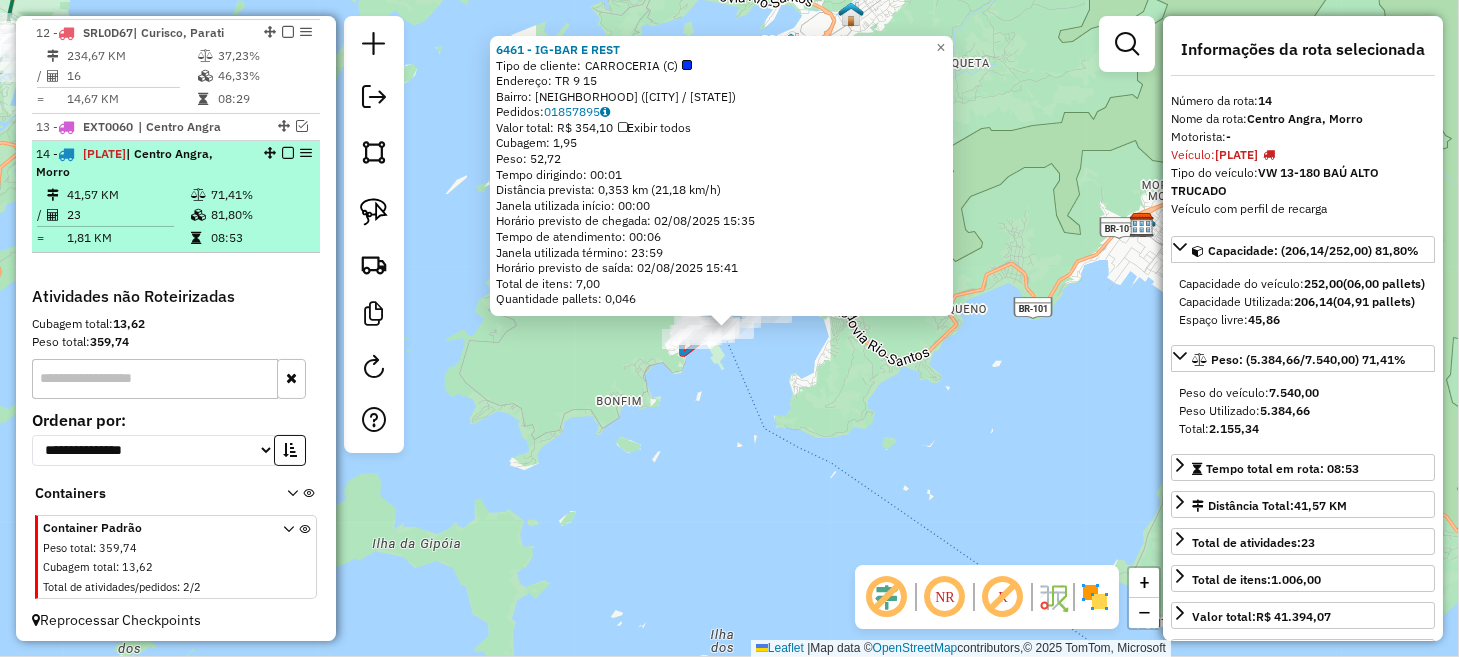 click at bounding box center (288, 153) 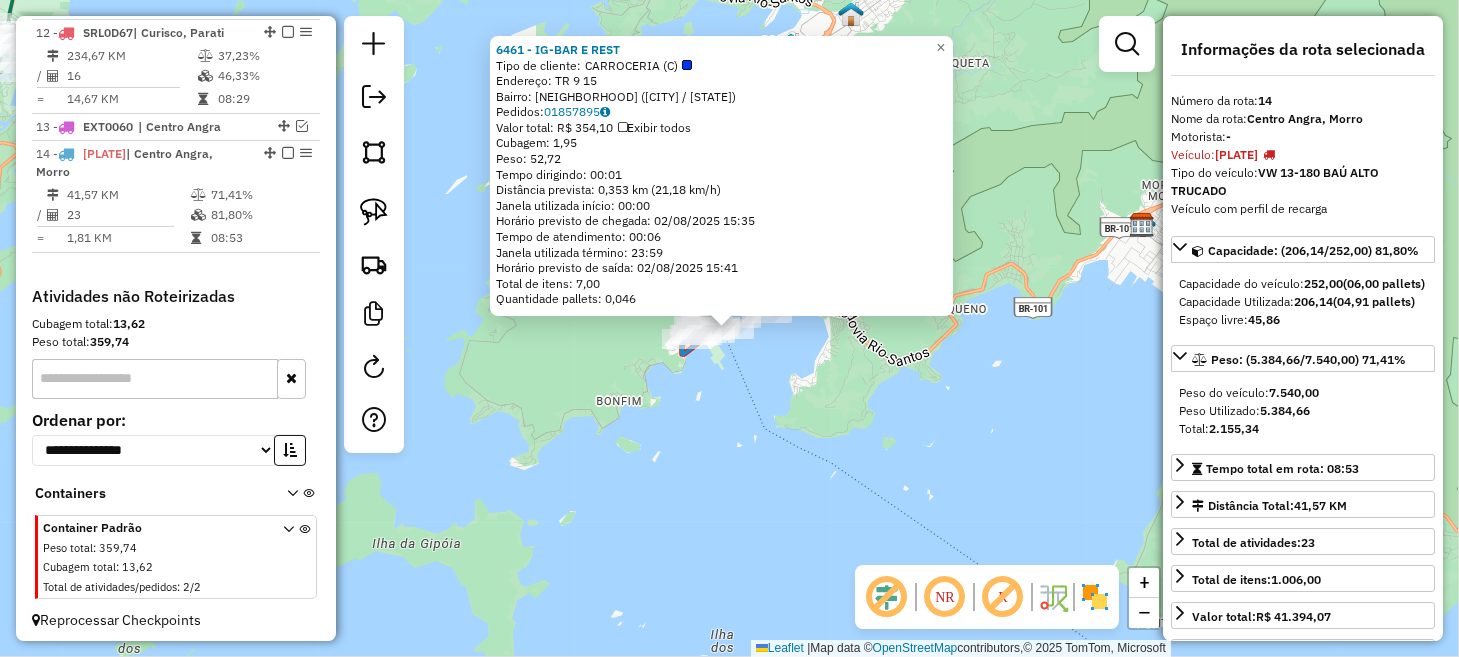 scroll, scrollTop: 1335, scrollLeft: 0, axis: vertical 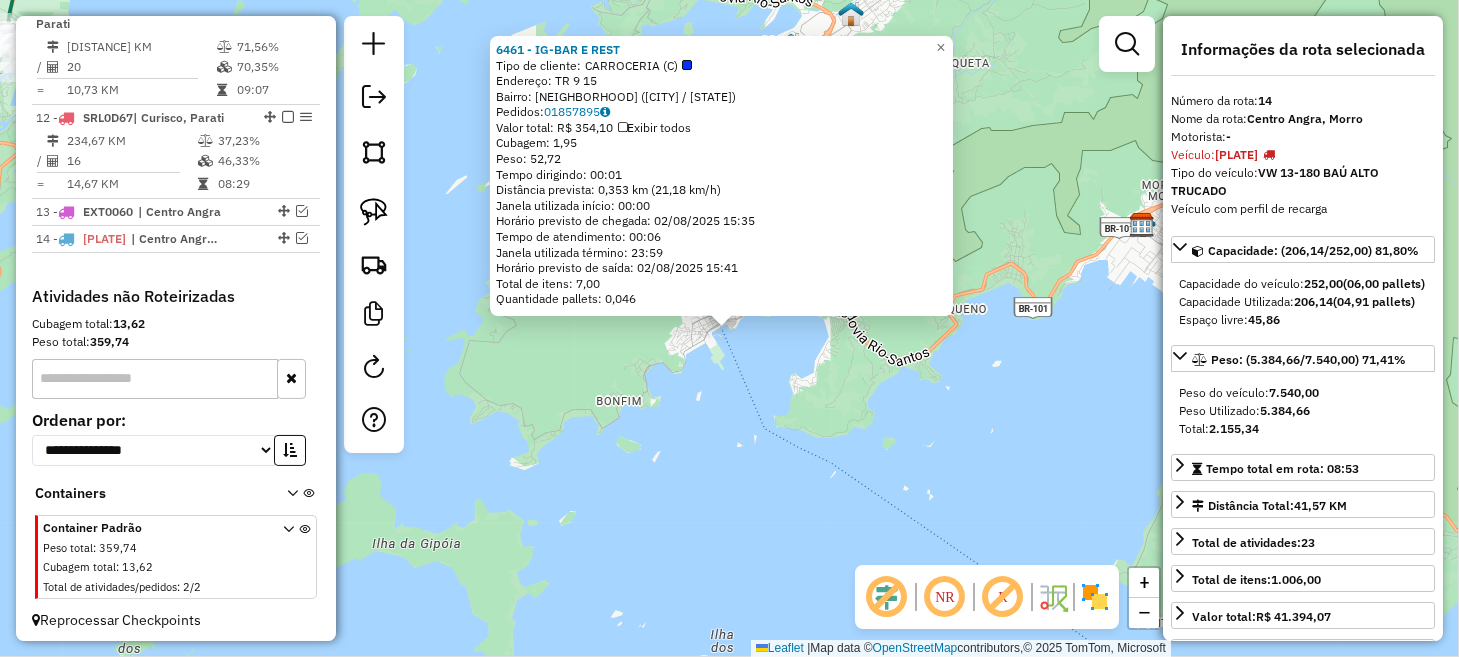 click on "6461 - IG-BAR E REST Tipo de cliente: CARROCERIA (C) Endereço: TR 9 15 Bairro: ILHA GRANDE ([CITY] / [STATE]) Pedidos: 01857895 Valor total: R$ 354,10 Exibir todos Cubagem: 1,95 Peso: 52,72 Tempo dirigindo: 00:01 Distância prevista: 0,353 km (21,18 km/h) Janela utilizada início: 00:00 Horário previsto de chegada: 02/08/2025 15:35 Tempo de atendimento: 00:06 Janela utilizada término: 23:59 Horário previsto de saída: 02/08/2025 15:41 Total de itens: 7,00 Quantidade pallets: 0,046 × Janela de atendimento Grade de atendimento Capacidade Transportadoras Veículos Cliente Pedidos Rotas Selecione os dias de semana para filtrar as janelas de atendimento Seg Ter Qua Qui Sex Sáb Dom Informe o período da janela de atendimento: De: Até: Filtrar exatamente a janela do cliente Considerar janela de atendimento padrão Selecione os dias de semana para filtrar as grades de atendimento Seg Ter Qua Qui Sex Sáb Dom Peso mínimo: Peso máximo:" 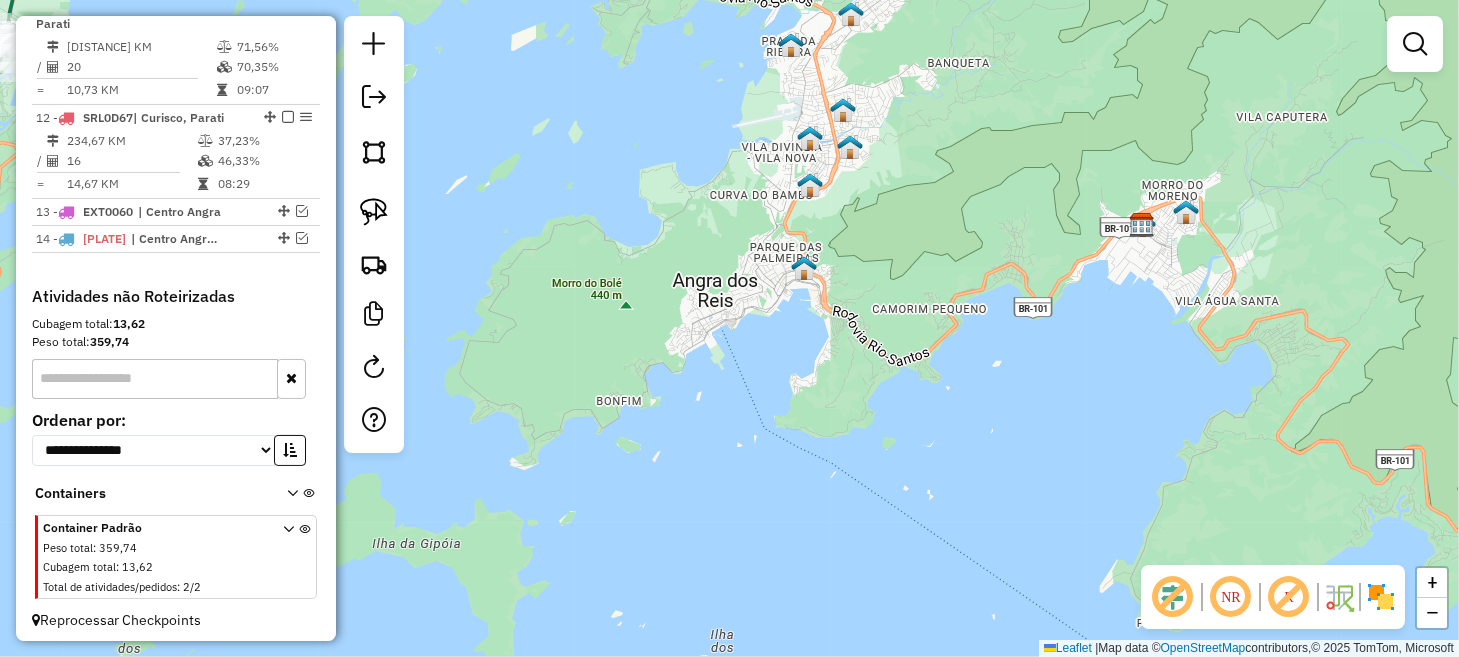 click on "Janela de atendimento Grade de atendimento Capacidade Transportadoras Veículos Cliente Pedidos  Rotas Selecione os dias de semana para filtrar as janelas de atendimento  Seg   Ter   Qua   Qui   Sex   Sáb   Dom  Informe o período da janela de atendimento: De: Até:  Filtrar exatamente a janela do cliente  Considerar janela de atendimento padrão  Selecione os dias de semana para filtrar as grades de atendimento  Seg   Ter   Qua   Qui   Sex   Sáb   Dom   Considerar clientes sem dia de atendimento cadastrado  Clientes fora do dia de atendimento selecionado Filtrar as atividades entre os valores definidos abaixo:  Peso mínimo:   Peso máximo:   Cubagem mínima:   Cubagem máxima:   De:   Até:  Filtrar as atividades entre o tempo de atendimento definido abaixo:  De:   Até:   Considerar capacidade total dos clientes não roteirizados Transportadora: Selecione um ou mais itens Tipo de veículo: Selecione um ou mais itens Veículo: Selecione um ou mais itens Motorista: Selecione um ou mais itens Nome: Rótulo:" 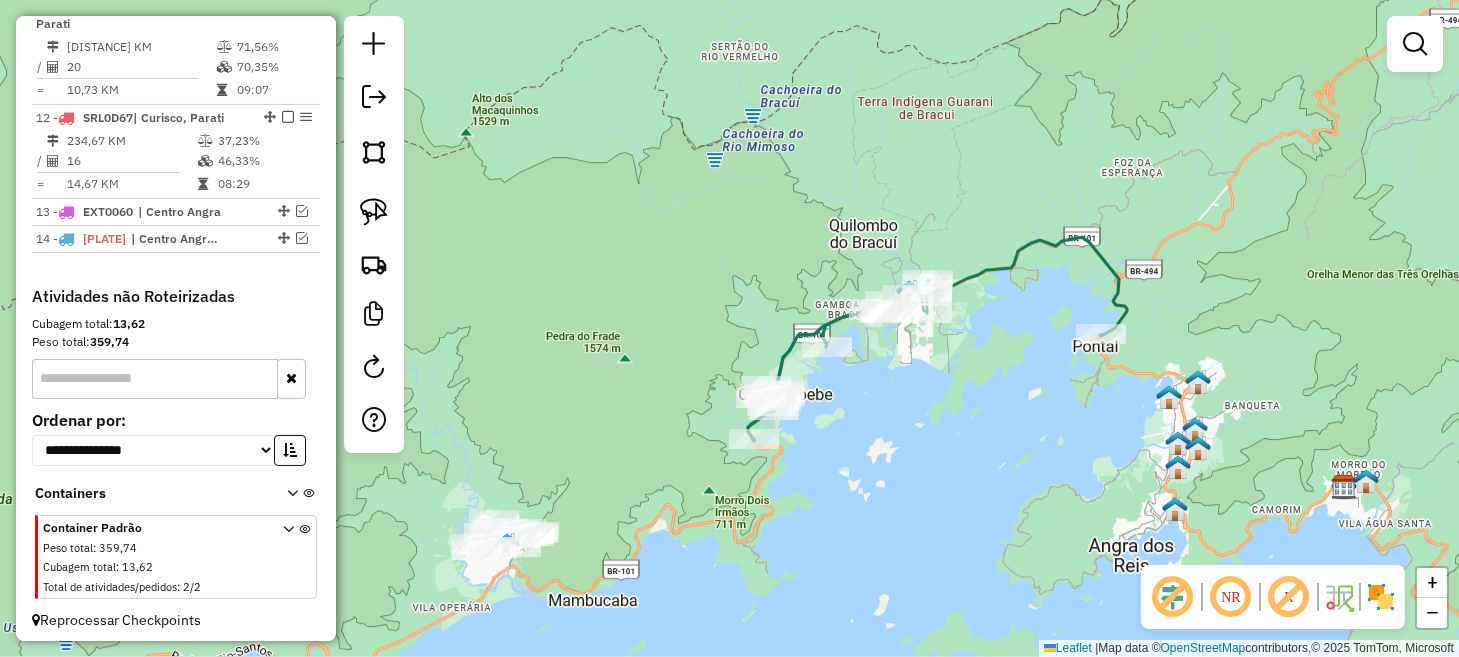drag, startPoint x: 602, startPoint y: 339, endPoint x: 966, endPoint y: 477, distance: 389.2814 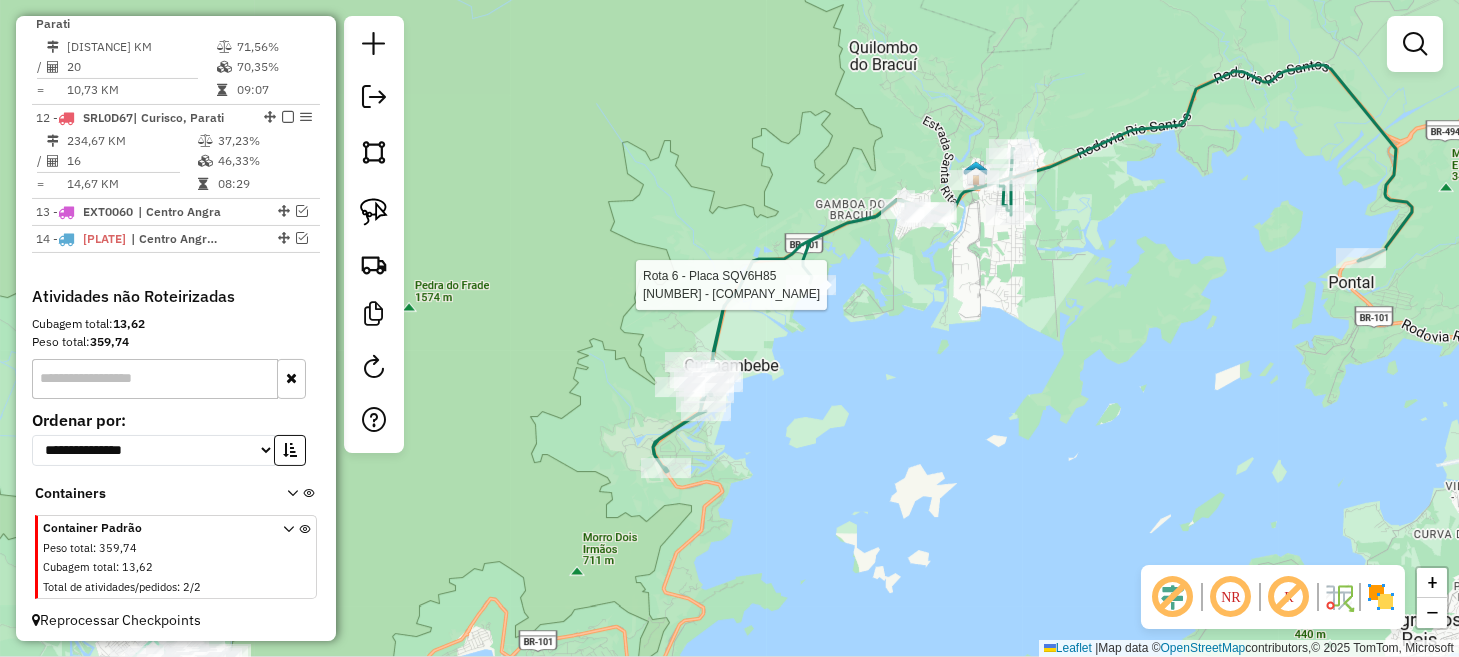 select on "*********" 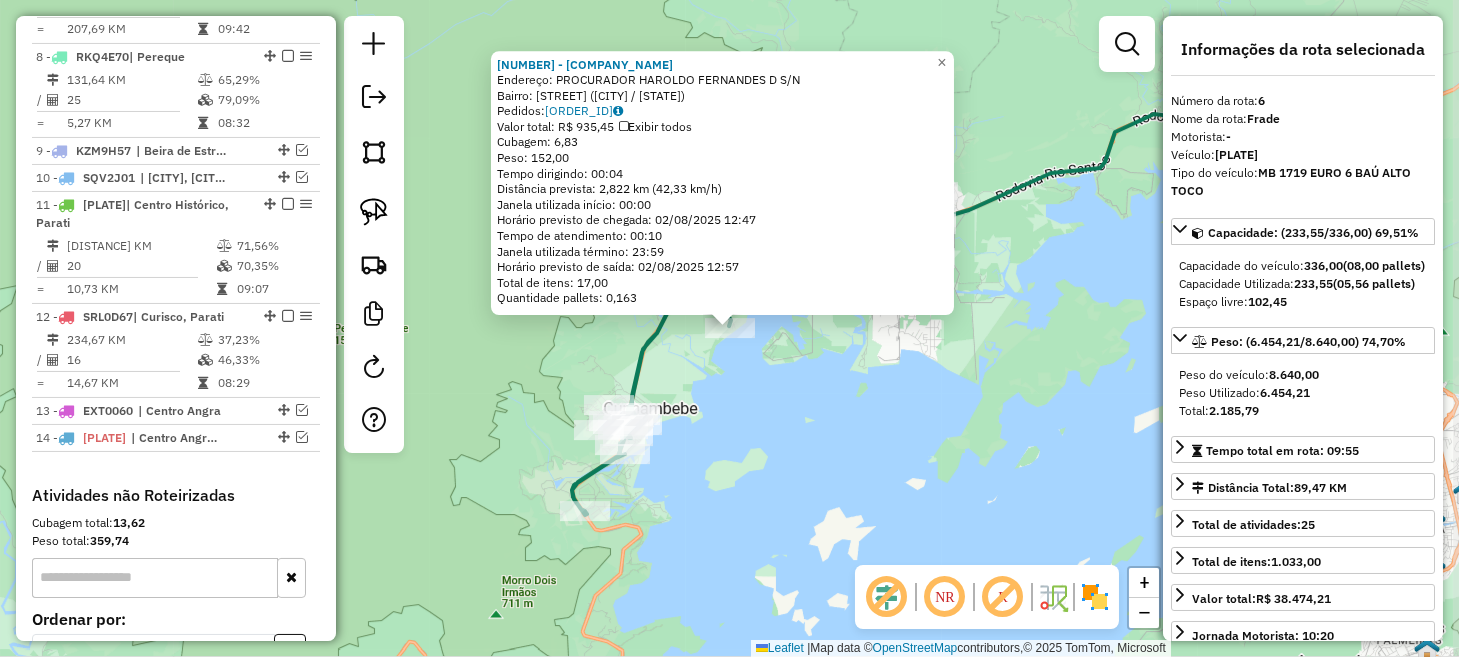 scroll, scrollTop: 975, scrollLeft: 0, axis: vertical 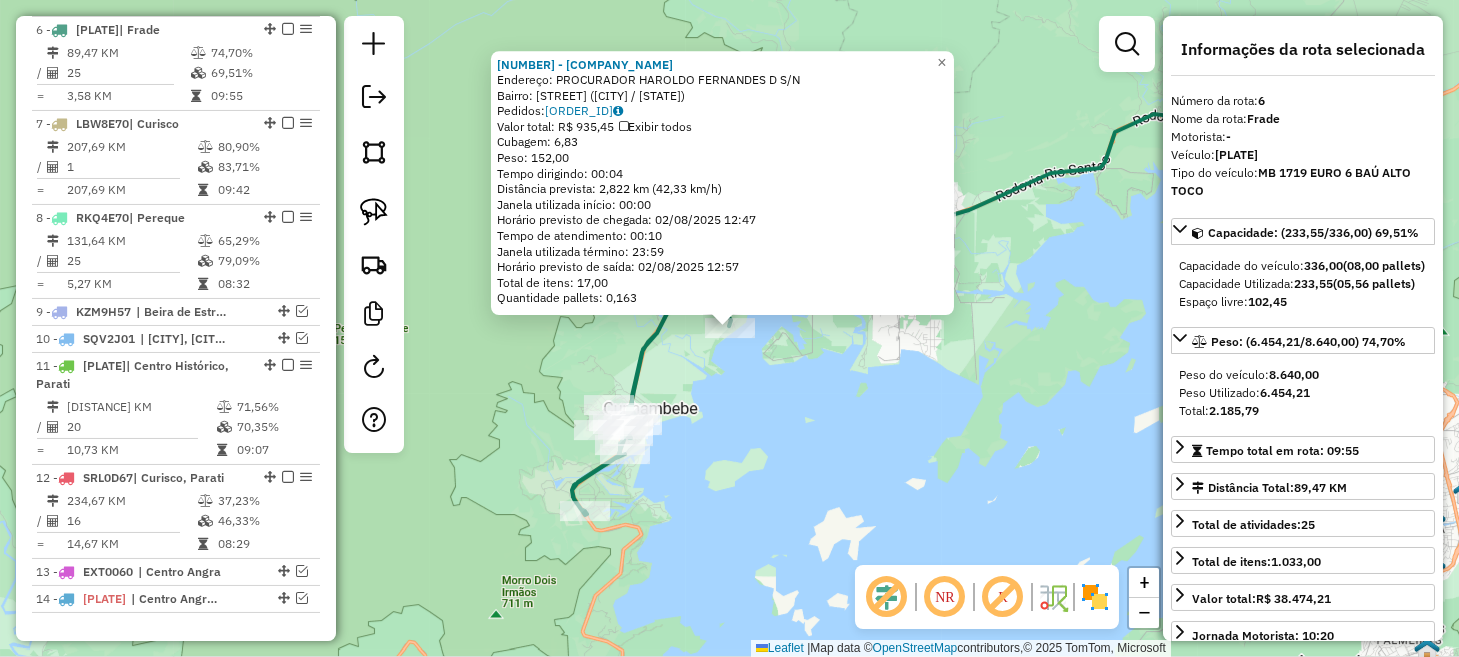 click on "Endereço:  PROCURADOR HAROLDO FERNANDES D S/N   Bairro: GAMBOA DO BRACUI  CUNHAMBEBE ([CITY] / [STATE])   Pedidos:  [ORDER_ID]   Valor total: [CURRENCY] [PRICE]   Exibir todos   Cubagem: [CAPACITY]  Peso: [CAPACITY]  Tempo dirigindo: [TIME]   Distância prevista: [DISTANCE] ([SPEED])   Janela utilizada início: [TIME]   Horário previsto de chegada: [DATE] [TIME]   Tempo de atendimento: [TIME]   Janela utilizada término: [TIME]   Horário previsto de saída: [DATE] [TIME]   Total de itens: [QUANTITY],   Quantidade pallets: [CAPACITY]  × Janela de atendimento Grade de atendimento Capacidade Transportadoras Veículos Cliente Pedidos  Rotas Selecione os dias de semana para filtrar as janelas de atendimento  Seg   Ter   Qua   Qui   Sex   Sáb   Dom  Informe o período da janela de atendimento: De: Até:  Filtrar exatamente a janela do cliente  Considerar janela de atendimento padrão  Selecione os dias de semana para filtrar as grades de atendimento  Seg   Ter   Qua   Qui   Sex   Sáb   Dom   Peso mínimo:  De:" 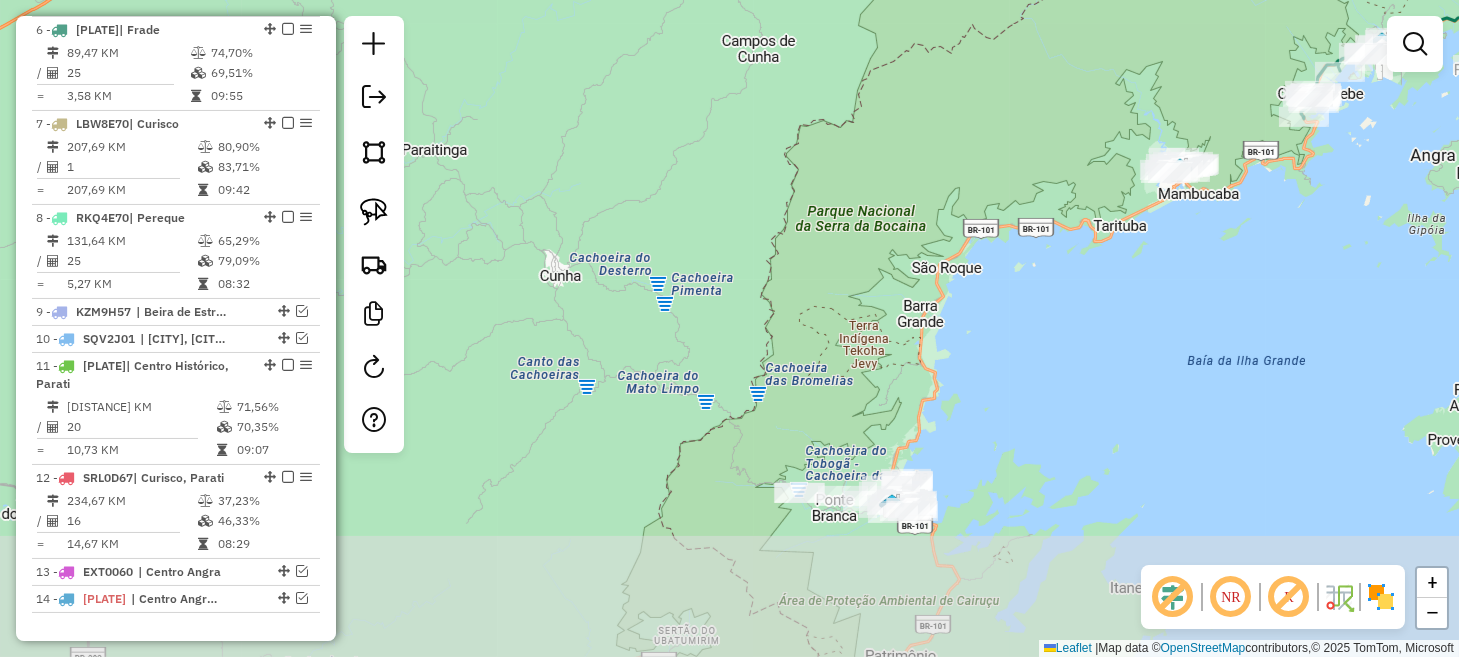 drag, startPoint x: 644, startPoint y: 560, endPoint x: 1232, endPoint y: 211, distance: 683.77264 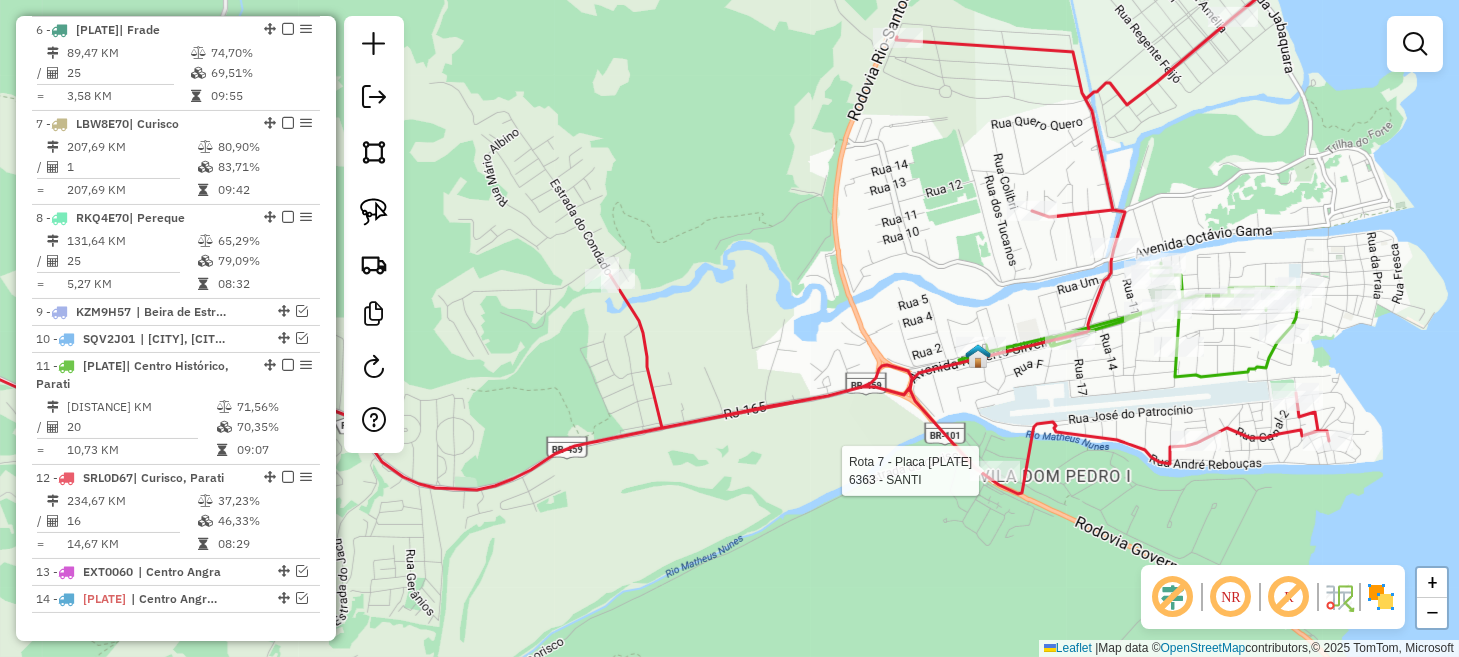 select on "*********" 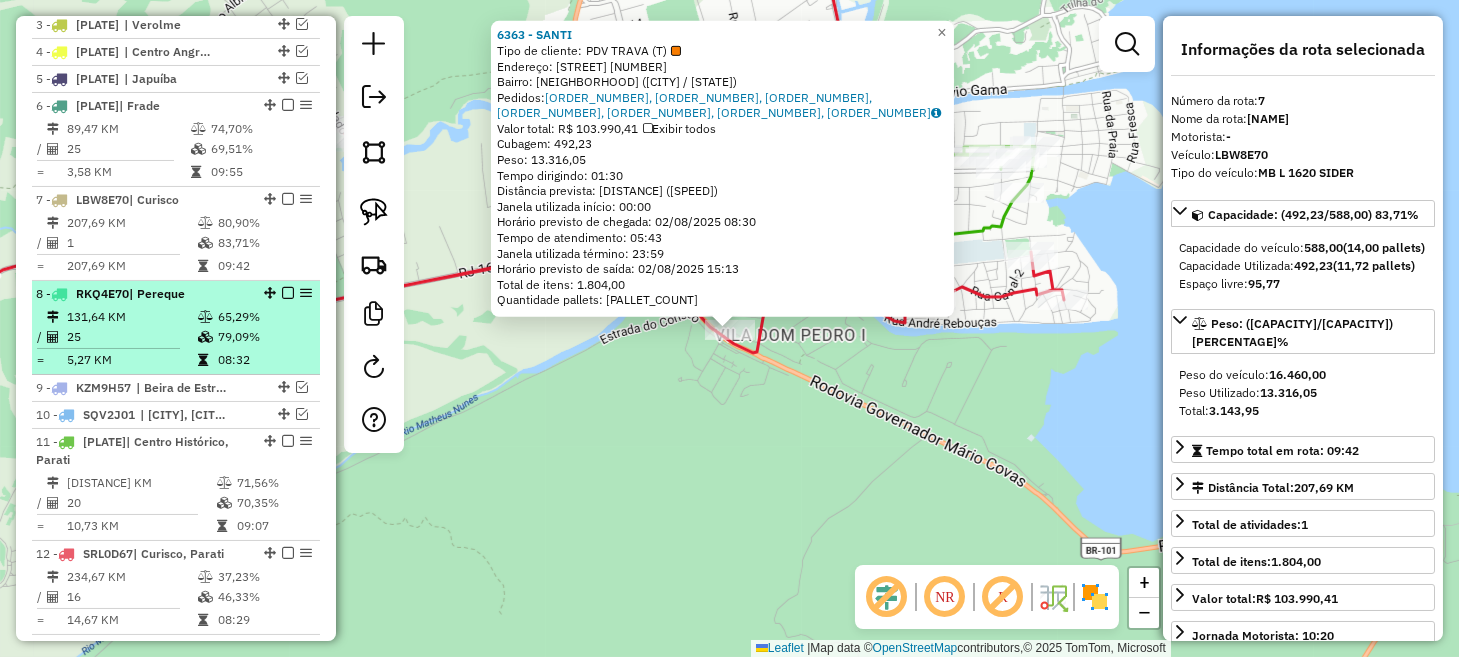 scroll, scrollTop: 868, scrollLeft: 0, axis: vertical 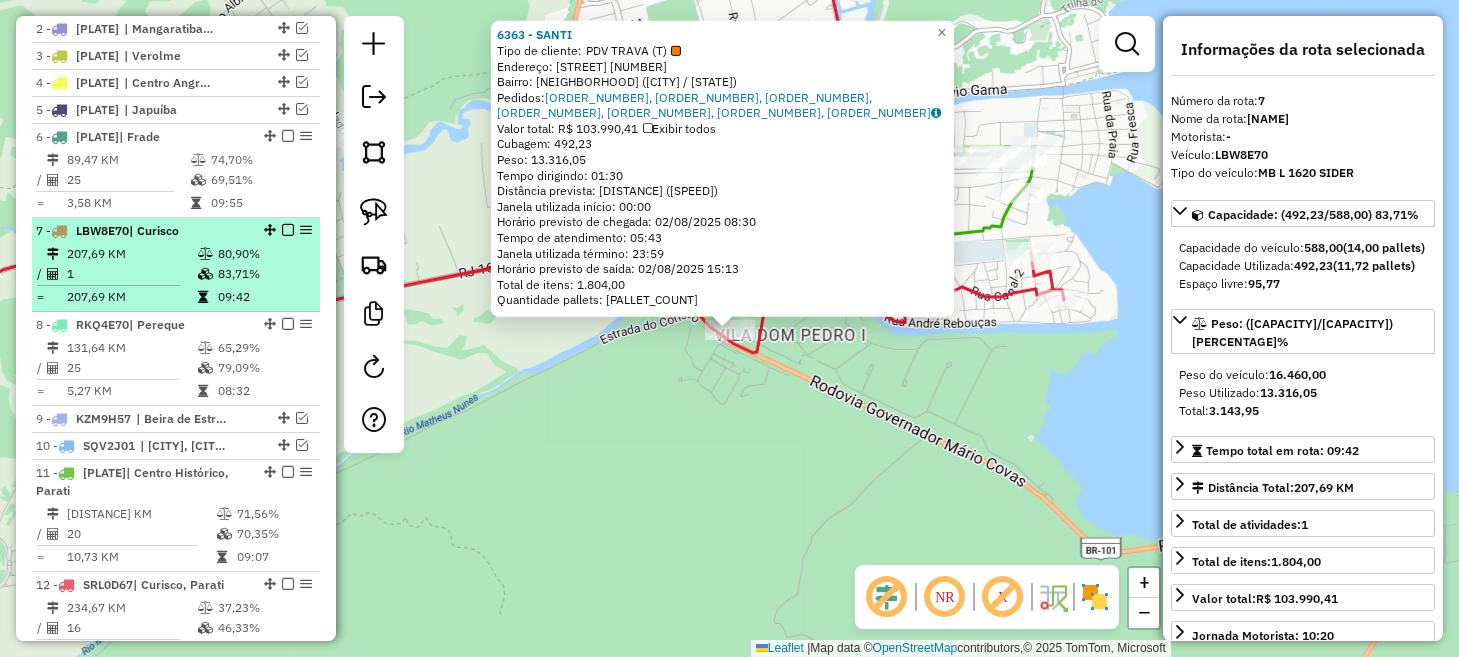 click at bounding box center (288, 230) 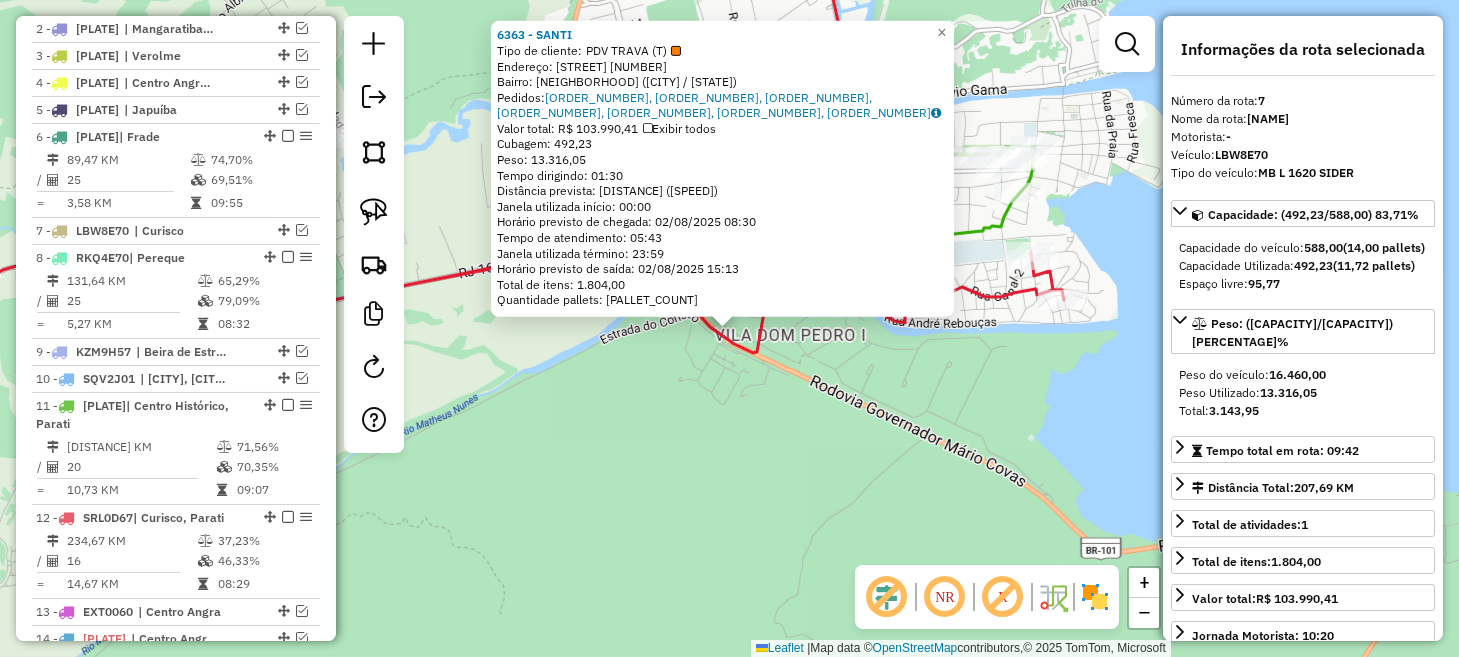 click on "[NUMBER] - [COMPANY_NAME]   Tipo de cliente:   PDV TRAVA (T)   Endereço:  [STREET_NAME] [NUMBER]   Bairro: [NEIGHBORHOOD] ([CITY] / [STATE])   Pedidos:  [ORDER_ID], [ORDER_ID], [ORDER_ID], [ORDER_ID], [ORDER_ID], [ORDER_ID], [ORDER_ID]   Valor total: [CURRENCY] [PRICE]   Exibir todos   Cubagem: [CUBAGE]  Peso: [WEIGHT]  Tempo dirigindo: [TIME]   Distância prevista: [DISTANCE] km ([SPEED] km/h)   Janela utilizada início: [TIME]   Horário previsto de chegada: [DATE] [TIME]   Tempo de atendimento: [TIME]   Janela utilizada término: [TIME]   Horário previsto de saída: [DATE] [TIME]   Total de itens: [ITEM_COUNT]   Quantidade pallets: [PALLET_COUNT]  × Janela de atendimento Grade de atendimento Capacidade Transportadoras Veículos Cliente Pedidos  Rotas Selecione os dias de semana para filtrar as janelas de atendimento  Seg   Ter   Qua   Qui   Sex   Sáb   Dom  Informe o período da janela de atendimento: De: Até:  Filtrar exatamente a janela do cliente  Considerar janela de atendimento padrão  Selecione os dias de semana para filtrar as grades de atendimento De:" 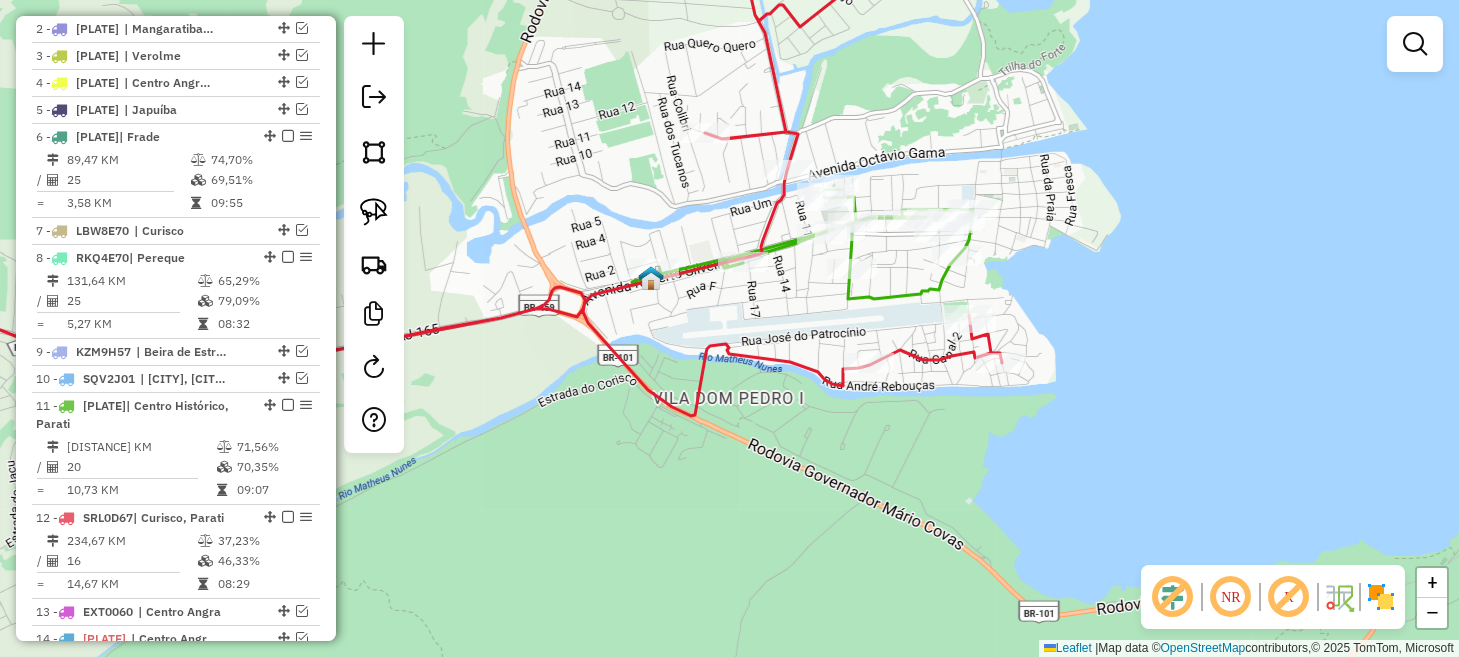 click on "Janela de atendimento Grade de atendimento Capacidade Transportadoras Veículos Cliente Pedidos  Rotas Selecione os dias de semana para filtrar as janelas de atendimento  Seg   Ter   Qua   Qui   Sex   Sáb   Dom  Informe o período da janela de atendimento: De: Até:  Filtrar exatamente a janela do cliente  Considerar janela de atendimento padrão  Selecione os dias de semana para filtrar as grades de atendimento  Seg   Ter   Qua   Qui   Sex   Sáb   Dom   Considerar clientes sem dia de atendimento cadastrado  Clientes fora do dia de atendimento selecionado Filtrar as atividades entre os valores definidos abaixo:  Peso mínimo:   Peso máximo:   Cubagem mínima:   Cubagem máxima:   De:   Até:  Filtrar as atividades entre o tempo de atendimento definido abaixo:  De:   Até:   Considerar capacidade total dos clientes não roteirizados Transportadora: Selecione um ou mais itens Tipo de veículo: Selecione um ou mais itens Veículo: Selecione um ou mais itens Motorista: Selecione um ou mais itens Nome: Rótulo:" 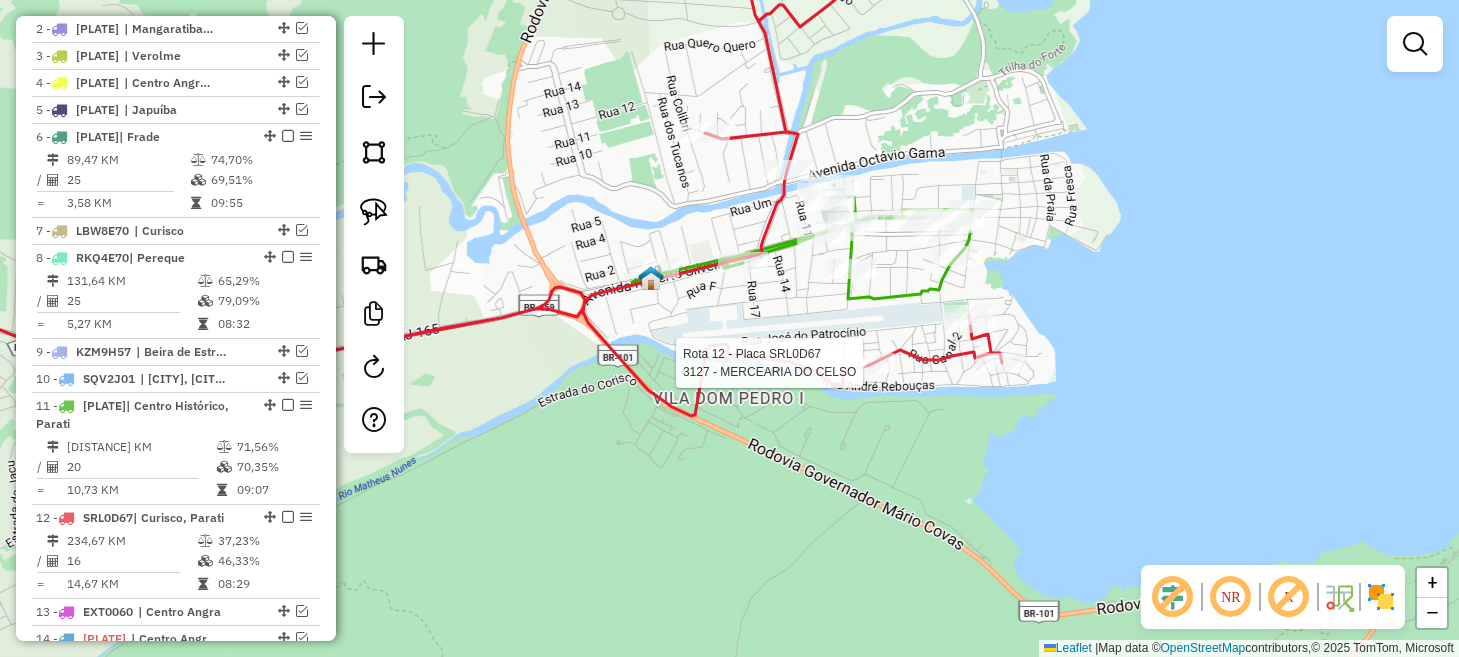 select on "*********" 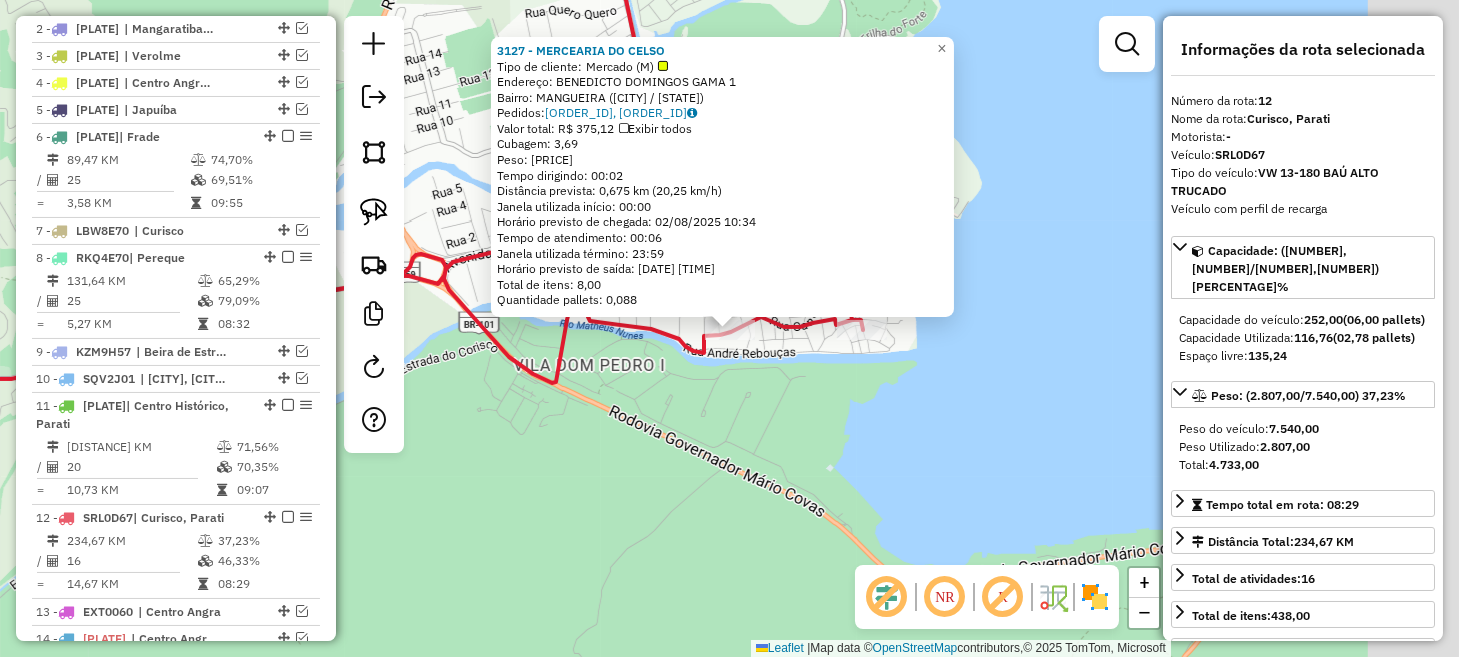 scroll, scrollTop: 1268, scrollLeft: 0, axis: vertical 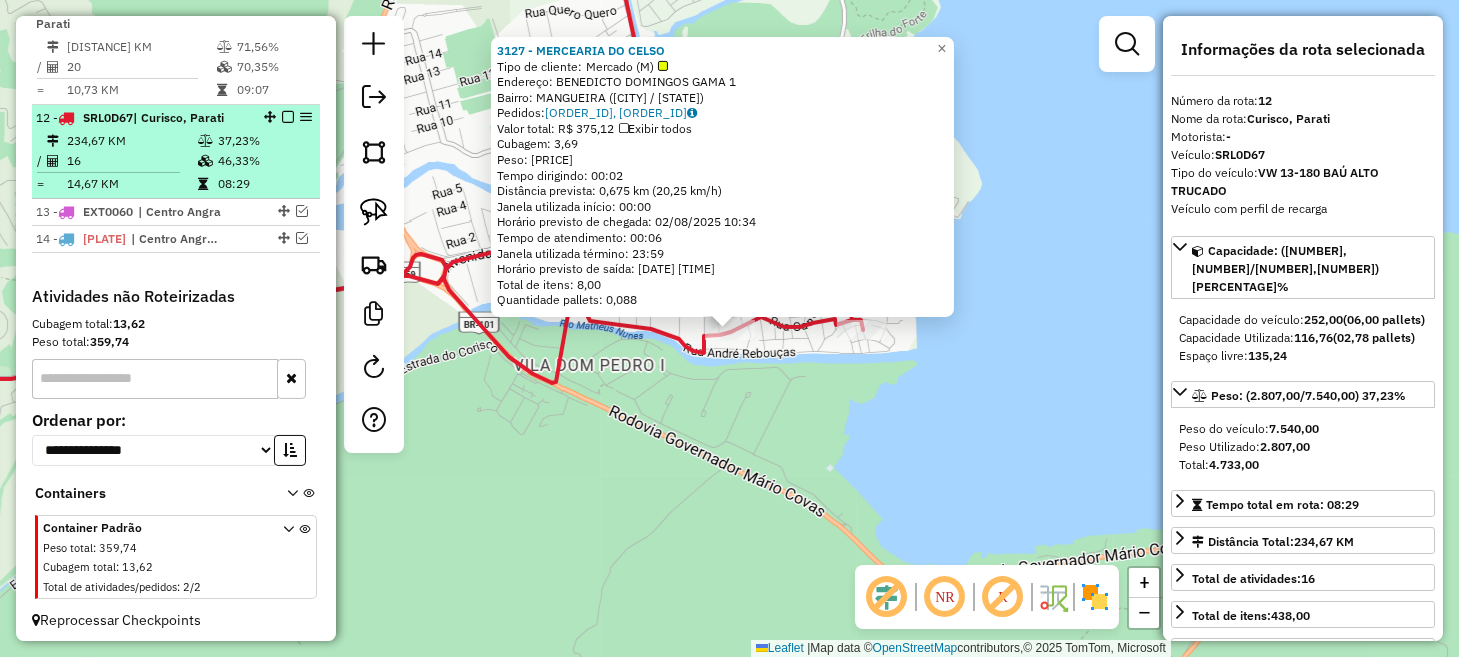 click at bounding box center (288, 117) 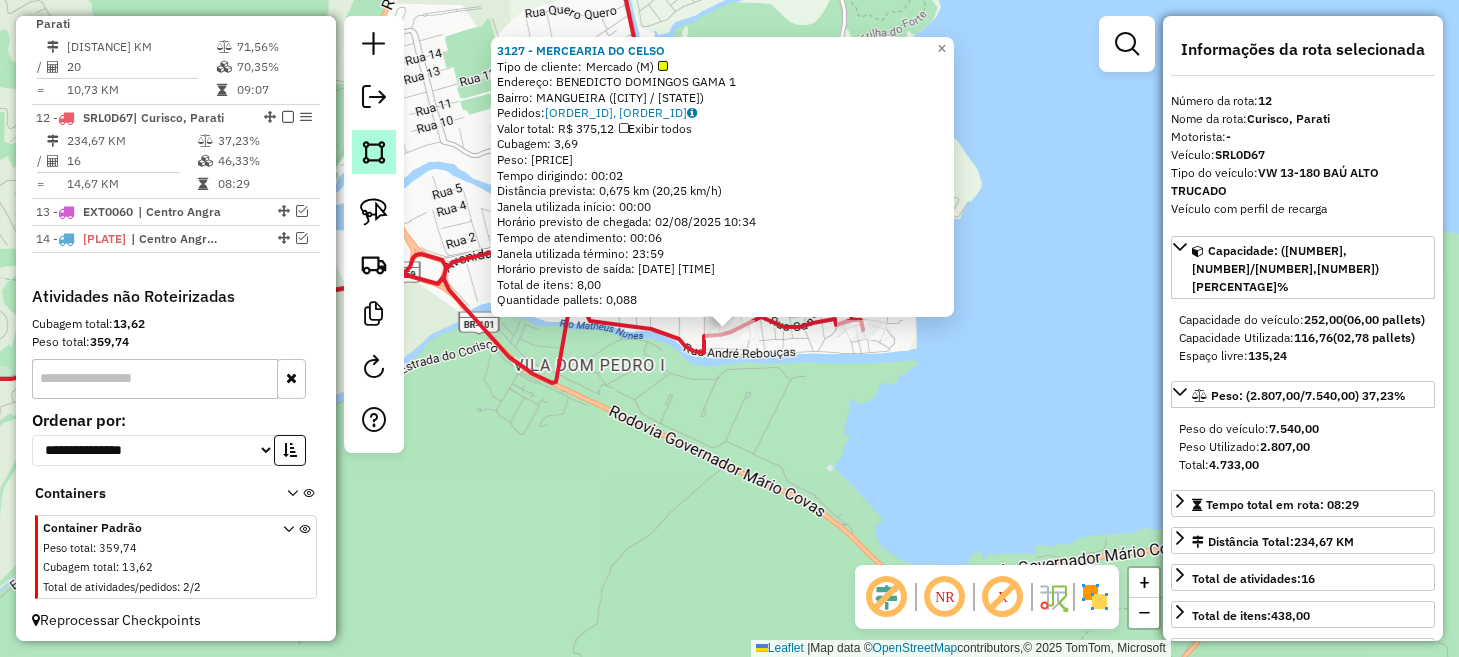 scroll, scrollTop: 1201, scrollLeft: 0, axis: vertical 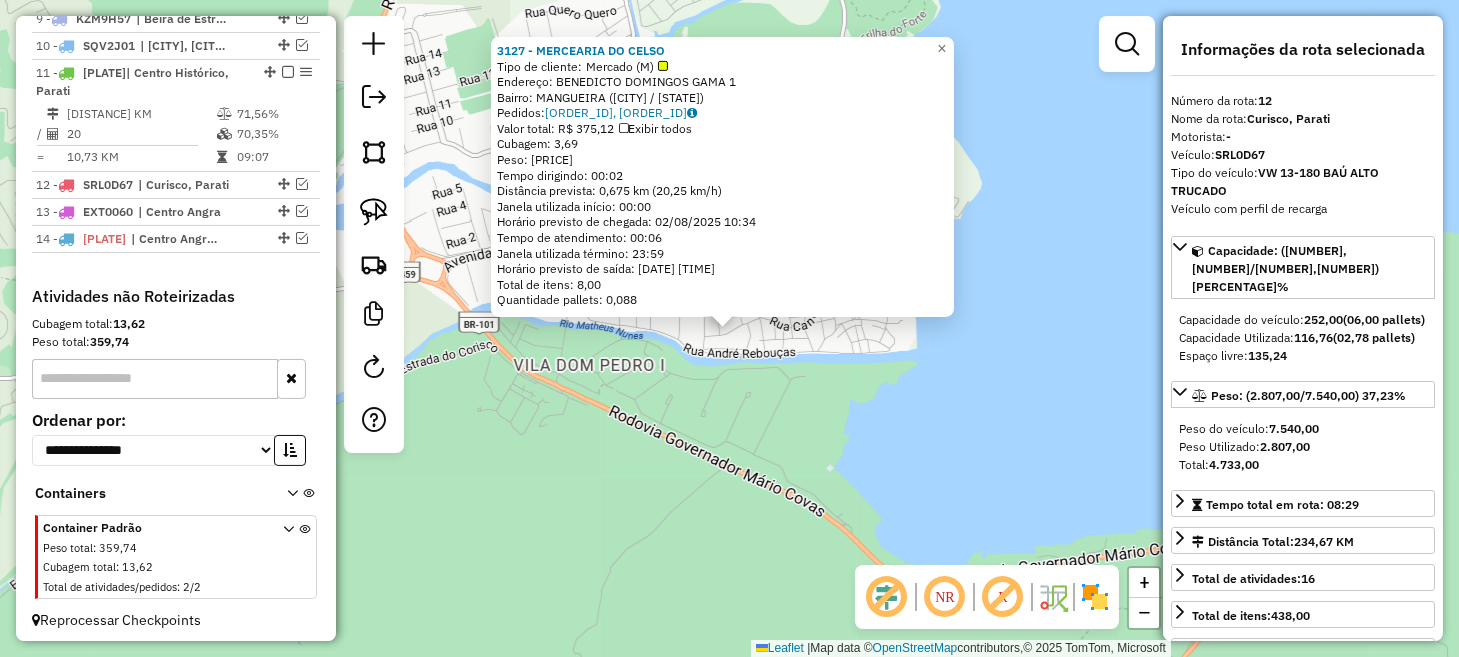 click on "3127 - MERCEARIA DO CELSO Tipo de cliente: Mercado (M) Endereço: BENEDICTO DOMINGOS GAMA 1 Bairro: MANGUEIRA ([CITY] / RJ) Pedidos: [ORDER_ID], [ORDER_ID] Valor total: R$ 375,12 Exibir todos Cubagem: 3,69 Peso: 100,23 Tempo dirigindo: 00:02 Distância prevista: 0,675 km (20,25 km/h) Janela utilizada início: 00:00 Horário previsto de chegada: 02/08/2025 10:34 Tempo de atendimento: 00:06 Janela utilizada término: 23:59 Horário previsto de saída: 02/08/2025 10:40 Total de itens: 8,00 Quantidade pallets: 0,088 × Janela de atendimento Grade de atendimento Capacidade Transportadoras Veículos Cliente Pedidos Rotas Selecione os dias de semana para filtrar as janelas de atendimento Seg Ter Qua Qui Sex Sáb Dom Informe o período da janela de atendimento: De: Até: Filtrar exatamente a janela do cliente Considerar janela de atendimento padrão Selecione os dias de semana para filtrar as grades de atendimento Seg Ter Qua Qui Sex Sáb Dom De: De:" 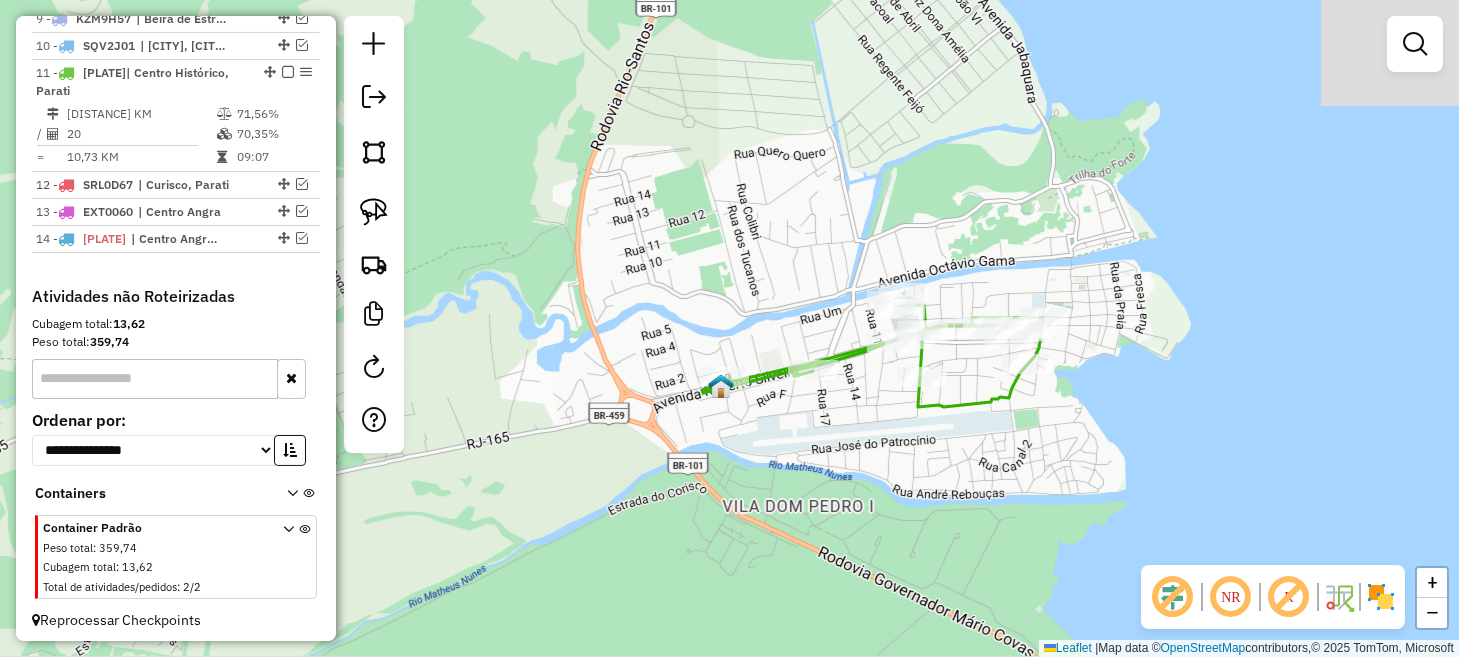 drag, startPoint x: 818, startPoint y: 355, endPoint x: 1042, endPoint y: 502, distance: 267.92722 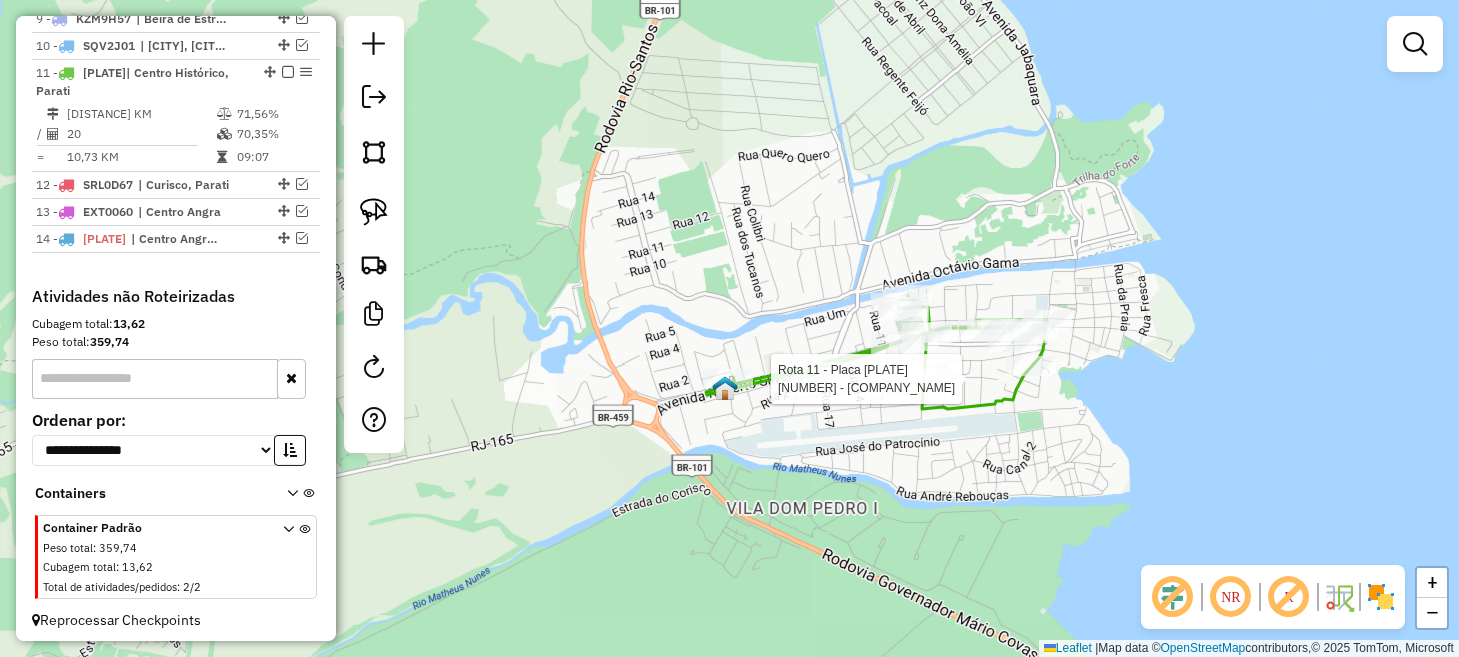 select on "*********" 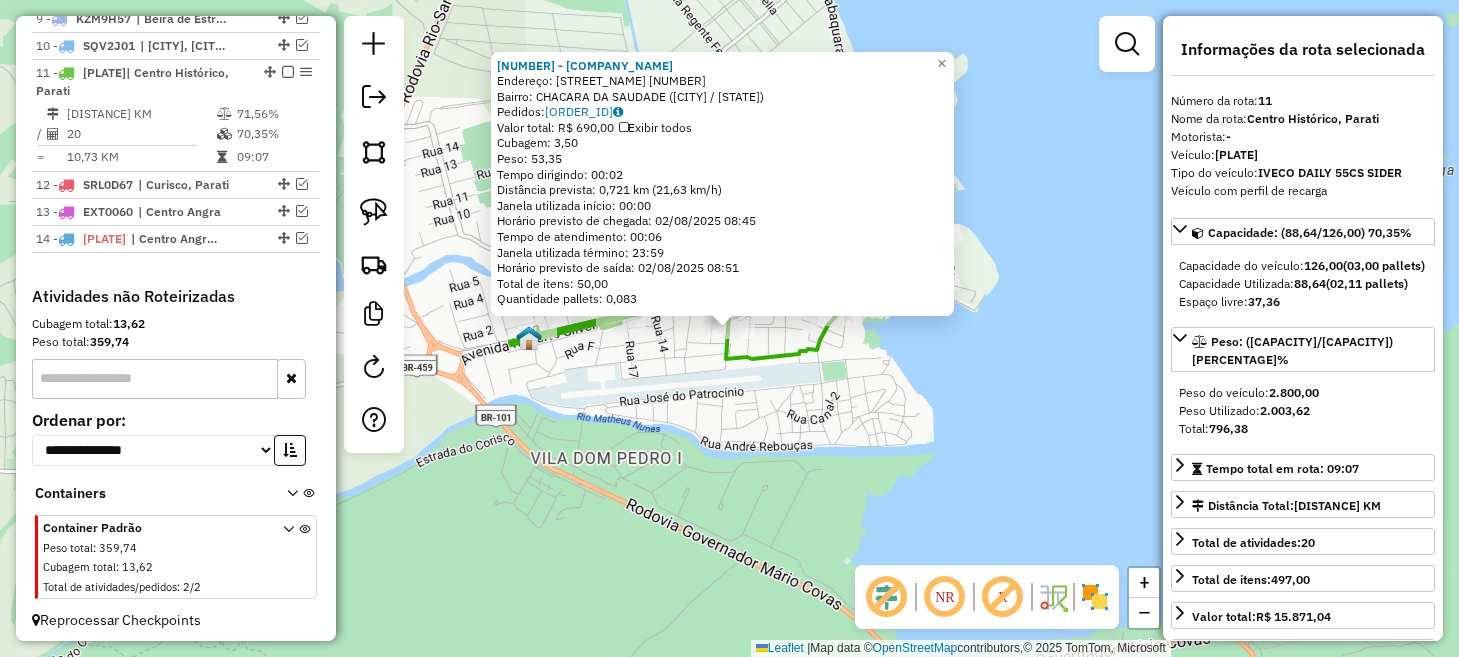 click on "6652 - [COMPANY NAME]  Endereço:  [STREET NAME] [NUMBER]   Bairro: [NEIGHBORHOOD] ([CITY] / [STATE])   Pedidos:  01857716   Valor total: R$ 690,00   Exibir todos   Cubagem: 3,50  Peso: 53,35  Tempo dirigindo: 00:02   Distância prevista: 0,721 km (21,63 km/h)   Janela utilizada início: 00:00   Horário previsto de chegada: 02/08/2025 08:45   Tempo de atendimento: 00:06   Janela utilizada término: 23:59   Horário previsto de saída: 02/08/2025 08:51   Total de itens: 50,00   Quantidade pallets: 0,083  × Janela de atendimento Grade de atendimento Capacidade Transportadoras Veículos Cliente Pedidos  Rotas Selecione os dias de semana para filtrar as janelas de atendimento  Seg   Ter   Qua   Qui   Sex   Sáb   Dom  Informe o período da janela de atendimento: De: Até:  Filtrar exatamente a janela do cliente  Considerar janela de atendimento padrão  Selecione os dias de semana para filtrar as grades de atendimento  Seg   Ter   Qua   Qui   Sex   Sáb   Dom   Clientes fora do dia de atendimento selecionado" 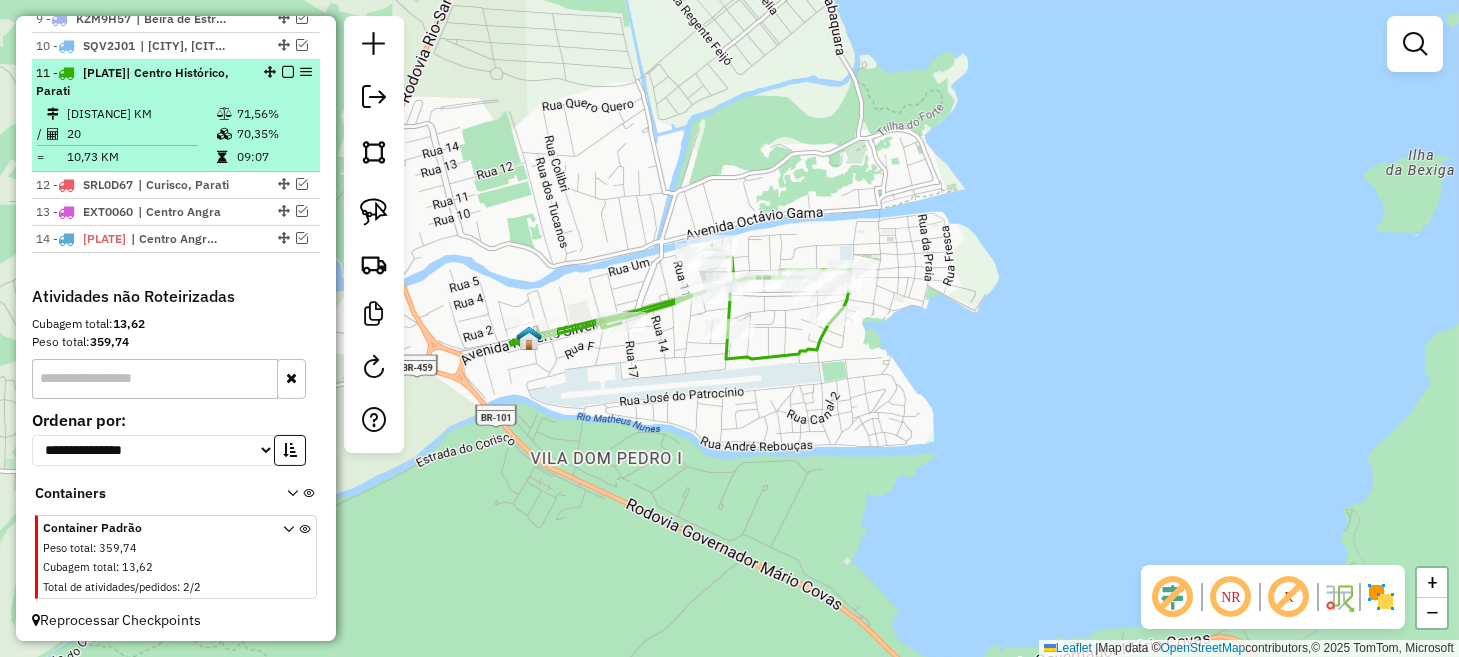 click at bounding box center (288, 72) 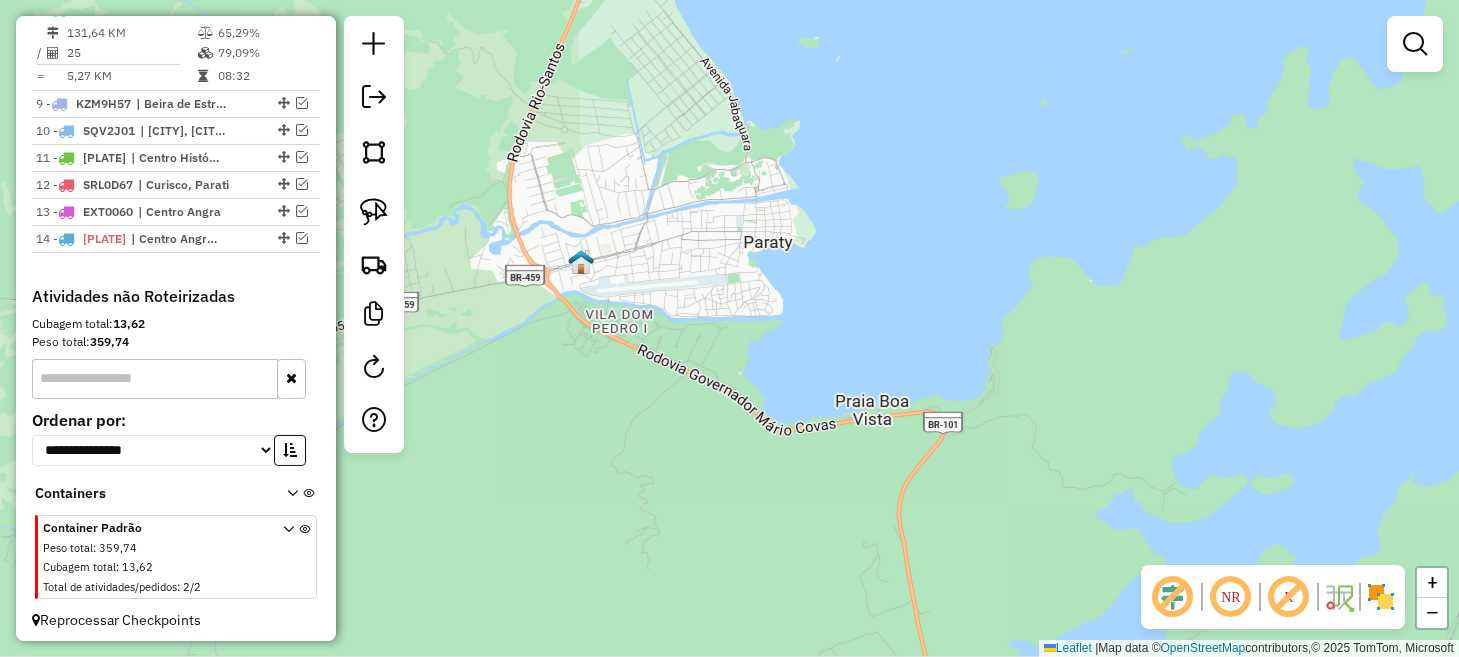 drag, startPoint x: 643, startPoint y: 168, endPoint x: 619, endPoint y: 420, distance: 253.14027 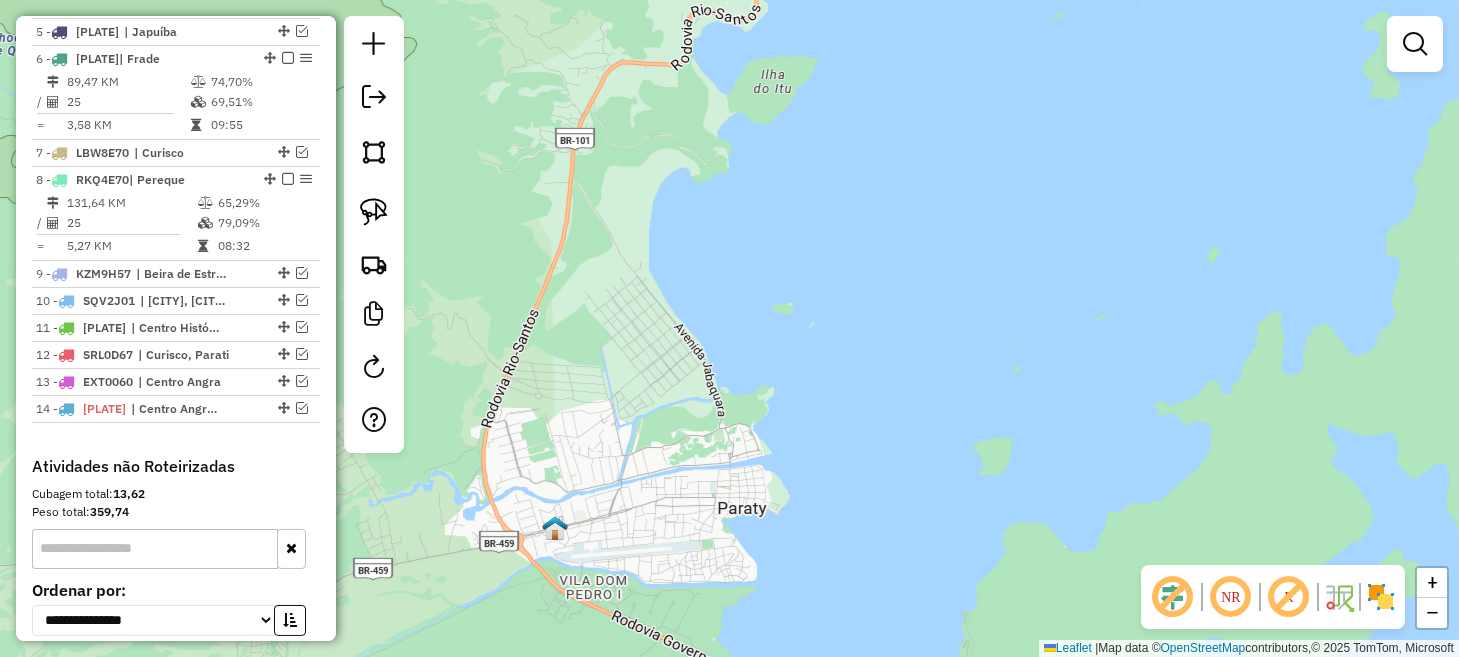scroll, scrollTop: 916, scrollLeft: 0, axis: vertical 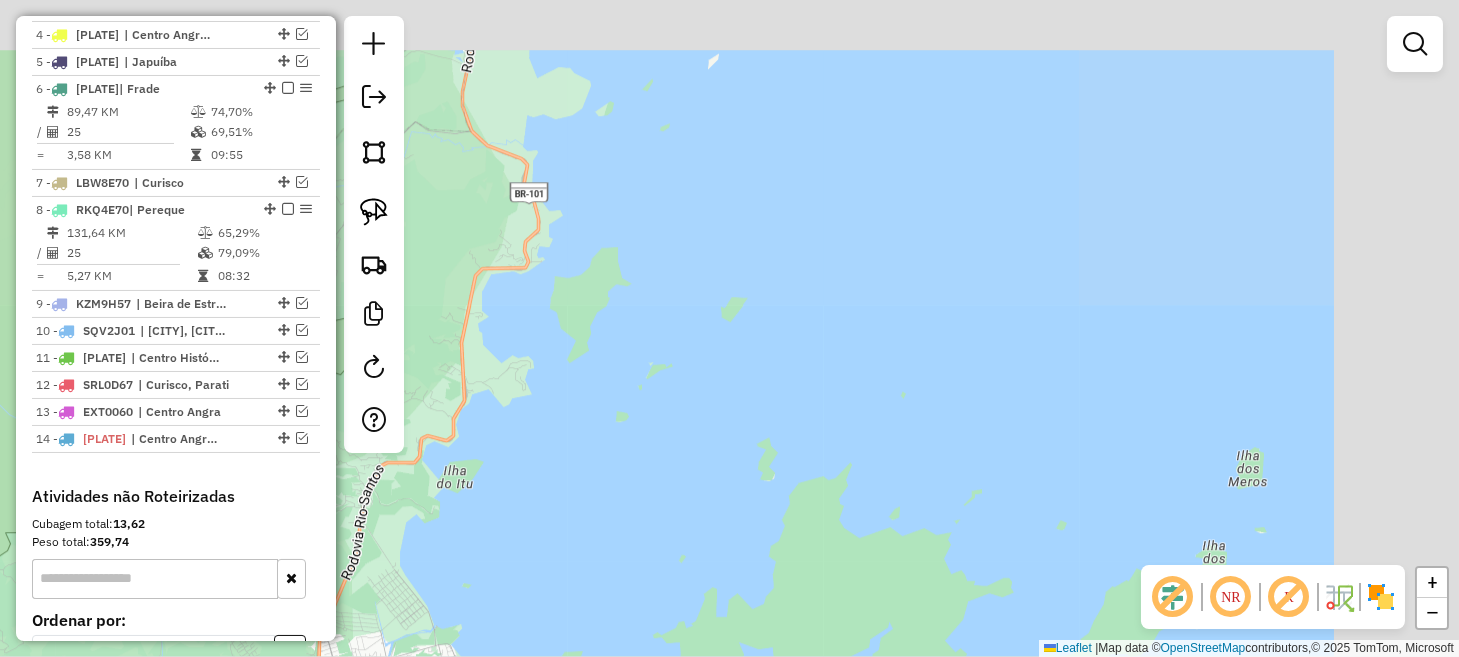 drag, startPoint x: 838, startPoint y: 110, endPoint x: 588, endPoint y: 486, distance: 451.5263 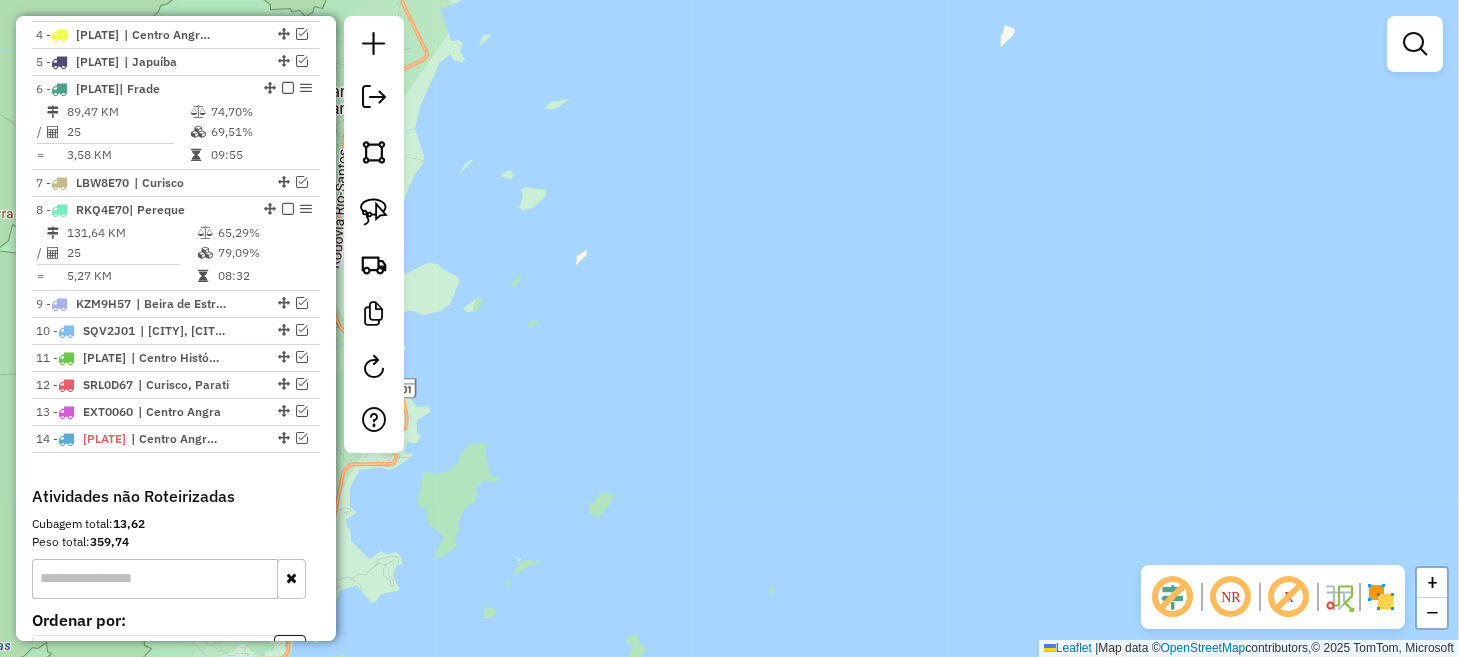 drag, startPoint x: 630, startPoint y: 366, endPoint x: 568, endPoint y: 534, distance: 179.07541 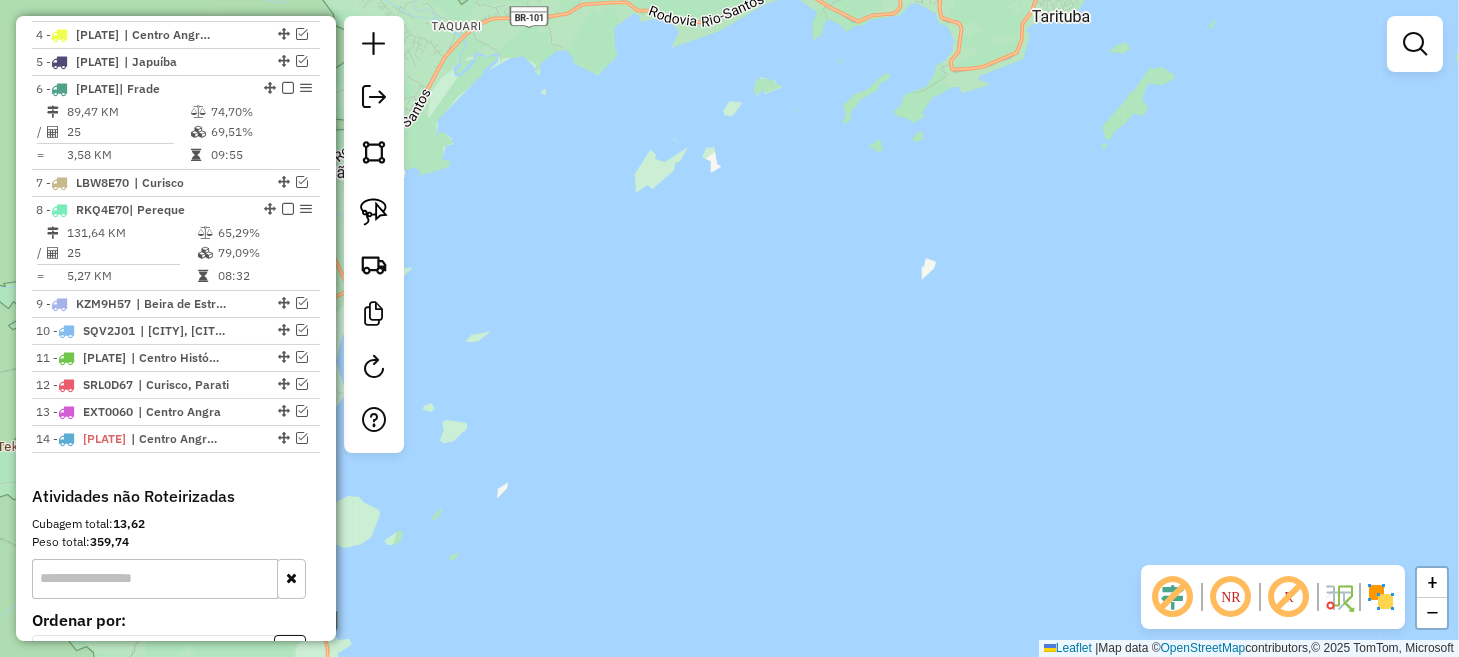drag, startPoint x: 703, startPoint y: 200, endPoint x: 692, endPoint y: 378, distance: 178.33957 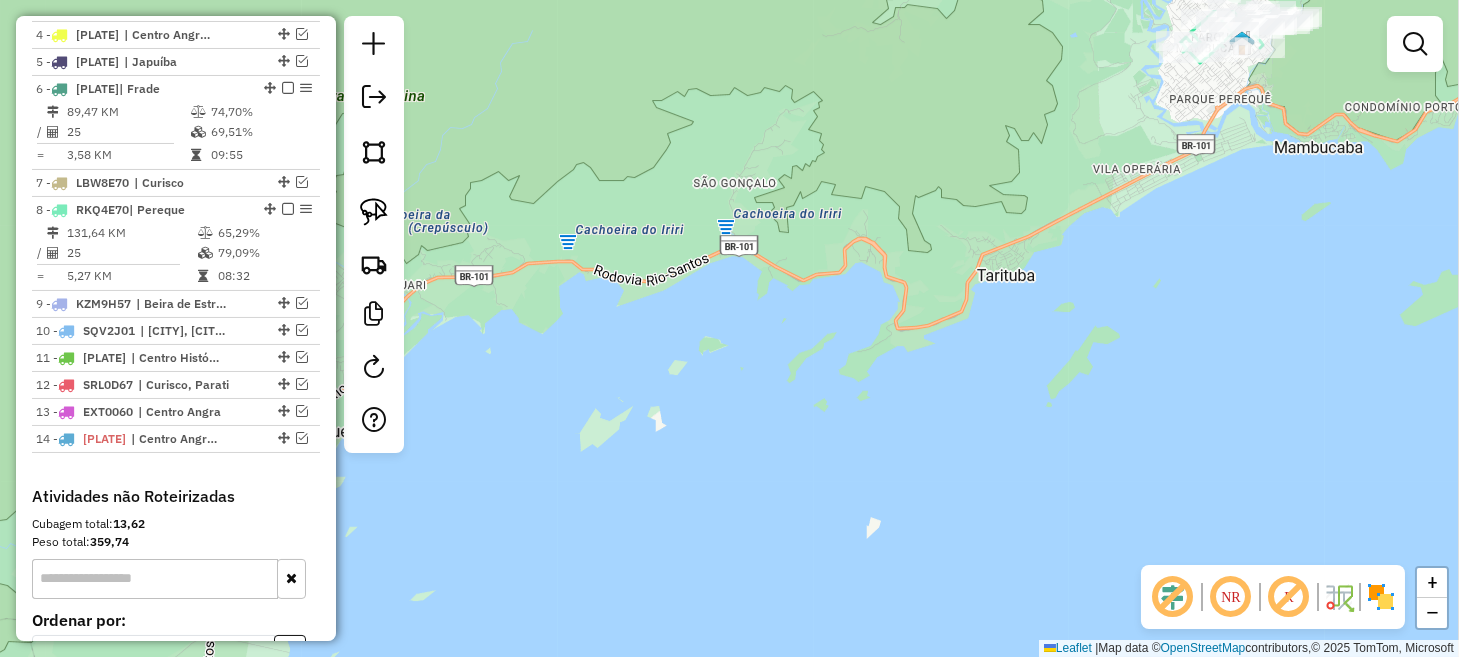 drag, startPoint x: 754, startPoint y: 329, endPoint x: 508, endPoint y: 573, distance: 346.4852 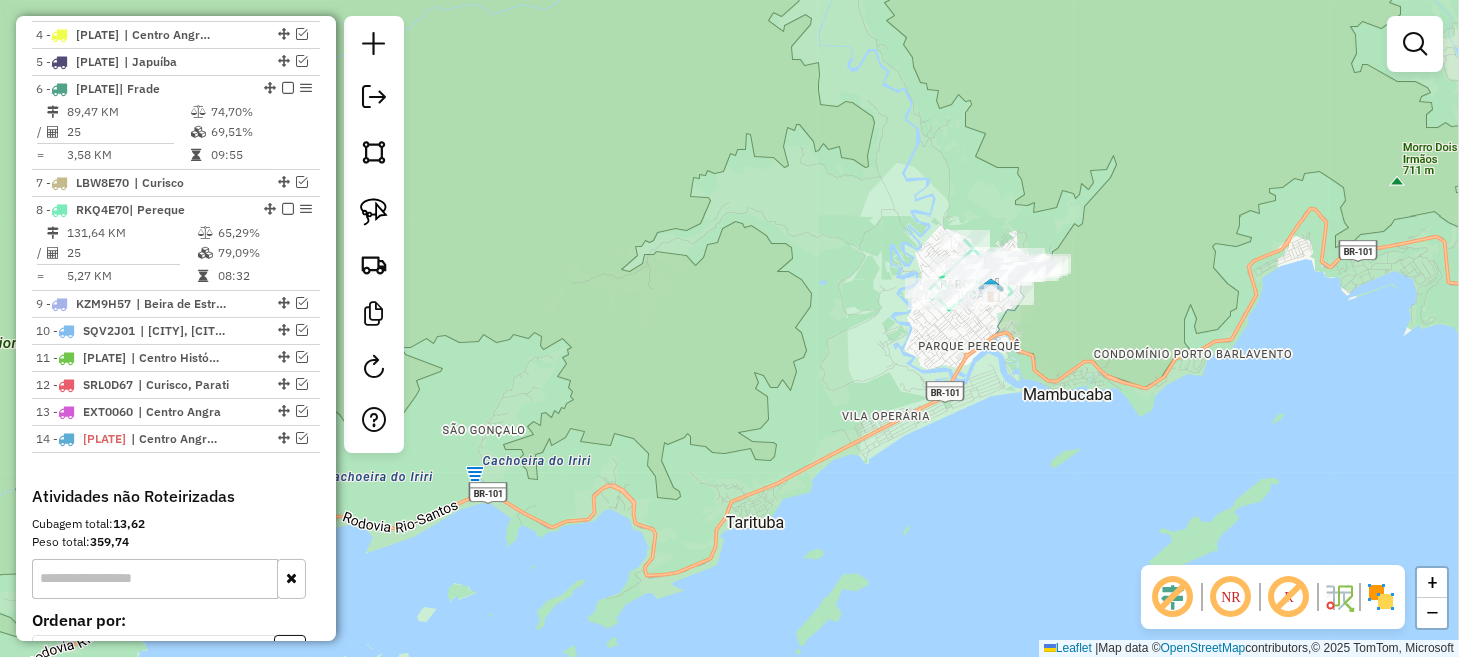 drag, startPoint x: 1013, startPoint y: 330, endPoint x: 857, endPoint y: 520, distance: 245.83734 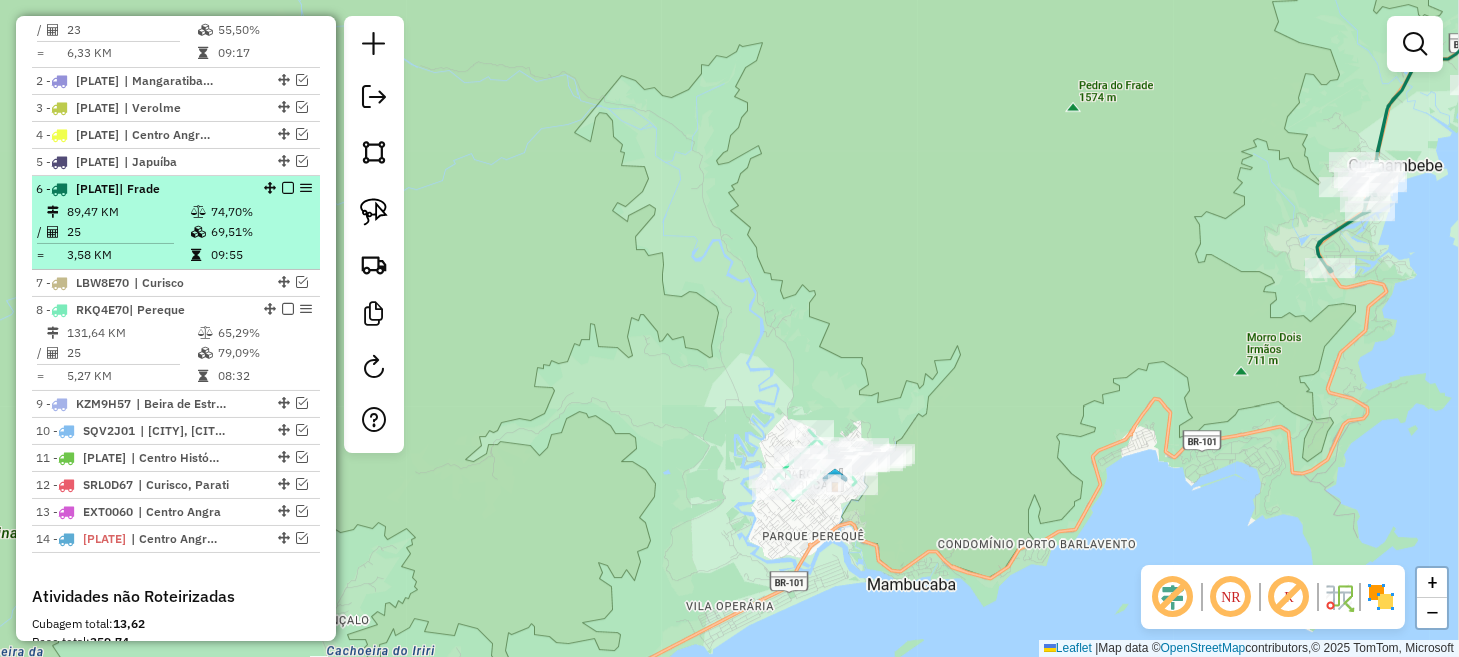 scroll, scrollTop: 716, scrollLeft: 0, axis: vertical 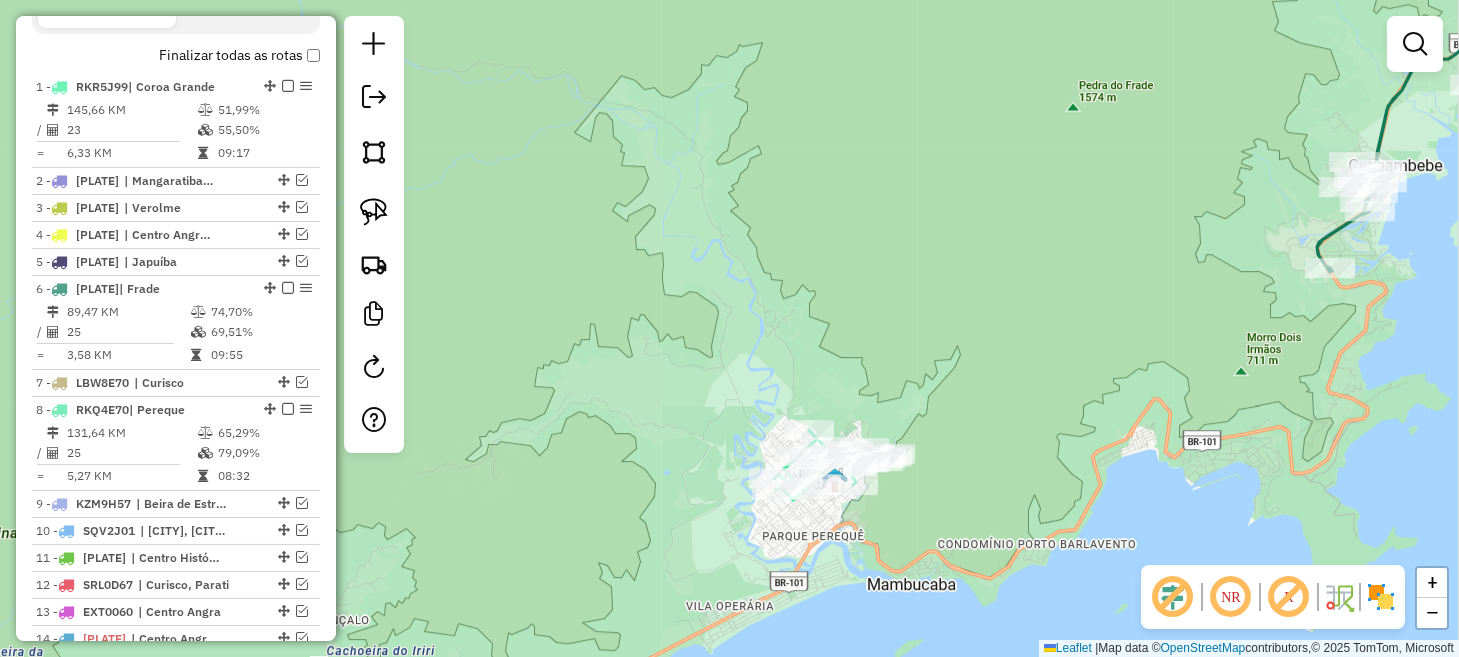 click 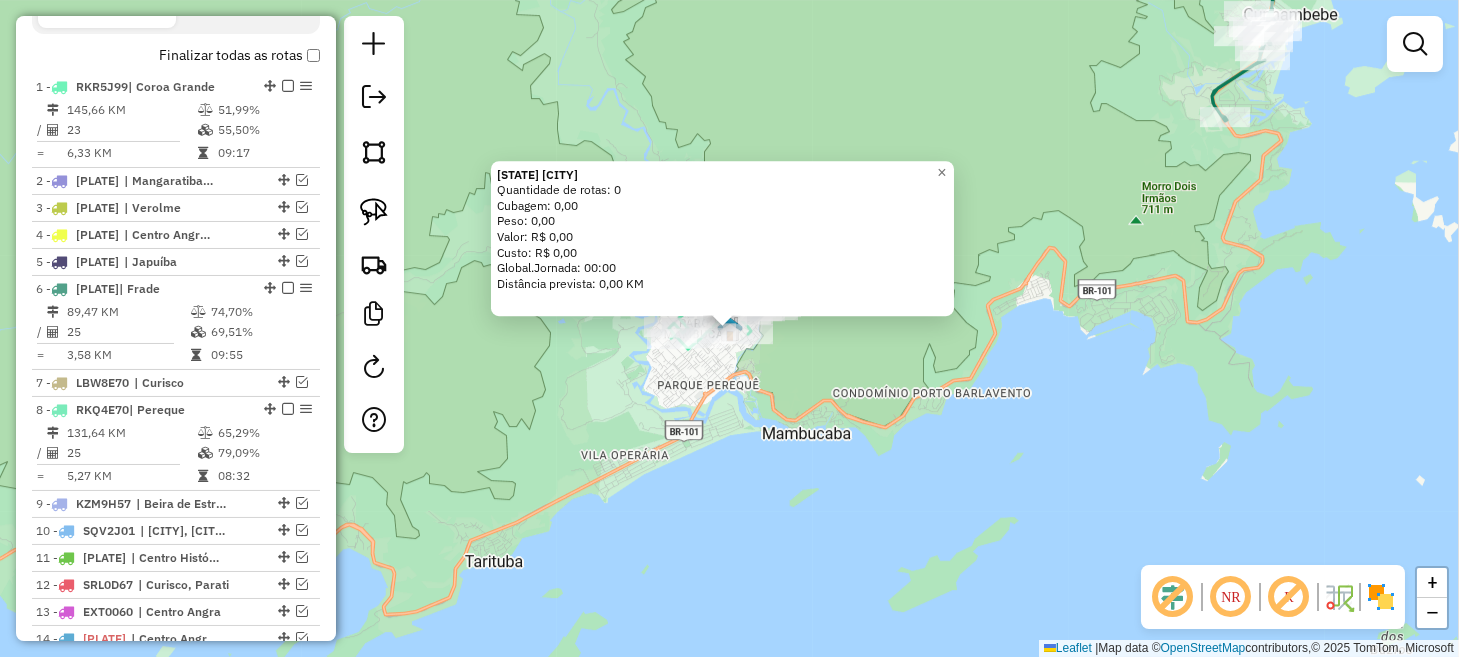 click on "[STATE] [CITY]   Quantidade de rotas: [NUMBER]   Cubagem: [CUBAGE]  Peso: [WEIGHT]  Valor: [CURRENCY] [PRICE]   Custo: [CURRENCY] [PRICE]  Global.Jornada: [TIME]  Distância prevista: [DISTANCE] KM  × Janela de atendimento Grade de atendimento Capacidade Transportadoras Veículos Cliente Pedidos  Rotas Selecione os dias de semana para filtrar as janelas de atendimento  Seg   Ter   Qua   Qui   Sex   Sáb   Dom  Informe o período da janela de atendimento: De: Até:  Filtrar exatamente a janela do cliente  Considerar janela de atendimento padrão  Selecione os dias de semana para filtrar as grades de atendimento  Seg   Ter   Qua   Qui   Sex   Sáb   Dom   Considerar clientes sem dia de atendimento cadastrado  Clientes fora do dia de atendimento selecionado Filtrar as atividades entre os valores definidos abaixo:  Peso mínimo:   Peso máximo:   Cubagem mínima:   Cubagem máxima:   De:   Até:  Filtrar as atividades entre o tempo de atendimento definido abaixo:  De:   Até:   Considerar capacidade total dos clientes não roteirizados Transportadora: Nome: +" 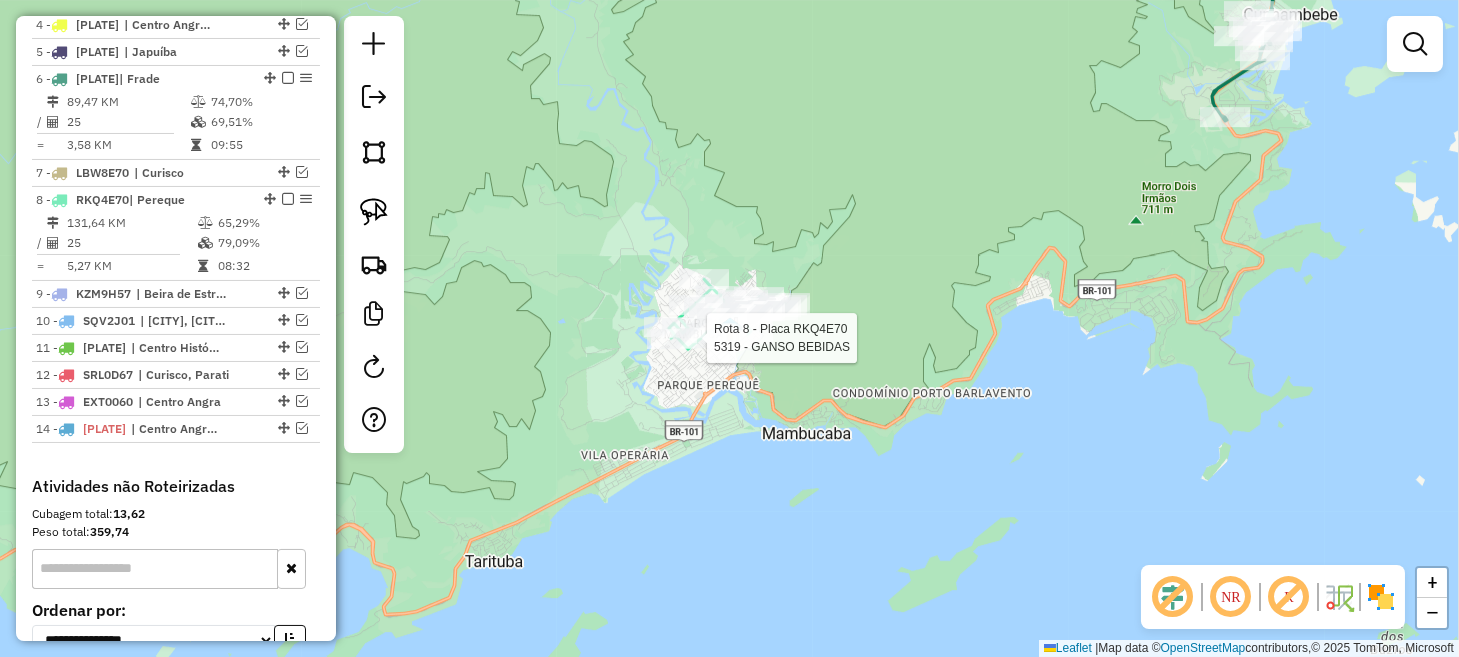 select on "*********" 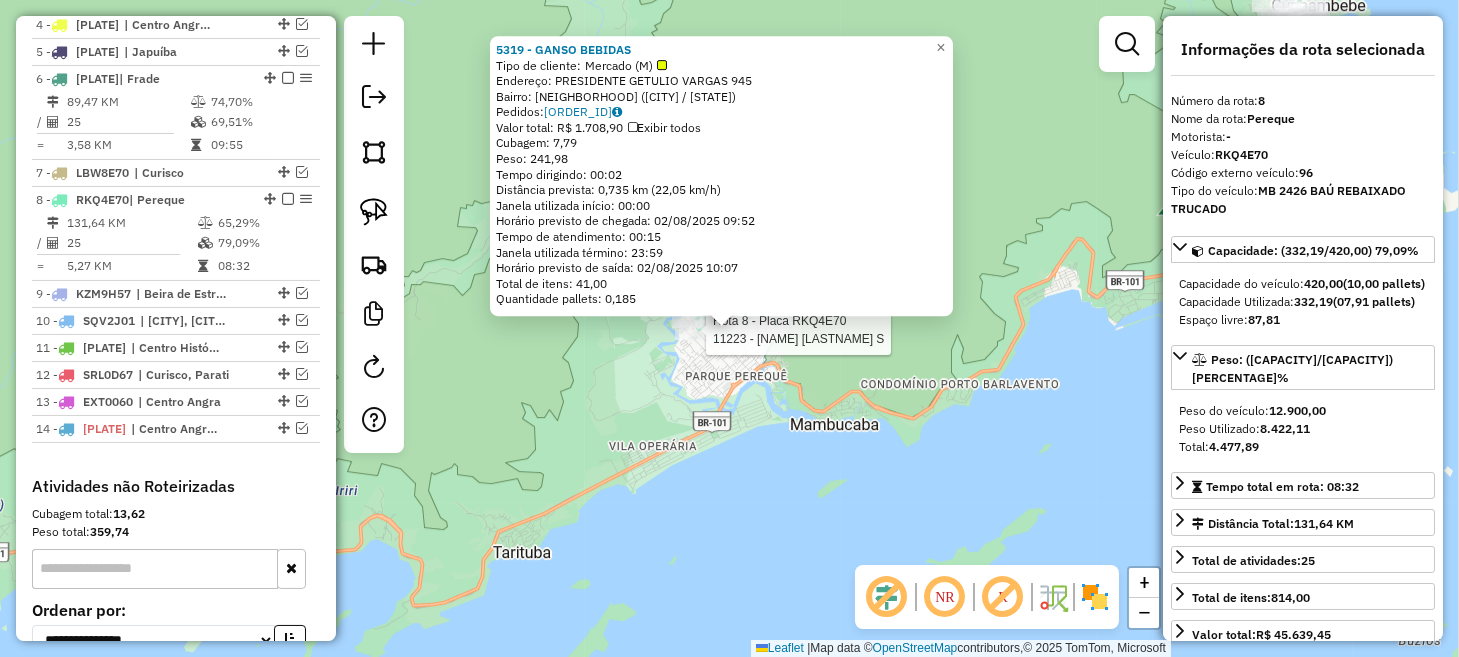 scroll, scrollTop: 1094, scrollLeft: 0, axis: vertical 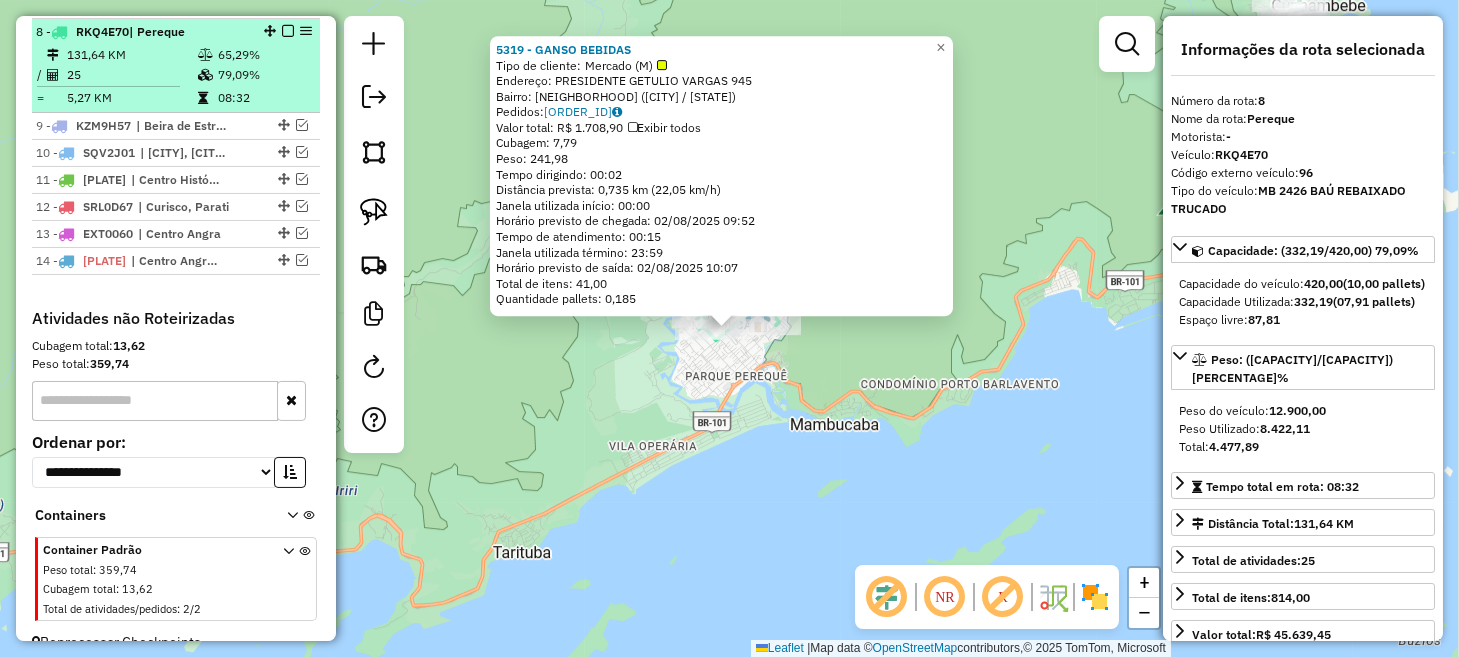 click at bounding box center [288, 31] 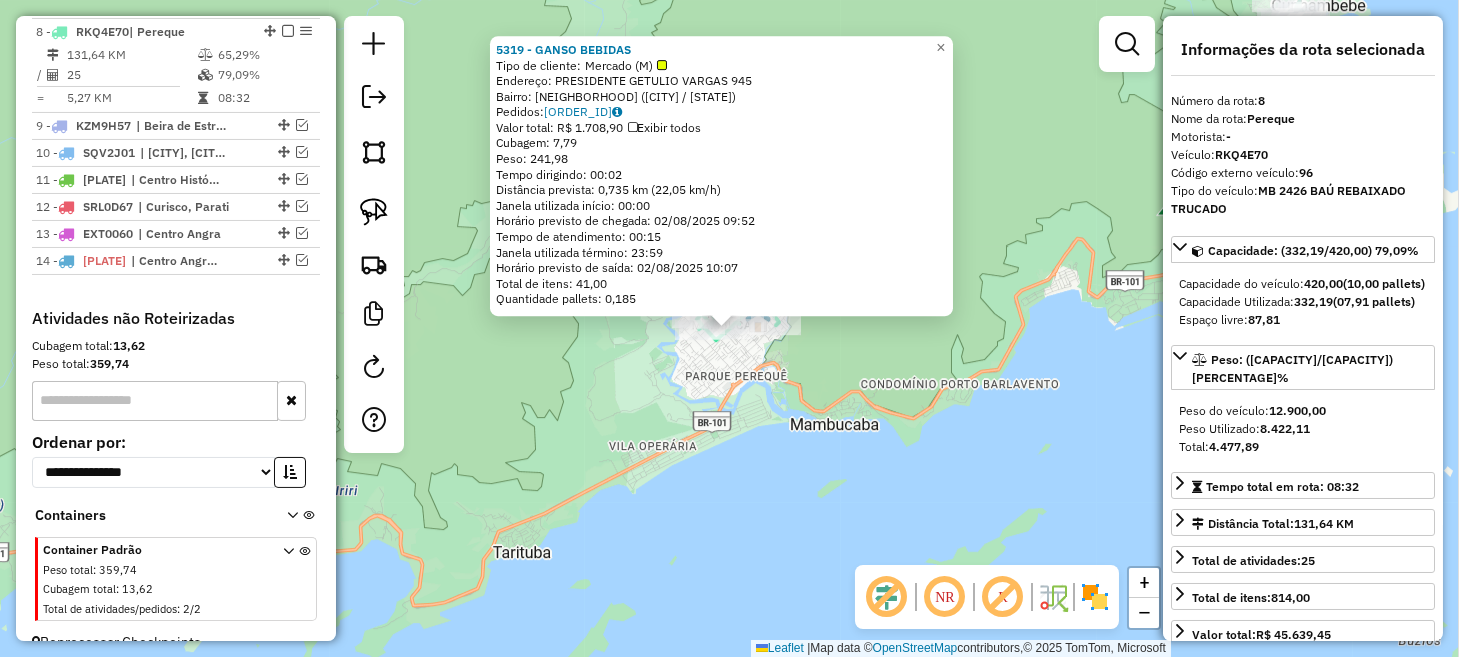 scroll, scrollTop: 1049, scrollLeft: 0, axis: vertical 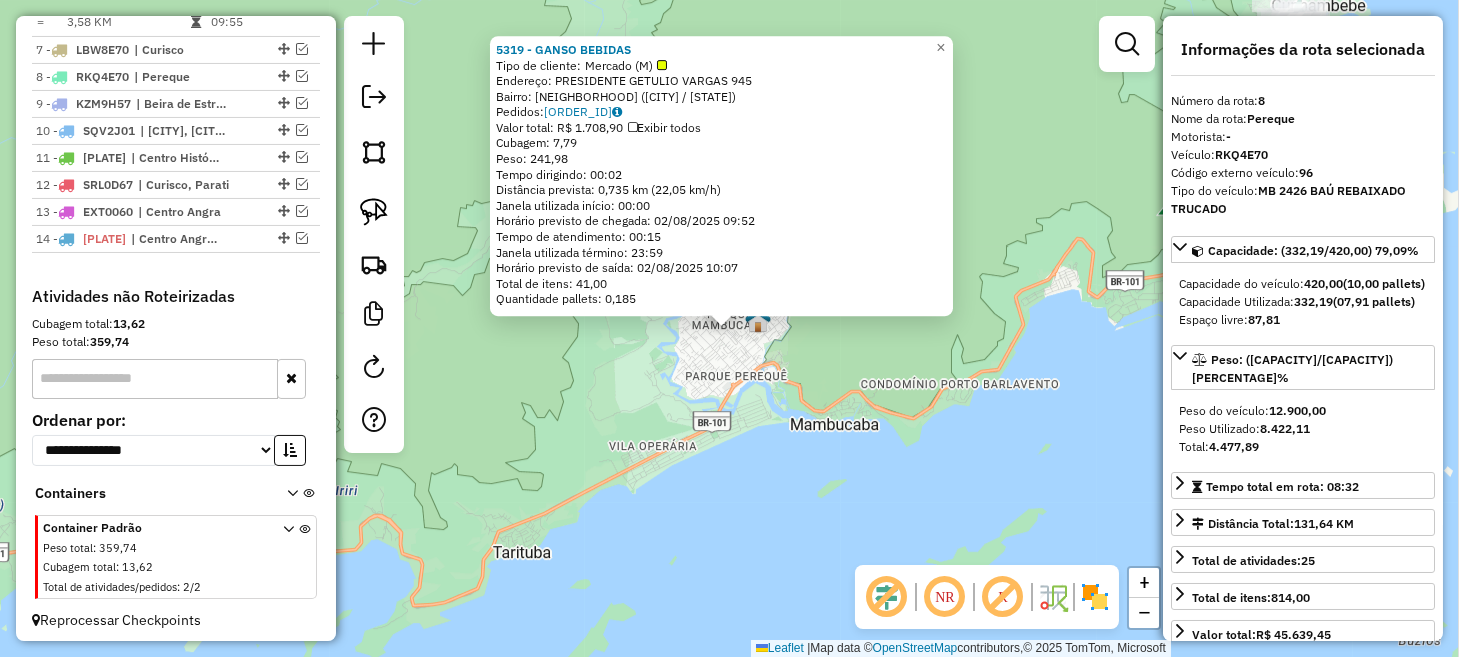 click on "5319 - [NAME]  Tipo de cliente:   [NAME] ([CODE])   Endereço:  [STREET] [NUMBER]   Bairro: [NEIGHBORHOOD] ([CITY] / [STATE])   Pedidos:  [ORDER_NUMBER]   Valor total: R$ [AMOUNT],   Exibir todos   Cubagem: [NUMBER]  Peso: [NUMBER],  Tempo dirigindo: [TIME]   Distância prevista: [DISTANCE] km ([SPEED] km/h)   Janela utilizada início: [TIME]   Horário previsto de chegada: [DATE] [TIME]   Tempo de atendimento: [TIME]   Janela utilizada término: [TIME]   Horário previsto de saída: [DATE] [TIME]   Total de itens: [NUMBER],00   Quantidade pallets: [NUMBER]  × Janela de atendimento Grade de atendimento Capacidade Transportadoras Veículos Cliente Pedidos  Rotas Selecione os dias de semana para filtrar as janelas de atendimento  Seg   Ter   Qua   Qui   Sex   Sáb   Dom  Informe o período da janela de atendimento: De: Até:  Filtrar exatamente a janela do cliente  Considerar janela de atendimento padrão  Selecione os dias de semana para filtrar as grades de atendimento  Seg   Ter   Qua   Qui   Sex   Sáb   Dom   De:" 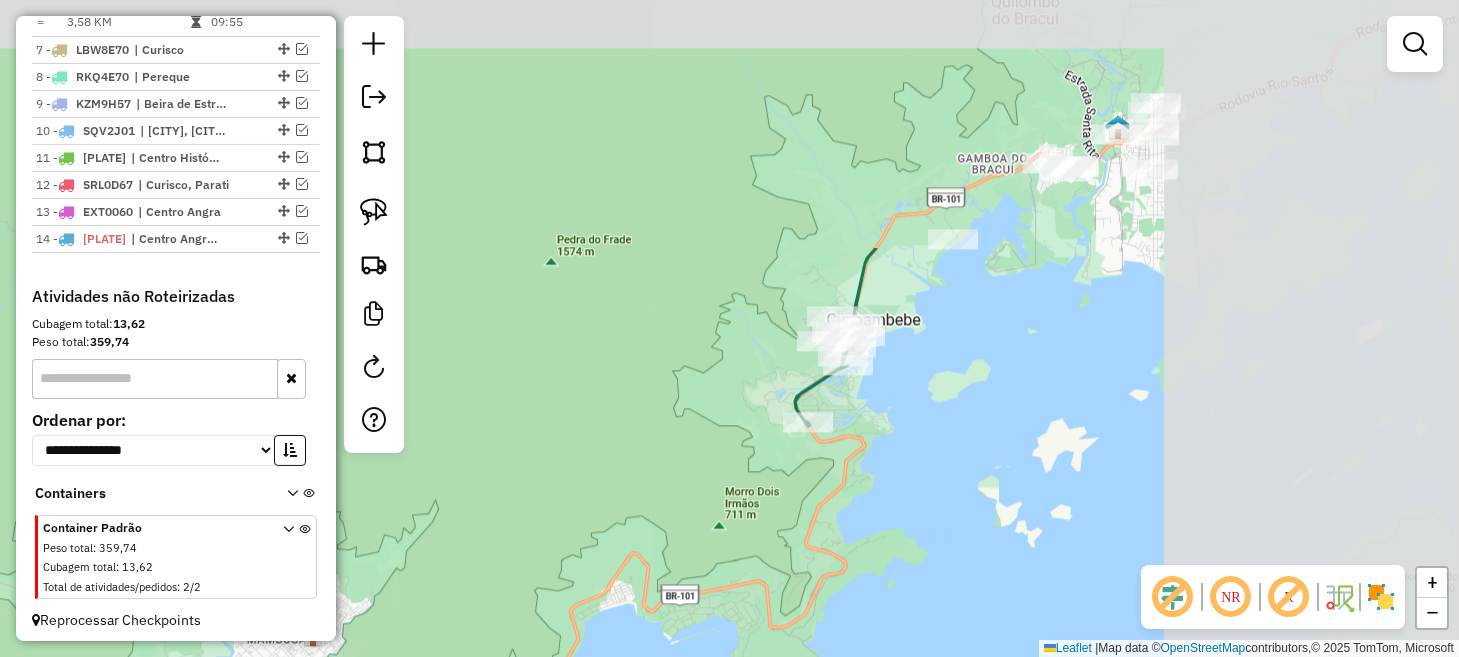 drag, startPoint x: 991, startPoint y: 320, endPoint x: 513, endPoint y: 654, distance: 583.1295 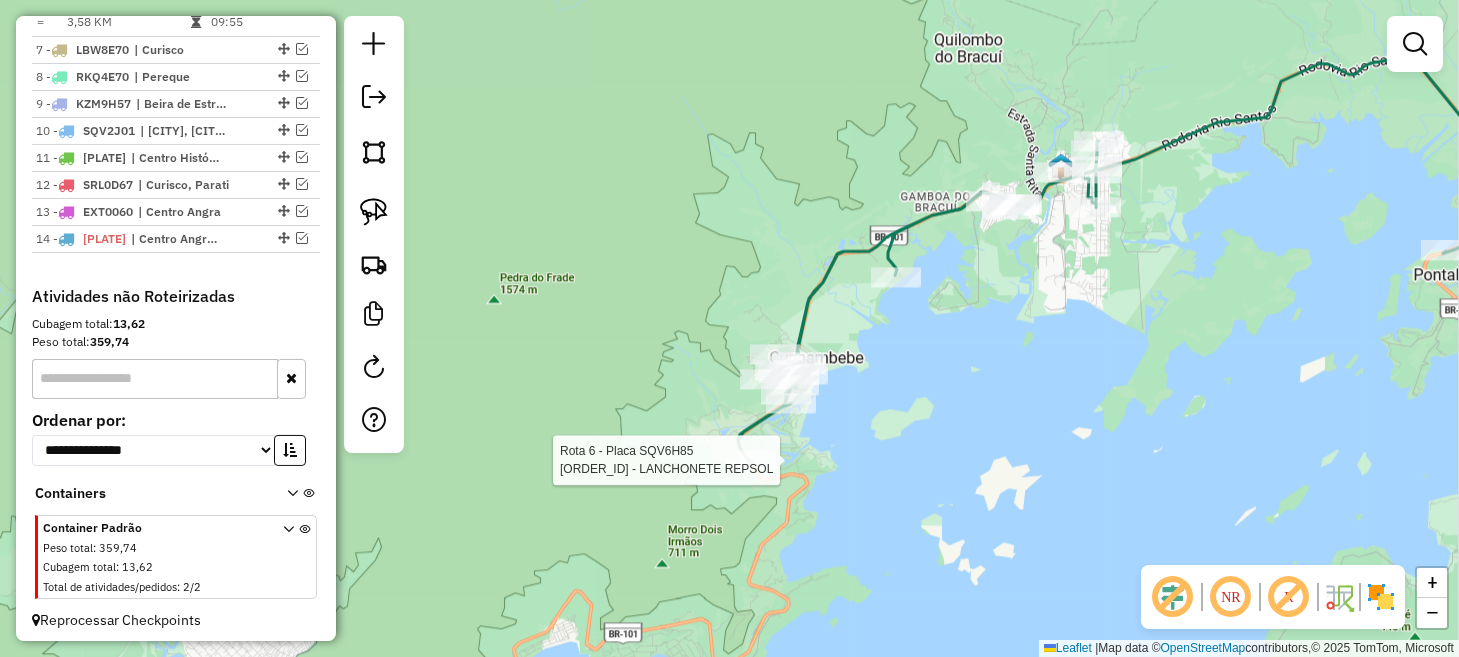 select on "*********" 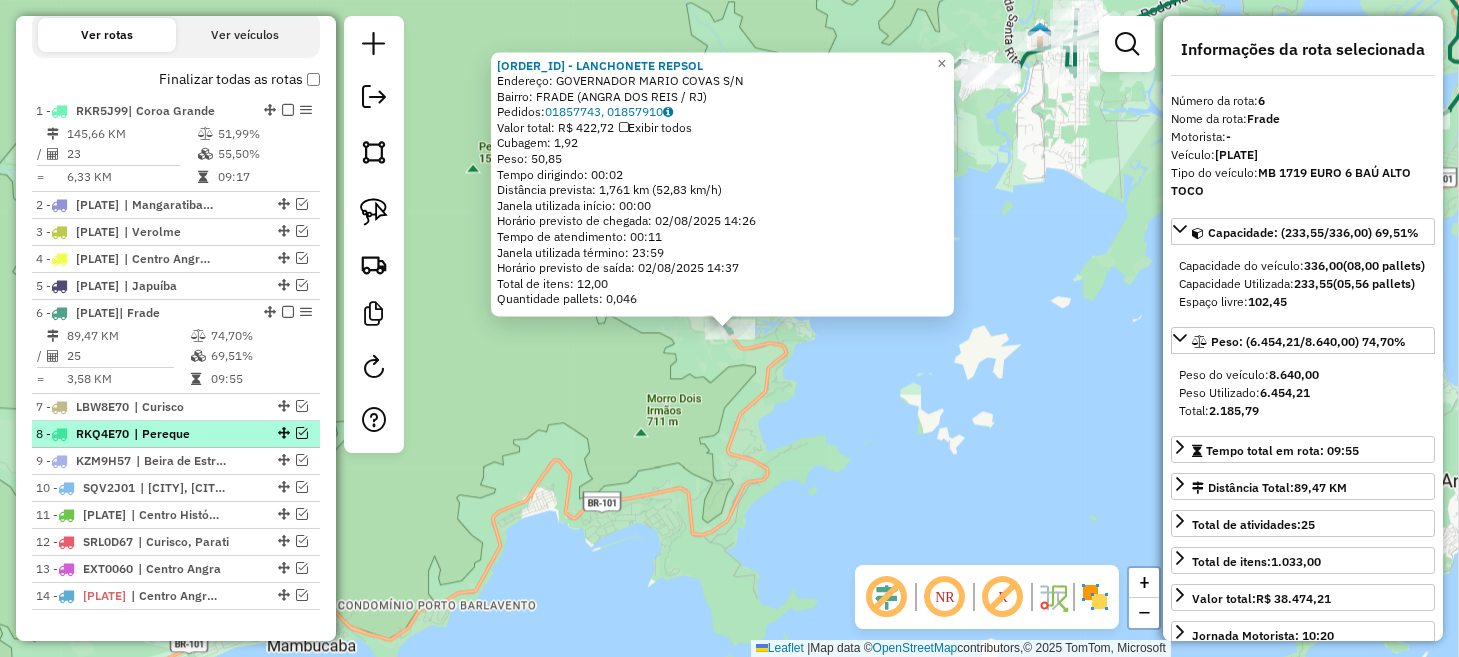 scroll, scrollTop: 675, scrollLeft: 0, axis: vertical 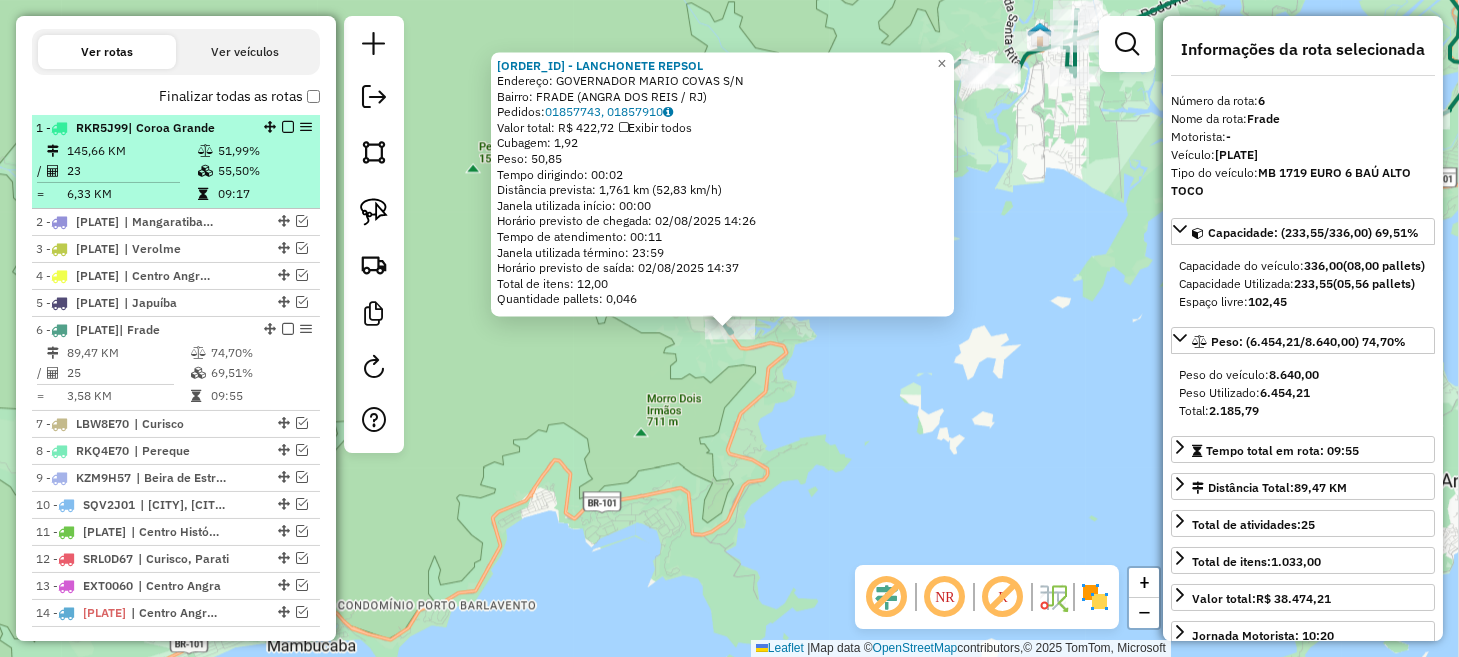 click at bounding box center (288, 127) 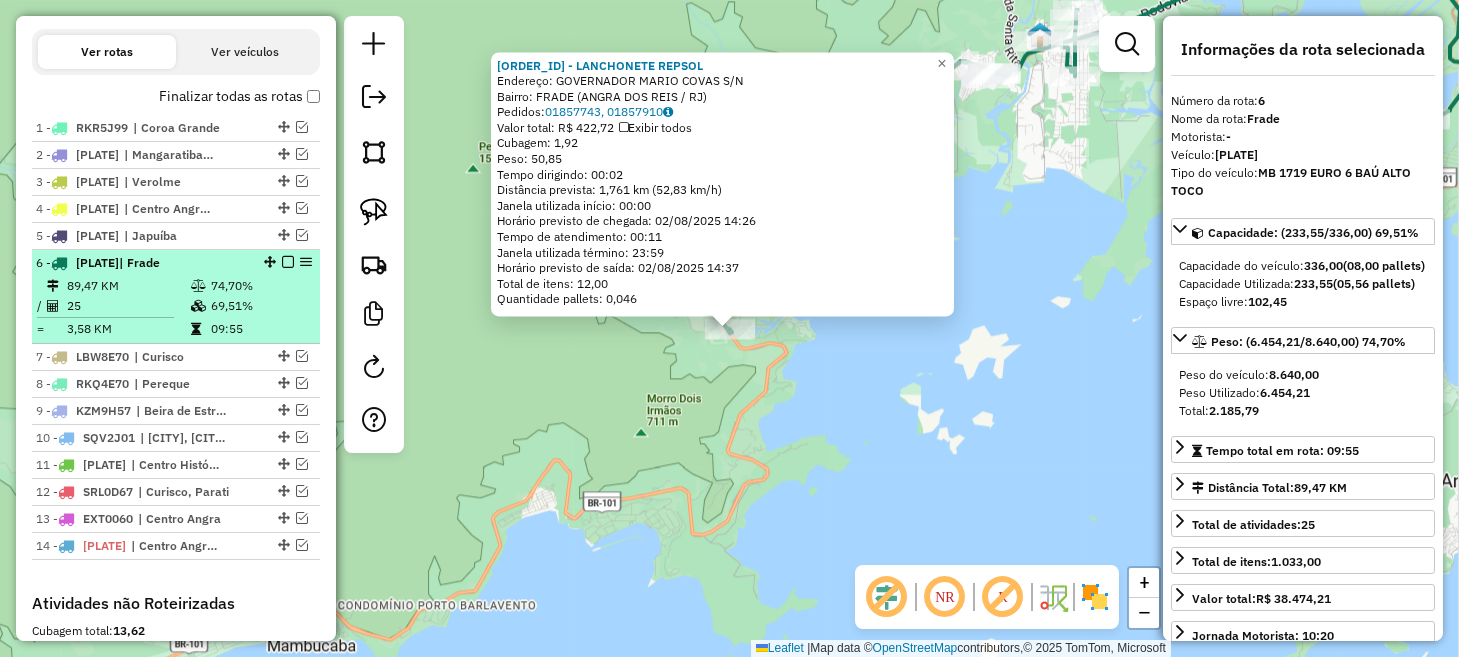 click at bounding box center (288, 262) 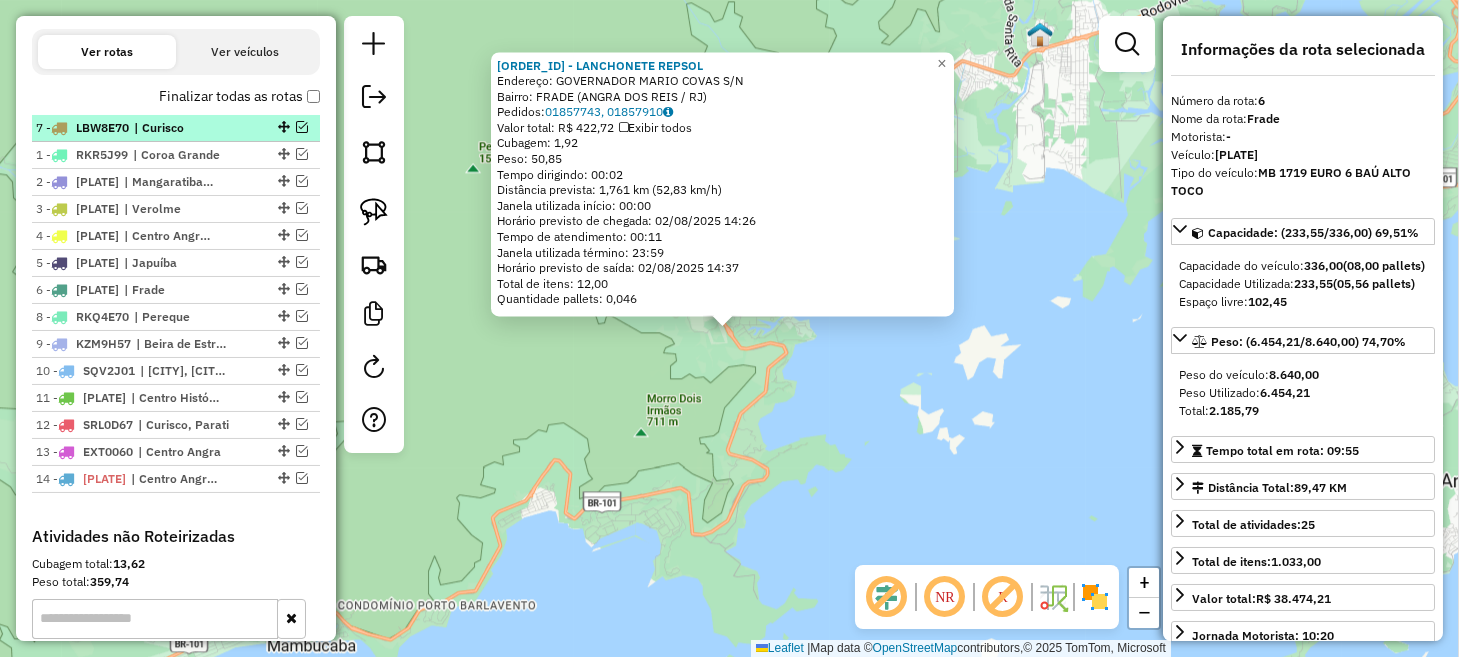 drag, startPoint x: 275, startPoint y: 286, endPoint x: 278, endPoint y: 118, distance: 168.02678 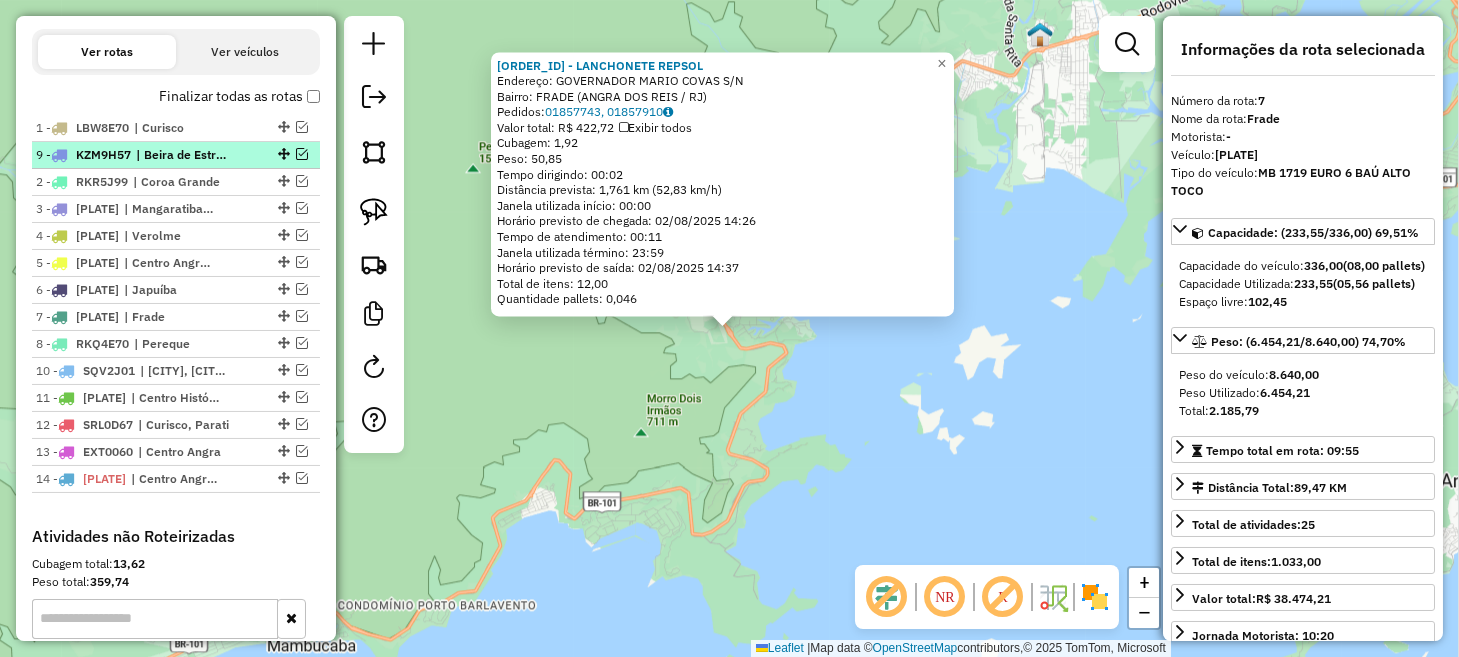 drag, startPoint x: 280, startPoint y: 340, endPoint x: 282, endPoint y: 149, distance: 191.01047 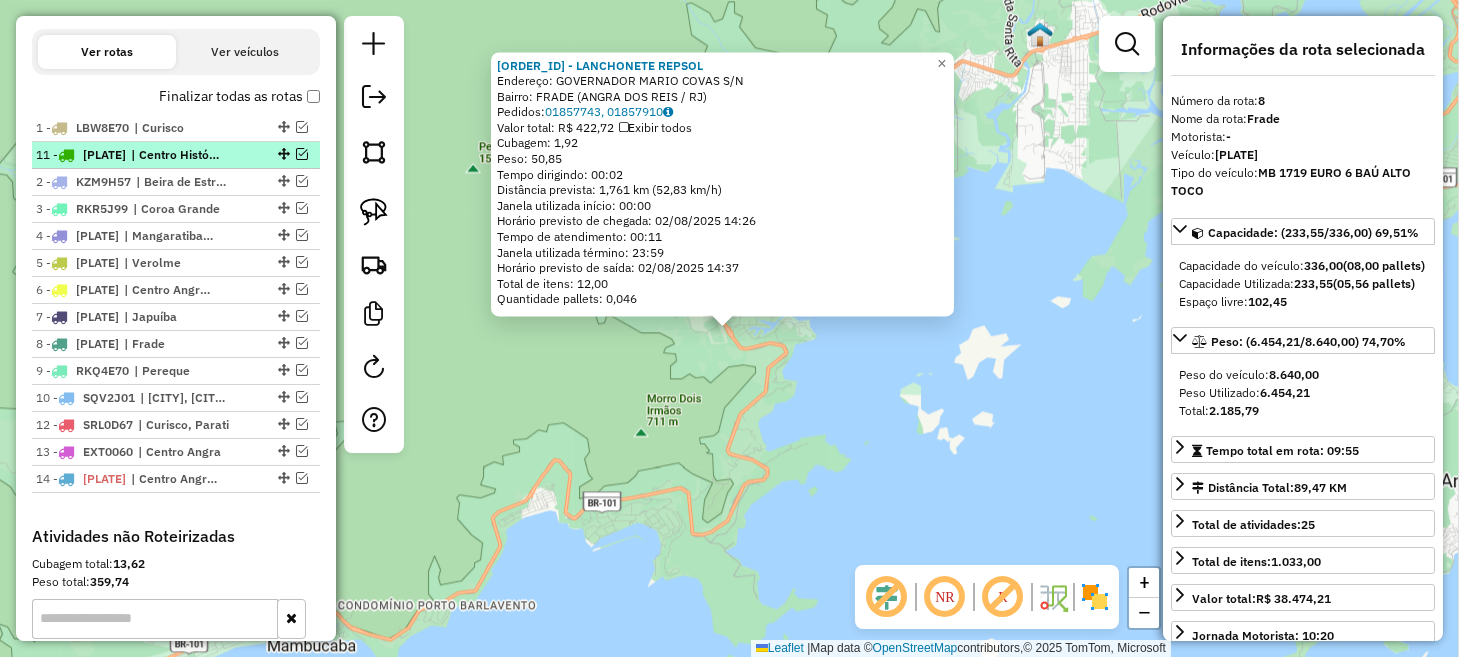 drag, startPoint x: 277, startPoint y: 393, endPoint x: 278, endPoint y: 163, distance: 230.00217 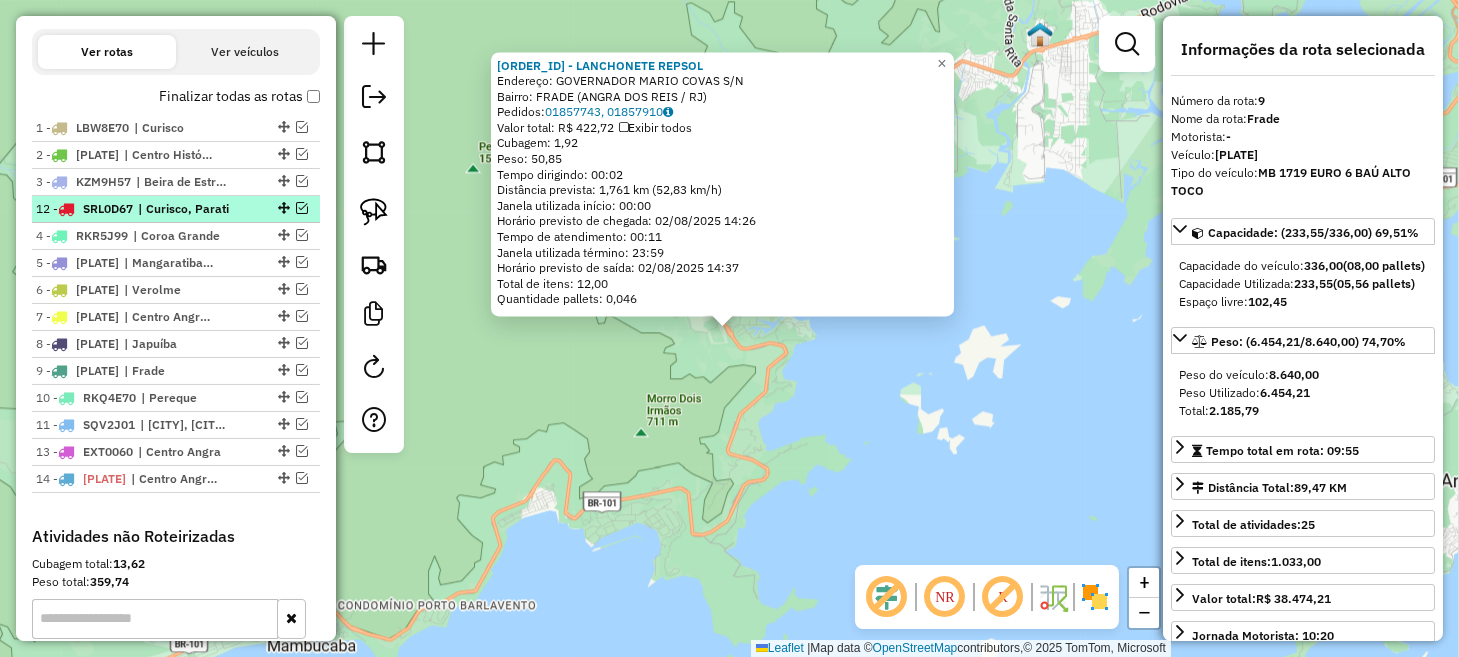 drag, startPoint x: 277, startPoint y: 424, endPoint x: 283, endPoint y: 199, distance: 225.07999 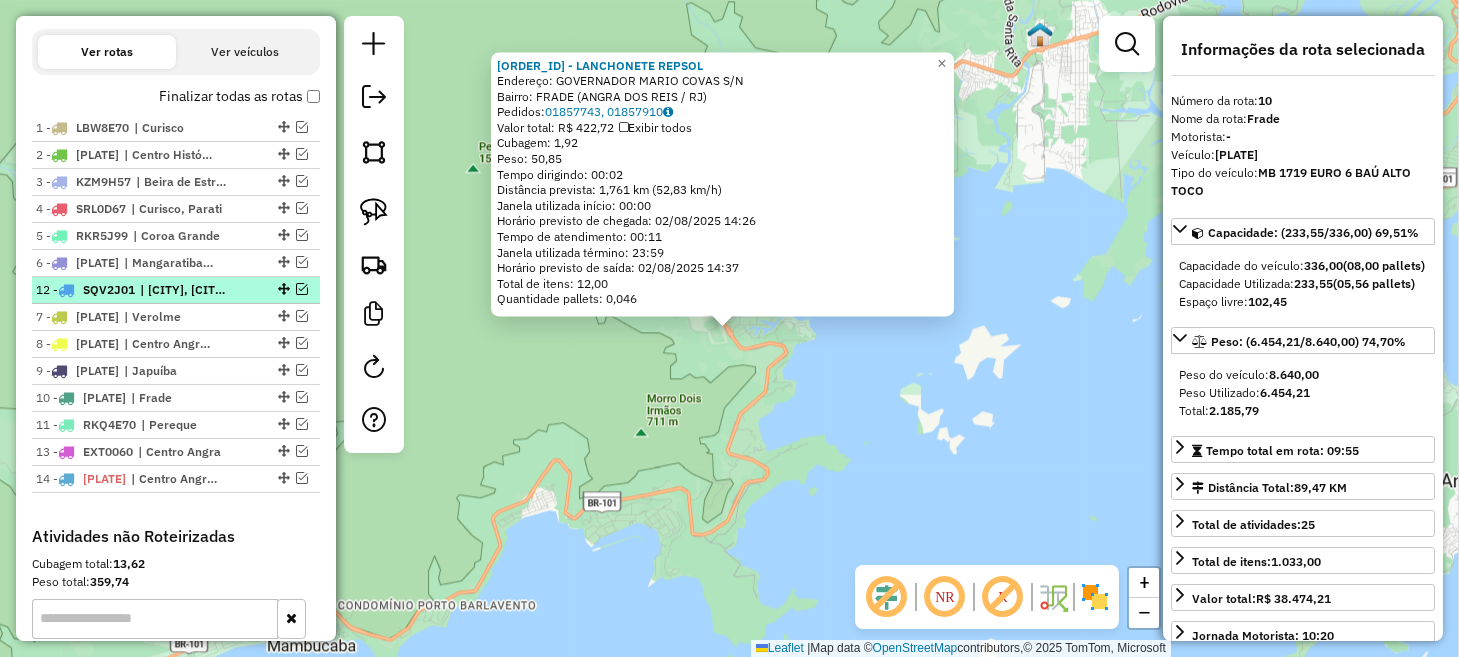 drag, startPoint x: 275, startPoint y: 421, endPoint x: 272, endPoint y: 287, distance: 134.03358 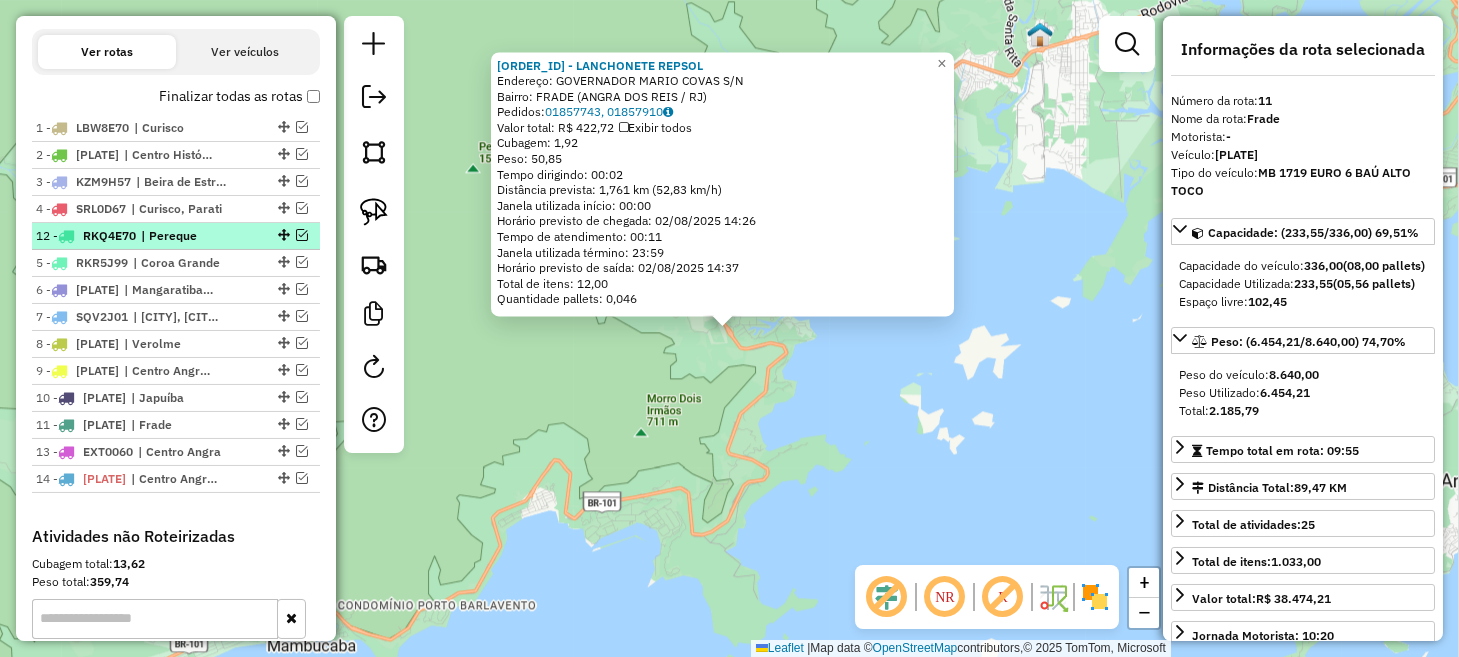 drag, startPoint x: 276, startPoint y: 424, endPoint x: 287, endPoint y: 231, distance: 193.31322 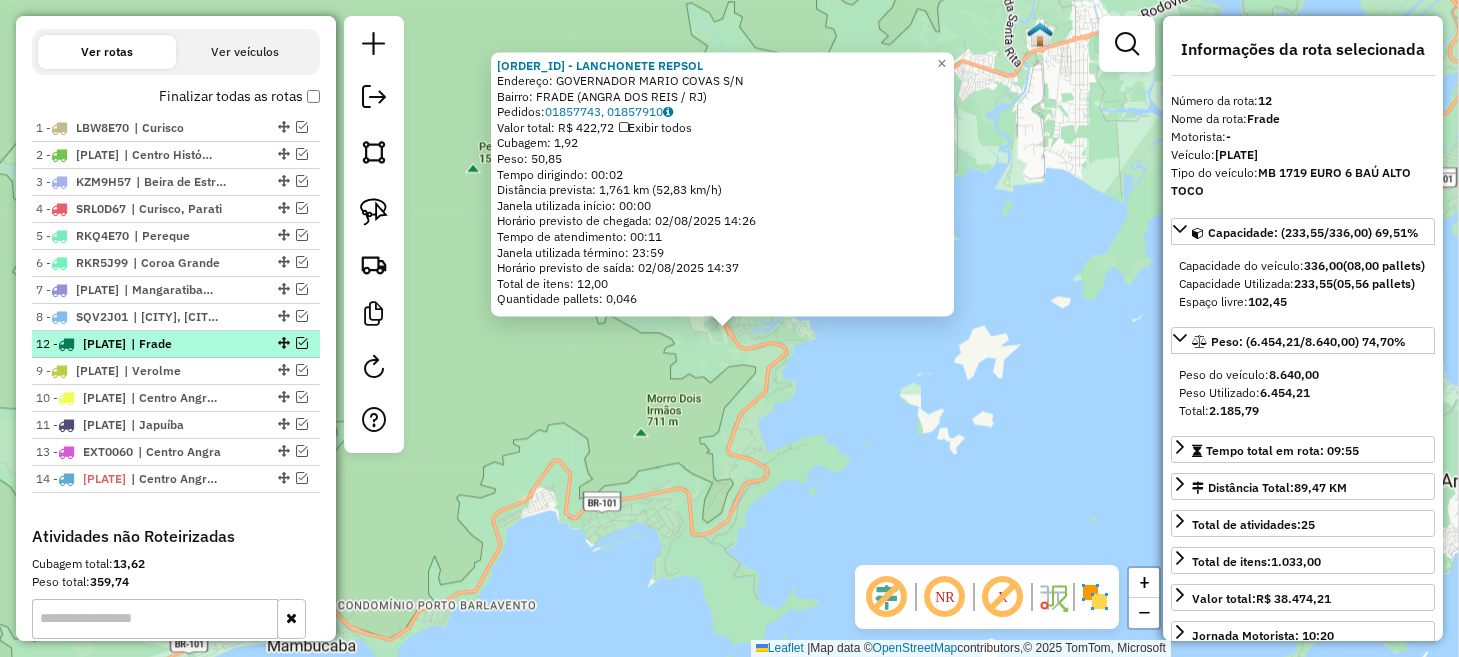 drag, startPoint x: 279, startPoint y: 419, endPoint x: 275, endPoint y: 336, distance: 83.09633 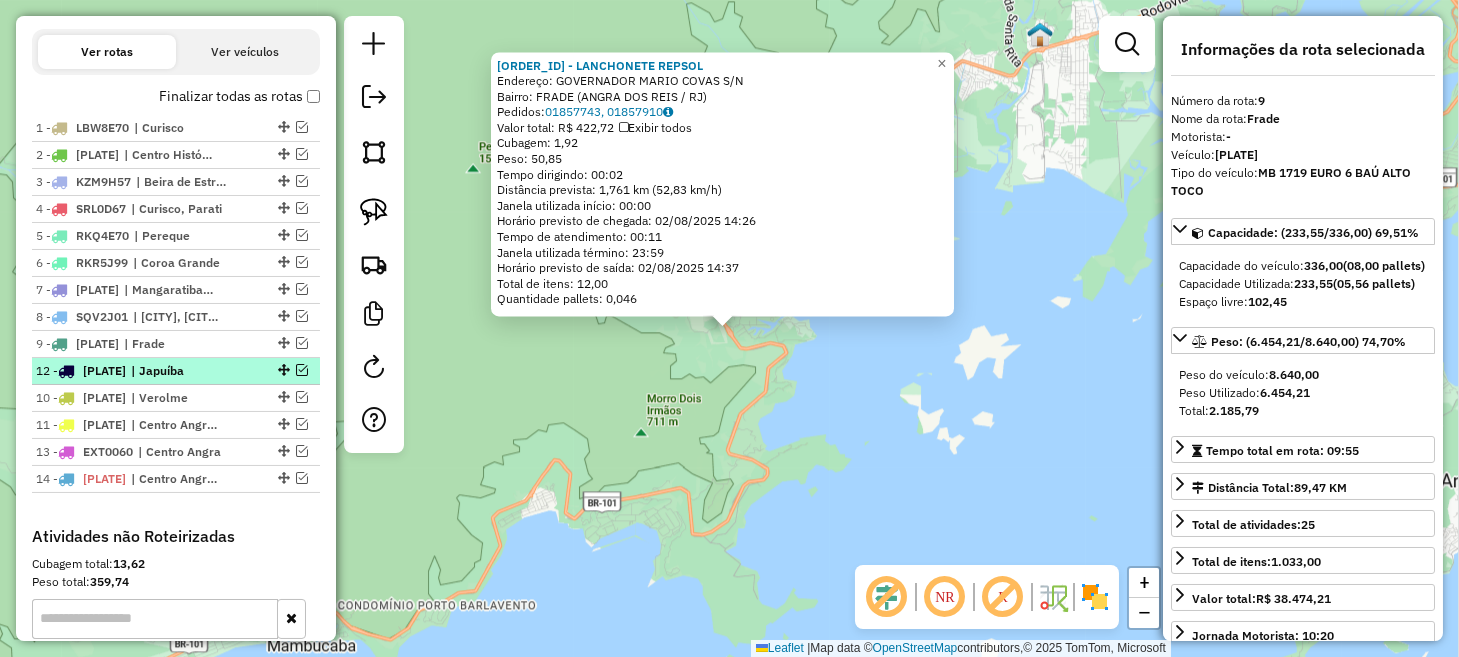 drag, startPoint x: 275, startPoint y: 419, endPoint x: 275, endPoint y: 359, distance: 60 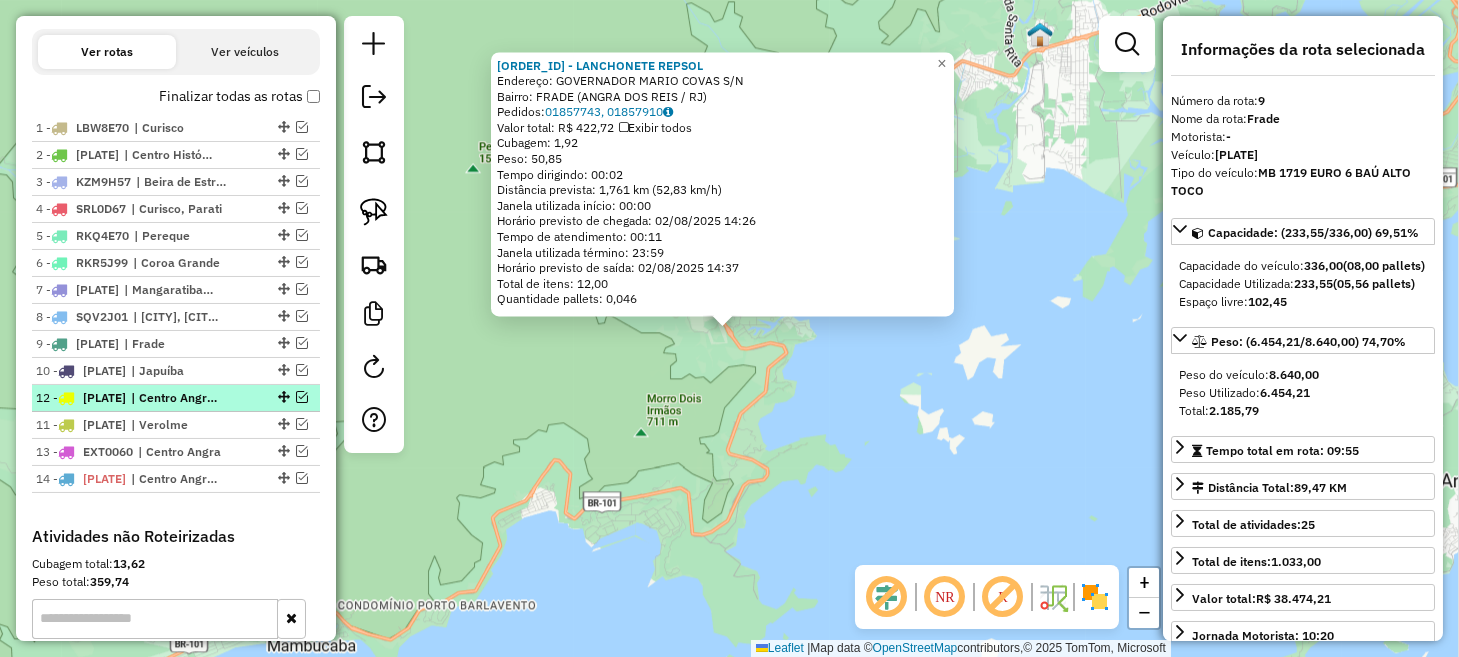 drag, startPoint x: 275, startPoint y: 419, endPoint x: 275, endPoint y: 387, distance: 32 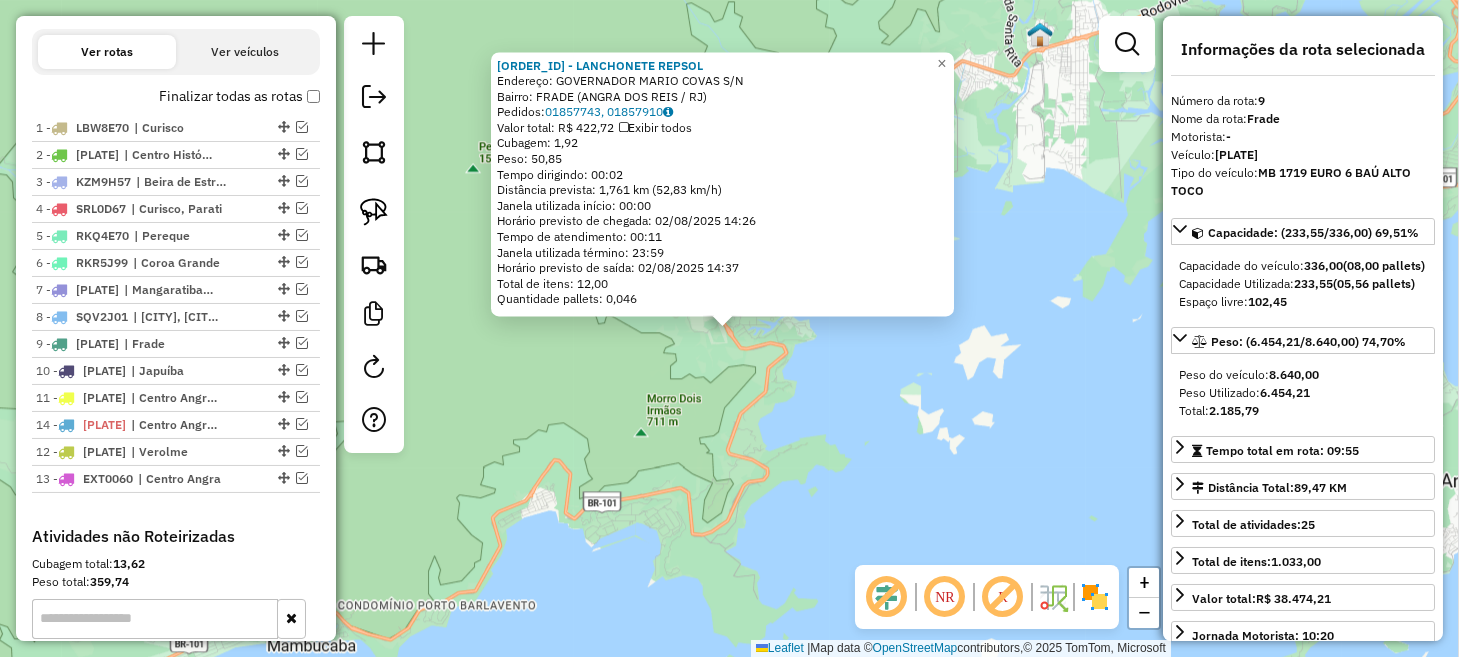 drag, startPoint x: 275, startPoint y: 474, endPoint x: 275, endPoint y: 415, distance: 59 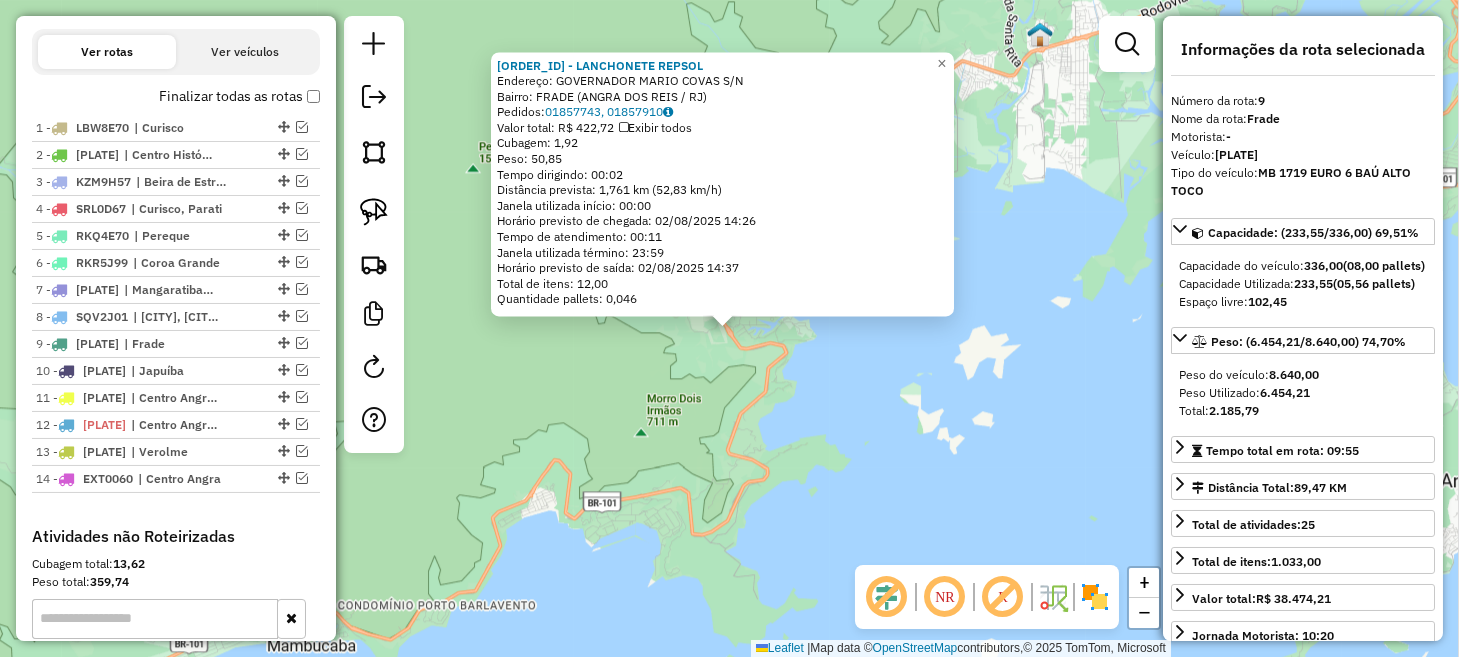 click on "[NUMBER] - [COMPANY_NAME]  Endereço:  [STREET_NAME] S/N   Bairro: [NEIGHBORHOOD] ([CITY] / [STATE])   Pedidos:  [ORDER_ID], [ORDER_ID]   Valor total: [CURRENCY] [PRICE]   Exibir todos   Cubagem: [CUBAGE]  Peso: [WEIGHT]  Tempo dirigindo: [TIME]   Distância prevista: [DISTANCE] km ([SPEED] km/h)   Janela utilizada início: [TIME]   Horário previsto de chegada: [DATE] [TIME]   Tempo de atendimento: [TIME]   Janela utilizada término: [TIME]   Horário previsto de saída: [DATE] [TIME]   Total de itens: [ITEM_COUNT]   Quantidade pallets: [PALLET_COUNT]  × Janela de atendimento Grade de atendimento Capacidade Transportadoras Veículos Cliente Pedidos  Rotas Selecione os dias de semana para filtrar as janelas de atendimento  Seg   Ter   Qua   Qui   Sex   Sáb   Dom  Informe o período da janela de atendimento: De: Até:  Filtrar exatamente a janela do cliente  Considerar janela de atendimento padrão  Selecione os dias de semana para filtrar as grades de atendimento  Seg   Ter   Qua   Qui   Sex   Sáb   Dom   Peso mínimo:   Peso máximo:   De:  +" 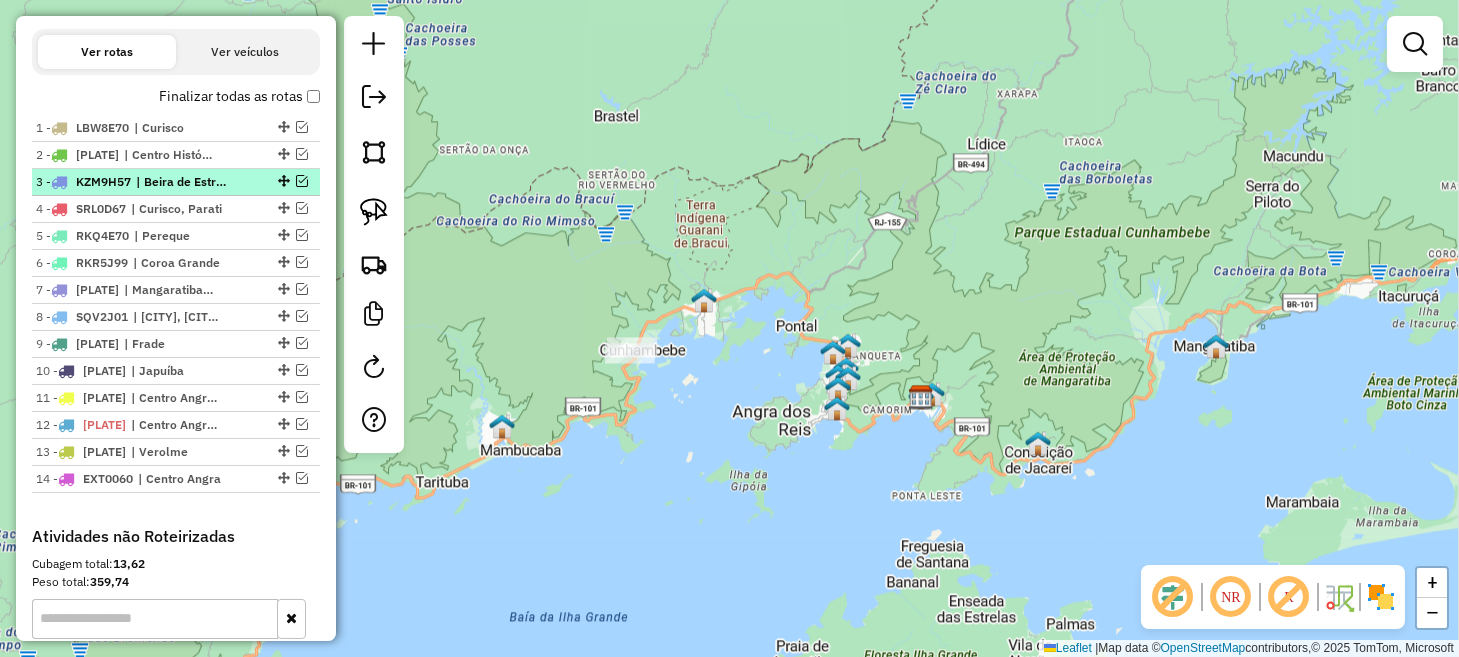 click at bounding box center [302, 181] 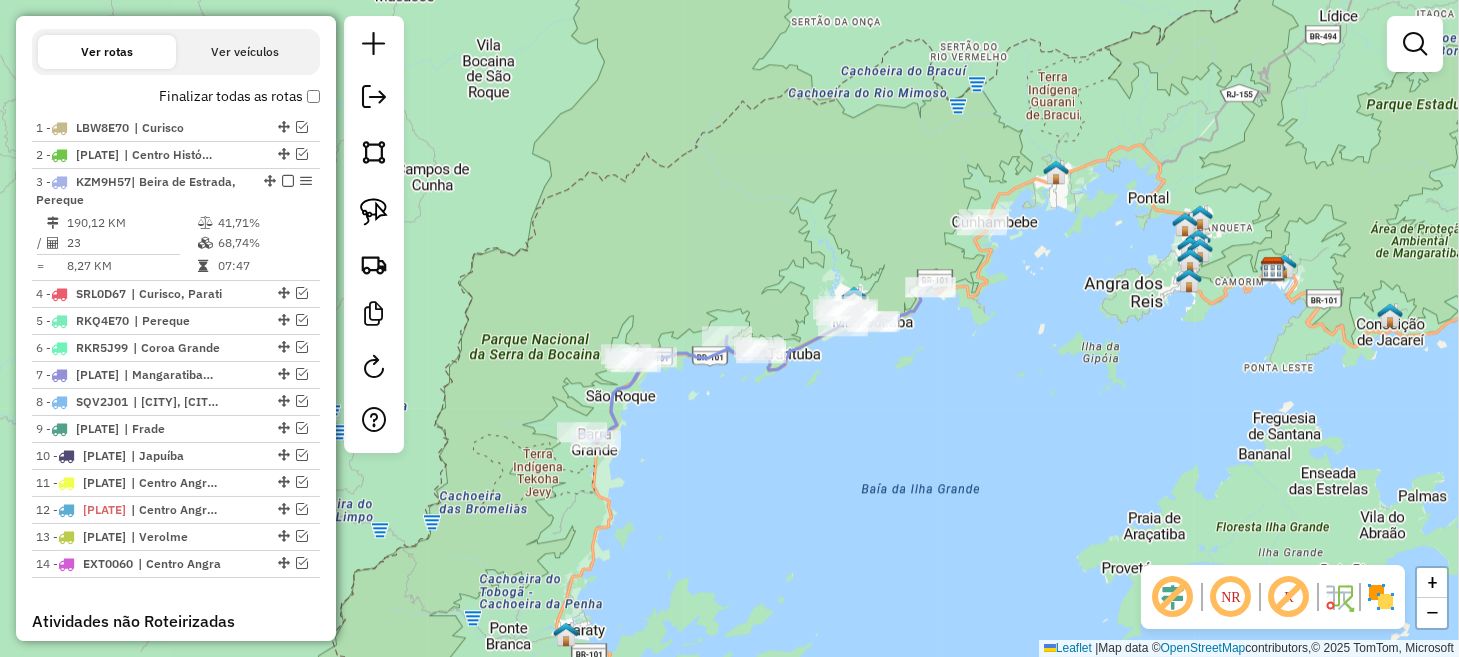 drag, startPoint x: 543, startPoint y: 562, endPoint x: 905, endPoint y: 431, distance: 384.97403 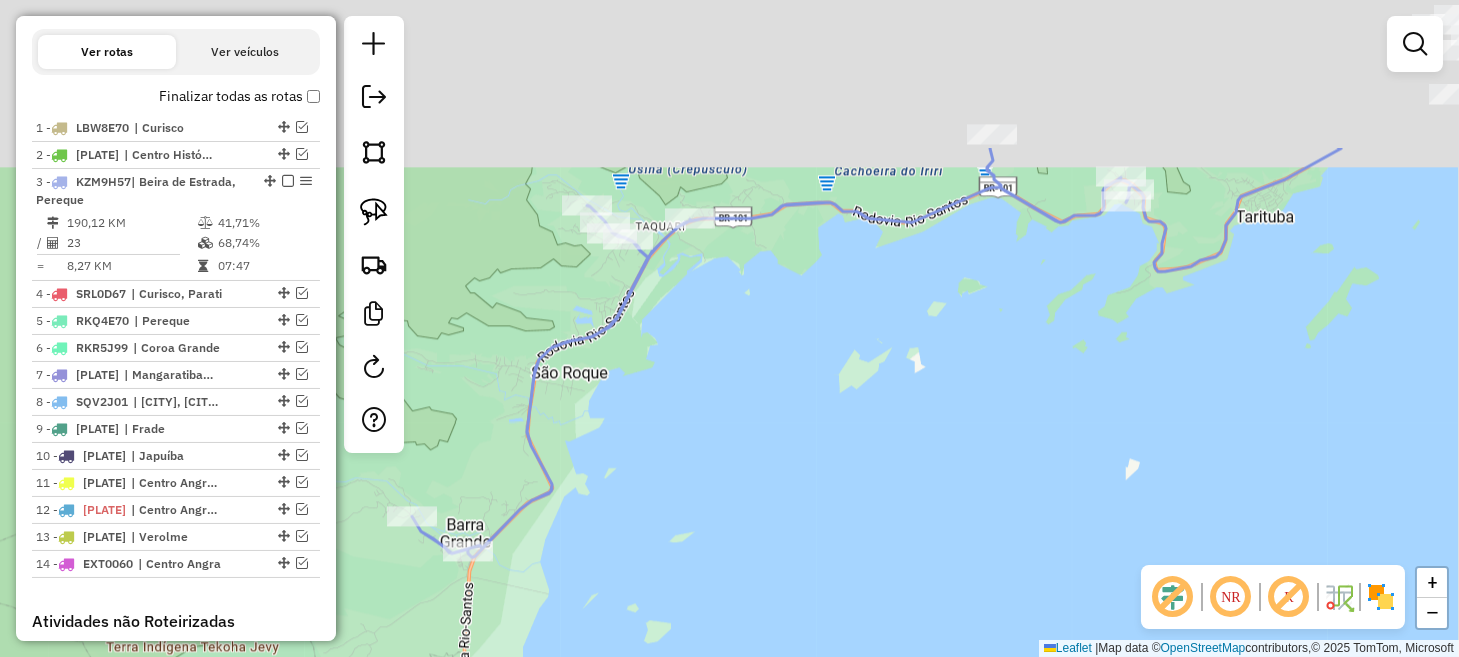 drag, startPoint x: 720, startPoint y: 271, endPoint x: 731, endPoint y: 464, distance: 193.31322 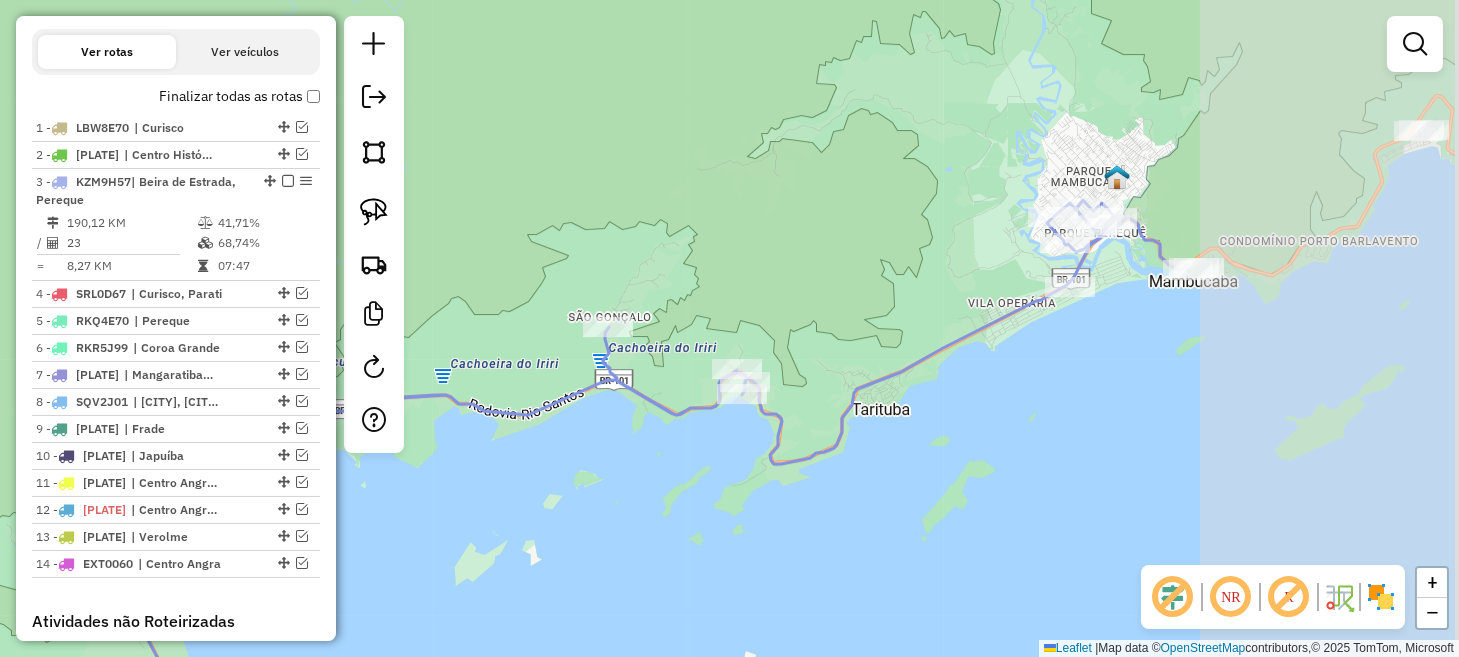 drag, startPoint x: 962, startPoint y: 340, endPoint x: 505, endPoint y: 464, distance: 473.52402 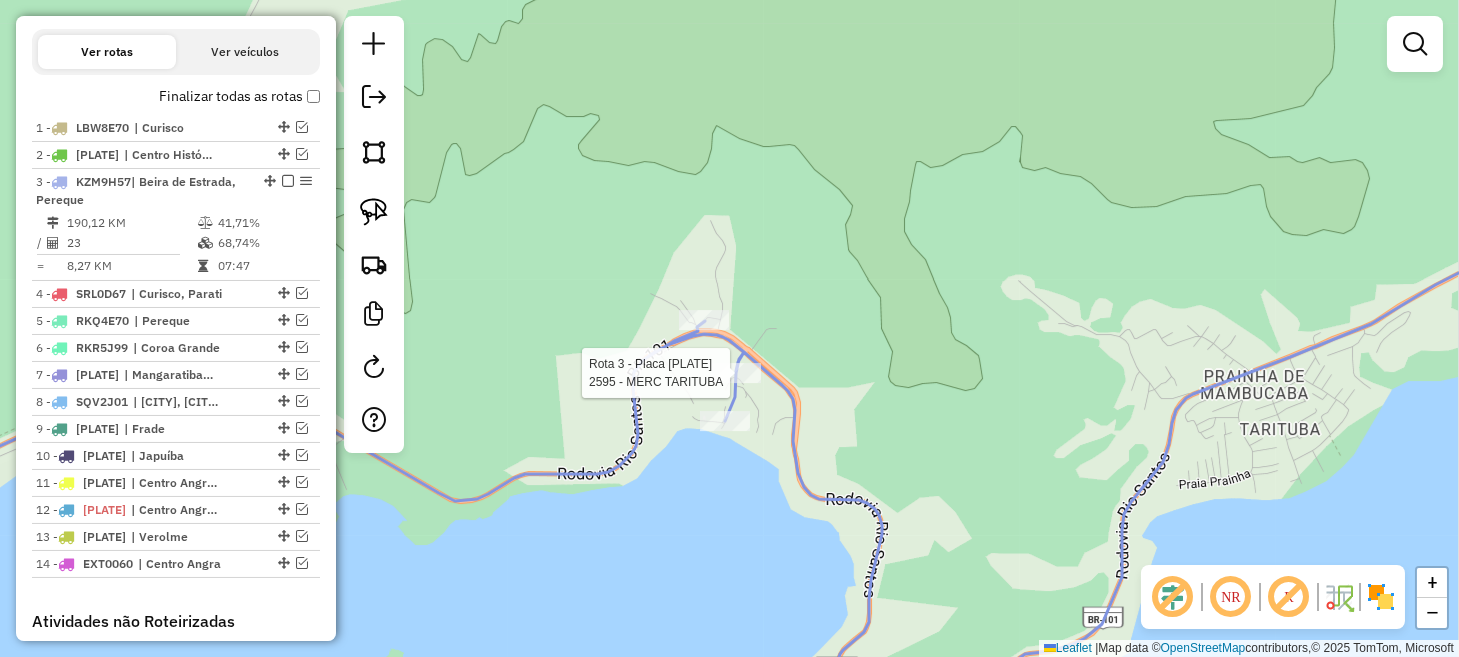 select on "*********" 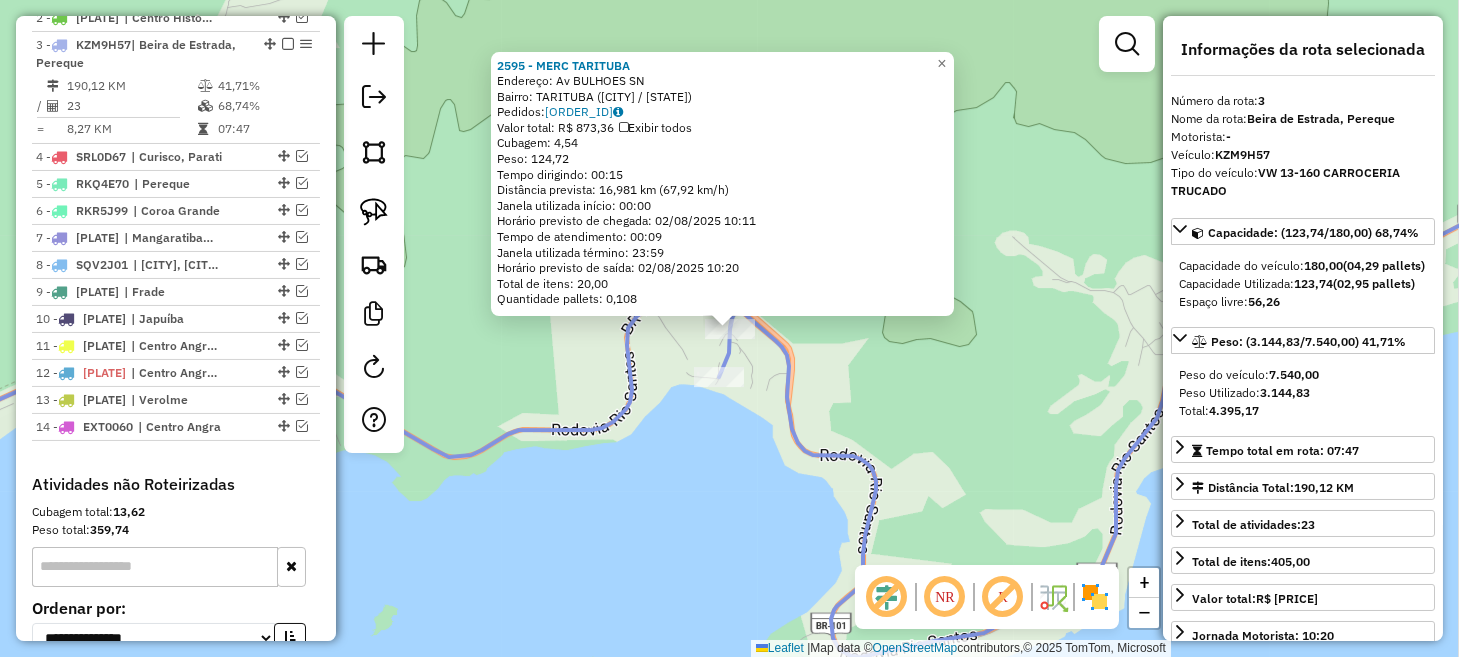 scroll, scrollTop: 826, scrollLeft: 0, axis: vertical 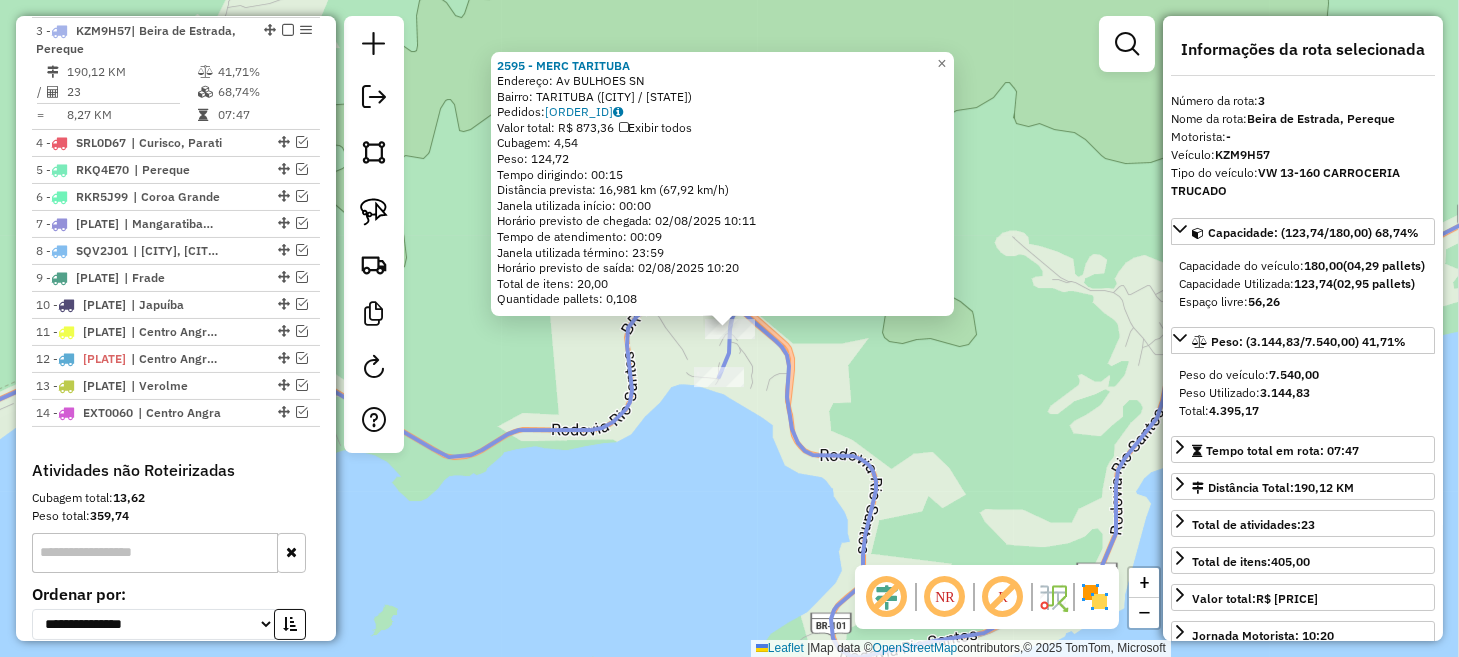 click on "2595 - MERC TARITUBA Endereço: Av BULHOES SN Bairro: TARITUBA ([CITY] / [STATE]) Pedidos: 01857599 Valor total: R$ 873,36 Exibir todos Cubagem: 4,54 Peso: 124,72 Tempo dirigindo: 00:15 Distância prevista: 16,981 km (67,92 km/h) Janela utilizada início: 00:00 Horário previsto de chegada: 02/08/2025 10:11 Tempo de atendimento: 00:09 Janela utilizada término: 23:59 Horário previsto de saída: 02/08/2025 10:20 Total de itens: 20,00 Quantidade pallets: 0,108 × Janela de atendimento Grade de atendimento Capacidade Transportadoras Veículos Cliente Pedidos Rotas Selecione os dias de semana para filtrar as janelas de atendimento Seg Ter Qua Qui Sex Sáb Dom Informe o período da janela de atendimento: De: Até: Filtrar exatamente a janela do cliente Considerar janela de atendimento padrão Selecione os dias de semana para filtrar as grades de atendimento Seg Ter Qua Qui Sex Sáb Dom Clientes fora do dia de atendimento selecionado" 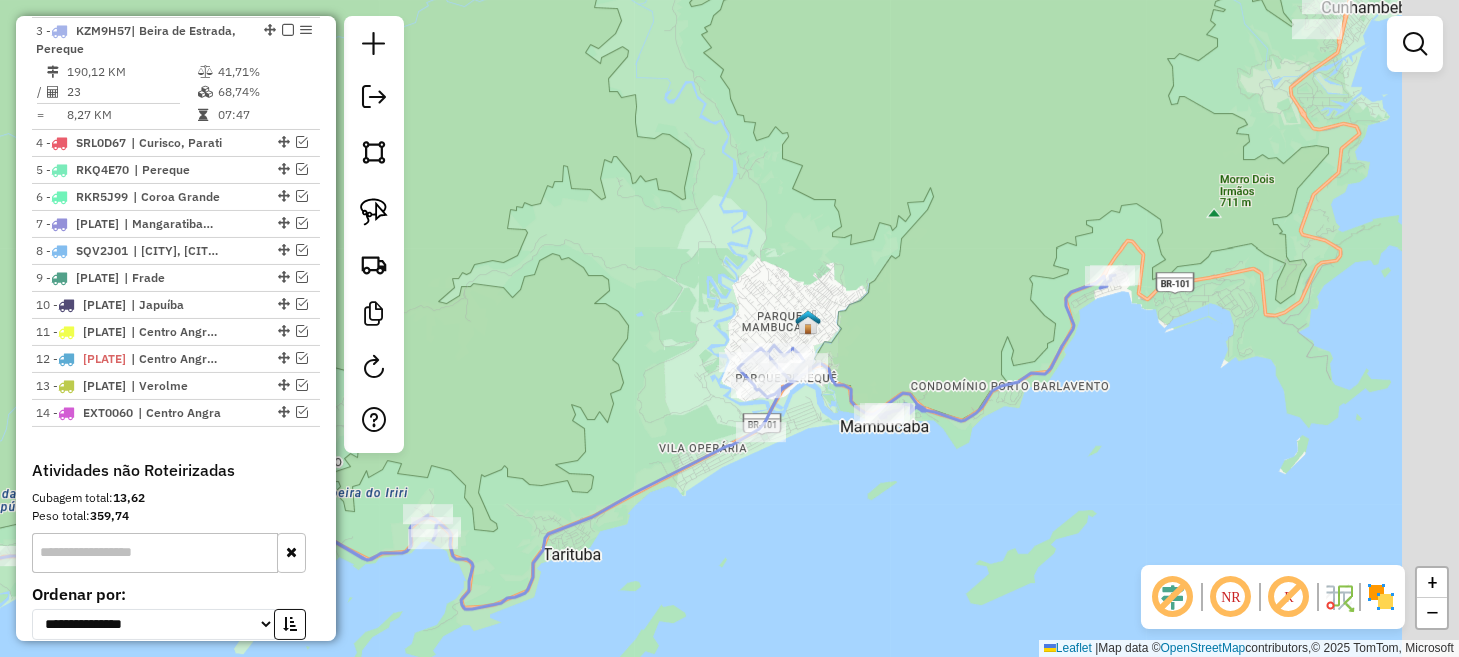 drag, startPoint x: 838, startPoint y: 434, endPoint x: 521, endPoint y: 560, distance: 341.12314 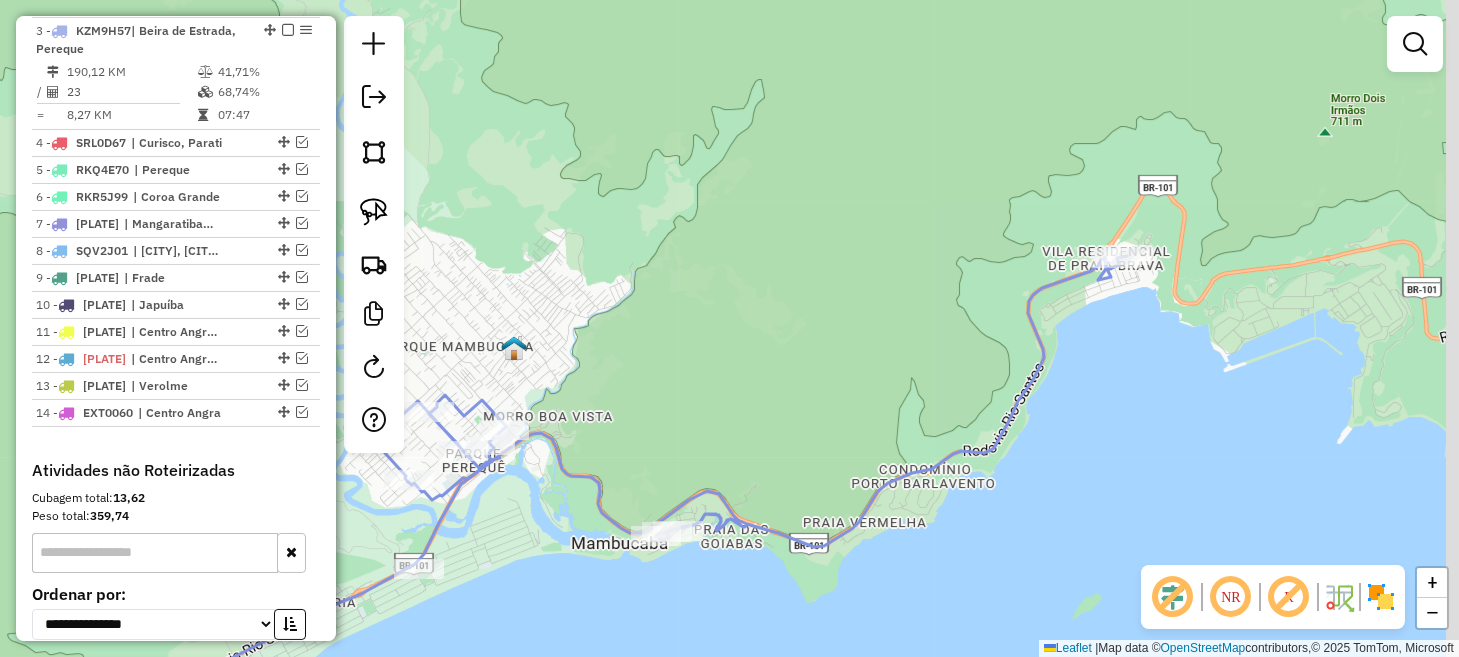 drag, startPoint x: 880, startPoint y: 354, endPoint x: 649, endPoint y: 444, distance: 247.91328 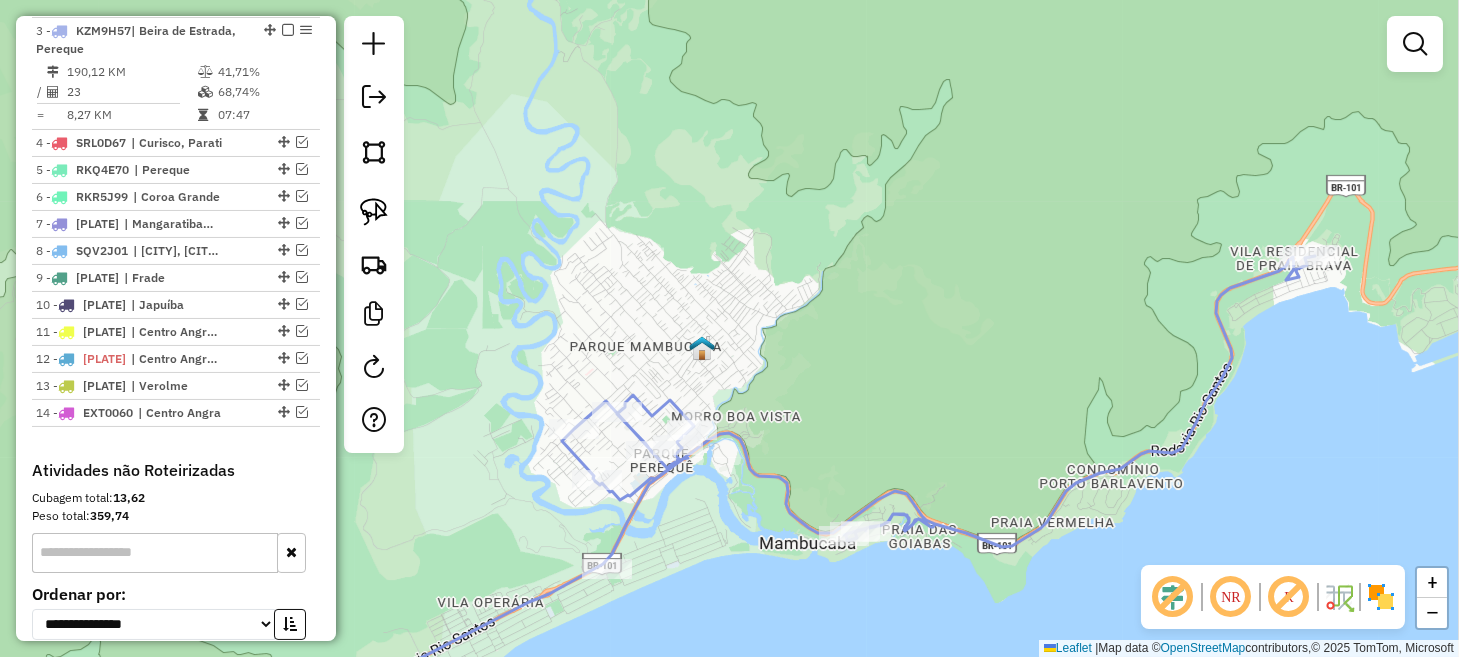 drag, startPoint x: 560, startPoint y: 492, endPoint x: 779, endPoint y: 485, distance: 219.11185 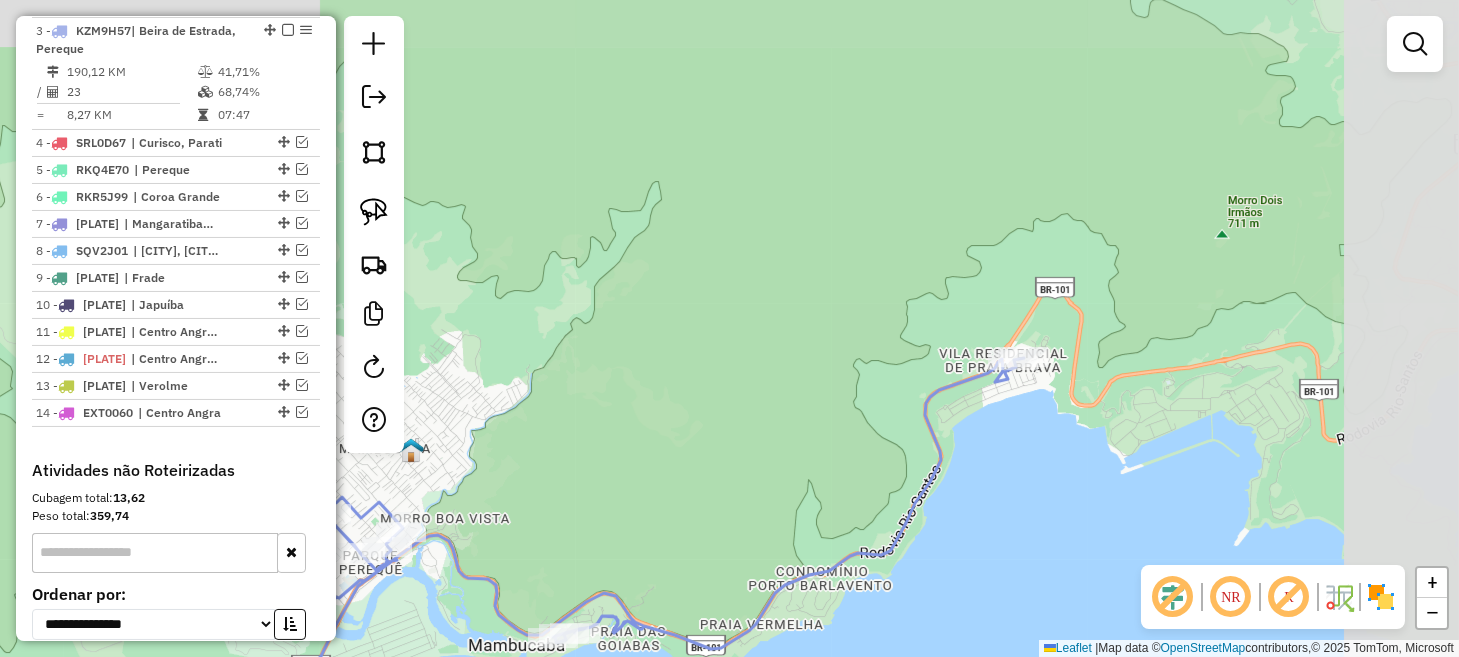 drag, startPoint x: 1104, startPoint y: 308, endPoint x: 587, endPoint y: 448, distance: 535.6202 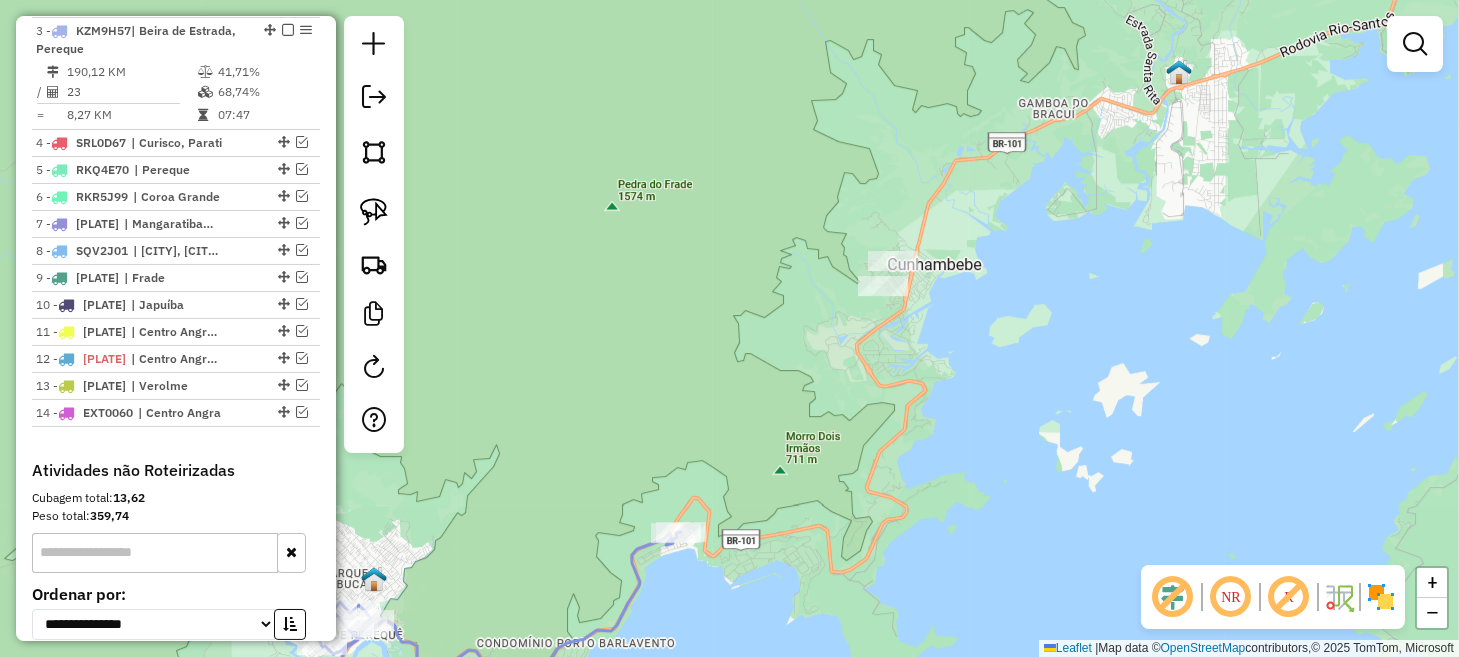 drag, startPoint x: 940, startPoint y: 260, endPoint x: 796, endPoint y: 450, distance: 238.40302 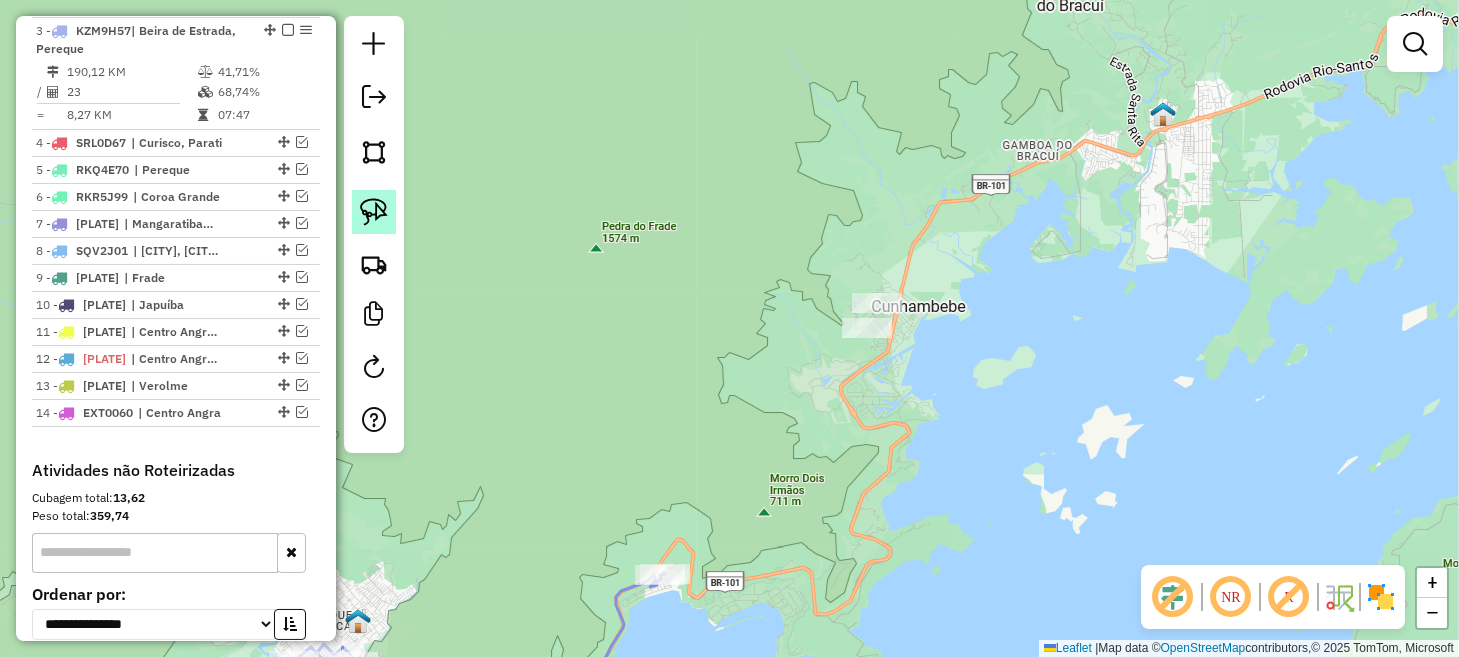 click 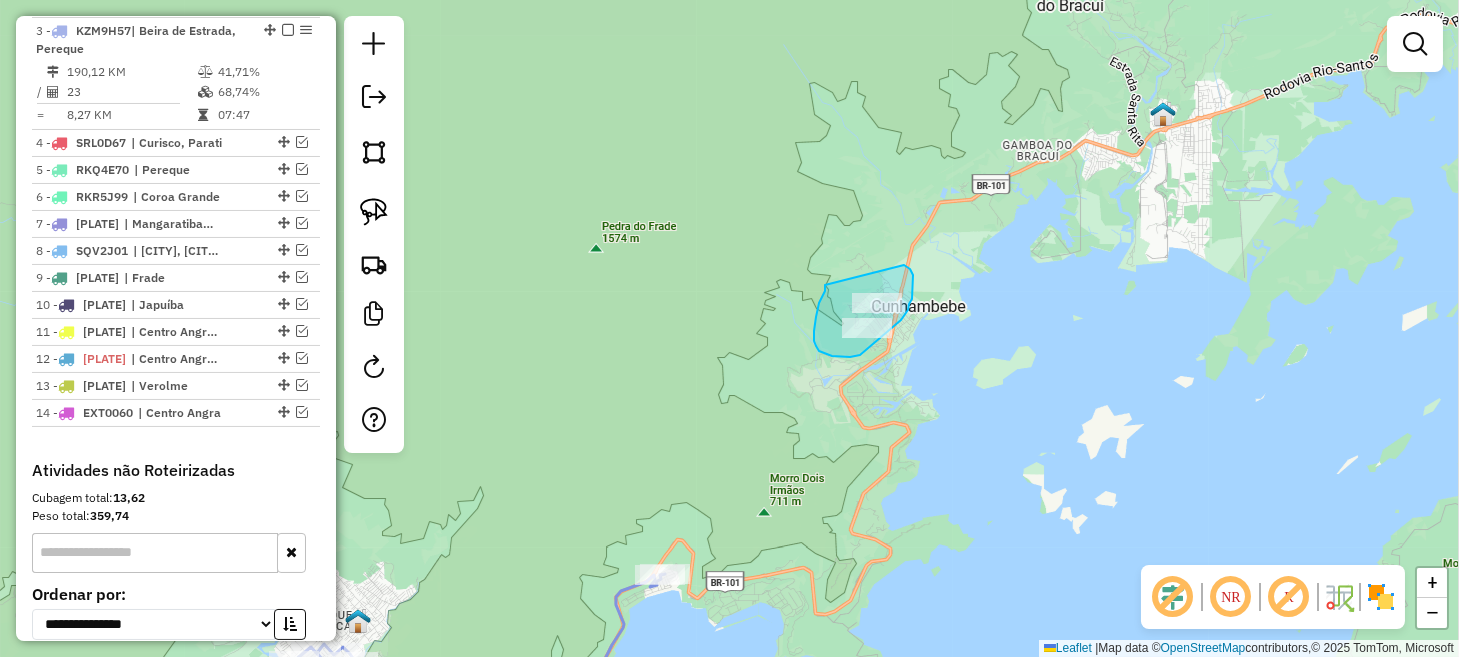 drag, startPoint x: 819, startPoint y: 303, endPoint x: 881, endPoint y: 260, distance: 75.45197 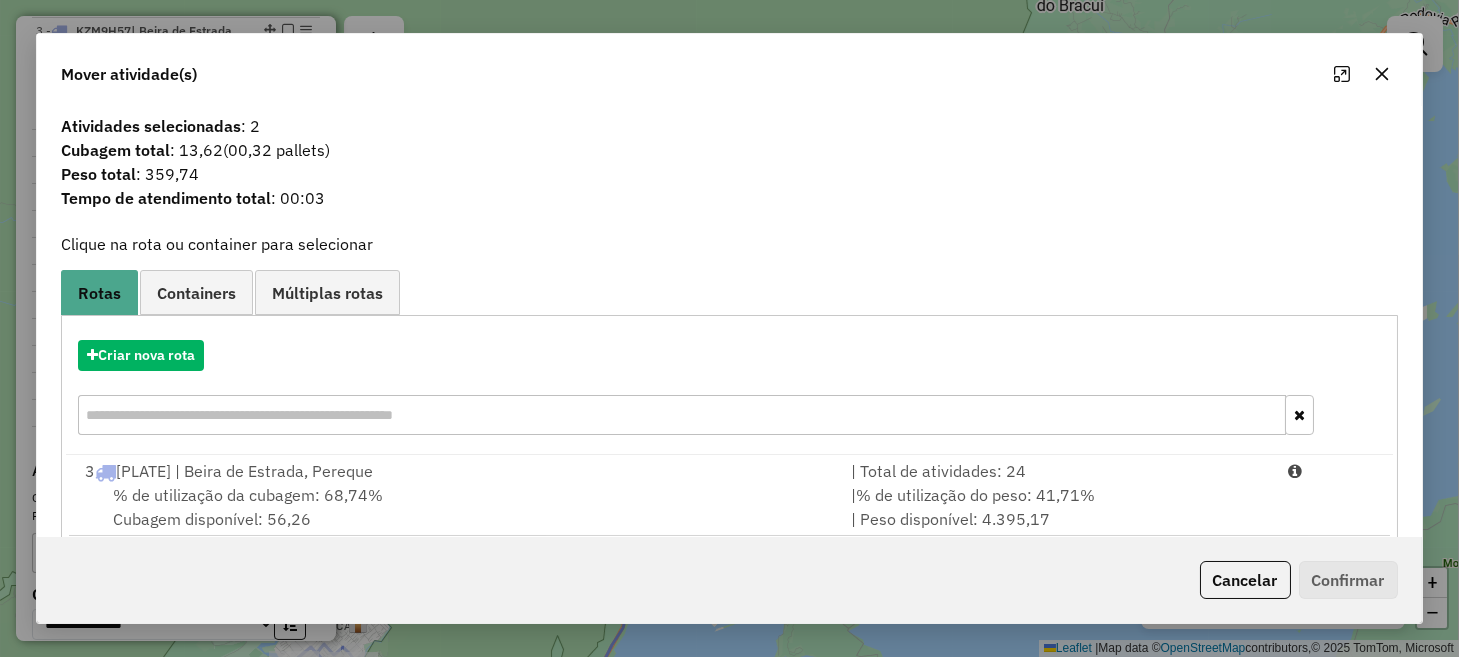 click on "|  % de utilização do peso: [PERCENTAGE]%  | Peso disponível: [NUMBER]," at bounding box center (1057, 507) 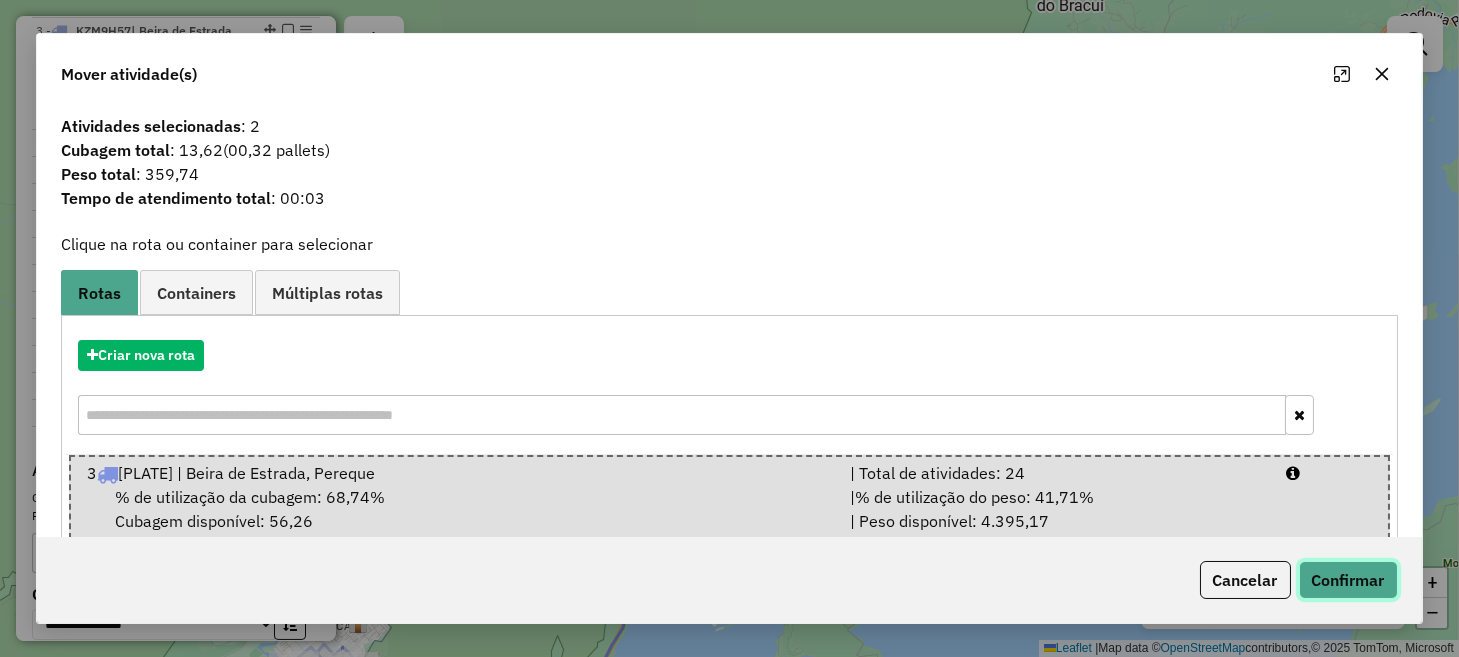 click on "Confirmar" 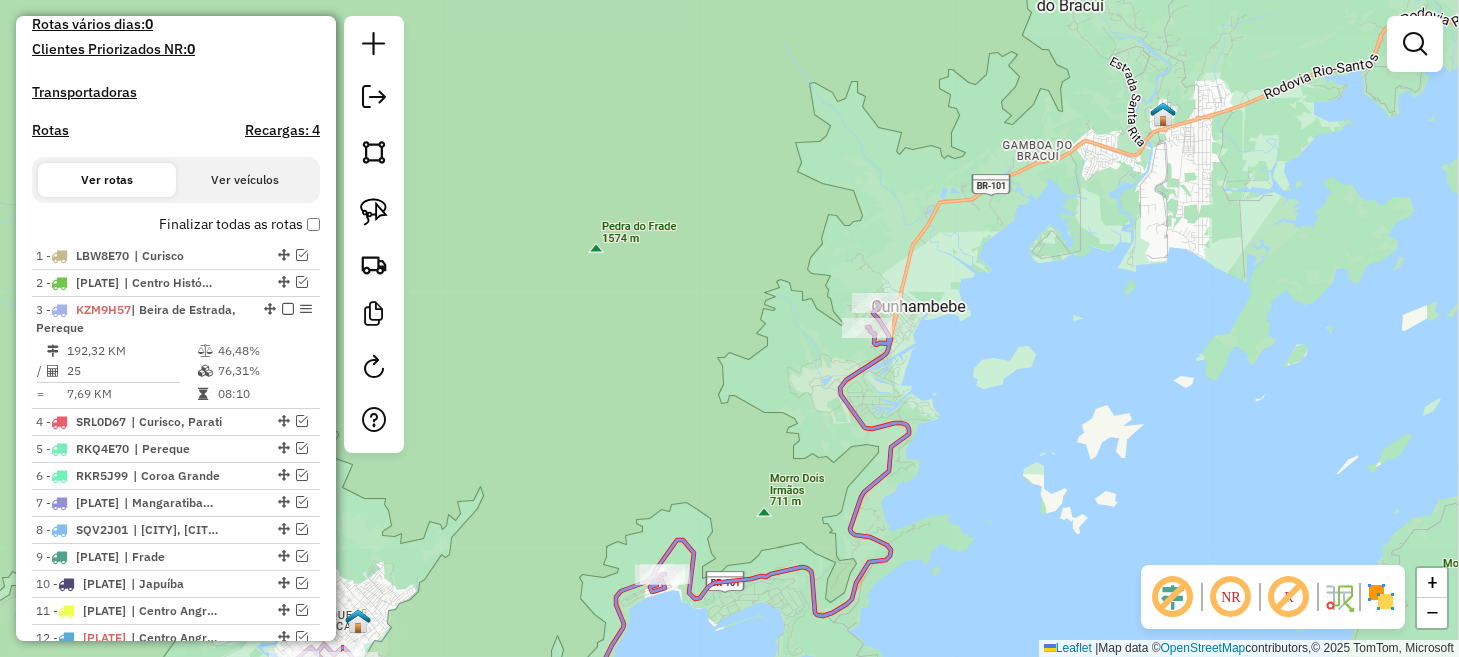 scroll, scrollTop: 567, scrollLeft: 0, axis: vertical 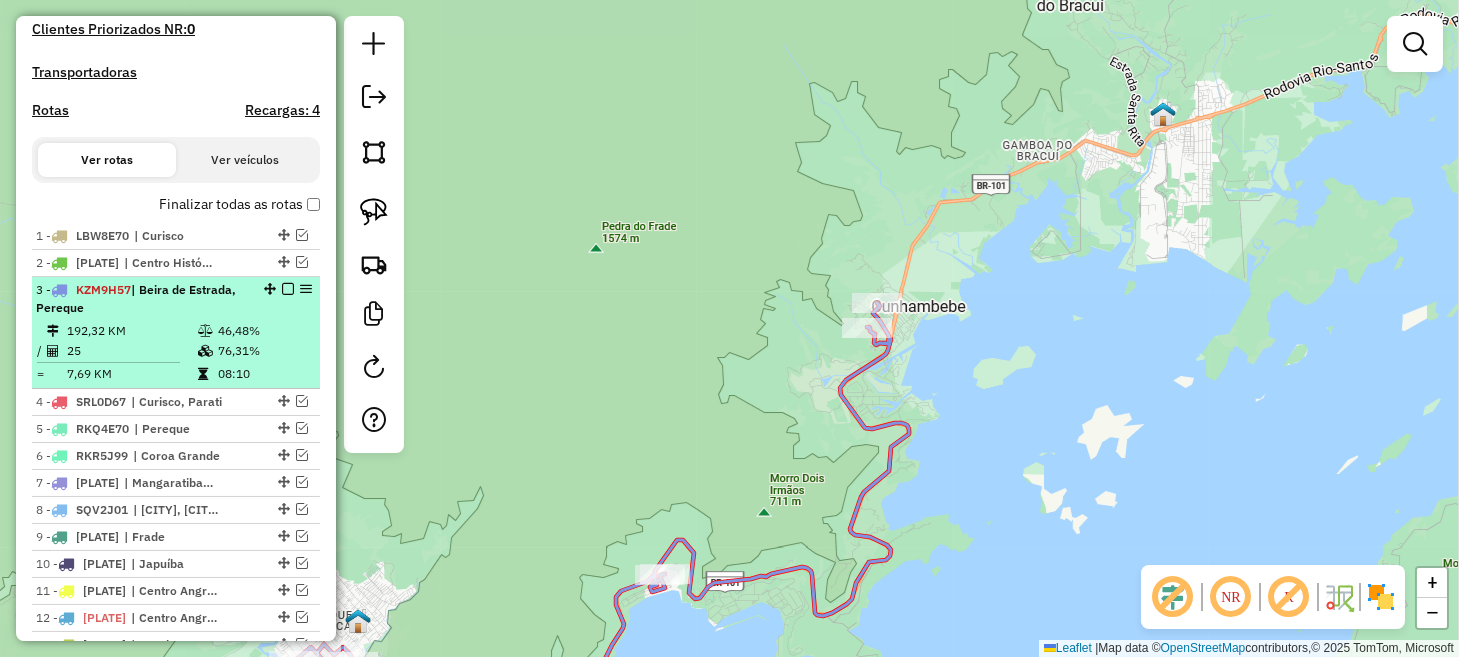click at bounding box center (288, 289) 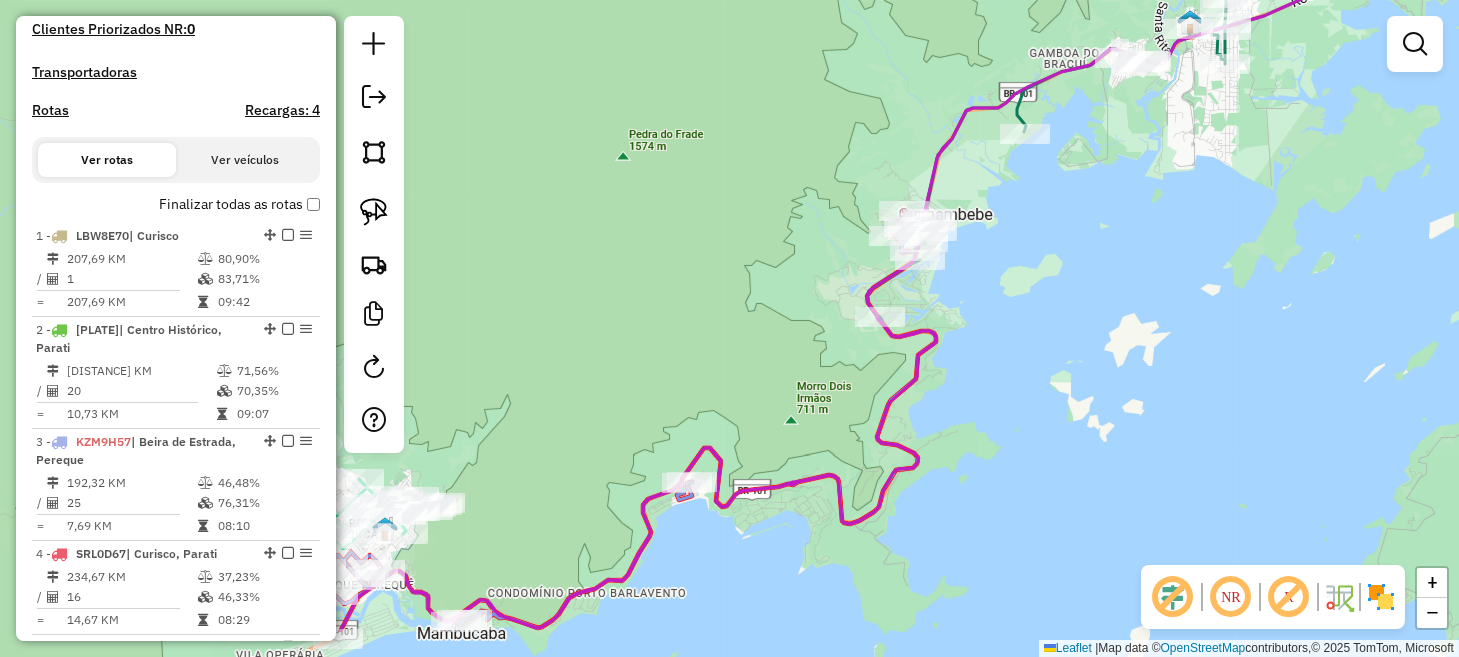 drag, startPoint x: 589, startPoint y: 473, endPoint x: 616, endPoint y: 381, distance: 95.880135 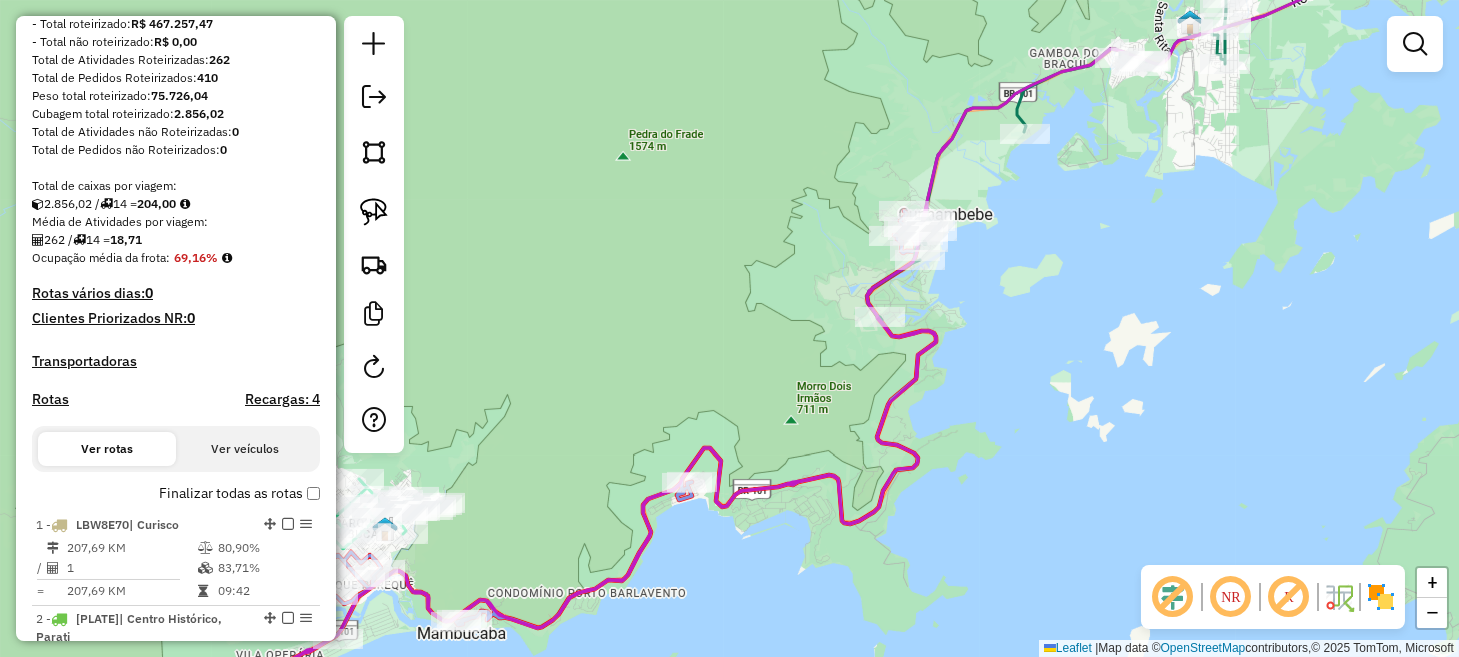 scroll, scrollTop: 267, scrollLeft: 0, axis: vertical 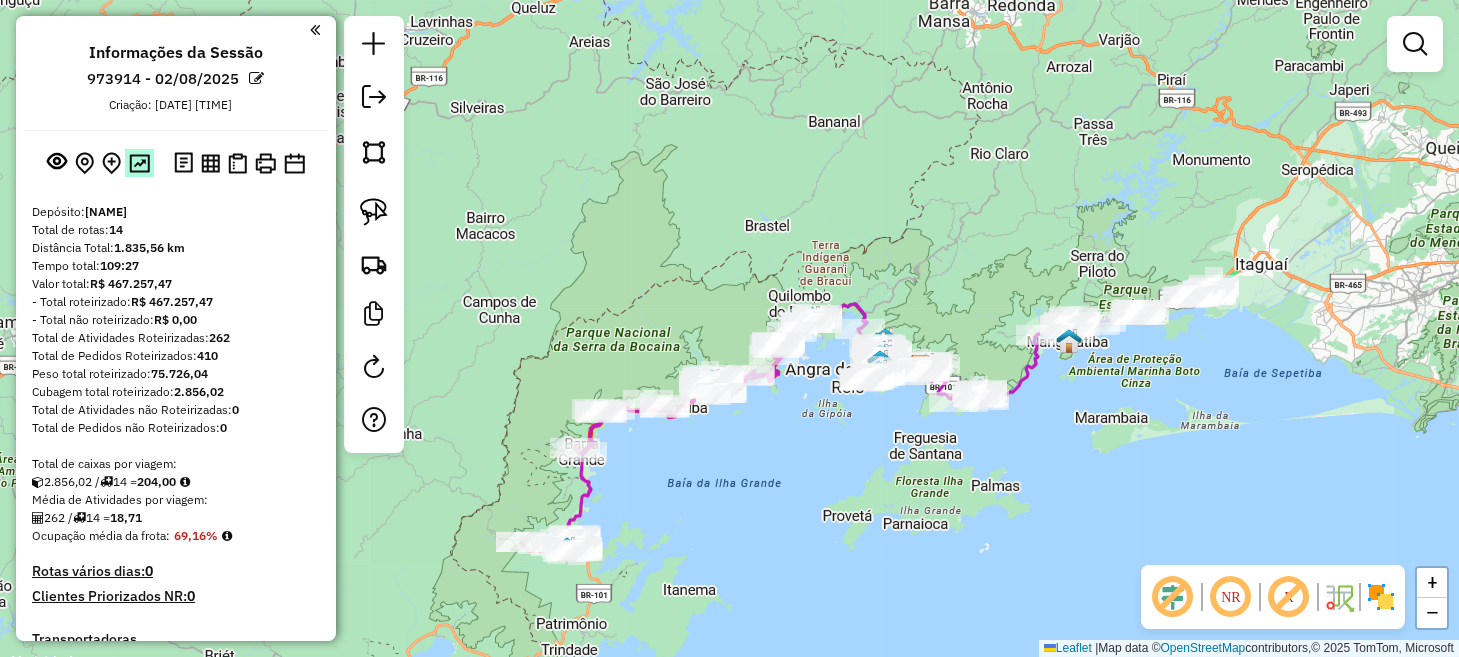 click at bounding box center (139, 163) 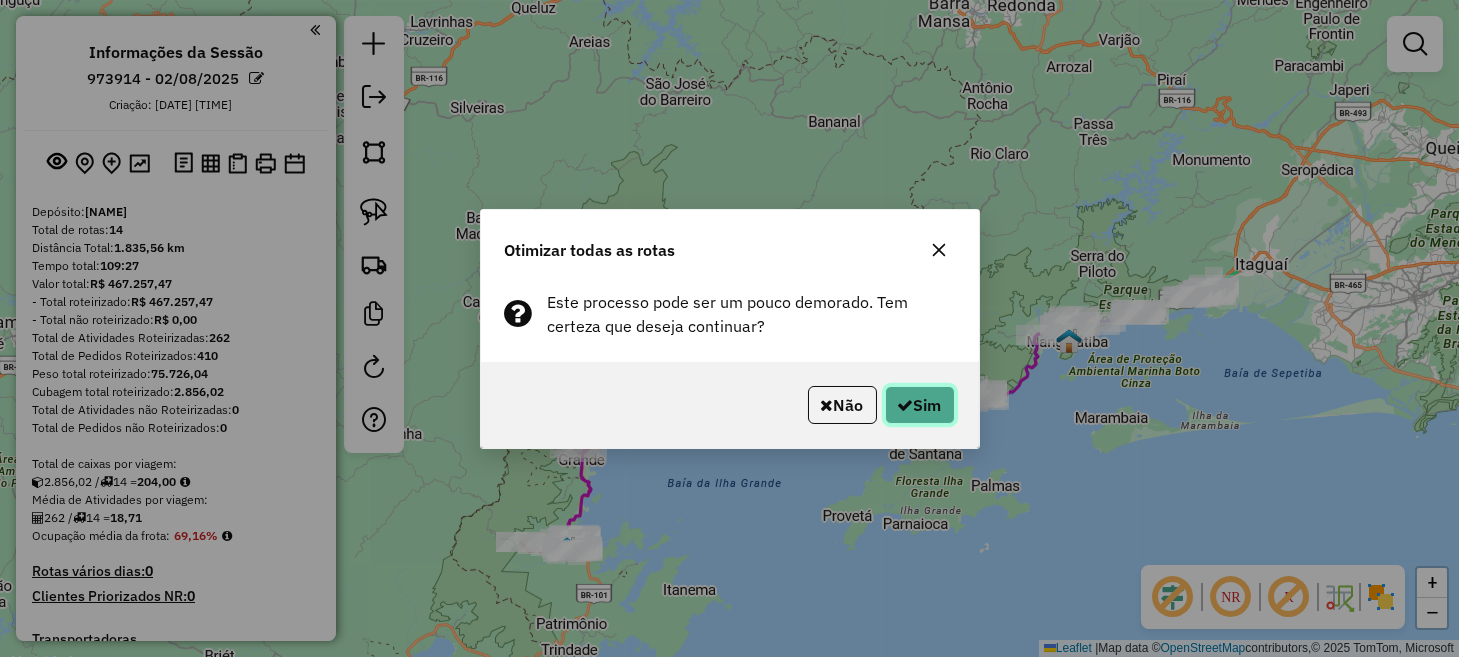 click on "Sim" 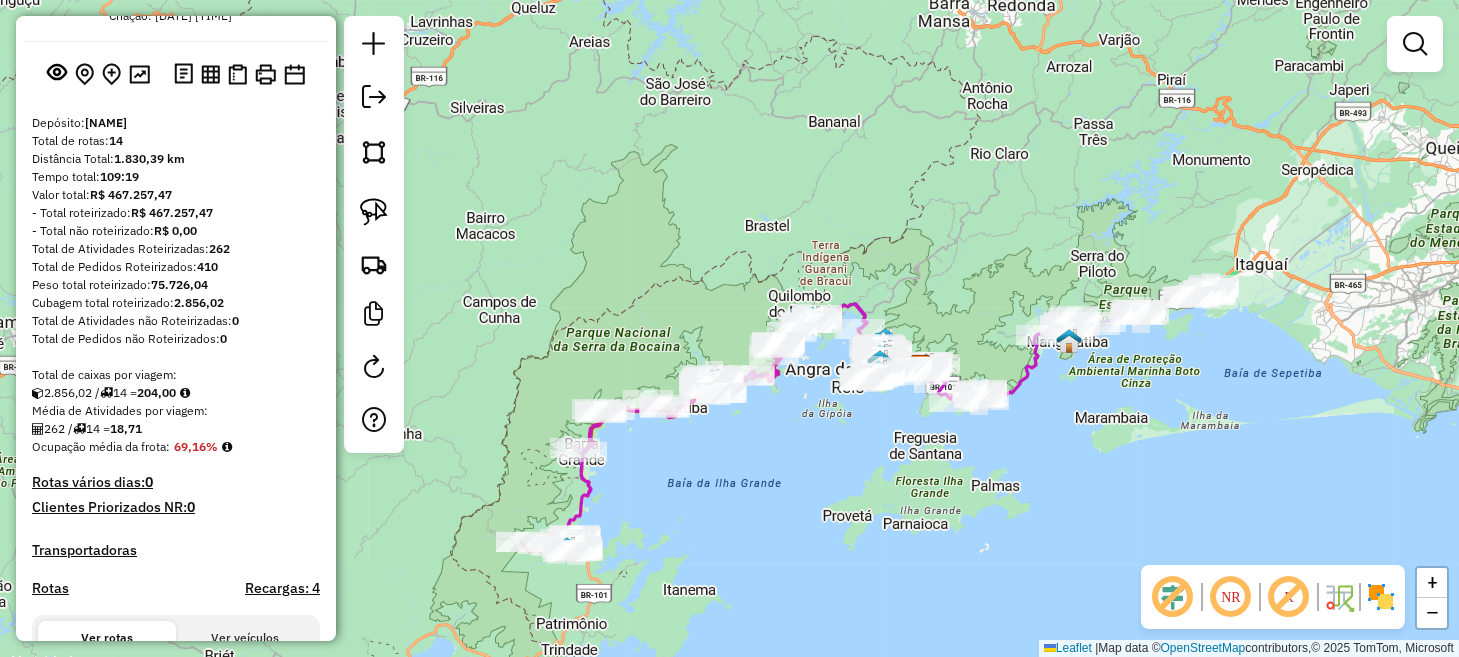 scroll, scrollTop: 0, scrollLeft: 0, axis: both 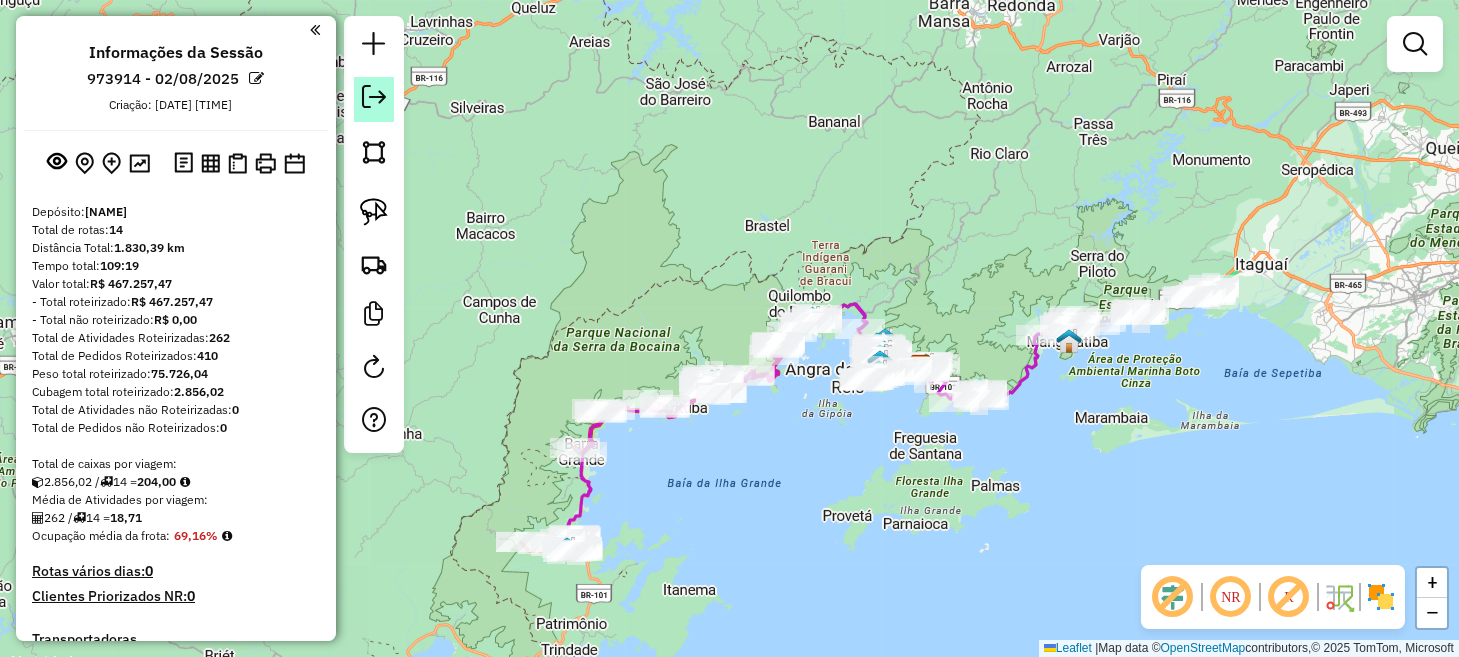 click 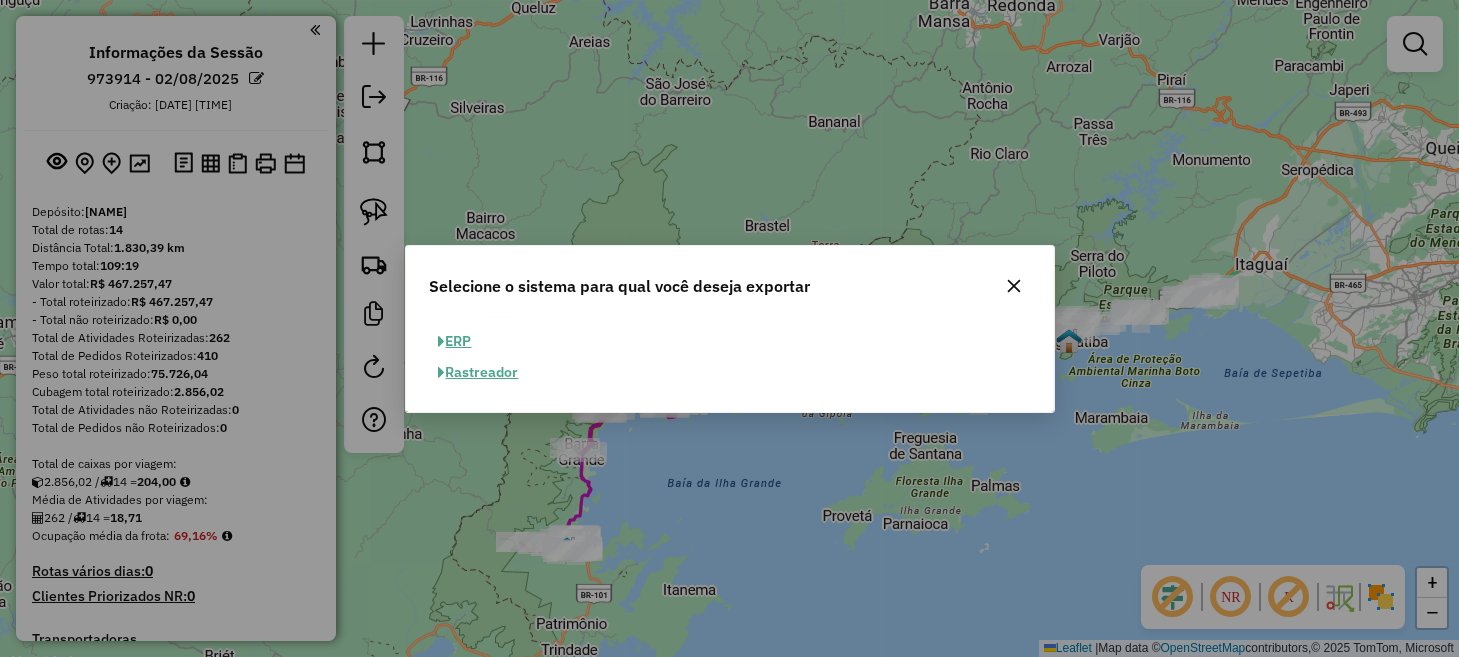 click on "ERP" 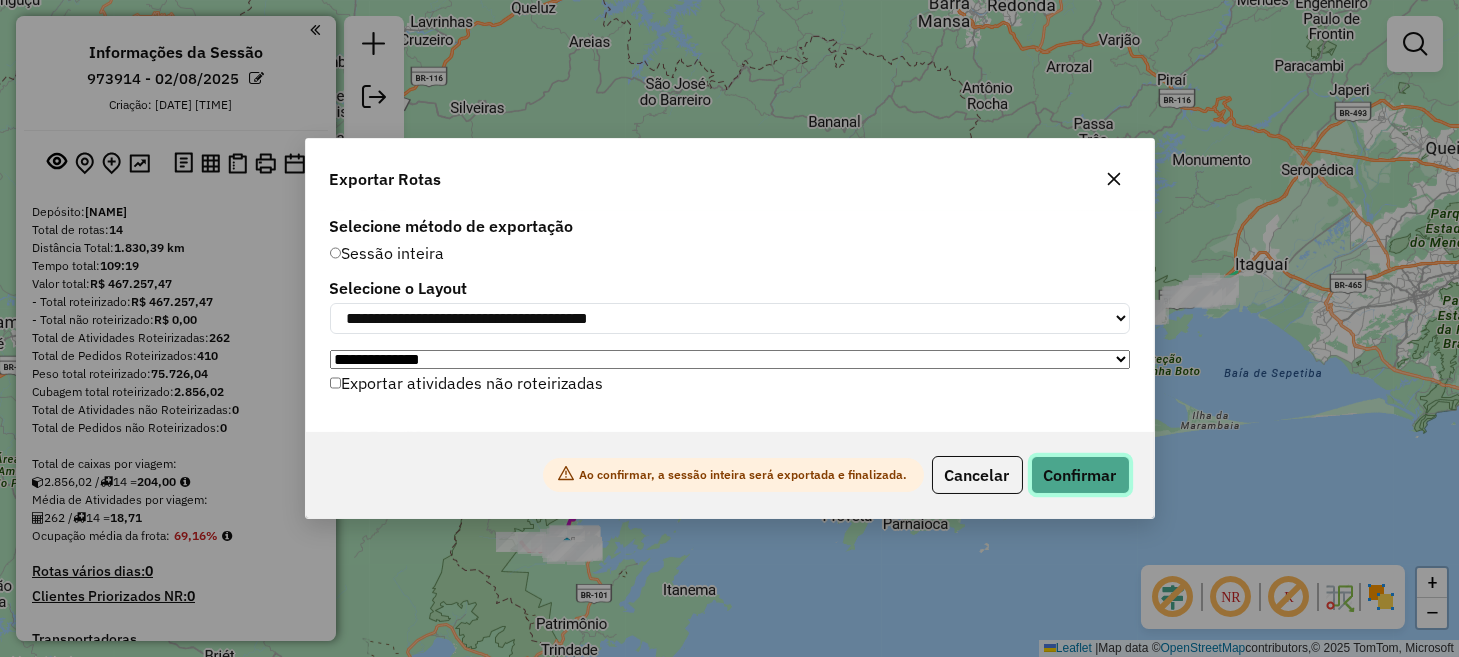 click on "Confirmar" 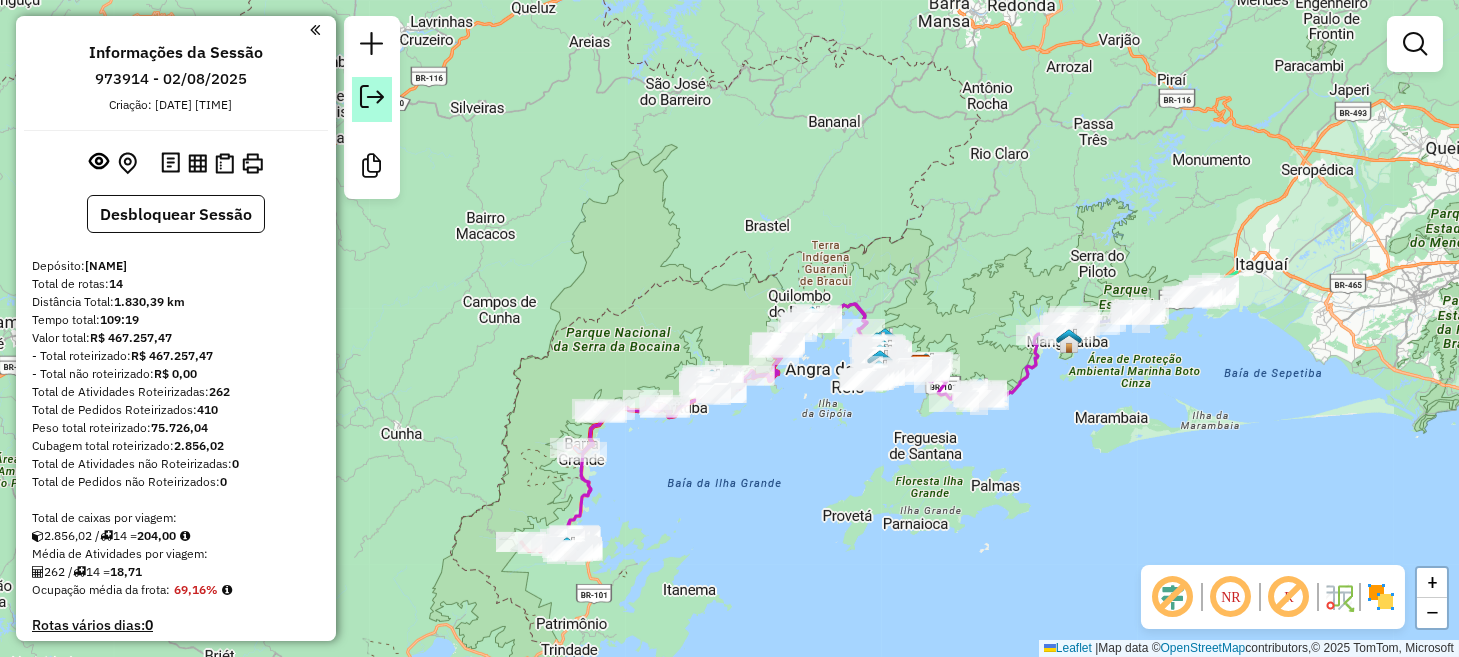 click 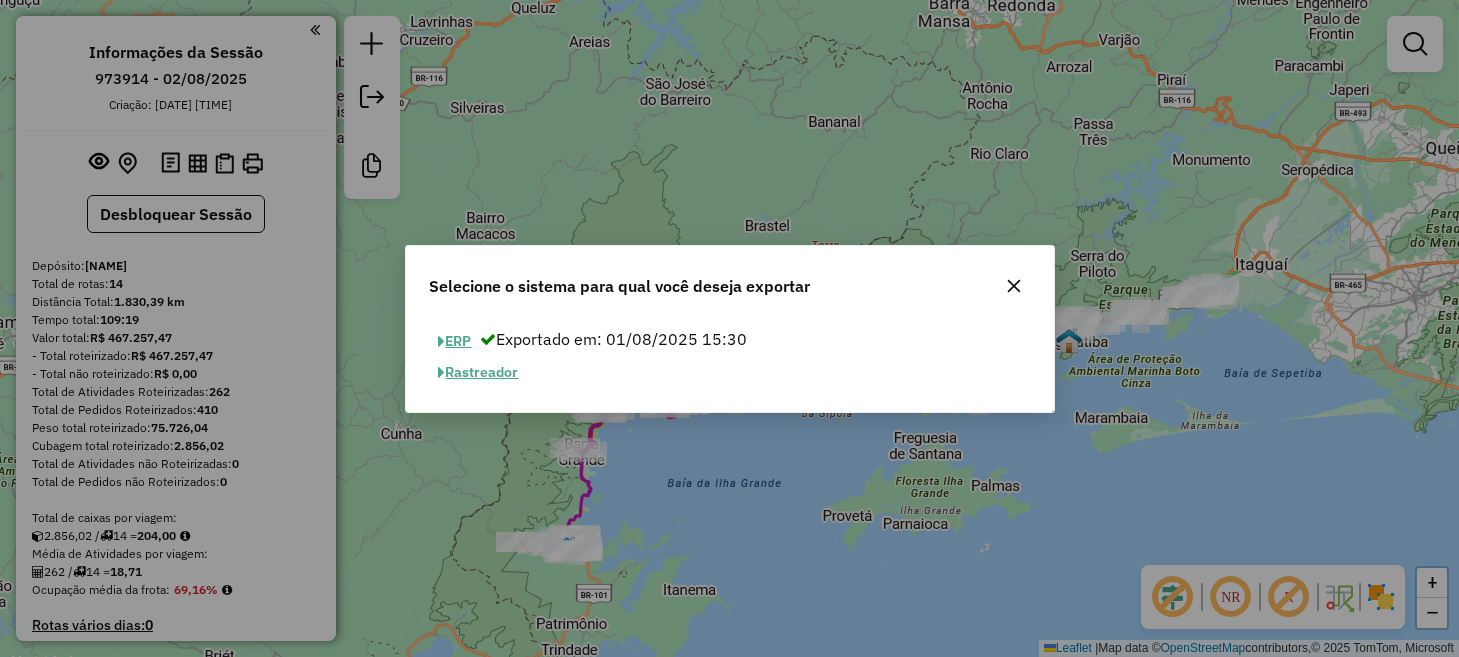 click on "Selecione o sistema para qual você deseja exportar  ERP  Exportado em: 01/08/2025 15:30  Rastreador" 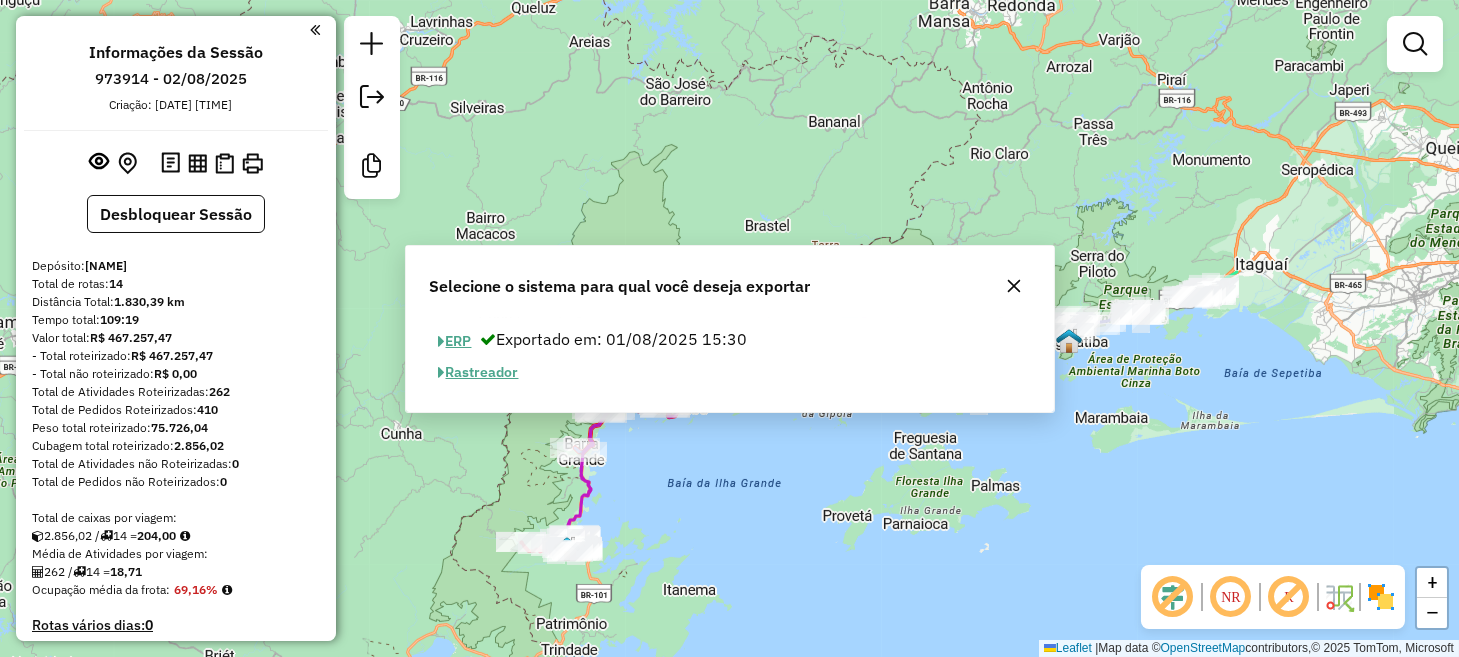 click on "Janela de atendimento Grade de atendimento Capacidade Transportadoras Veículos Cliente Pedidos  Rotas Selecione os dias de semana para filtrar as janelas de atendimento  Seg   Ter   Qua   Qui   Sex   Sáb   Dom  Informe o período da janela de atendimento: De: Até:  Filtrar exatamente a janela do cliente  Considerar janela de atendimento padrão  Selecione os dias de semana para filtrar as grades de atendimento  Seg   Ter   Qua   Qui   Sex   Sáb   Dom   Considerar clientes sem dia de atendimento cadastrado  Clientes fora do dia de atendimento selecionado Filtrar as atividades entre os valores definidos abaixo:  Peso mínimo:   Peso máximo:   Cubagem mínima:   Cubagem máxima:   De:   Até:  Filtrar as atividades entre o tempo de atendimento definido abaixo:  De:   Até:   Considerar capacidade total dos clientes não roteirizados Transportadora: Selecione um ou mais itens Tipo de veículo: Selecione um ou mais itens Veículo: Selecione um ou mais itens Motorista: Selecione um ou mais itens Nome: Rótulo:" 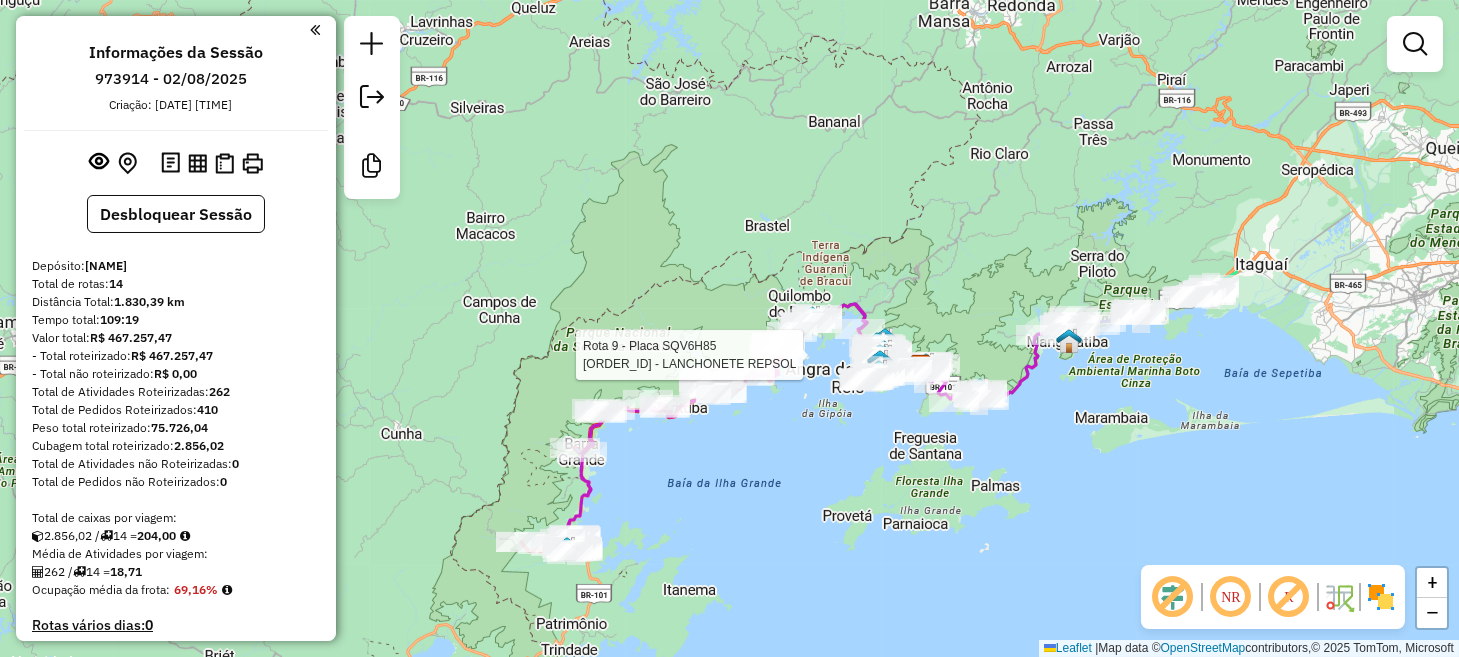 select on "*********" 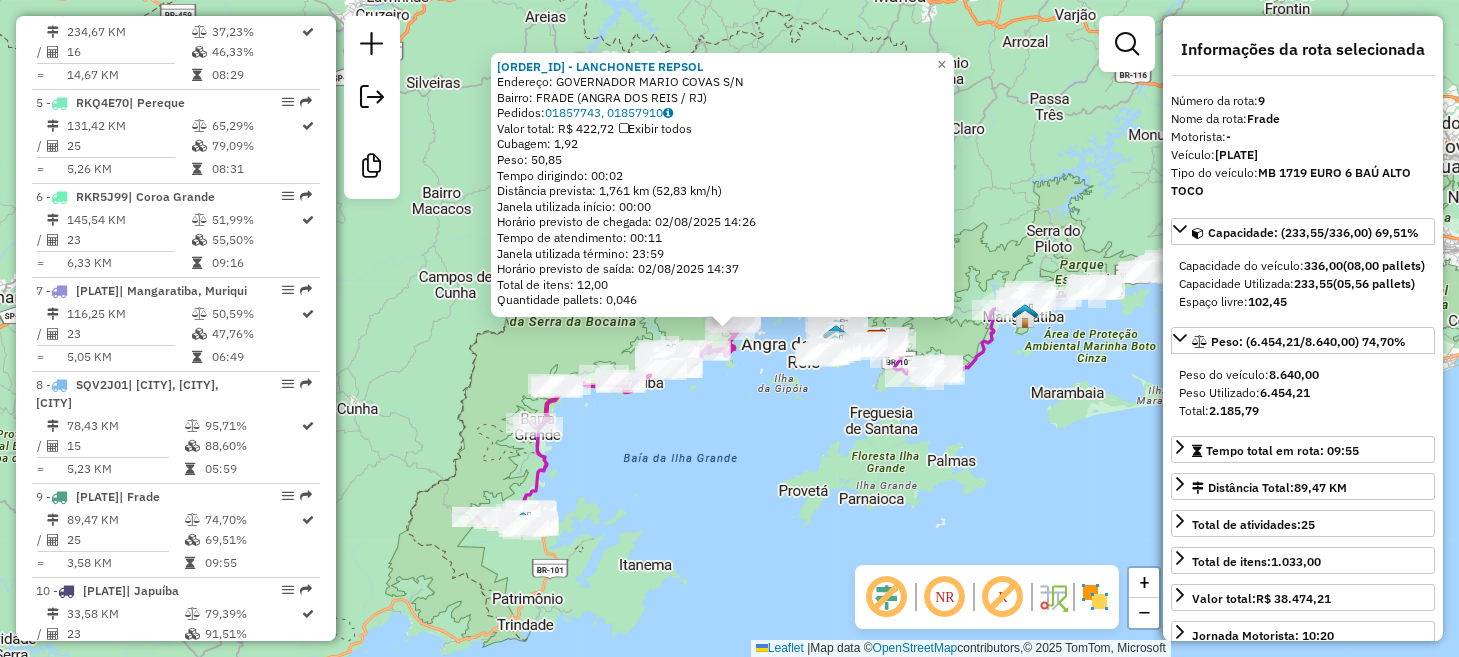 scroll, scrollTop: 1609, scrollLeft: 0, axis: vertical 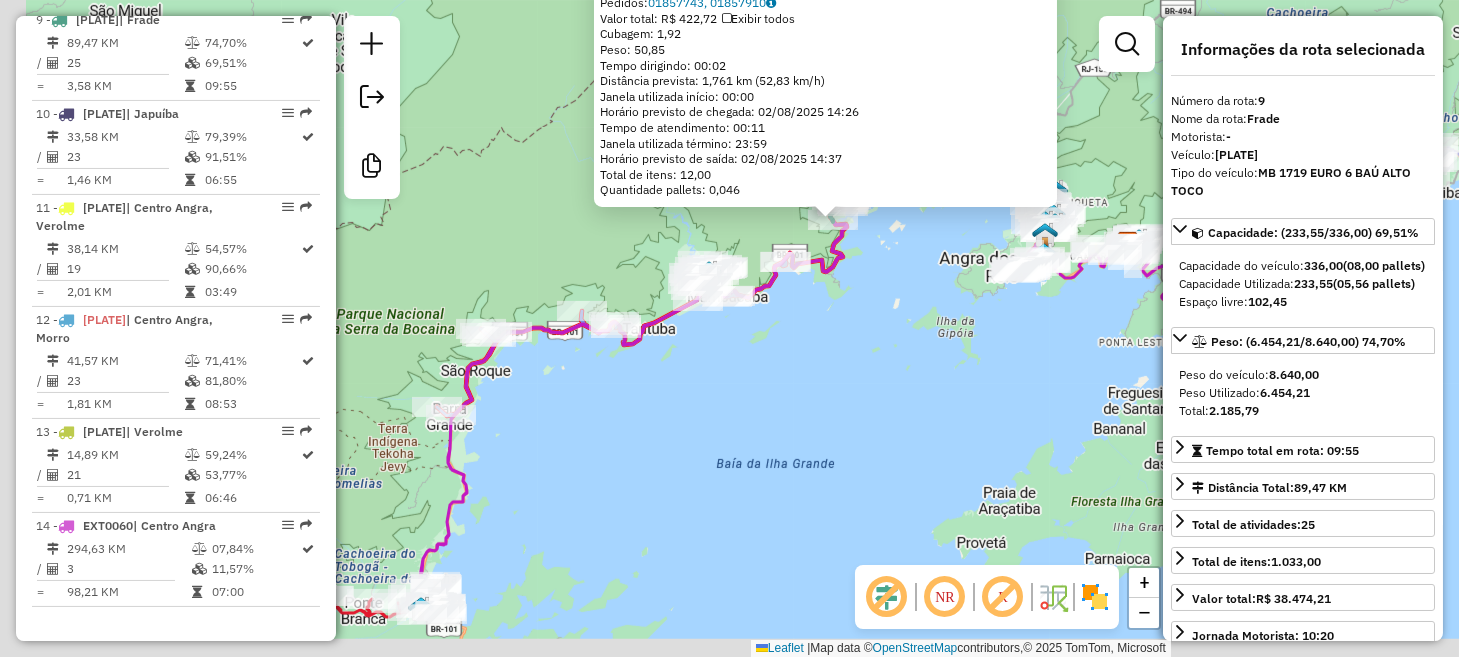 drag, startPoint x: 593, startPoint y: 567, endPoint x: 756, endPoint y: 392, distance: 239.15266 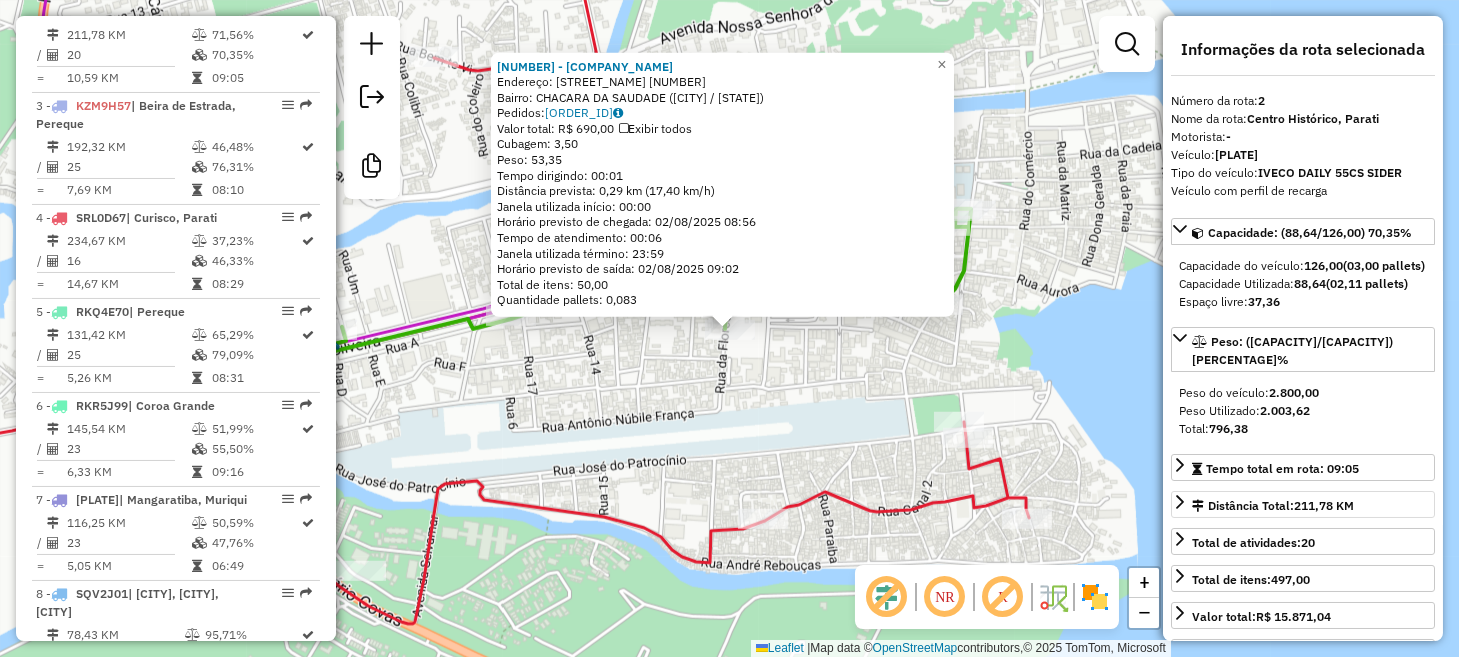 scroll, scrollTop: 880, scrollLeft: 0, axis: vertical 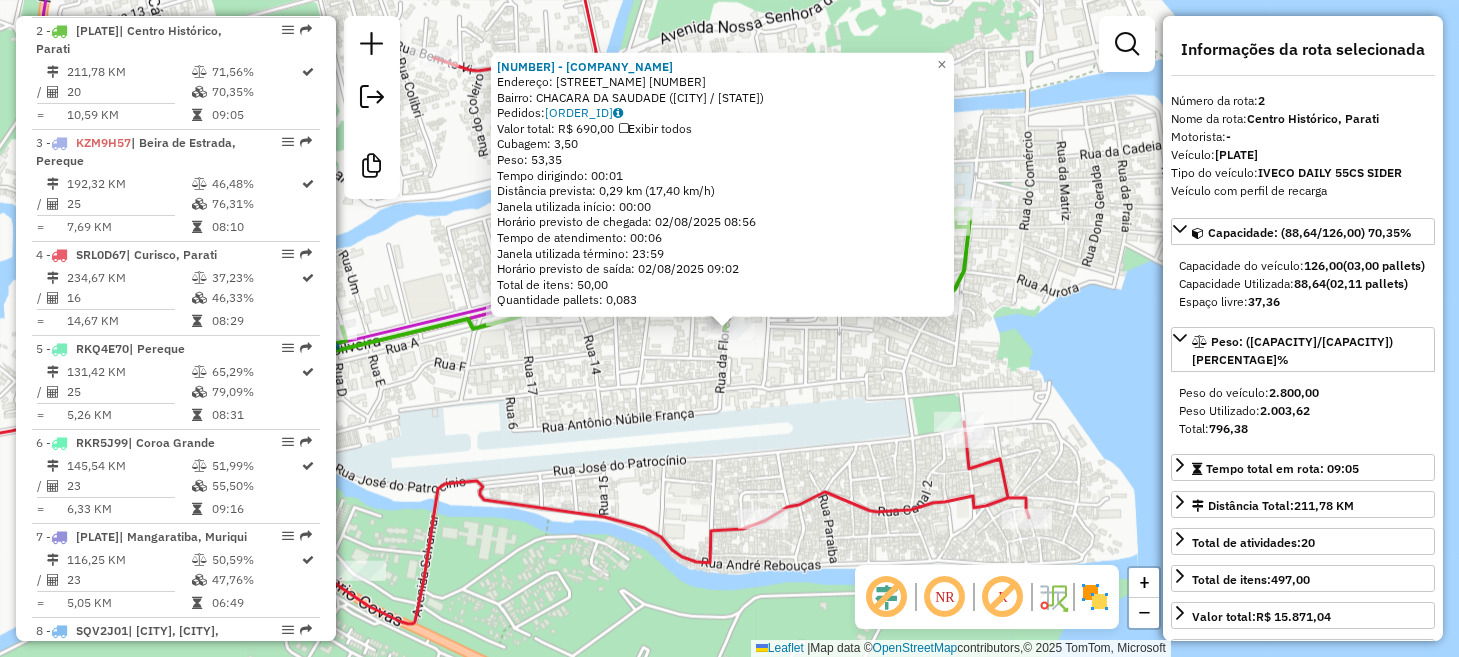 click on "Rota 2 - Placa TTH6F70 5588 - MARGARIDA CAFE 6652 - DARUMA Endereço: BENEDITO CAPITULINO MARTINS RA 195 Bairro: CHACARA DA SAUDADE ([CITY] / [STATE]) Pedidos: 01857716 Valor total: R$ 690,00 Exibir todos Cubagem: 3,50 Peso: 53,35 Tempo dirigindo: 00:01 Distância prevista: 0,29 km (17,40 km/h) Janela utilizada início: 00:00 Horário previsto de chegada: 02/08/2025 08:56 Tempo de atendimento: 00:06 Janela utilizada término: 23:59 Horário previsto de saída: 02/08/2025 09:02 Total de itens: 50,00 Quantidade pallets: 0,083 × Janela de atendimento Grade de atendimento Capacidade Transportadoras Veículos Cliente Pedidos Rotas Selecione os dias de semana para filtrar as janelas de atendimento Seg Ter Qua Qui Sex Sáb Dom Informe o período da janela de atendimento: De: Até: Filtrar exatamente a janela do cliente Considerar janela de atendimento padrão Selecione os dias de semana para filtrar as grades de atendimento Seg Ter Qua Qui Sex Sáb Dom De:" 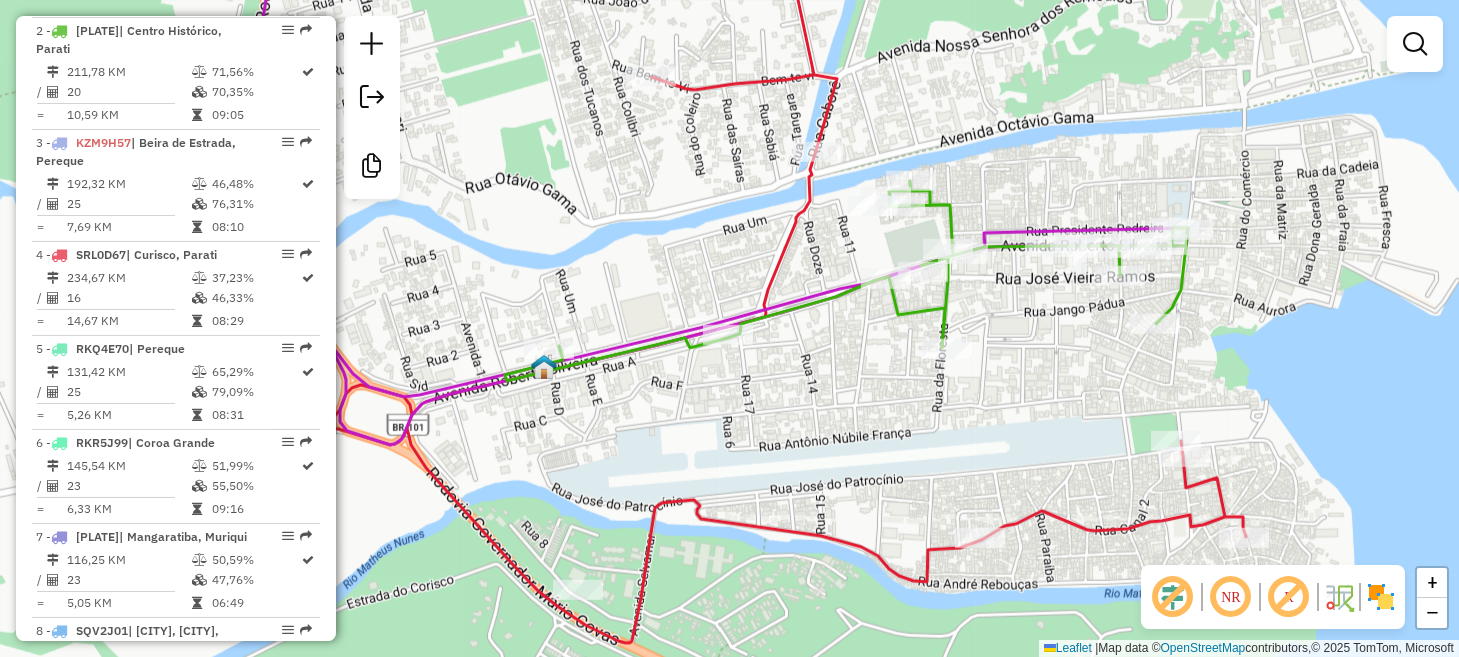 drag, startPoint x: 805, startPoint y: 330, endPoint x: 1053, endPoint y: 356, distance: 249.35918 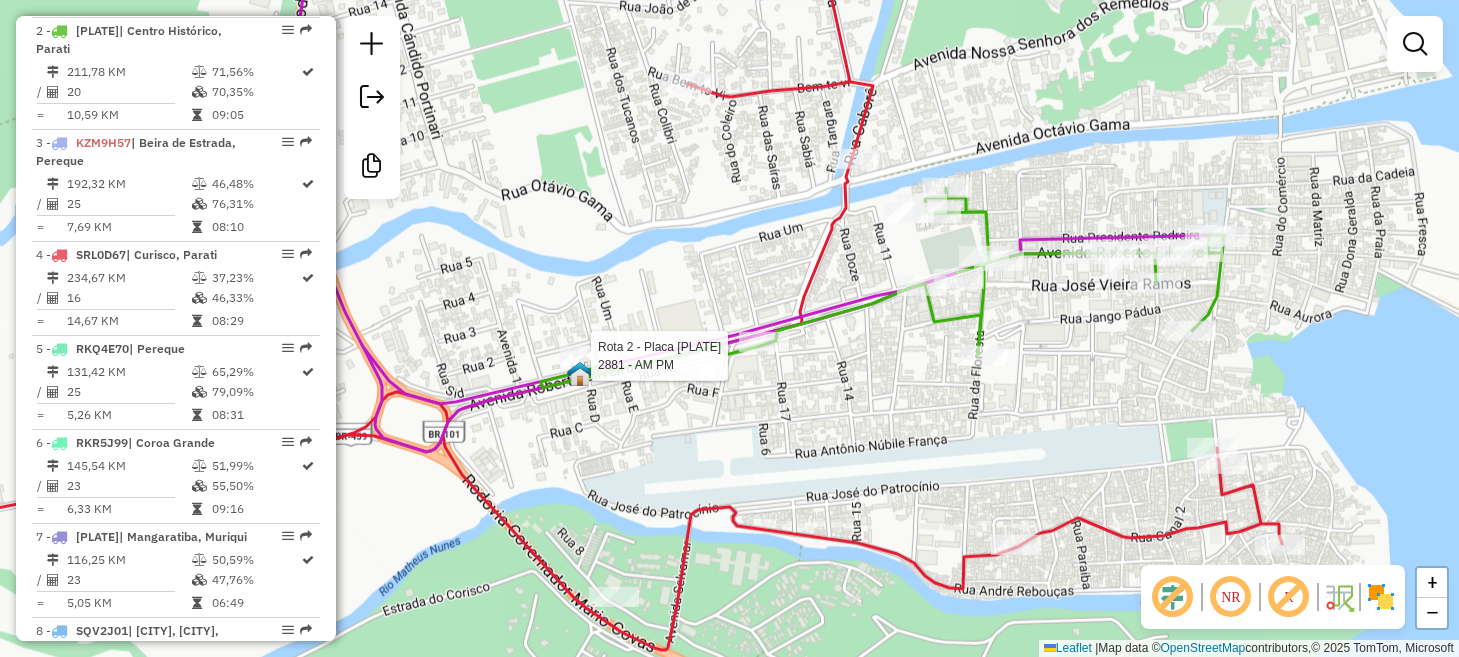 select on "*********" 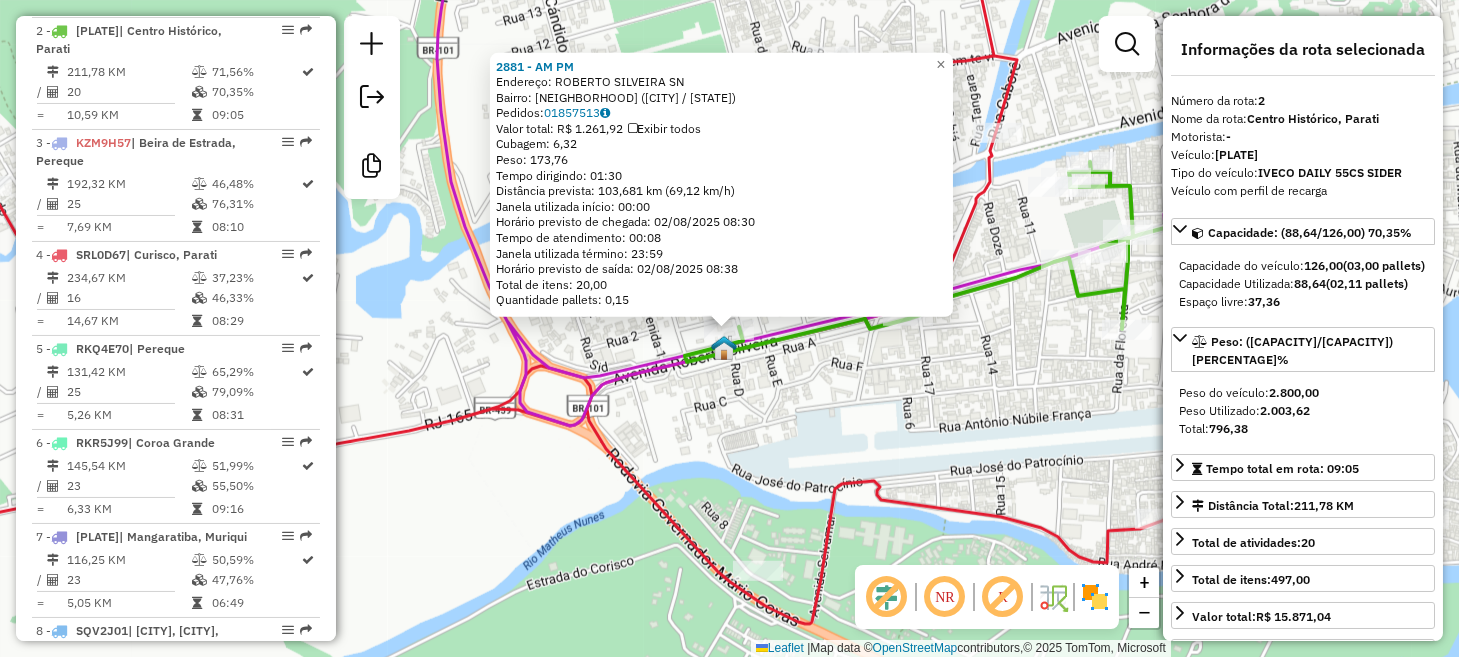 click on "2881 - AM PM Endereço: ROBERTO SILVEIRA SN Bairro: PARQUE DO YPE ([CITY] / [STATE]) Pedidos: 01857513 Valor total: R$ 1.261,92 Exibir todos Cubagem: 6,32 Peso: 173,76 Tempo dirigindo: 01:30 Distância prevista: 103,681 km (69,12 km/h) Janela utilizada início: 00:00 Horário previsto de chegada: 02/08/2025 08:30 Tempo de atendimento: 00:08 Janela utilizada término: 23:59 Horário previsto de saída: 02/08/2025 08:38 Total de itens: 20,00 Quantidade pallets: 0,15 × Janela de atendimento Grade de atendimento Capacidade Transportadoras Veículos Cliente Pedidos Rotas Selecione os dias de semana para filtrar as janelas de atendimento Seg Ter Qua Qui Sex Sáb Dom Informe o período da janela de atendimento: De: Até: Filtrar exatamente a janela do cliente Considerar janela de atendimento padrão Selecione os dias de semana para filtrar as grades de atendimento Seg Ter Qua Qui Sex Sáb Dom Considerar clientes sem dia de atendimento cadastrado De: De:" 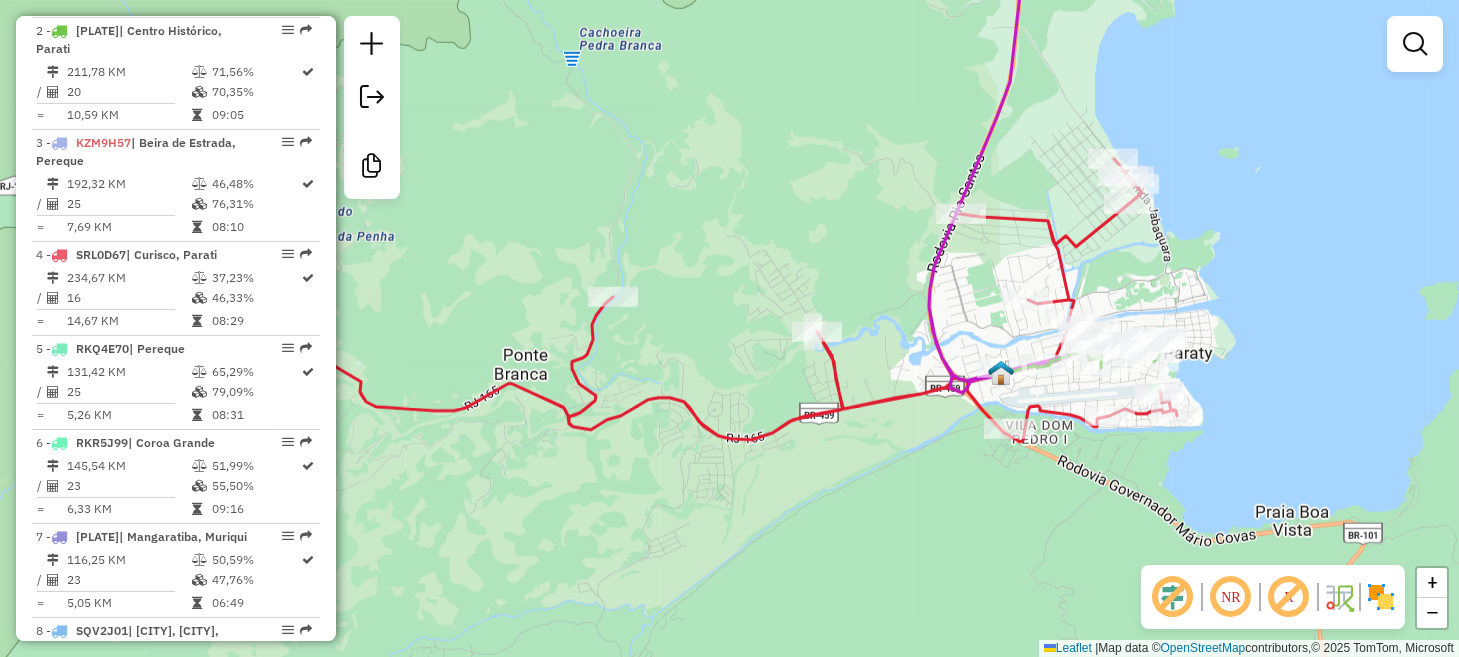 drag, startPoint x: 692, startPoint y: 303, endPoint x: 895, endPoint y: 225, distance: 217.46954 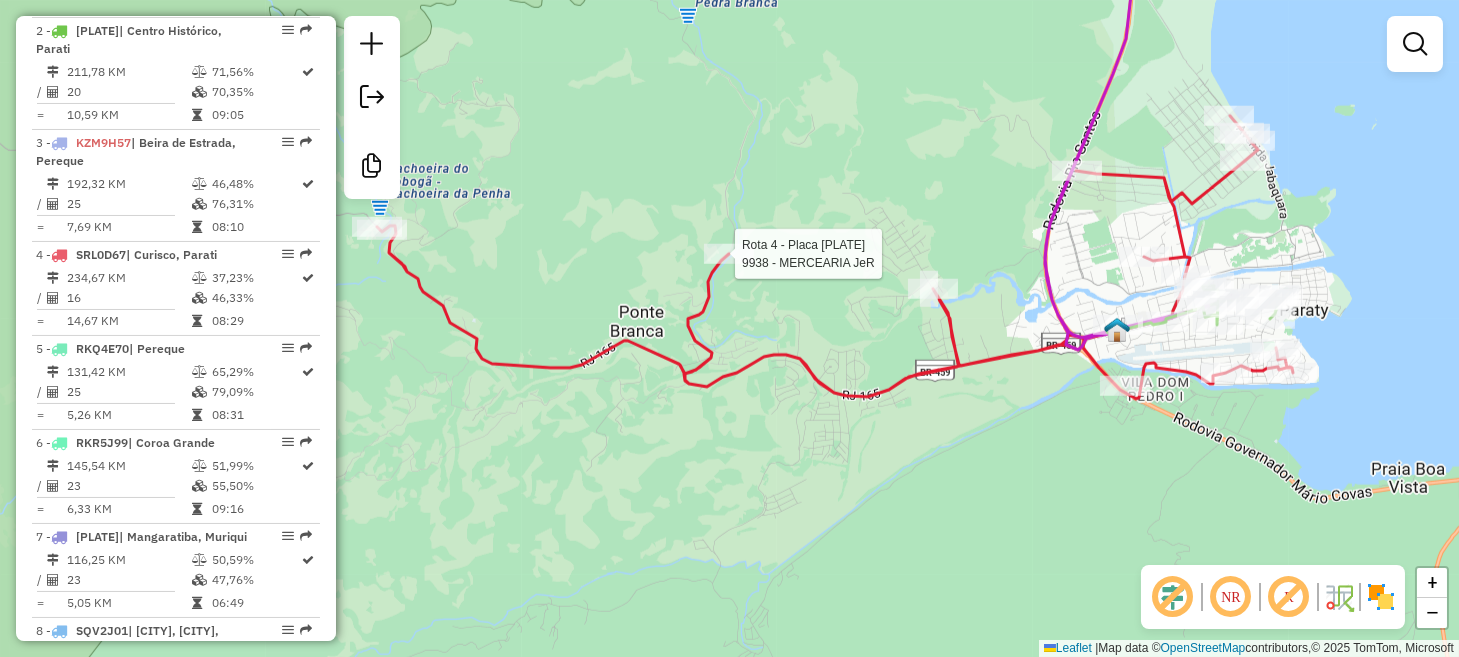 select on "*********" 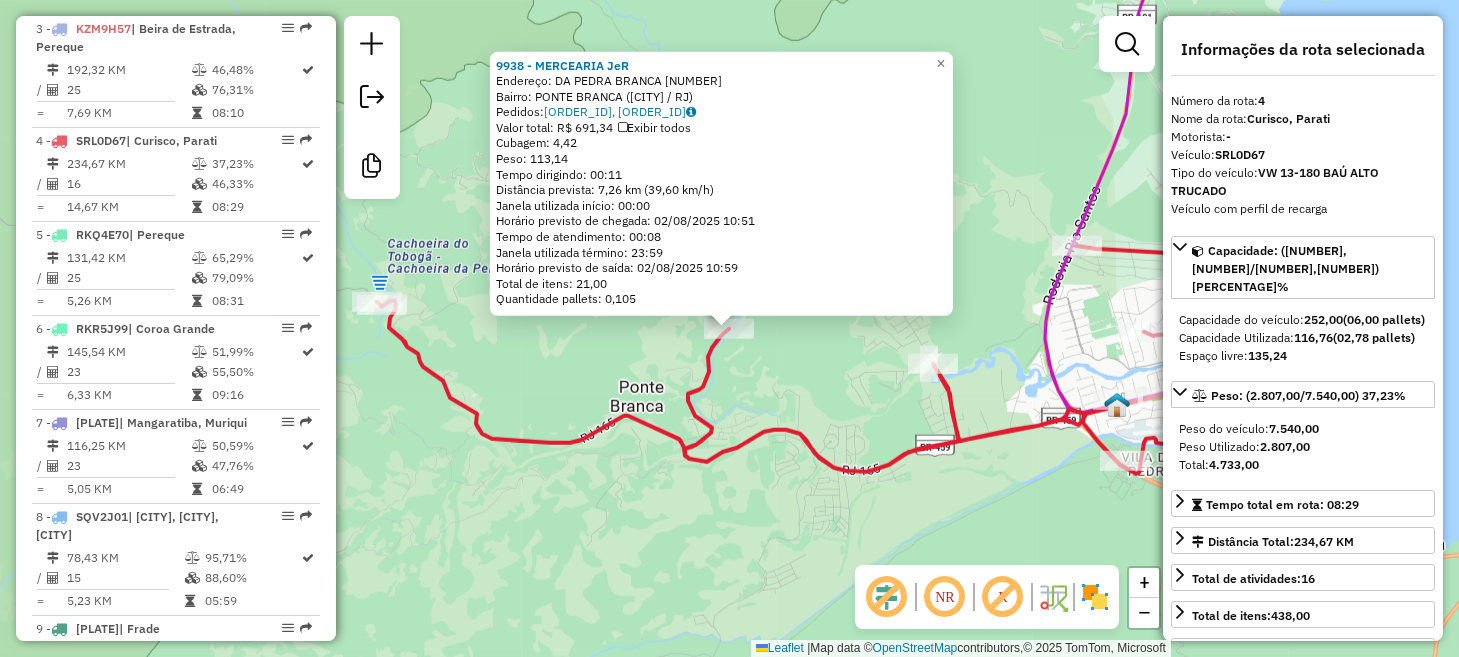 scroll, scrollTop: 1104, scrollLeft: 0, axis: vertical 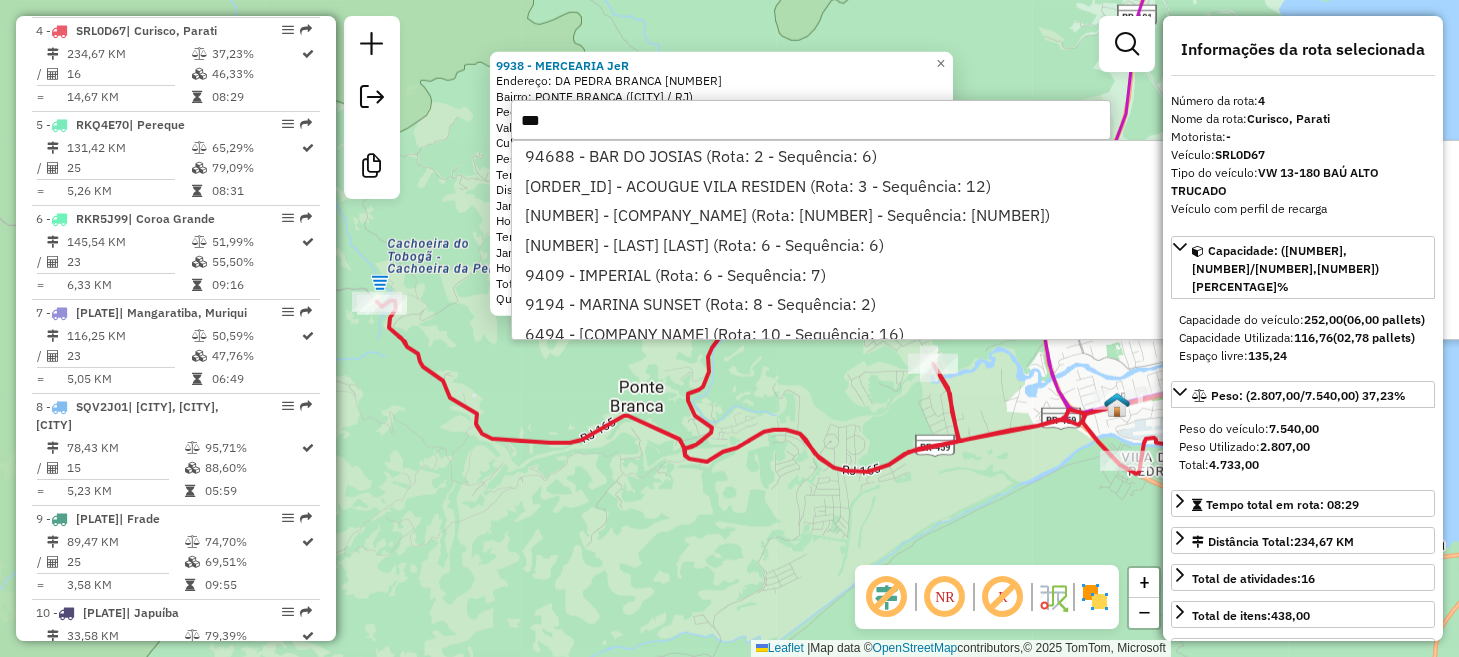 type on "****" 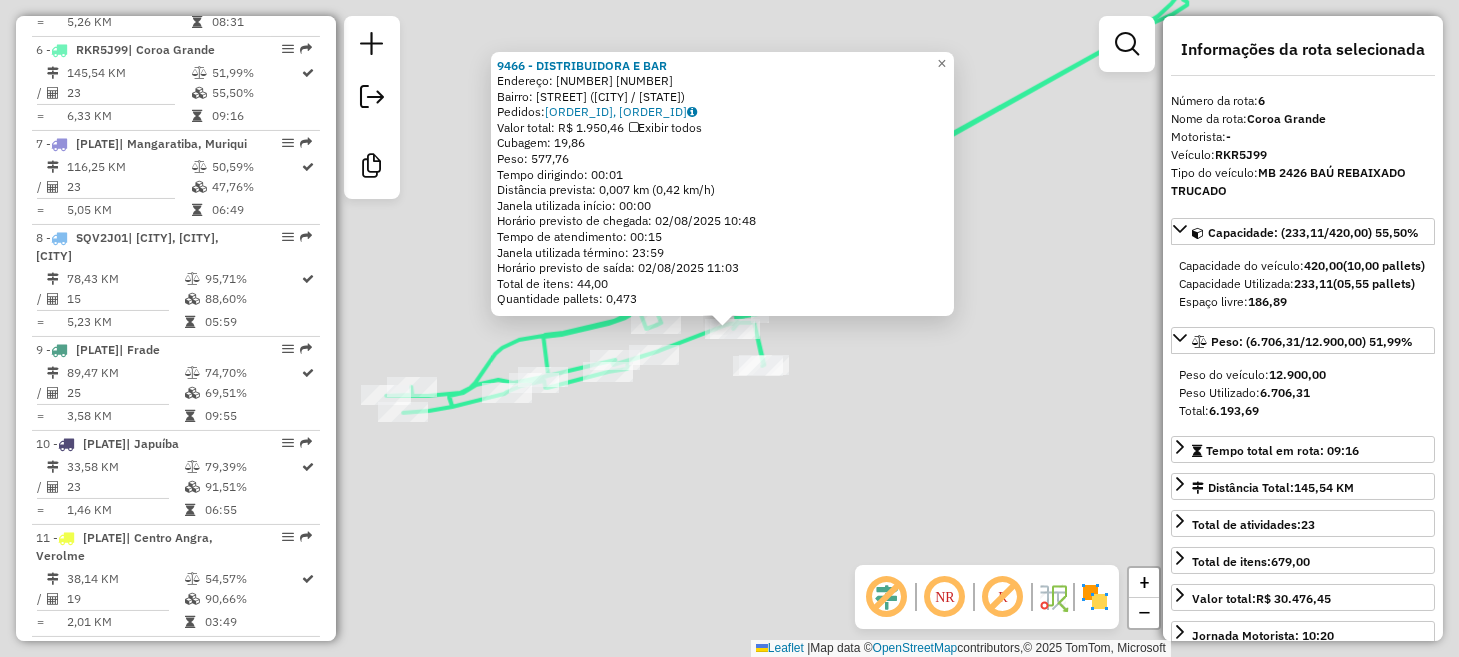 scroll, scrollTop: 1292, scrollLeft: 0, axis: vertical 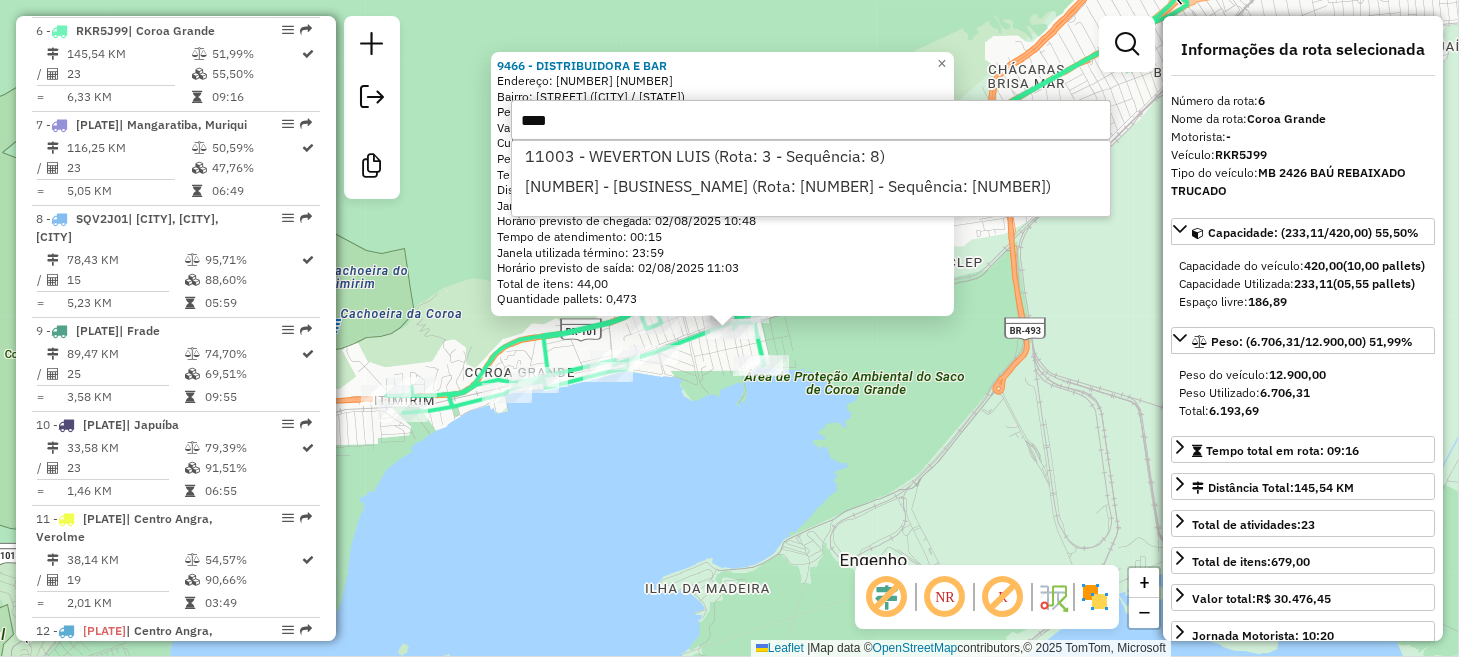 type on "*****" 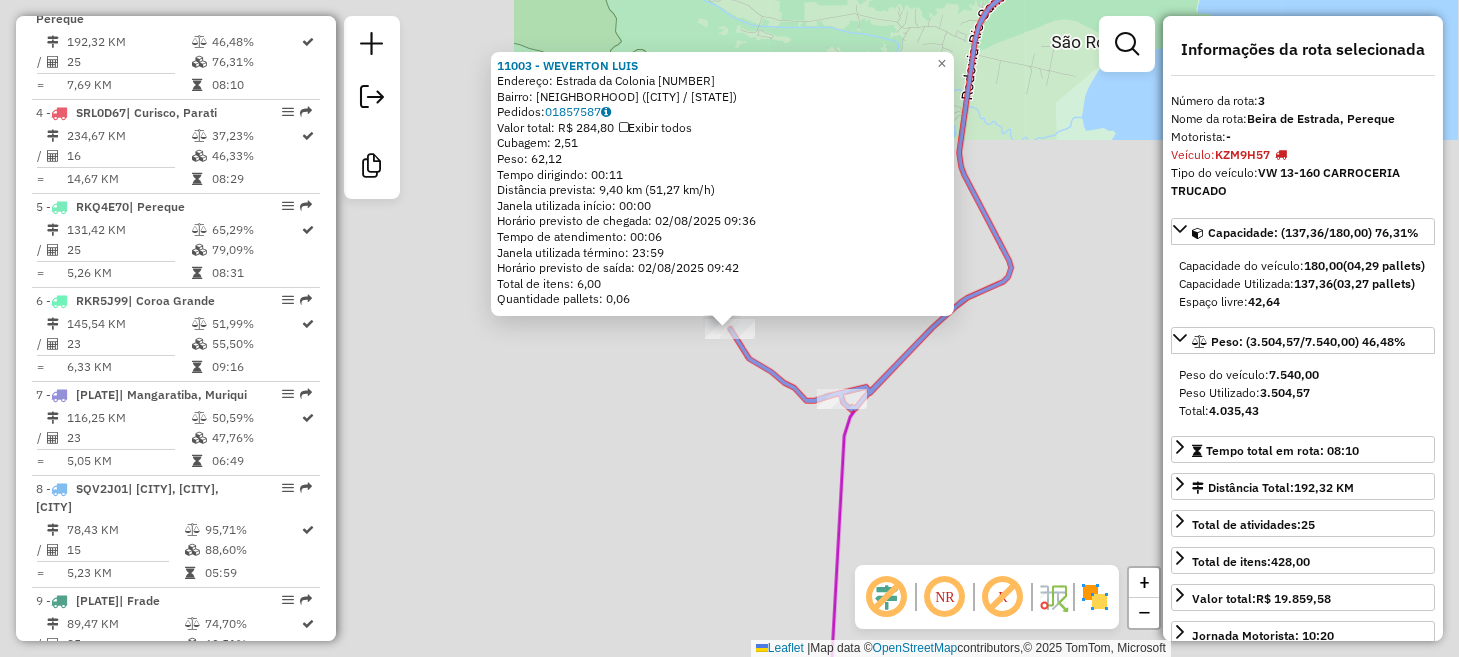 scroll, scrollTop: 992, scrollLeft: 0, axis: vertical 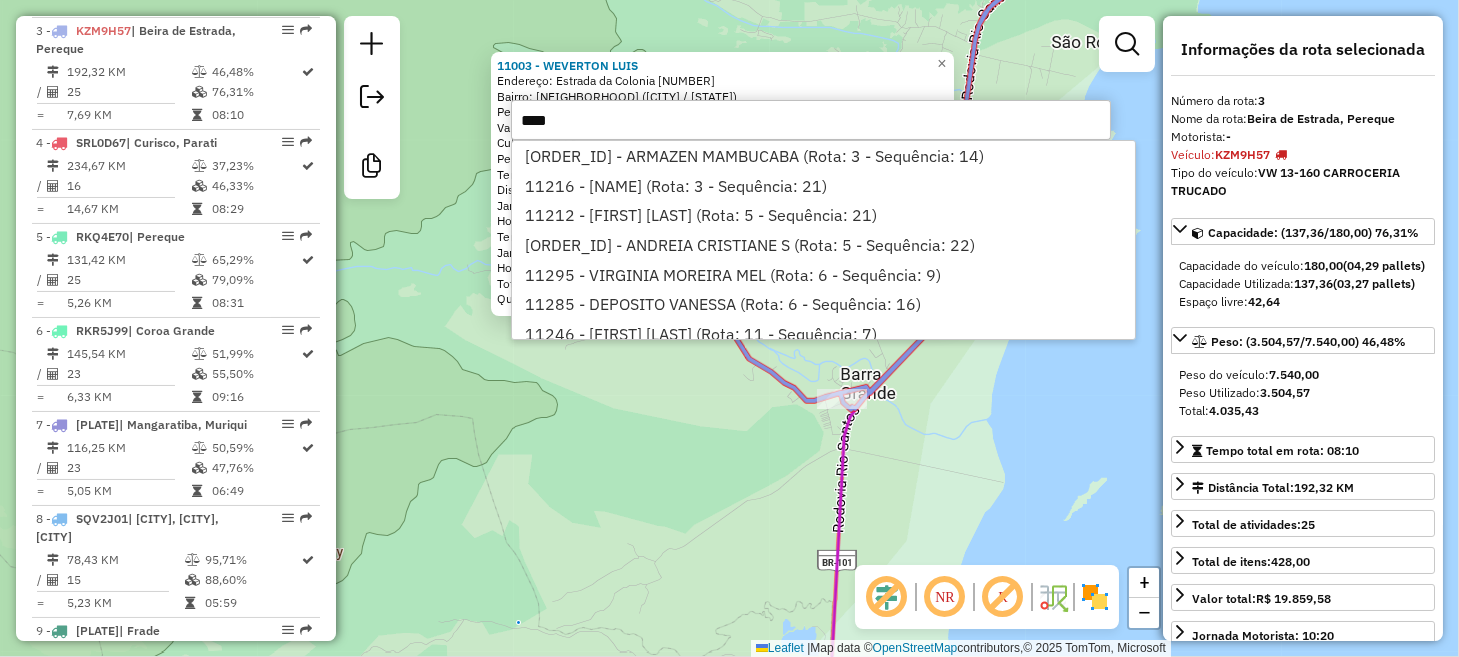 type on "*****" 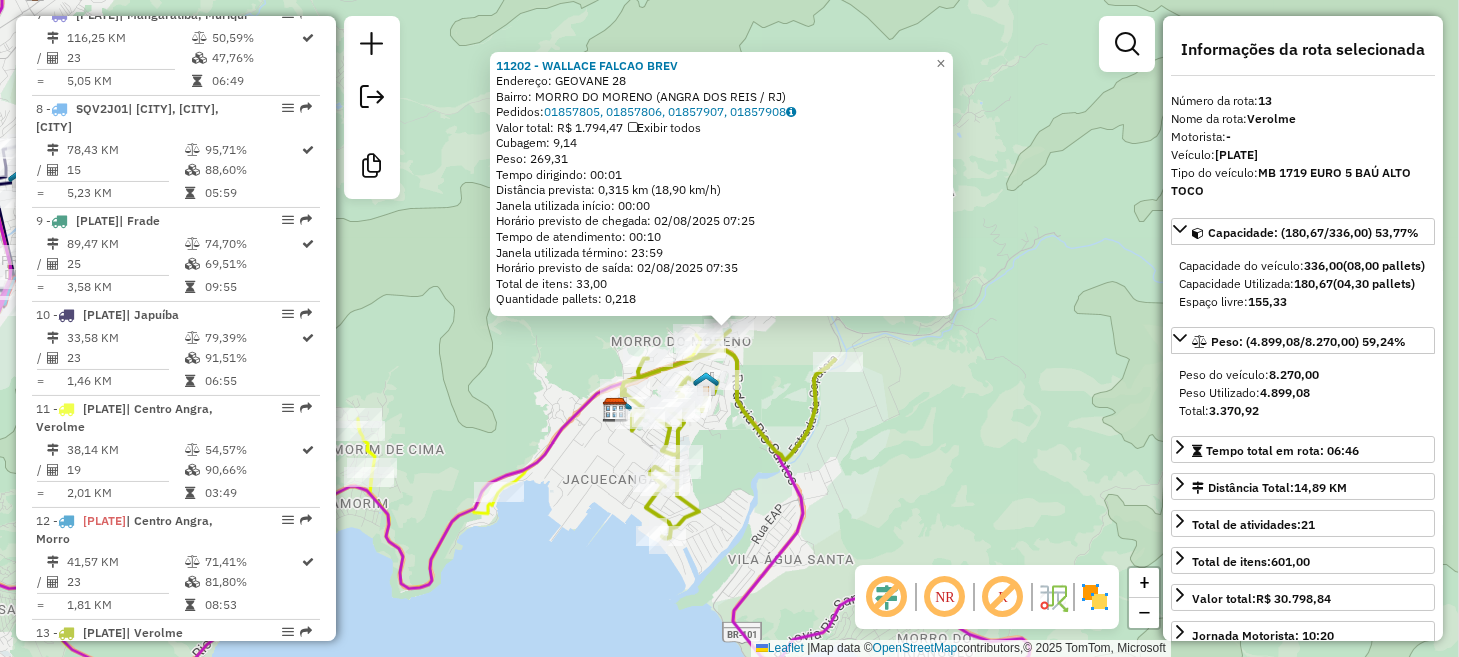 scroll, scrollTop: 1616, scrollLeft: 0, axis: vertical 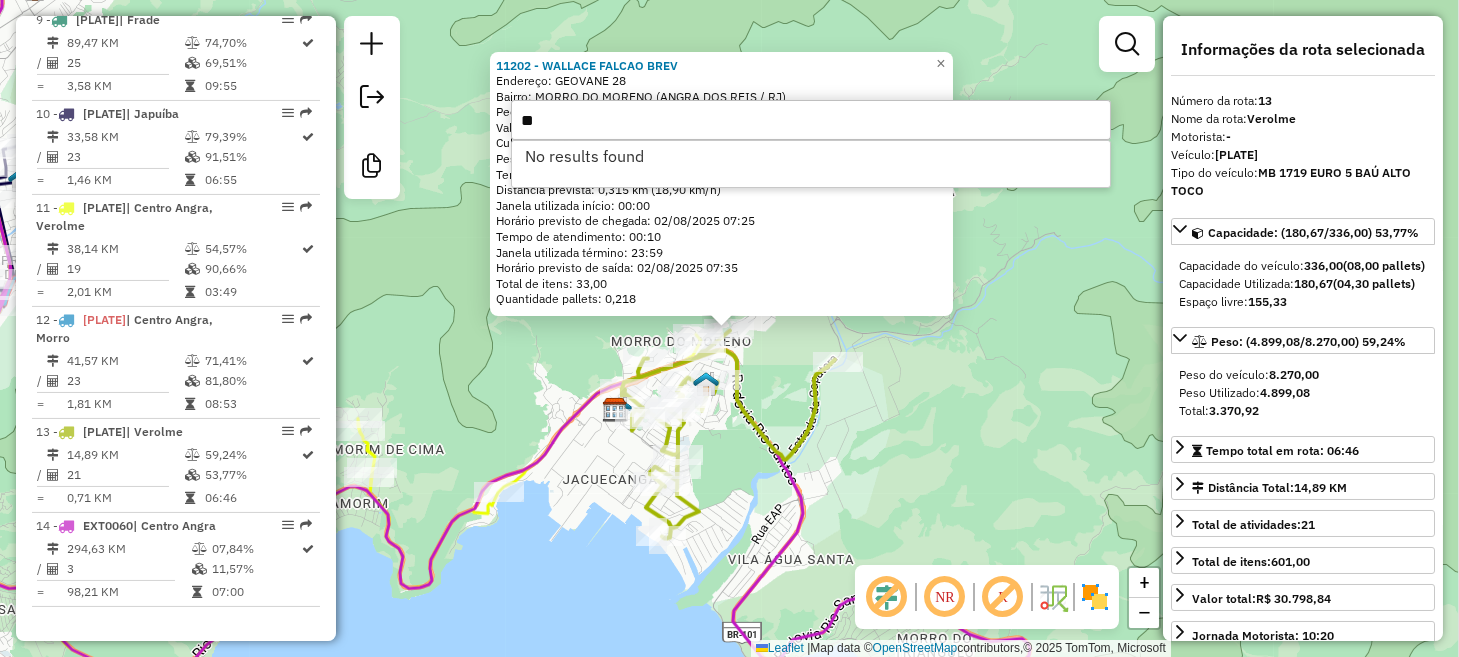 type on "*" 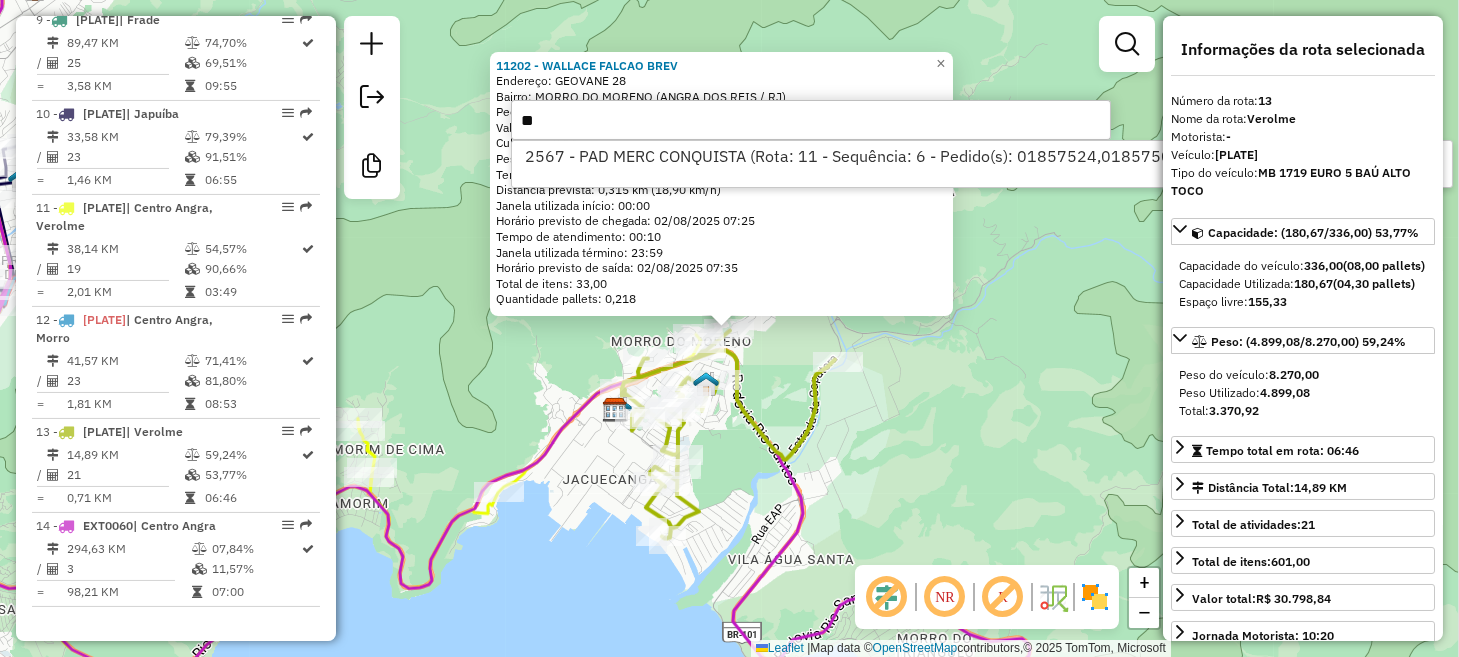 type on "*" 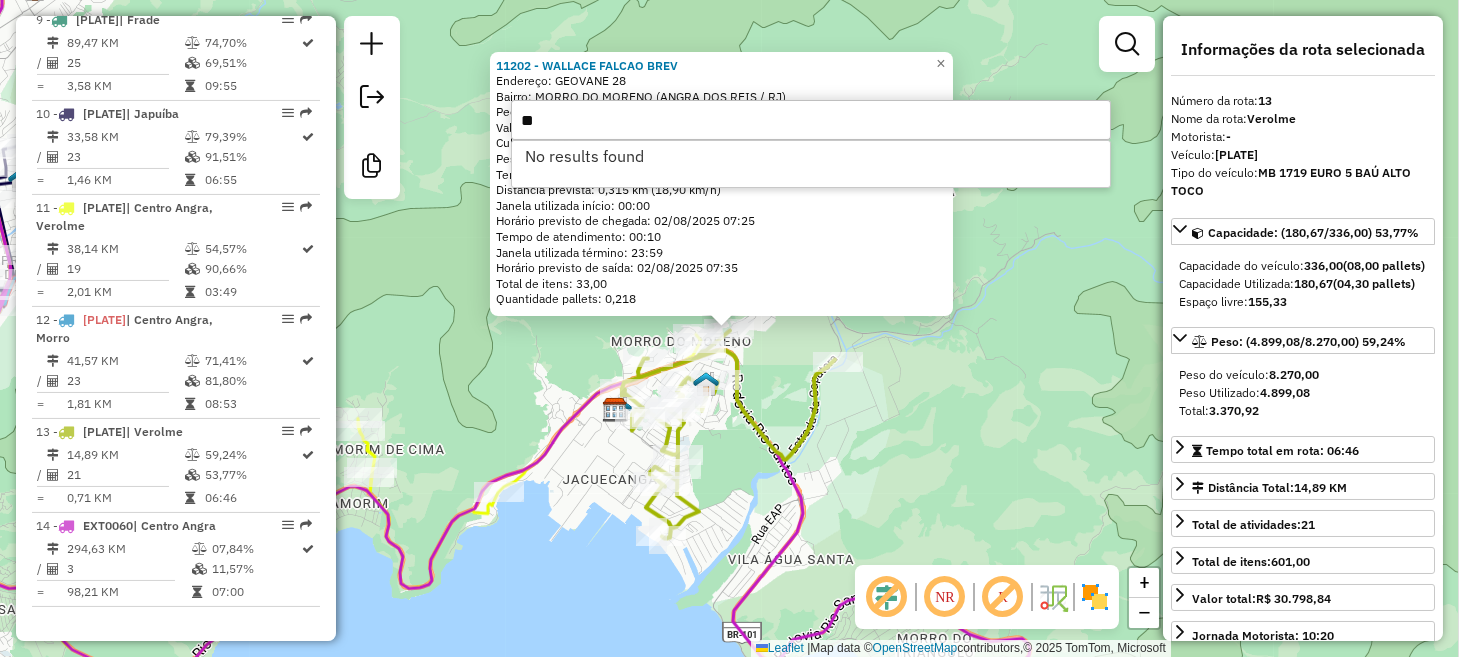 type on "*" 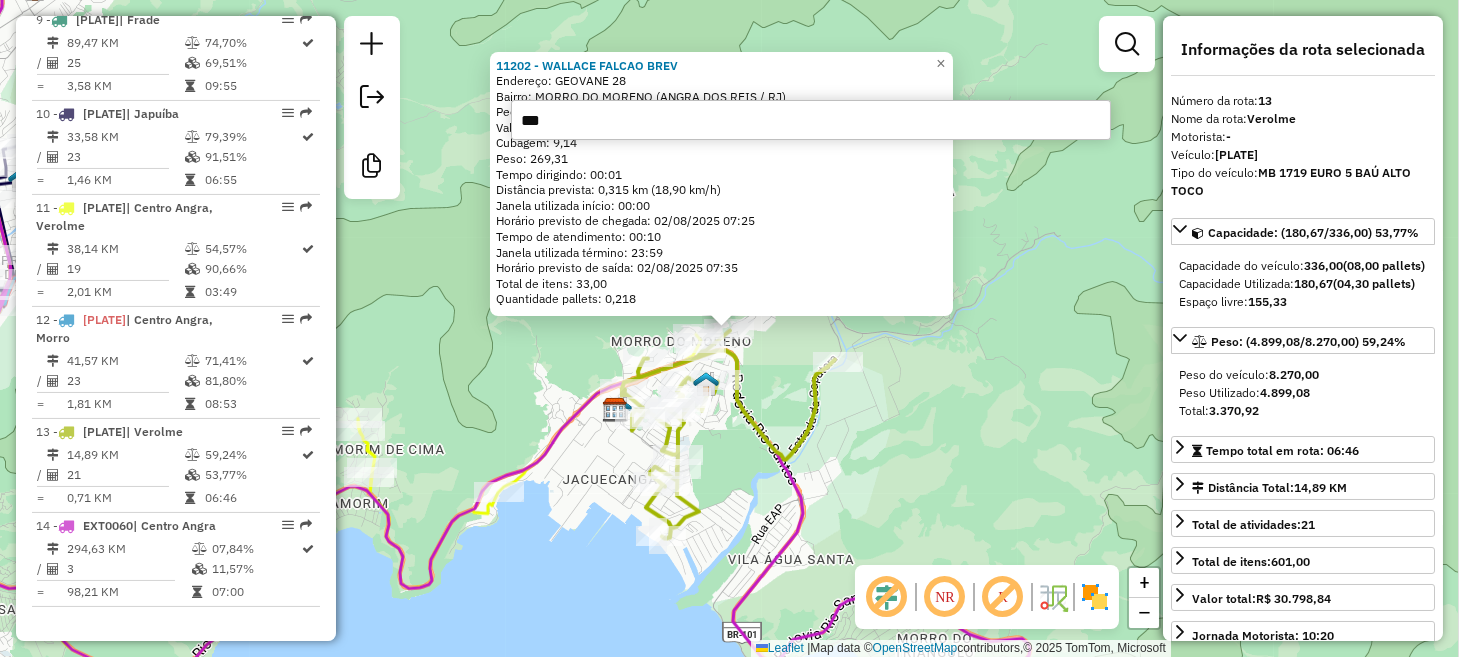 type on "****" 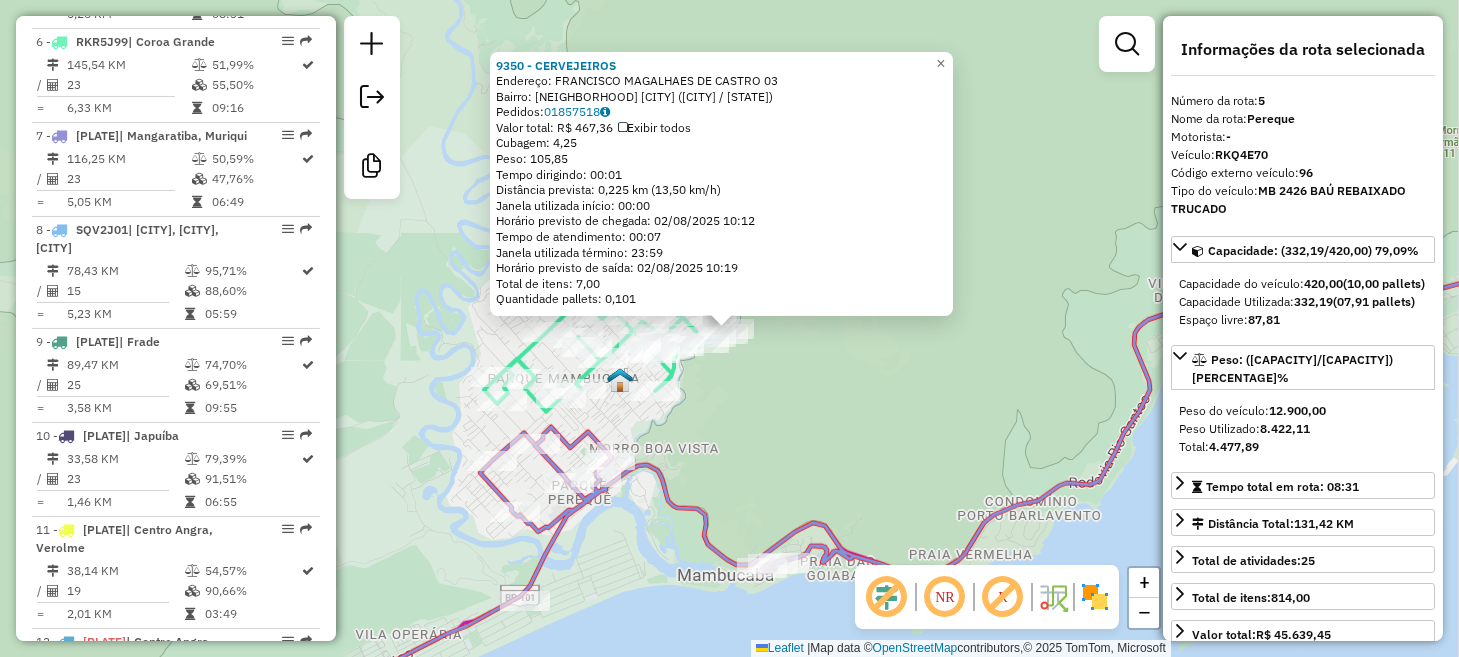 scroll, scrollTop: 1197, scrollLeft: 0, axis: vertical 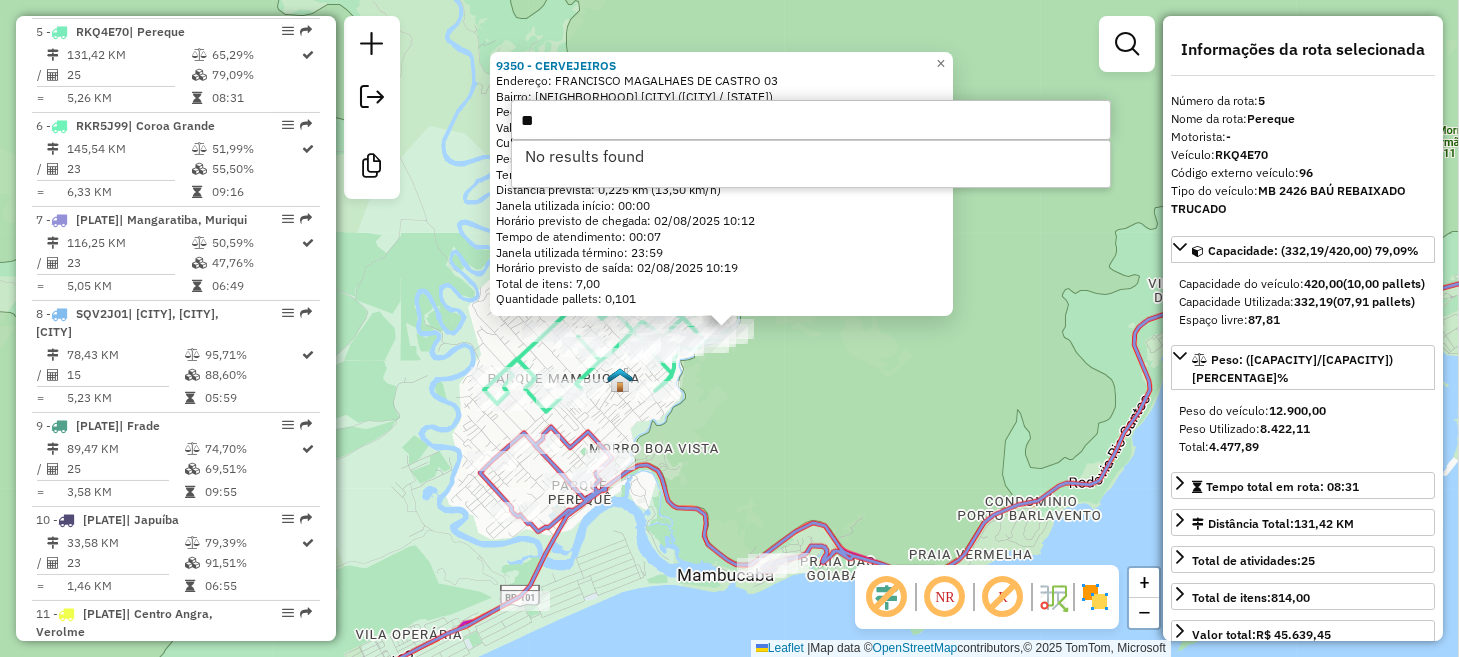 type on "*" 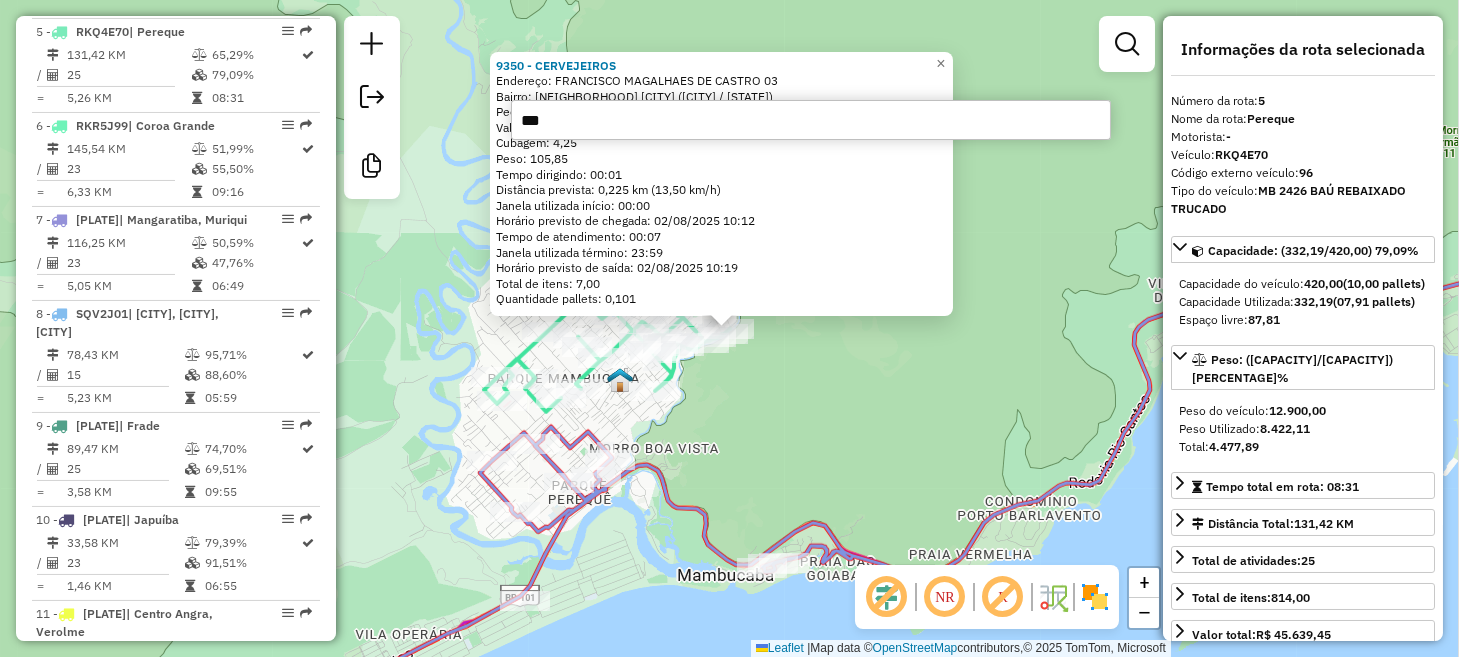 type on "****" 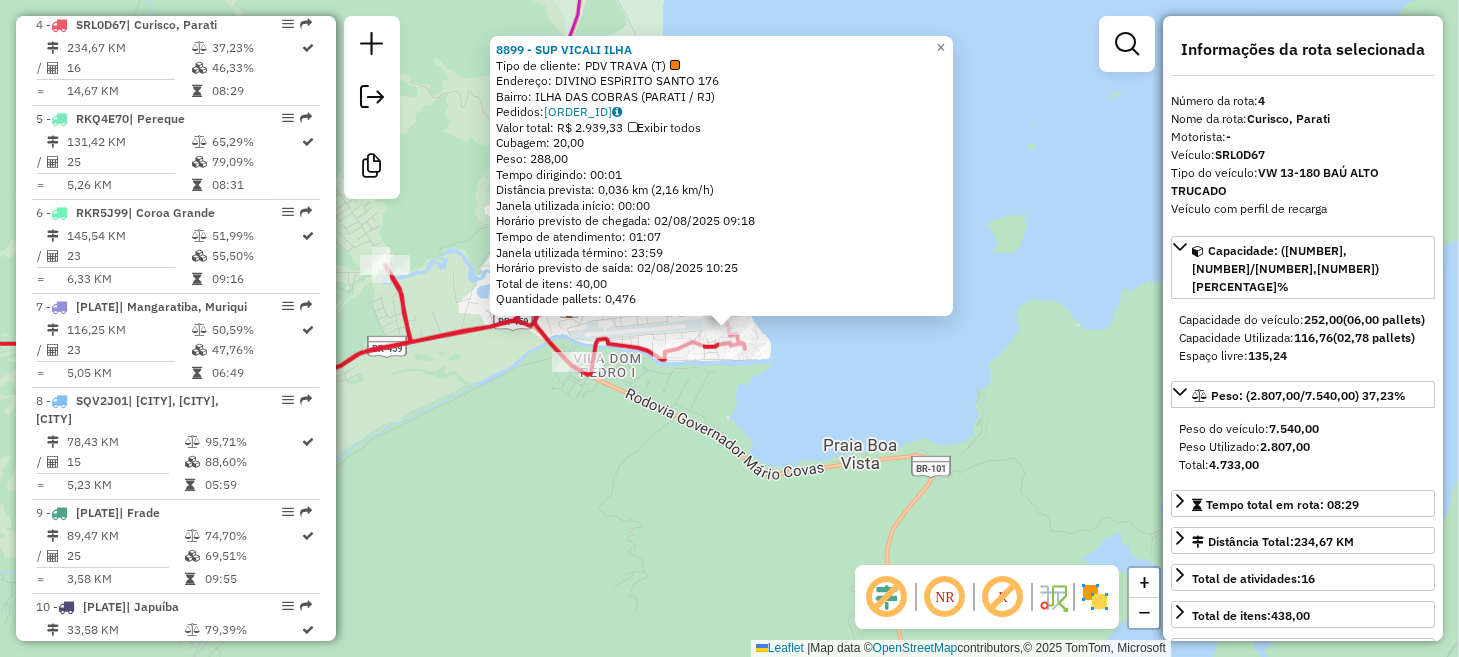 scroll, scrollTop: 1104, scrollLeft: 0, axis: vertical 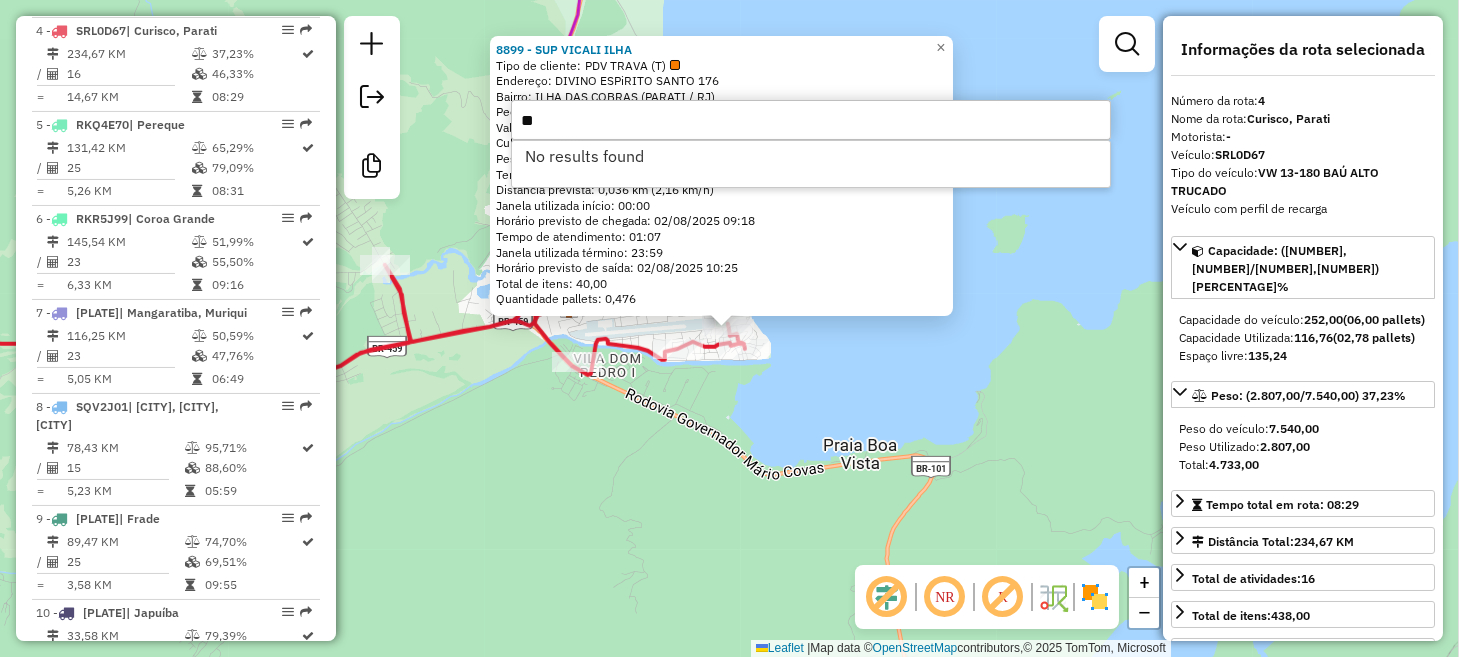 type on "*" 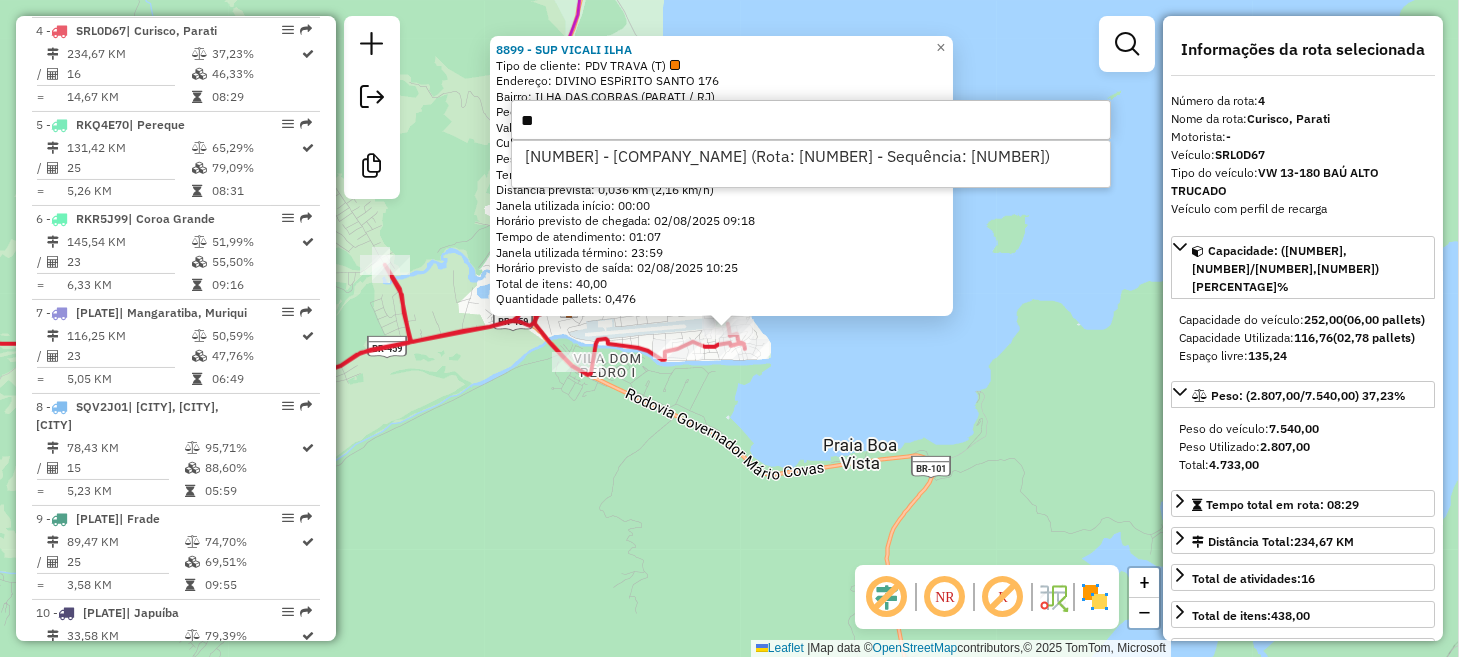 type on "*" 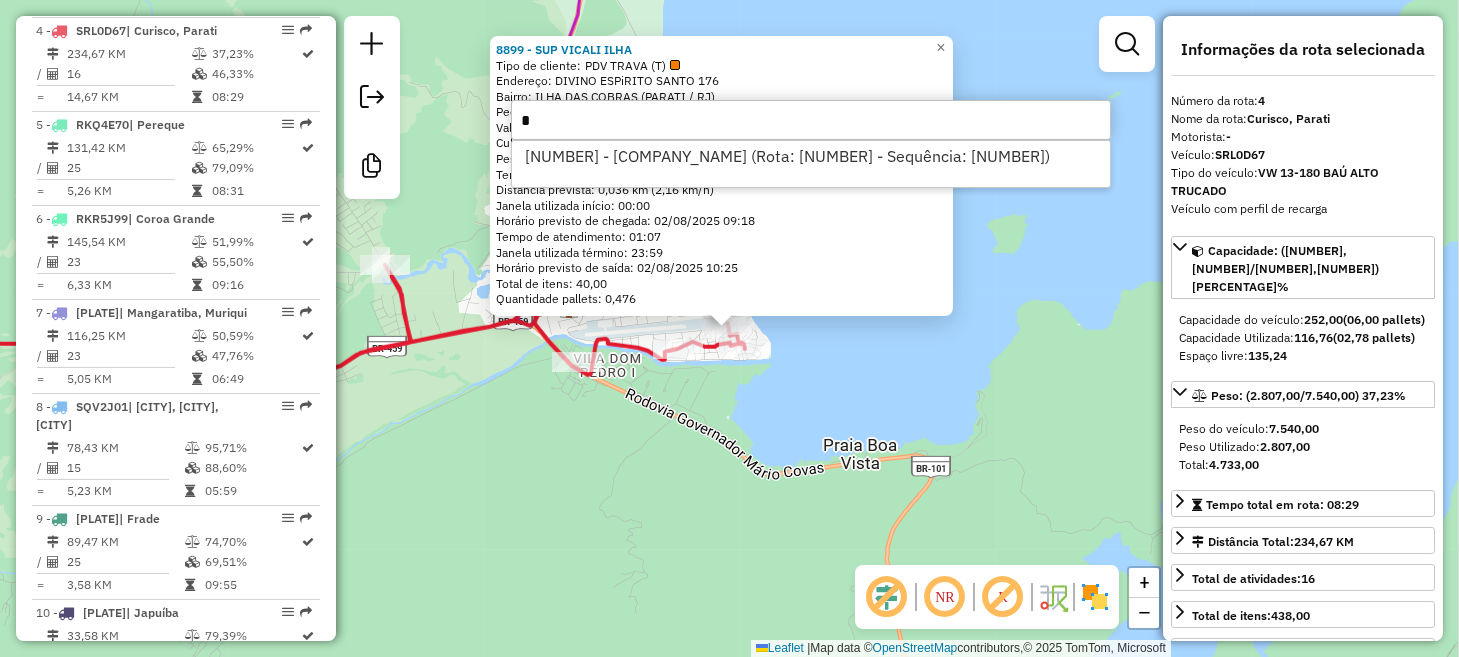 type 